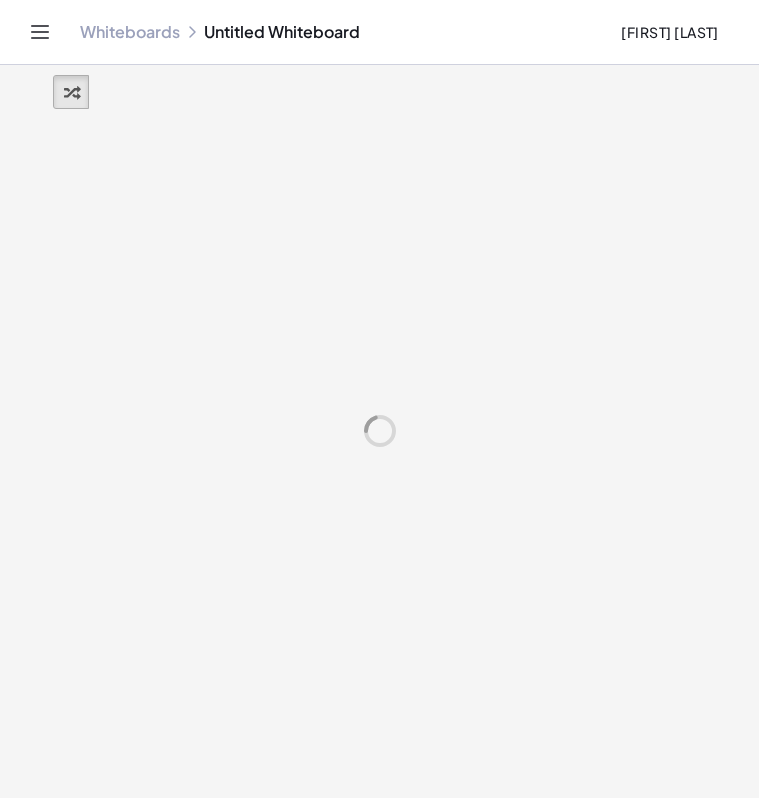 scroll, scrollTop: 0, scrollLeft: 0, axis: both 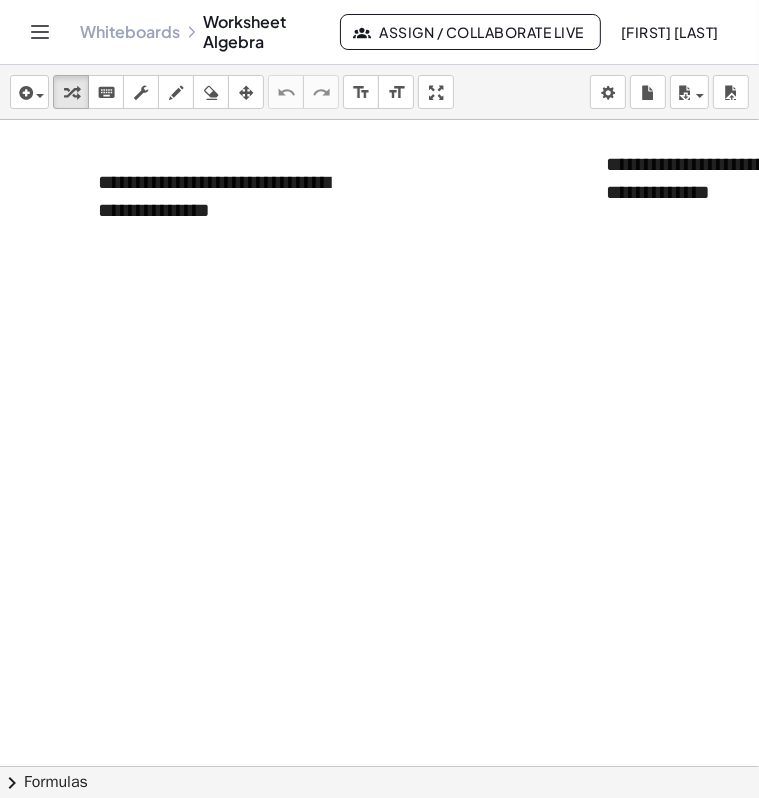click at bounding box center [683, 766] 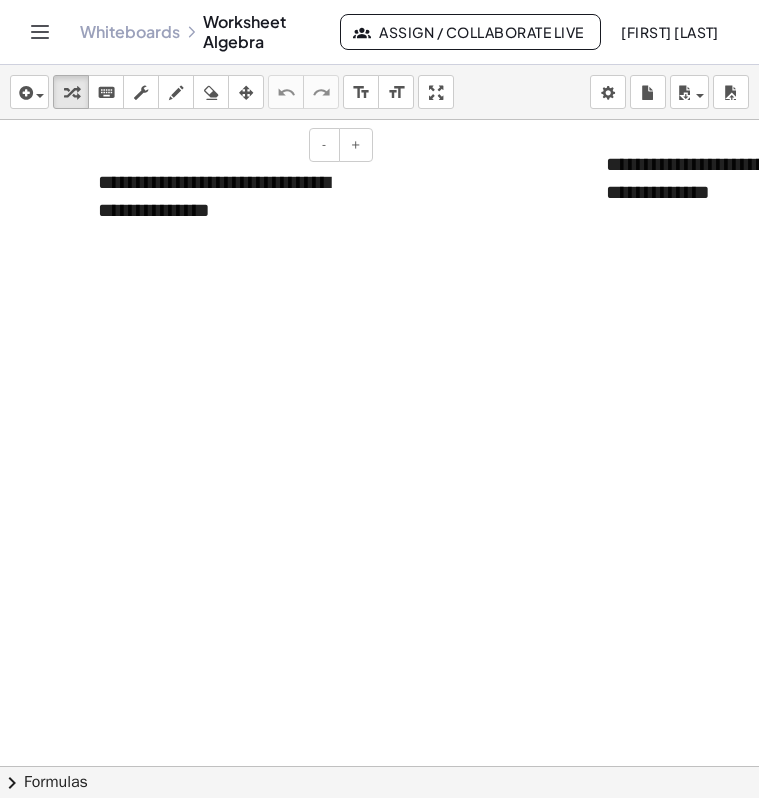 scroll, scrollTop: 0, scrollLeft: 0, axis: both 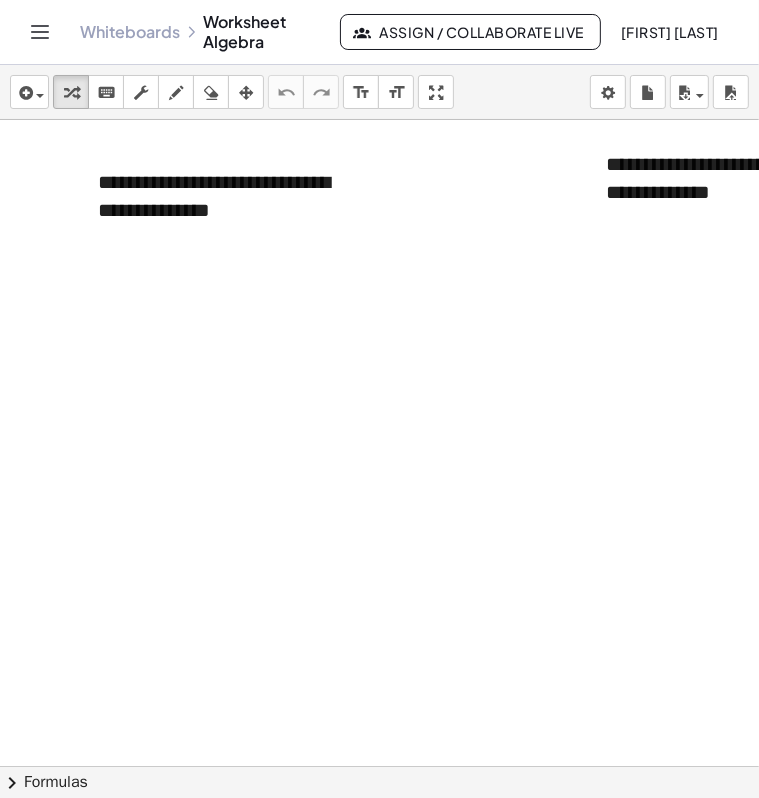 click 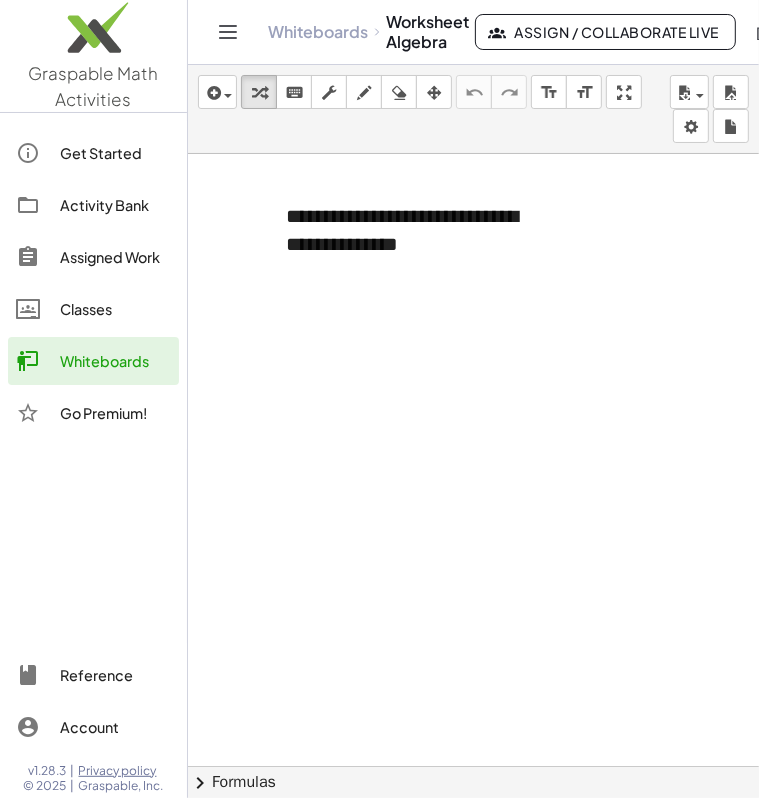 click on "Classes" 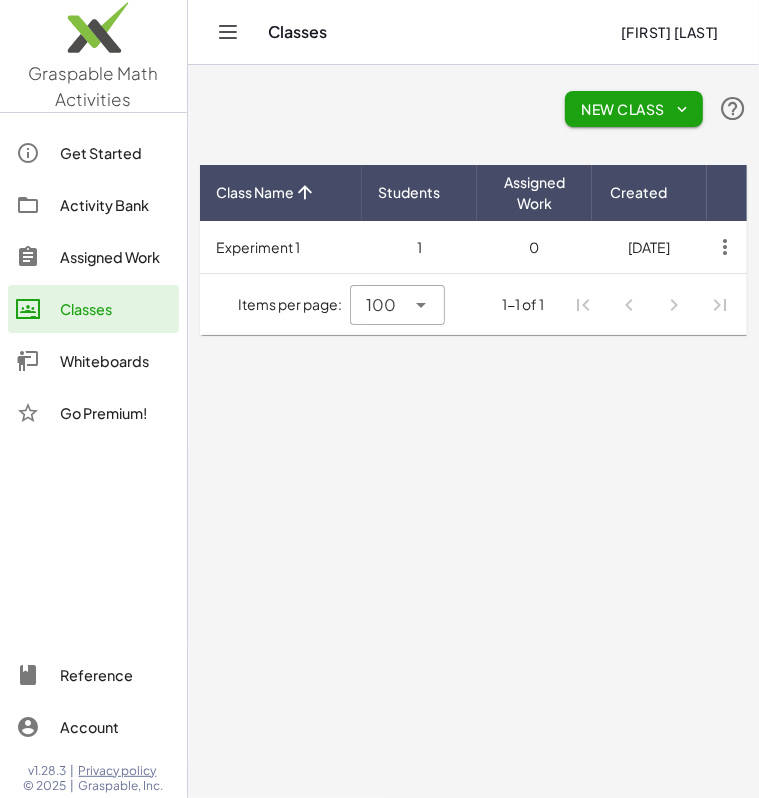 click on "Whiteboards" 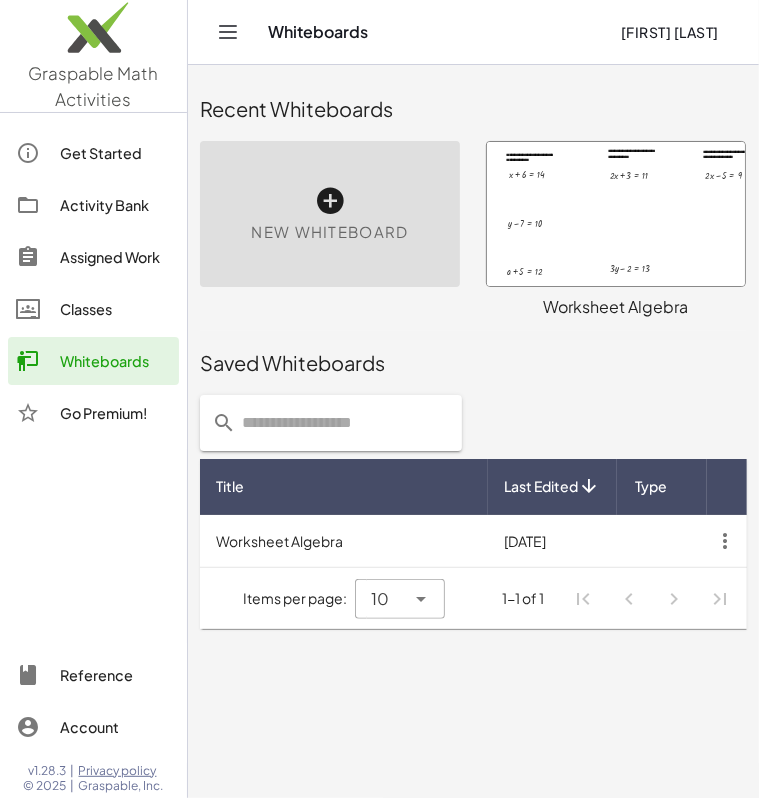 click at bounding box center (616, 214) 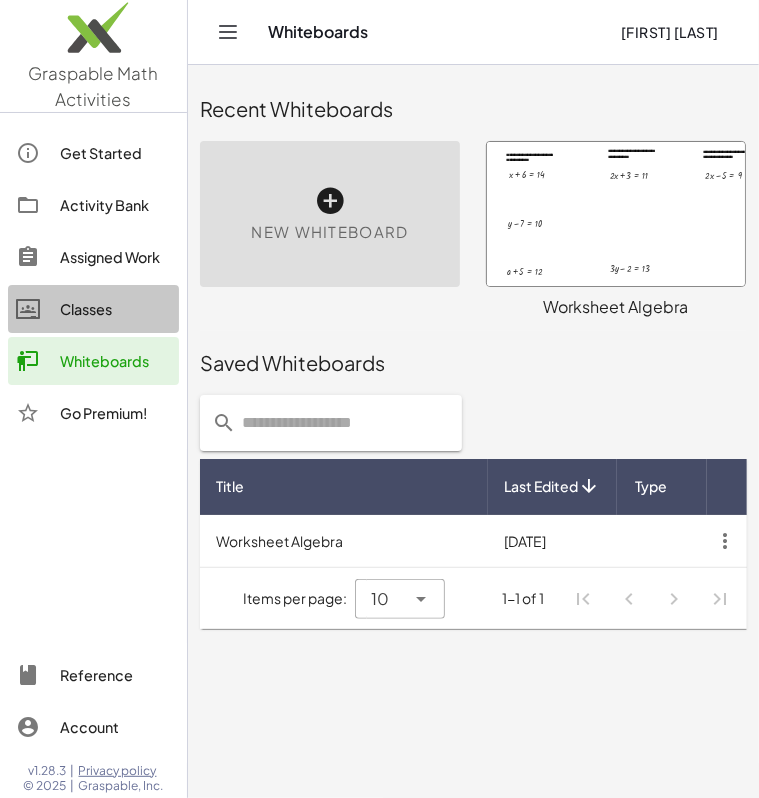 click on "Classes" 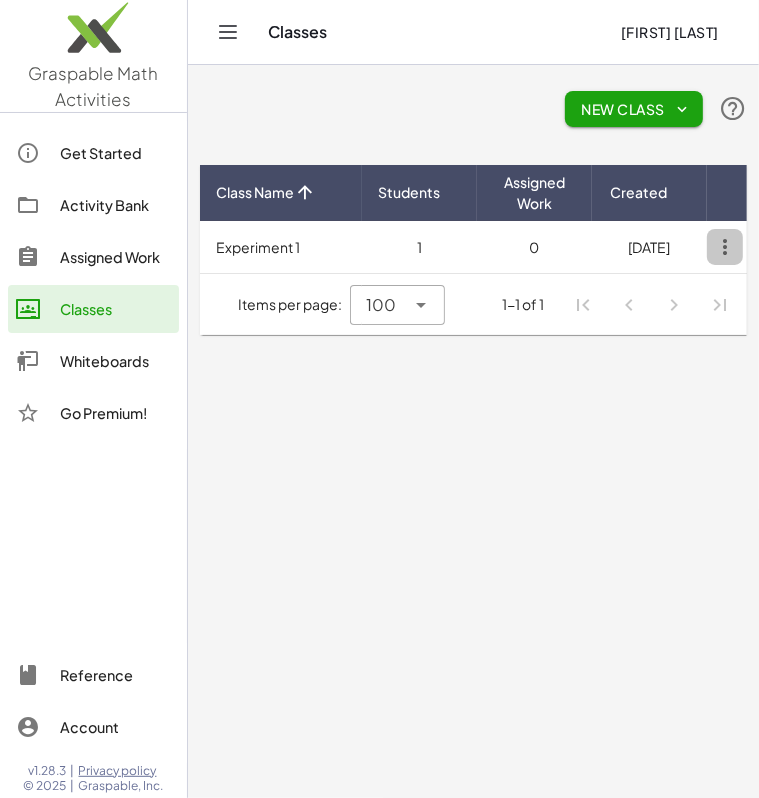 click 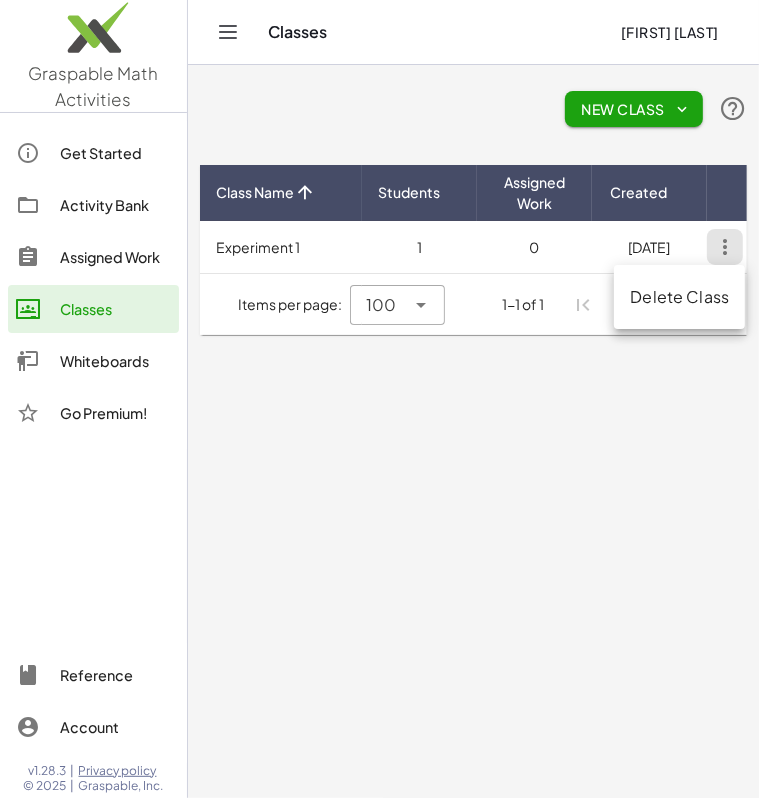 click on "[DATE]" at bounding box center (649, 247) 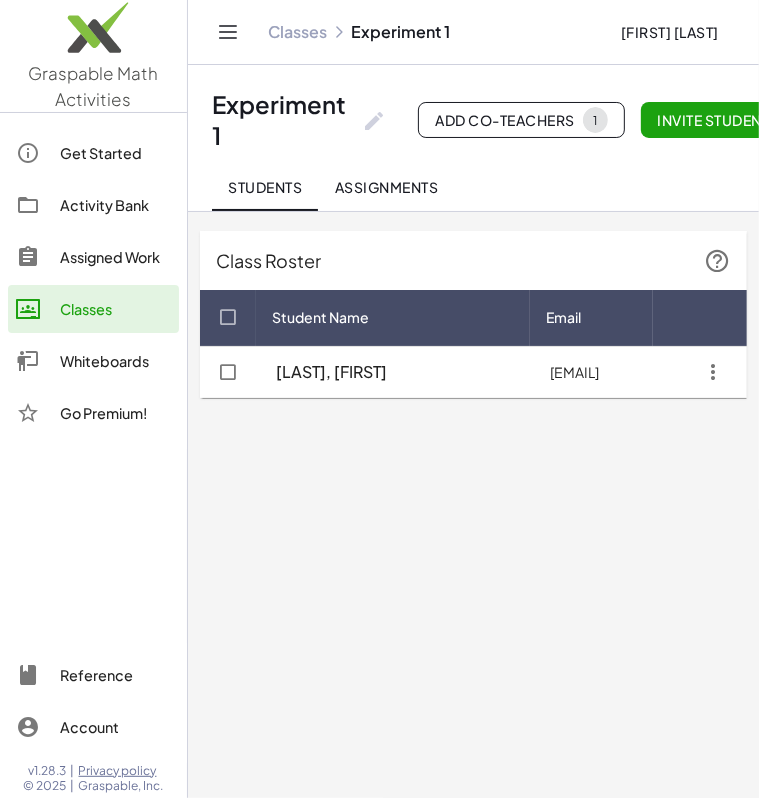 scroll, scrollTop: 0, scrollLeft: 0, axis: both 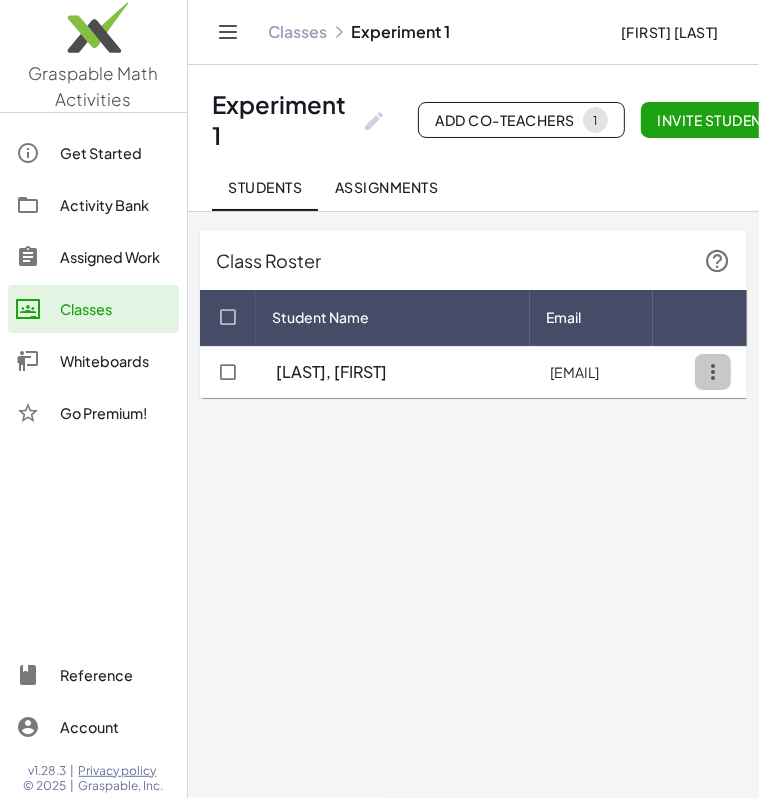 click 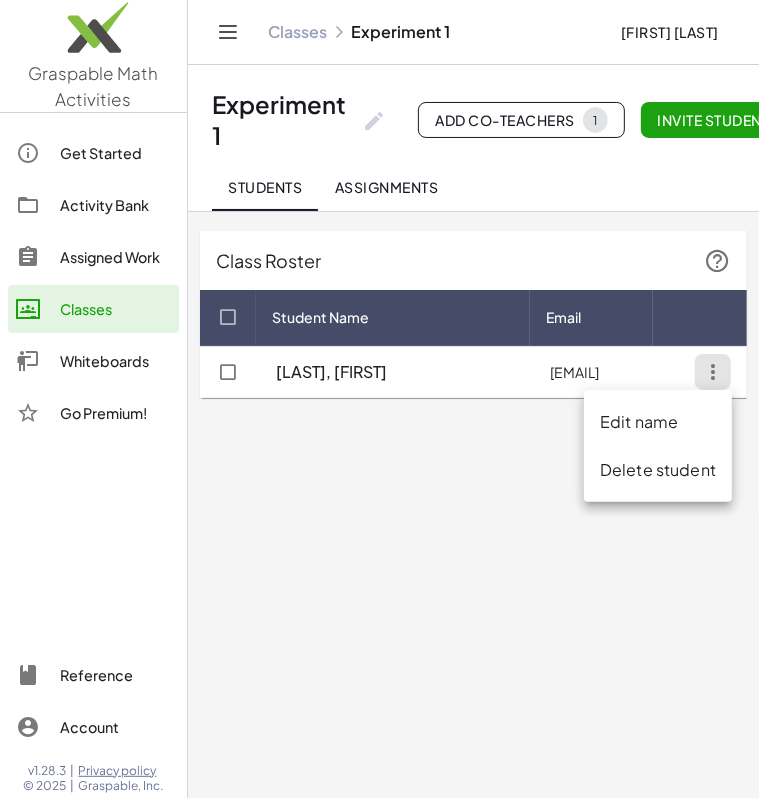 click 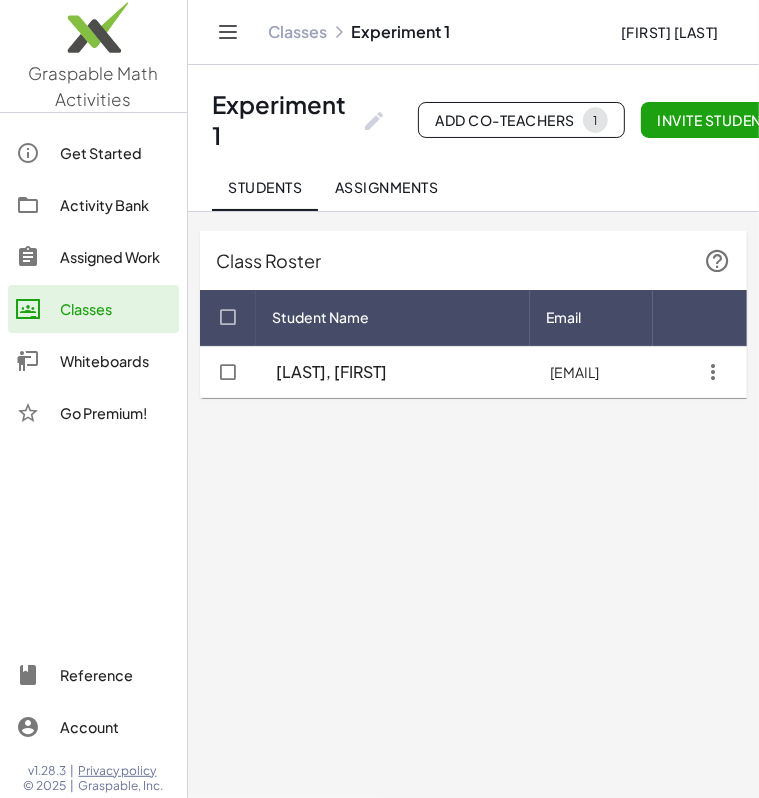 scroll, scrollTop: 0, scrollLeft: 0, axis: both 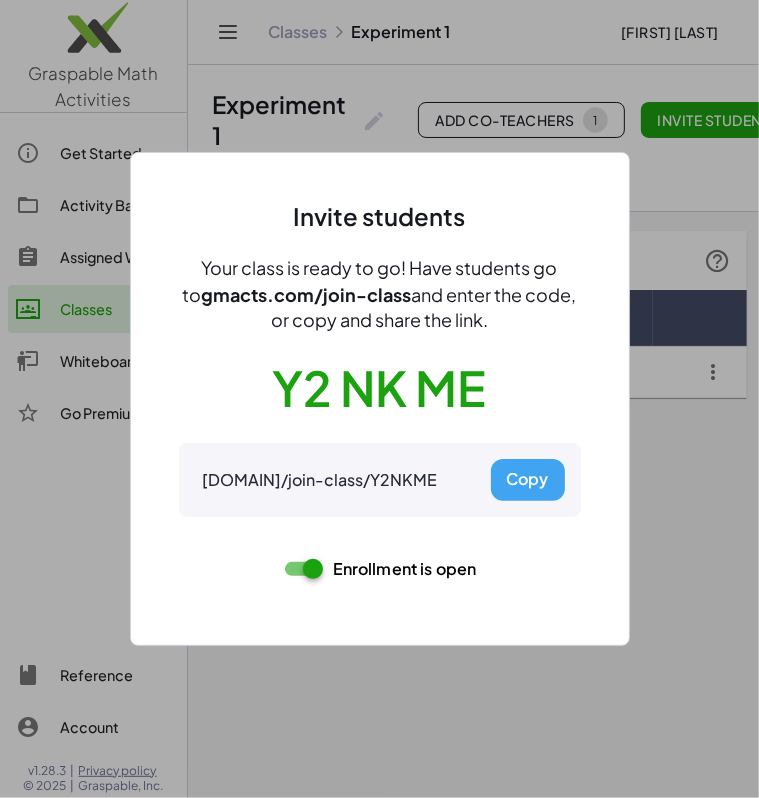 click at bounding box center (379, 399) 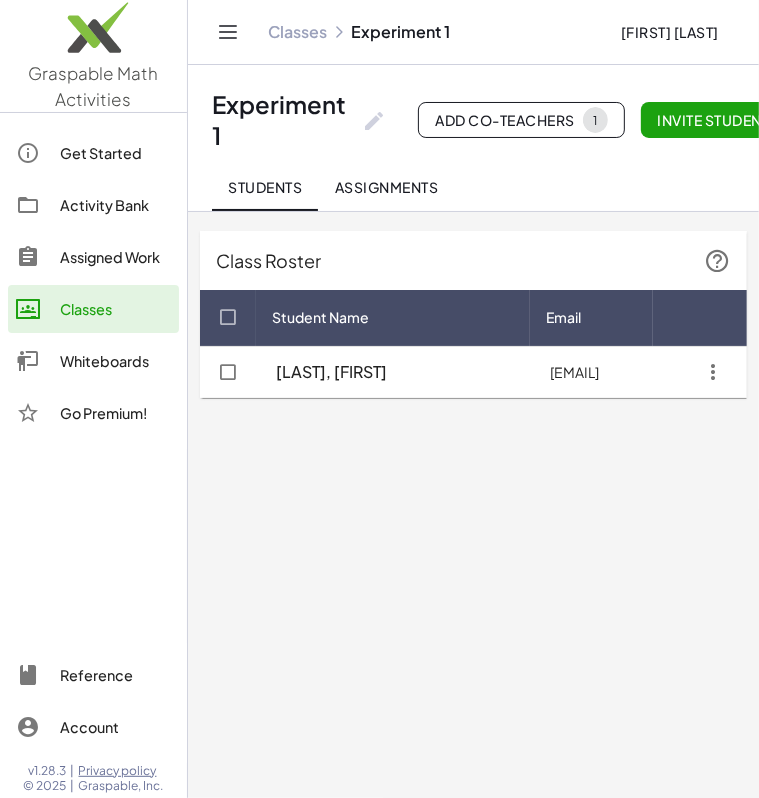 scroll, scrollTop: 0, scrollLeft: 0, axis: both 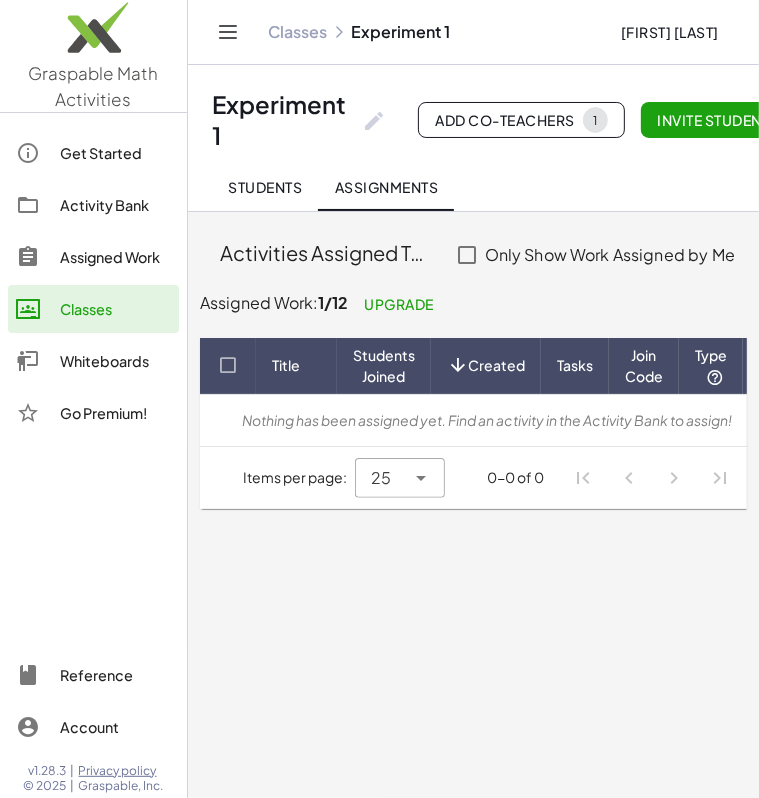 click on "Nothing has been assigned yet. Find an activity in the Activity Bank to assign!" at bounding box center [487, 420] 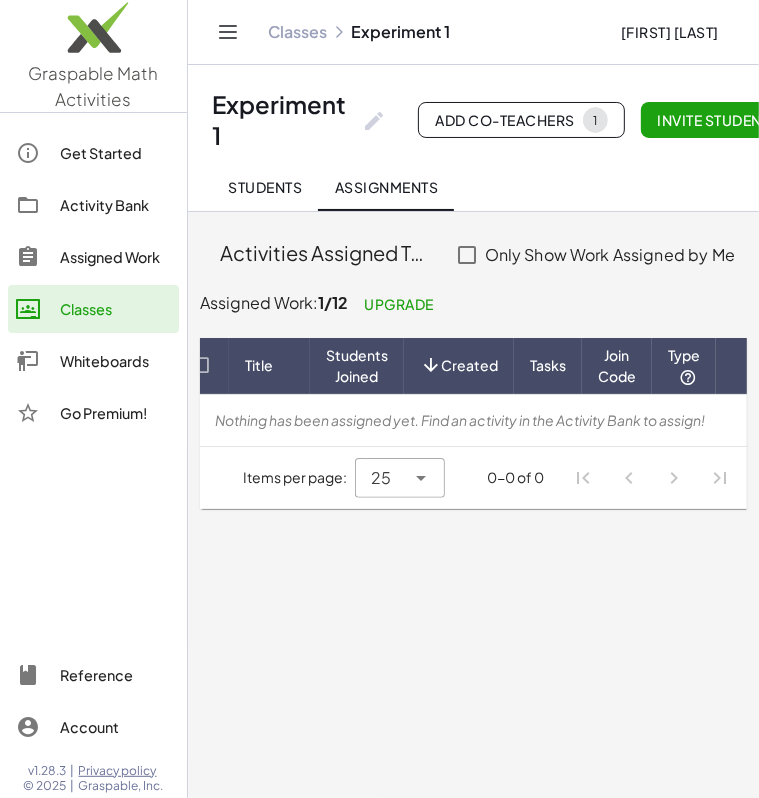 scroll, scrollTop: 0, scrollLeft: 0, axis: both 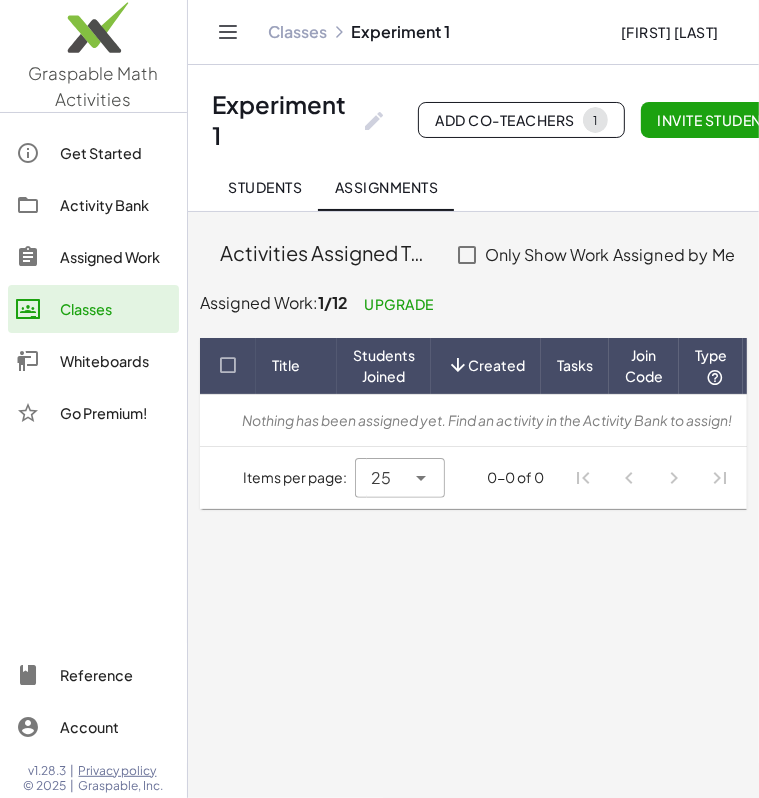 click on "Whiteboards" 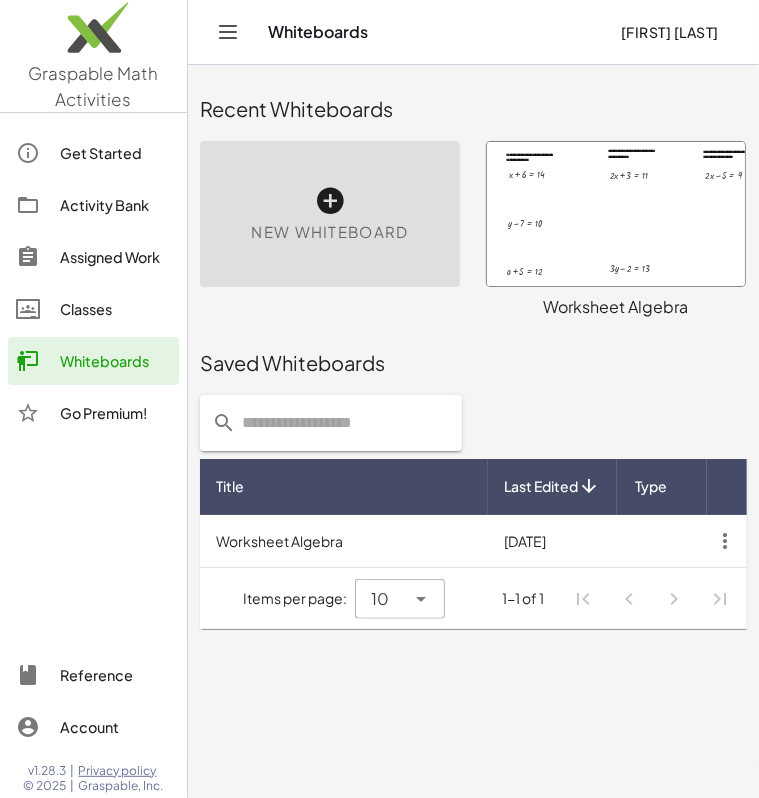 click at bounding box center [616, 214] 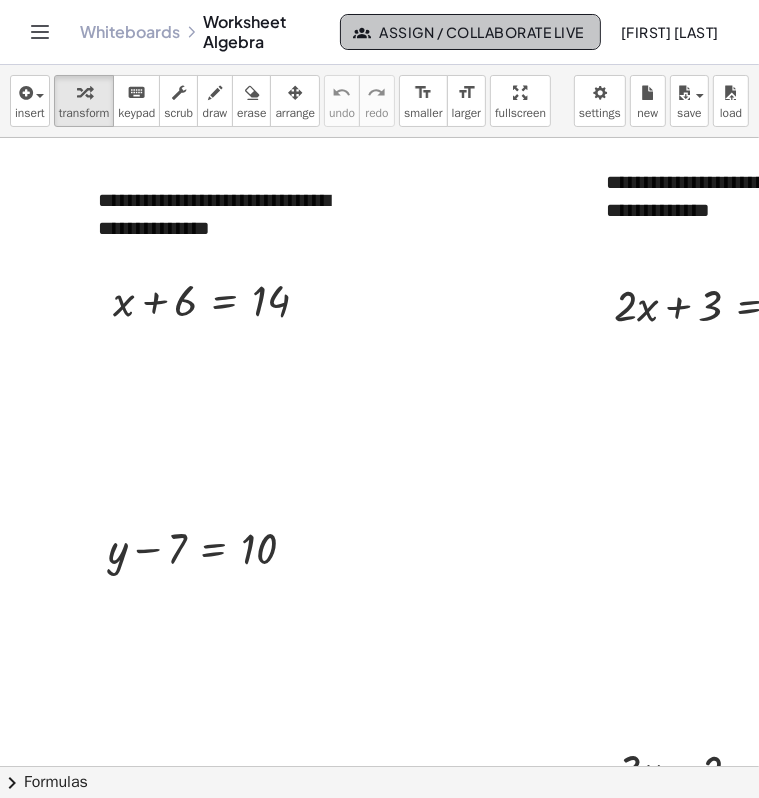 click on "Assign / Collaborate Live" 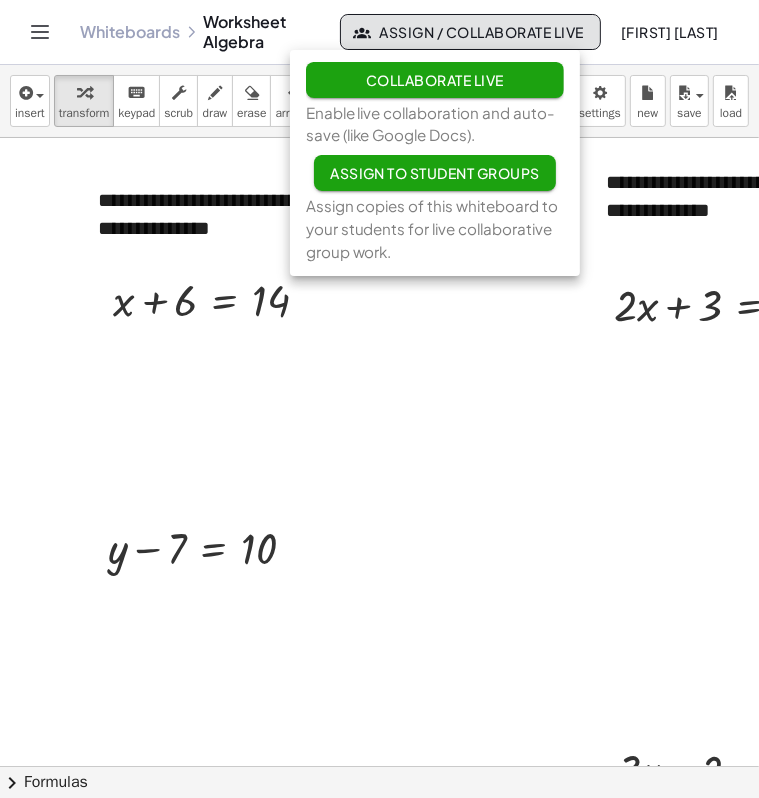 click on "Assign to Student Groups" 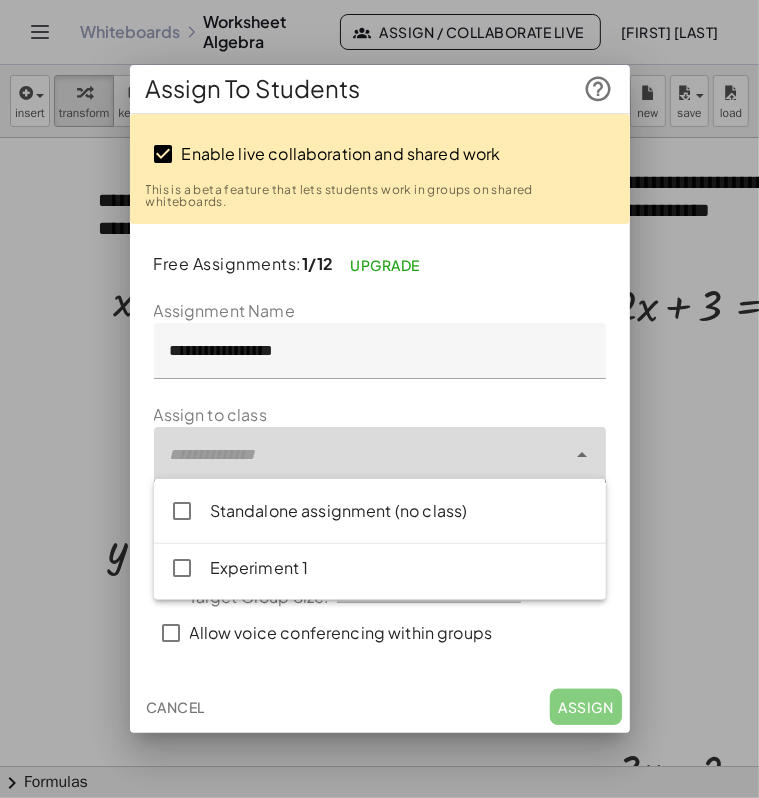 click 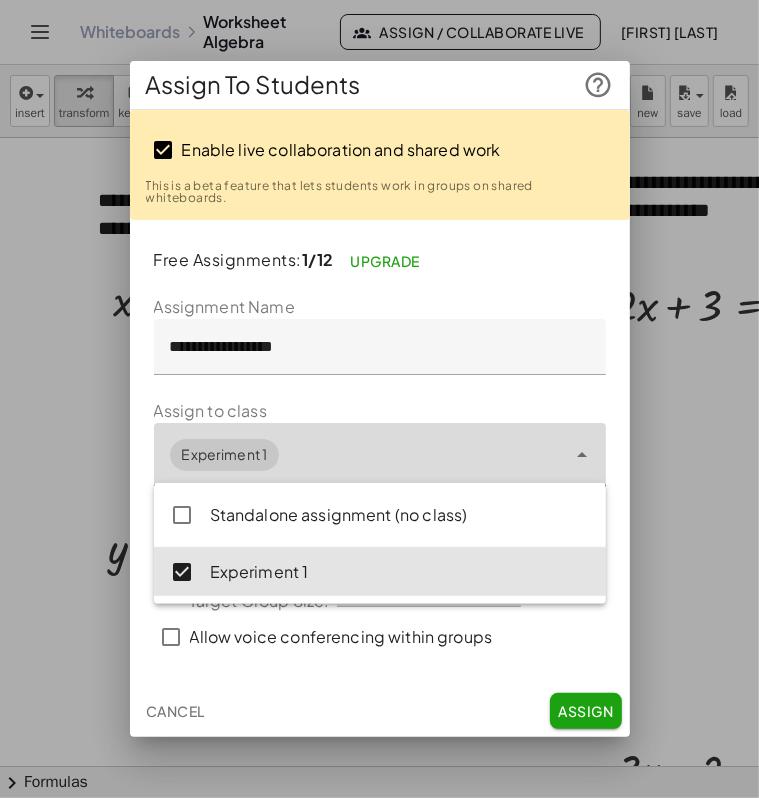 click on "Cancel" 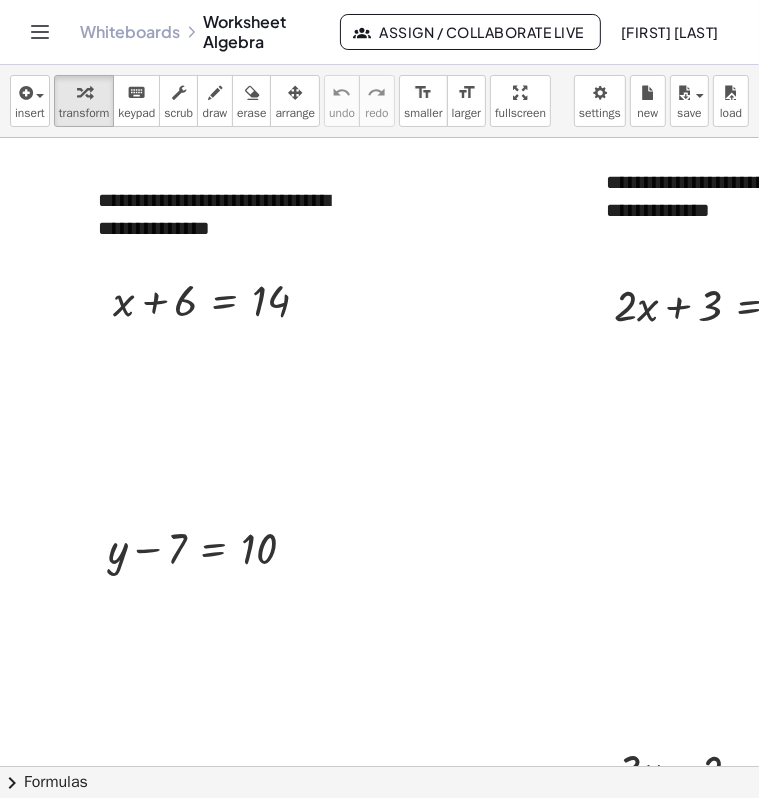 click on "Assign / Collaborate Live" 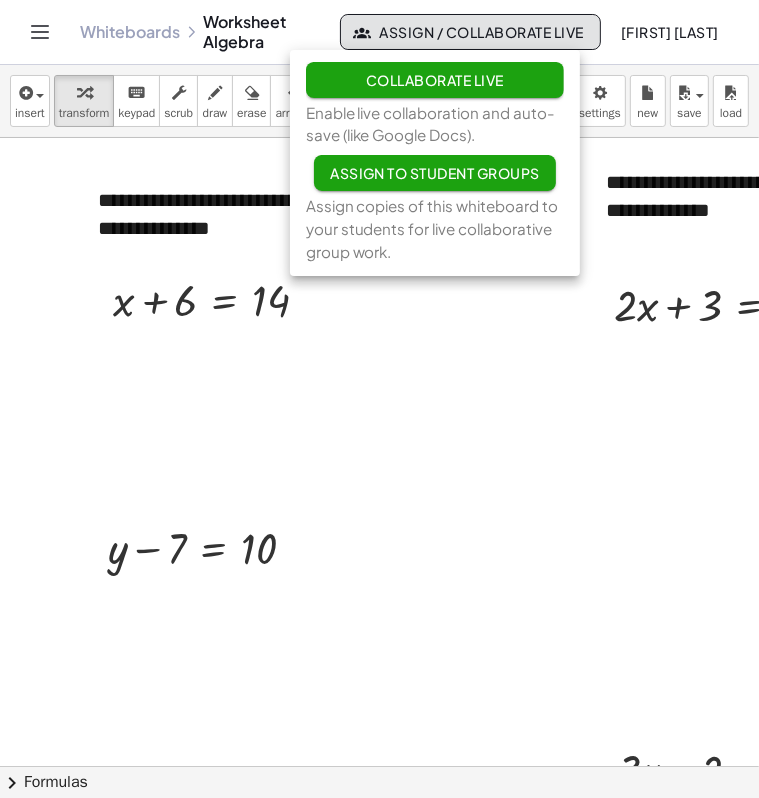 click on "Collaborate Live" 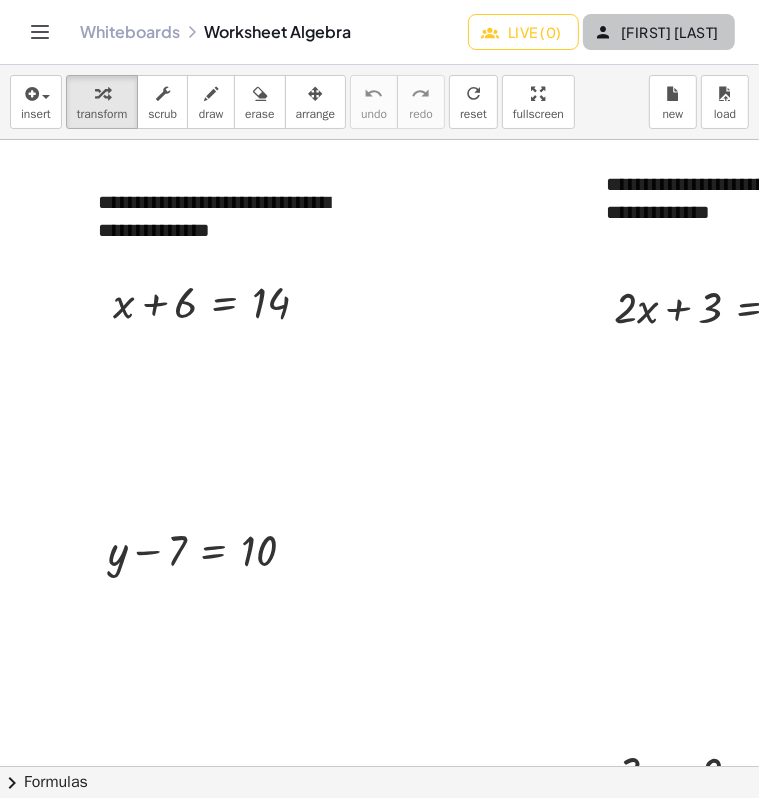click on "[FIRST] [LAST]" 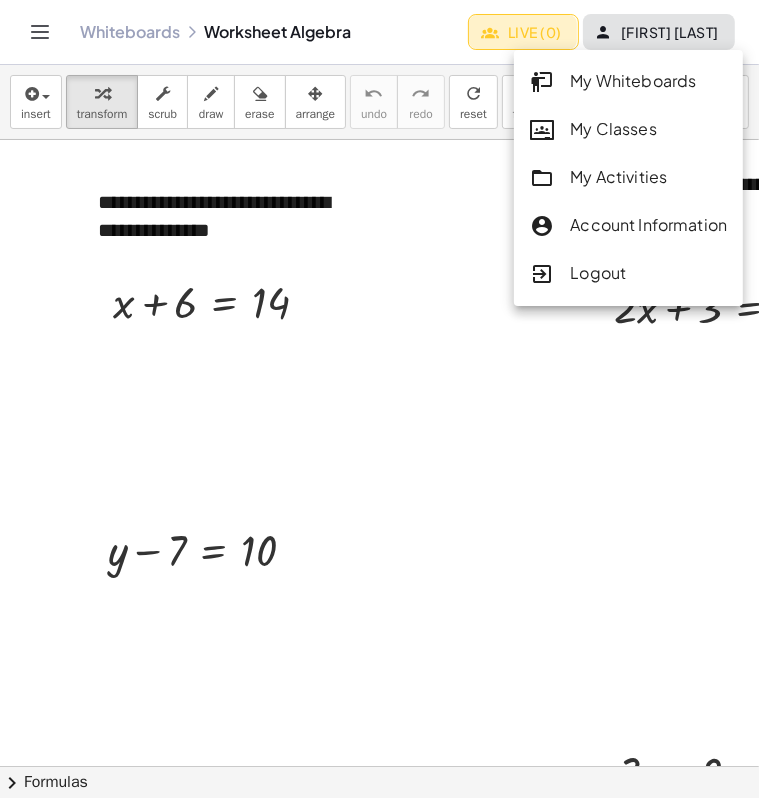 click on "Live (0)" 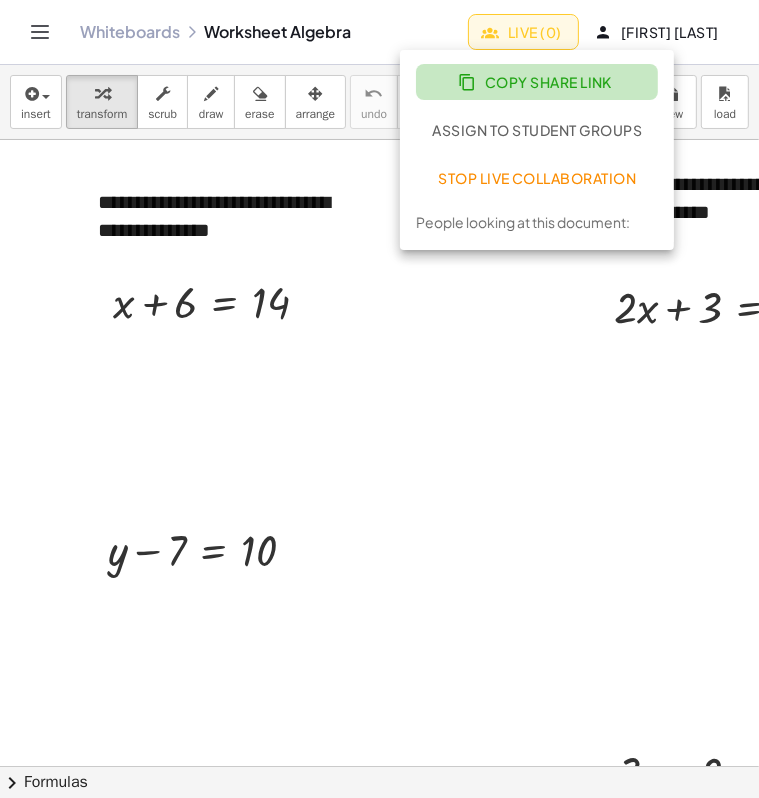 click on "Copy Share Link" 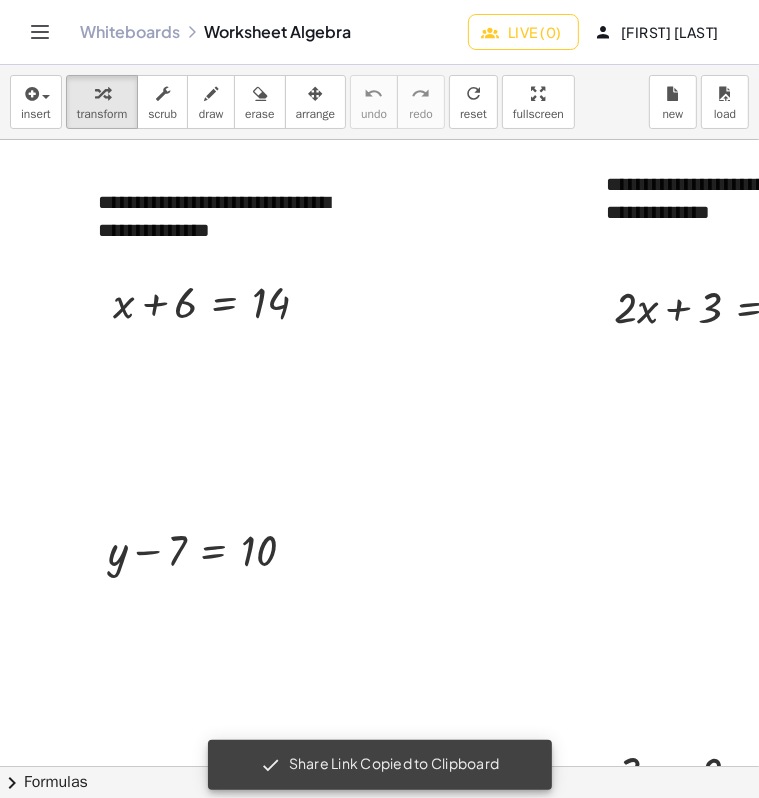 click on "Live (0)" 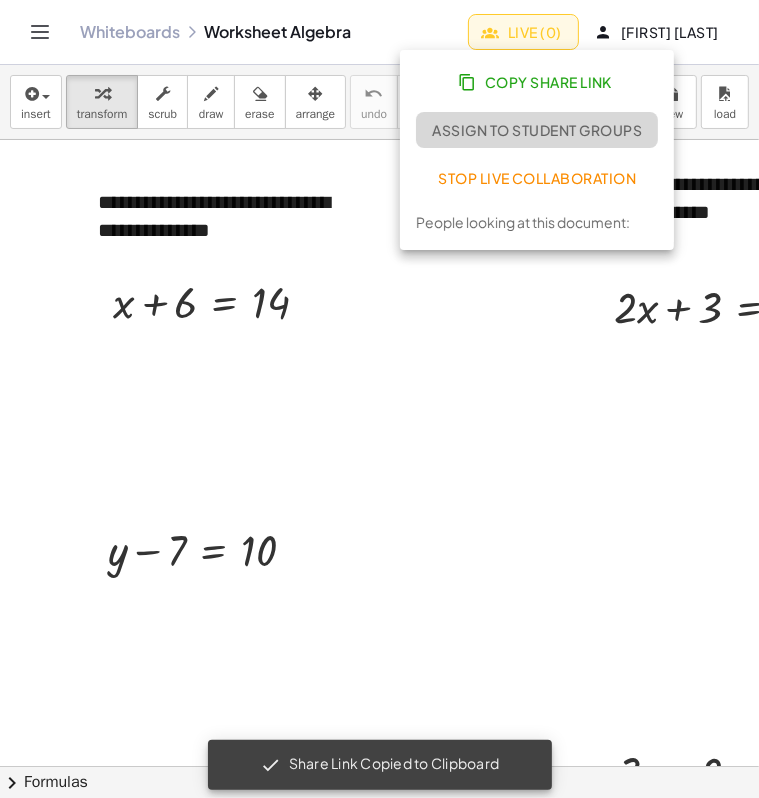 click on "Assign to Student Groups" 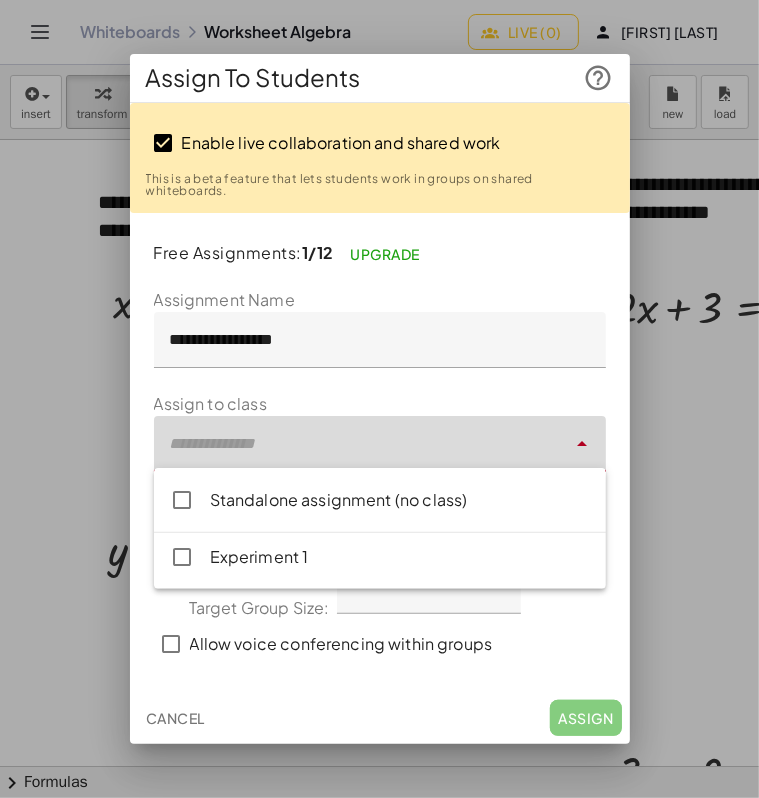 click 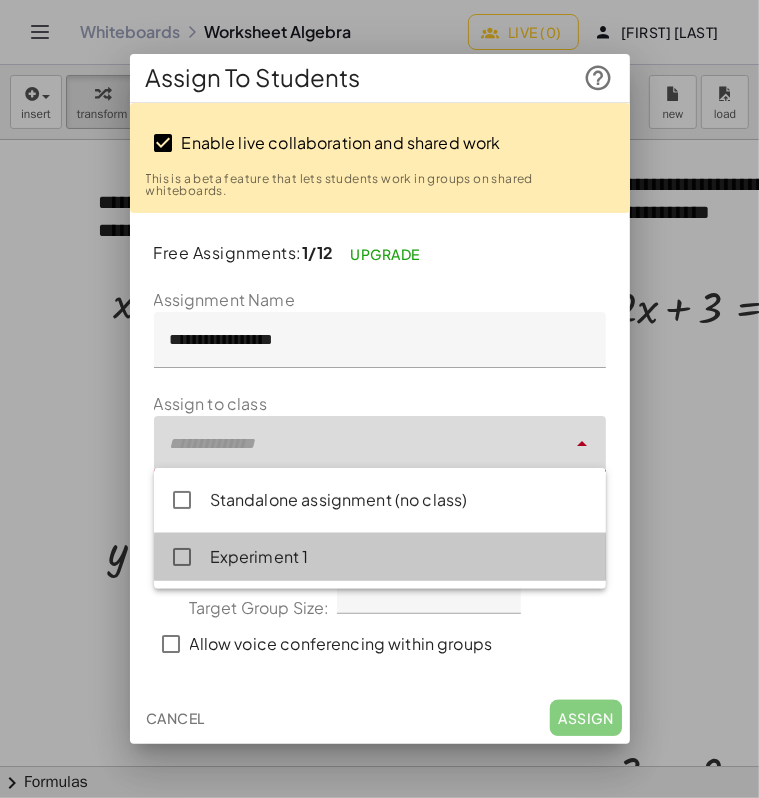 click on "Experiment 1" 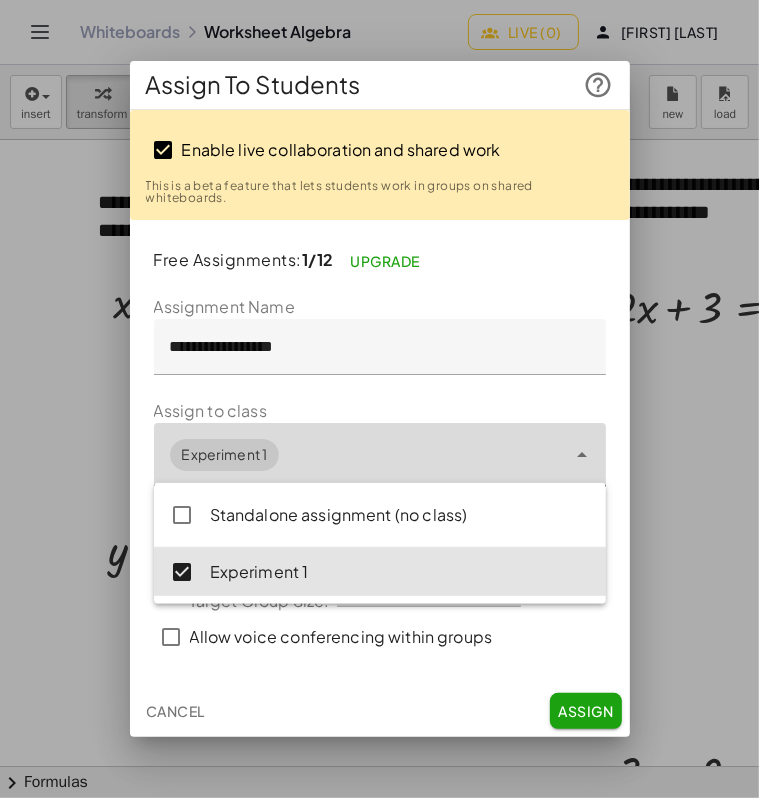 click on "Assign" 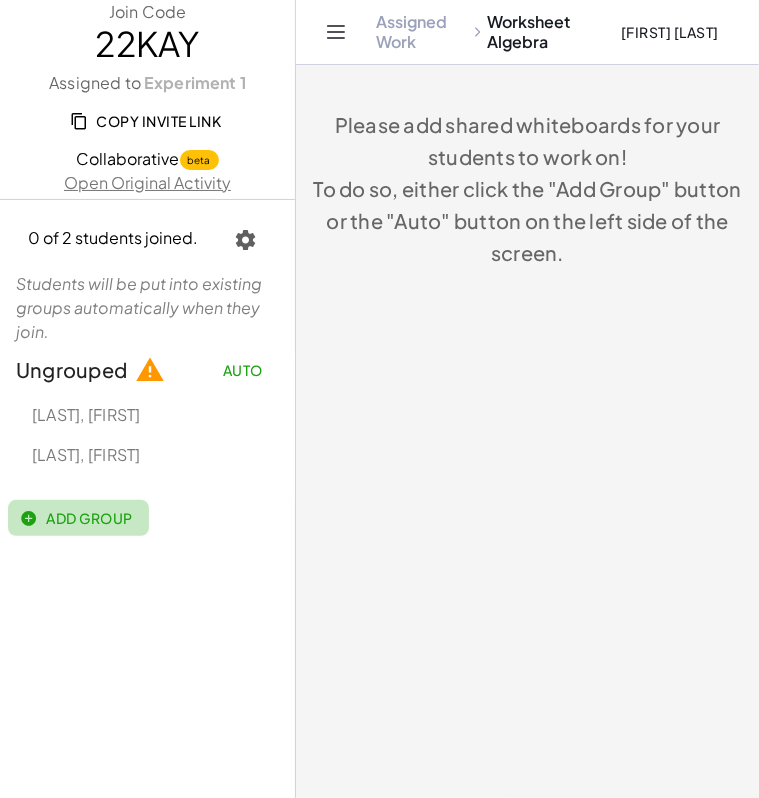 click on "Add Group" 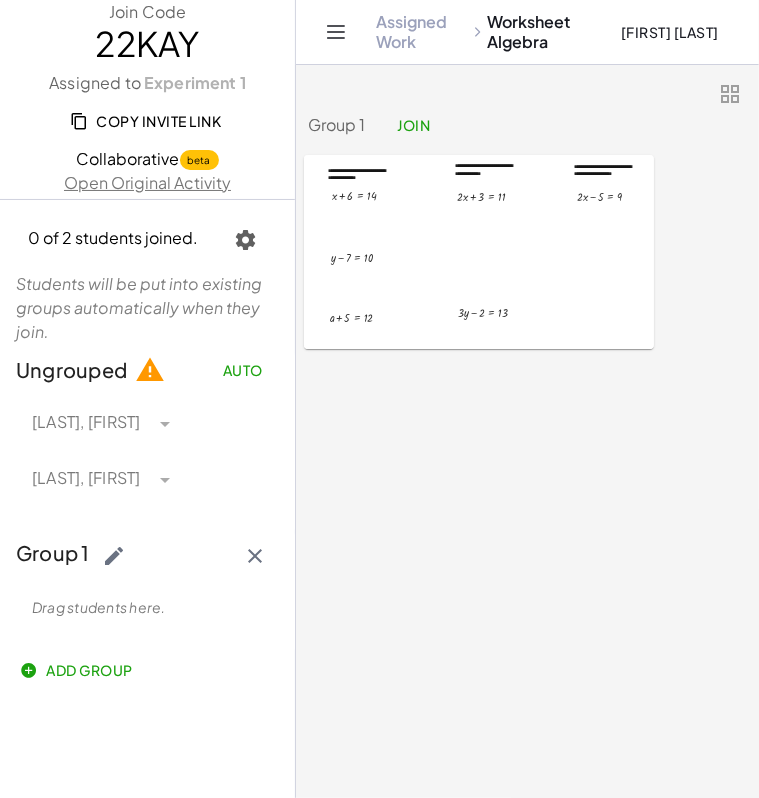 click on "Join" 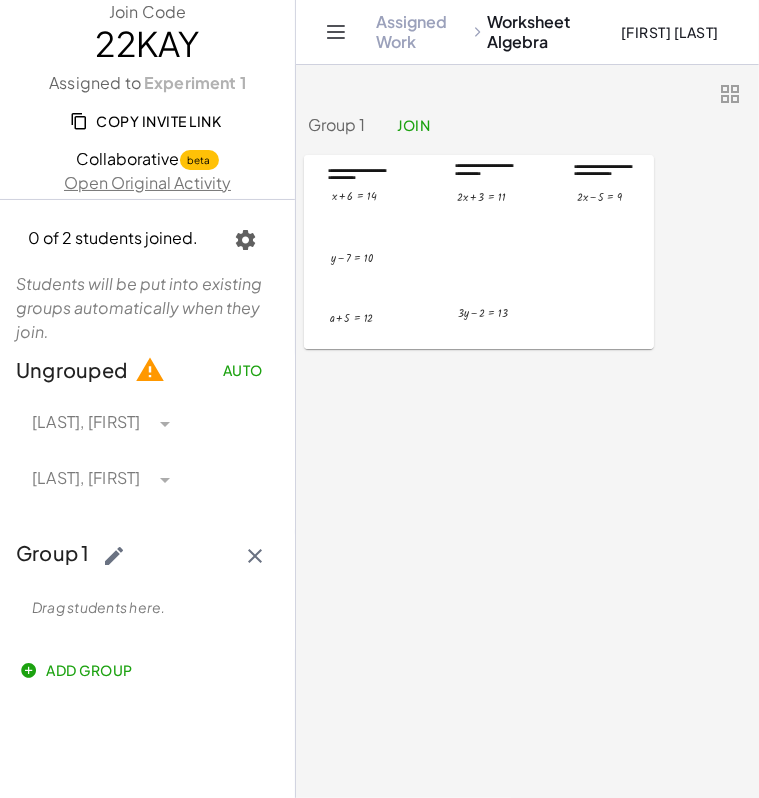 type 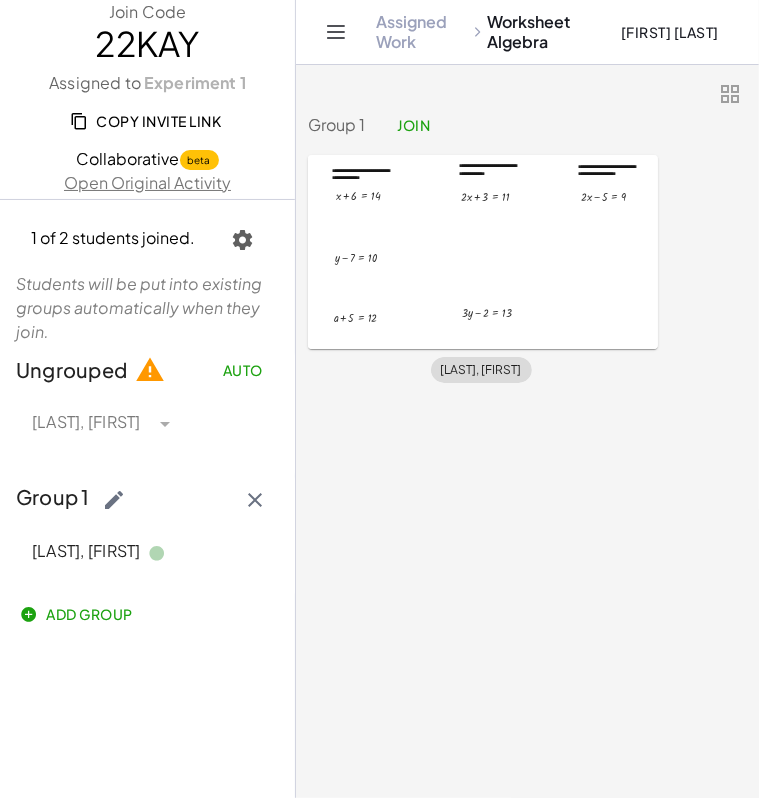 click at bounding box center (559, 416) 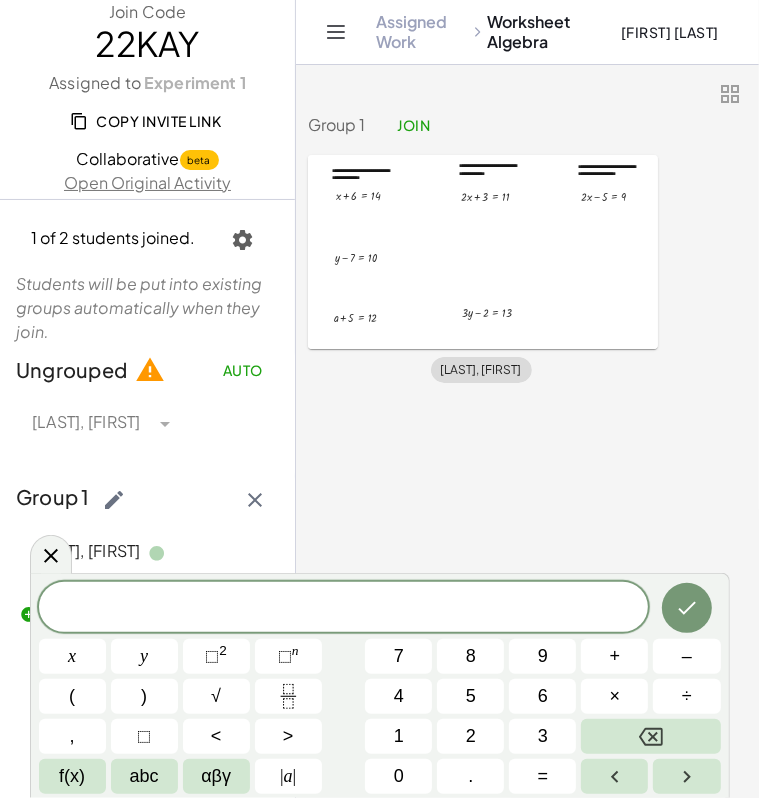 click on "Join" 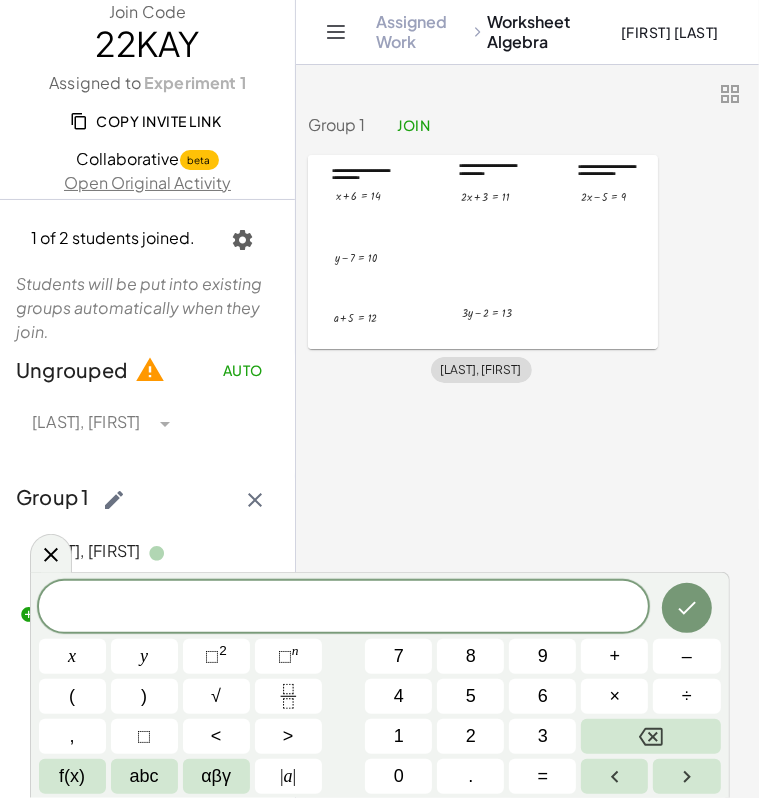click 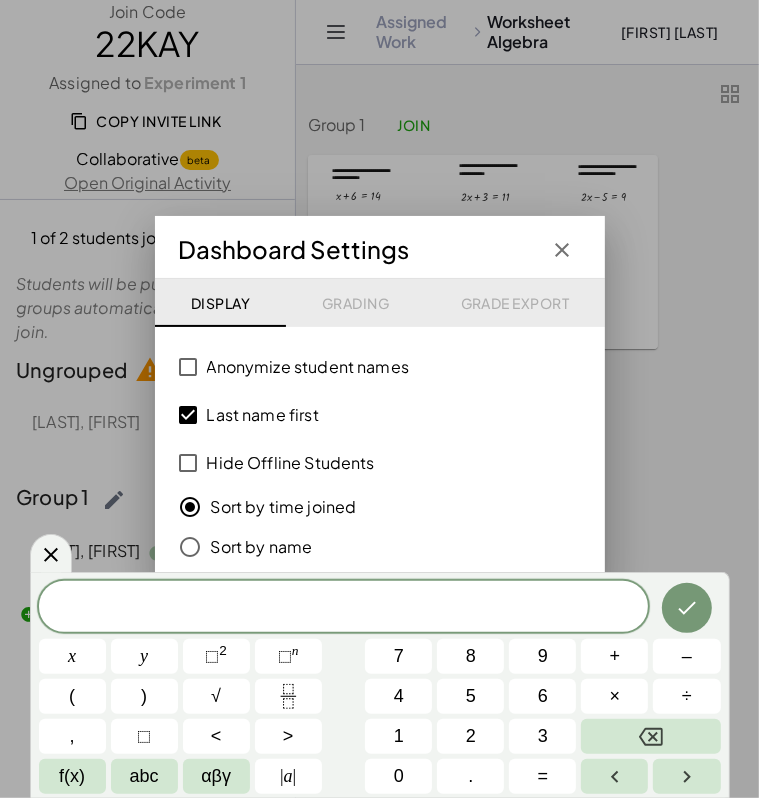 click 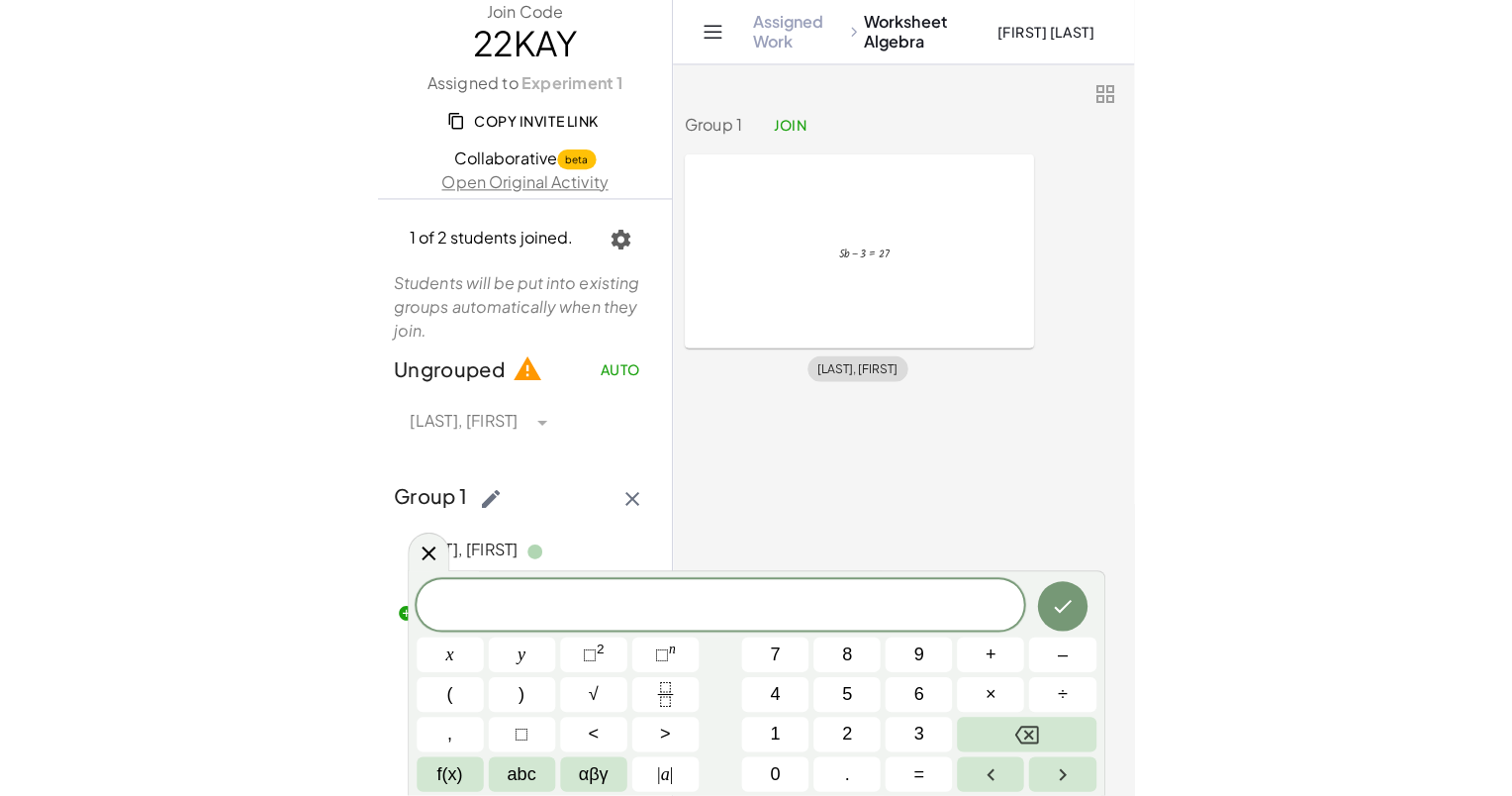 scroll, scrollTop: 297, scrollLeft: 0, axis: vertical 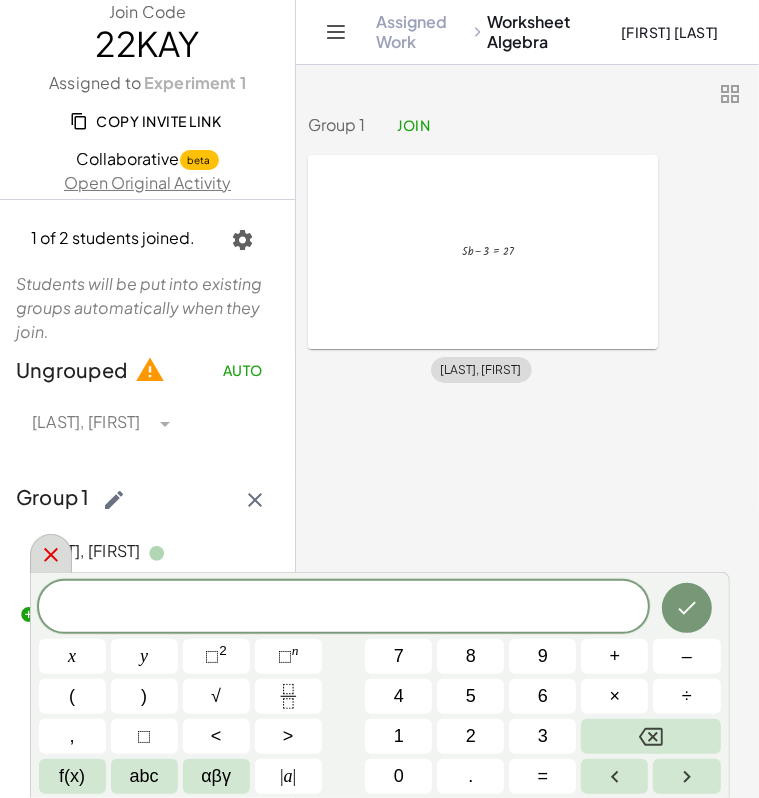 click 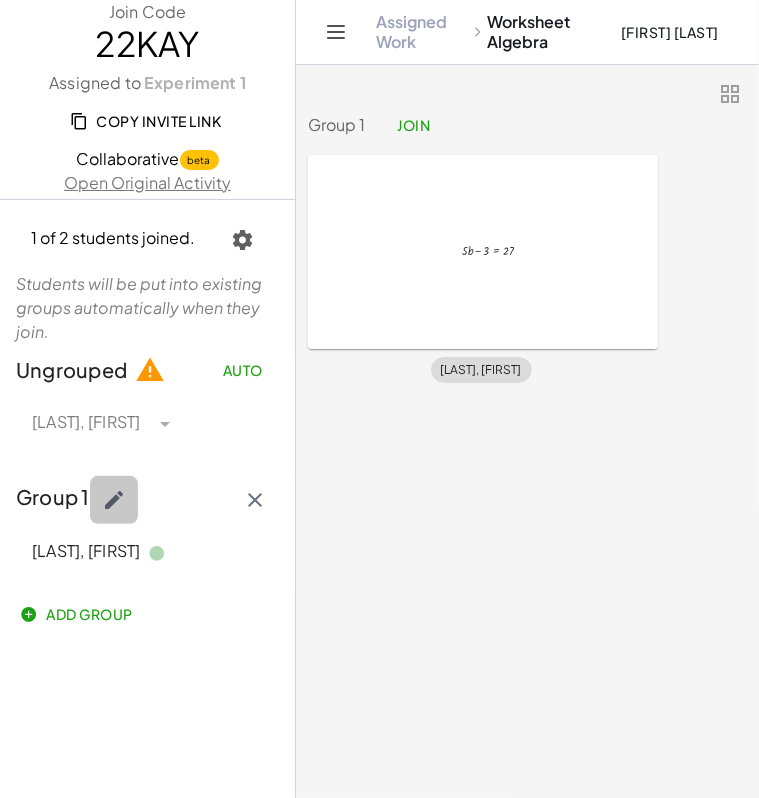 click 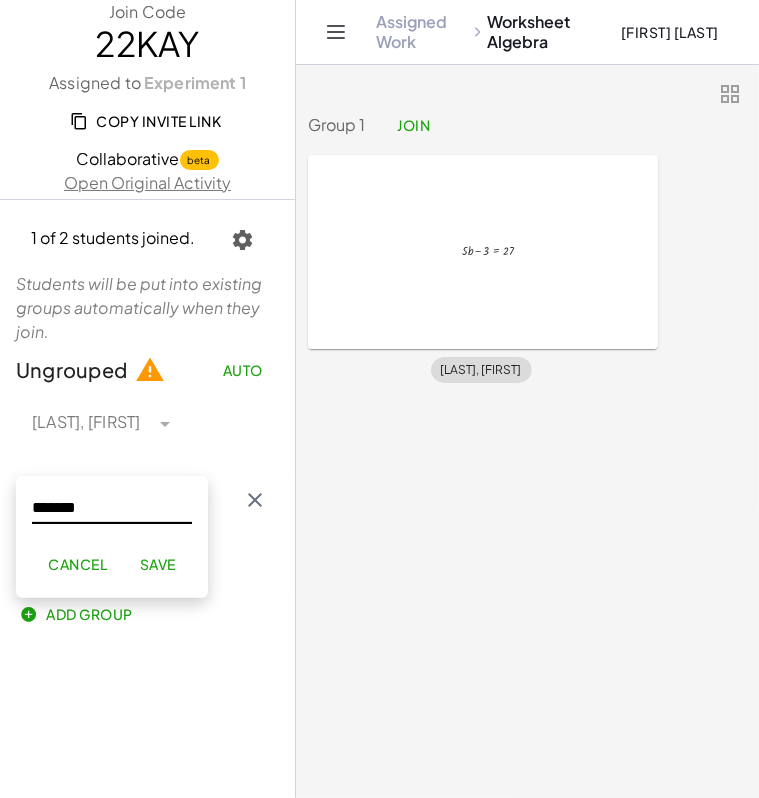 click on "Cancel" 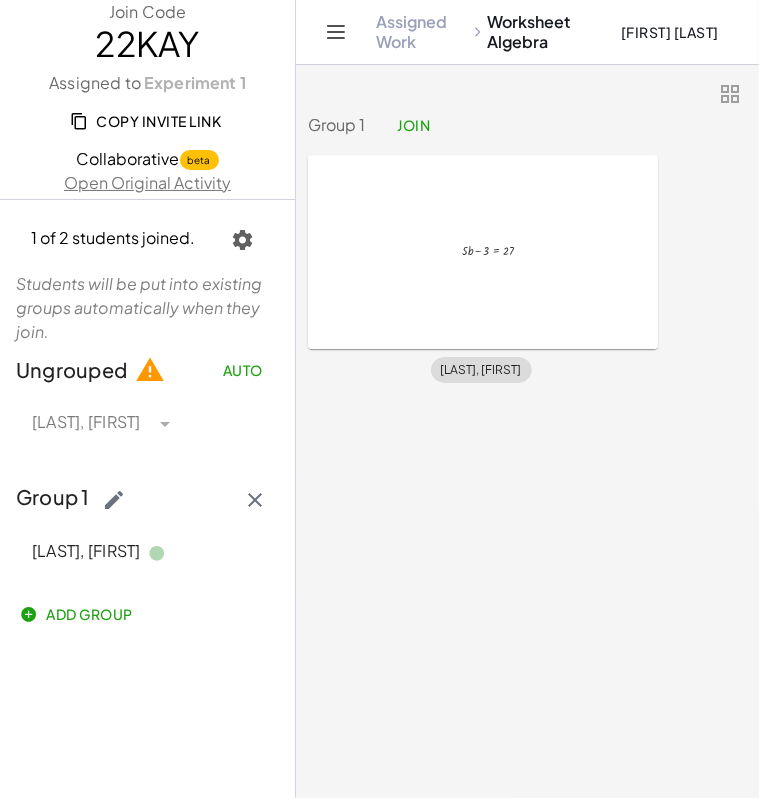 click on "Auto" 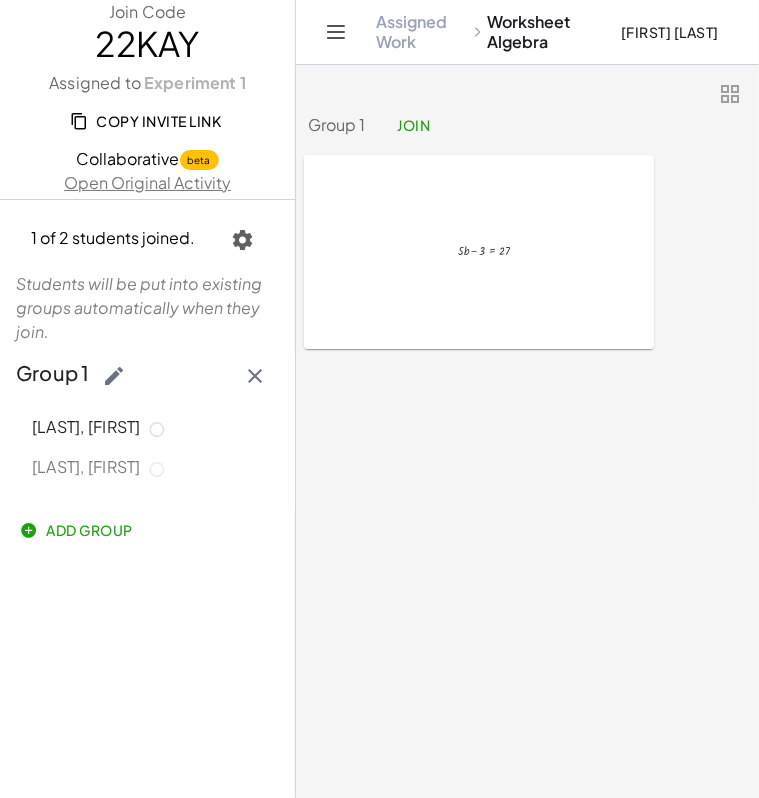 click 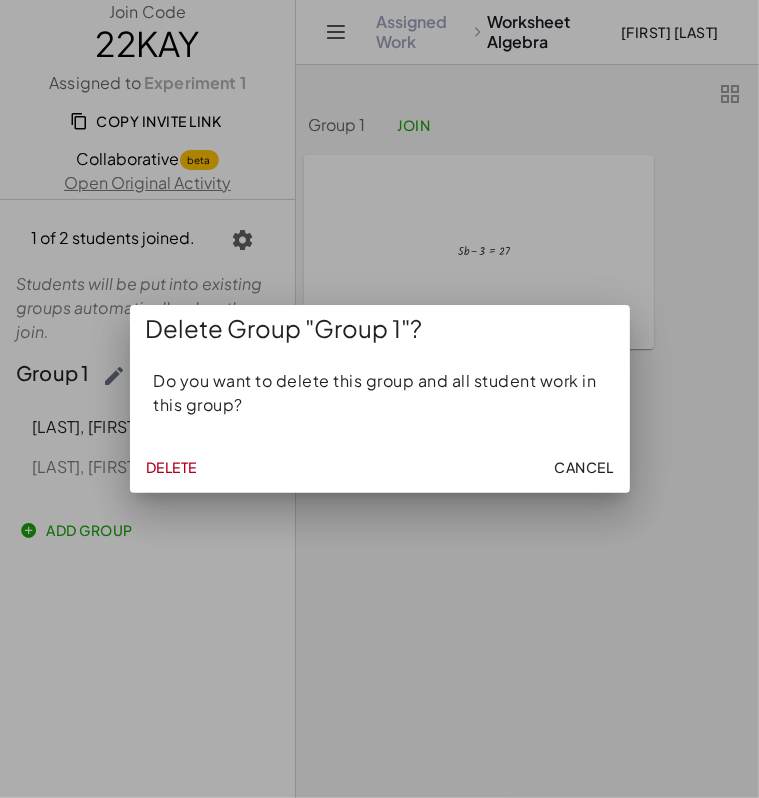 click on "Delete" 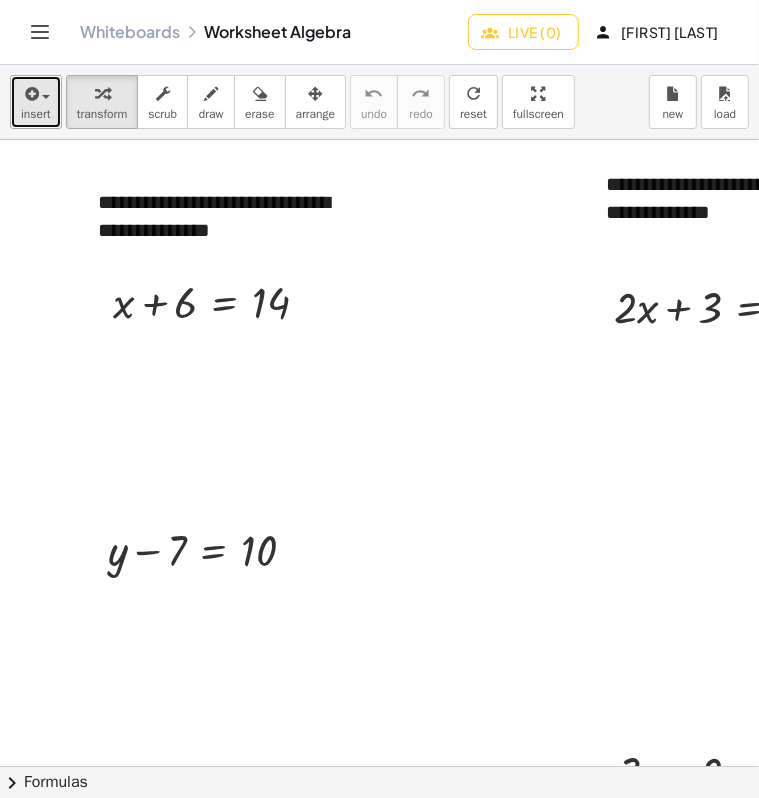 click at bounding box center (46, 97) 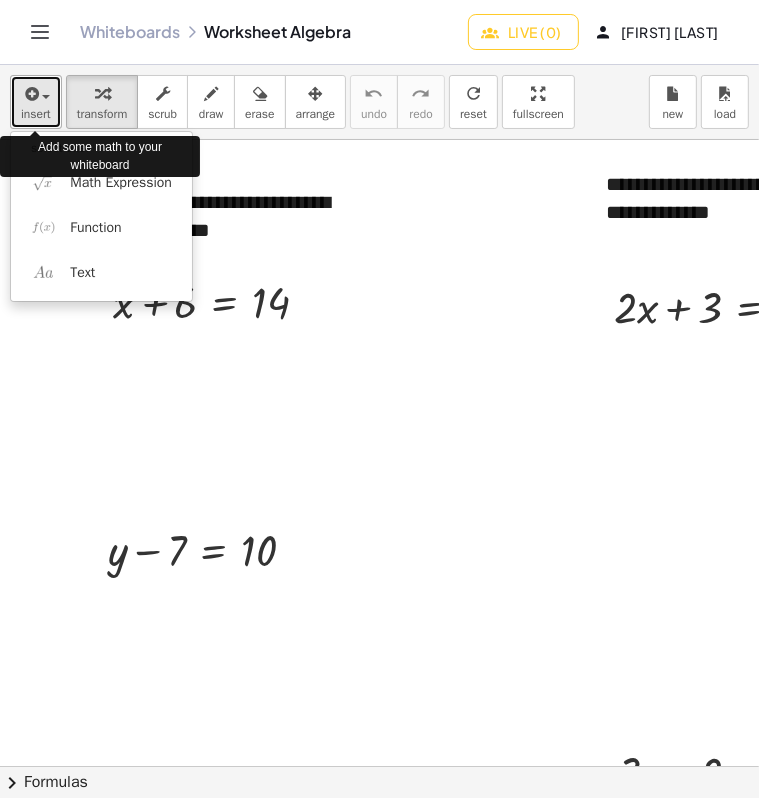click at bounding box center [46, 97] 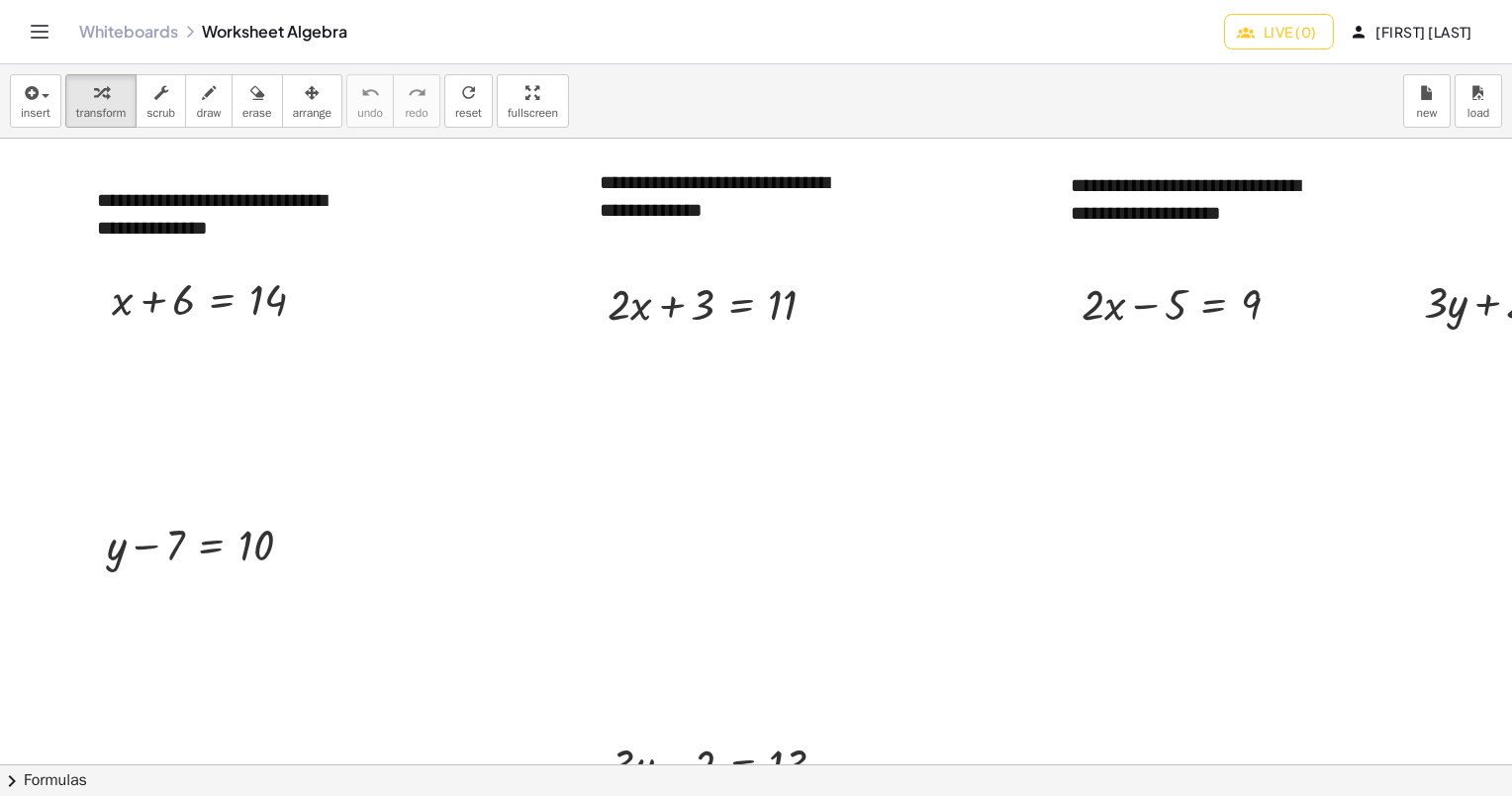 click 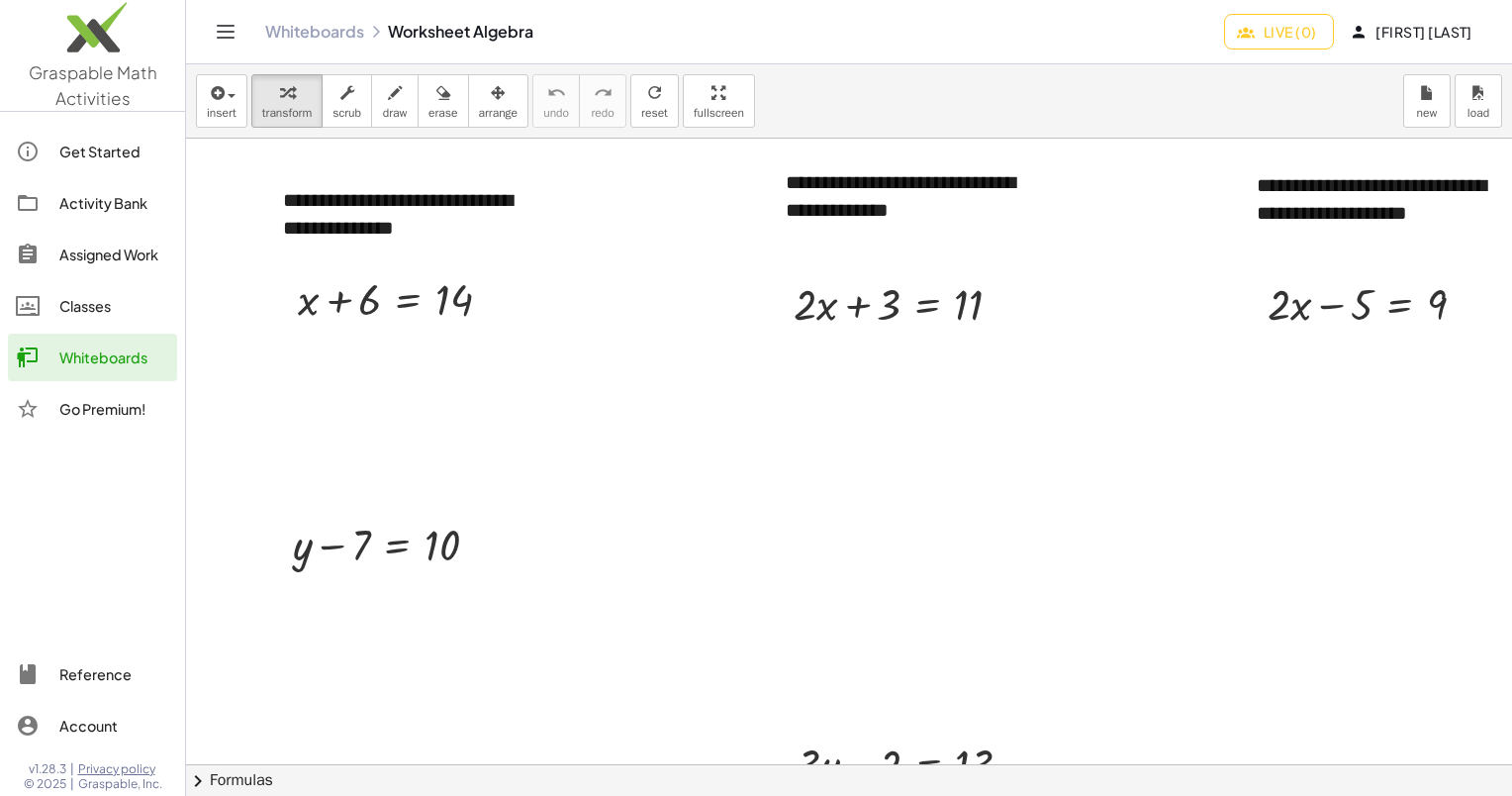 click on "Whiteboards" 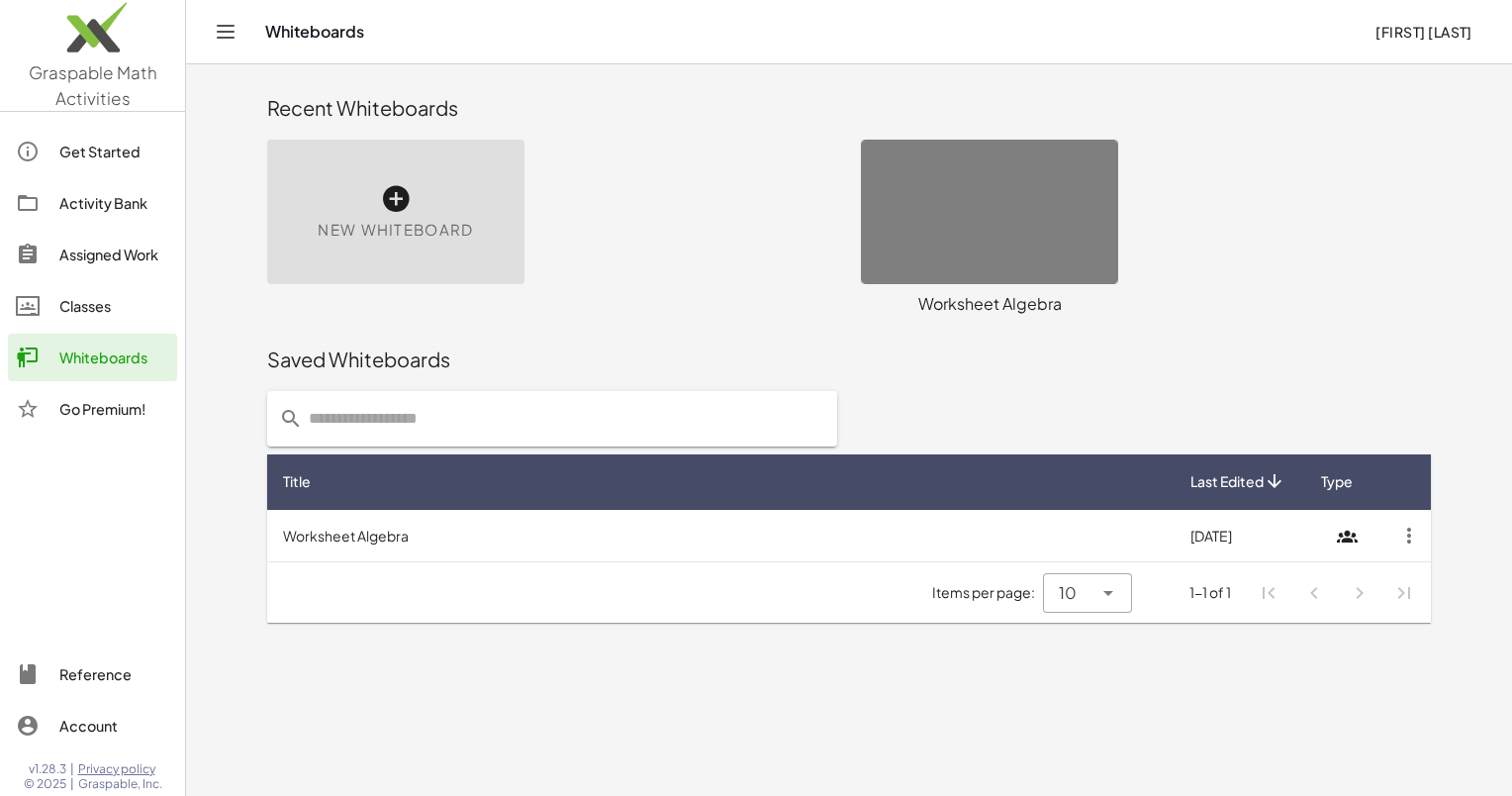 drag, startPoint x: 944, startPoint y: 220, endPoint x: 1174, endPoint y: 188, distance: 232.2154 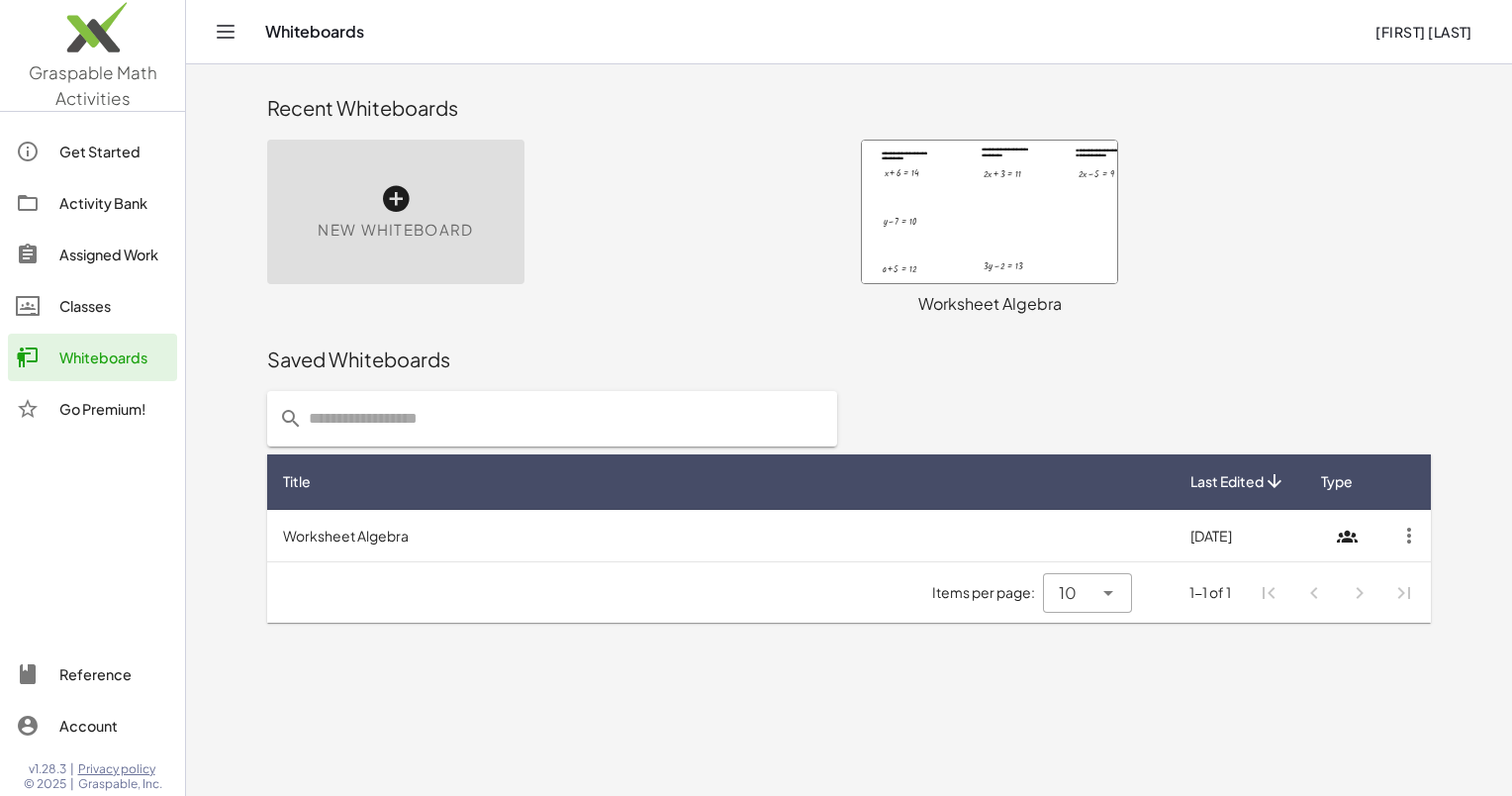 click at bounding box center [990, 212] 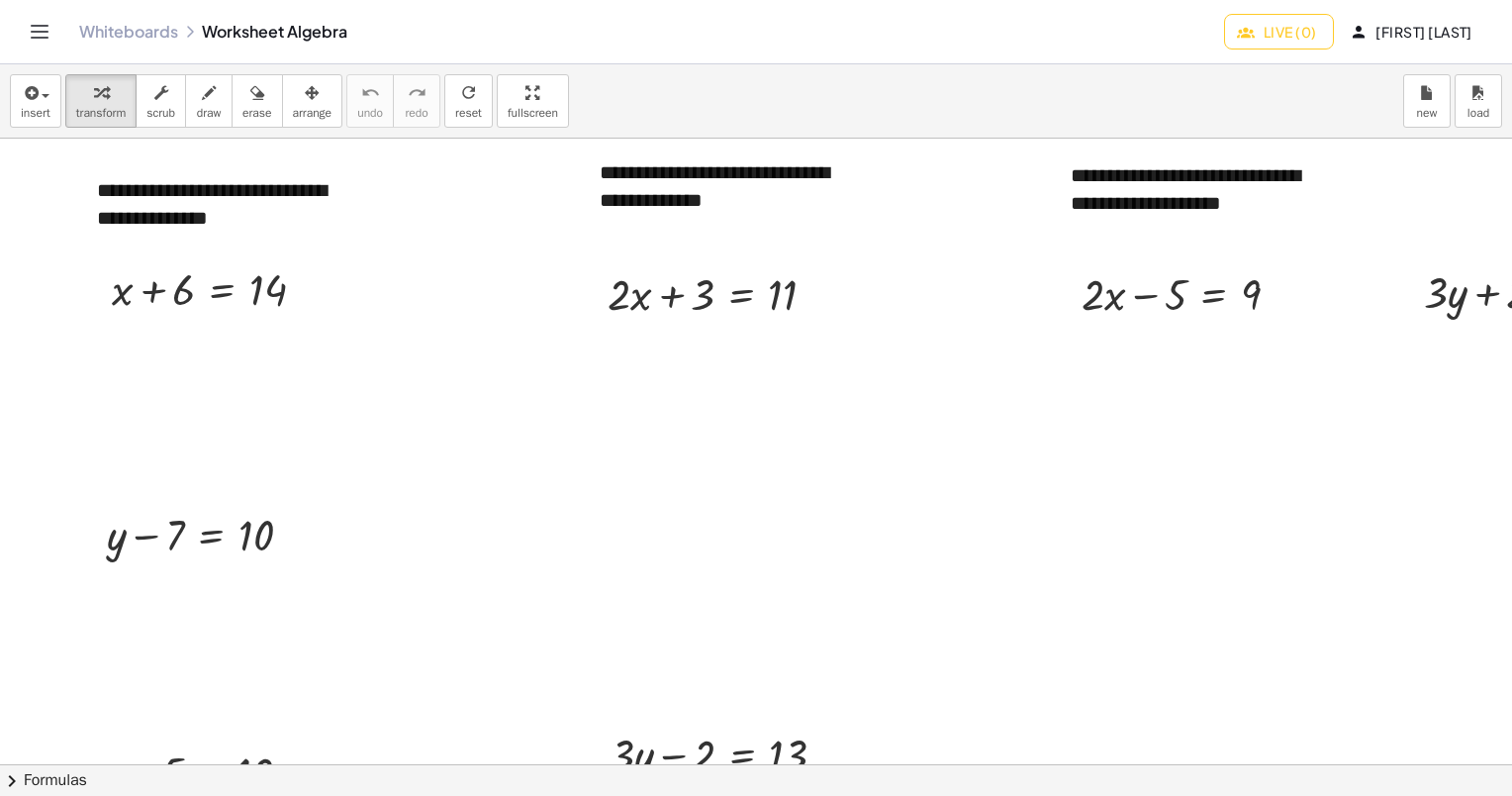 scroll, scrollTop: 0, scrollLeft: 0, axis: both 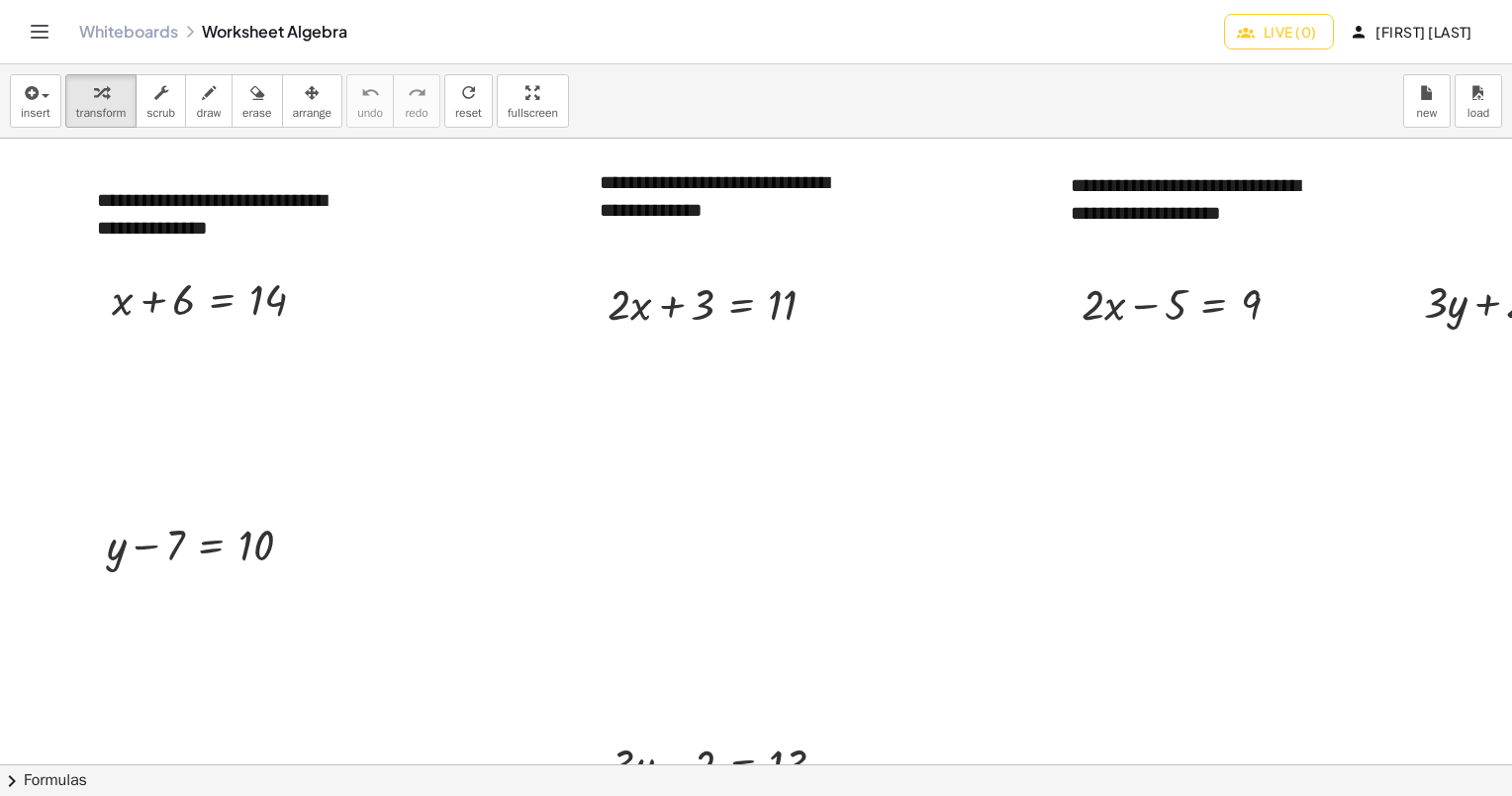 drag, startPoint x: 537, startPoint y: 114, endPoint x: 541, endPoint y: 217, distance: 103.0776 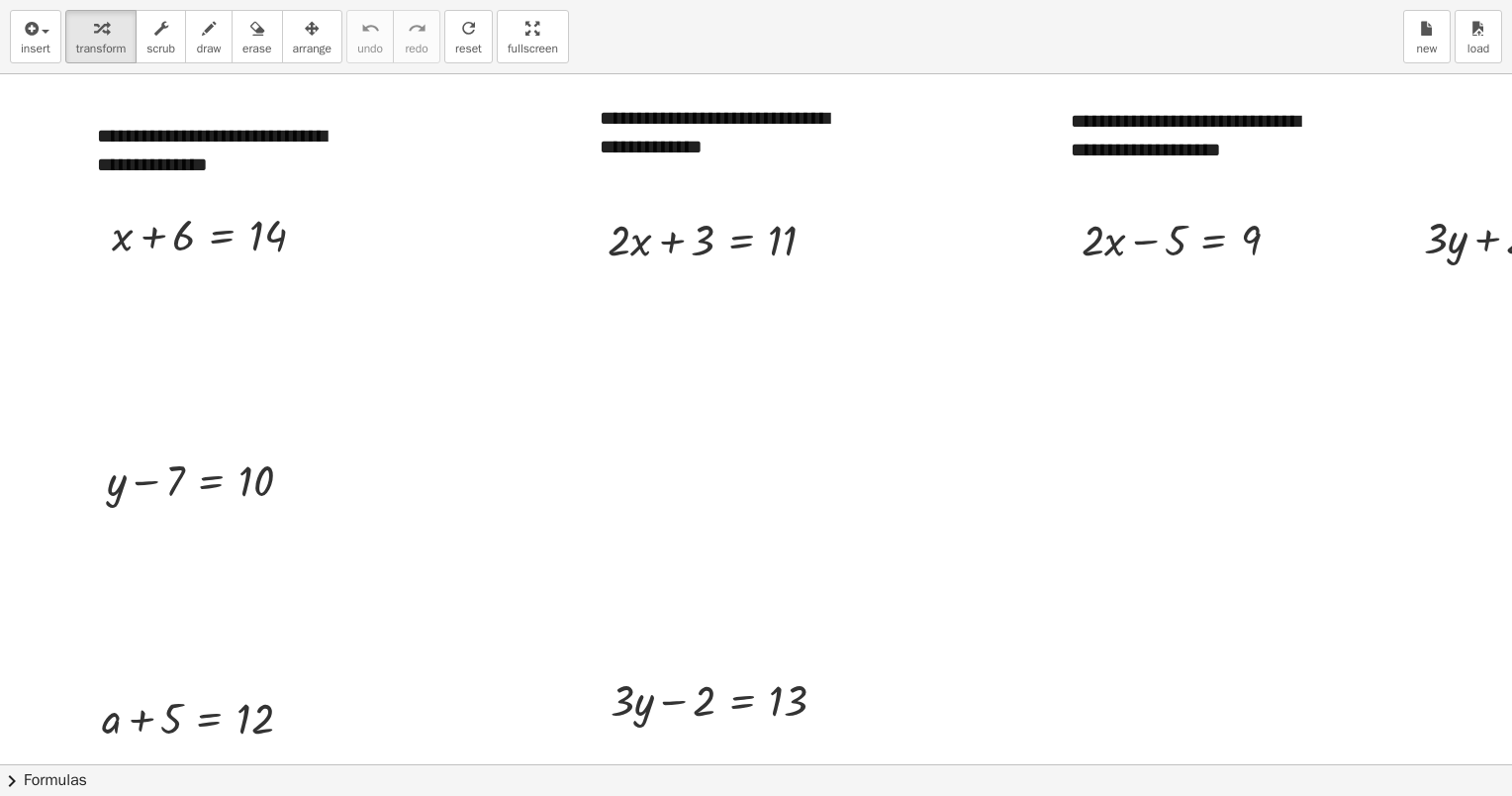 click on "**********" at bounding box center [756, 398] 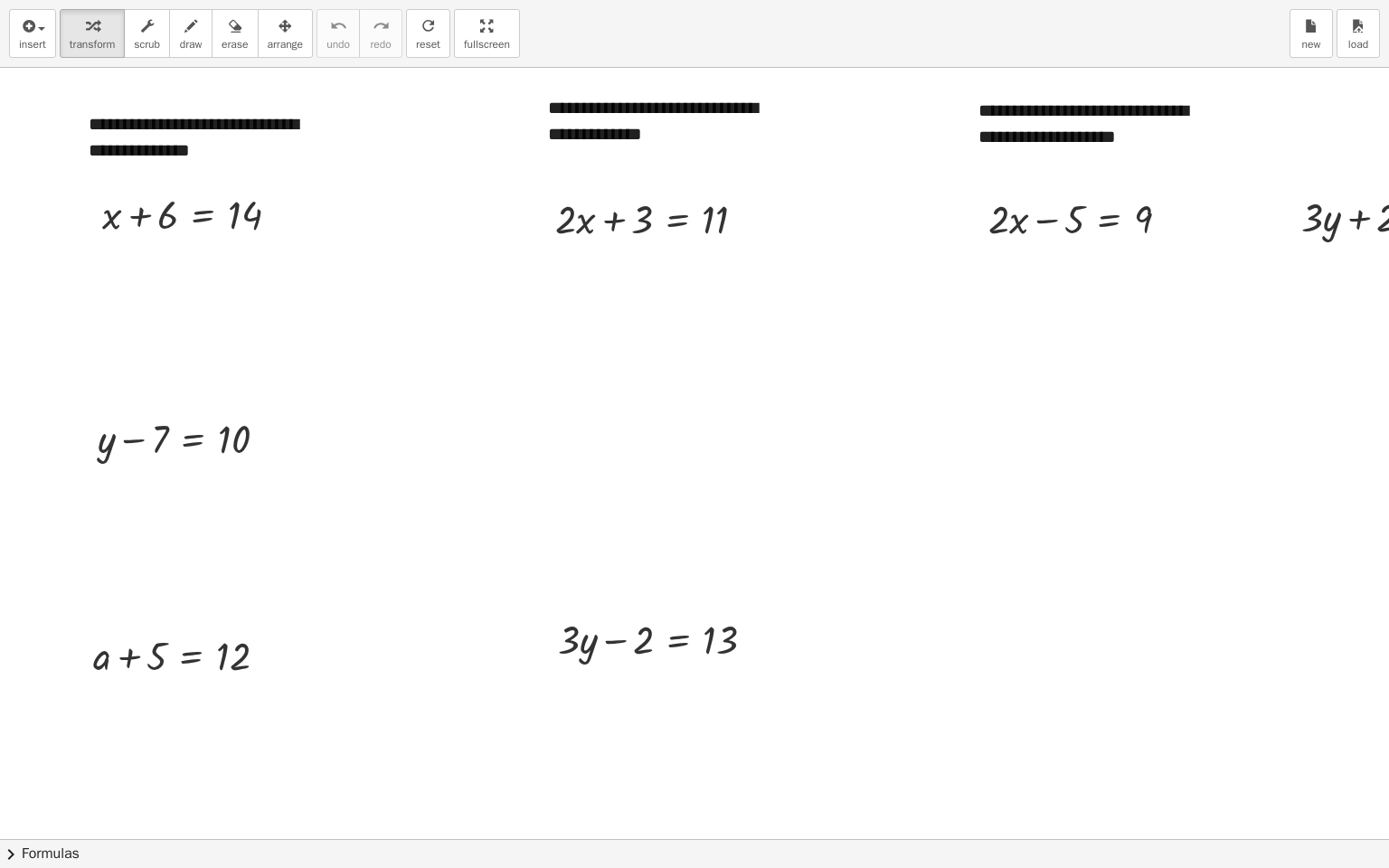 drag, startPoint x: 478, startPoint y: 20, endPoint x: 475, endPoint y: -74, distance: 94.0479 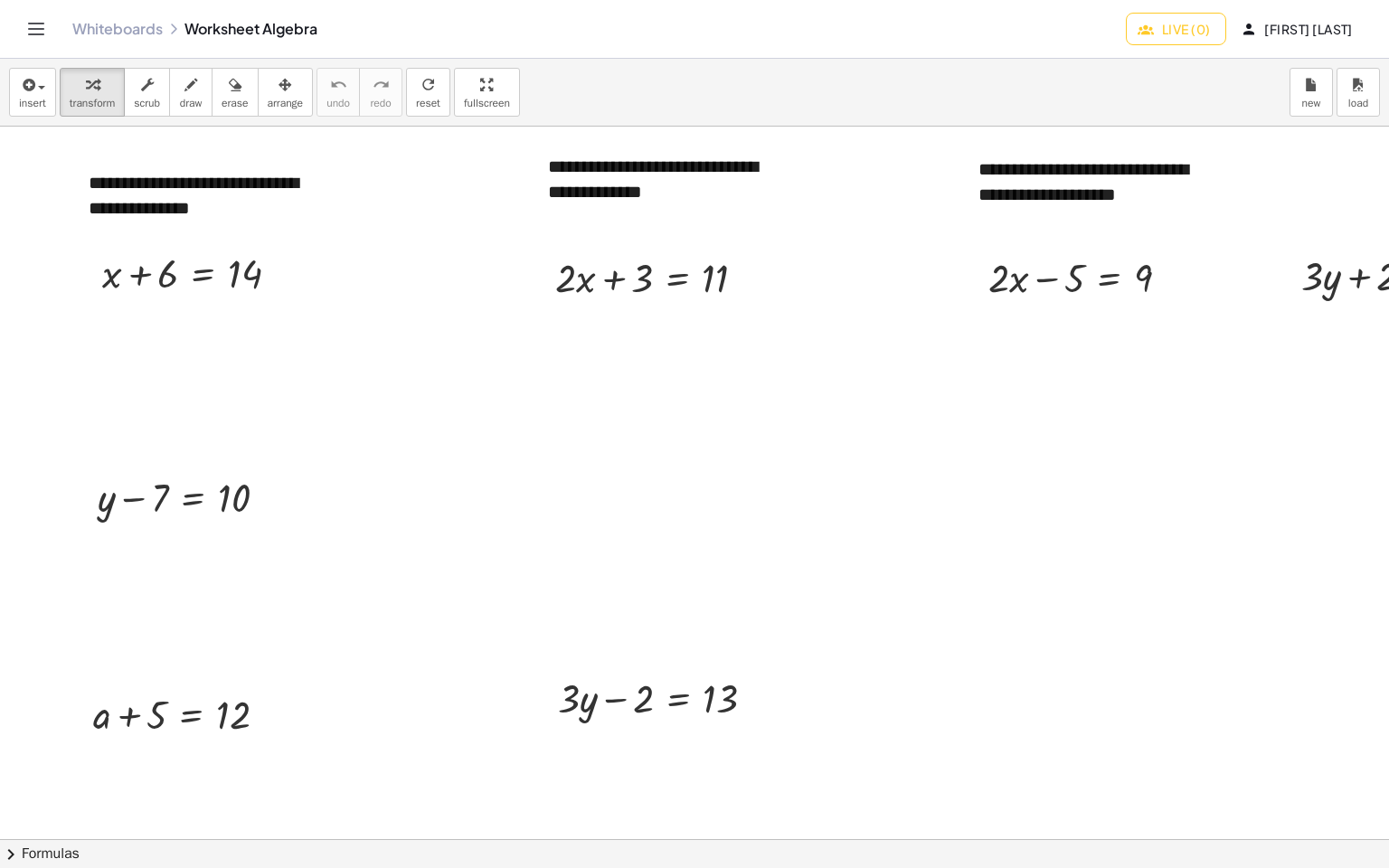 click on "**********" at bounding box center [694, 434] 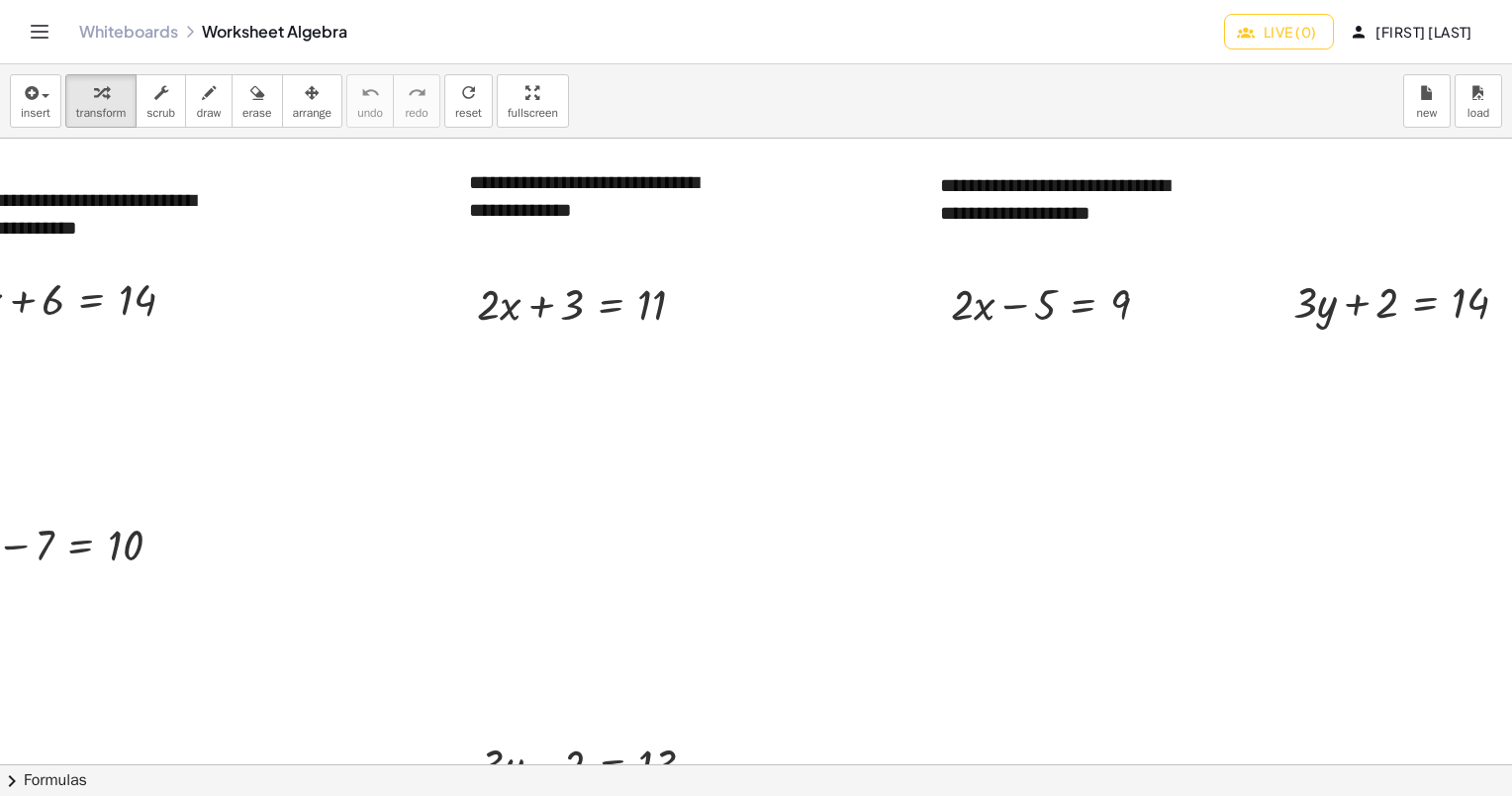 scroll, scrollTop: 0, scrollLeft: 0, axis: both 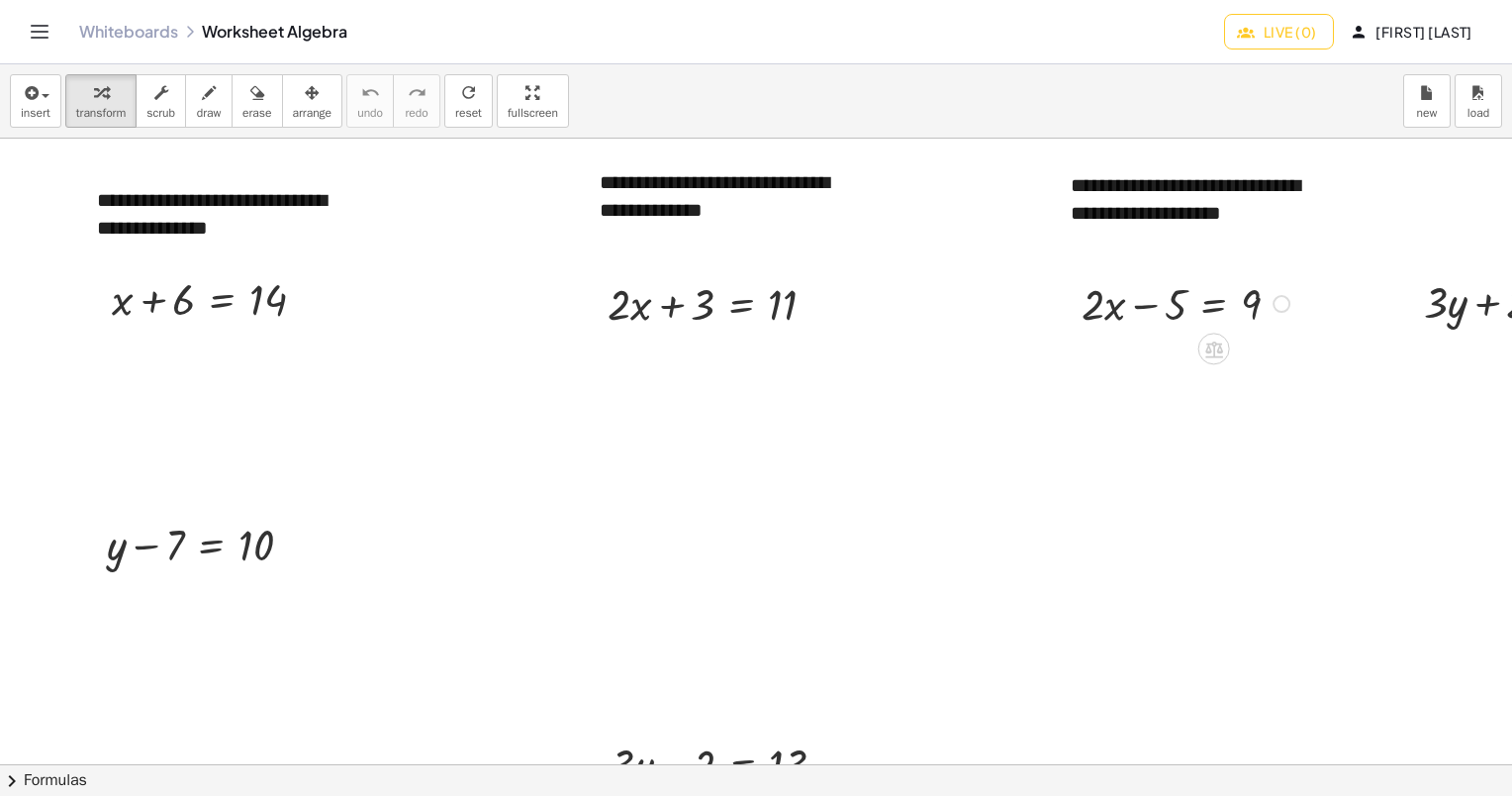 click at bounding box center [1281, 304] 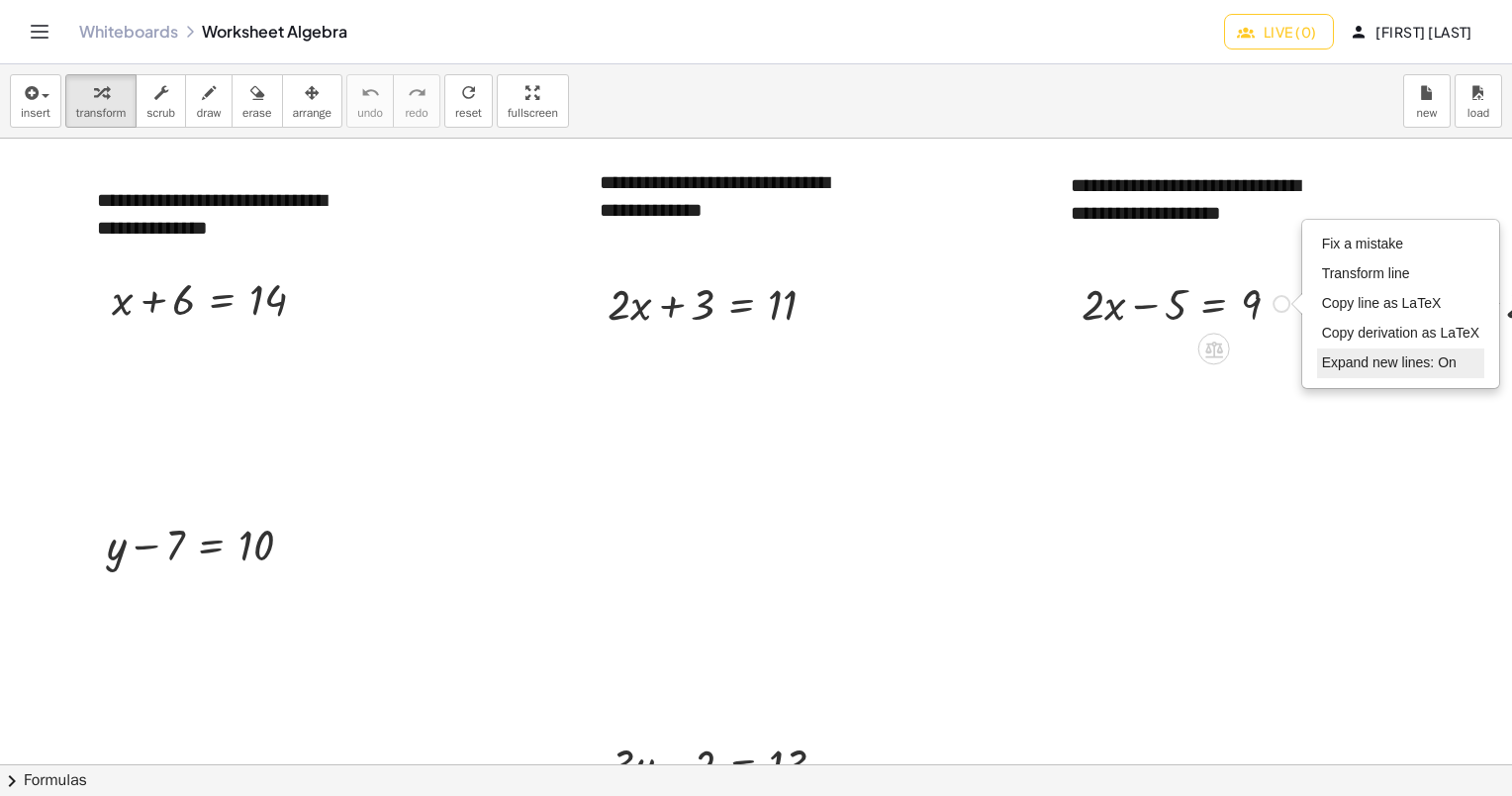 click on "Expand new lines: On" at bounding box center (1389, 362) 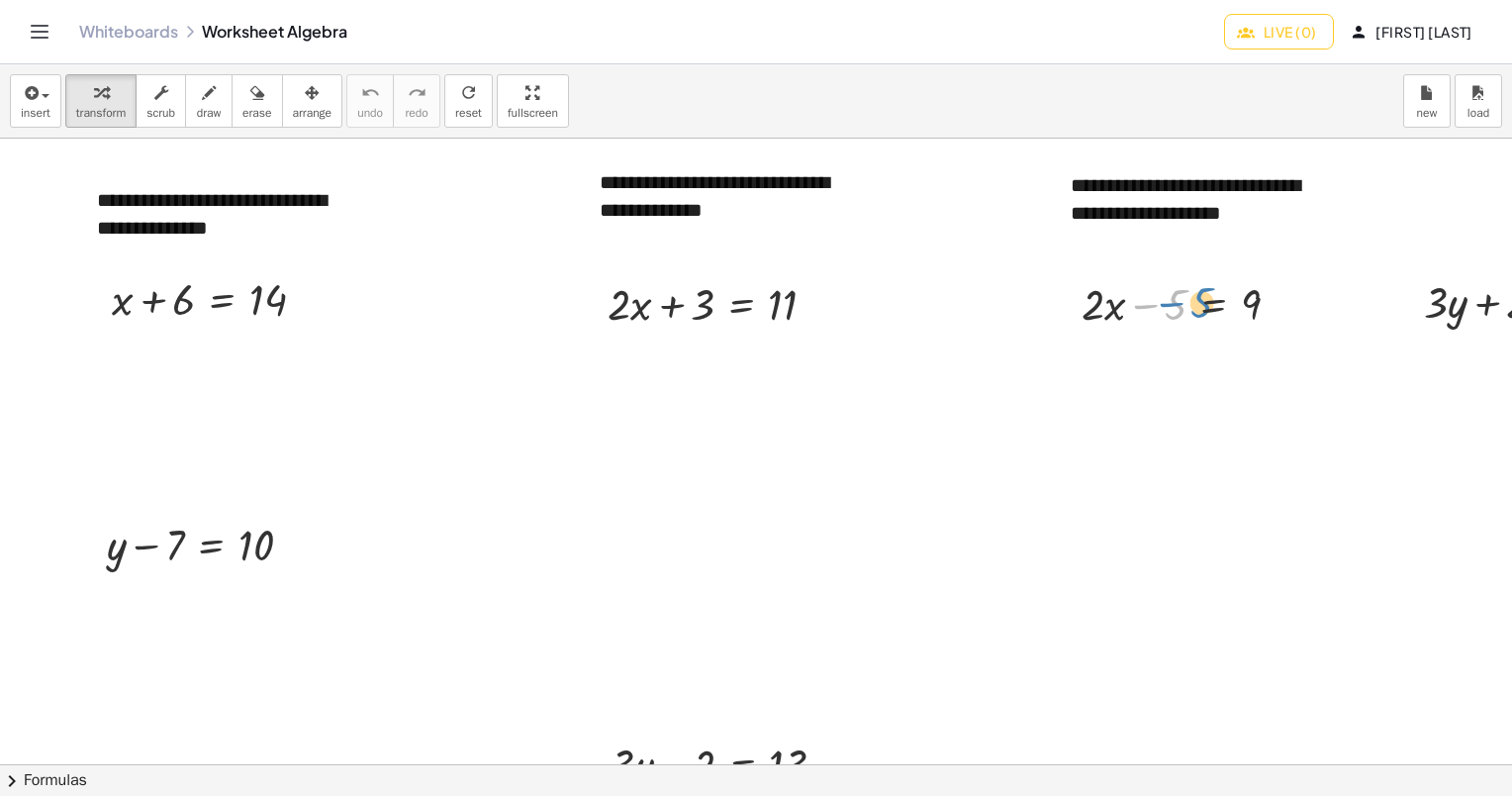 click at bounding box center [1188, 302] 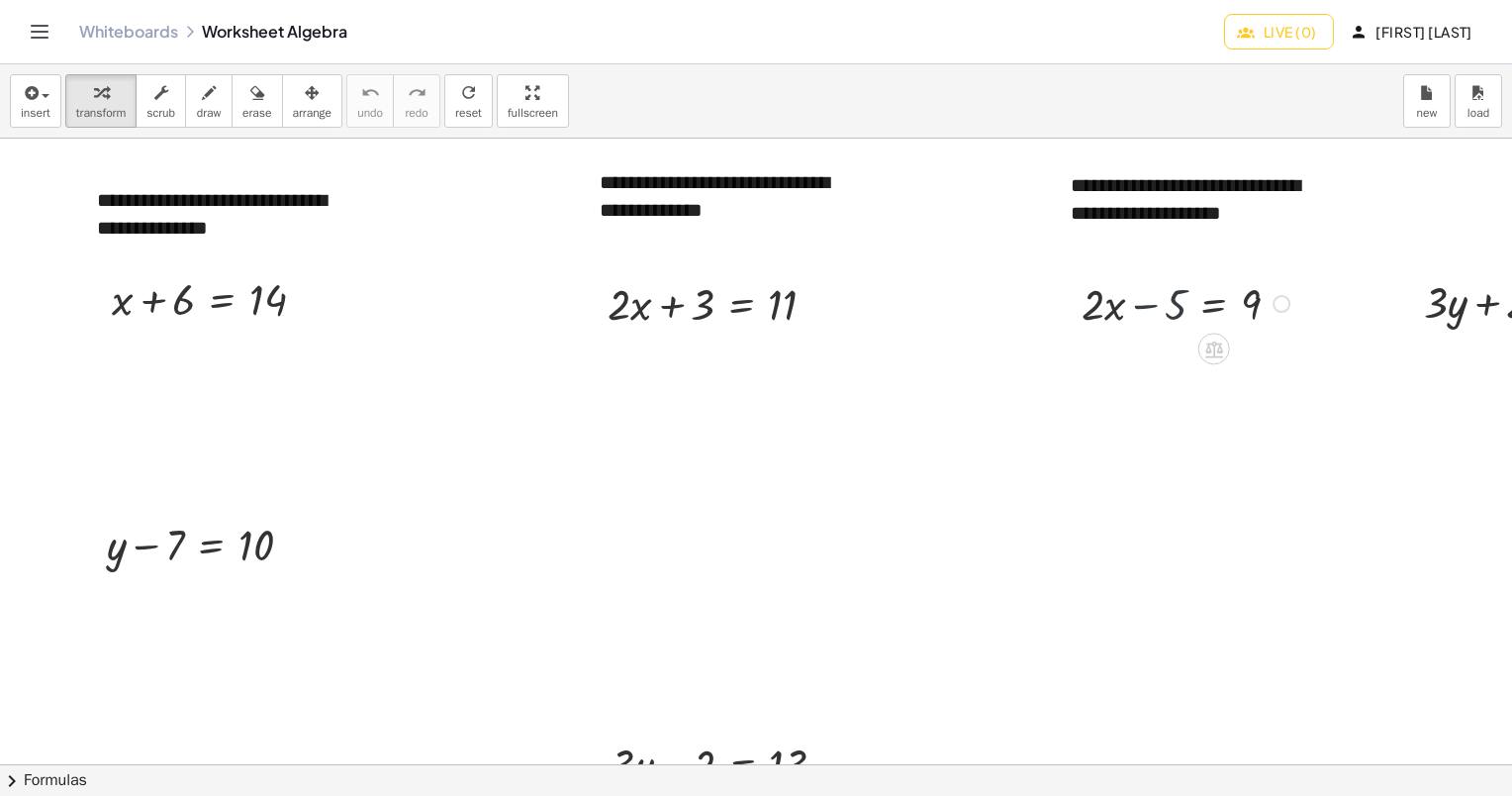 click on "Fix a mistake Transform line Copy line as LaTeX Copy derivation as LaTeX Expand new lines: On" at bounding box center [1281, 304] 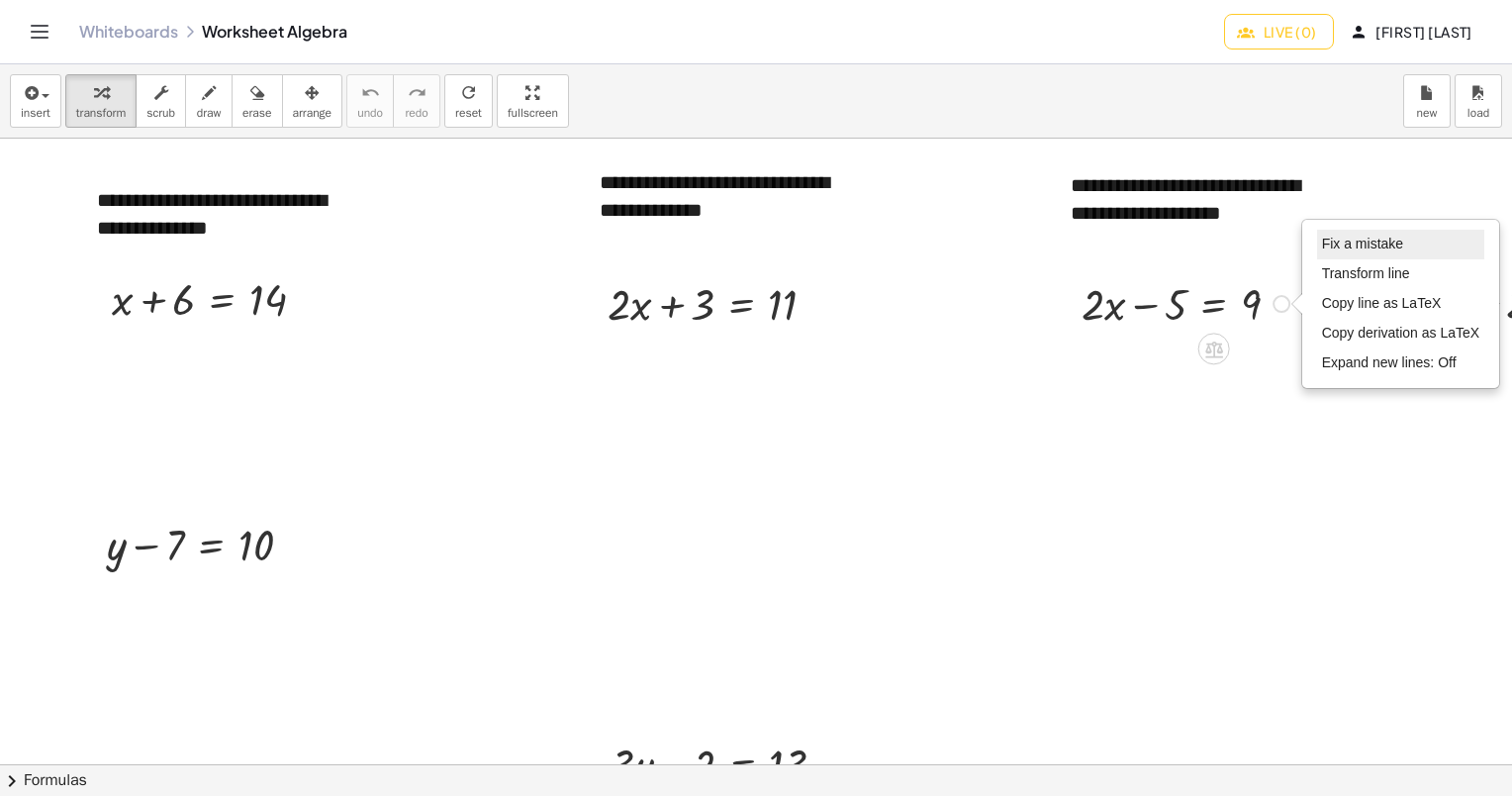 click on "Fix a mistake" at bounding box center [1401, 245] 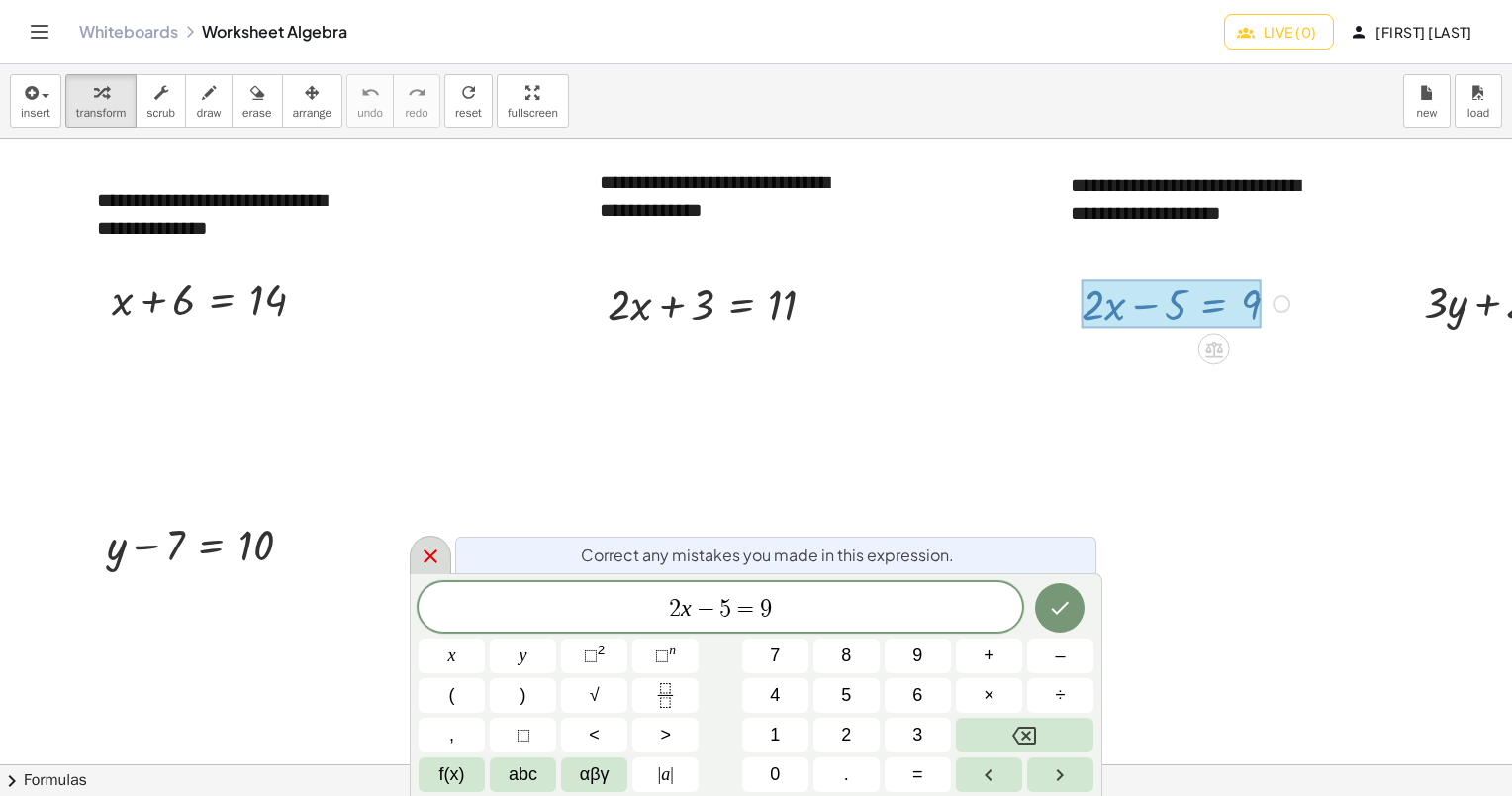 click 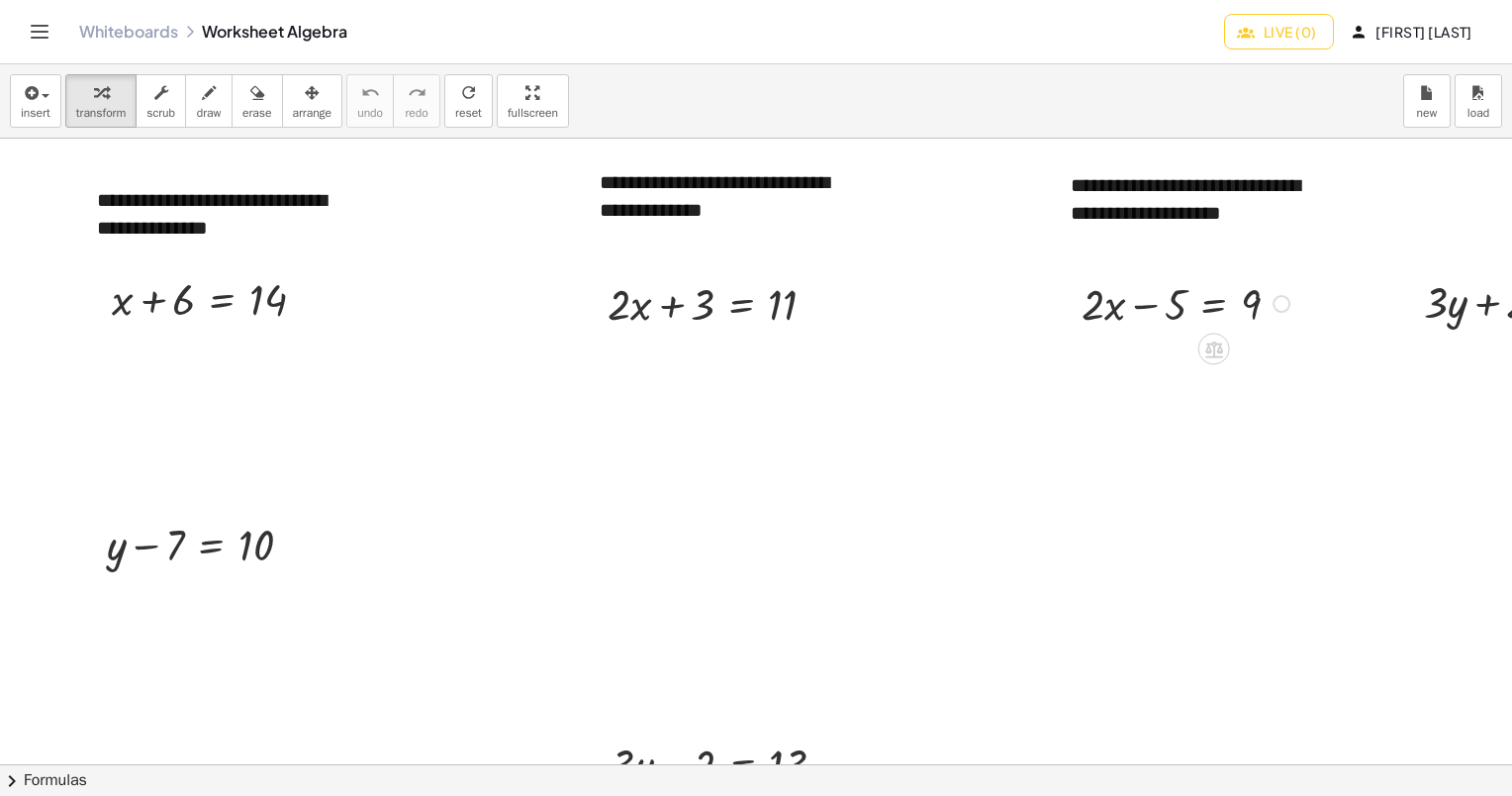 click on "Fix a mistake Transform line Copy line as LaTeX Copy derivation as LaTeX Expand new lines: Off" at bounding box center [1281, 304] 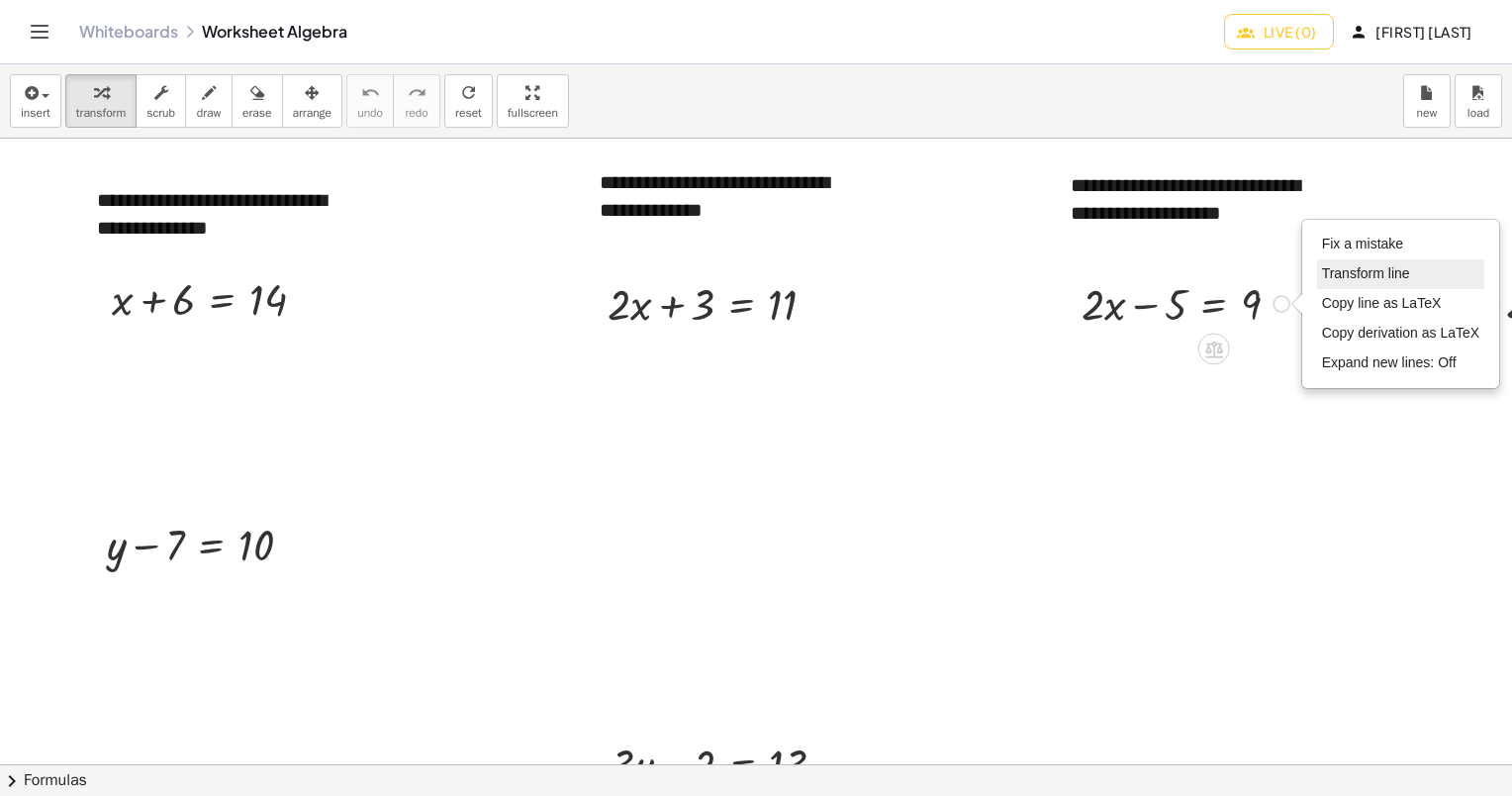 click on "Transform line" at bounding box center (1366, 273) 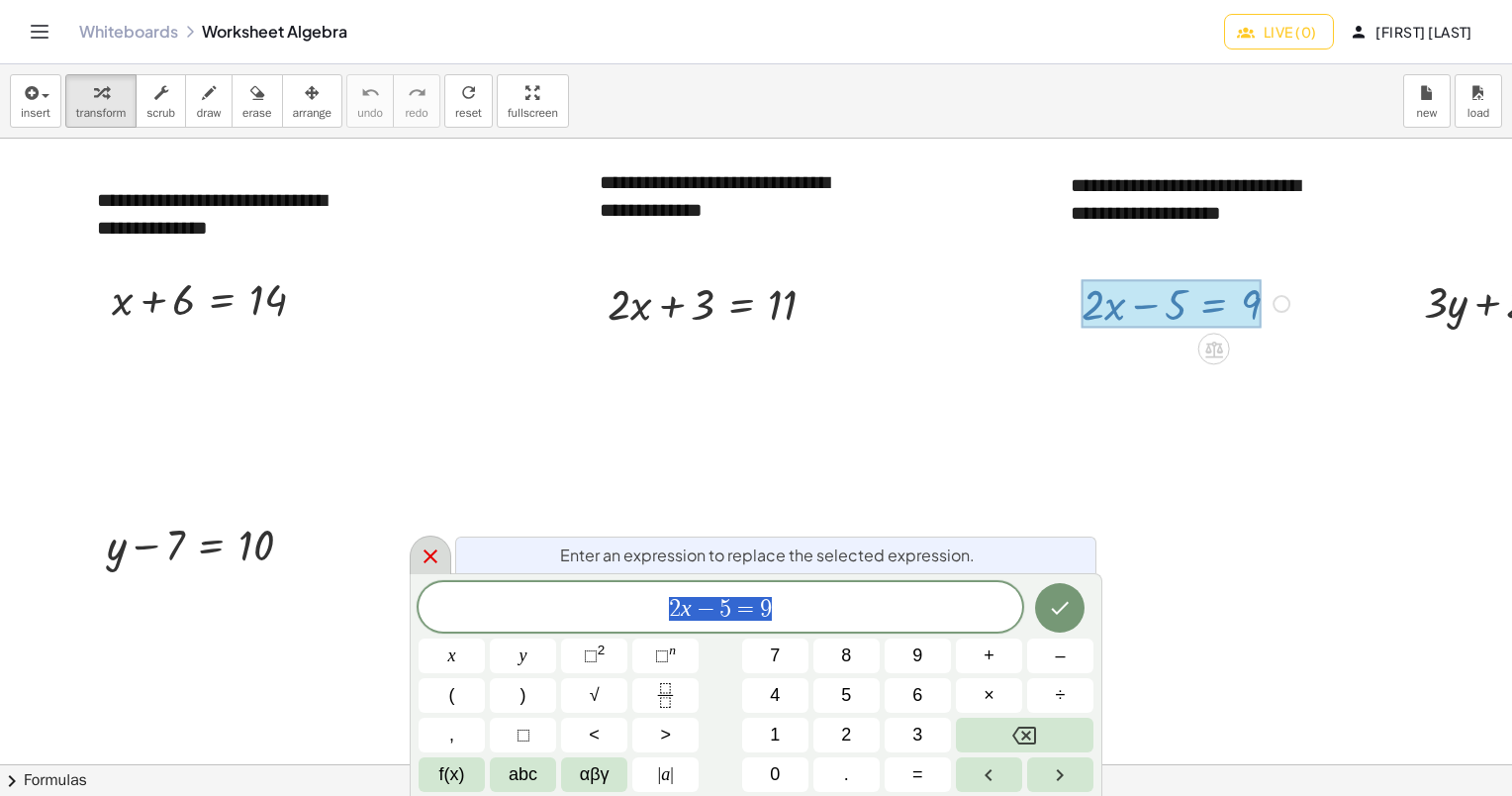 click 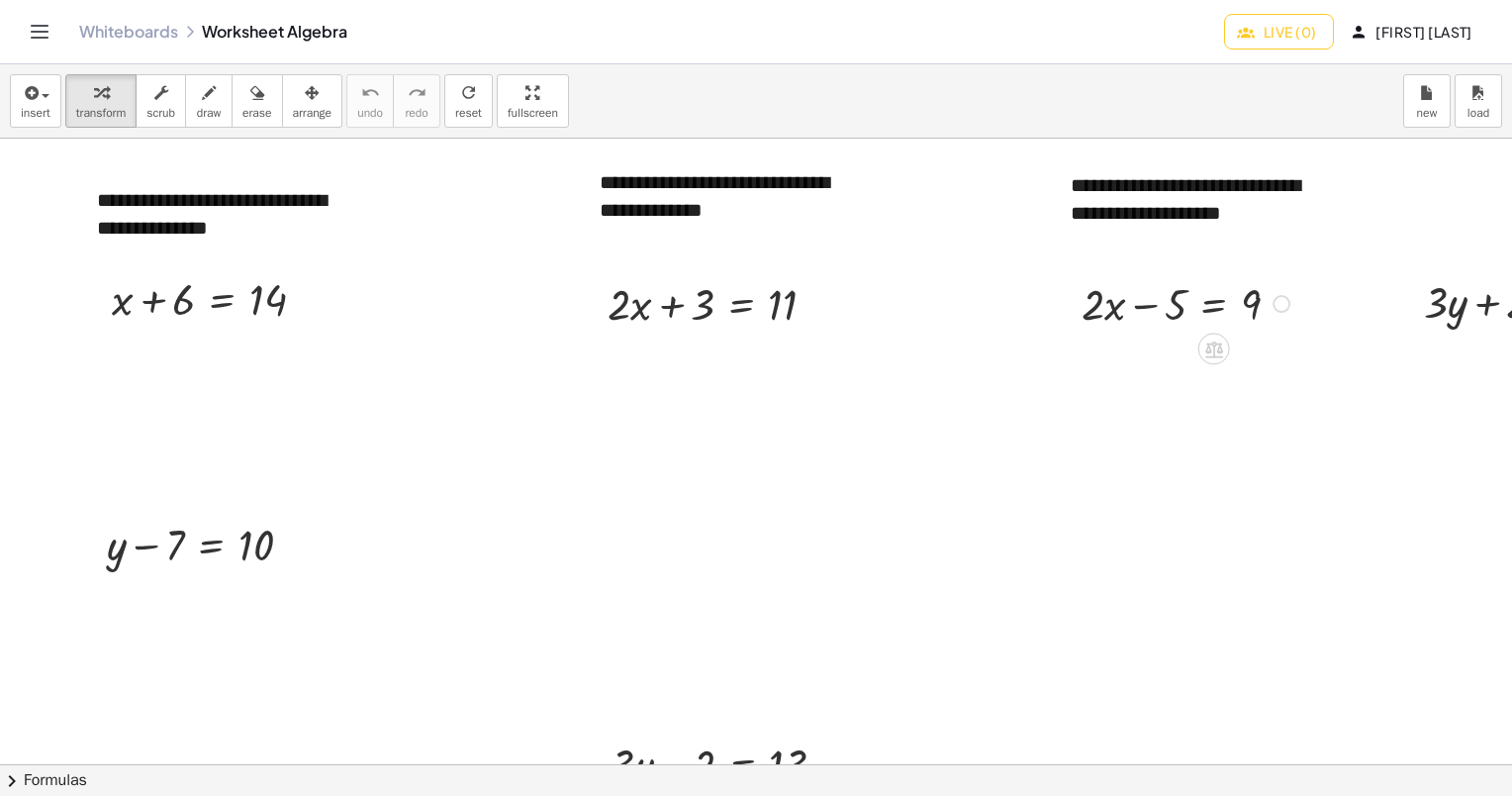 click on "Fix a mistake Transform line Copy line as LaTeX Copy derivation as LaTeX Expand new lines: Off" at bounding box center [1281, 304] 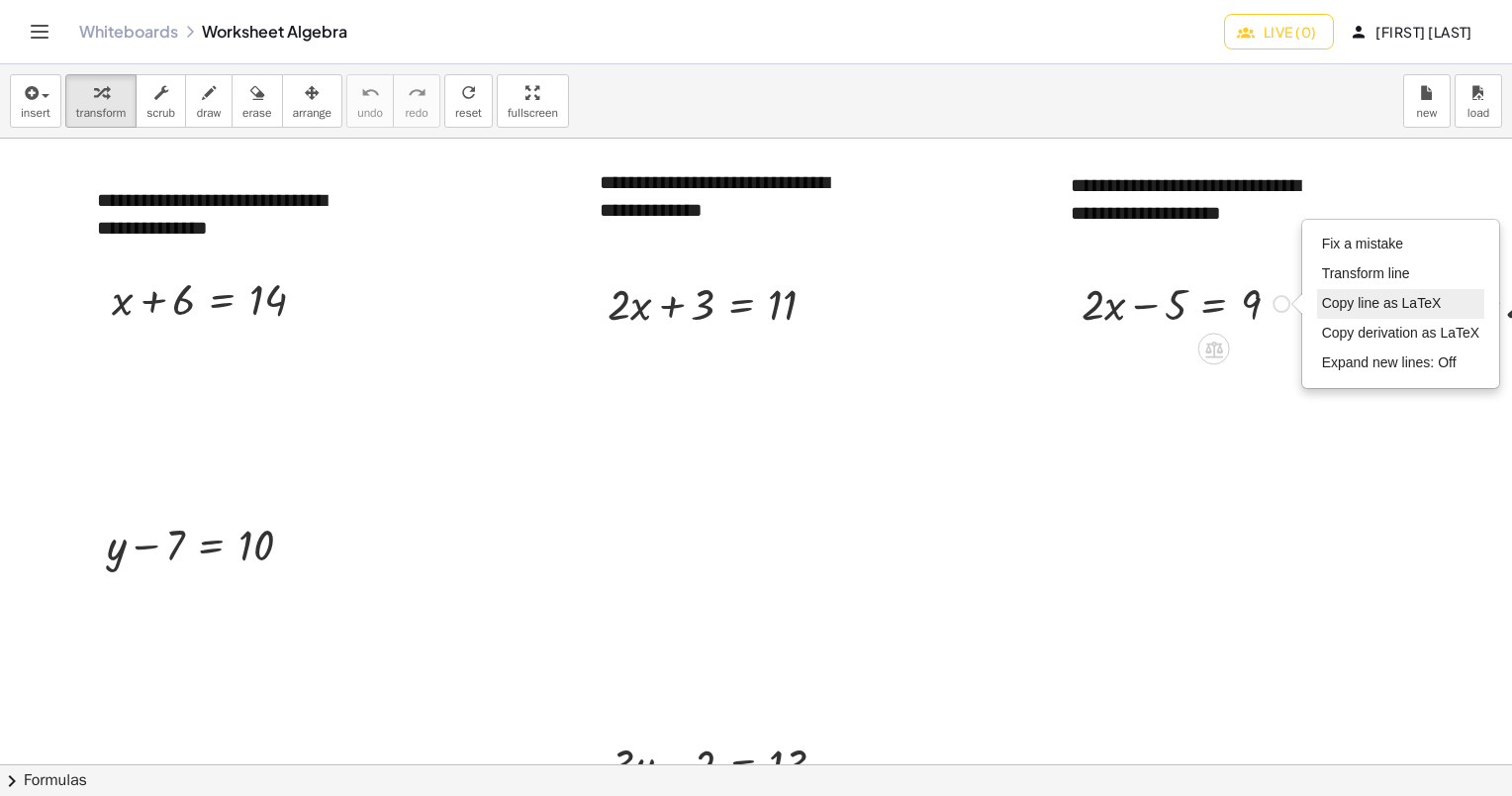 click on "Copy line as LaTeX" at bounding box center [1381, 303] 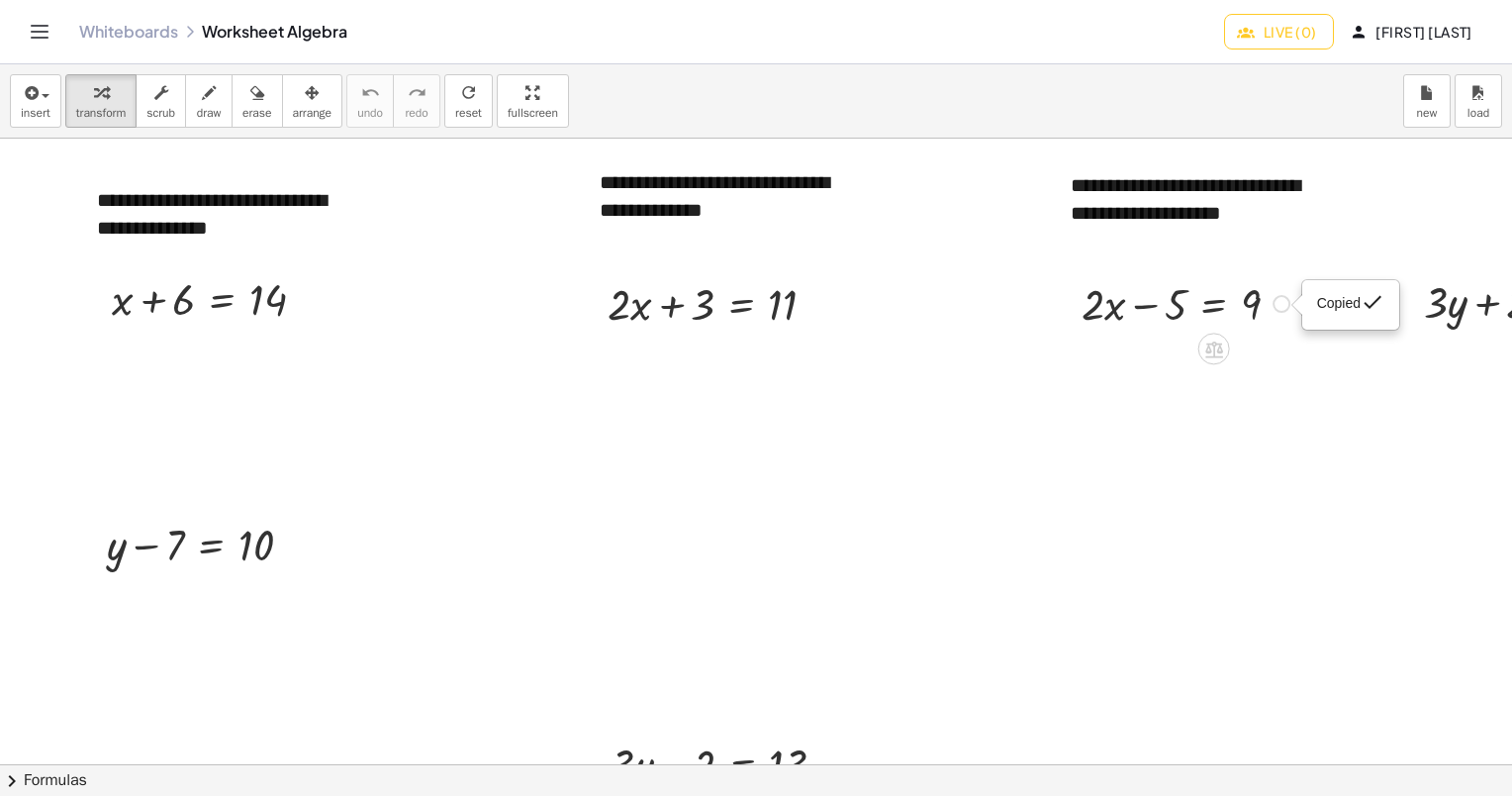 click on "Copied done" at bounding box center [1281, 304] 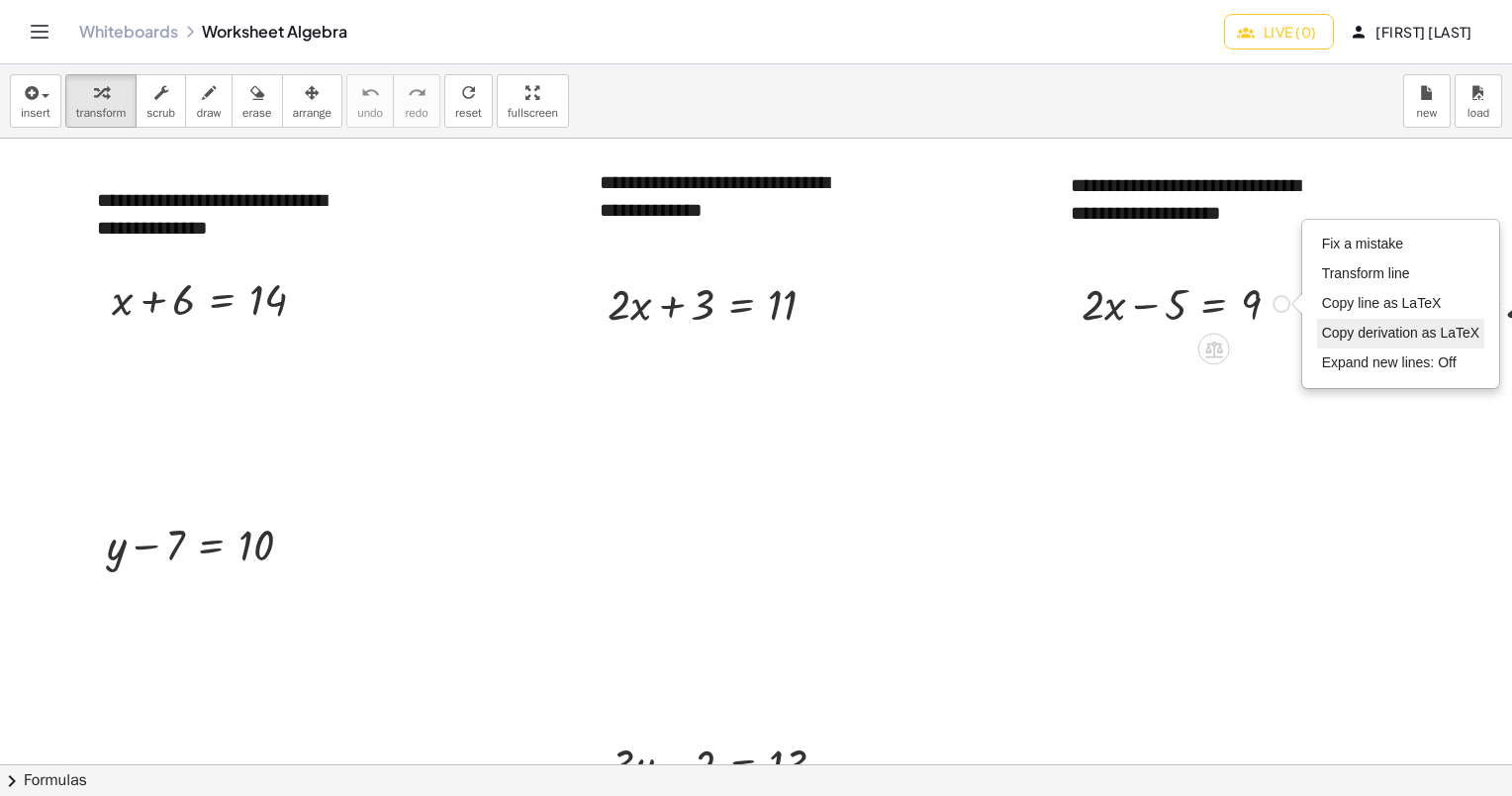 click on "Copy derivation as LaTeX" at bounding box center [1401, 333] 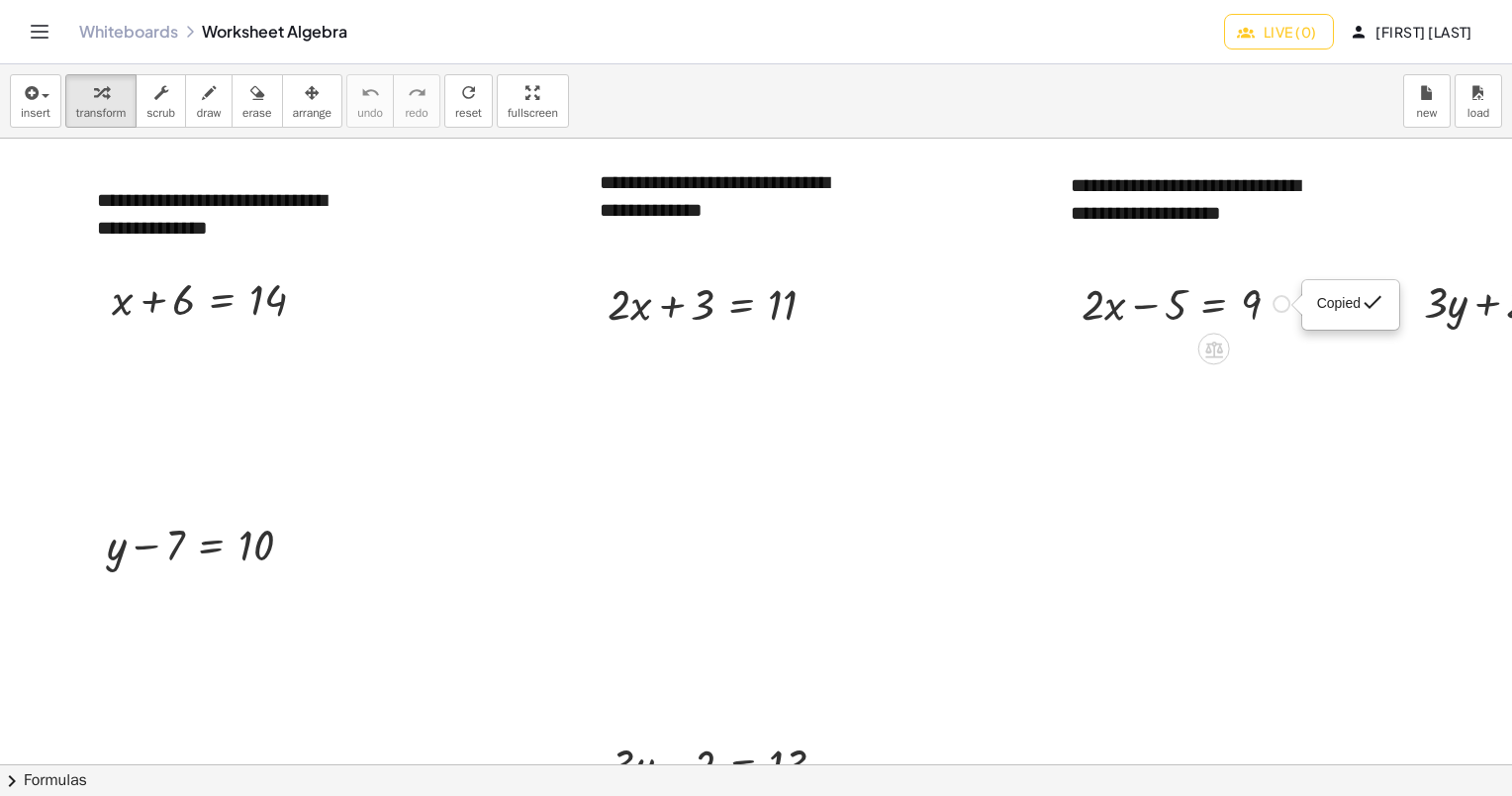 click on "Copied done" at bounding box center (1281, 304) 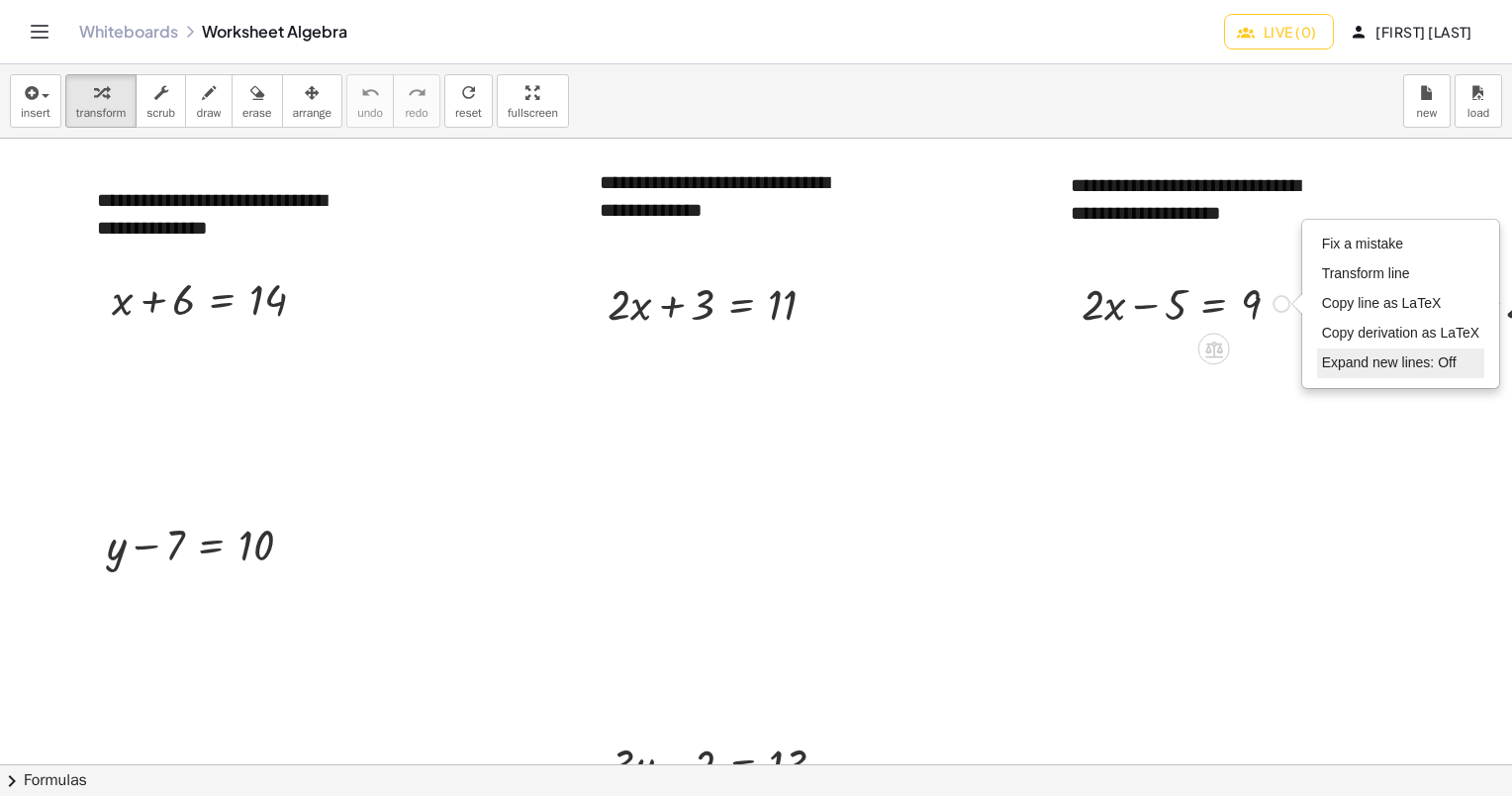 click on "Expand new lines: Off" at bounding box center (1389, 362) 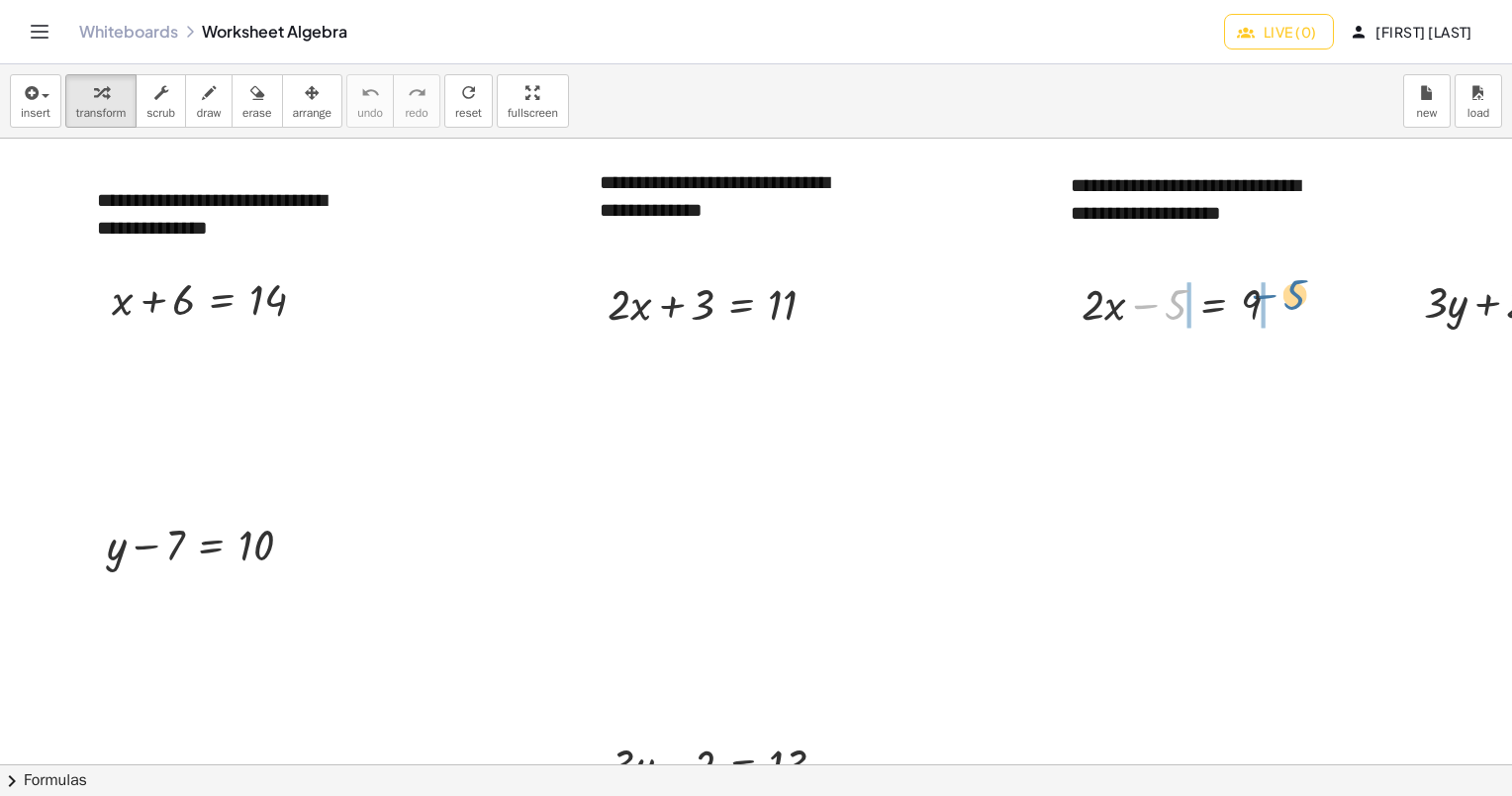drag, startPoint x: 1168, startPoint y: 301, endPoint x: 1292, endPoint y: 296, distance: 124.10077 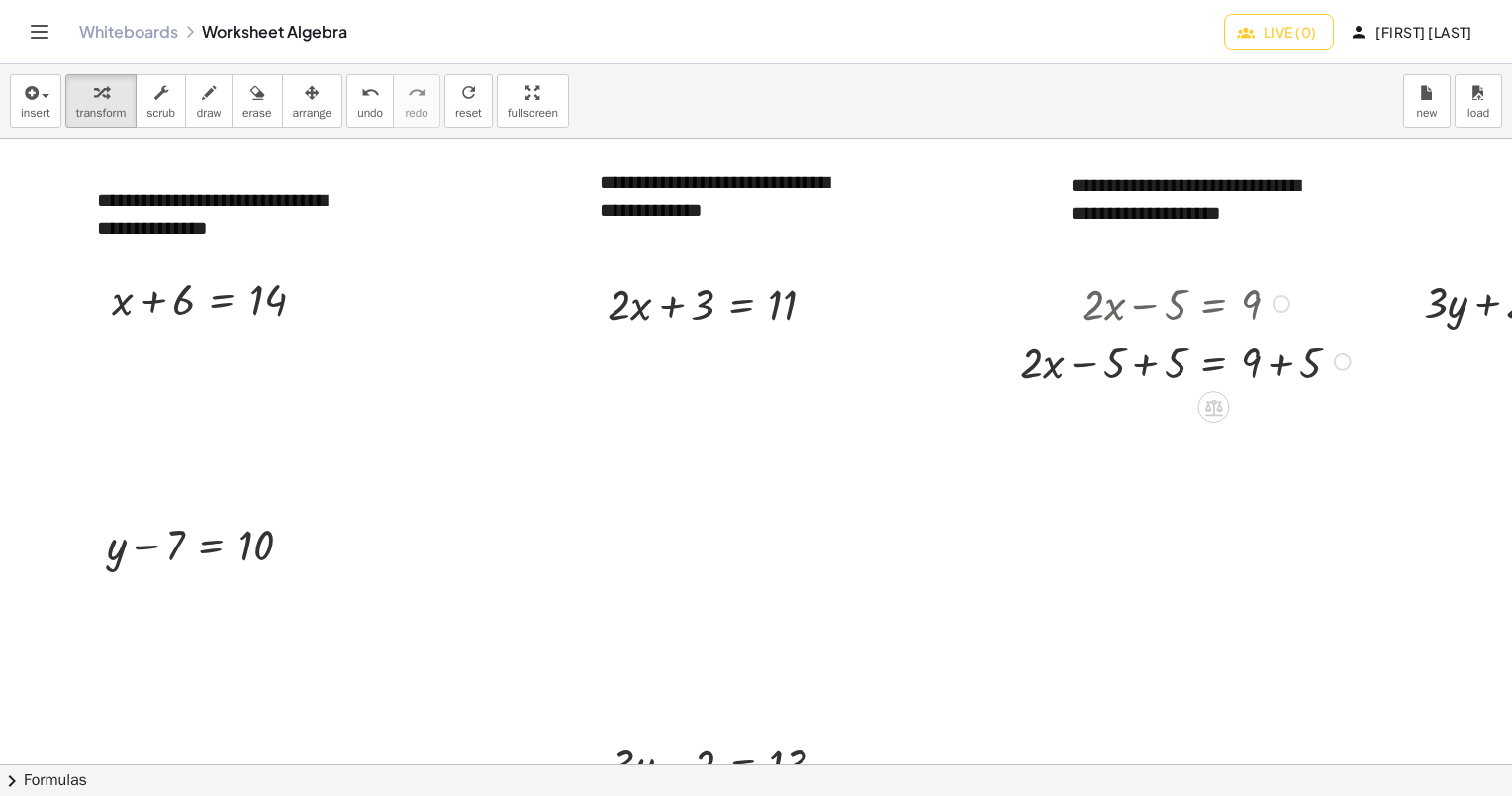 click on "Fix a mistake Transform line Copy line as LaTeX Copy derivation as LaTeX Expand new lines: Off" at bounding box center (1343, 362) 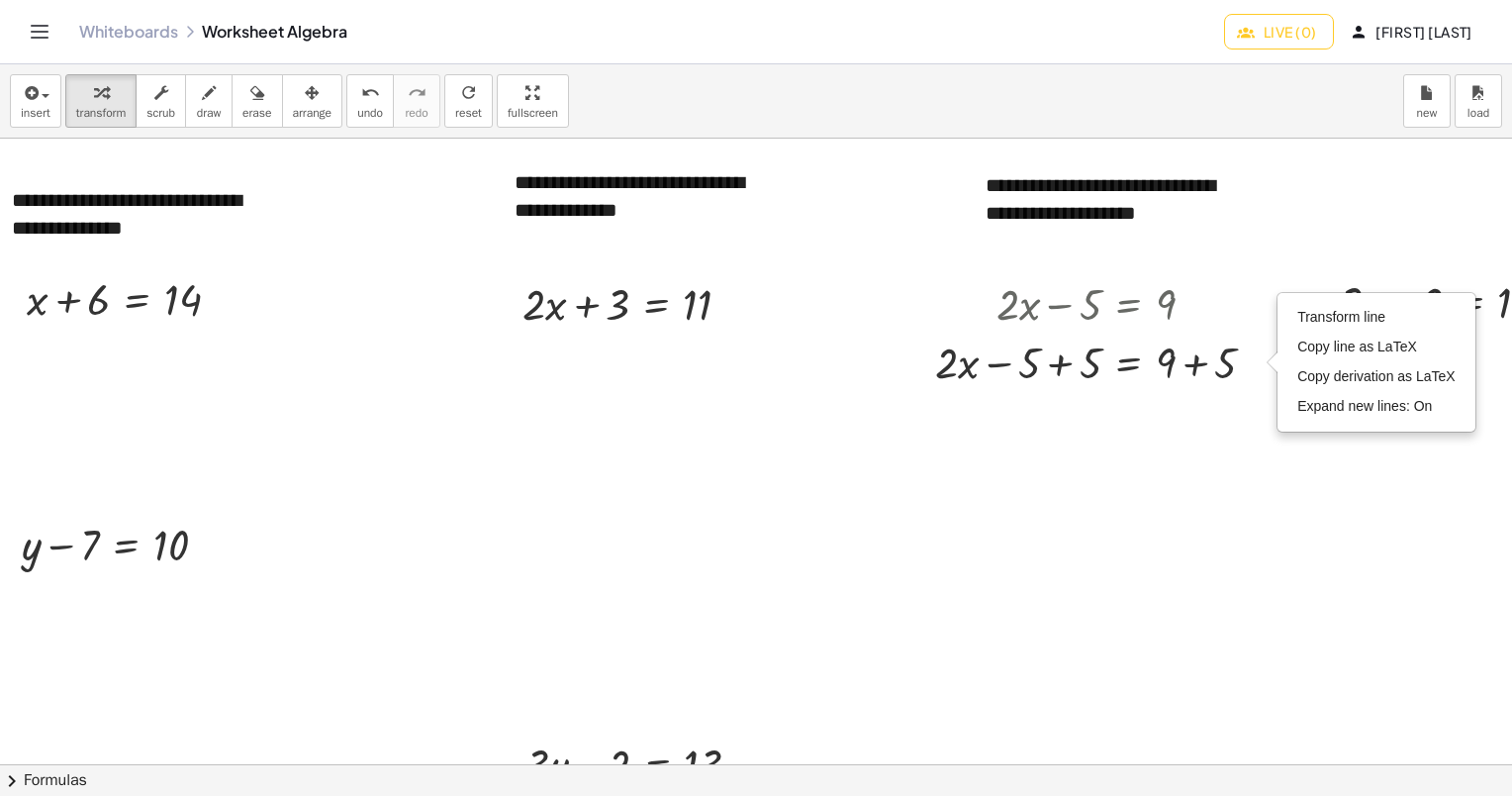 scroll, scrollTop: 0, scrollLeft: 108, axis: horizontal 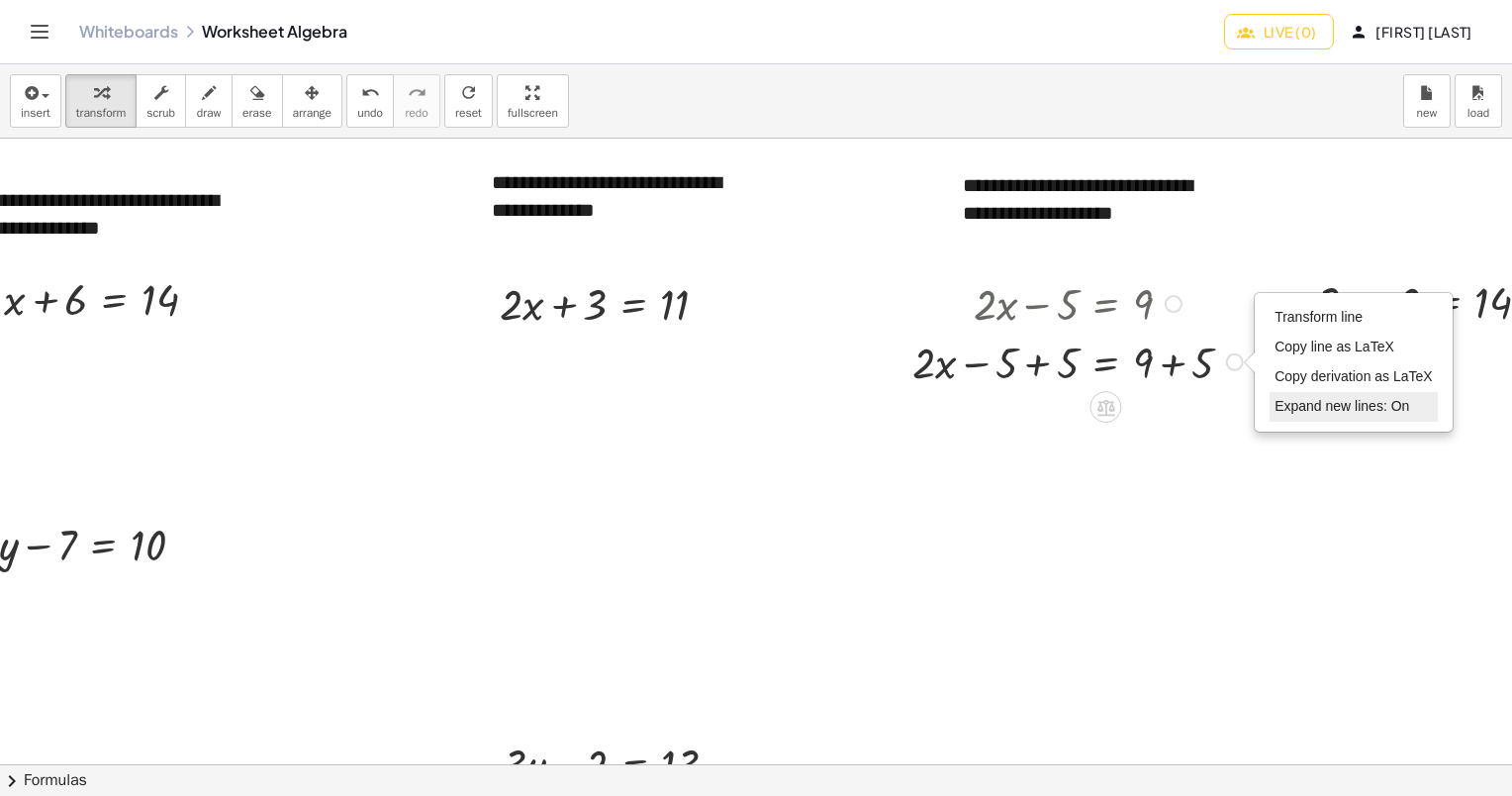 click on "Expand new lines: On" at bounding box center [1342, 406] 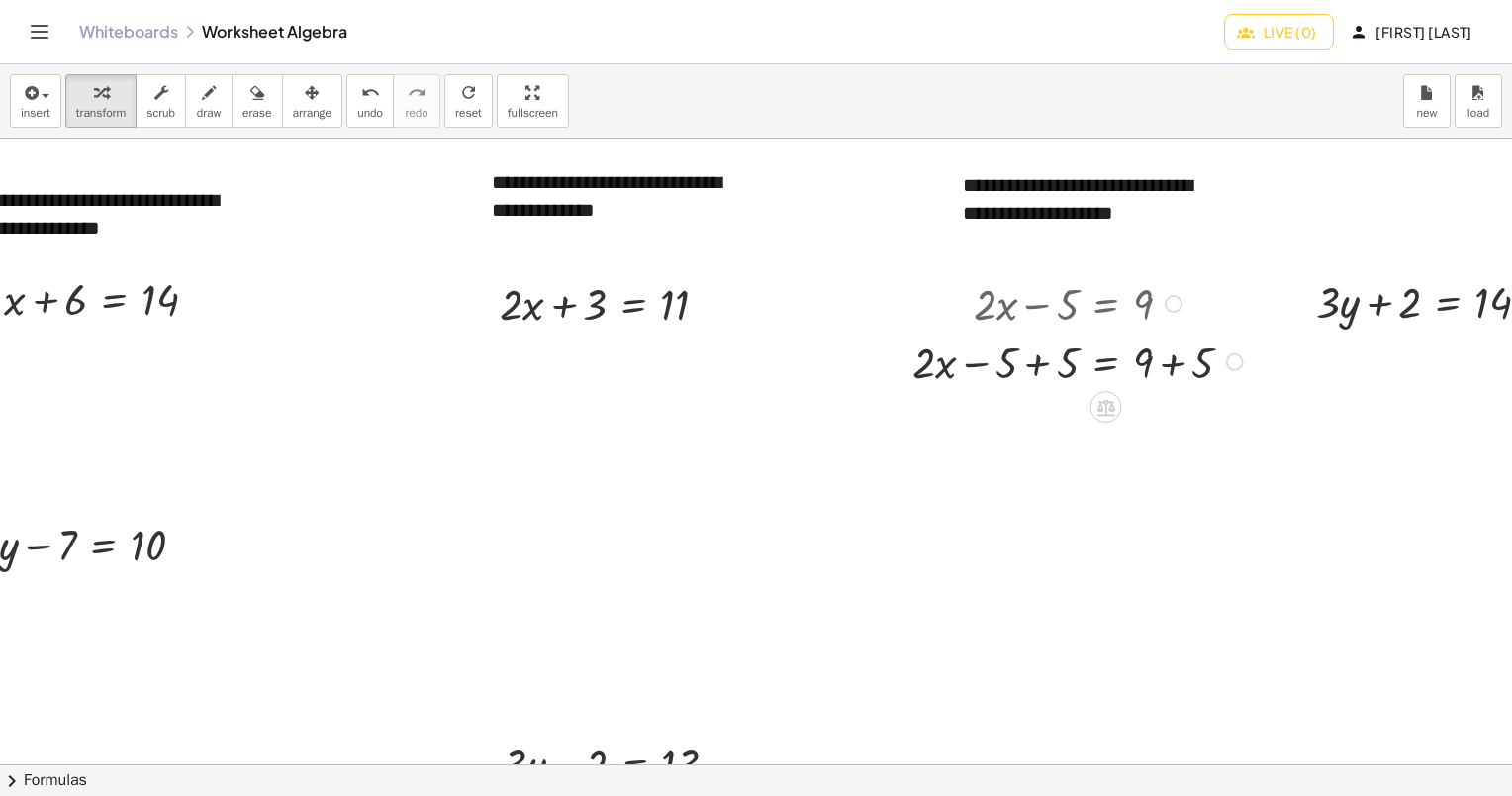 click at bounding box center (1174, 304) 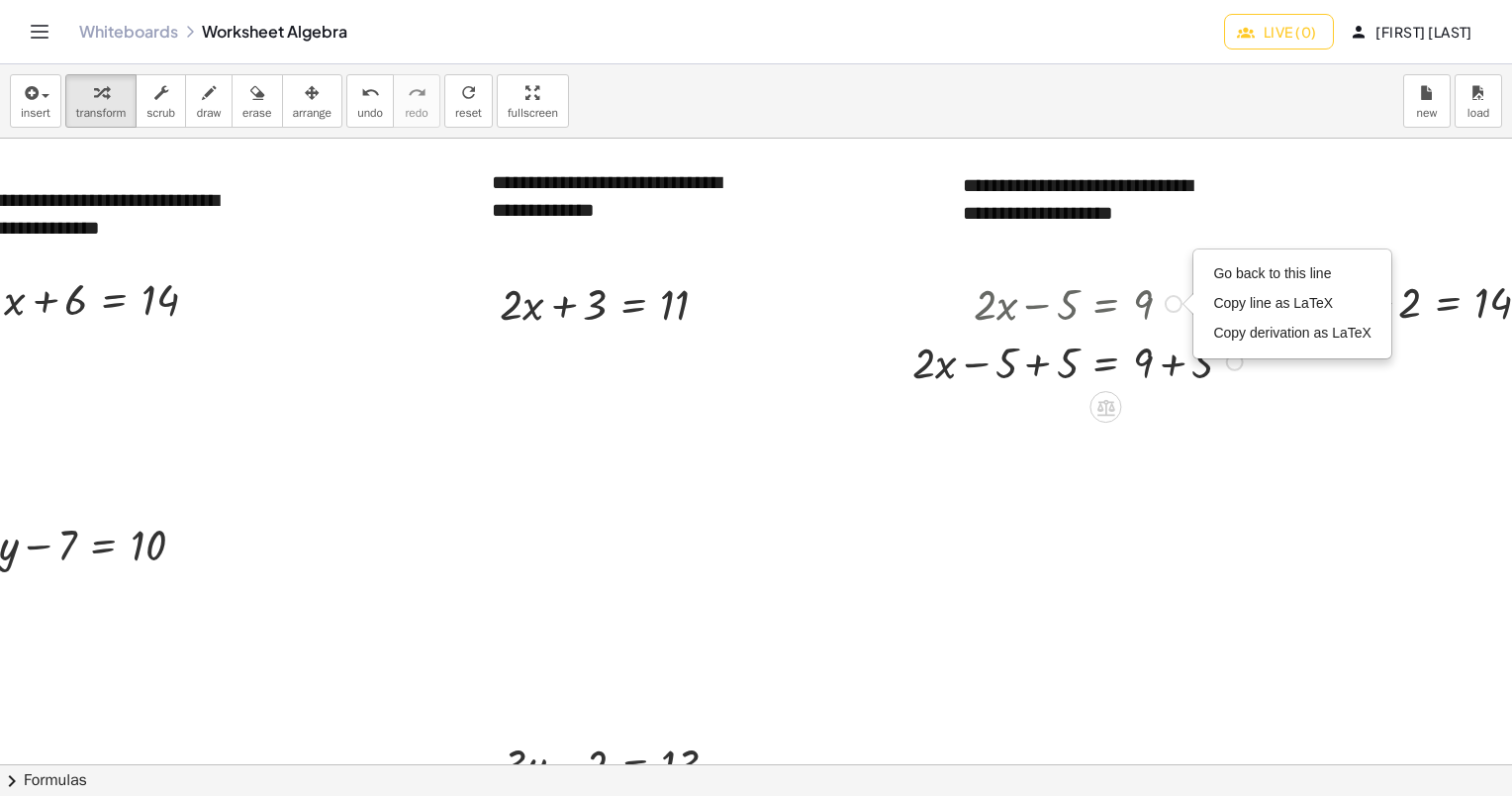 click on "Go back to this line Copy line as LaTeX Copy derivation as LaTeX" at bounding box center [1174, 304] 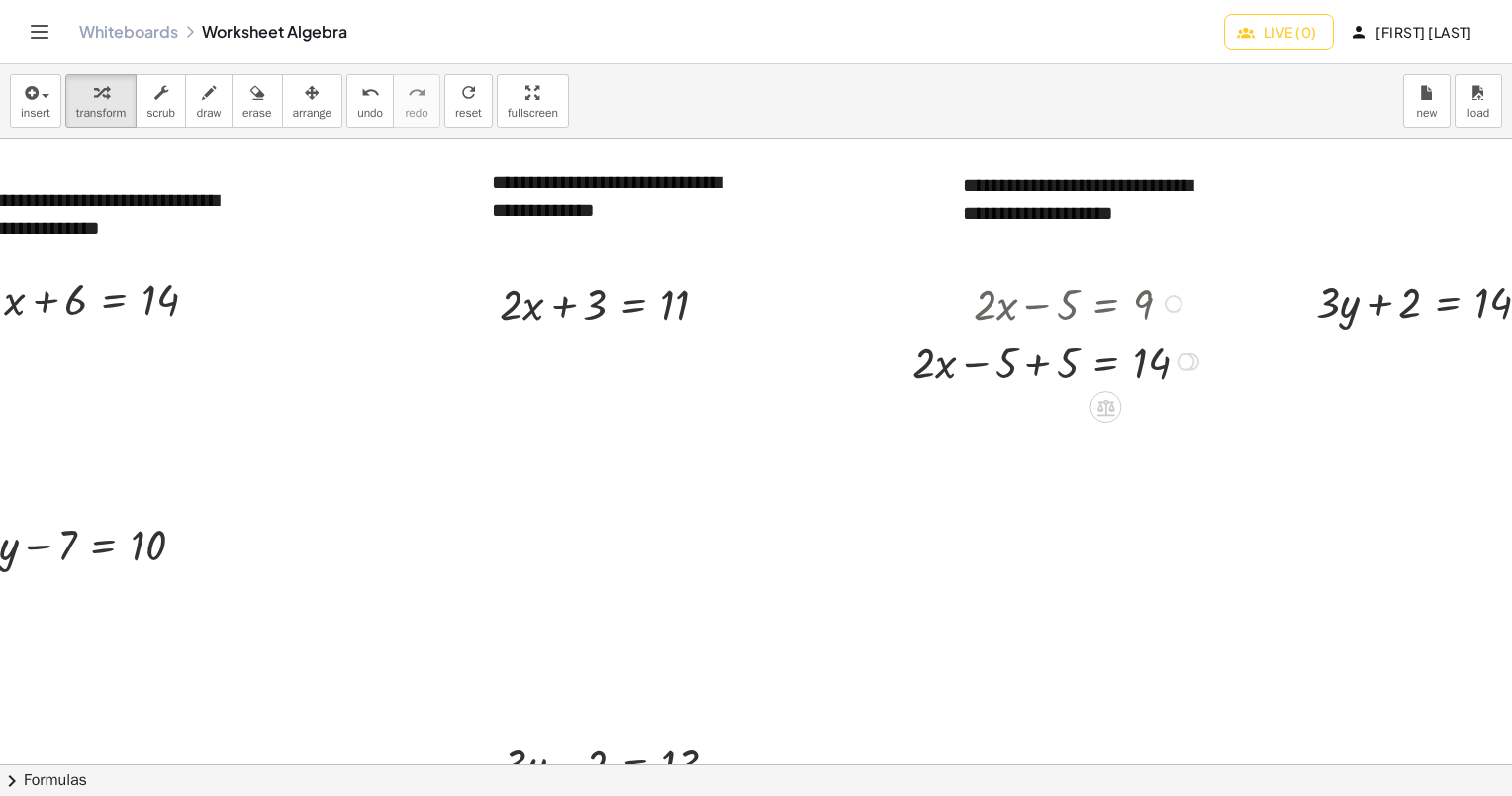 drag, startPoint x: 1061, startPoint y: 353, endPoint x: 1095, endPoint y: 354, distance: 34.014703 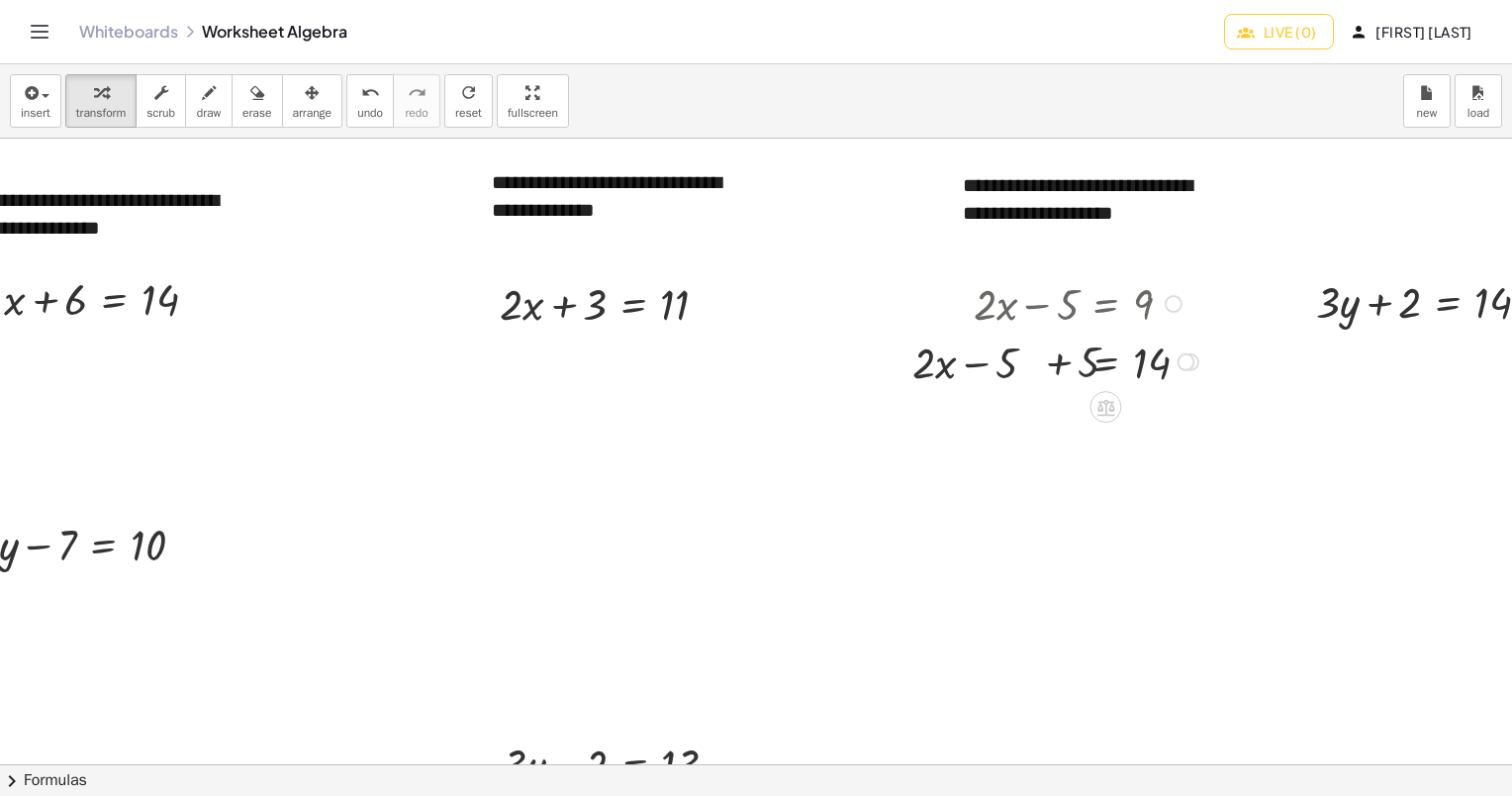 click at bounding box center (1058, 360) 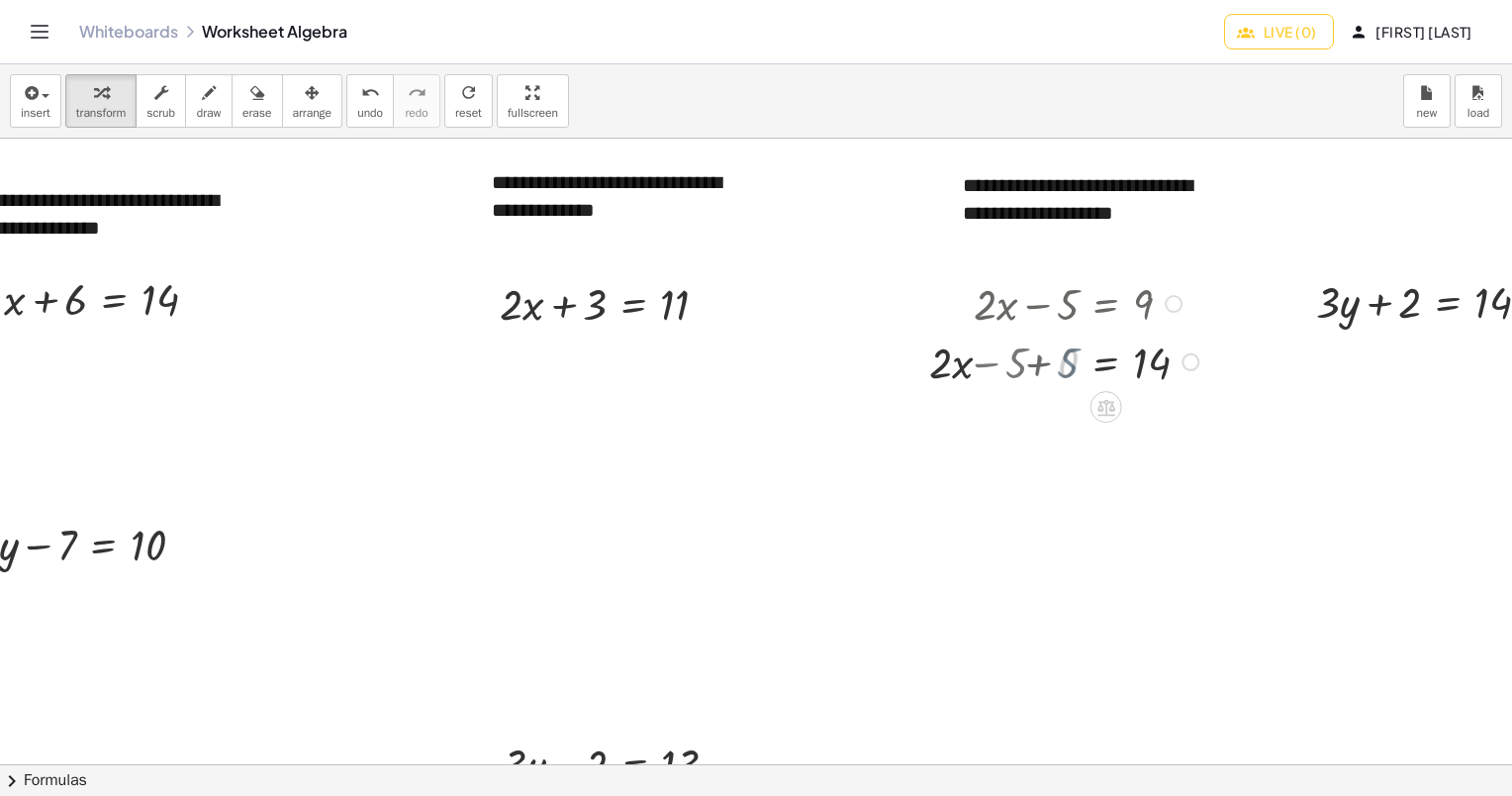 click at bounding box center [1089, 360] 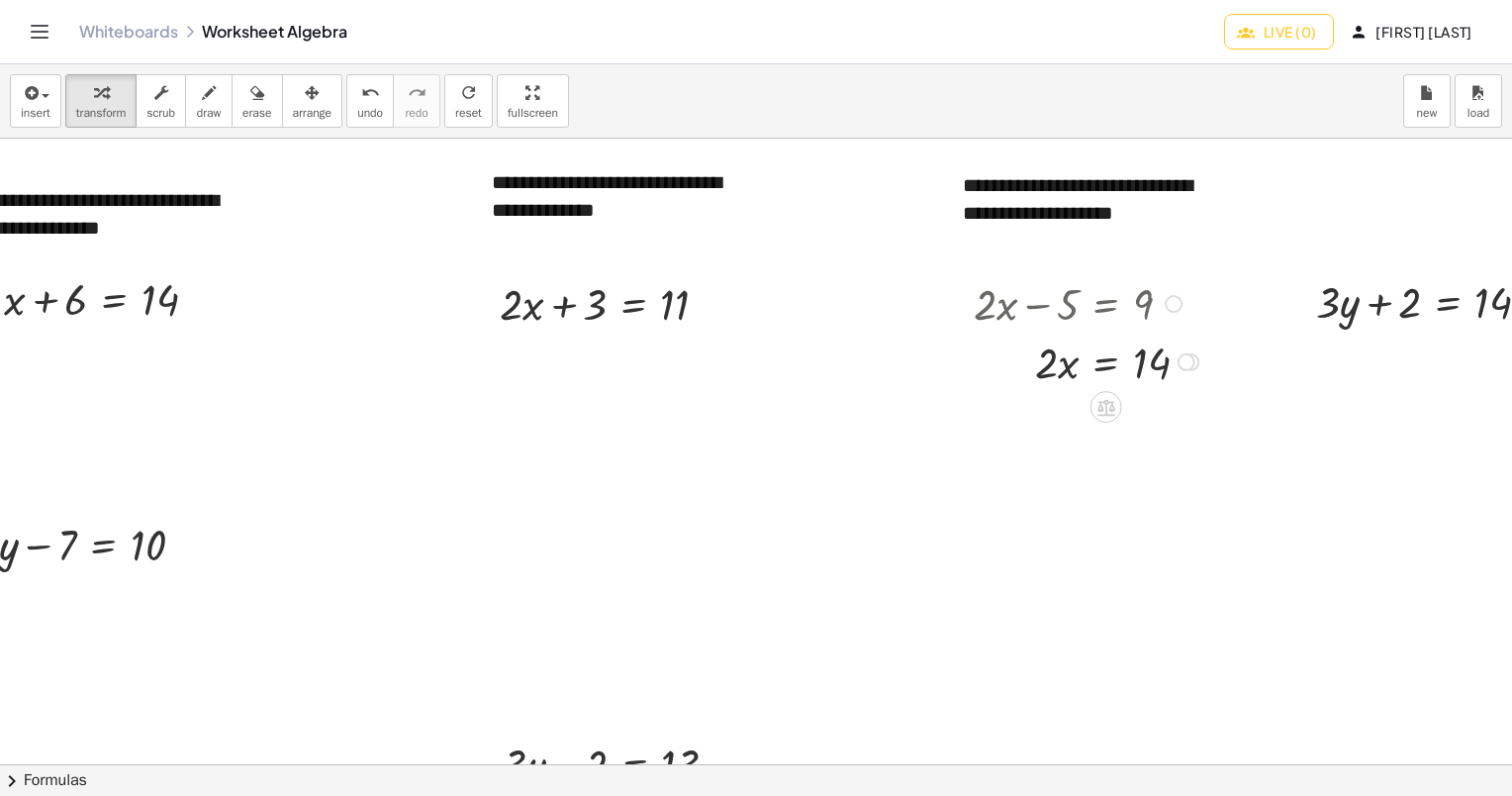 click at bounding box center (1089, 360) 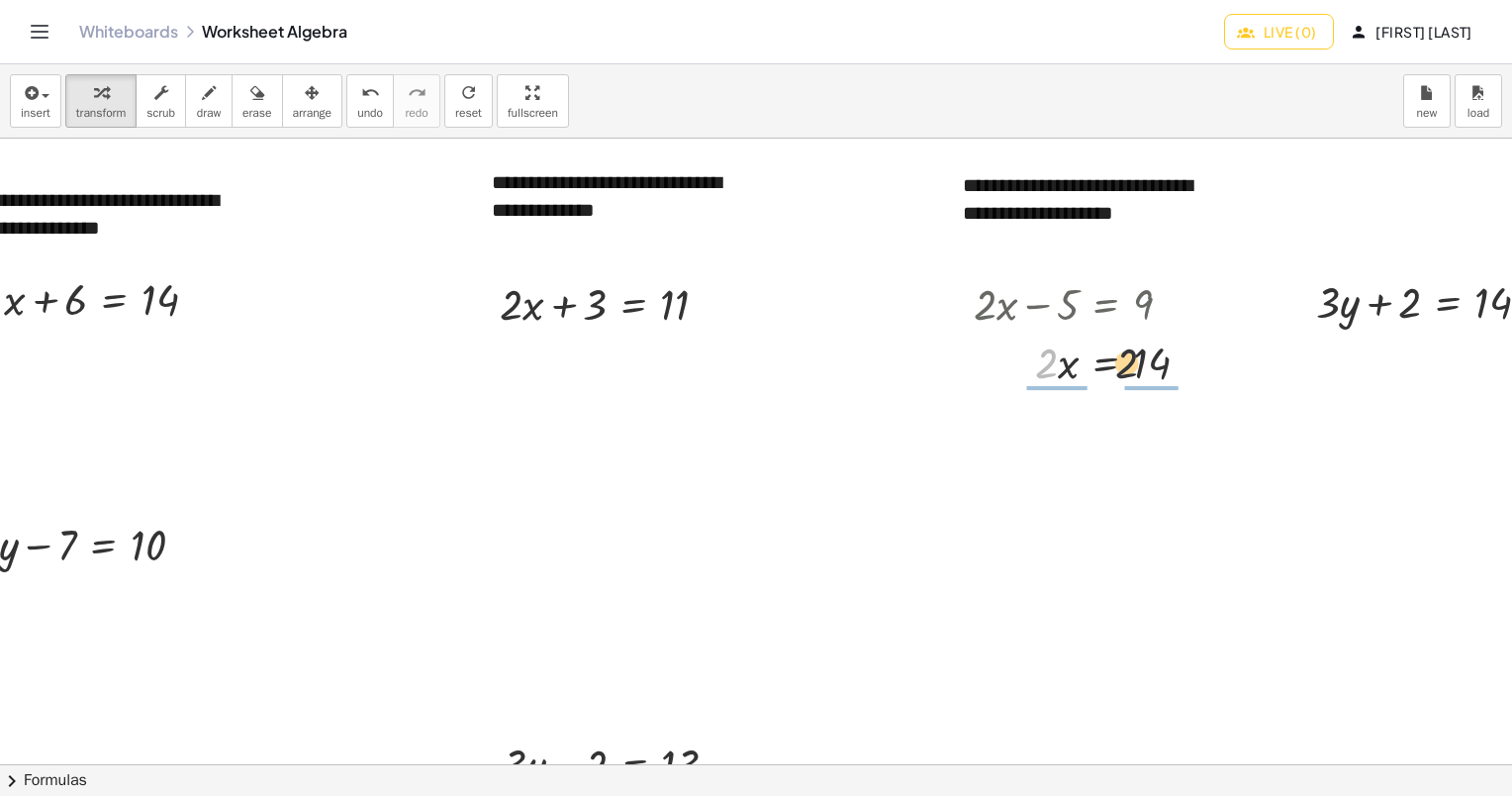 drag, startPoint x: 1049, startPoint y: 363, endPoint x: 1135, endPoint y: 363, distance: 86 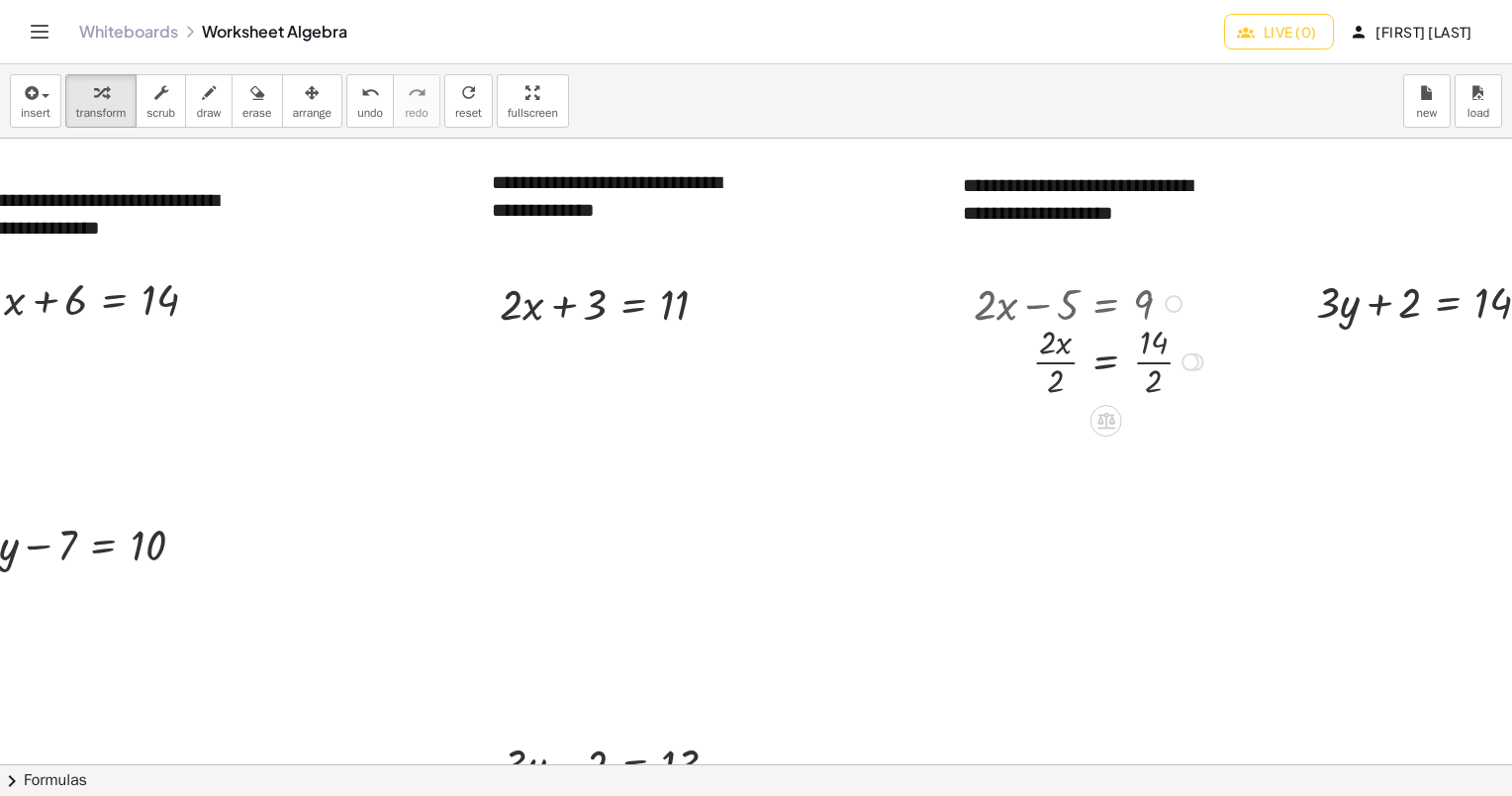 click at bounding box center (1091, 360) 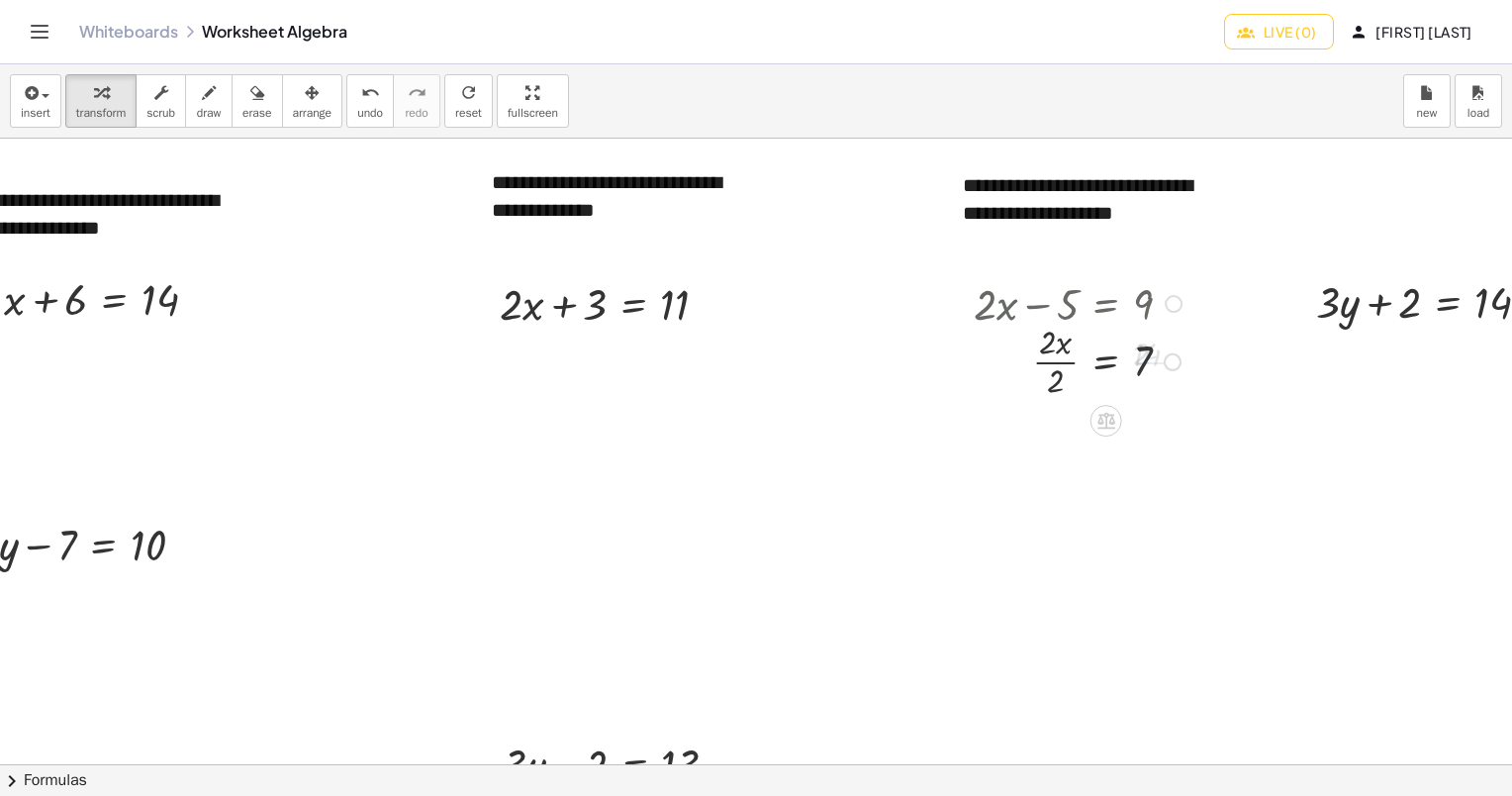 click at bounding box center [1081, 360] 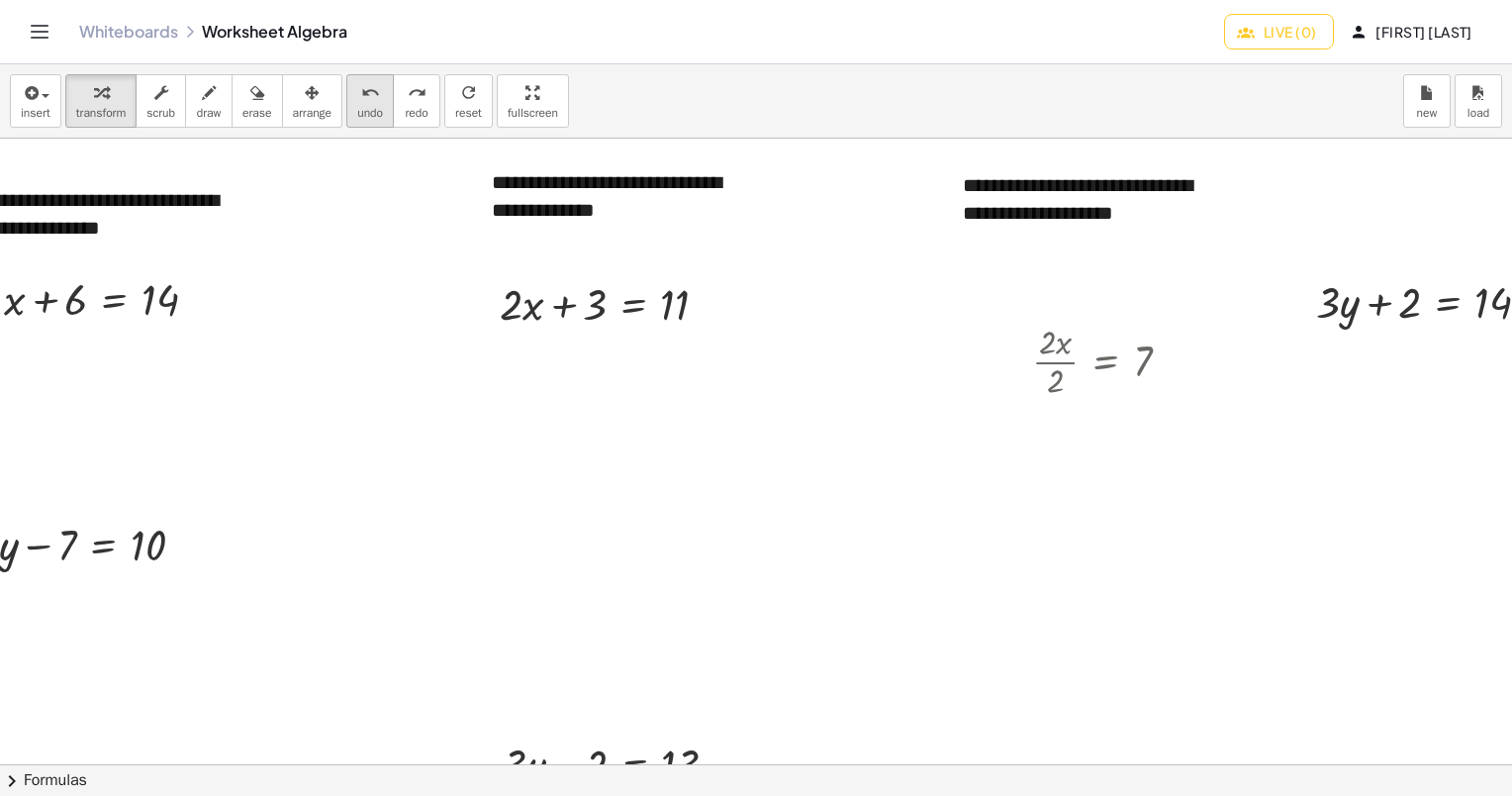 click on "undo" at bounding box center (370, 113) 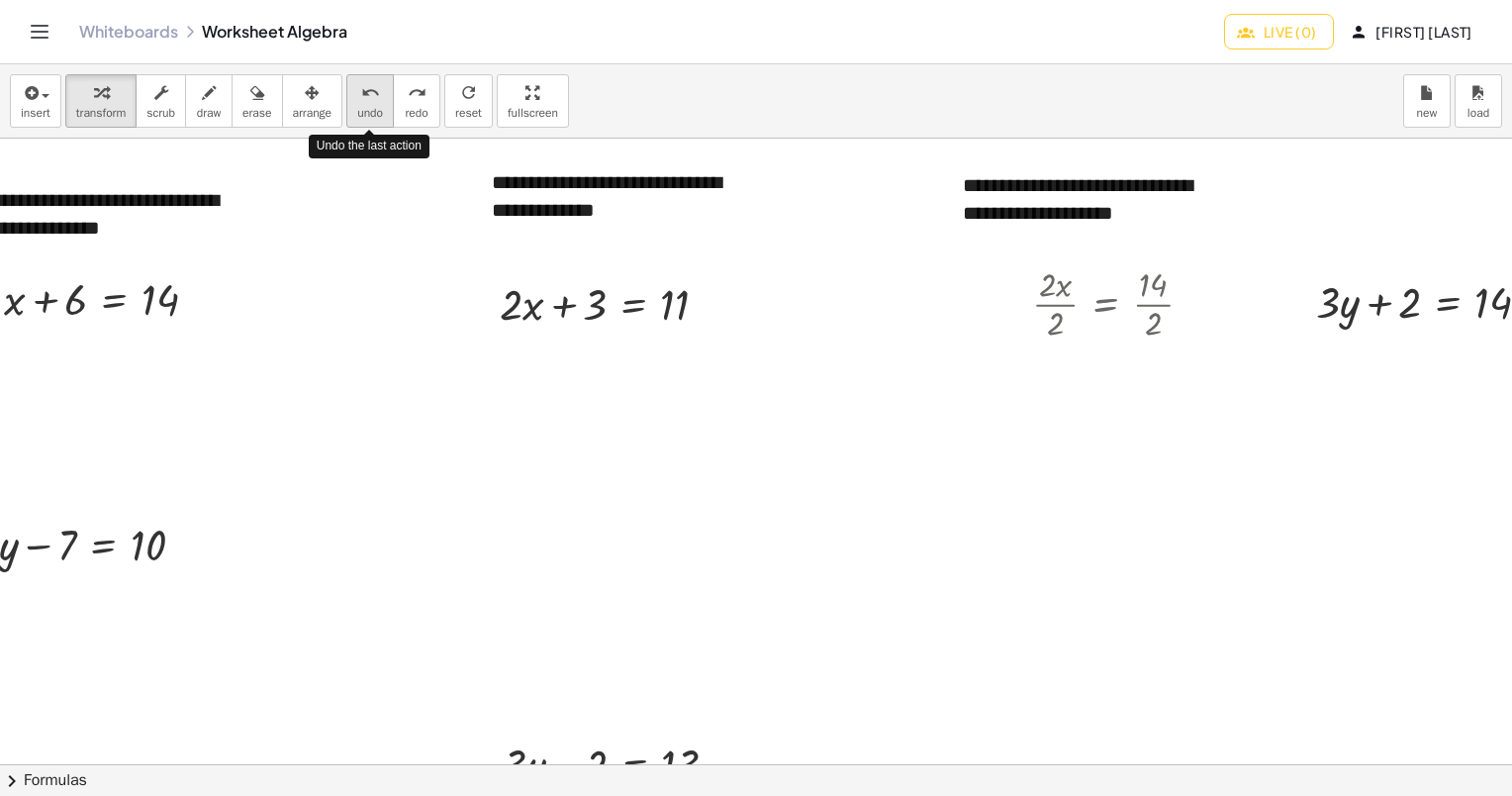 click on "undo" at bounding box center [370, 113] 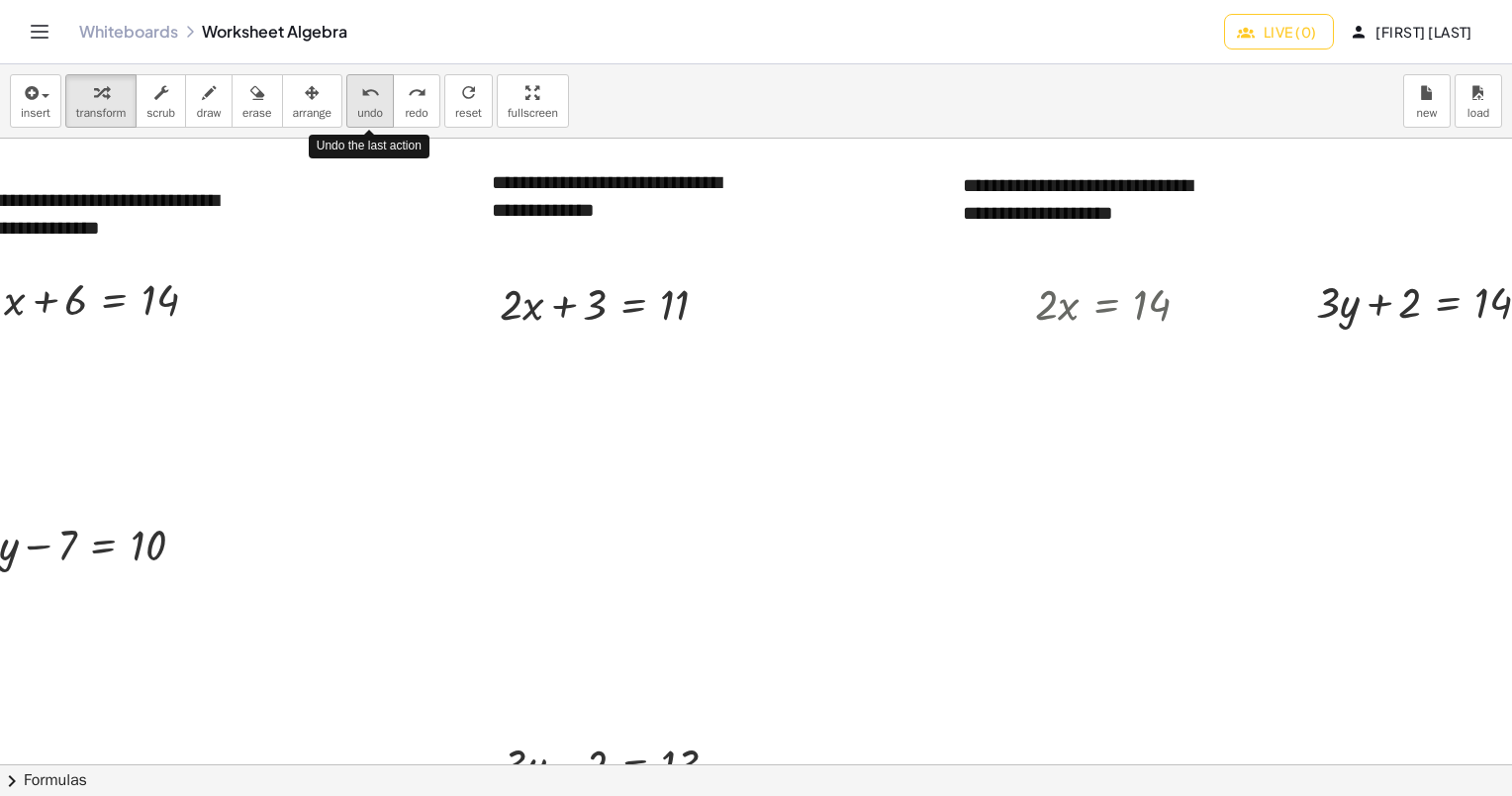 click on "undo" at bounding box center (370, 113) 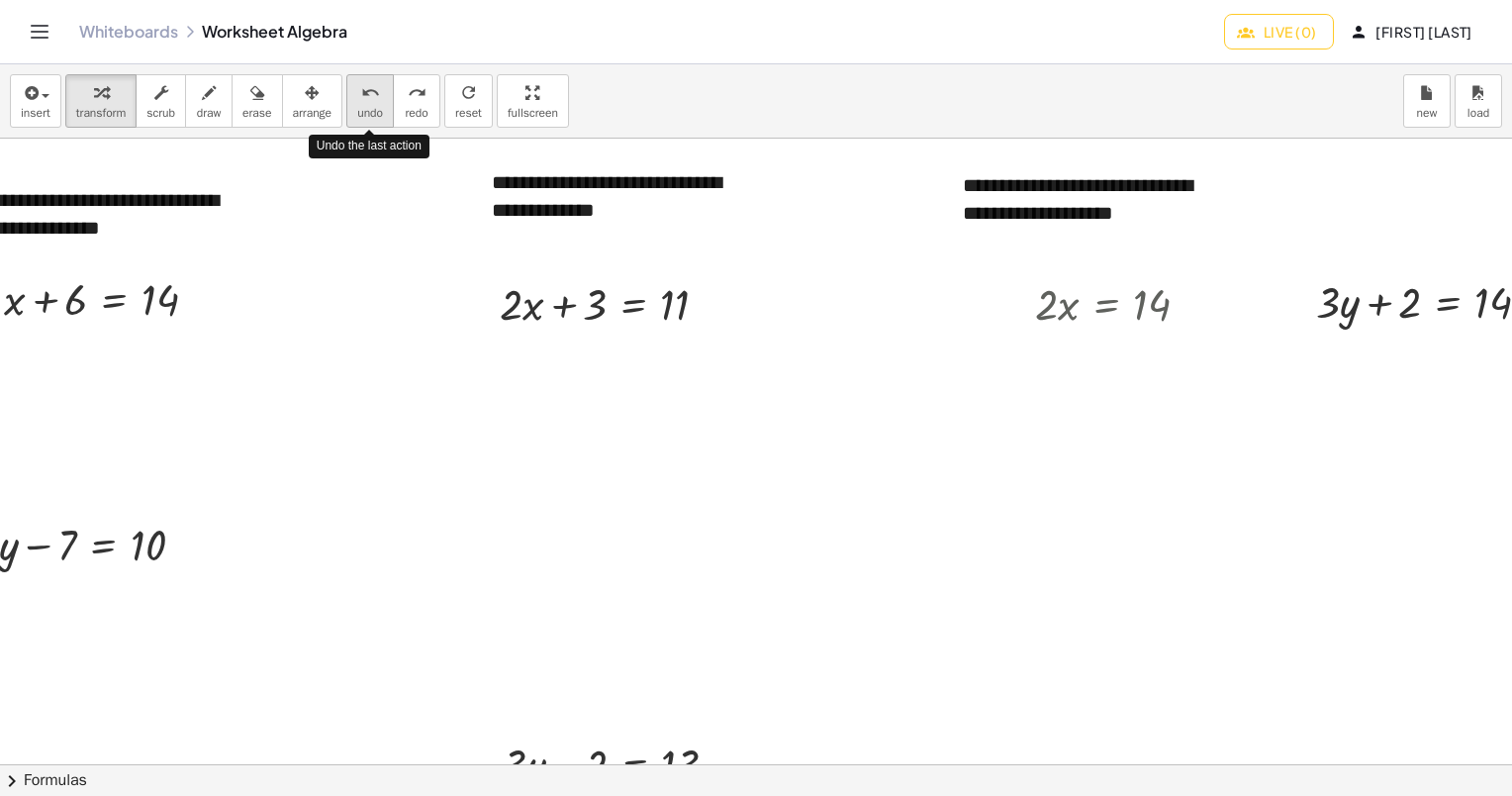 click on "undo" at bounding box center [370, 113] 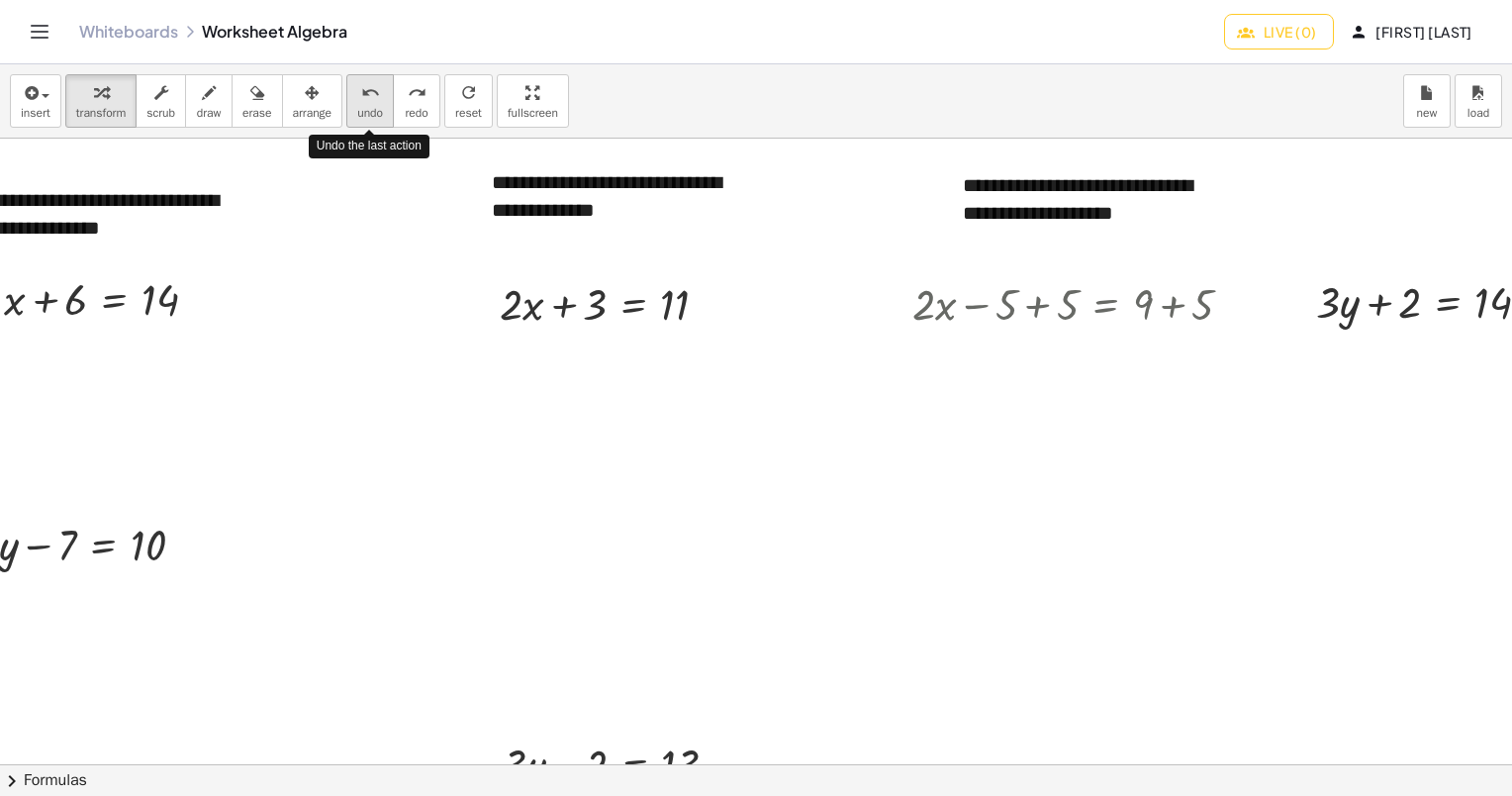 click on "undo" at bounding box center (370, 113) 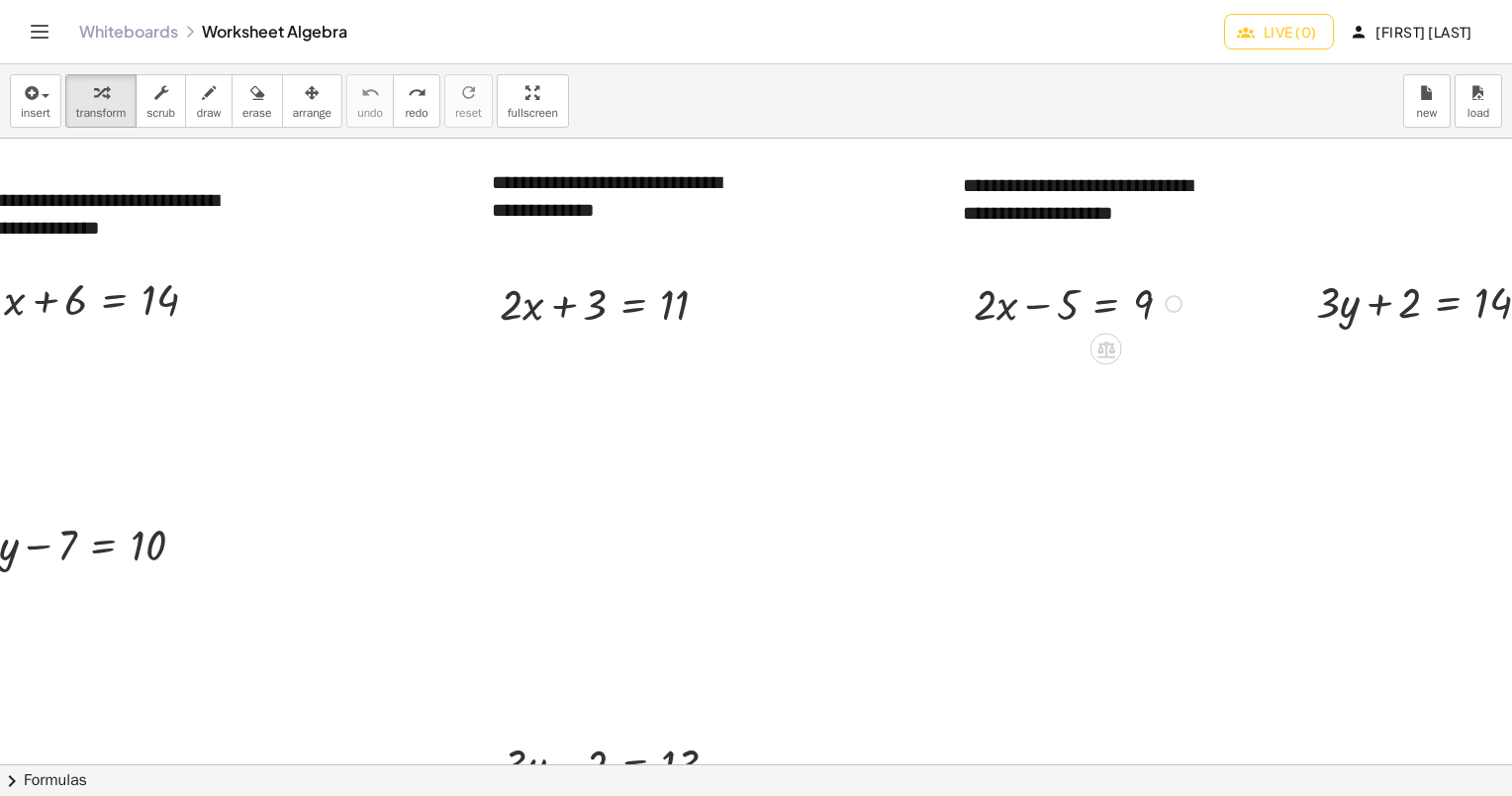 click on "Go back to this line Copy line as LaTeX Copy derivation as LaTeX" at bounding box center [1174, 304] 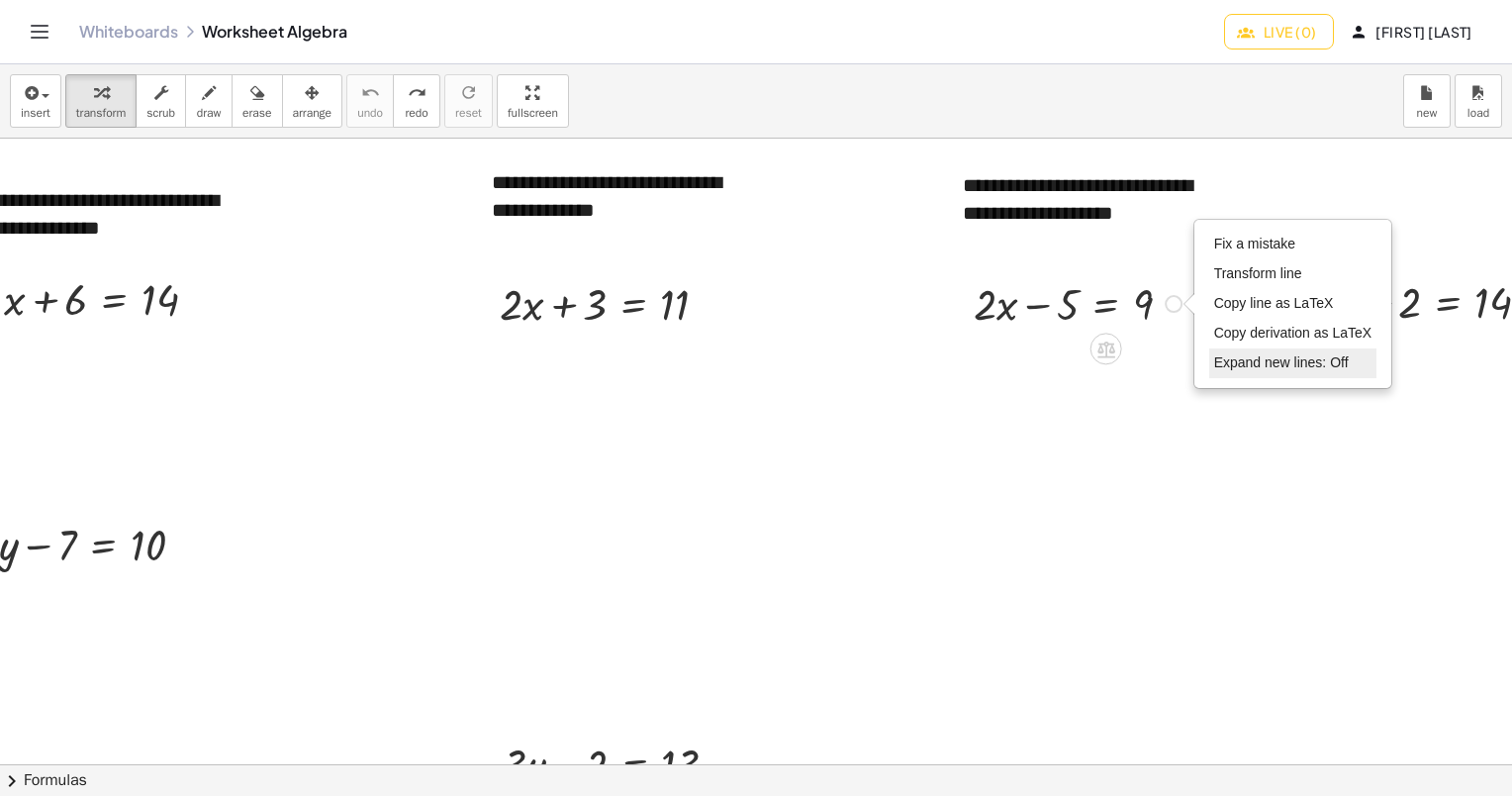 click on "Expand new lines: Off" at bounding box center [1281, 362] 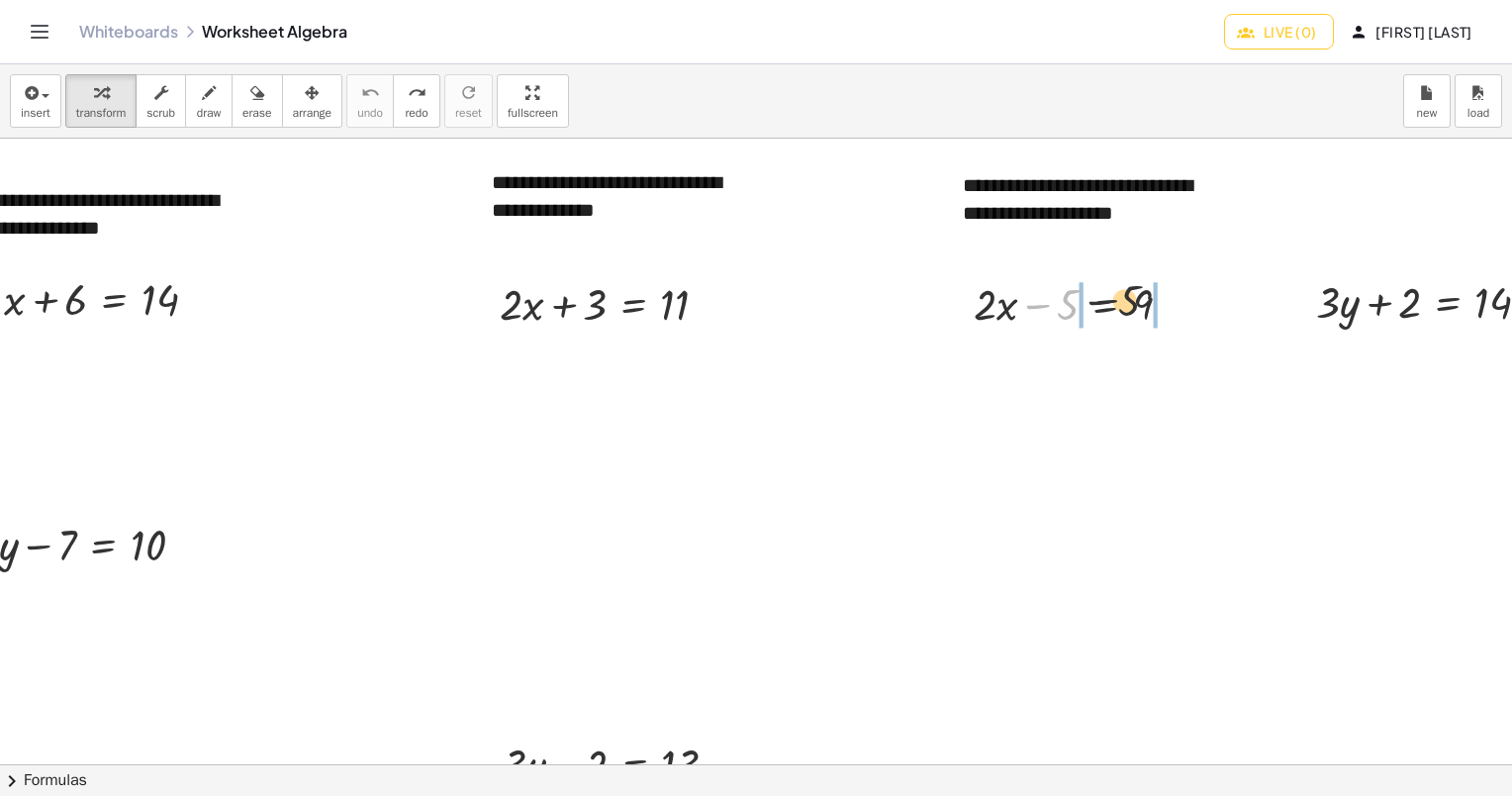 drag, startPoint x: 1057, startPoint y: 306, endPoint x: 1163, endPoint y: 302, distance: 106.07544 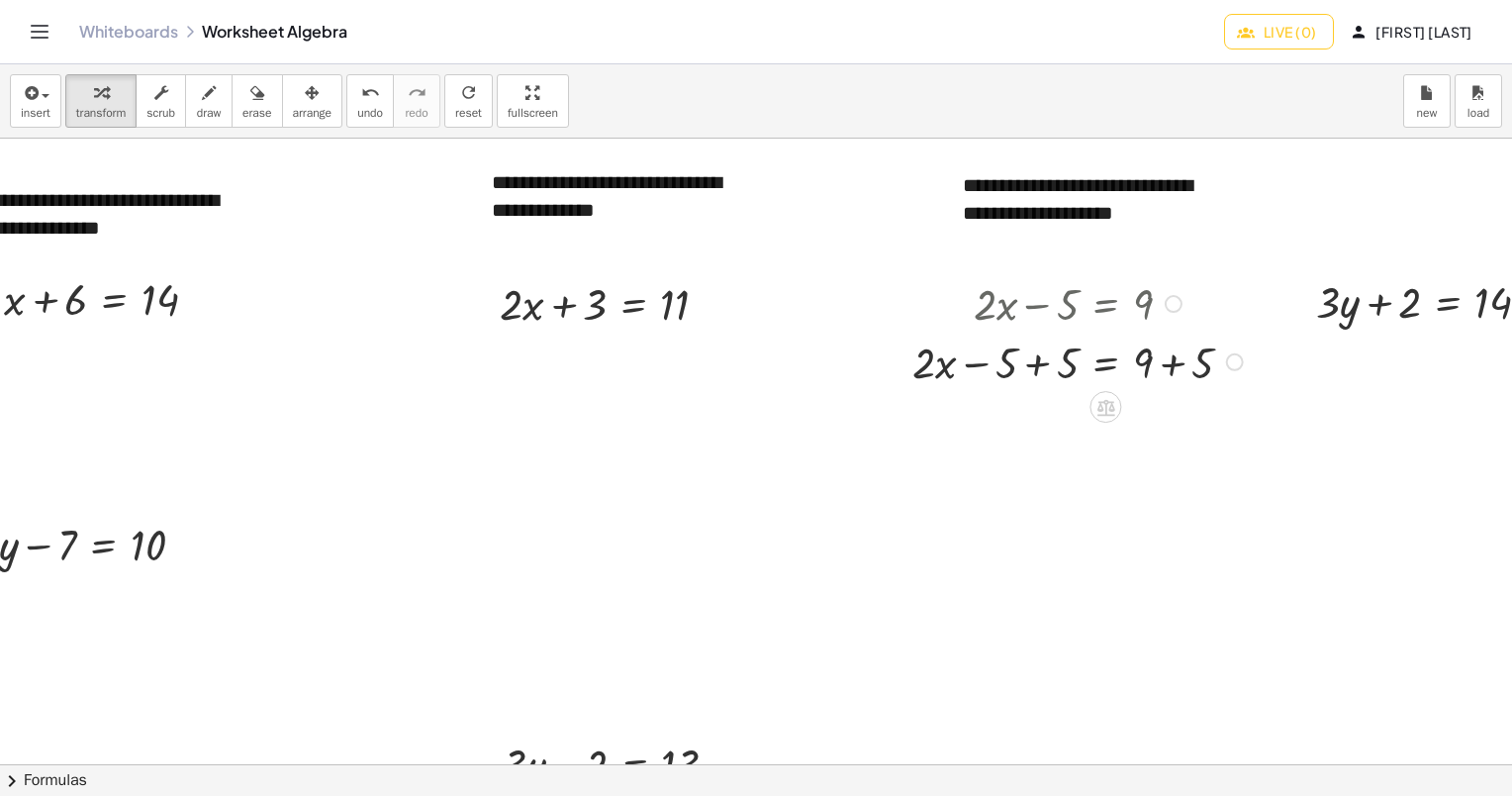click at bounding box center [1174, 304] 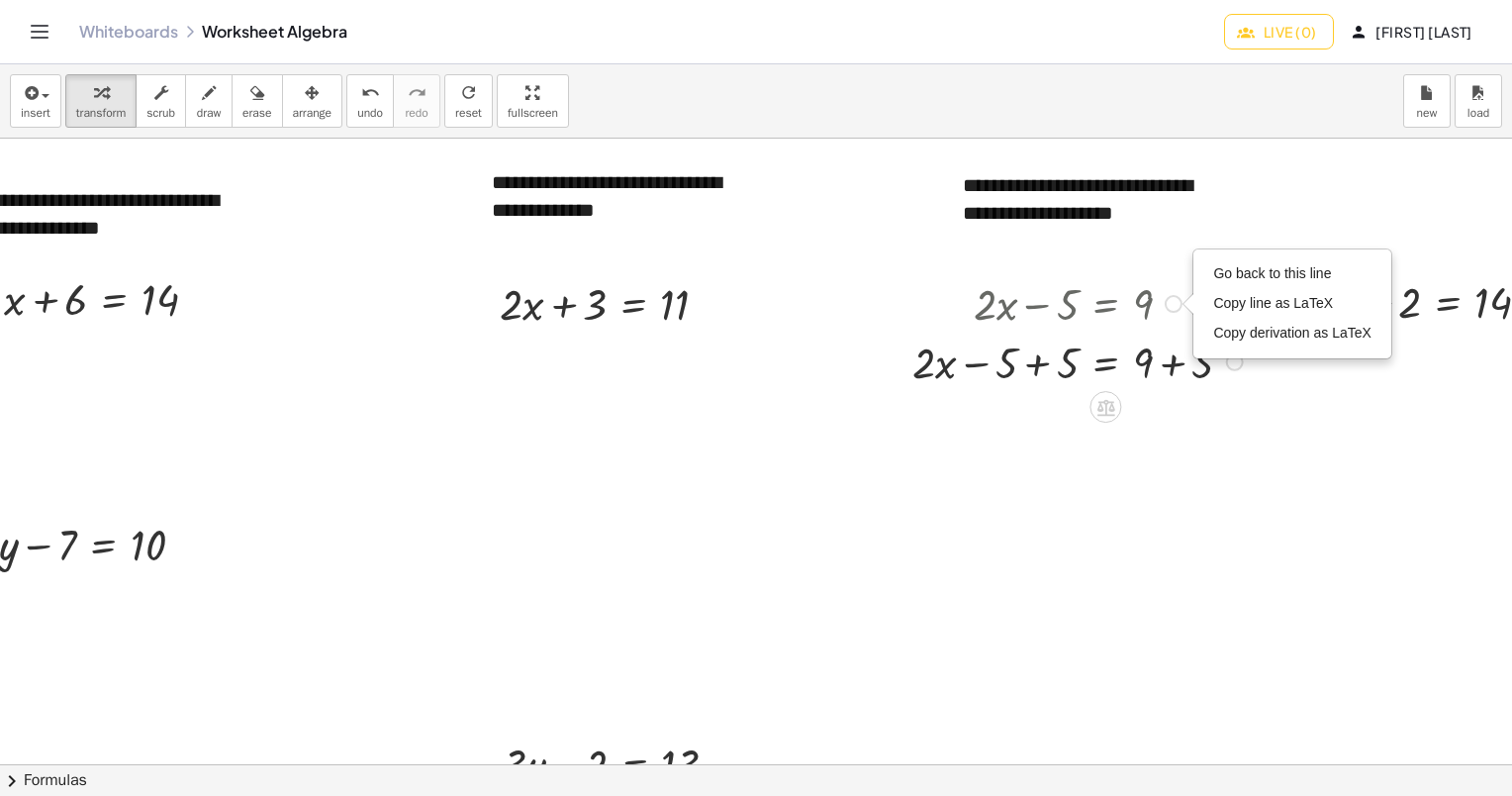 click at bounding box center [1081, 360] 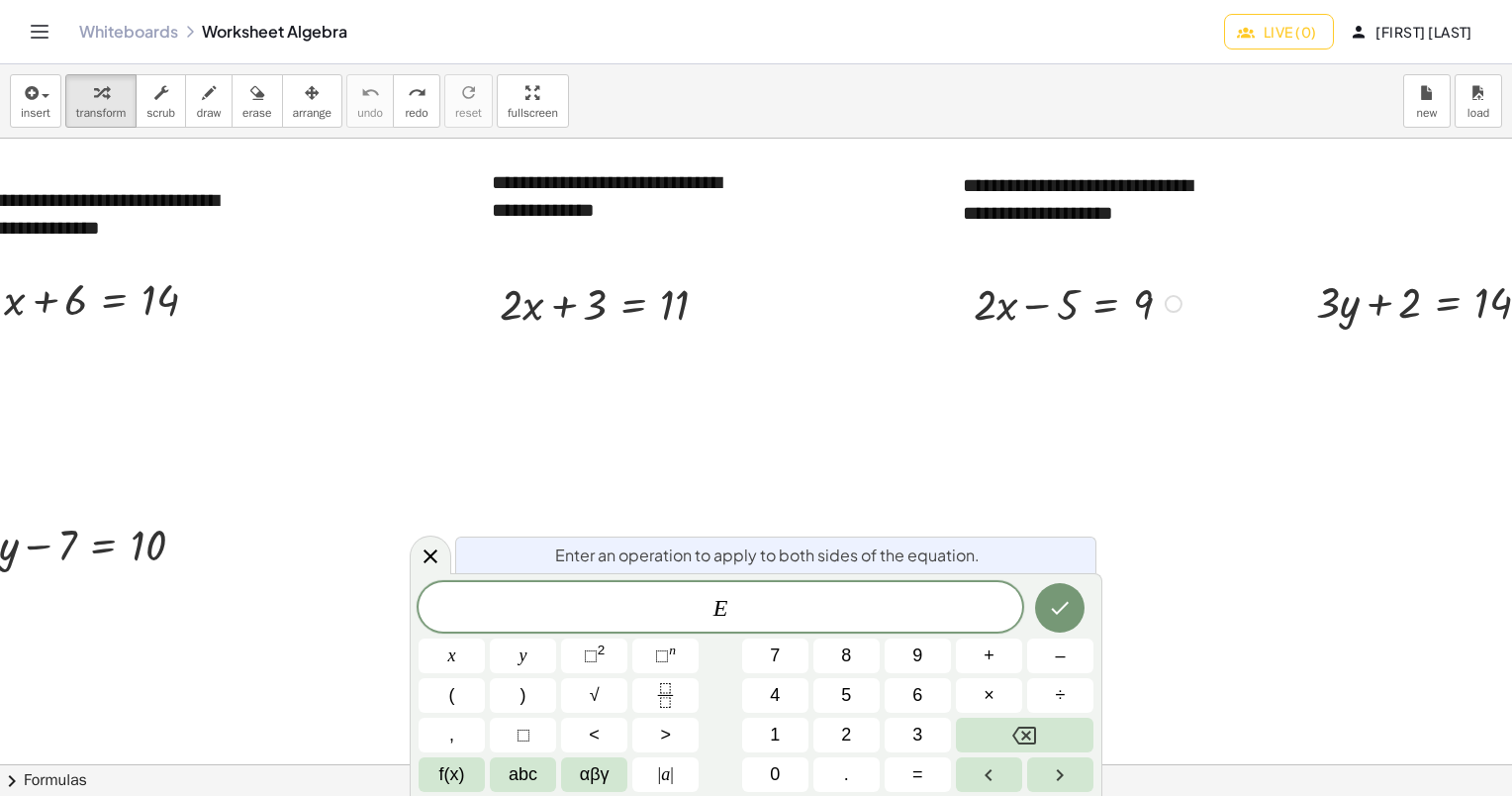 click at bounding box center (888, 1173) 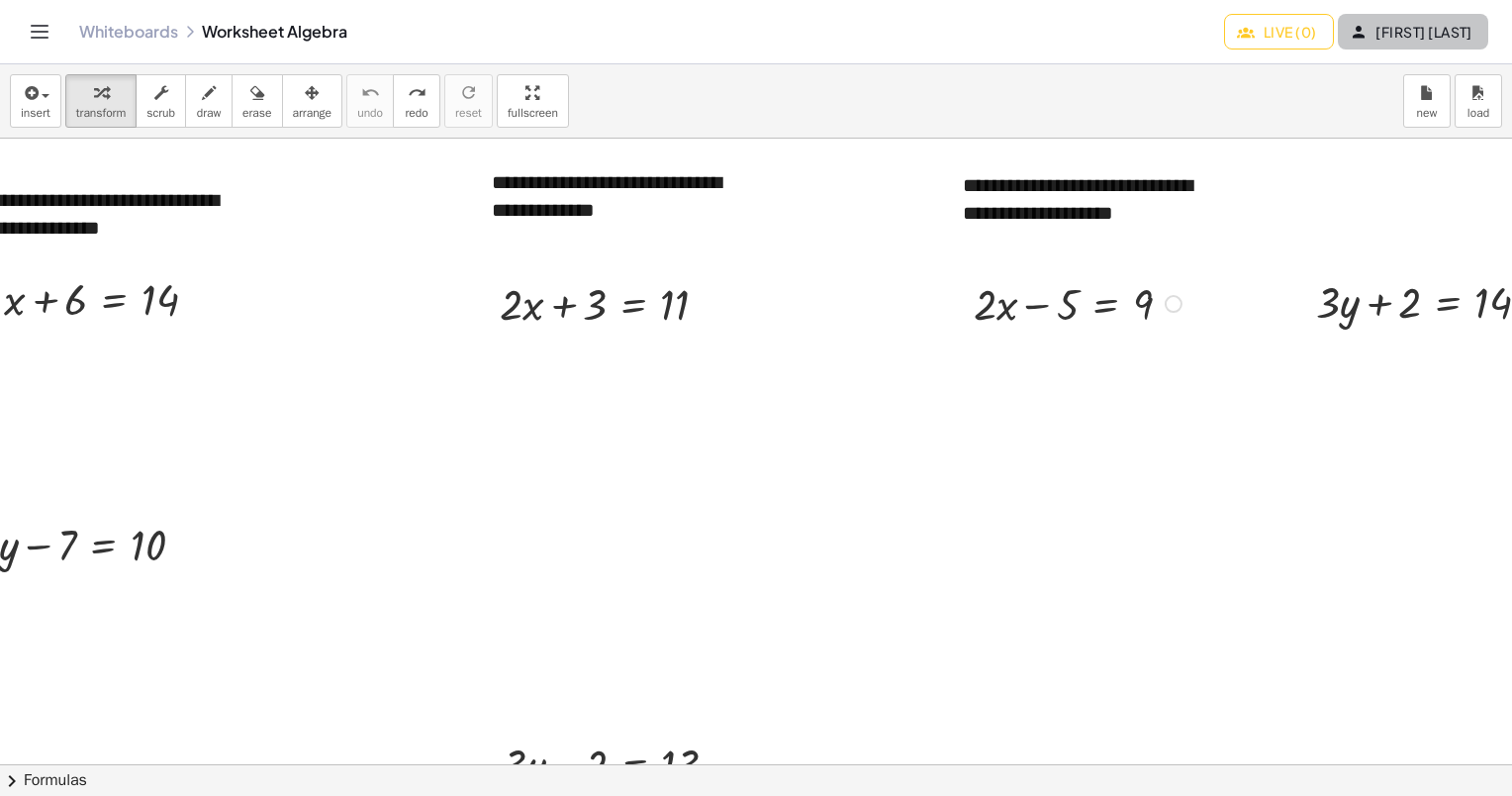click on "[FIRST] [LAST]" at bounding box center [1413, 32] 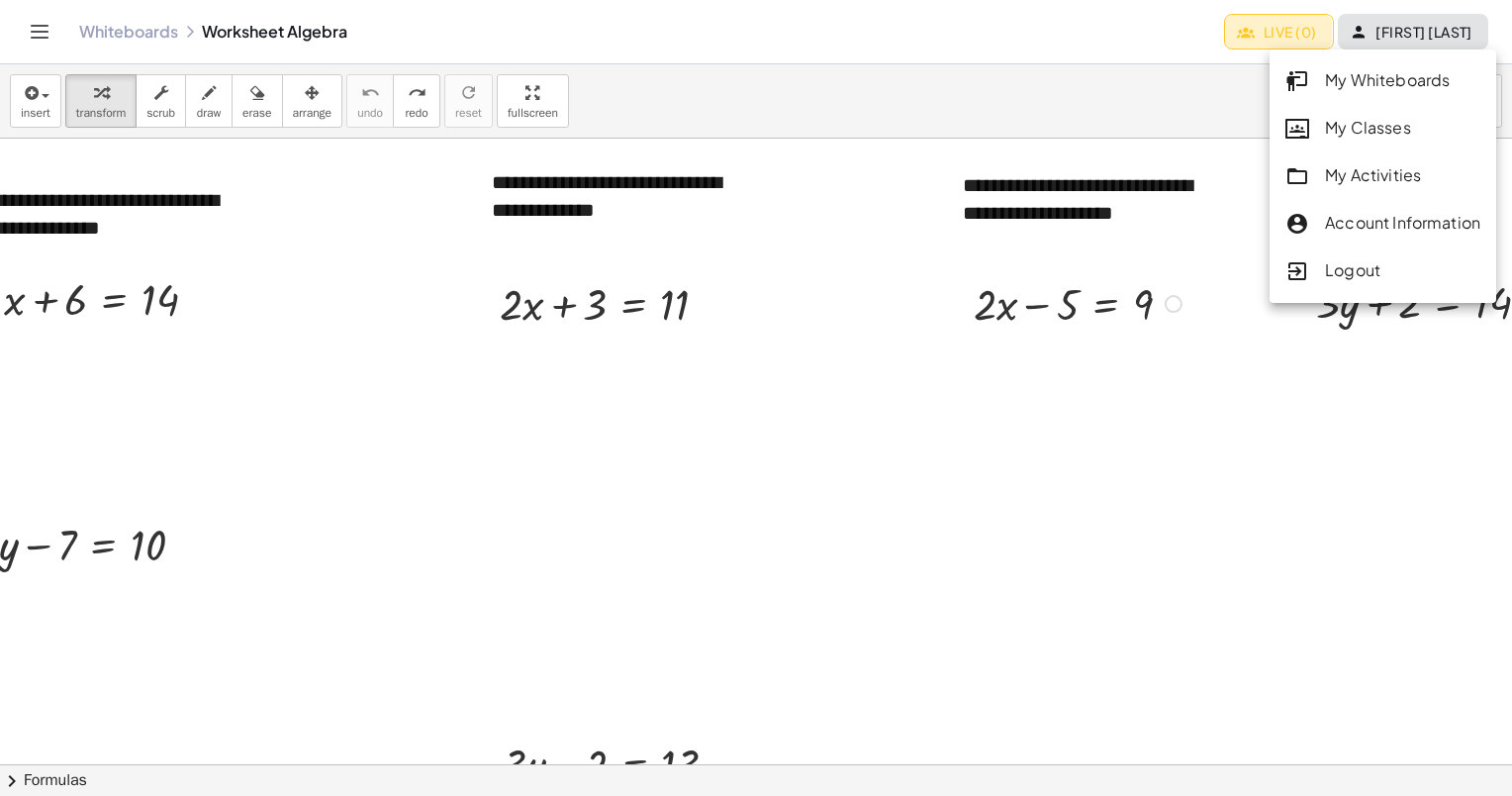 click on "Live (0)" 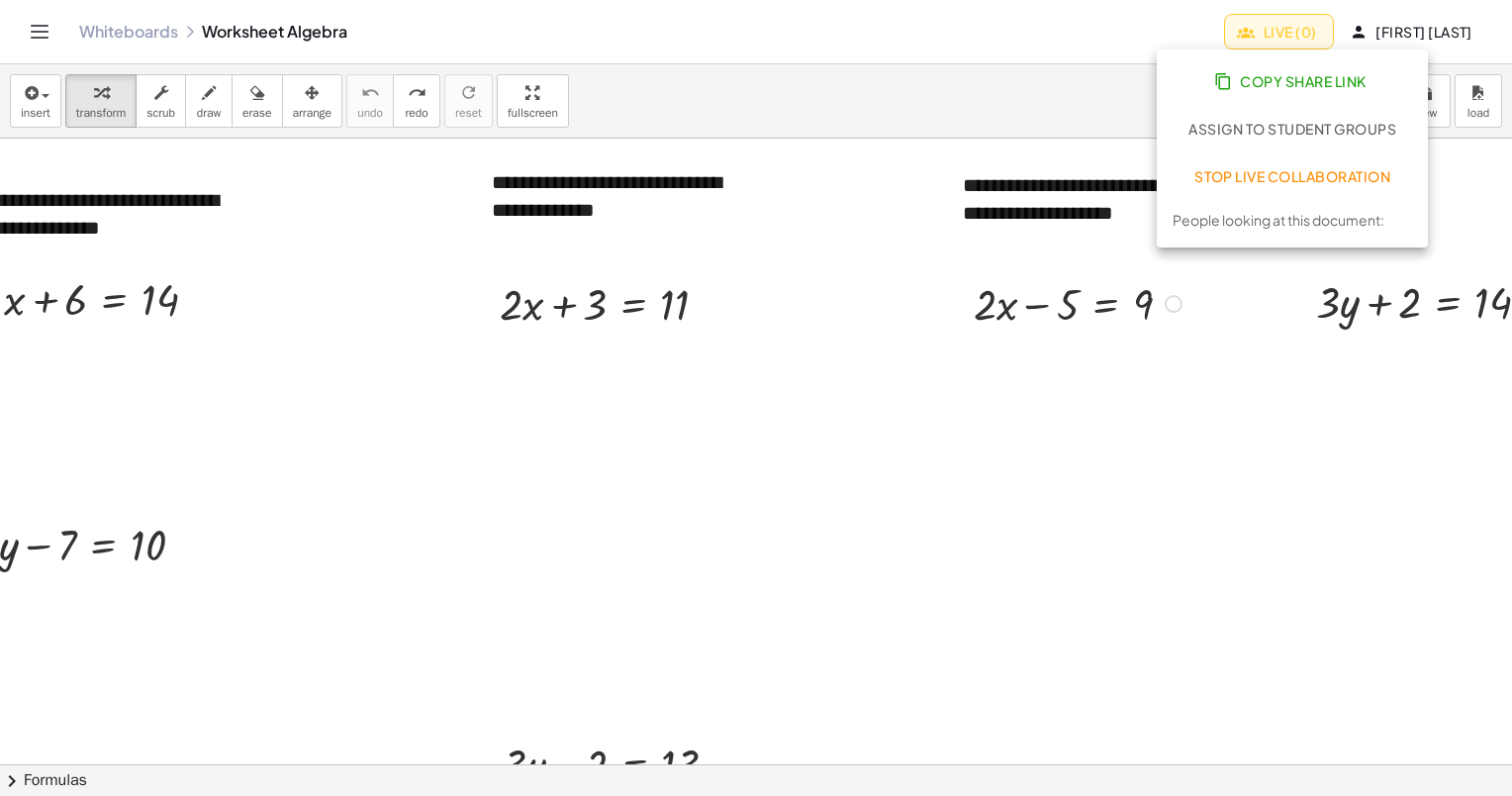 click on "Stop Live Collaboration" 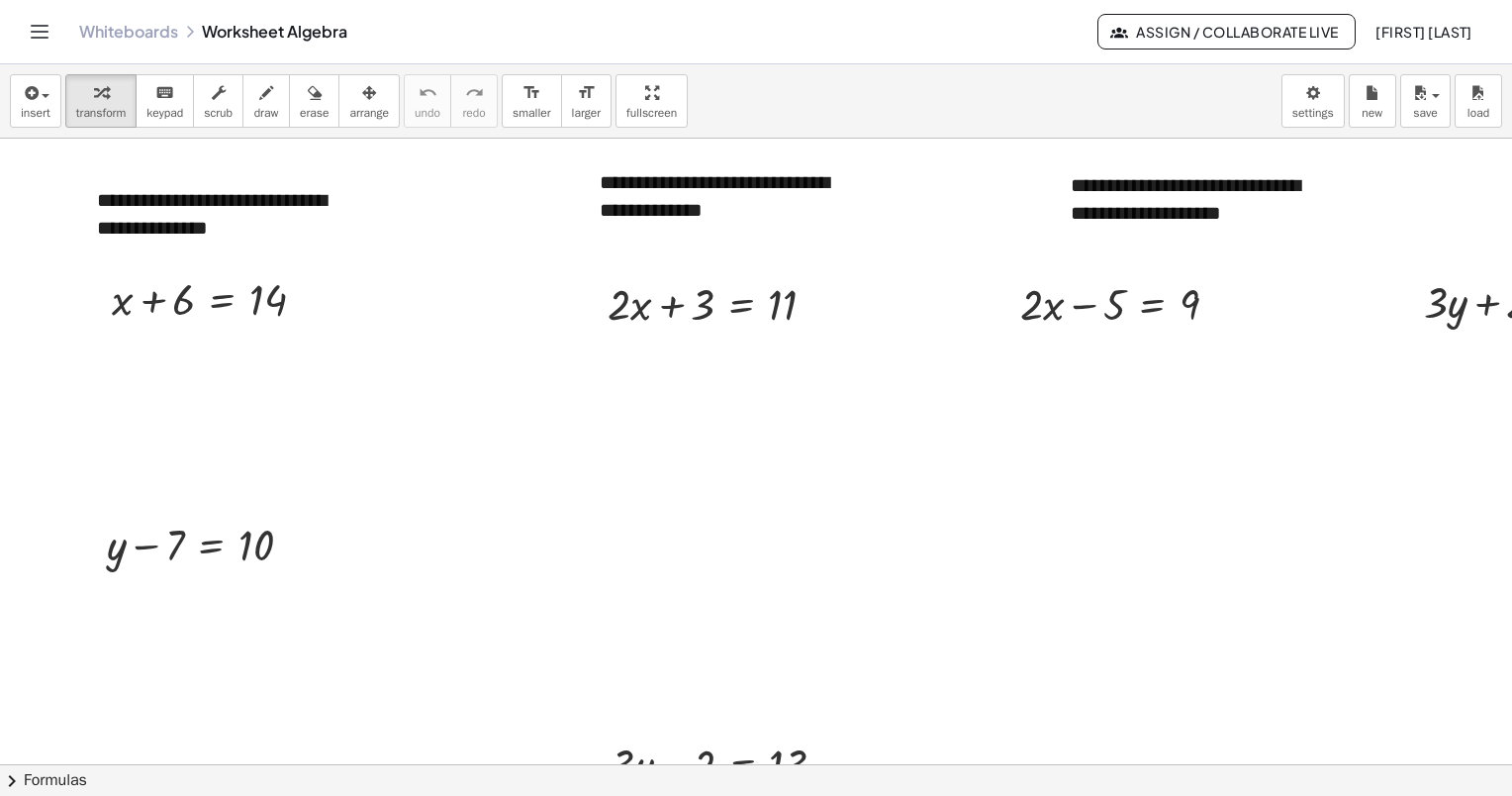 click 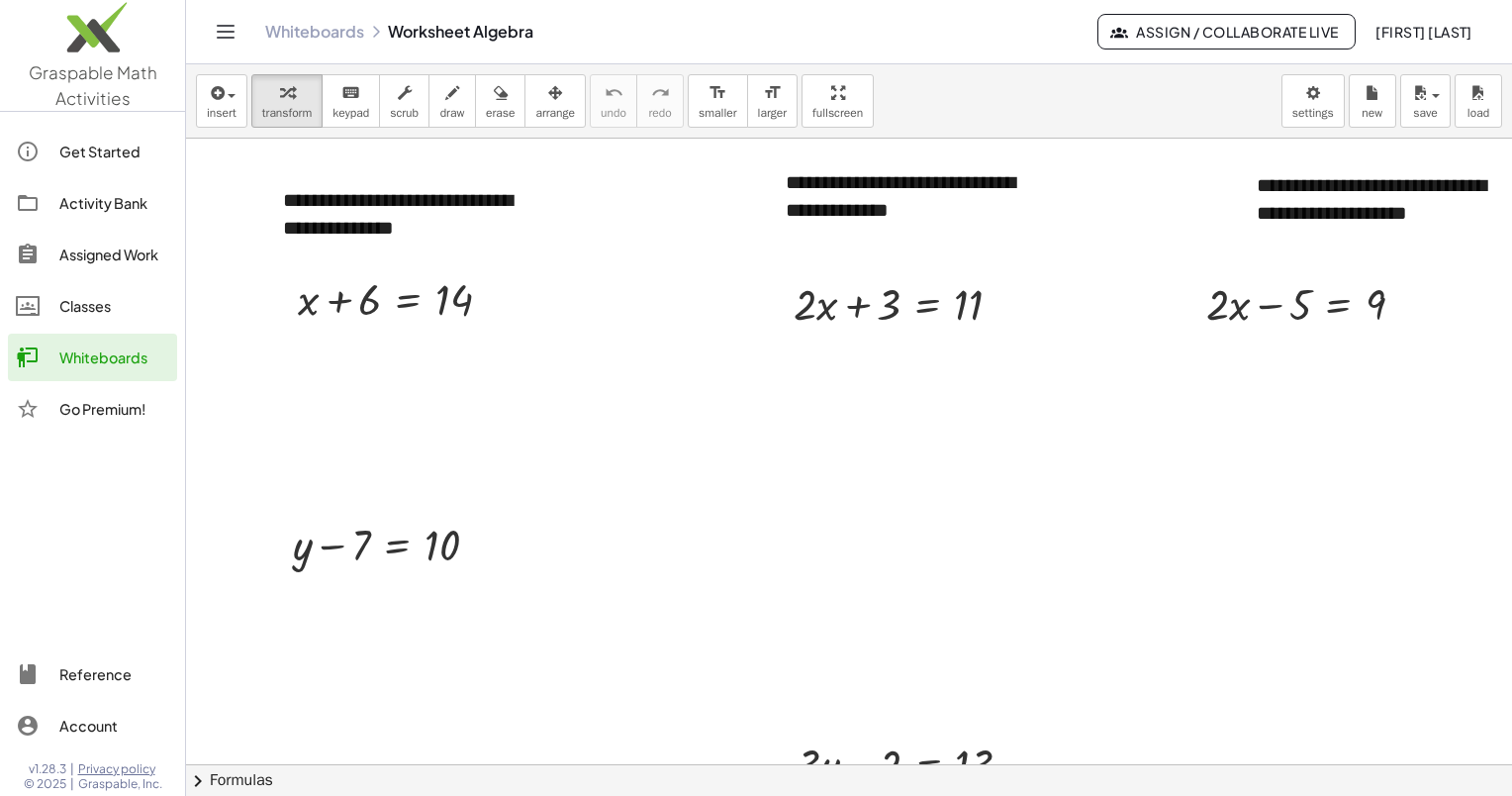 click on "Classes" 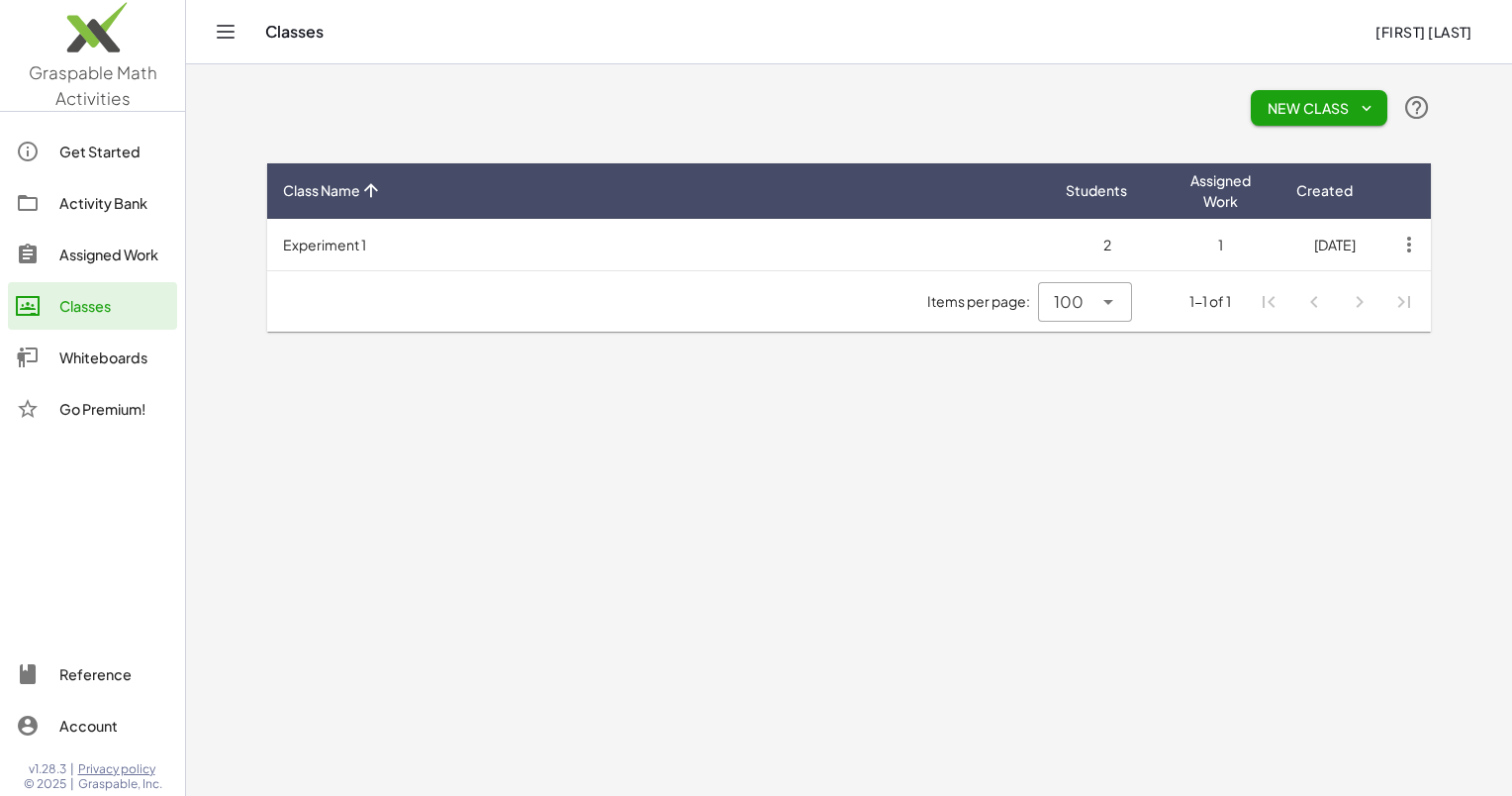 click on "Experiment 1" at bounding box center (658, 245) 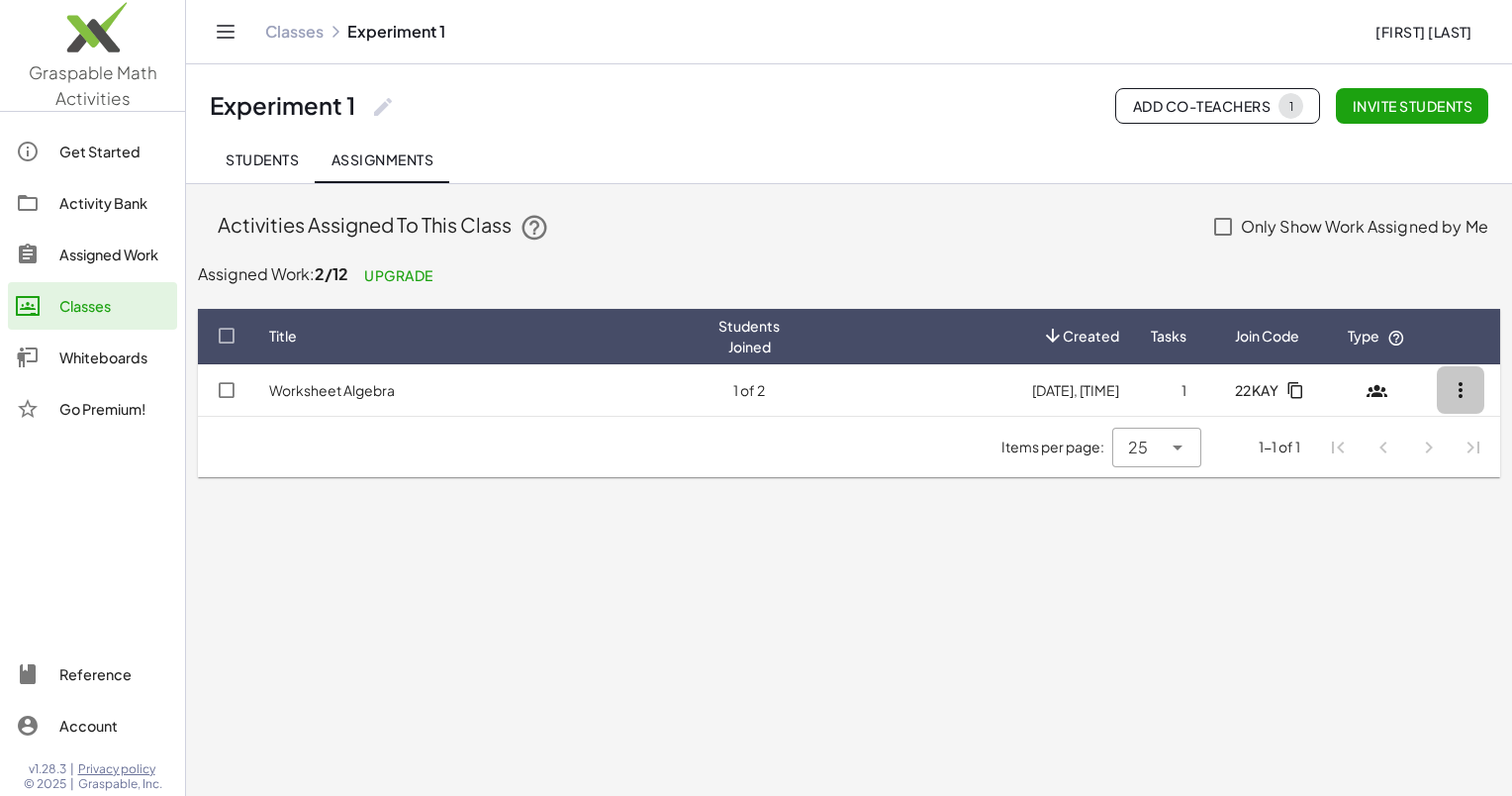 click 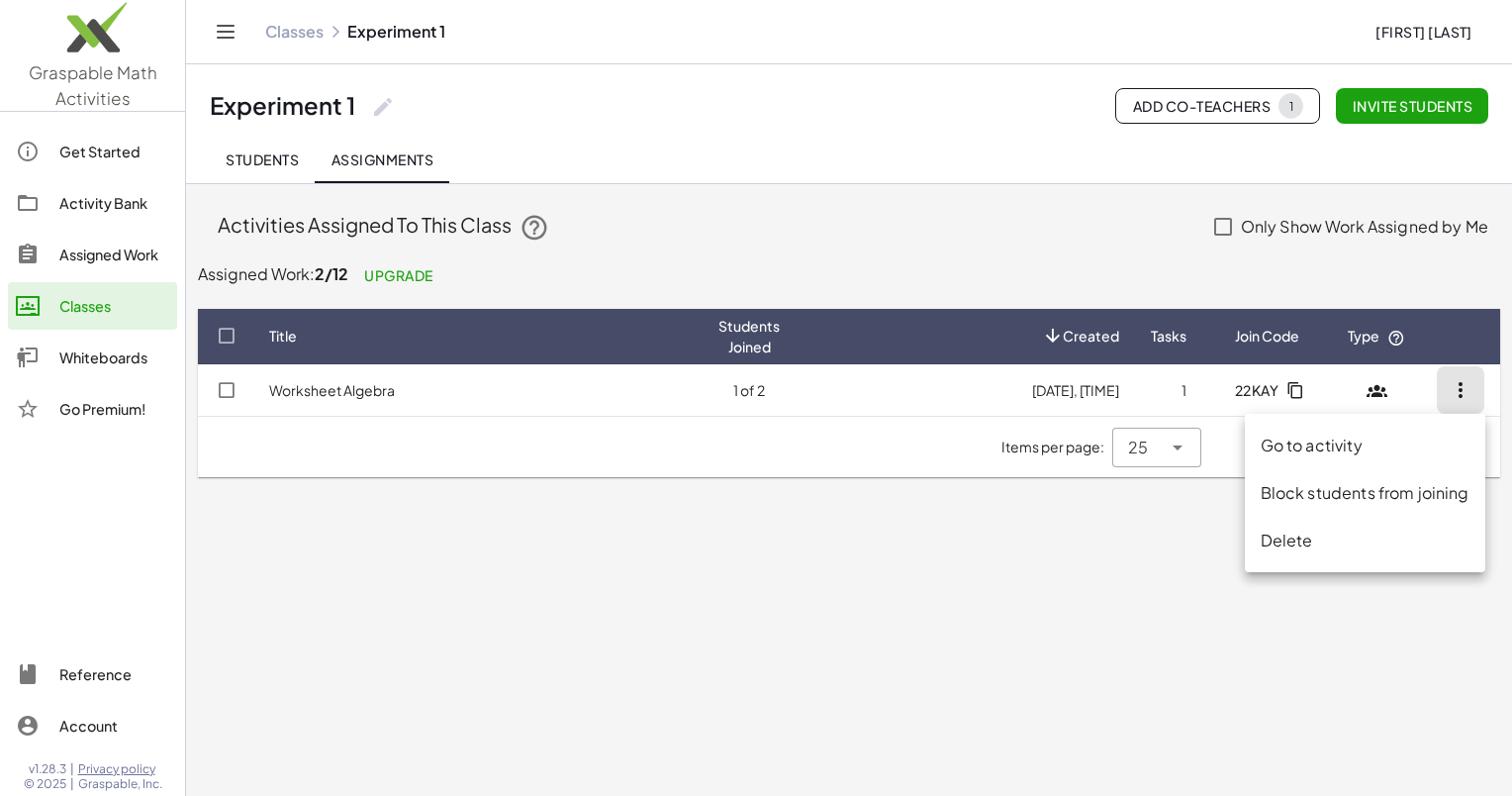 click on "[DATE], [TIME]" 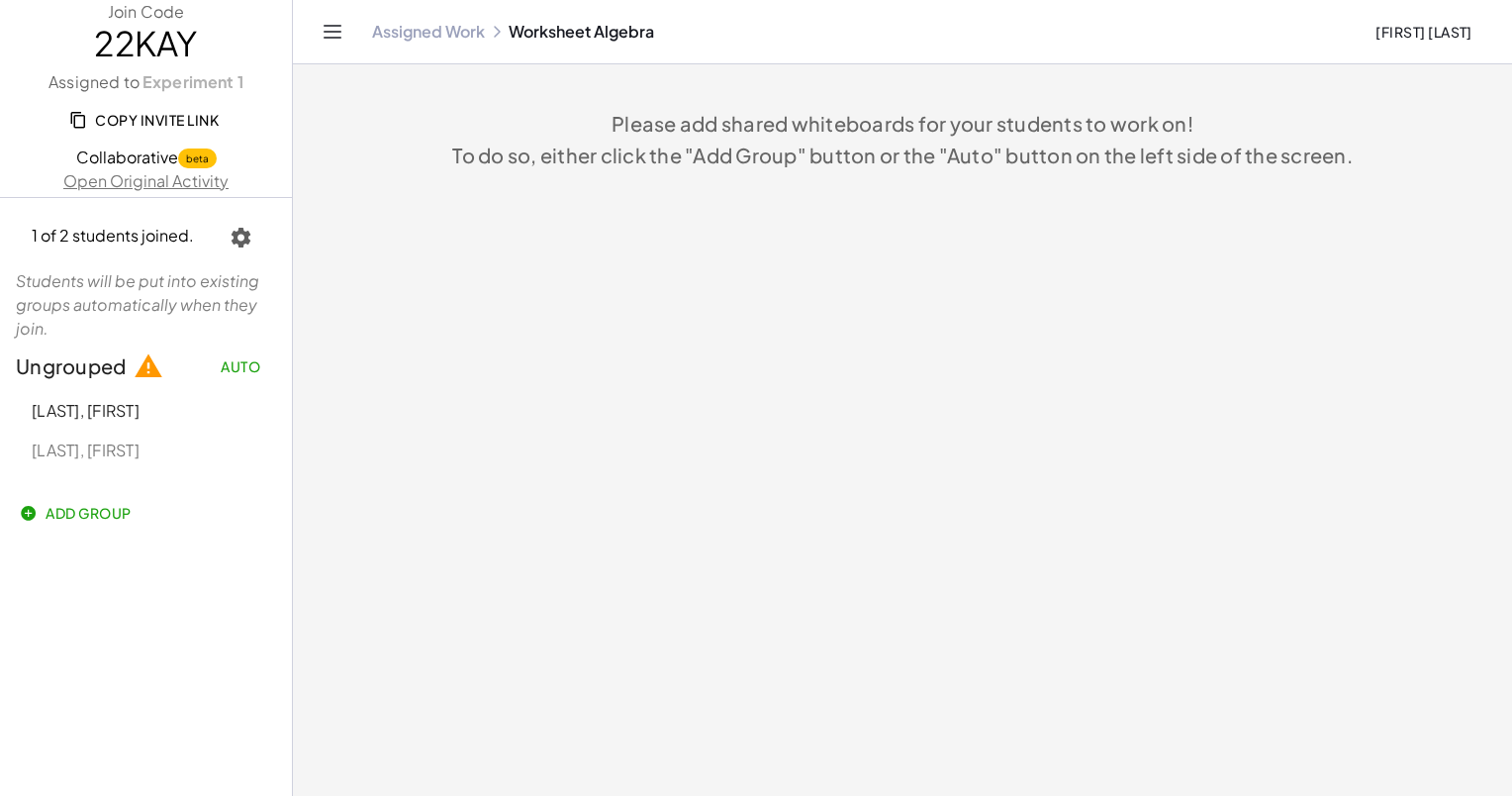click on "[LAST], [FIRST]" at bounding box center [85, 410] 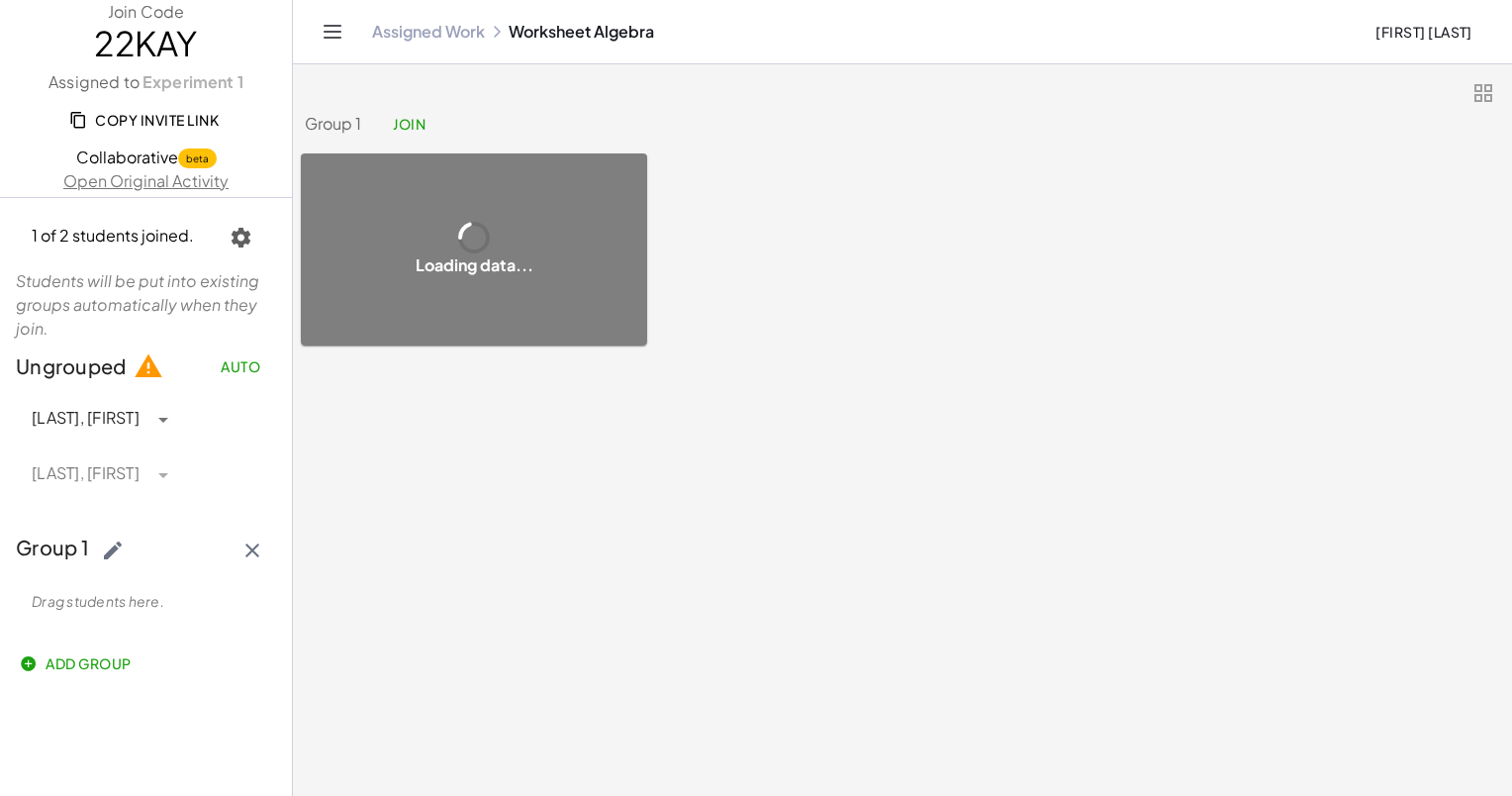 click on "Add Group" 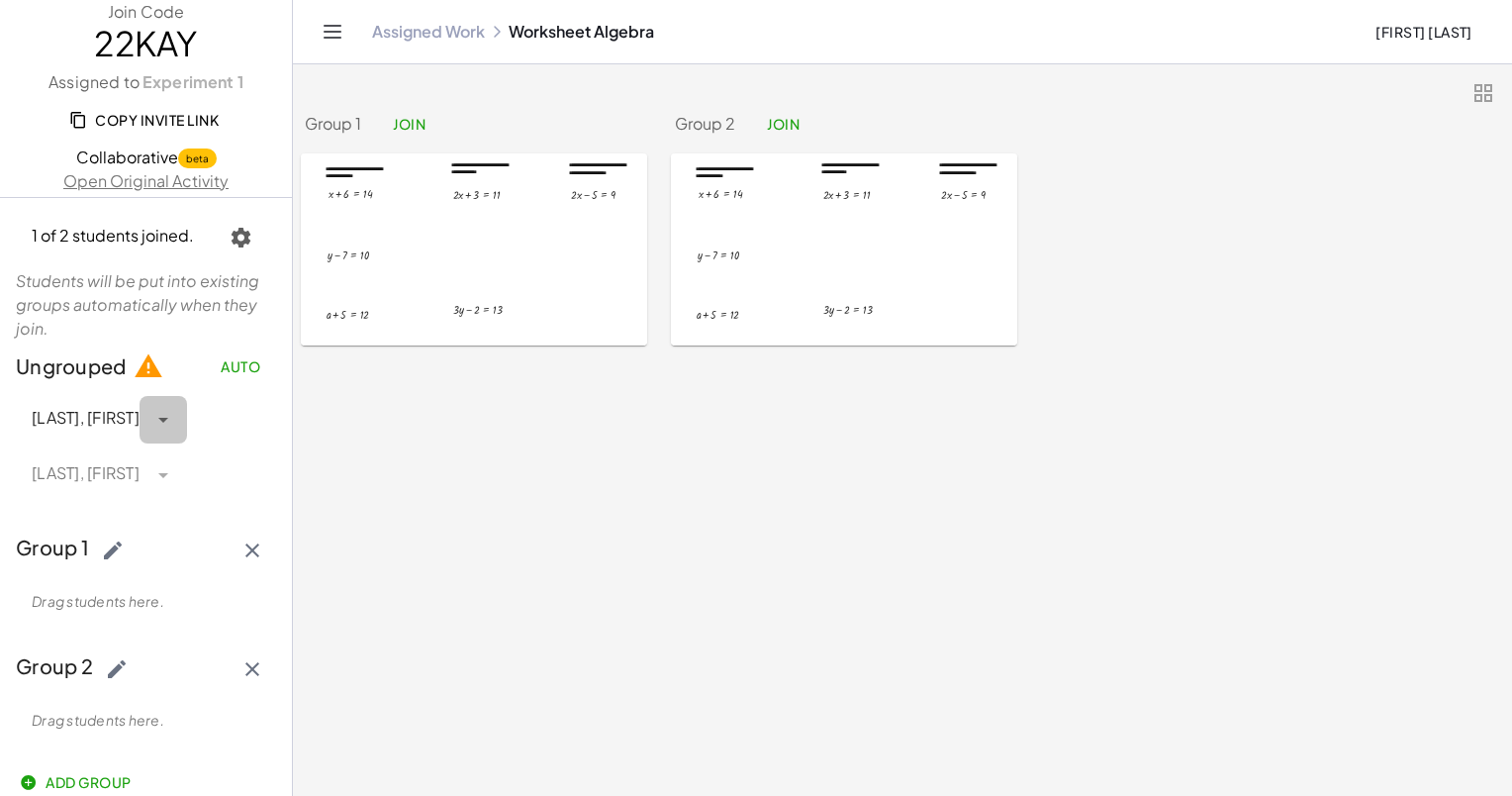 click 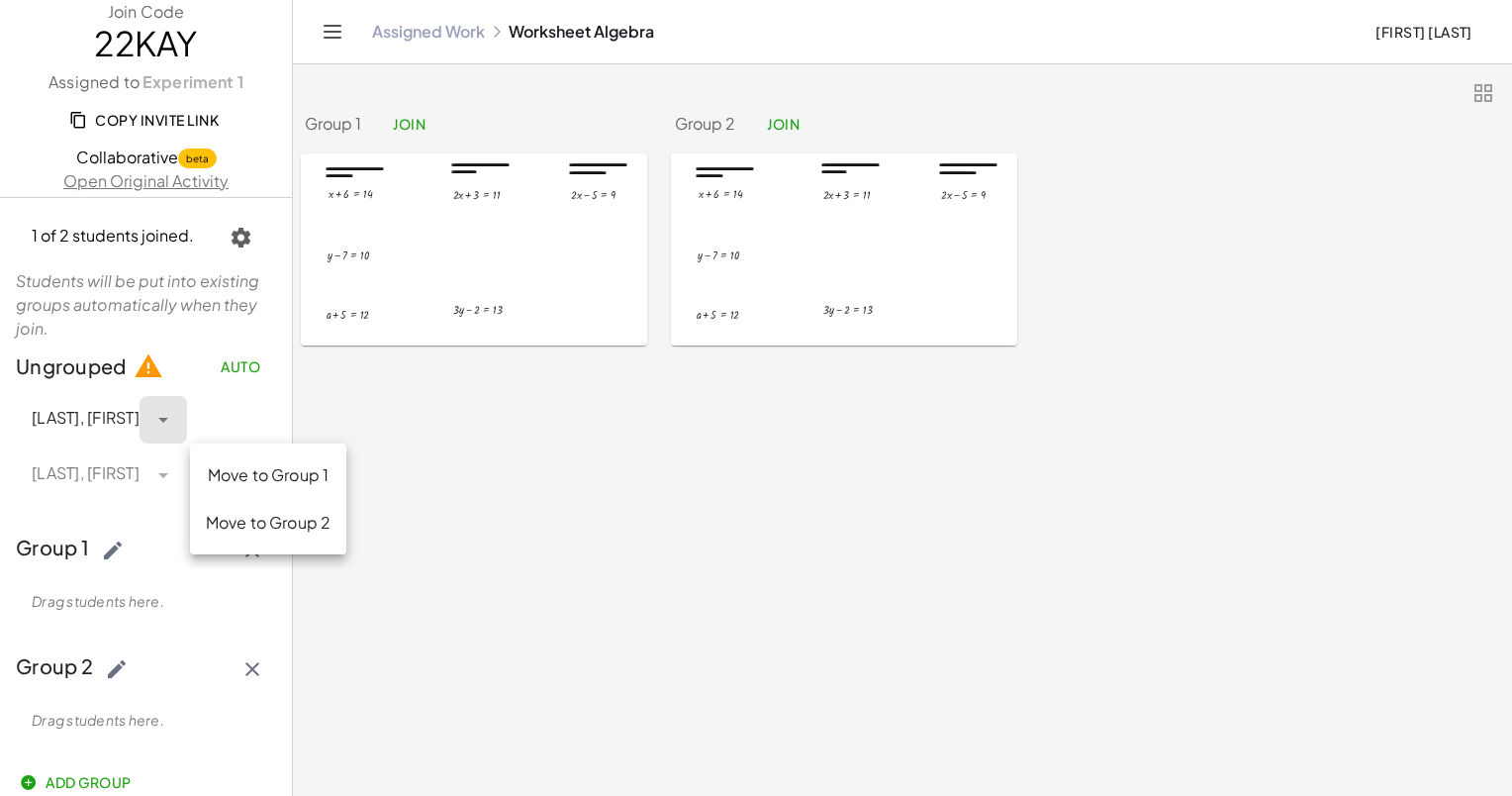 click on "[LAST], [FIRST]" at bounding box center [85, 416] 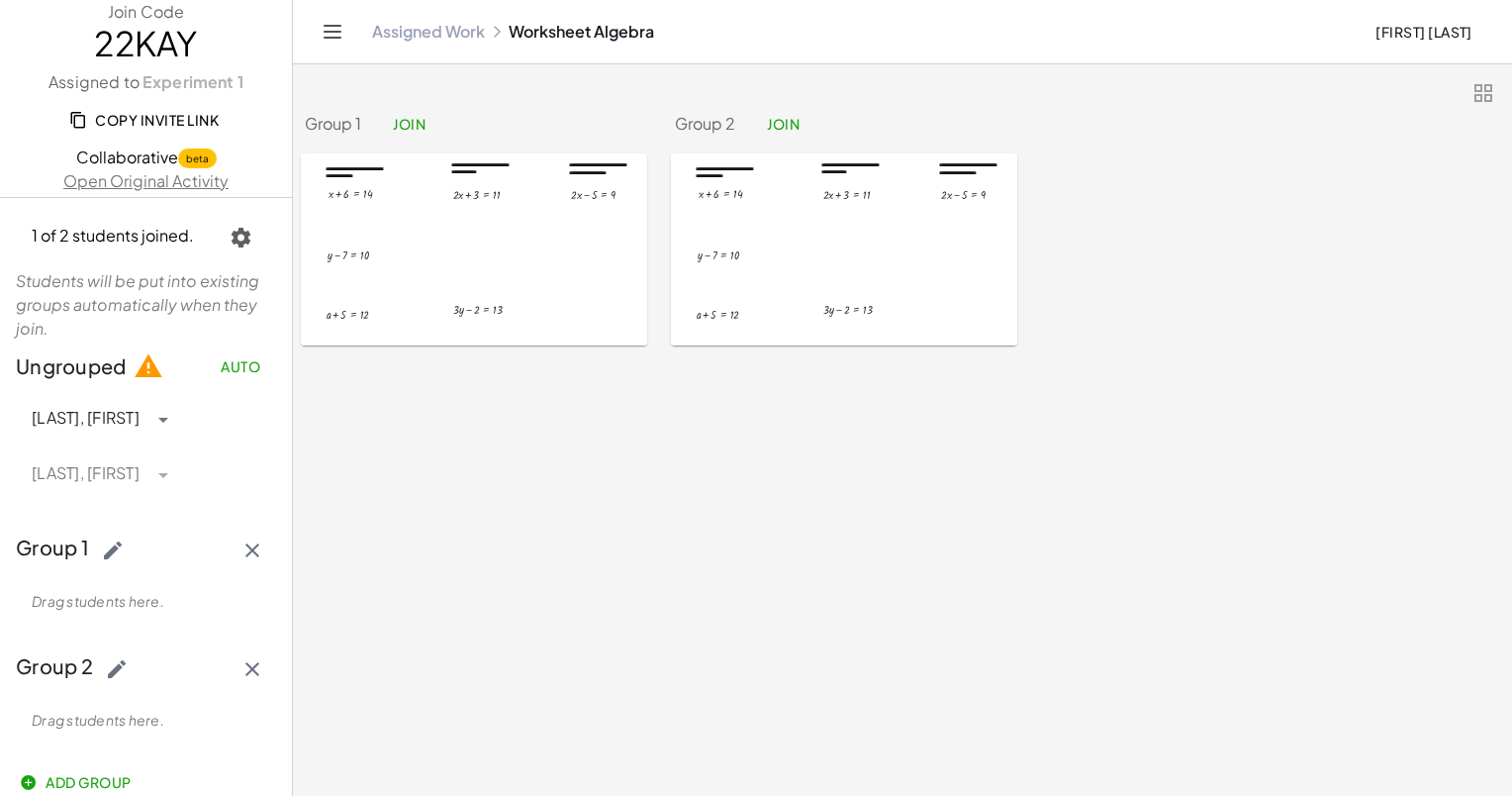 click 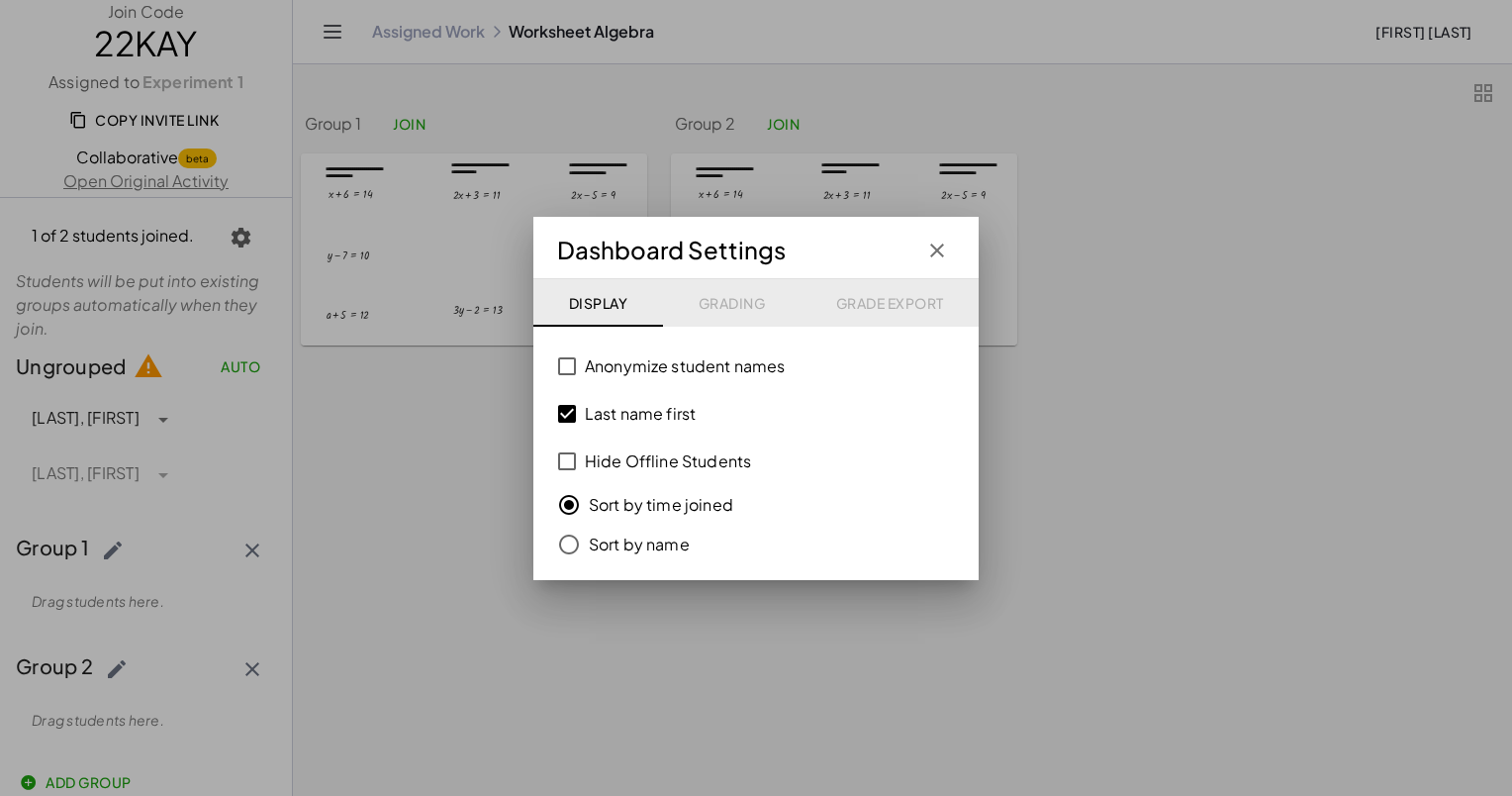 click on "Display Grading Grade Export" at bounding box center [756, 303] 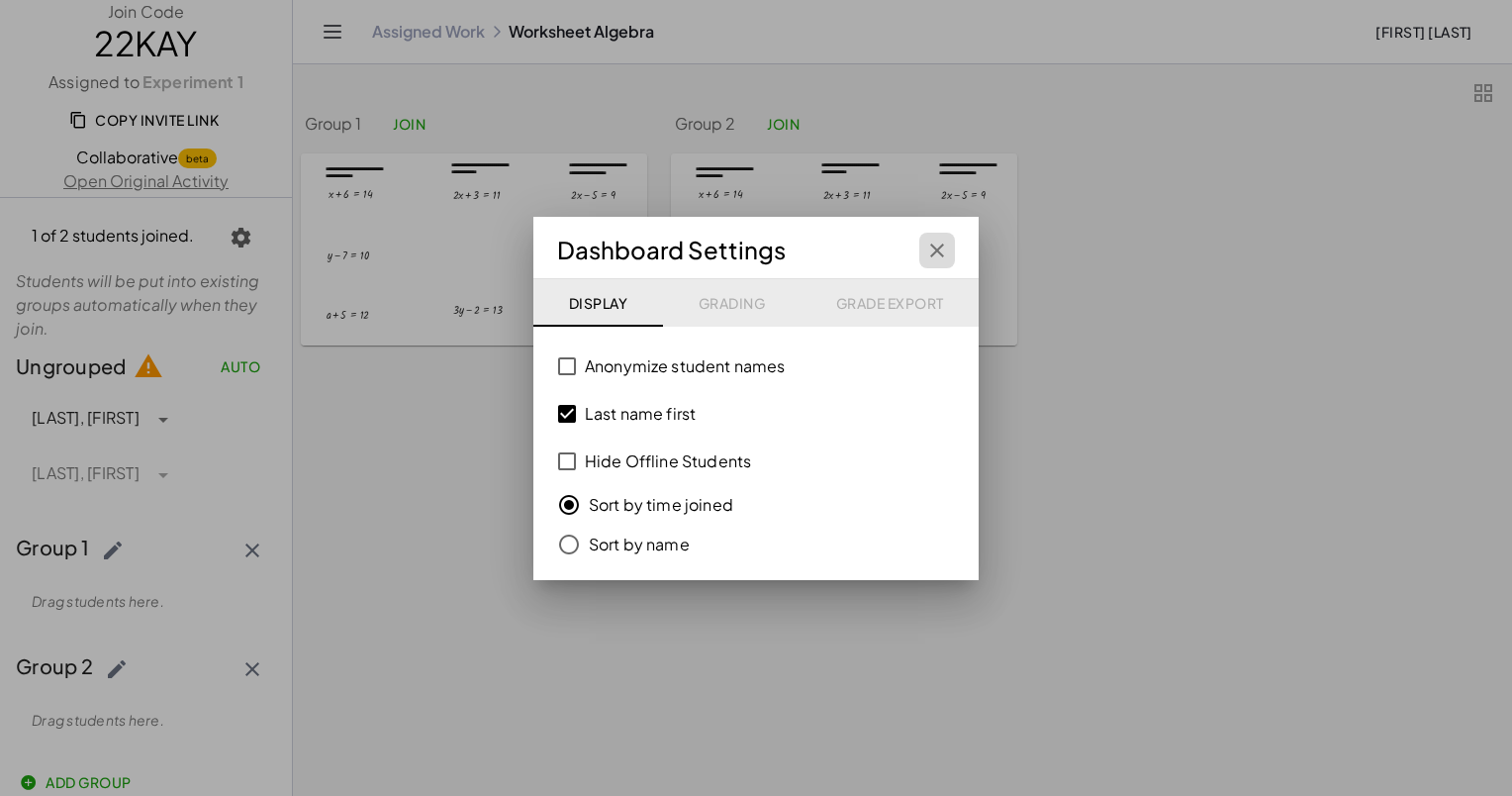 click 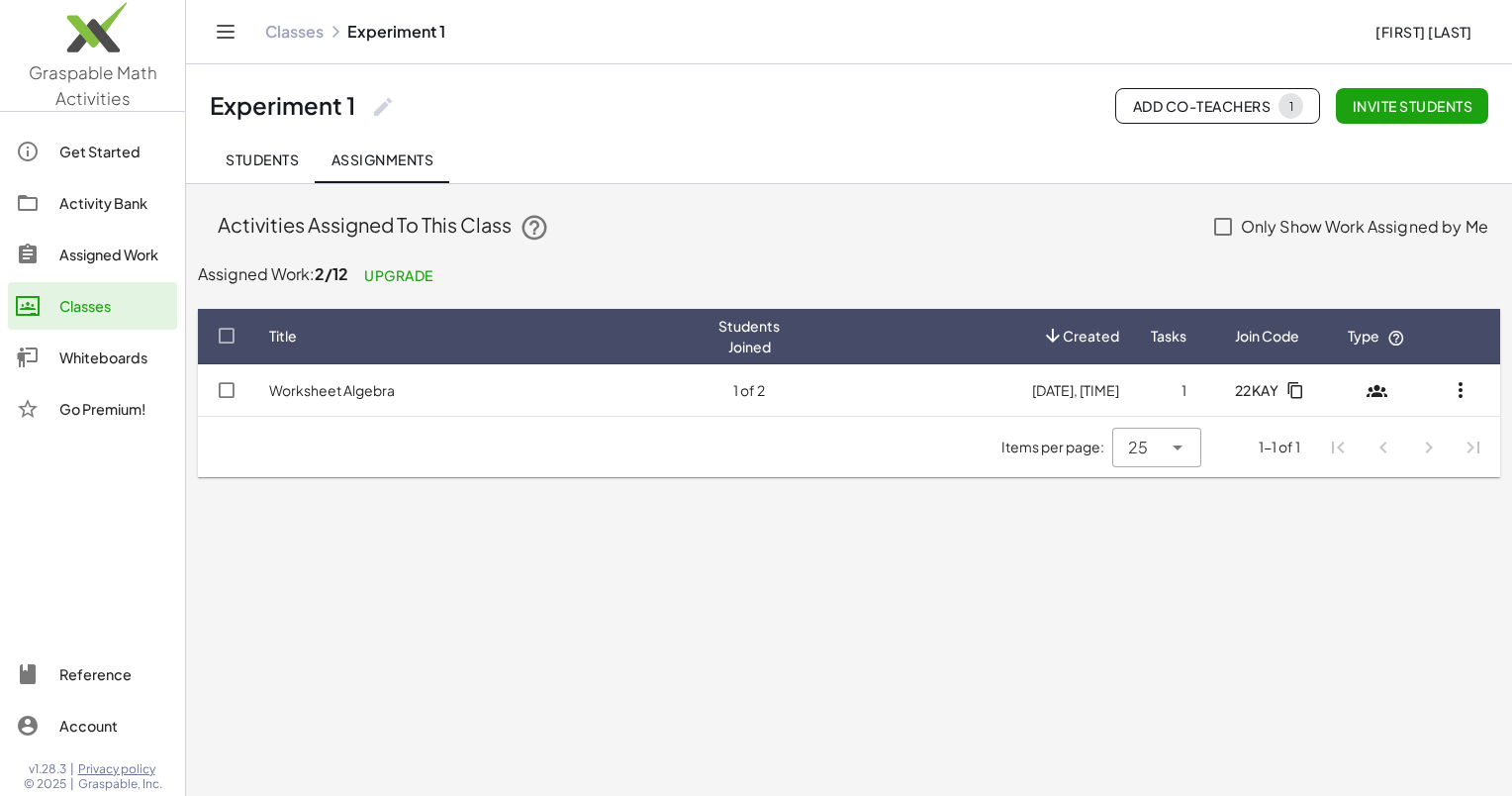 click 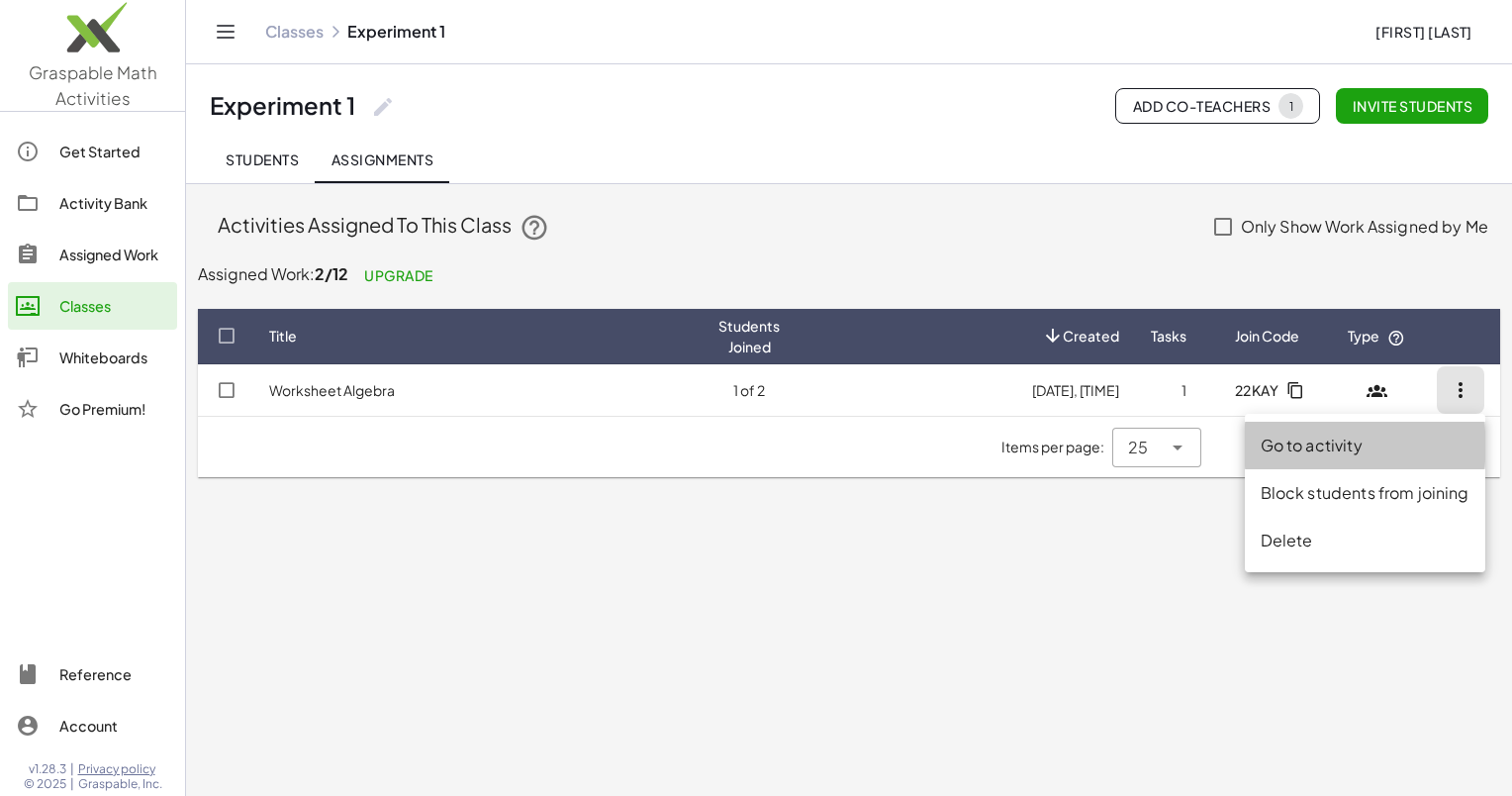click on "Go to activity" 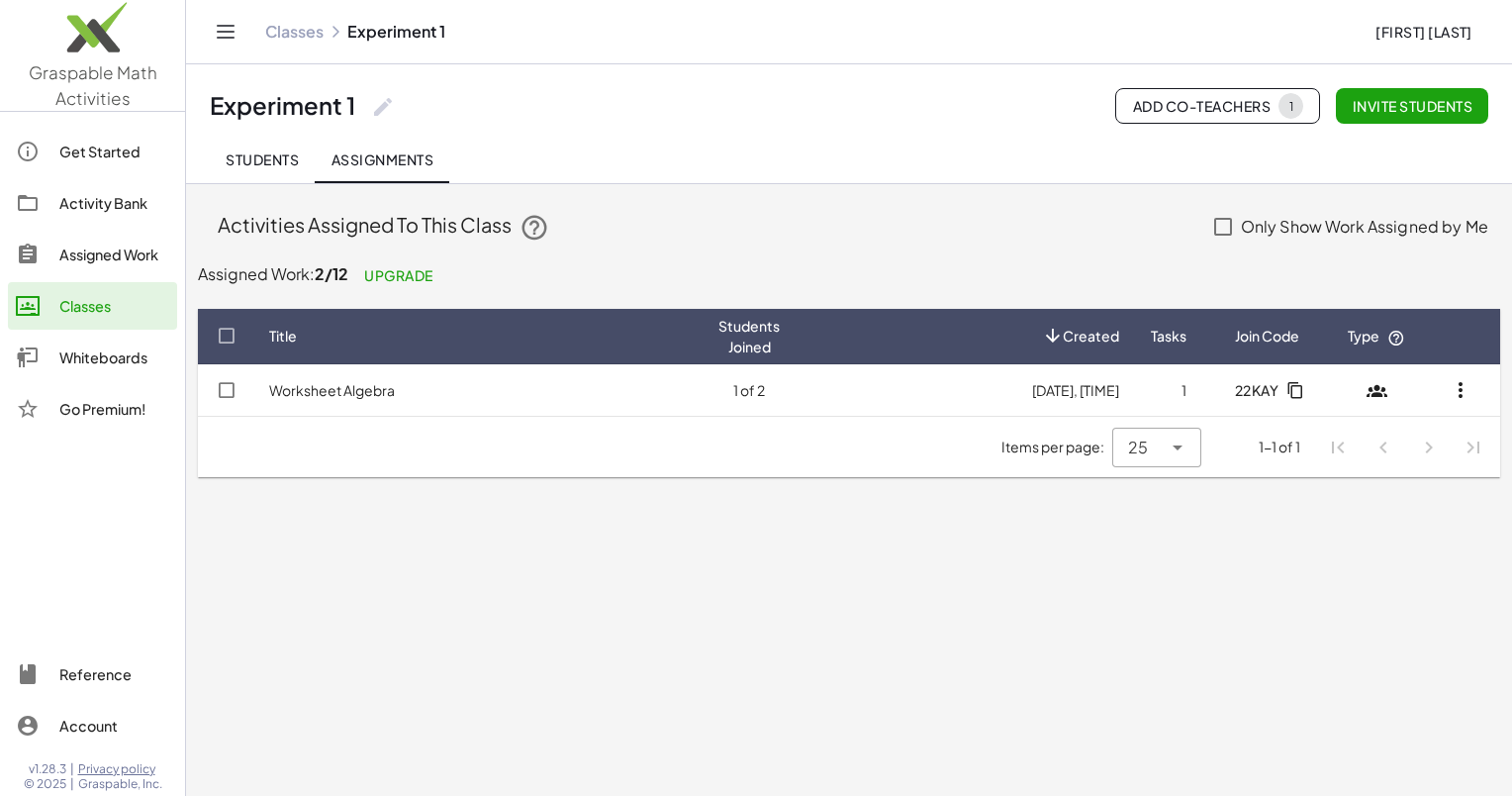 click on "[DATE], [TIME]" 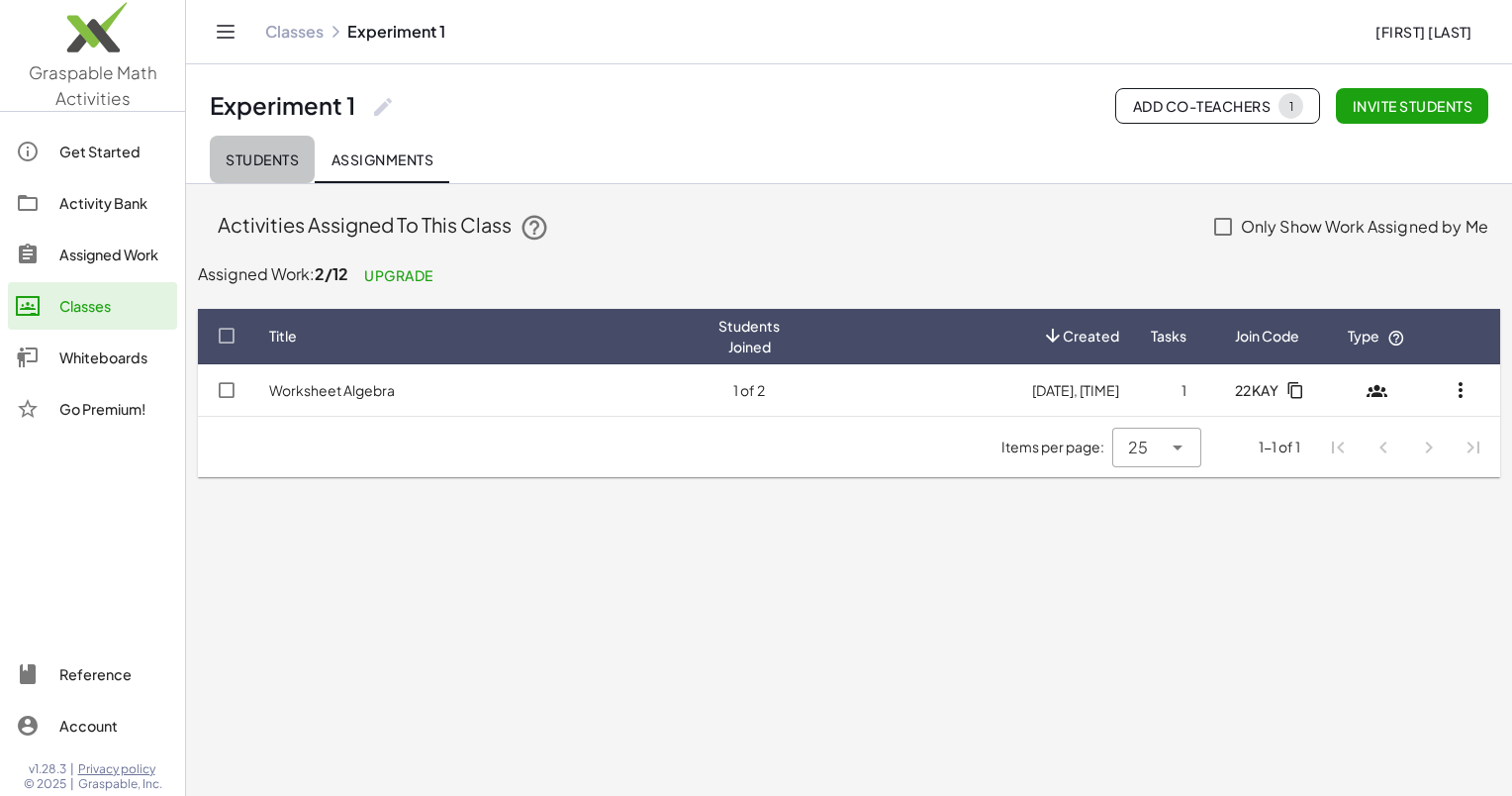 click on "Students" 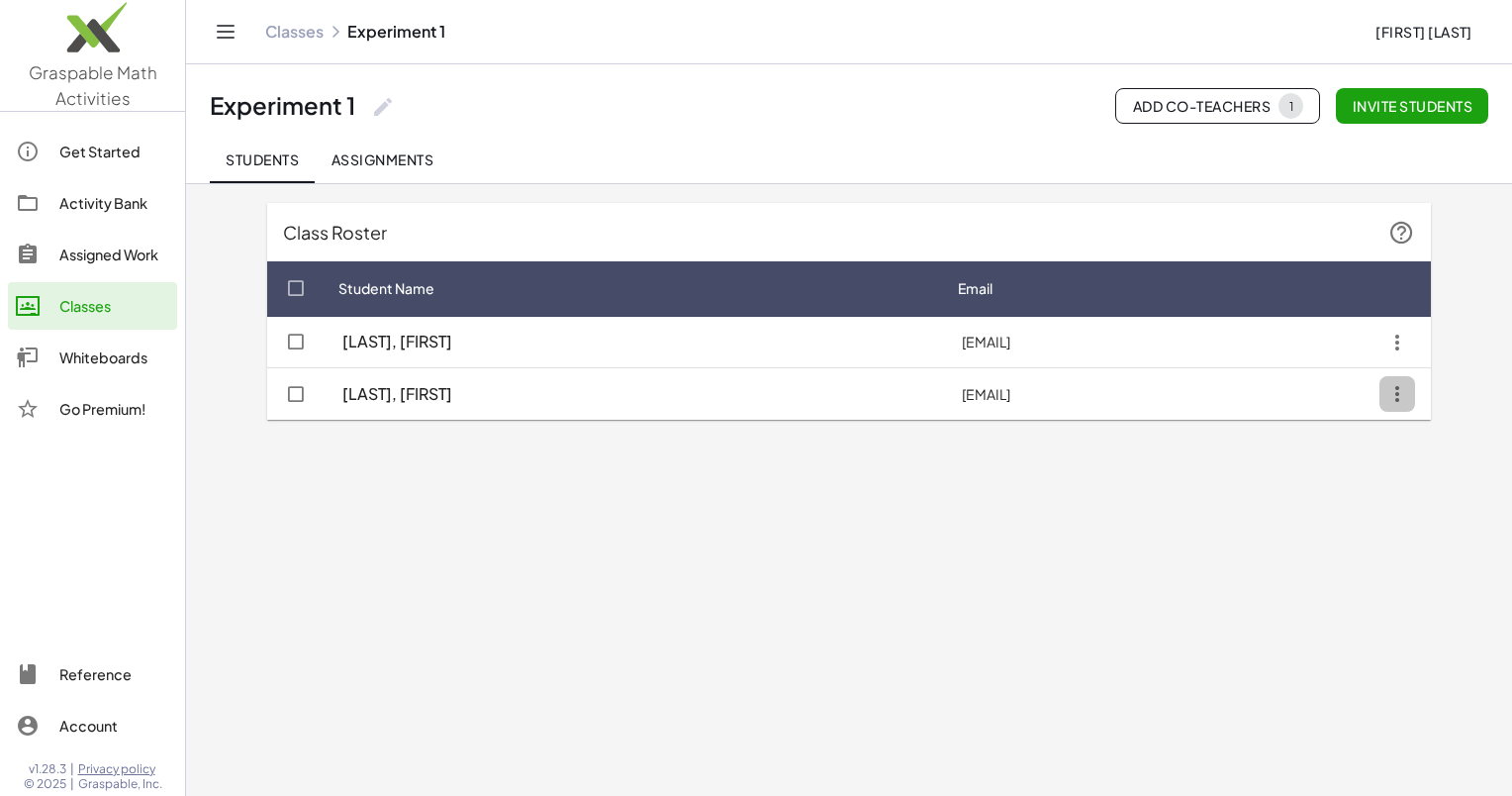 click 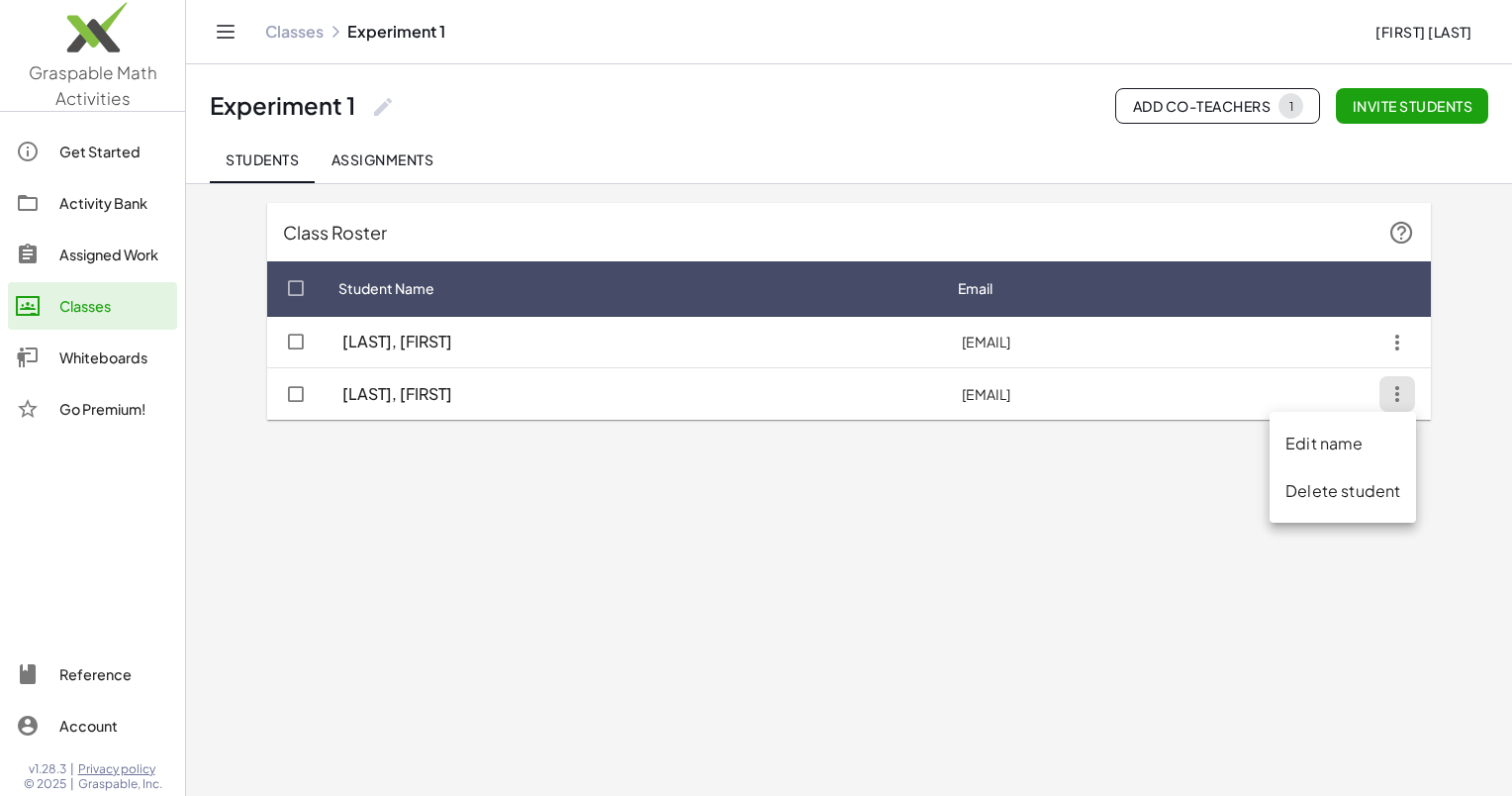 click on "Delete student" 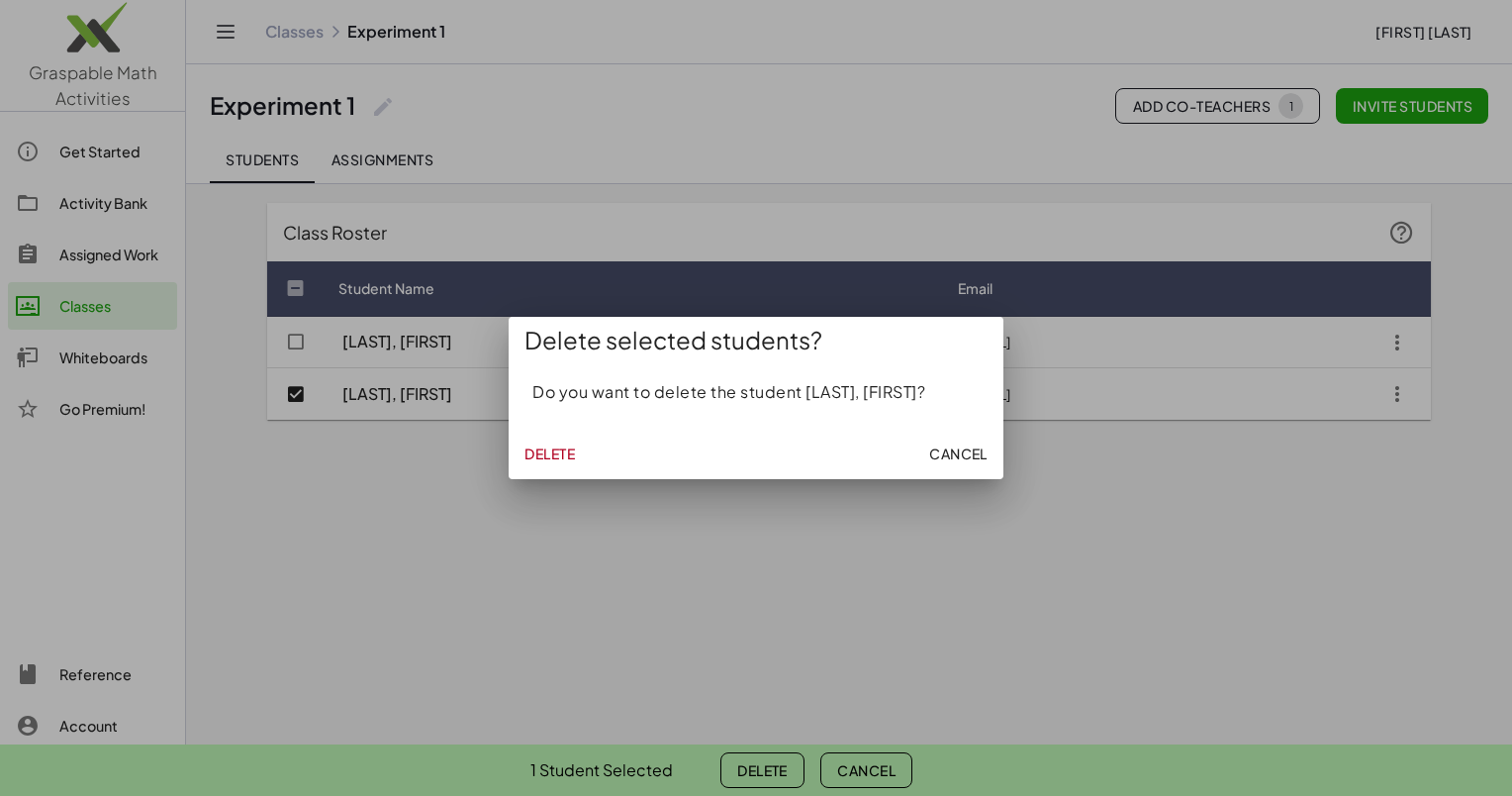 click on "Delete" 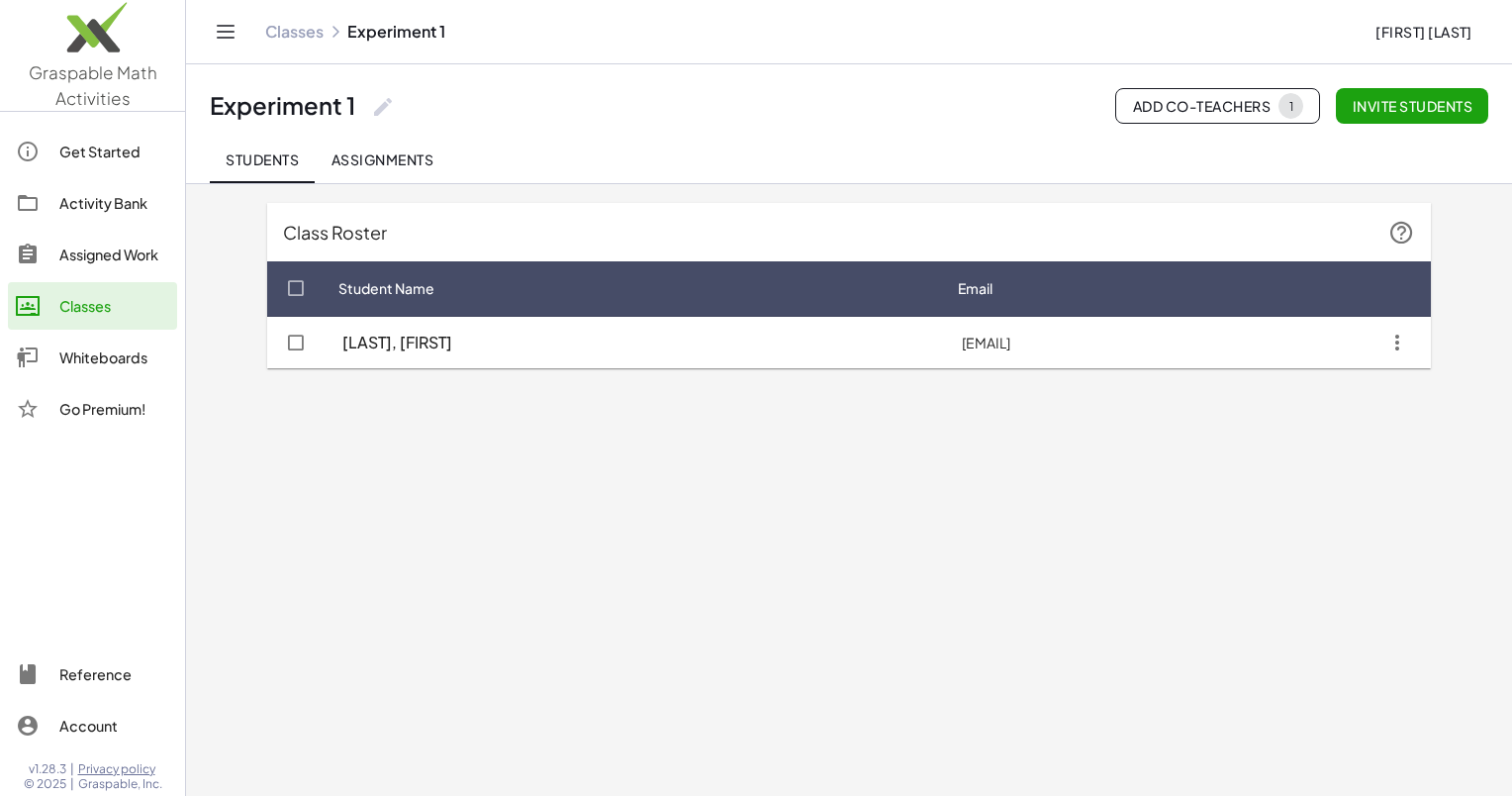 click on "Experiment 1  Add Co-Teachers 1 Invite students" 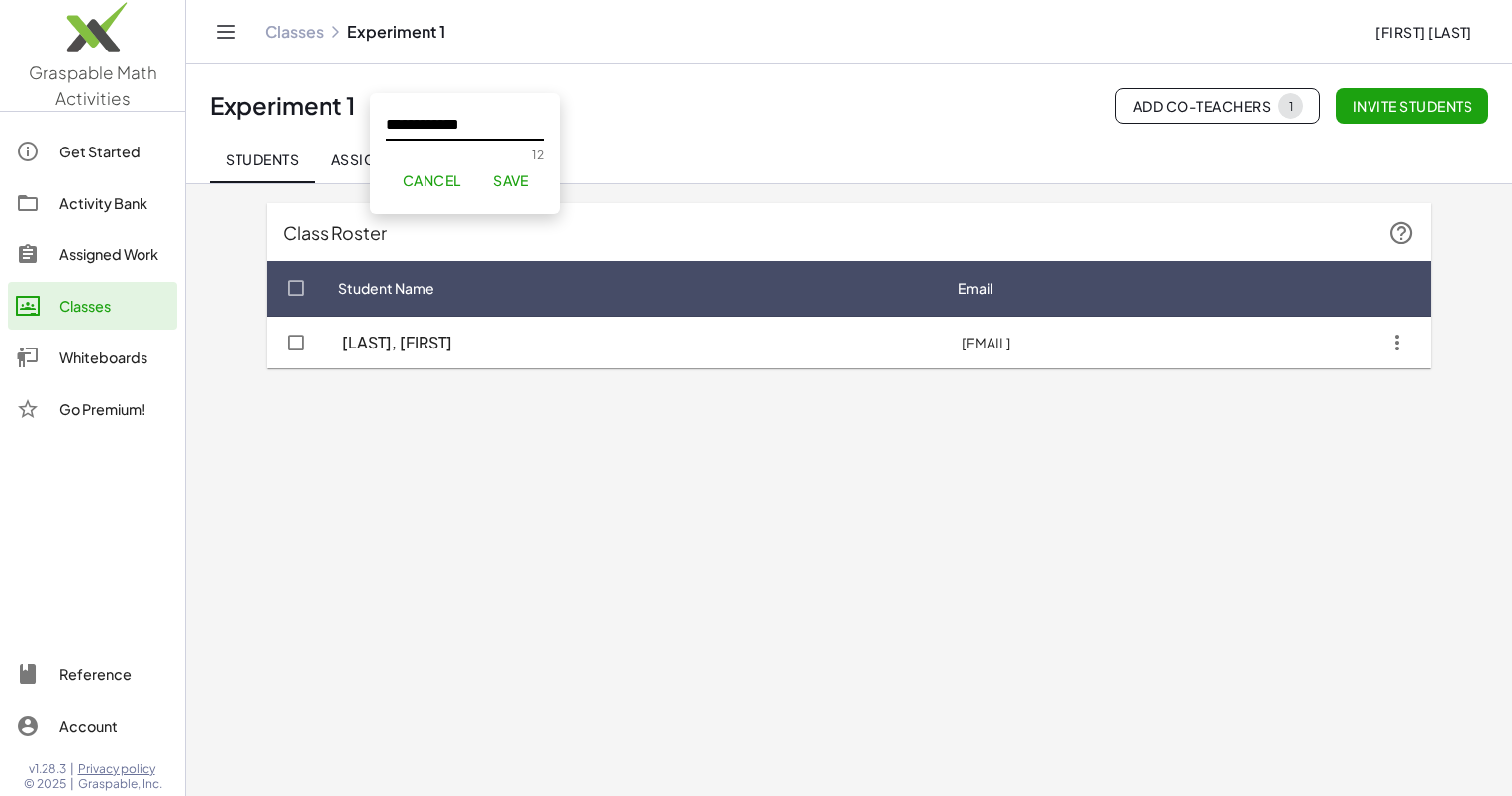 drag, startPoint x: 490, startPoint y: 129, endPoint x: 351, endPoint y: 124, distance: 139.0899 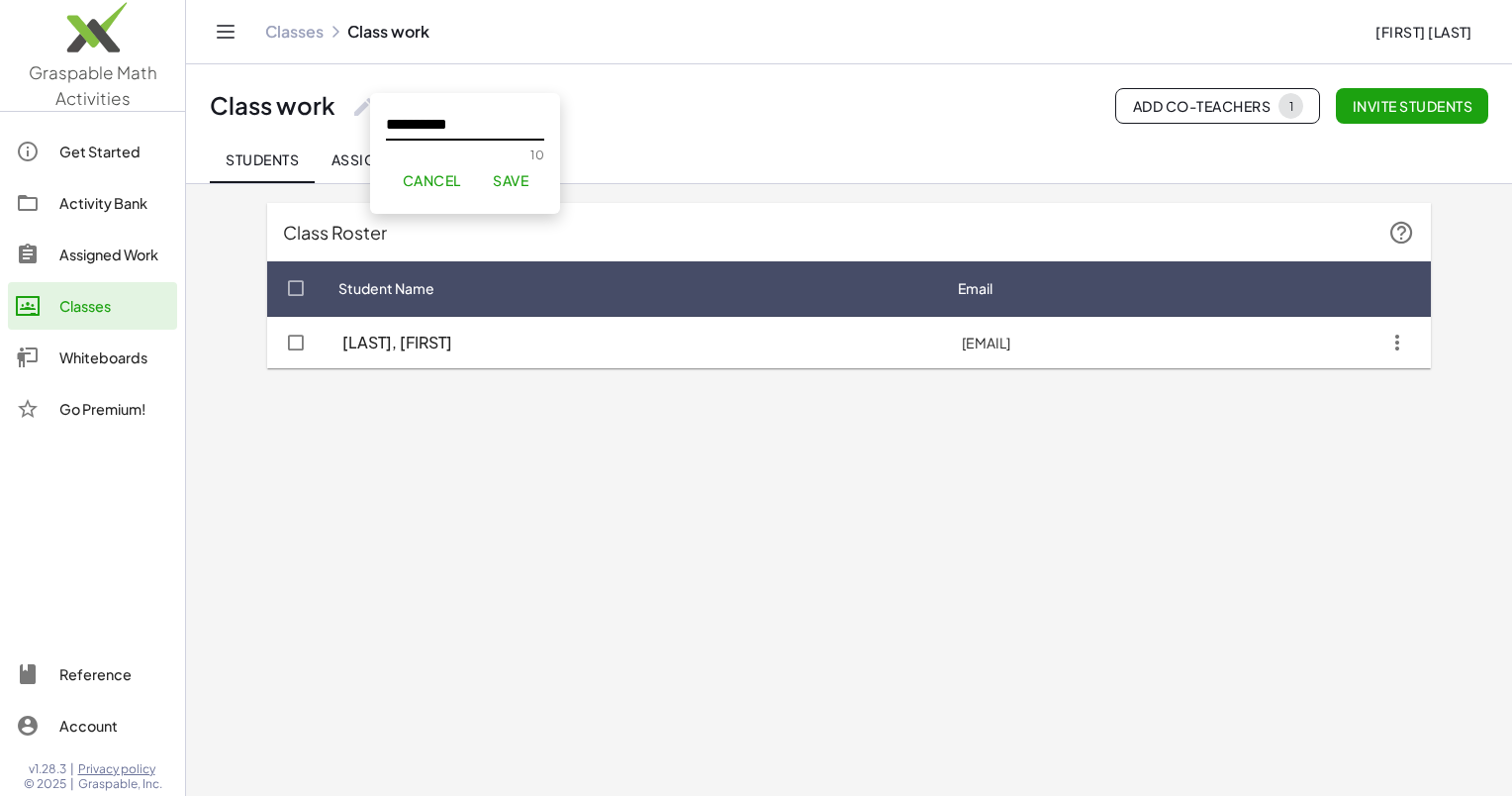 type on "**********" 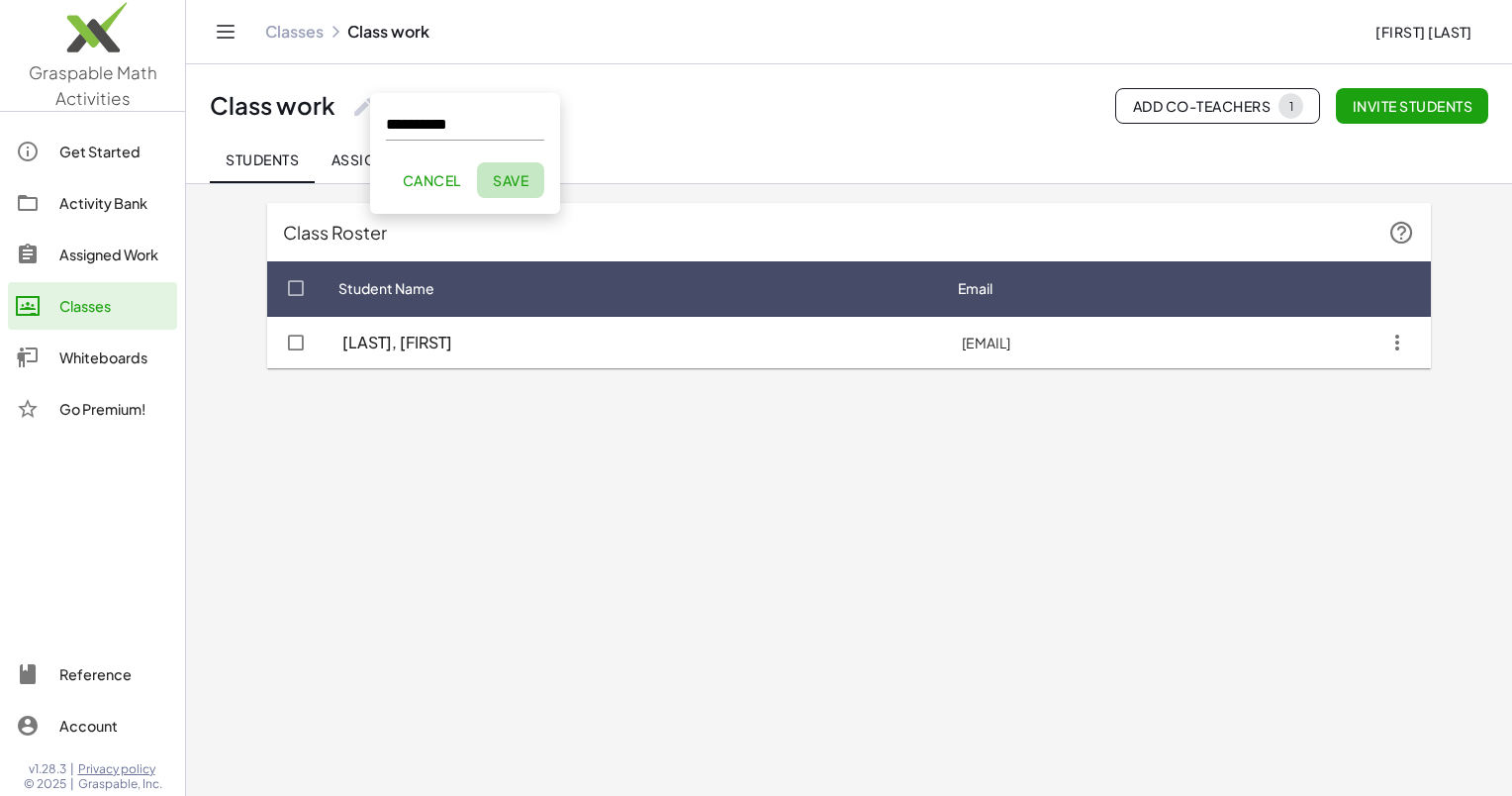 click on "Save" 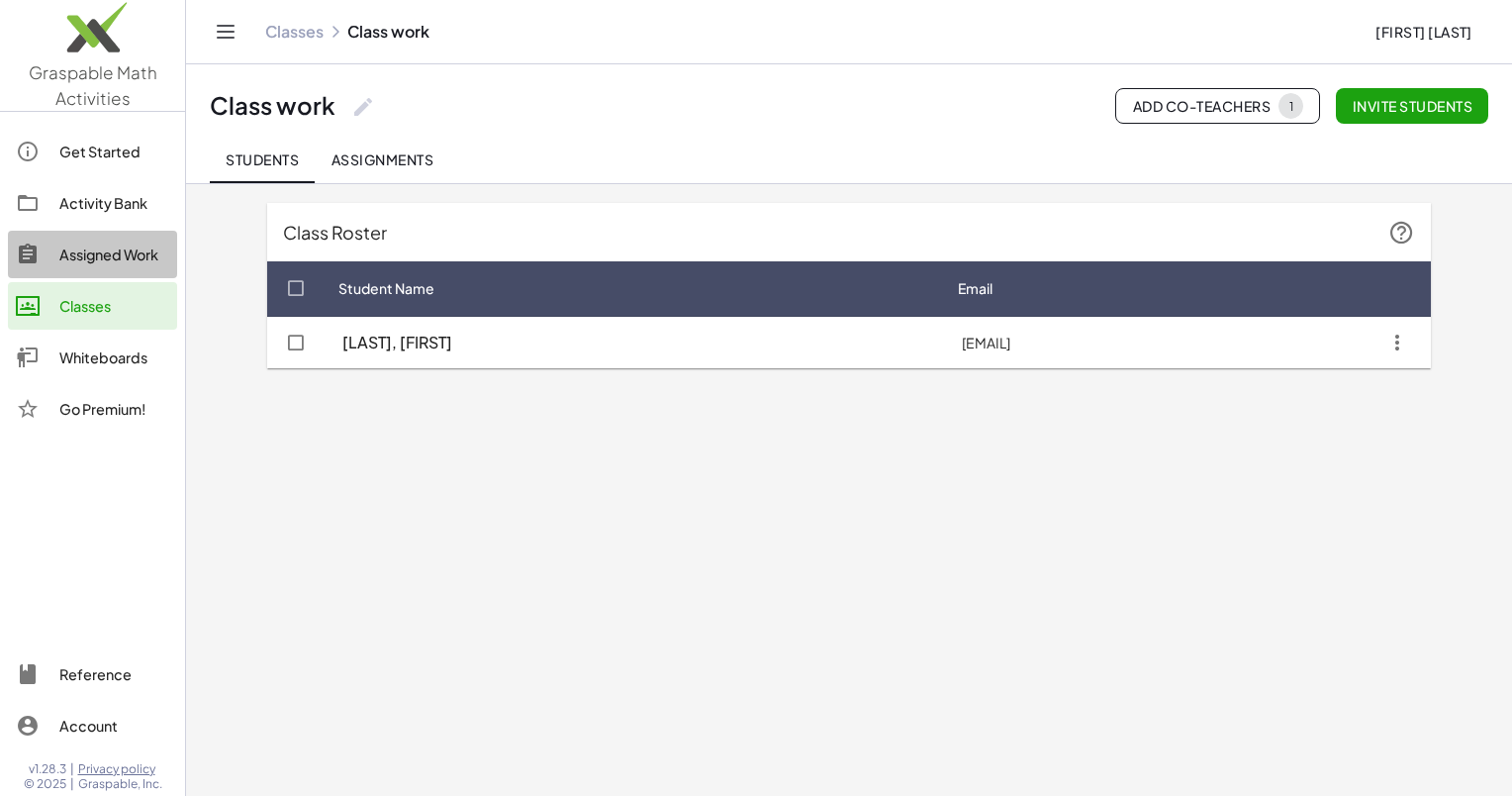 click on "Assigned Work" 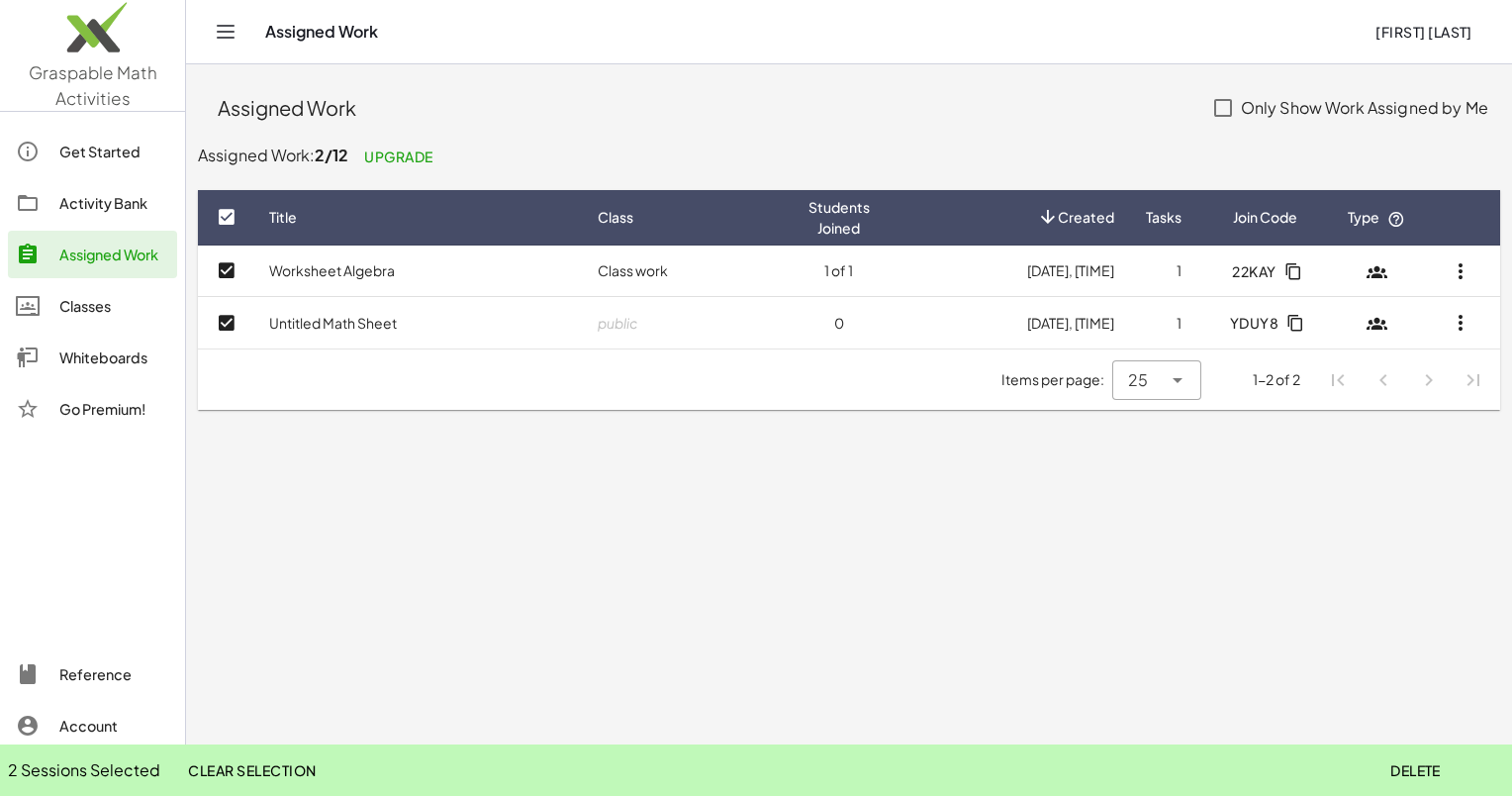 click on "Delete" 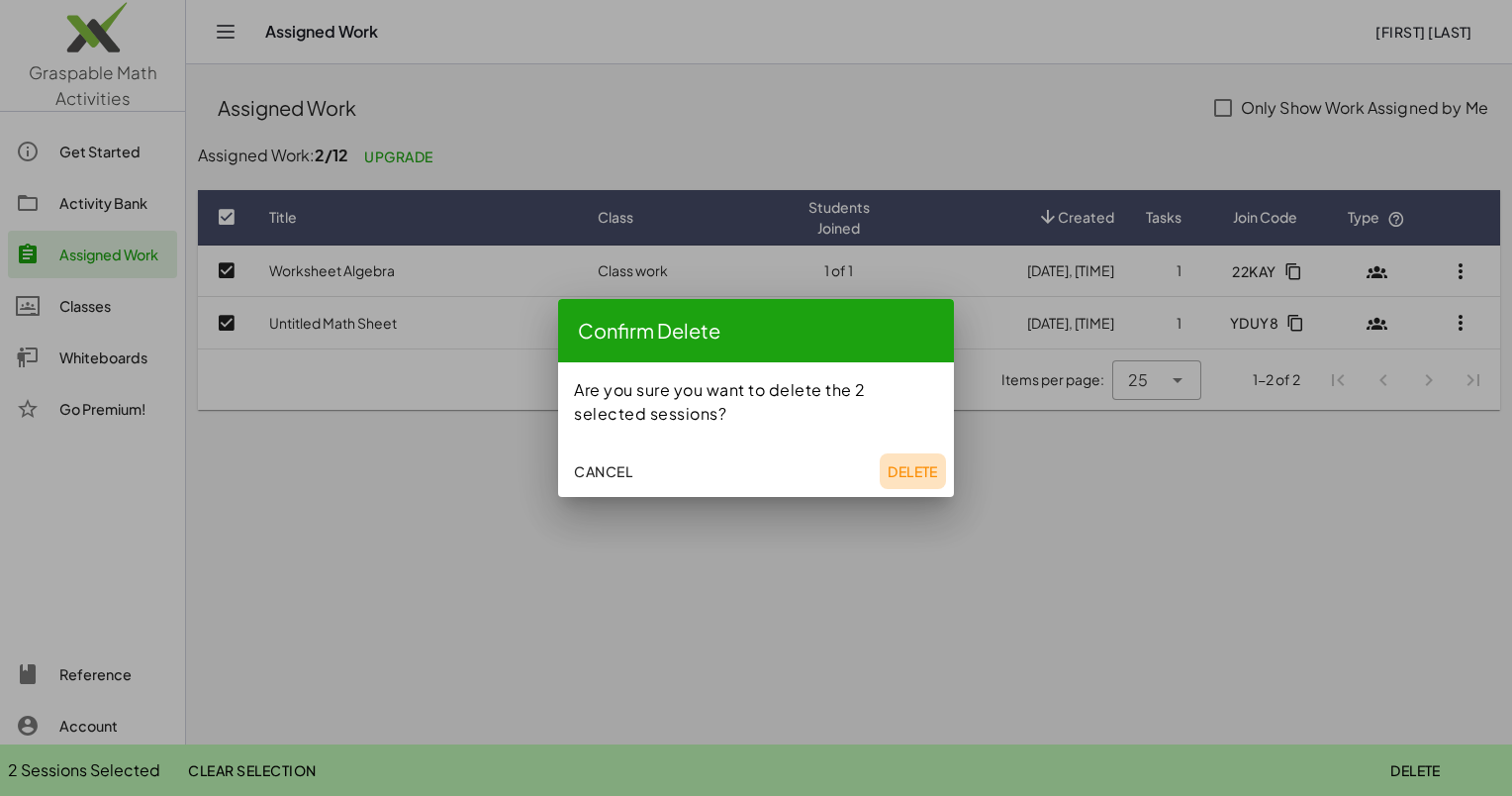 click on "Delete" 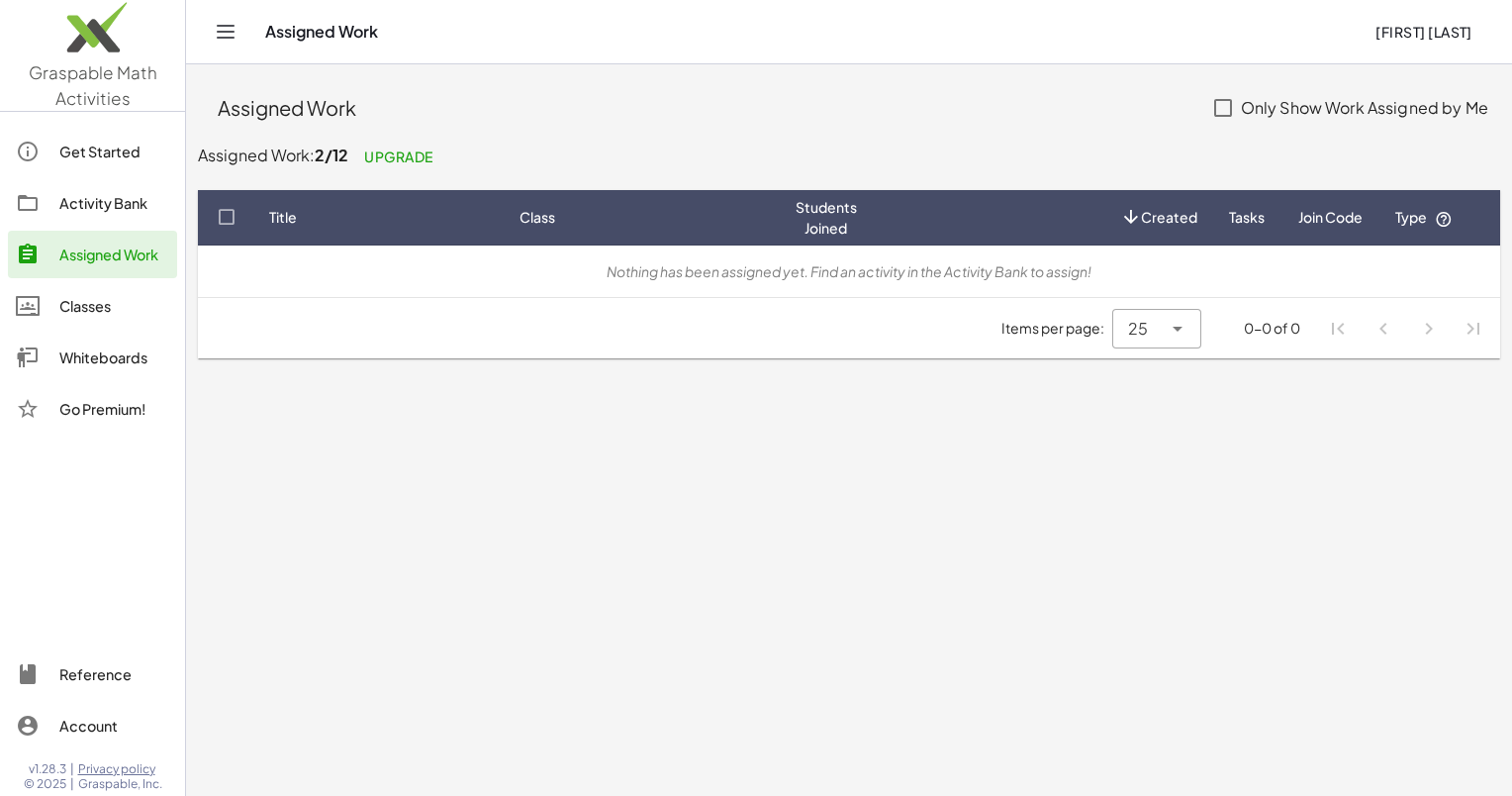 click on "Activity Bank" 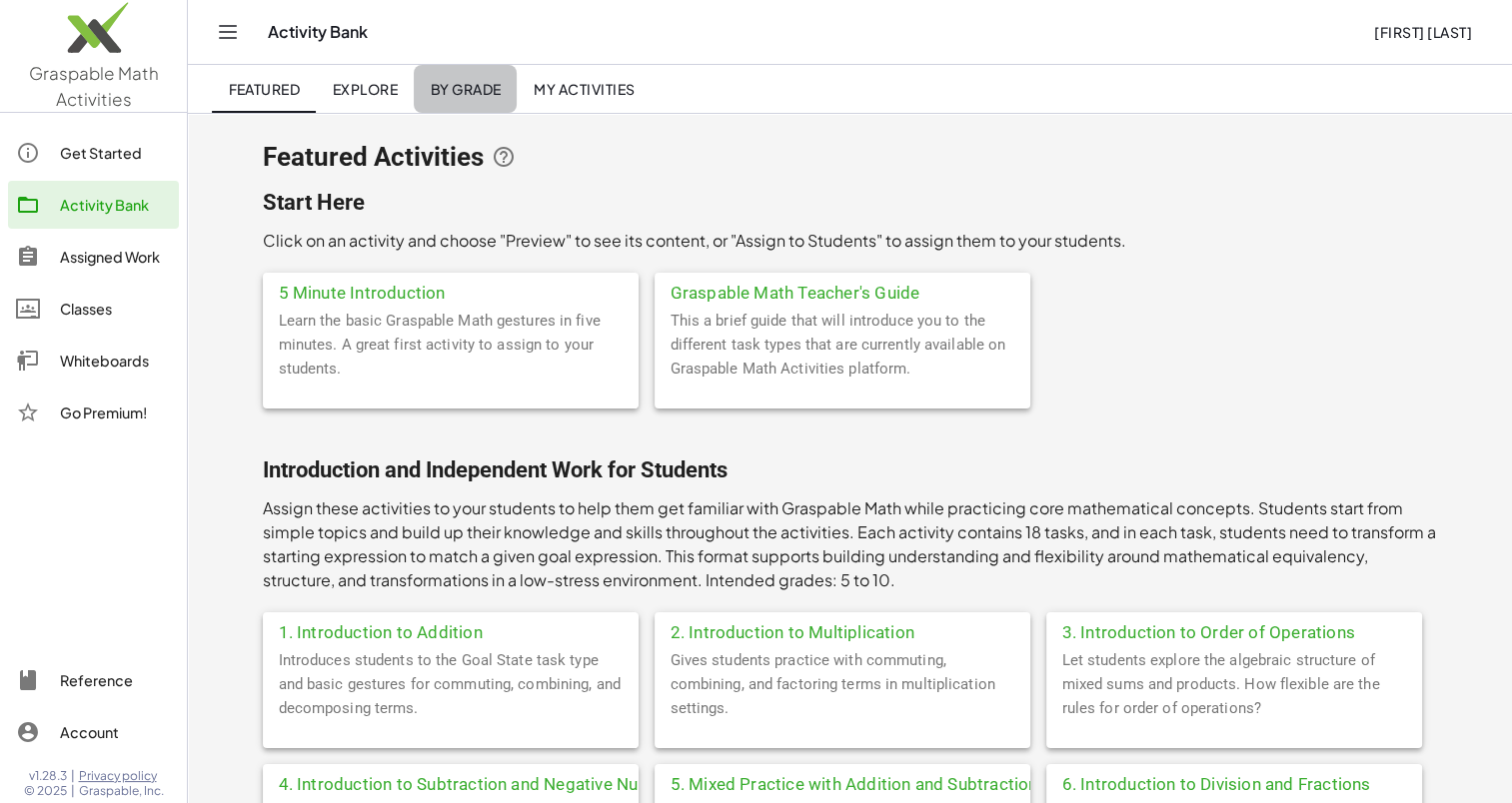 click on "By Grade" 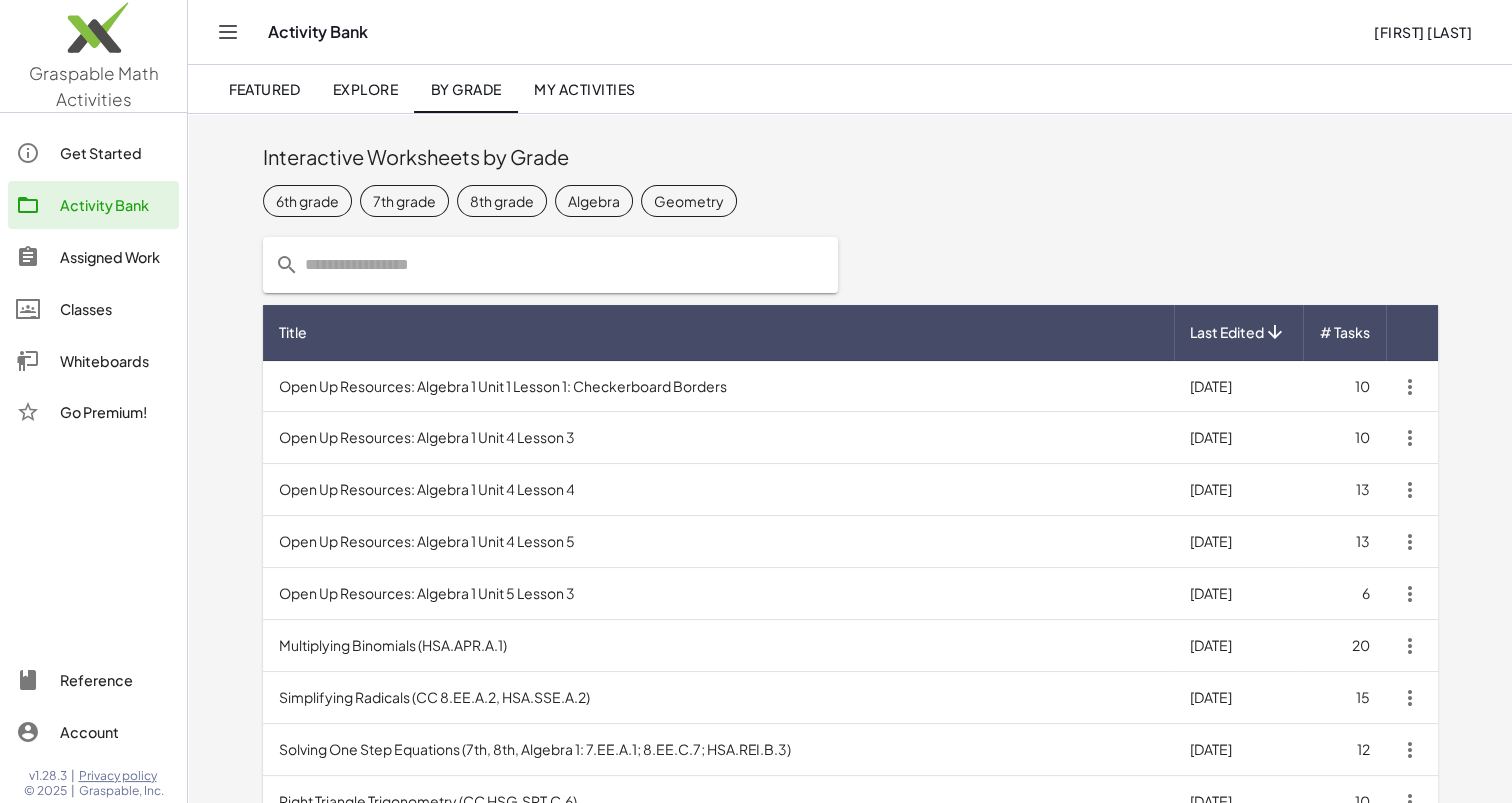 click on "Explore" 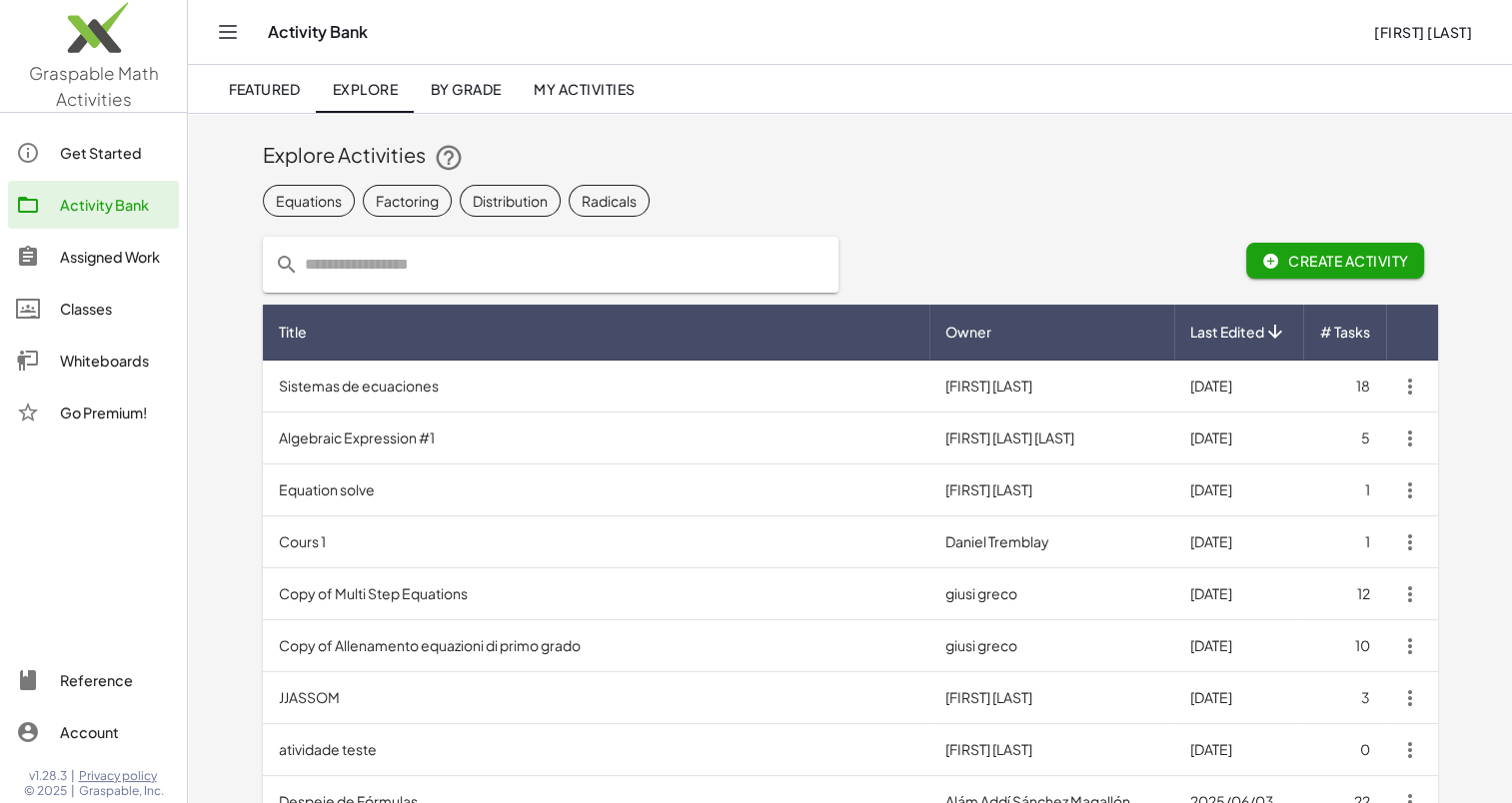 click on "Algebraic Expression #1" at bounding box center (597, 438) 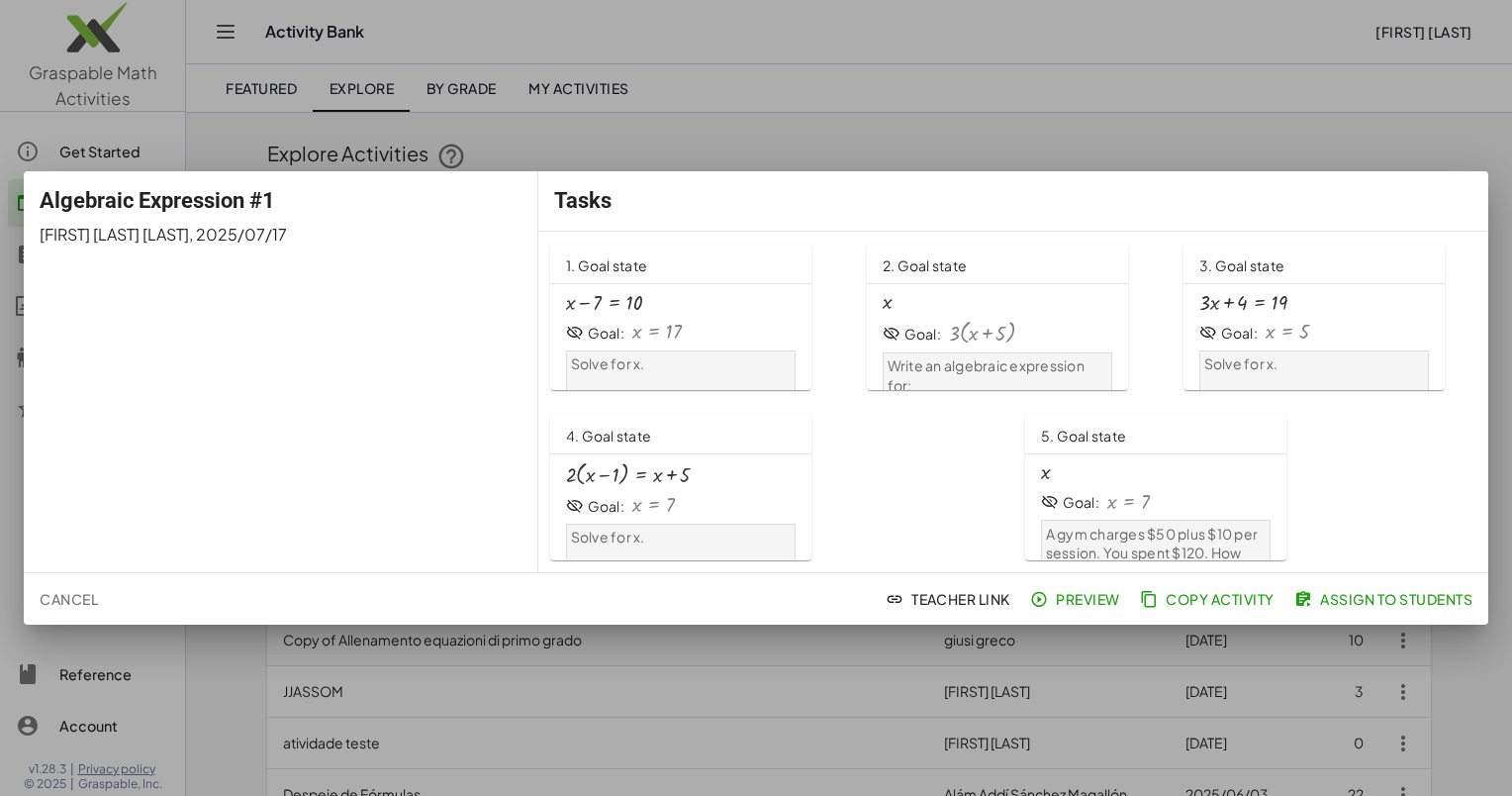 click on "+ x − 7 = 10" at bounding box center [681, 303] 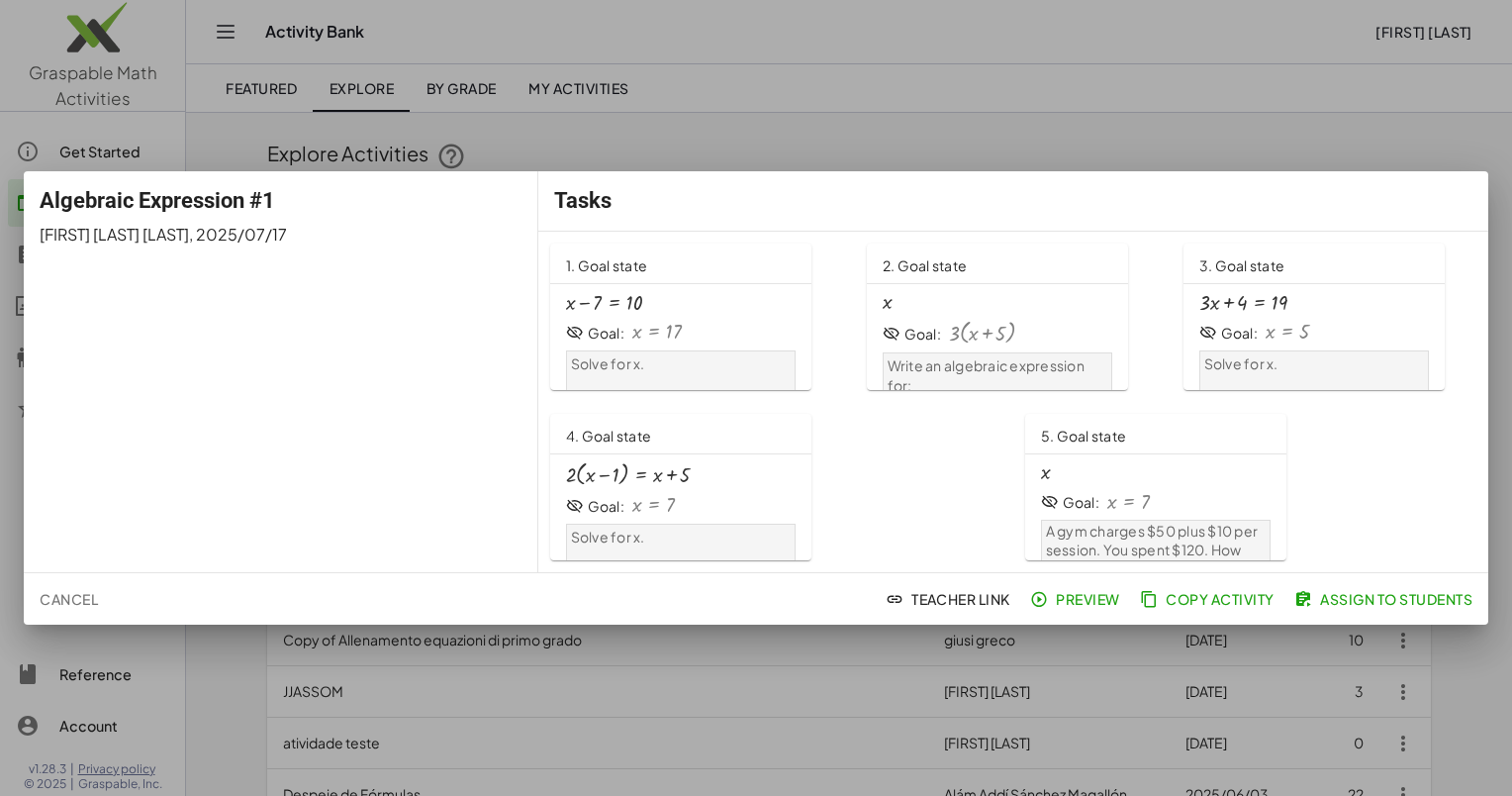scroll, scrollTop: 0, scrollLeft: 0, axis: both 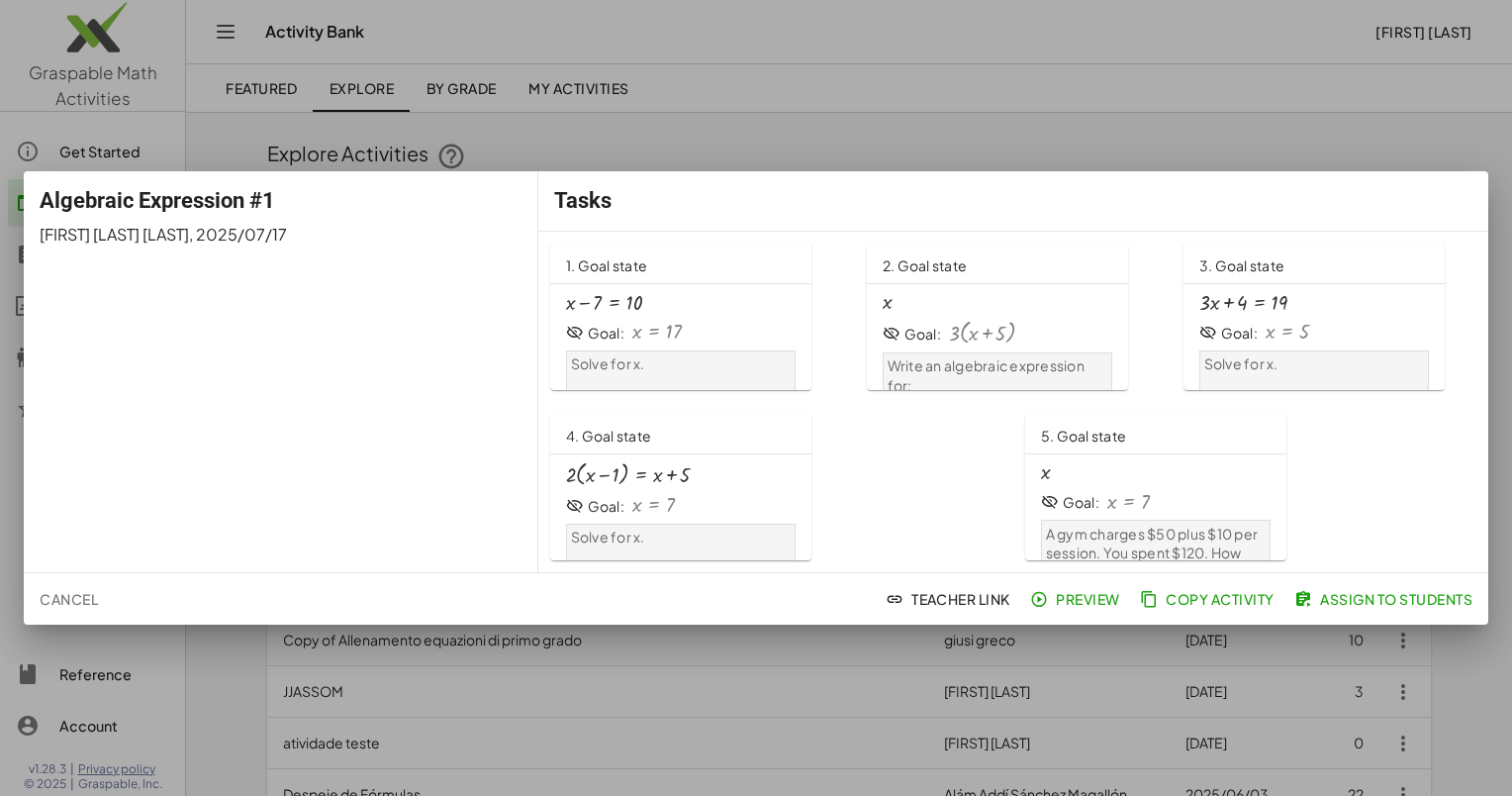 click on "Teacher Link" 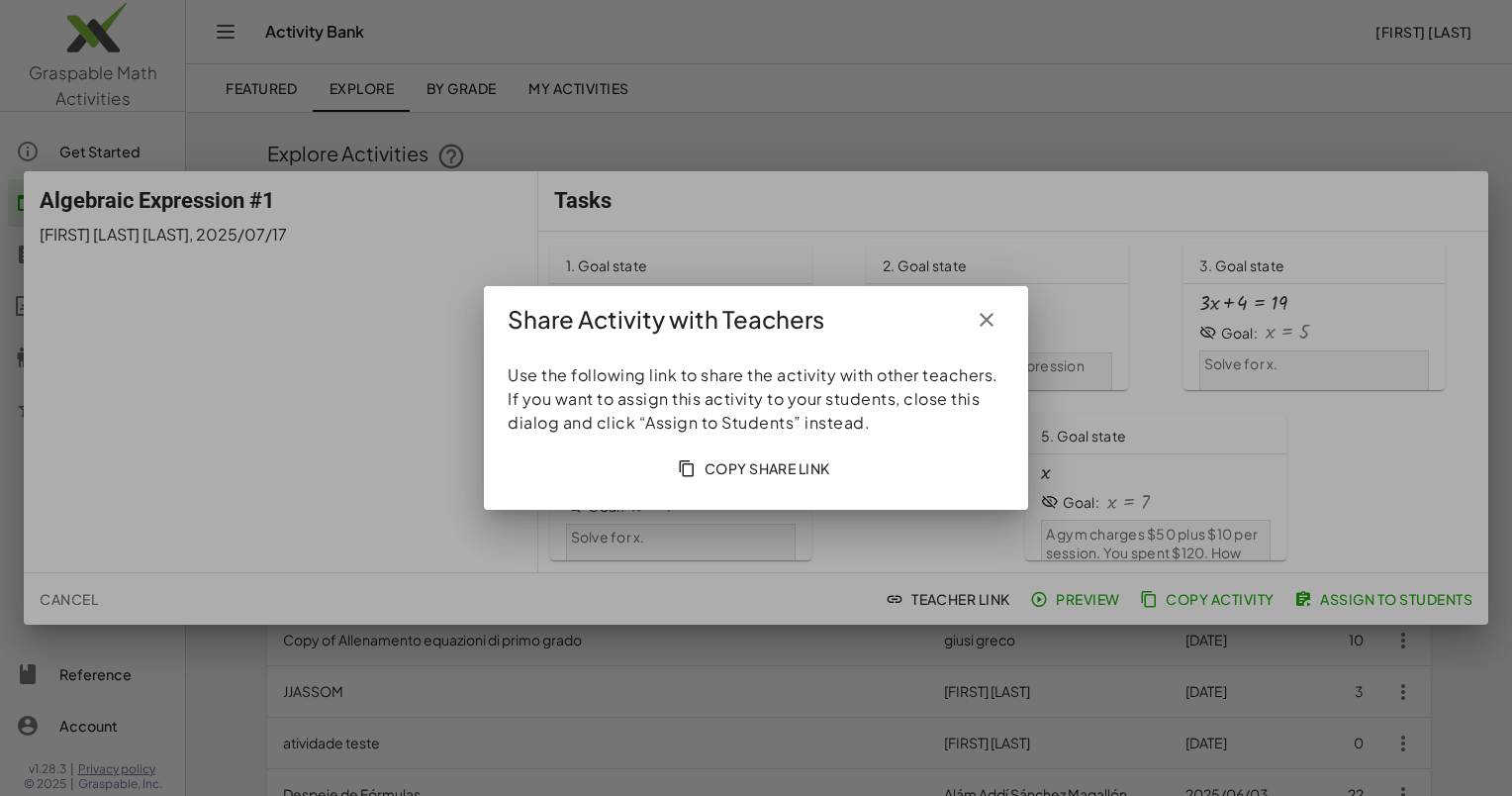 click on "Share Activity with Teachers" 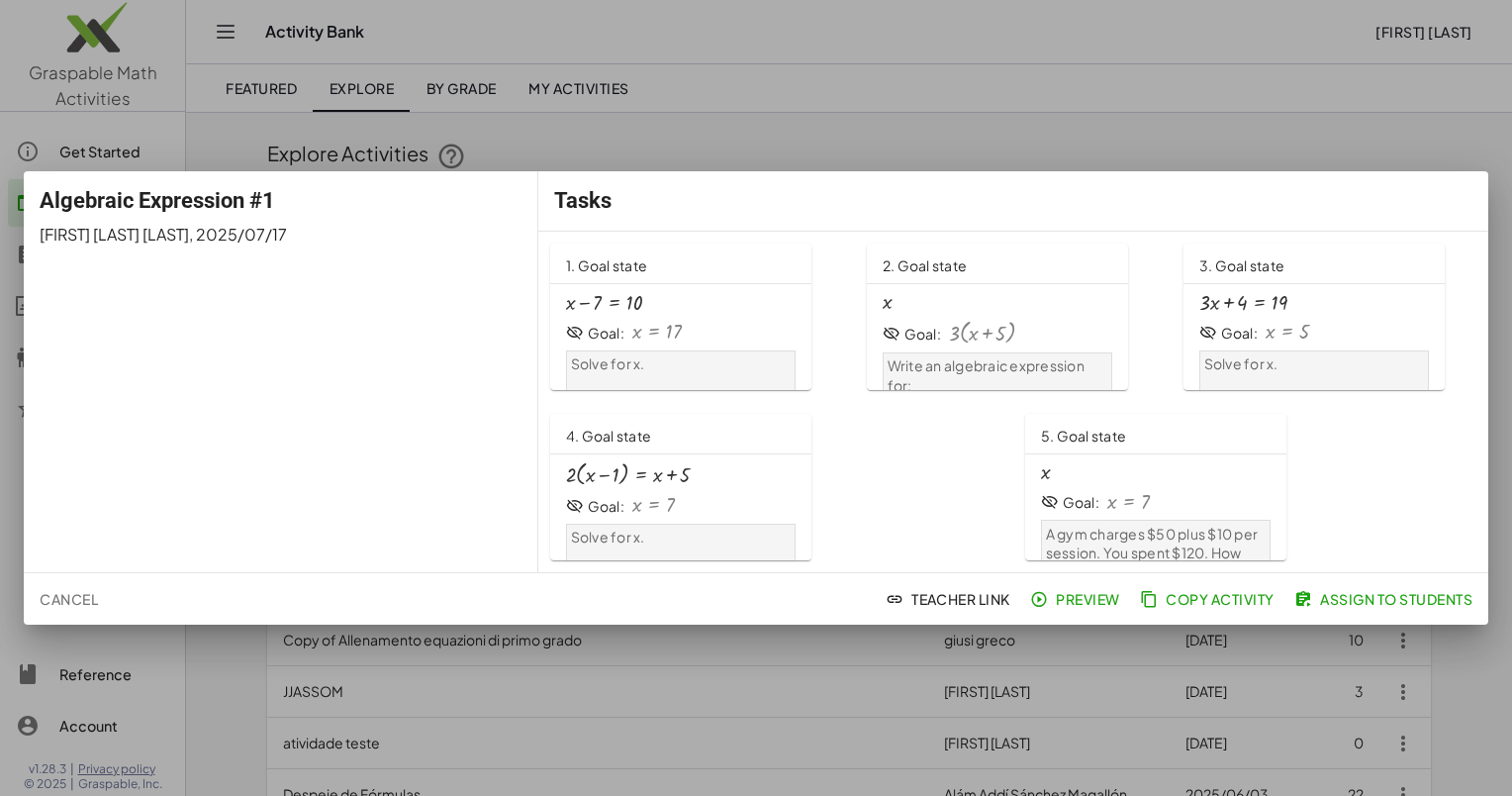 click on "Copy Activity" 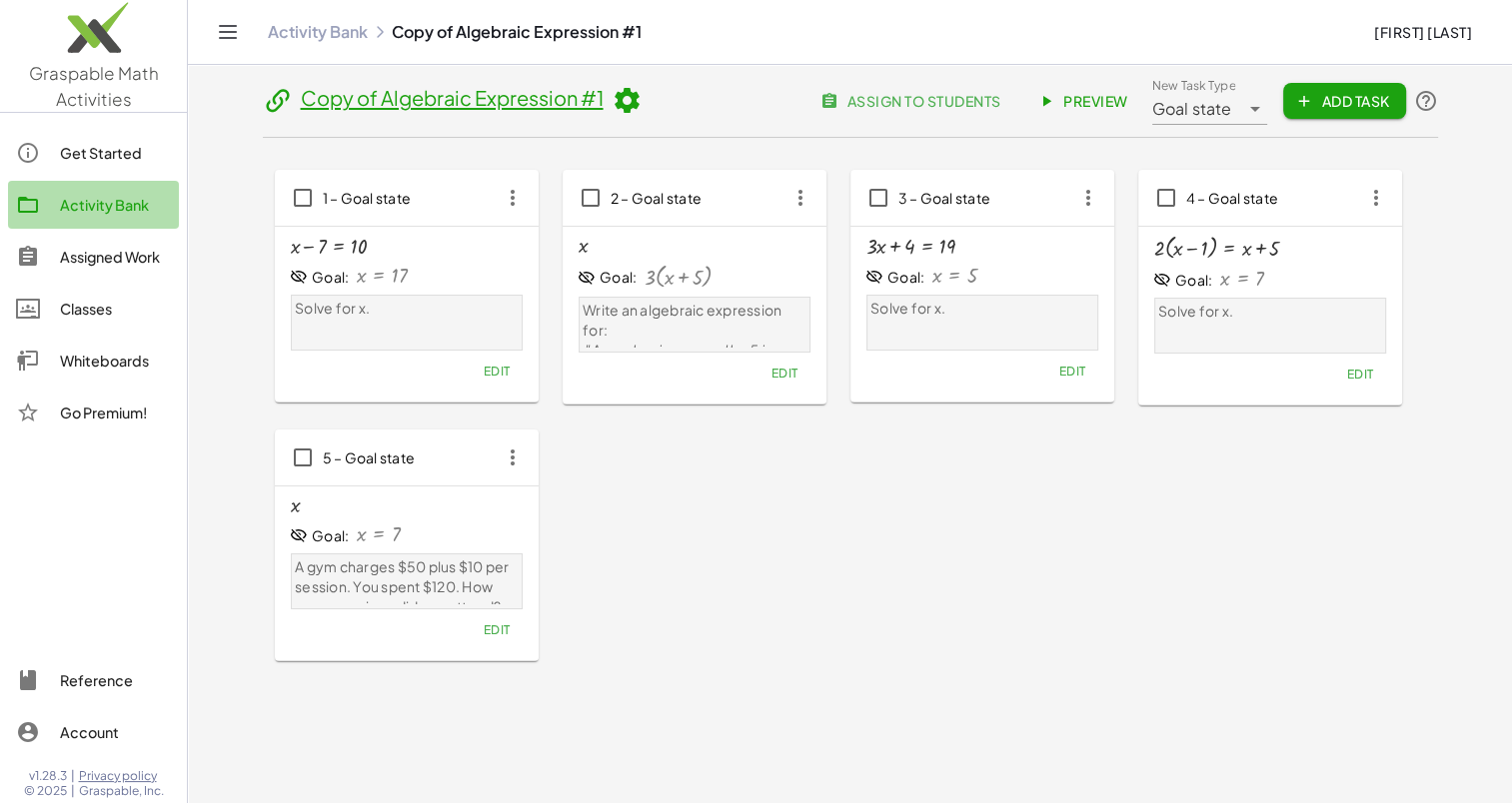 click on "Activity Bank" 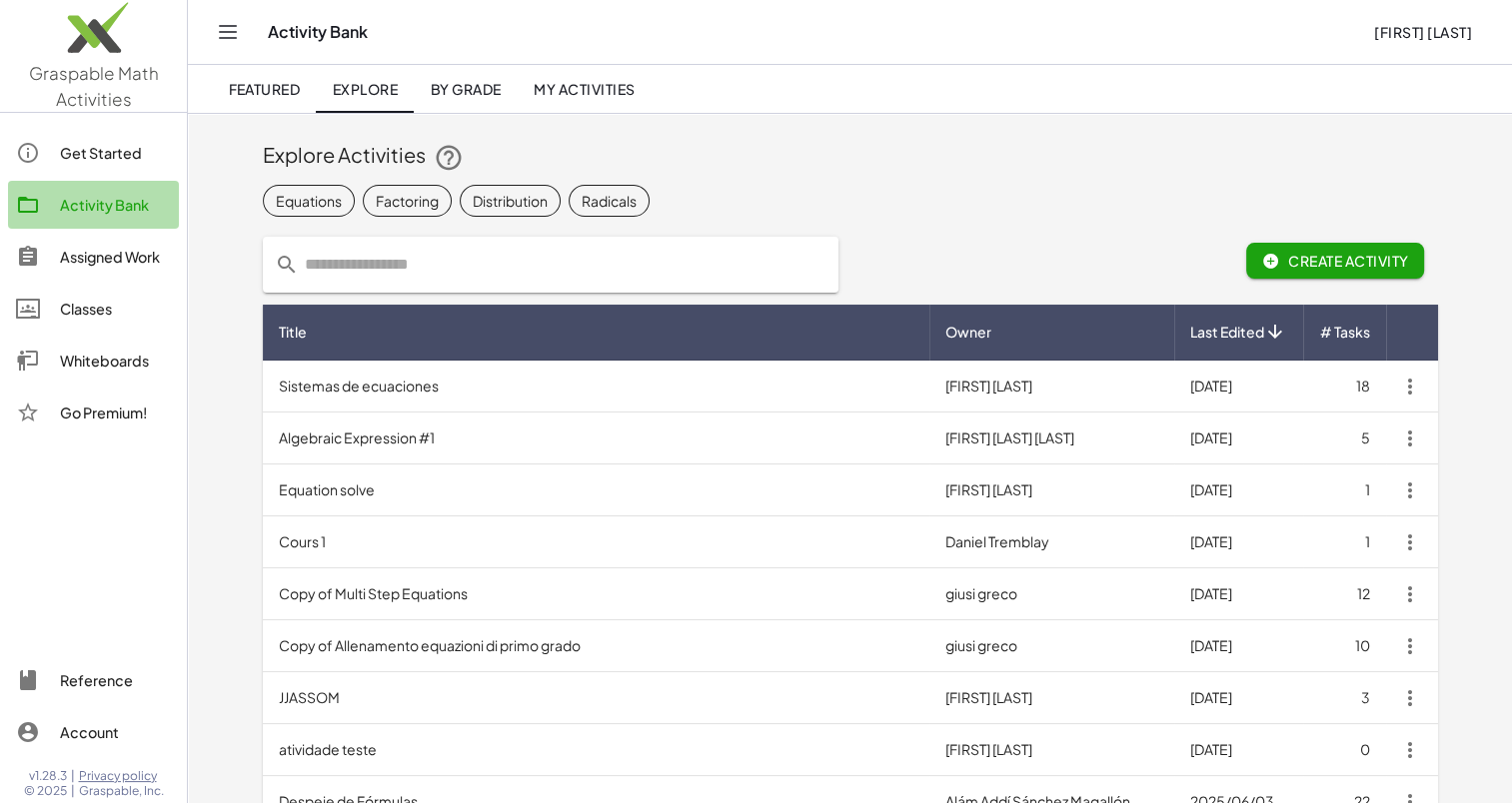 click on "Activity Bank" 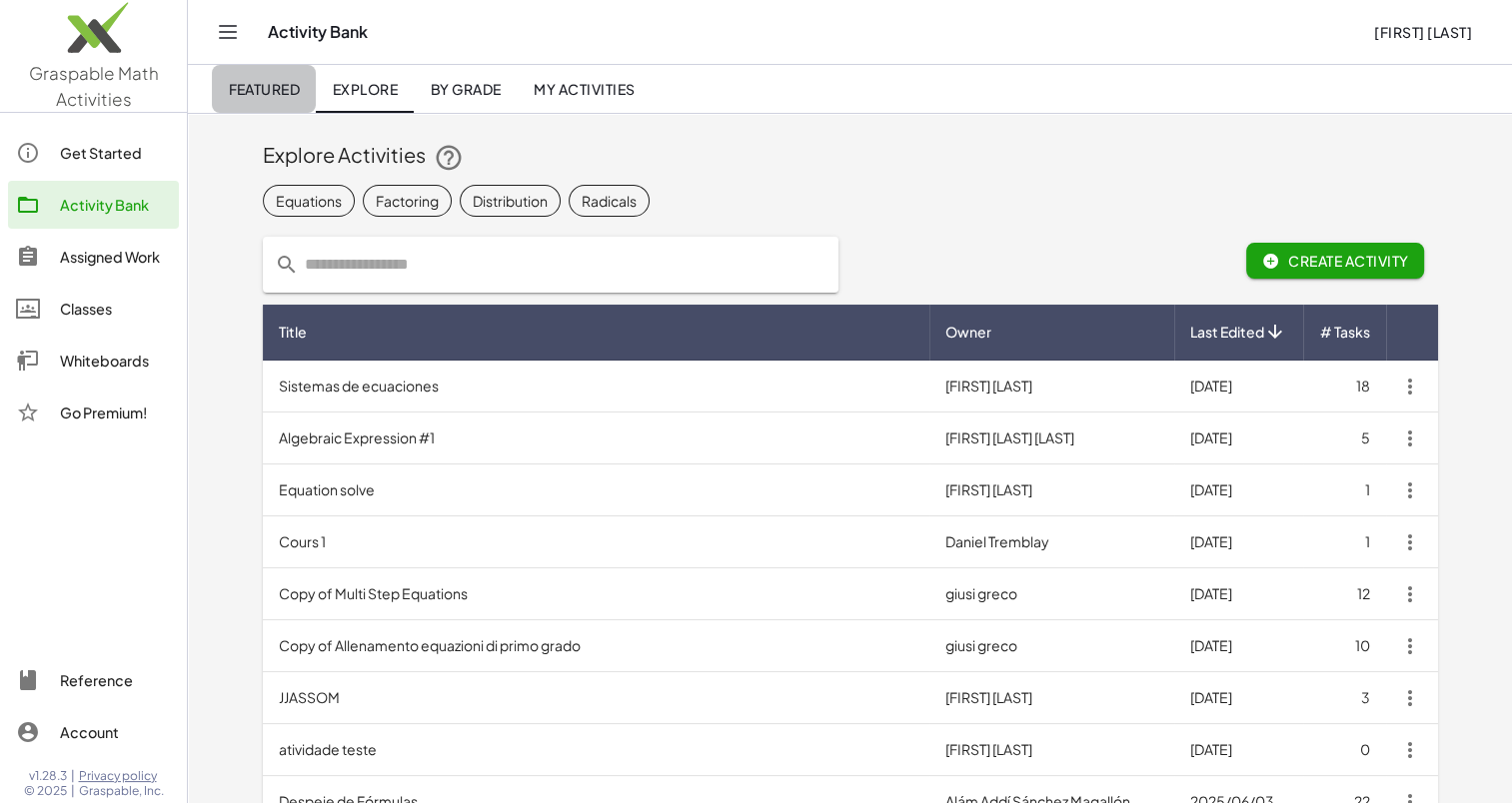 click on "Featured" 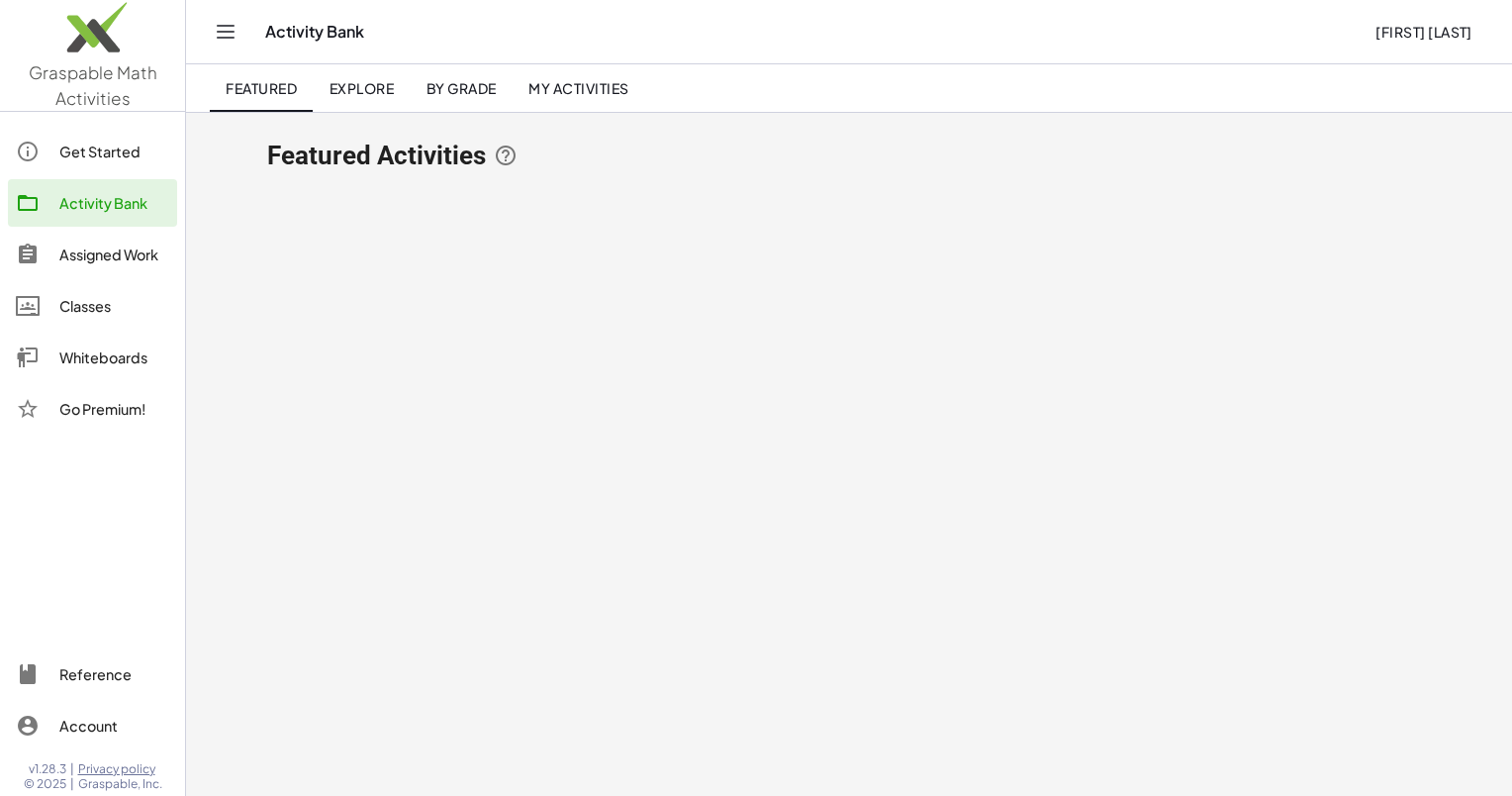 click on "My Activities" 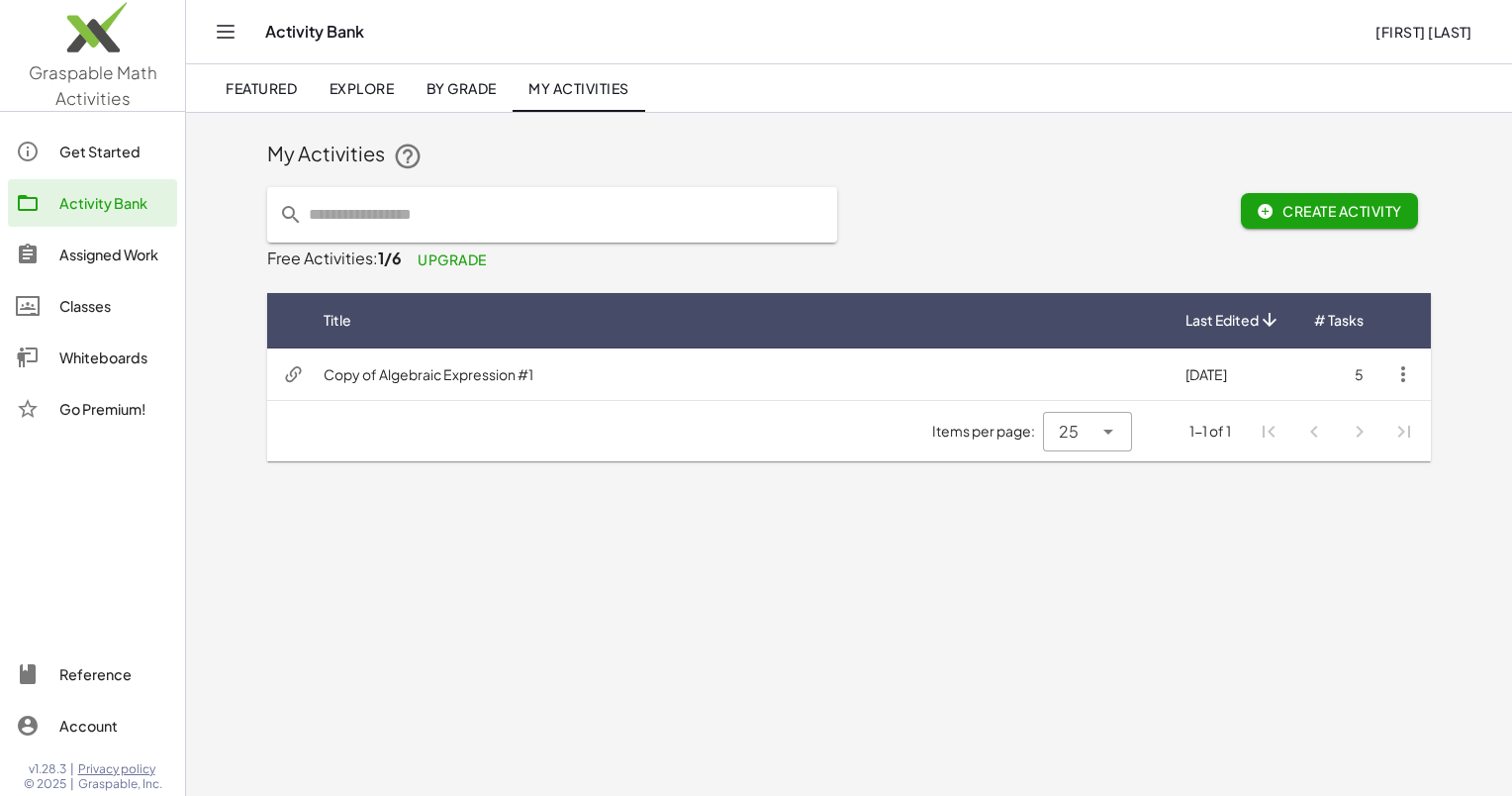 click on "Create Activity" 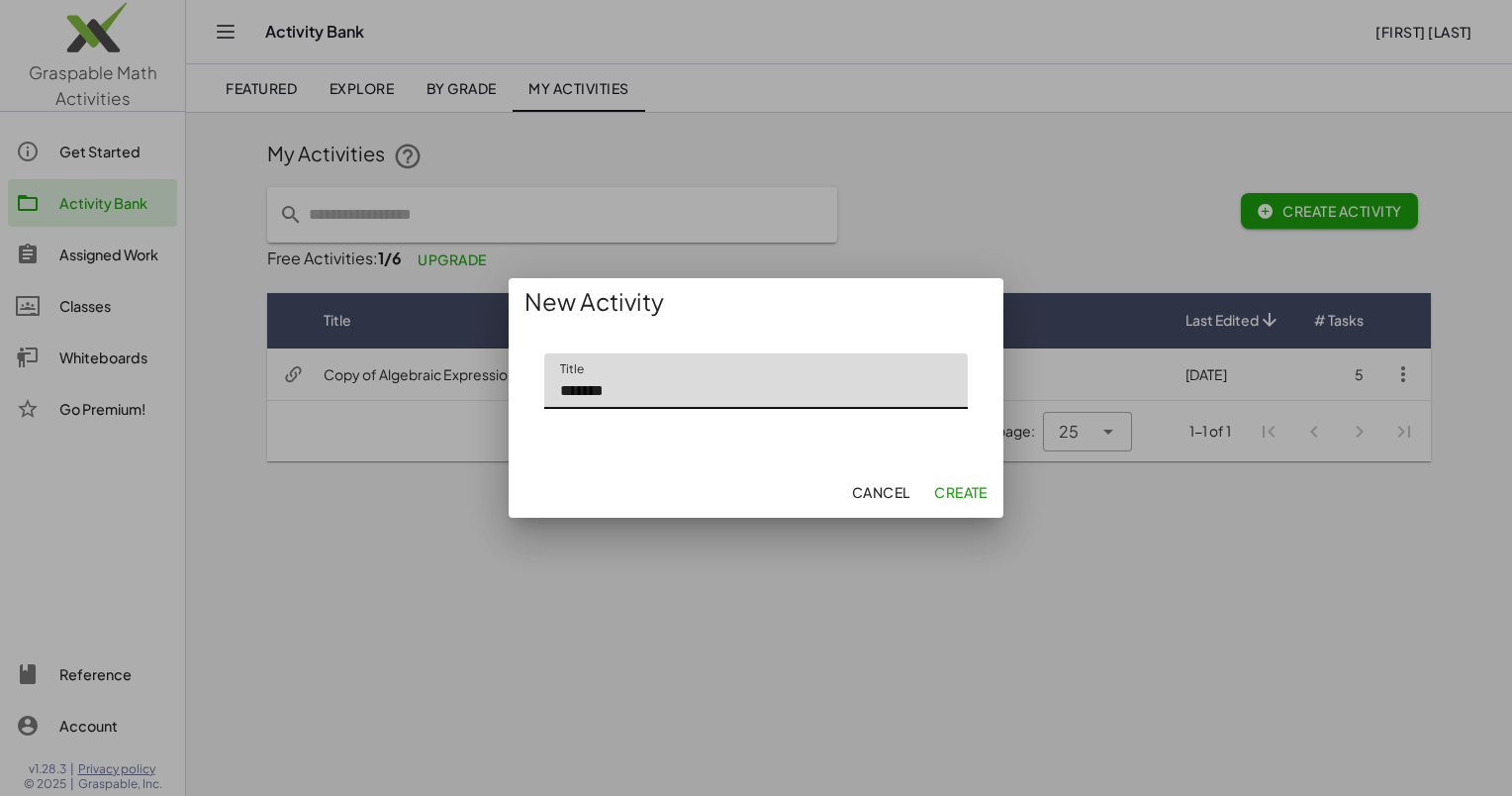 type on "*******" 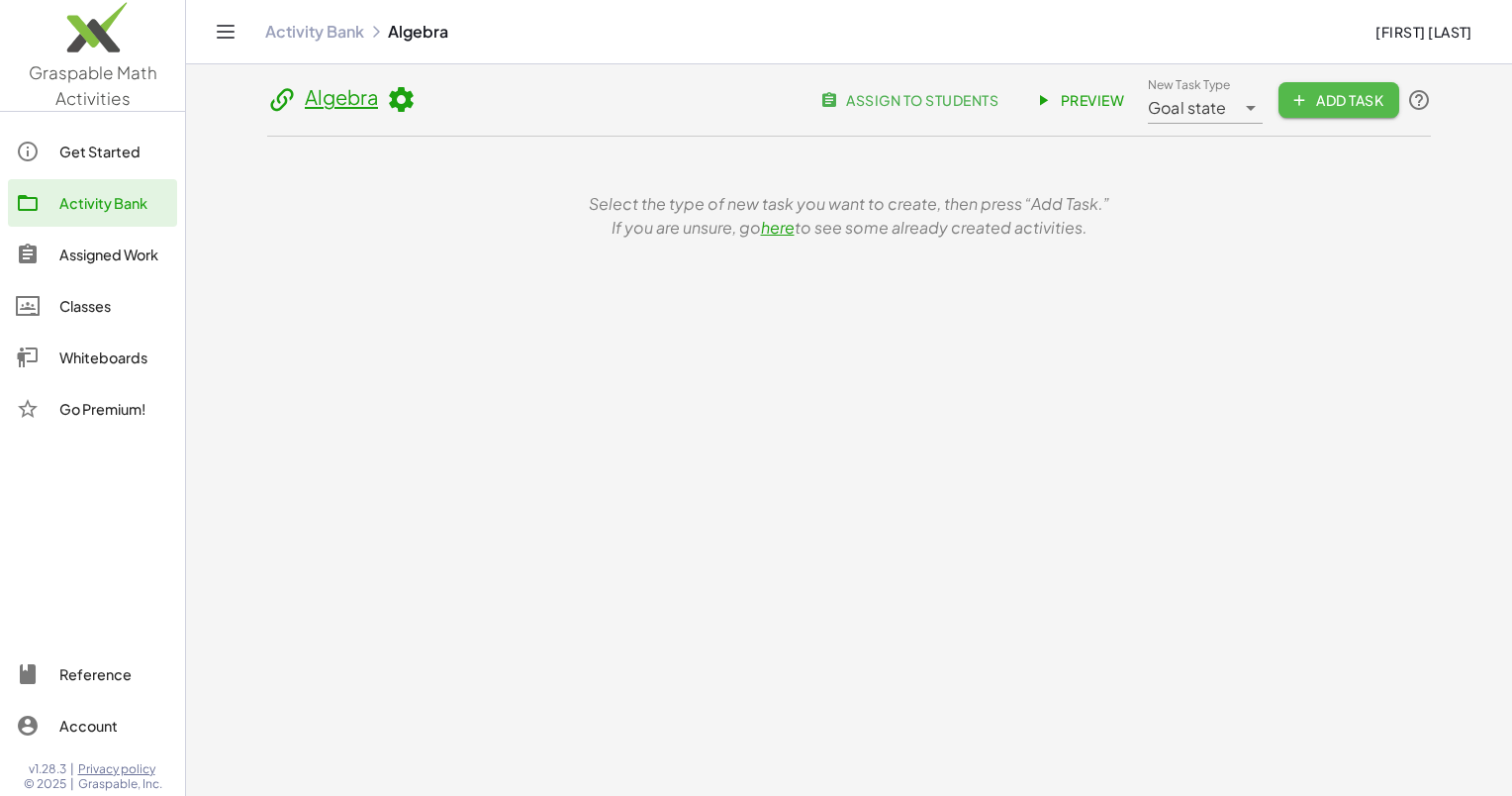 click on "Add Task" 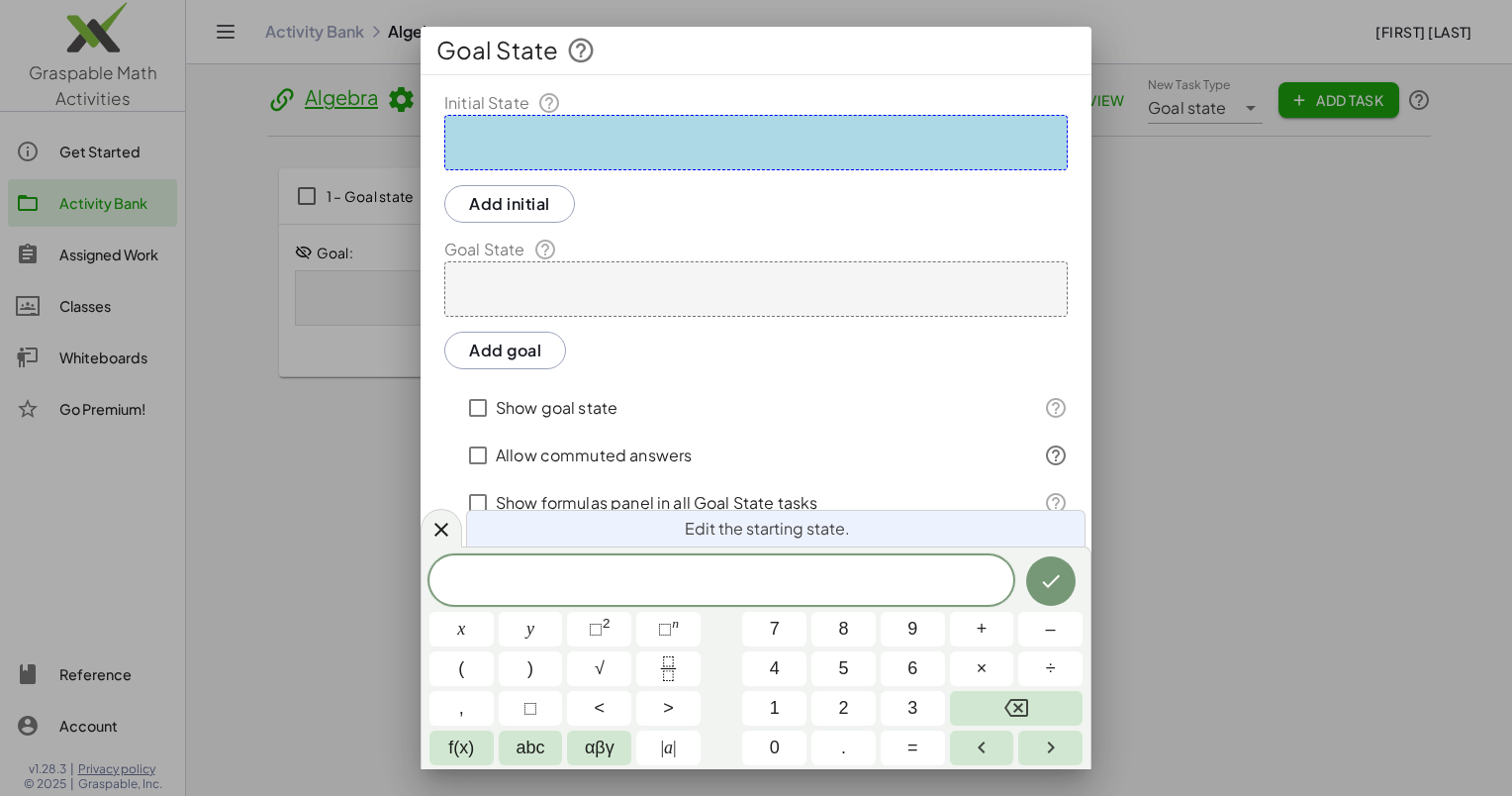 click on "Add initial" at bounding box center [510, 204] 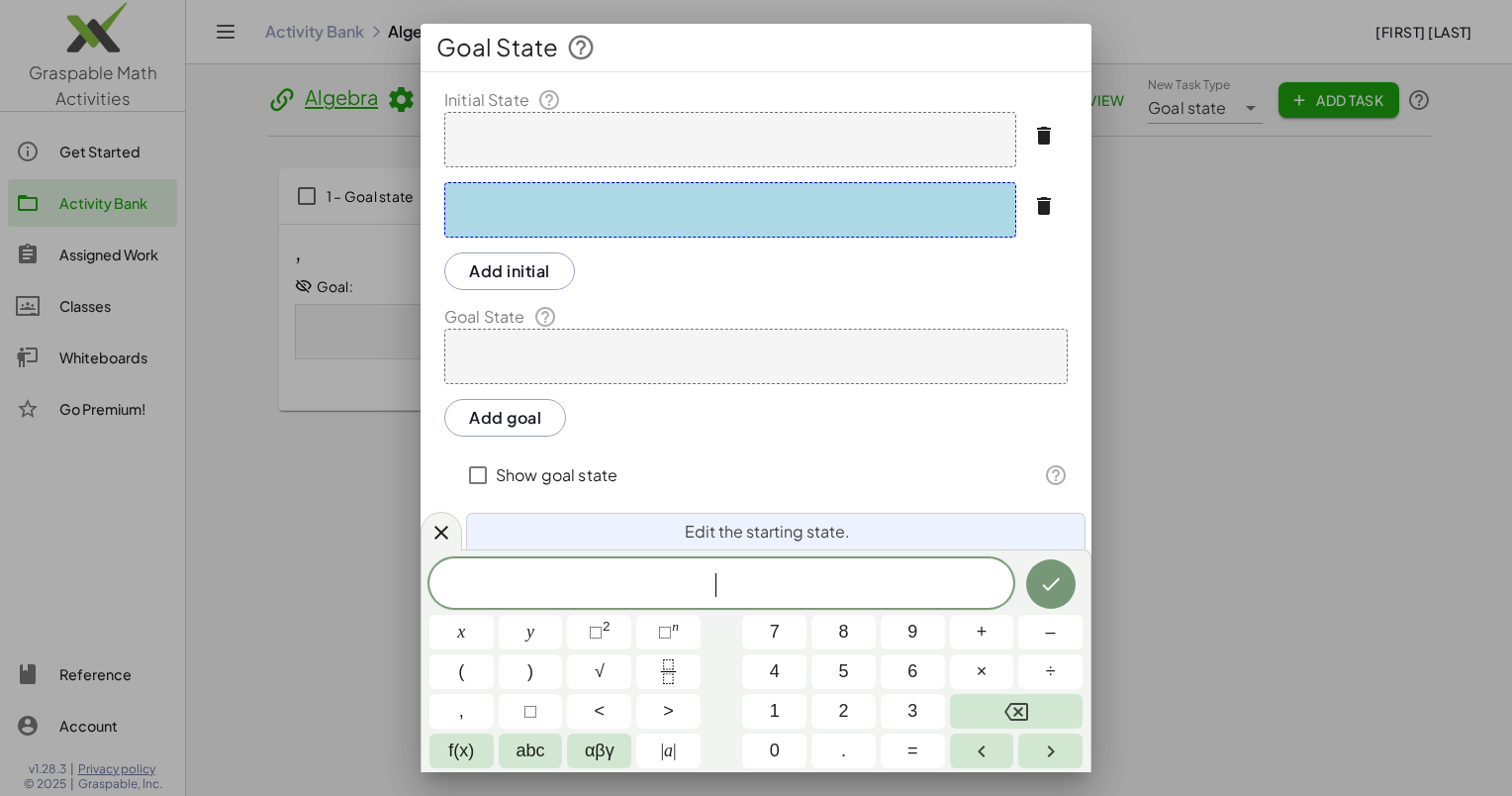 click at bounding box center [730, 140] 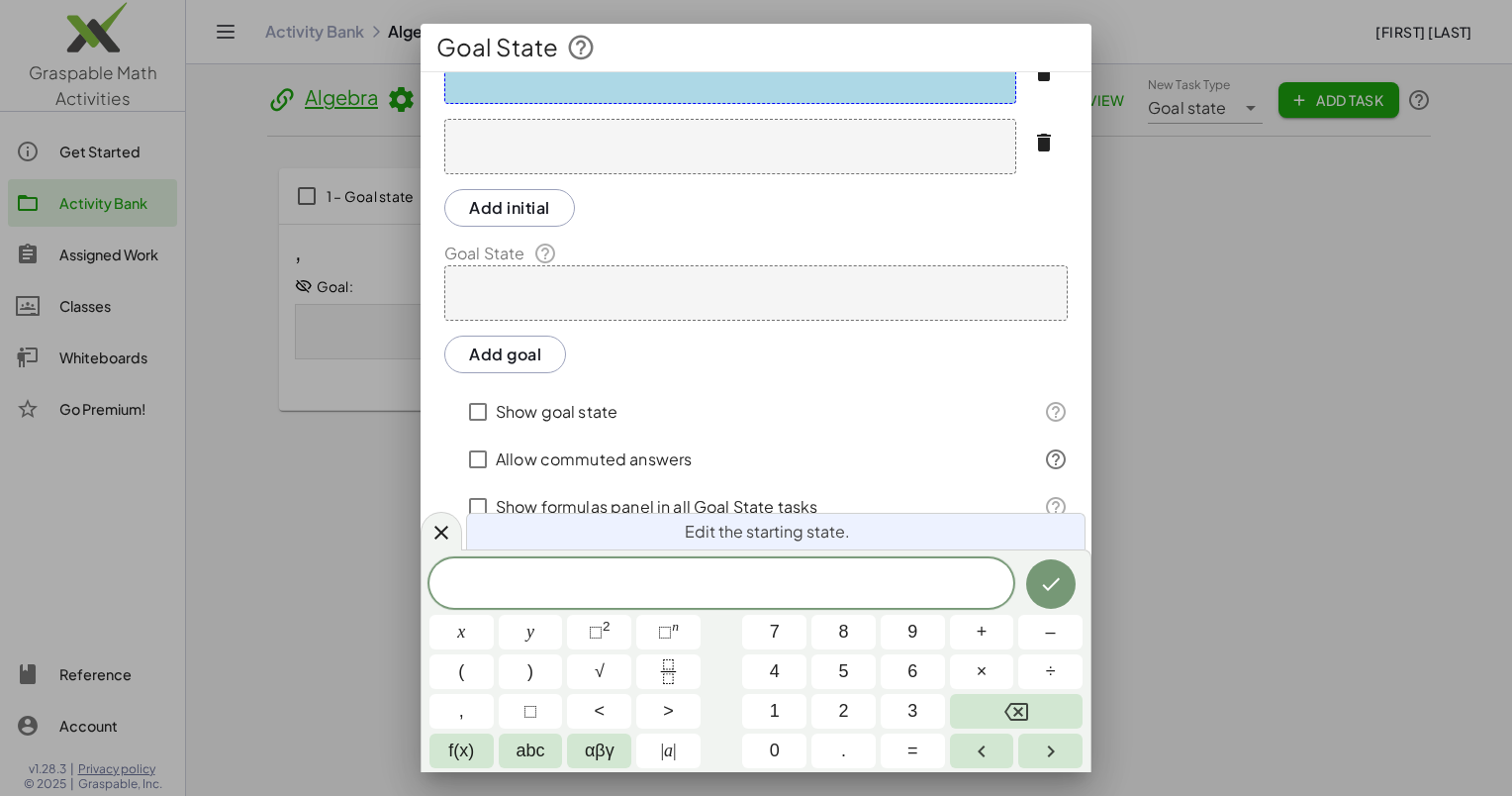 scroll, scrollTop: 87, scrollLeft: 0, axis: vertical 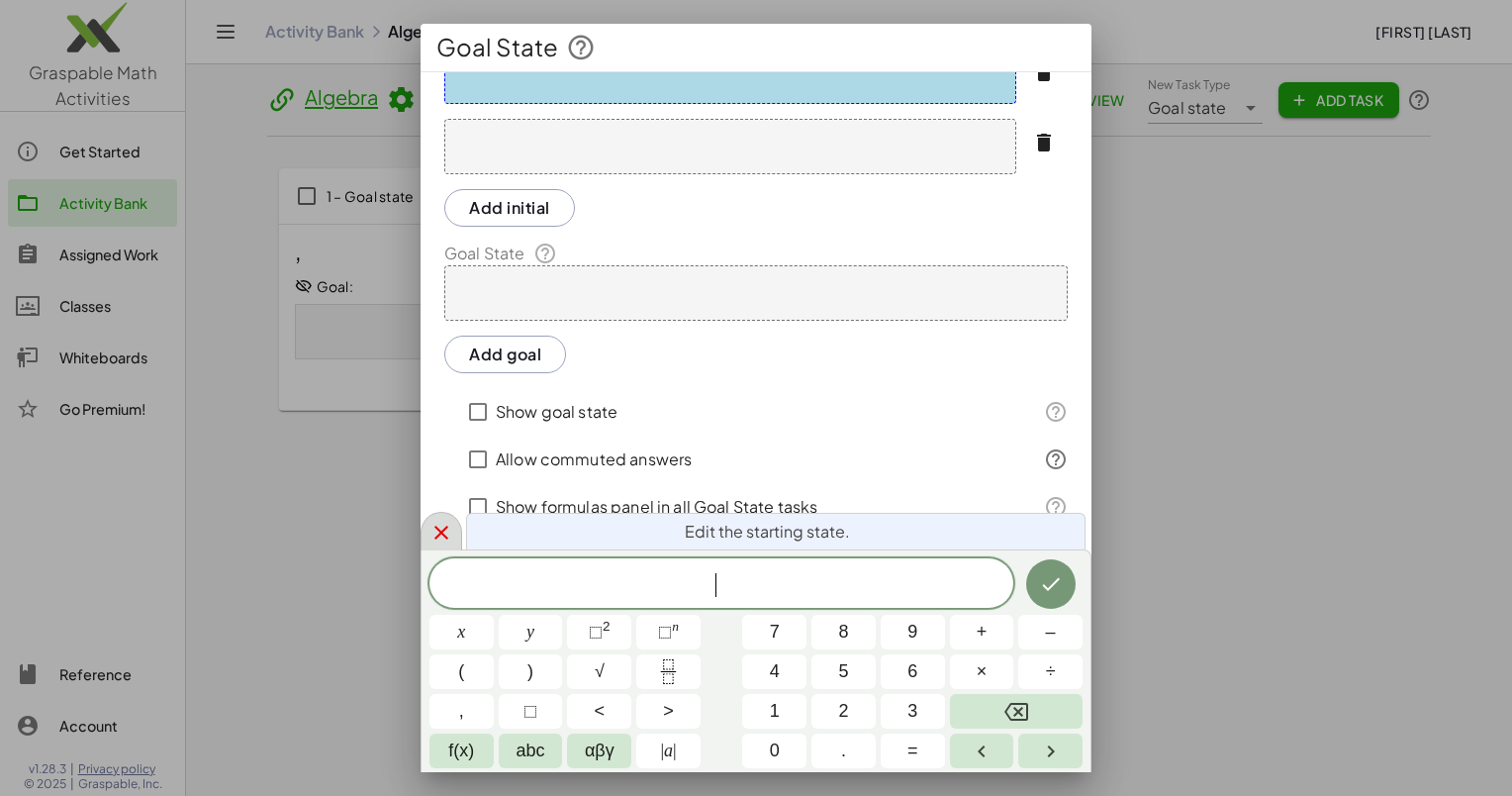 click at bounding box center [441, 531] 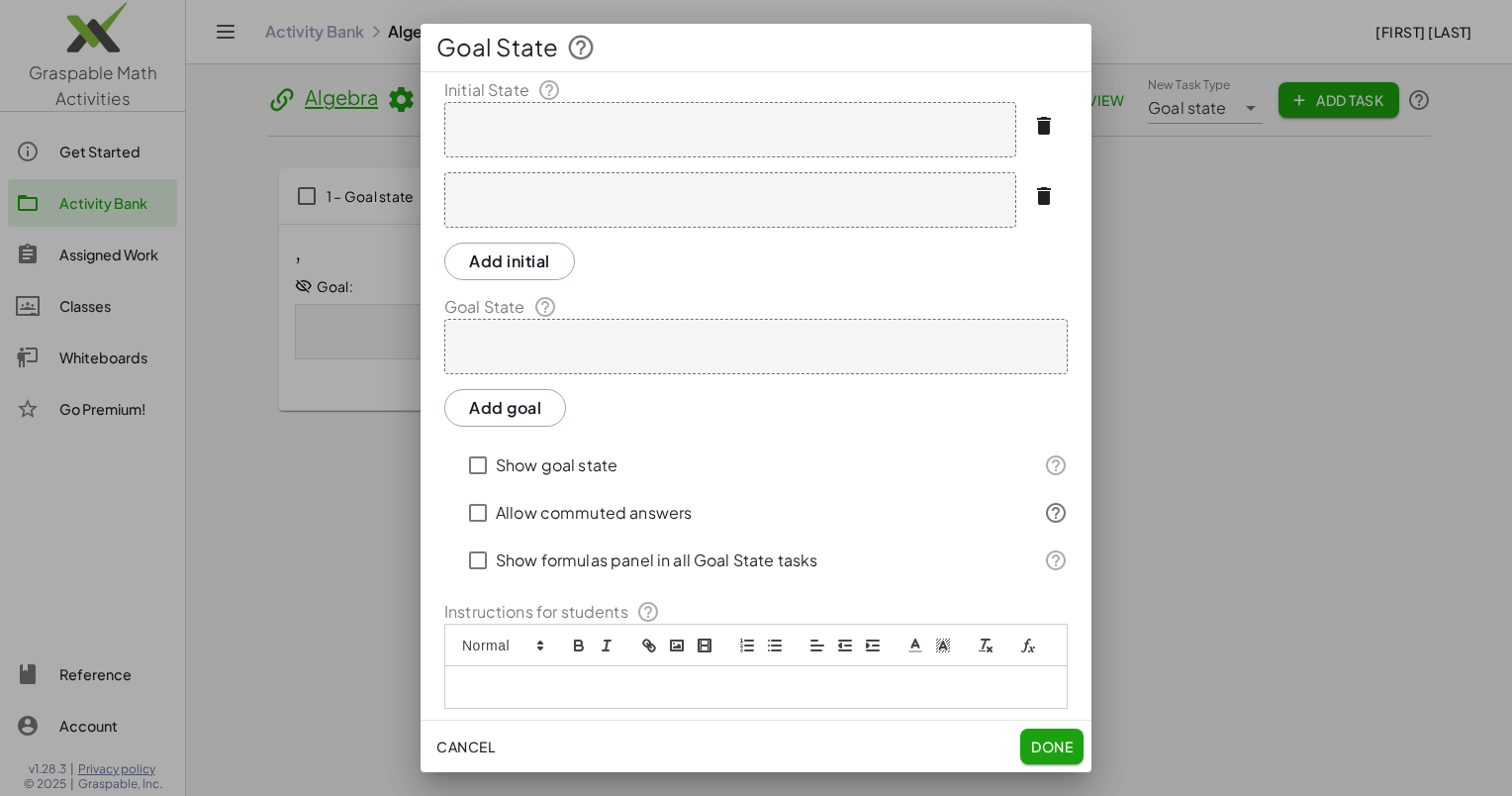 scroll, scrollTop: 0, scrollLeft: 0, axis: both 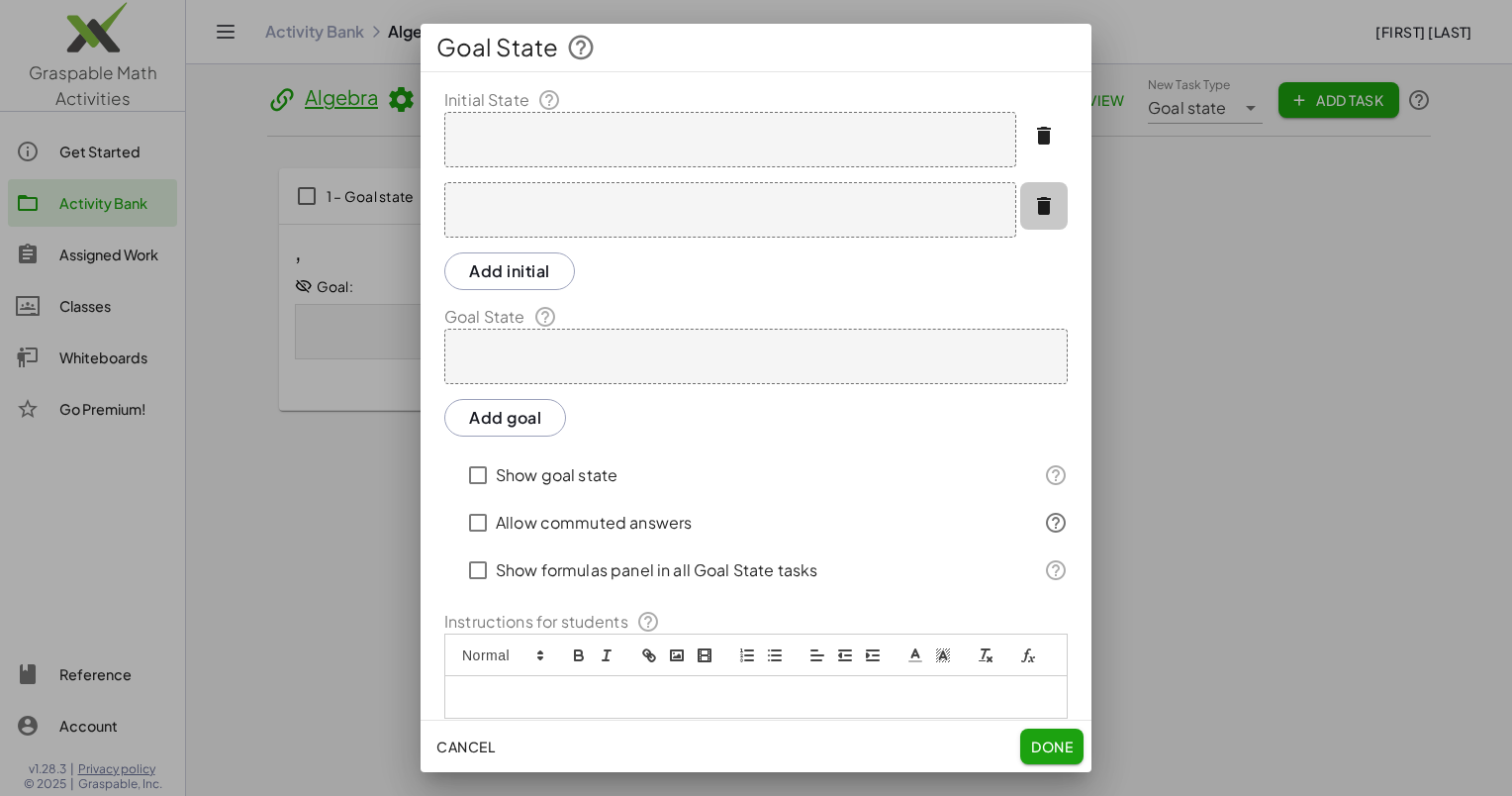 click 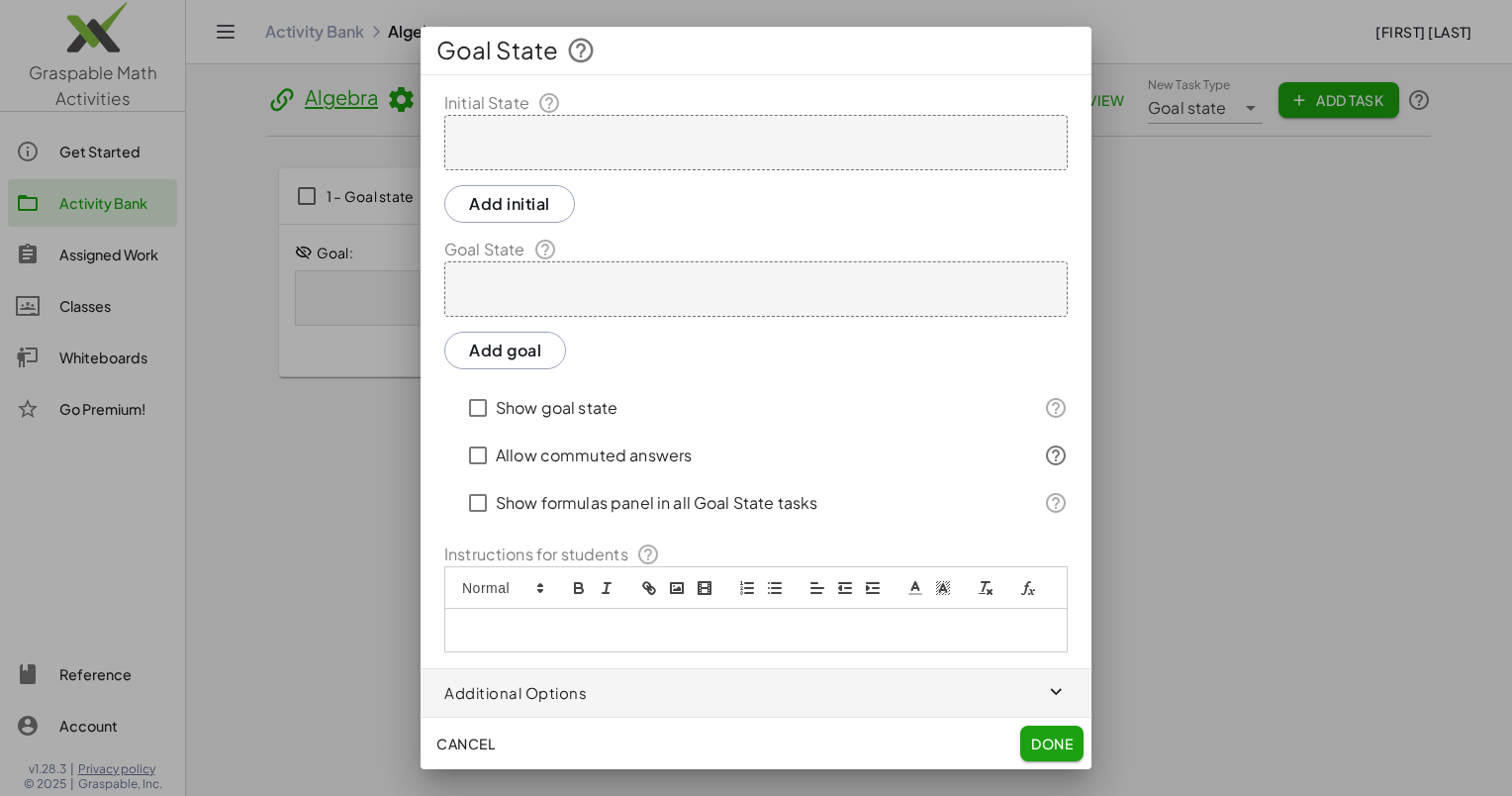click at bounding box center [756, 143] 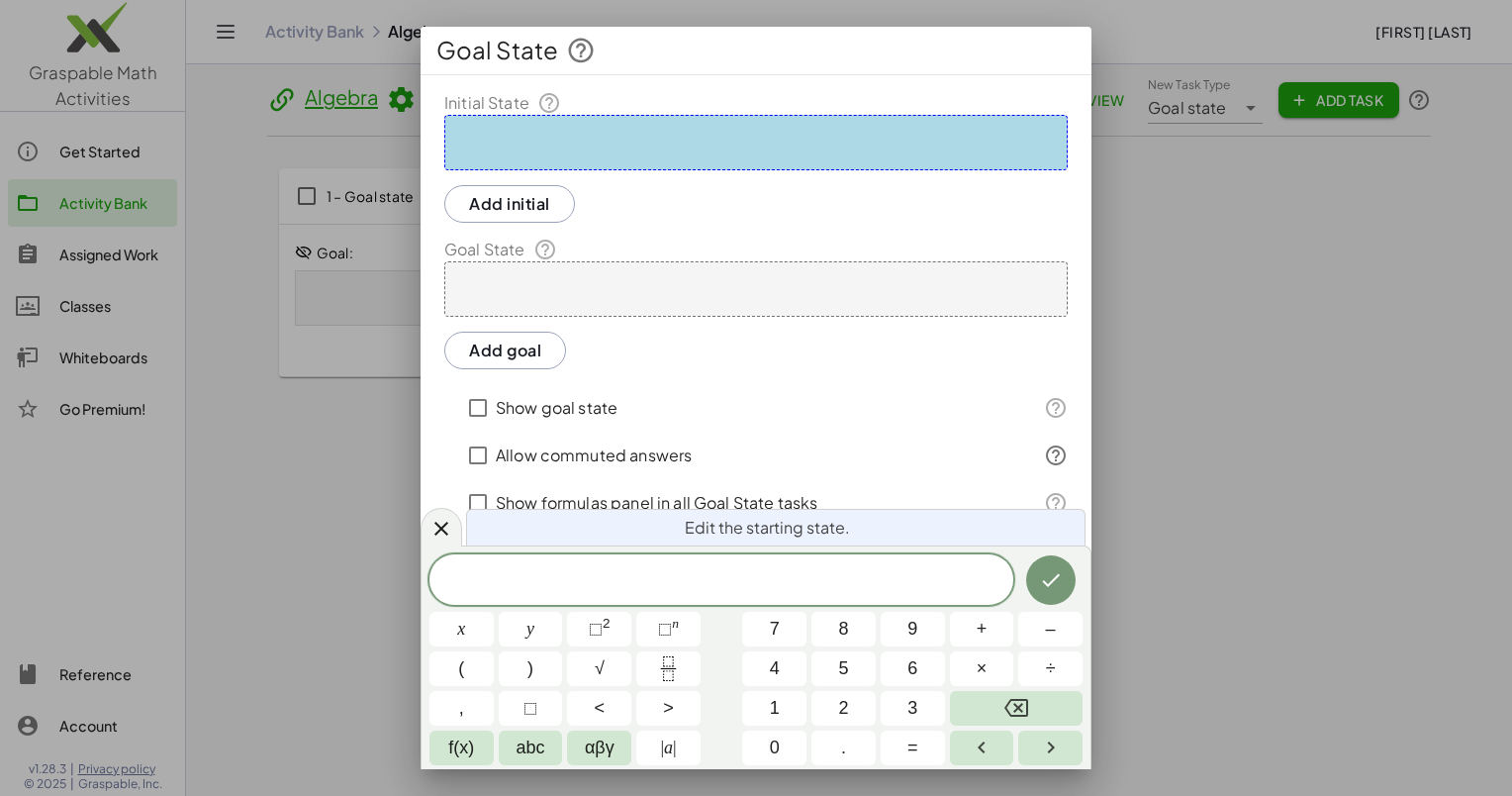 drag, startPoint x: 538, startPoint y: 142, endPoint x: 491, endPoint y: 166, distance: 52.773099 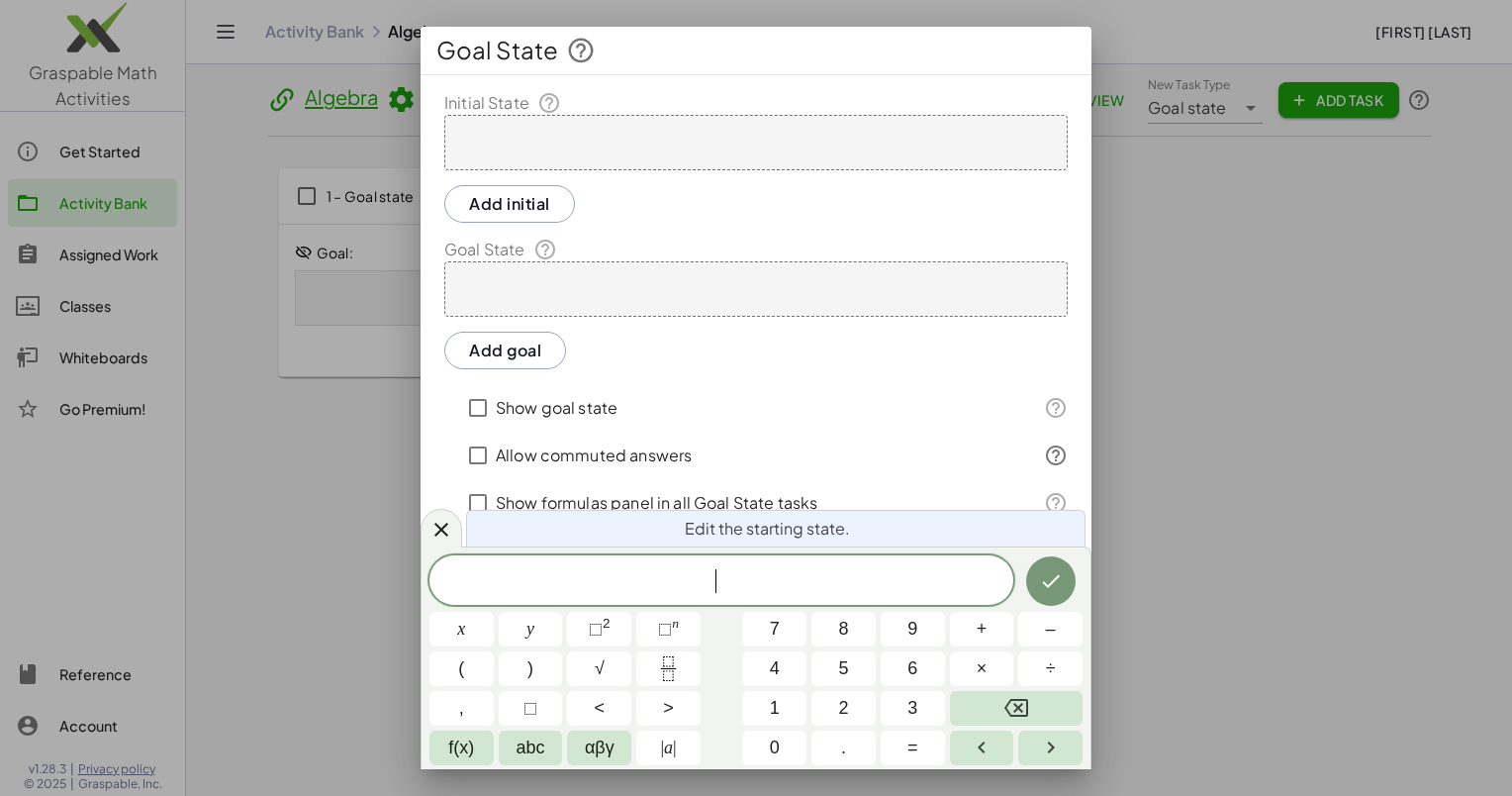 click on "​" at bounding box center (721, 581) 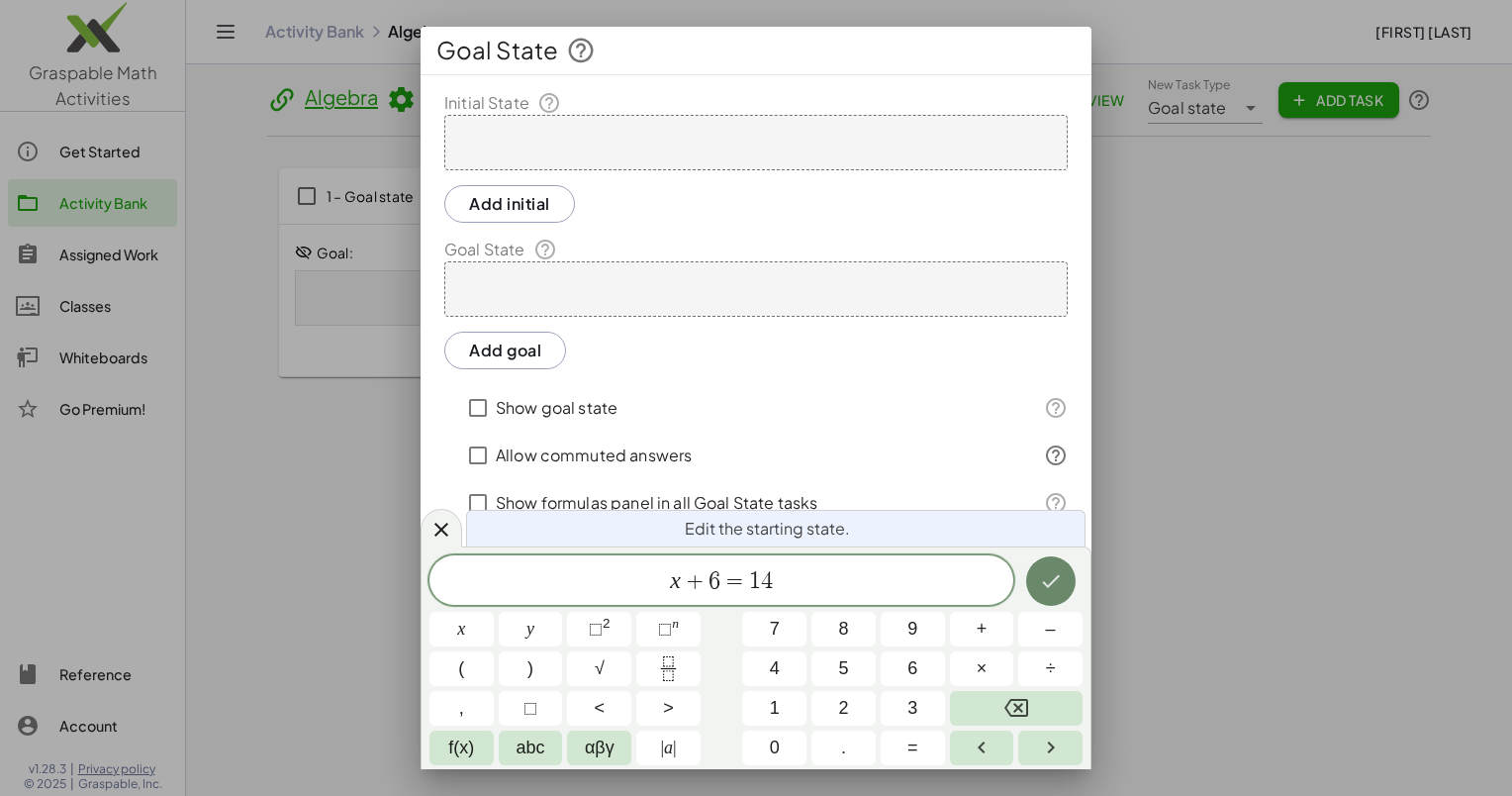 click 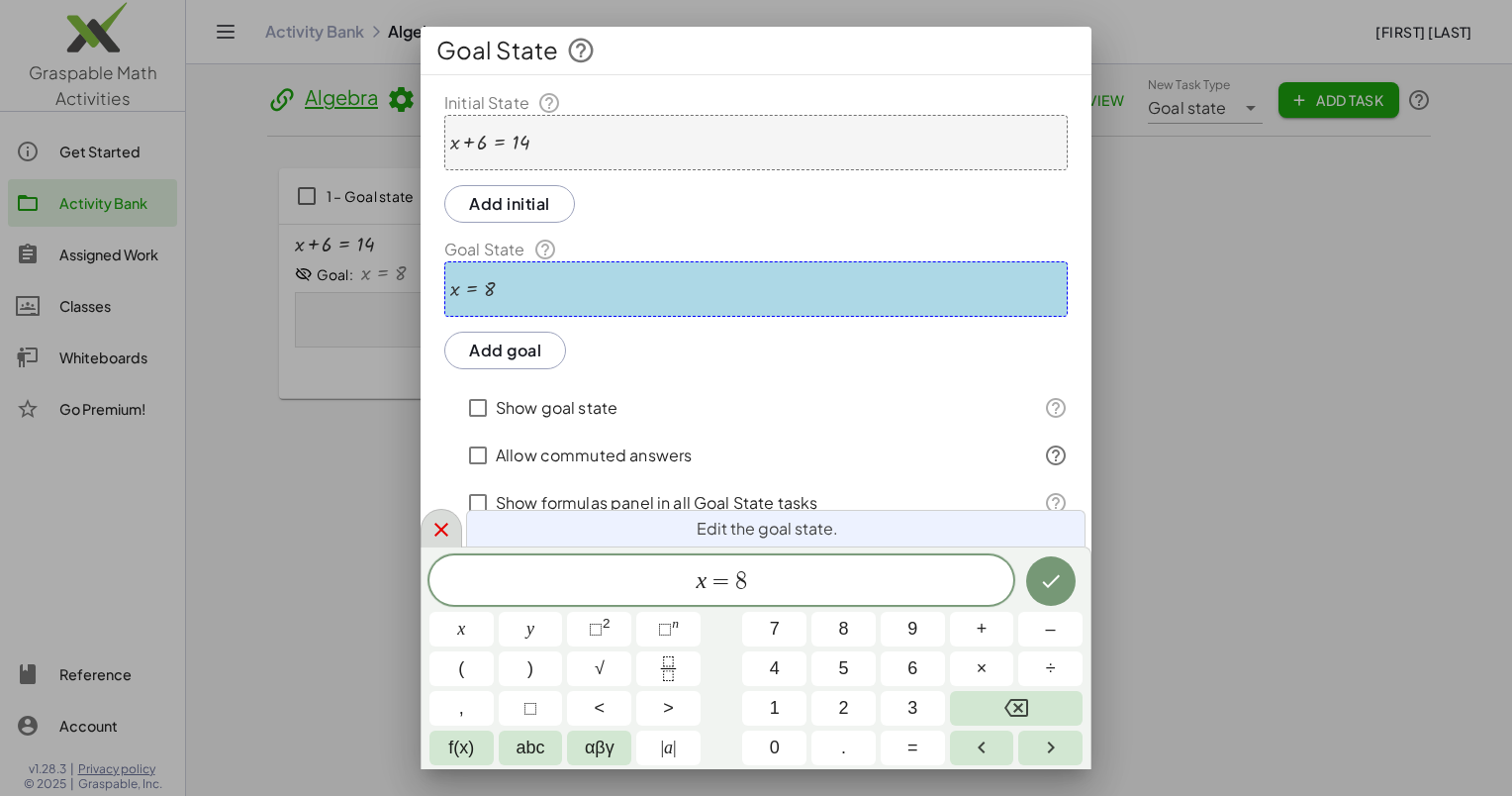 click 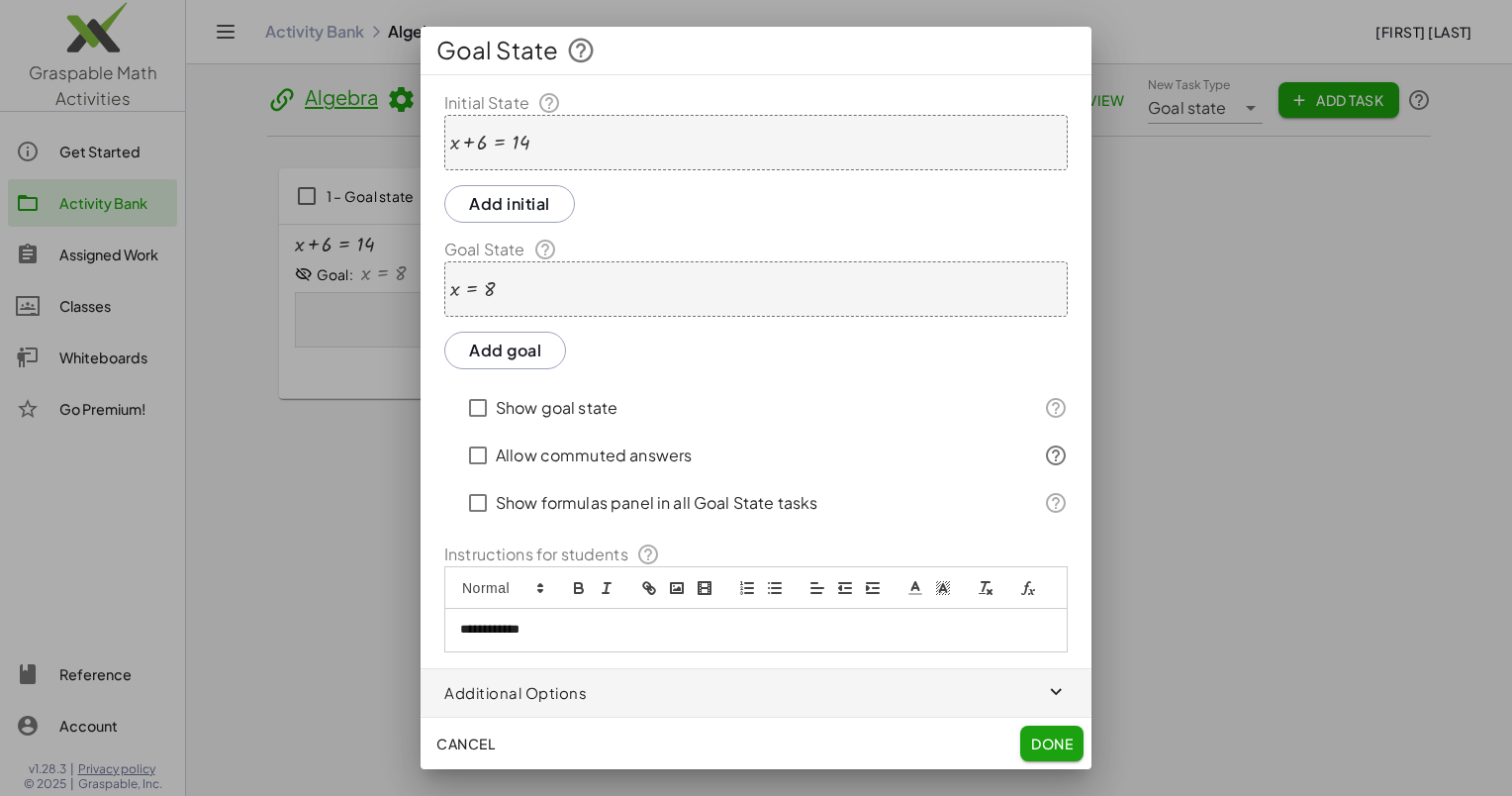 click at bounding box center (756, 693) 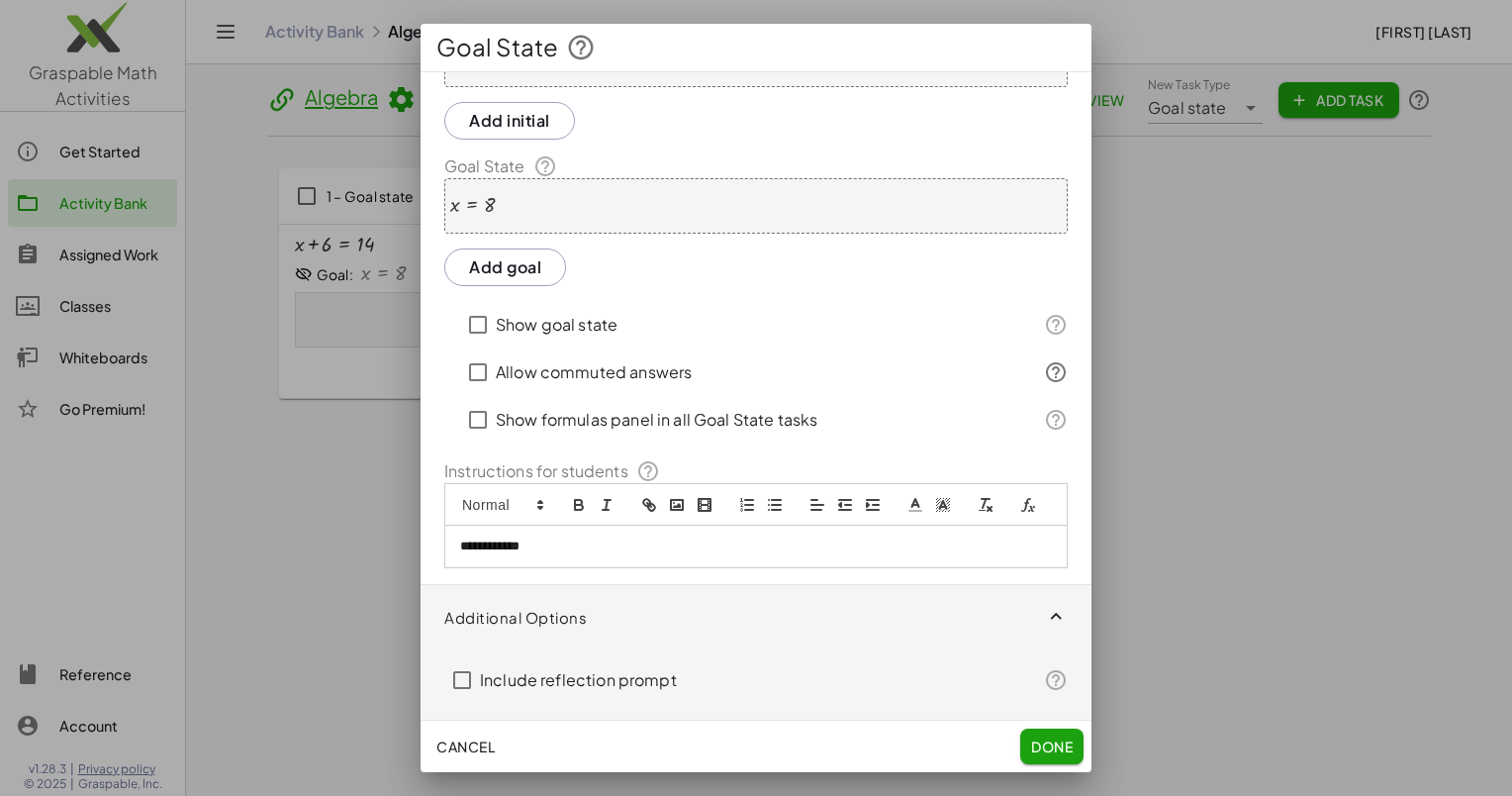scroll, scrollTop: 103, scrollLeft: 0, axis: vertical 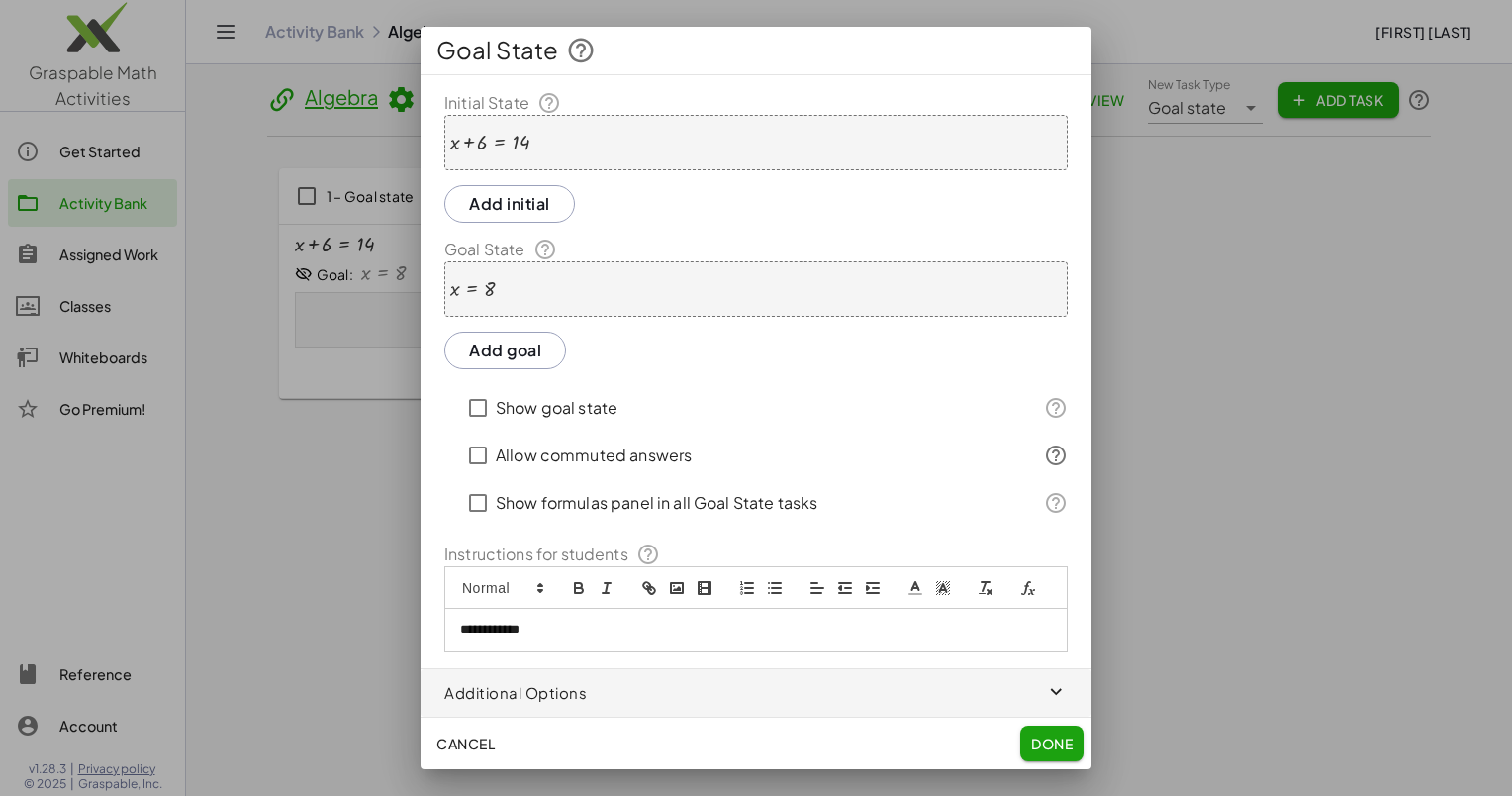 click 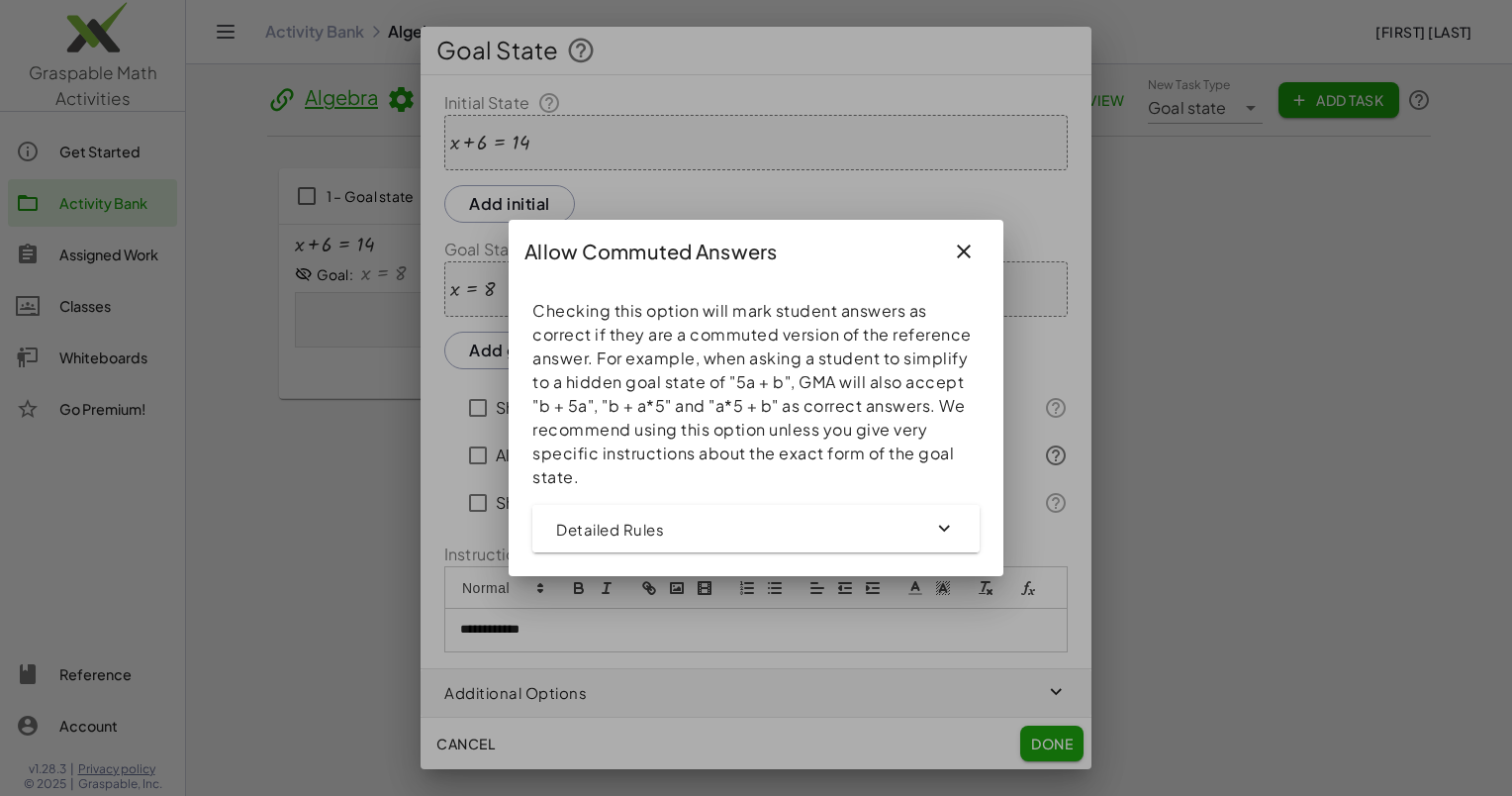 click at bounding box center (756, 529) 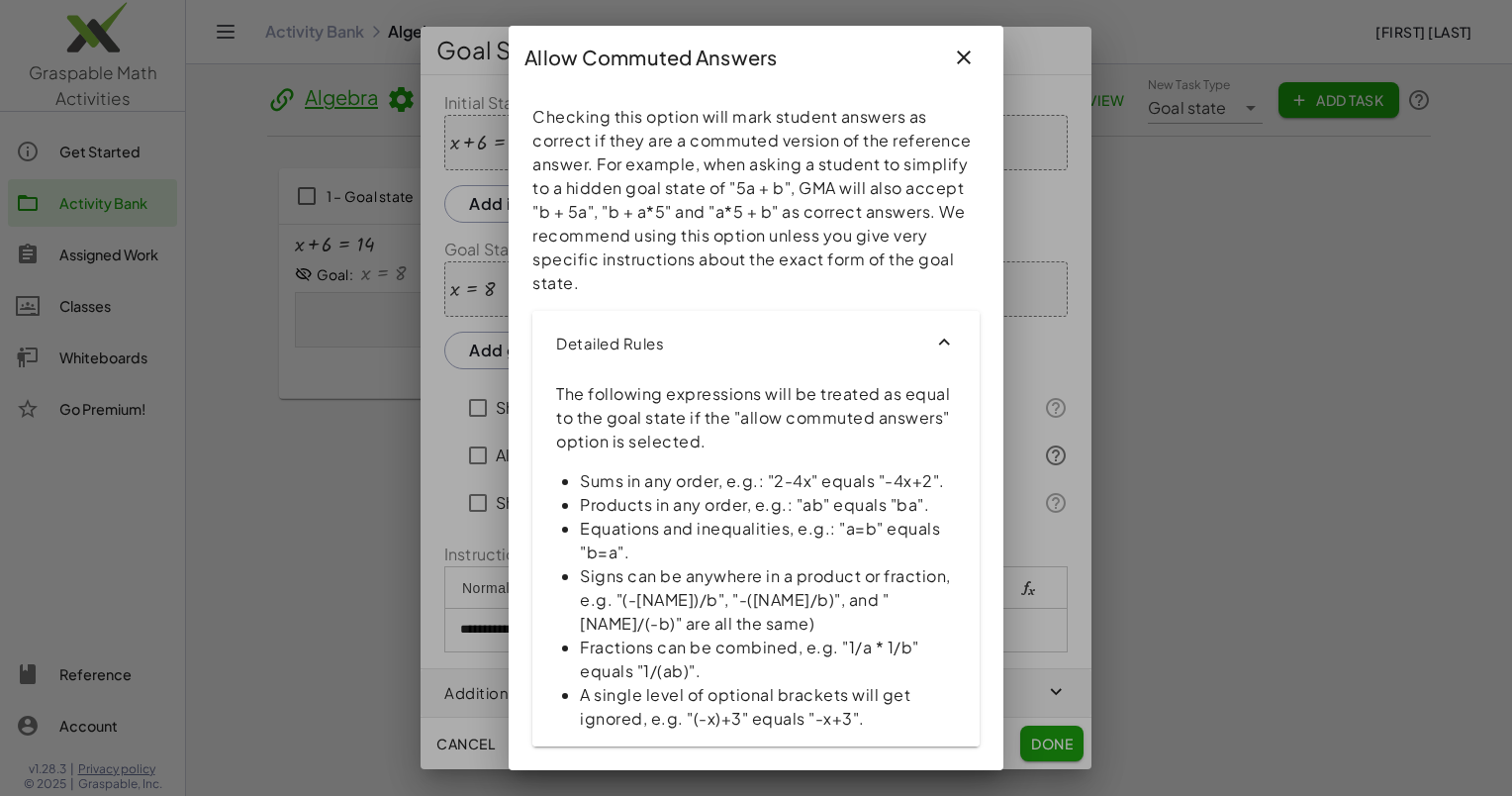 click at bounding box center (945, 343) 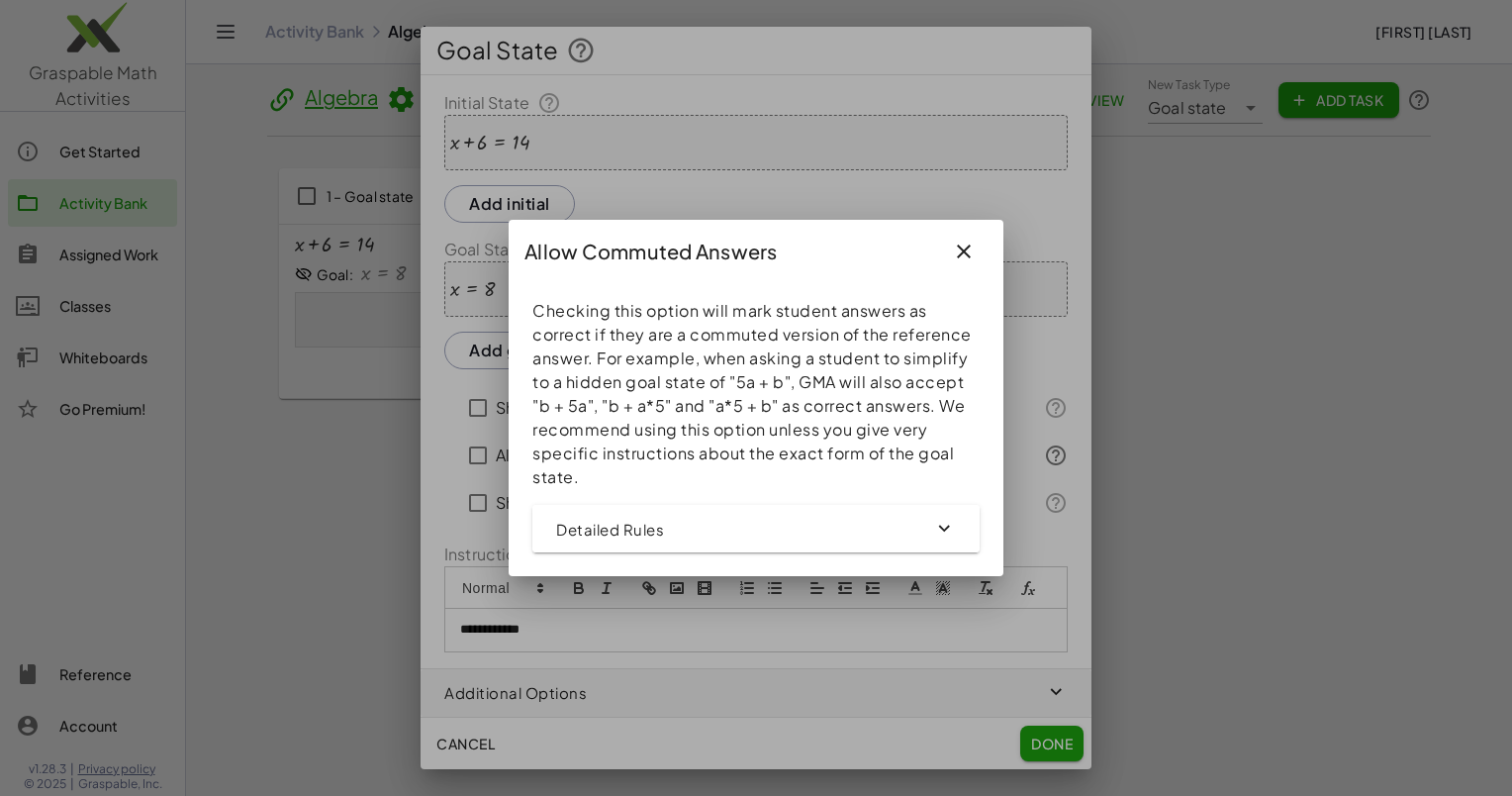 click 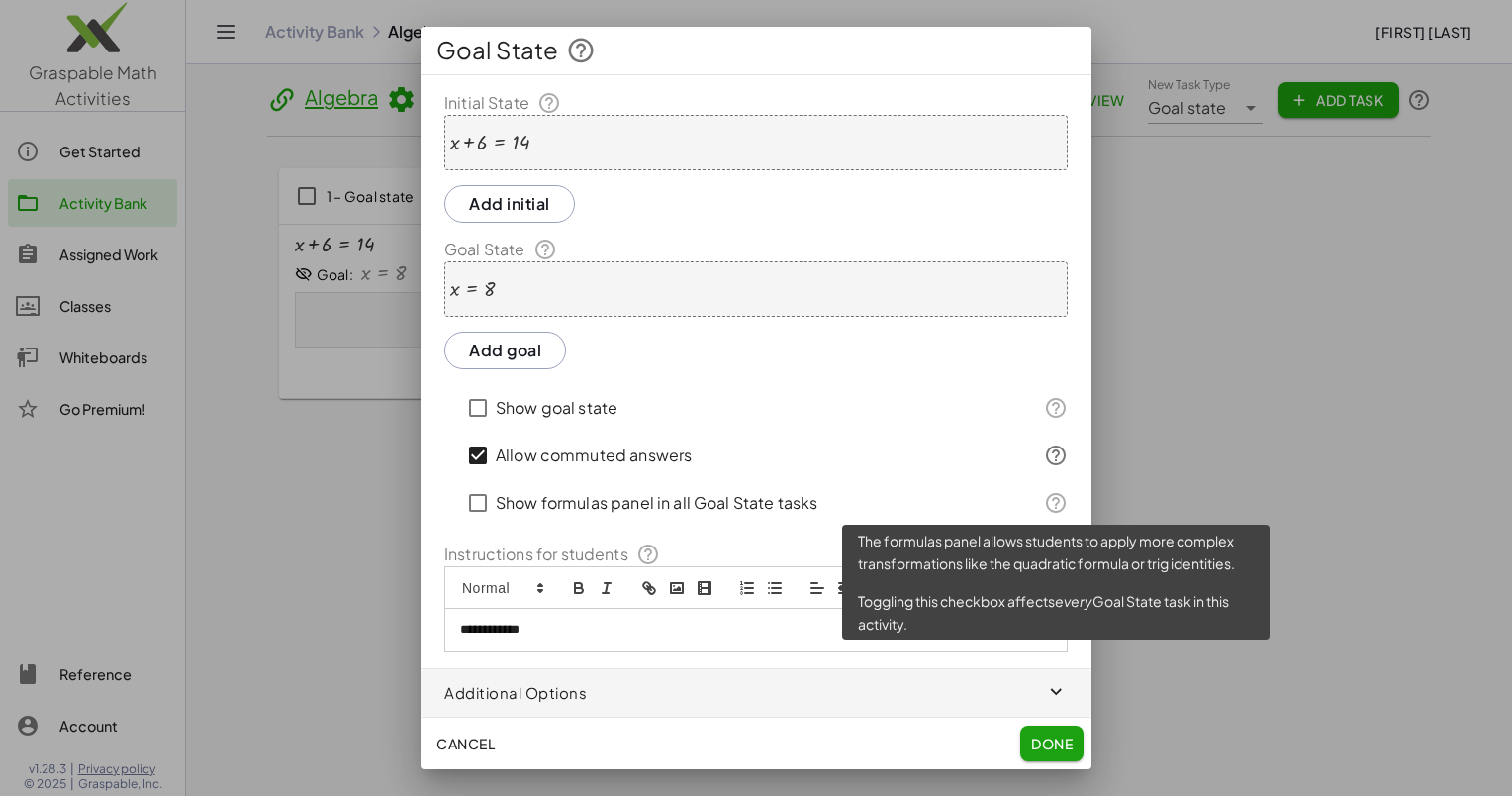 click 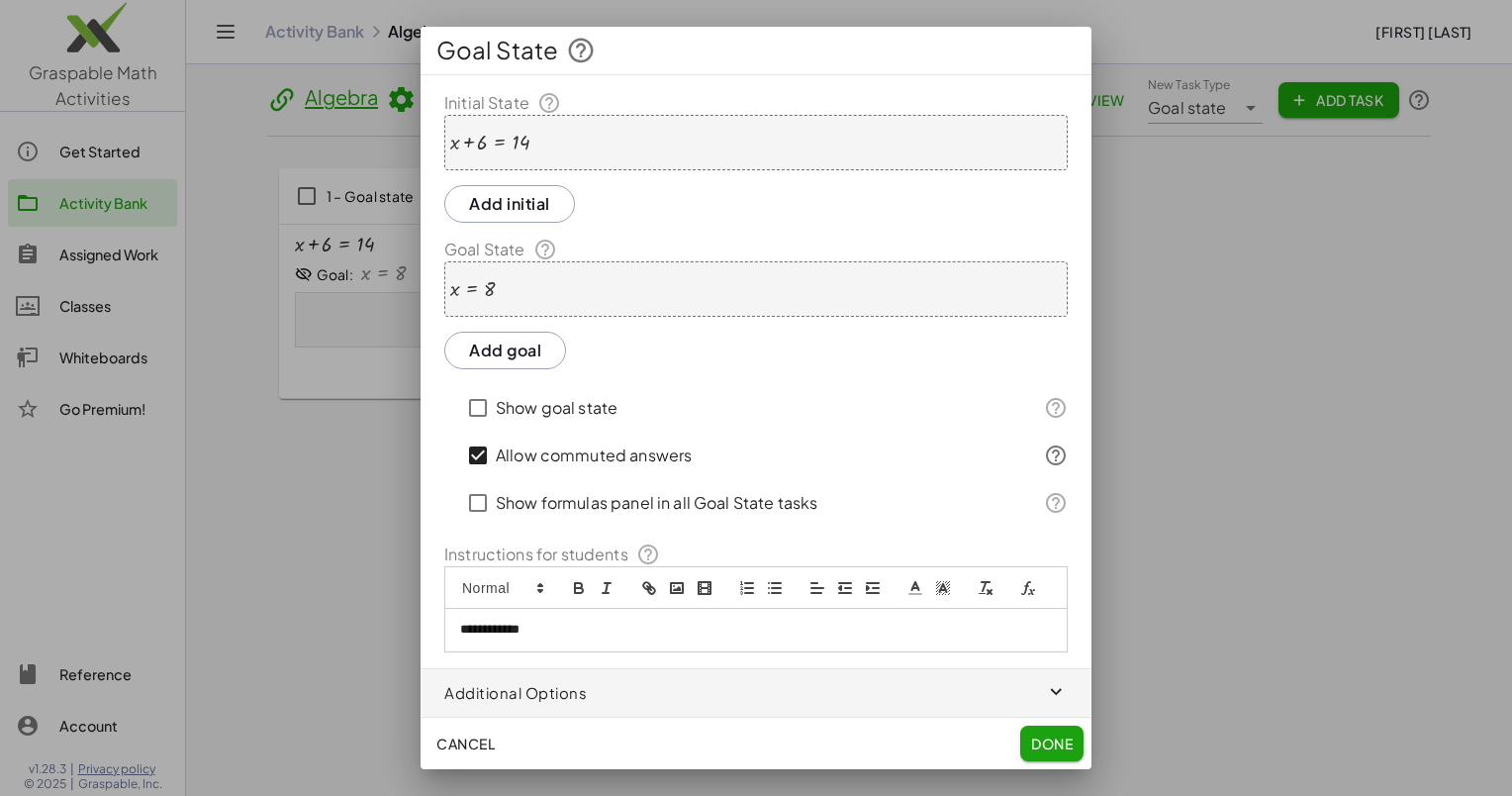 click on "Done" 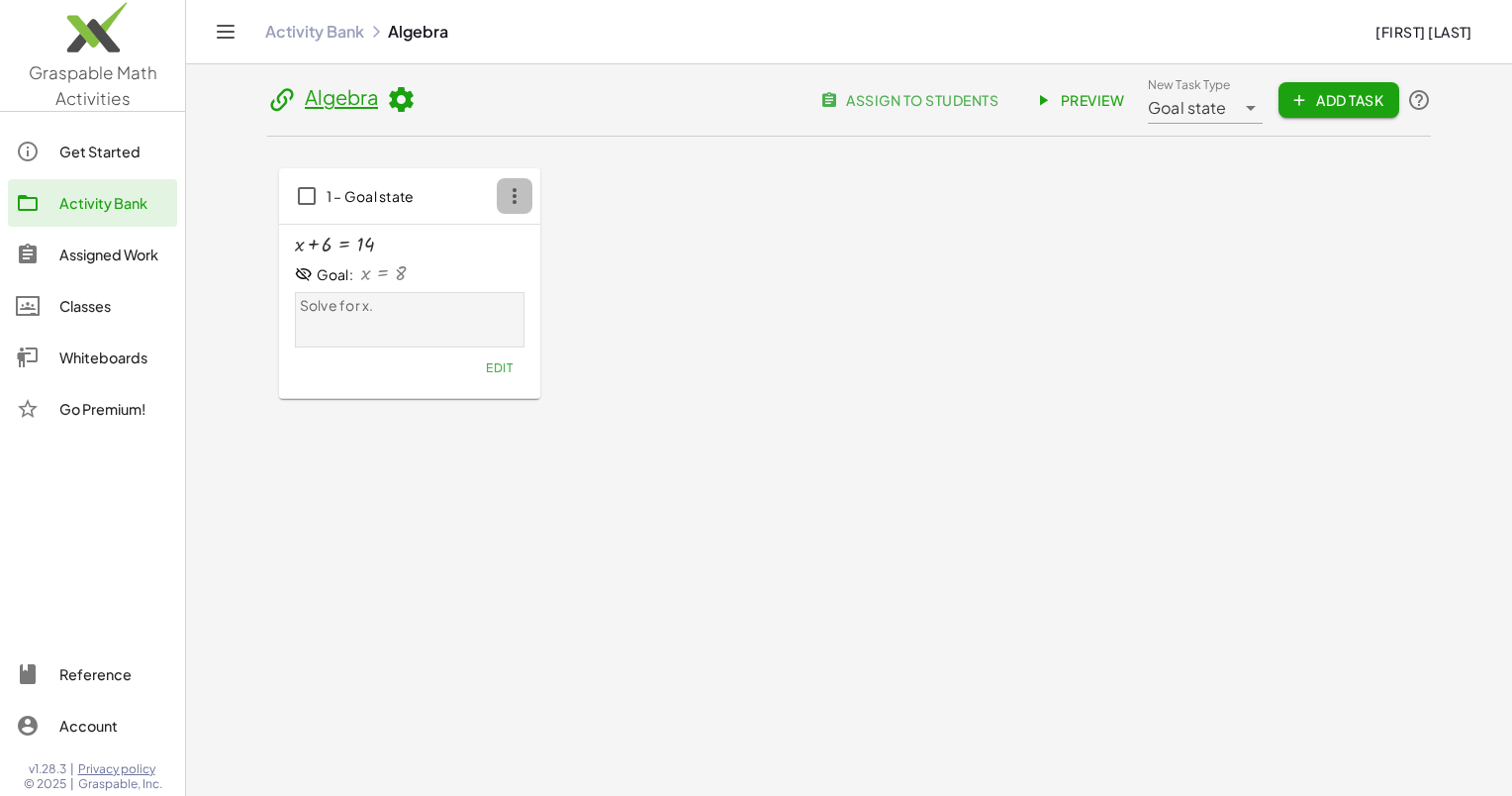 click 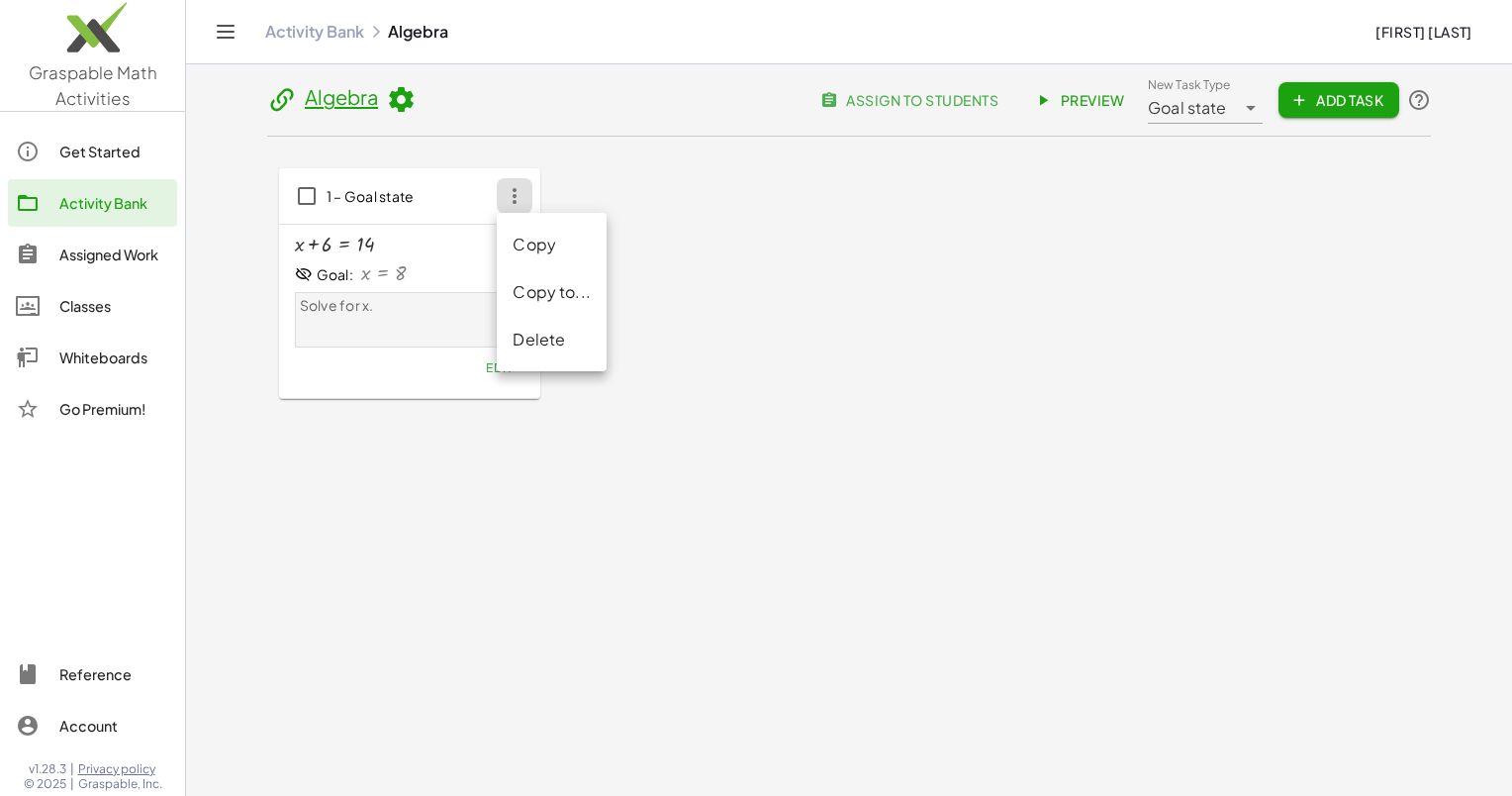 click 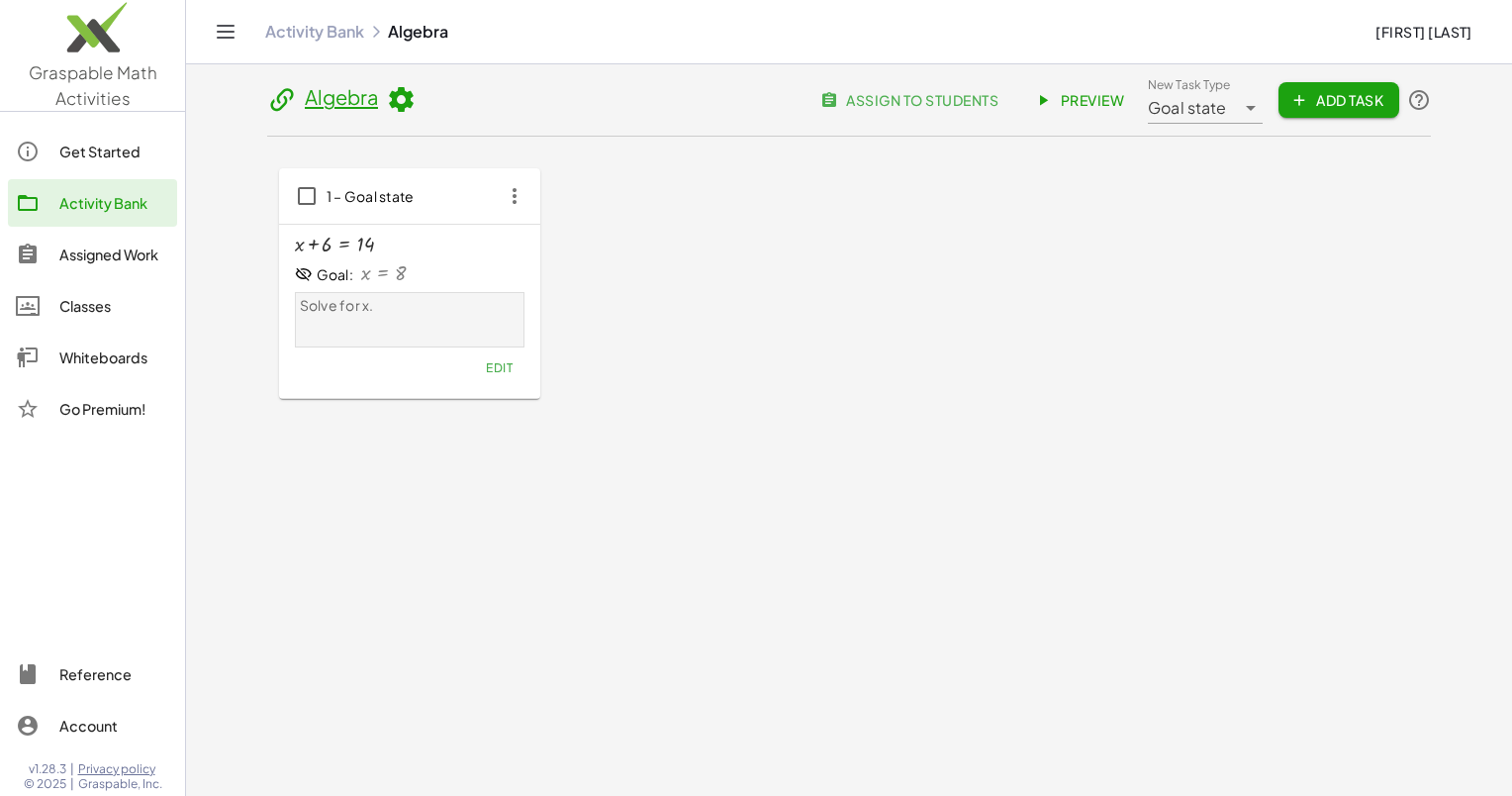 click at bounding box center (384, 273) 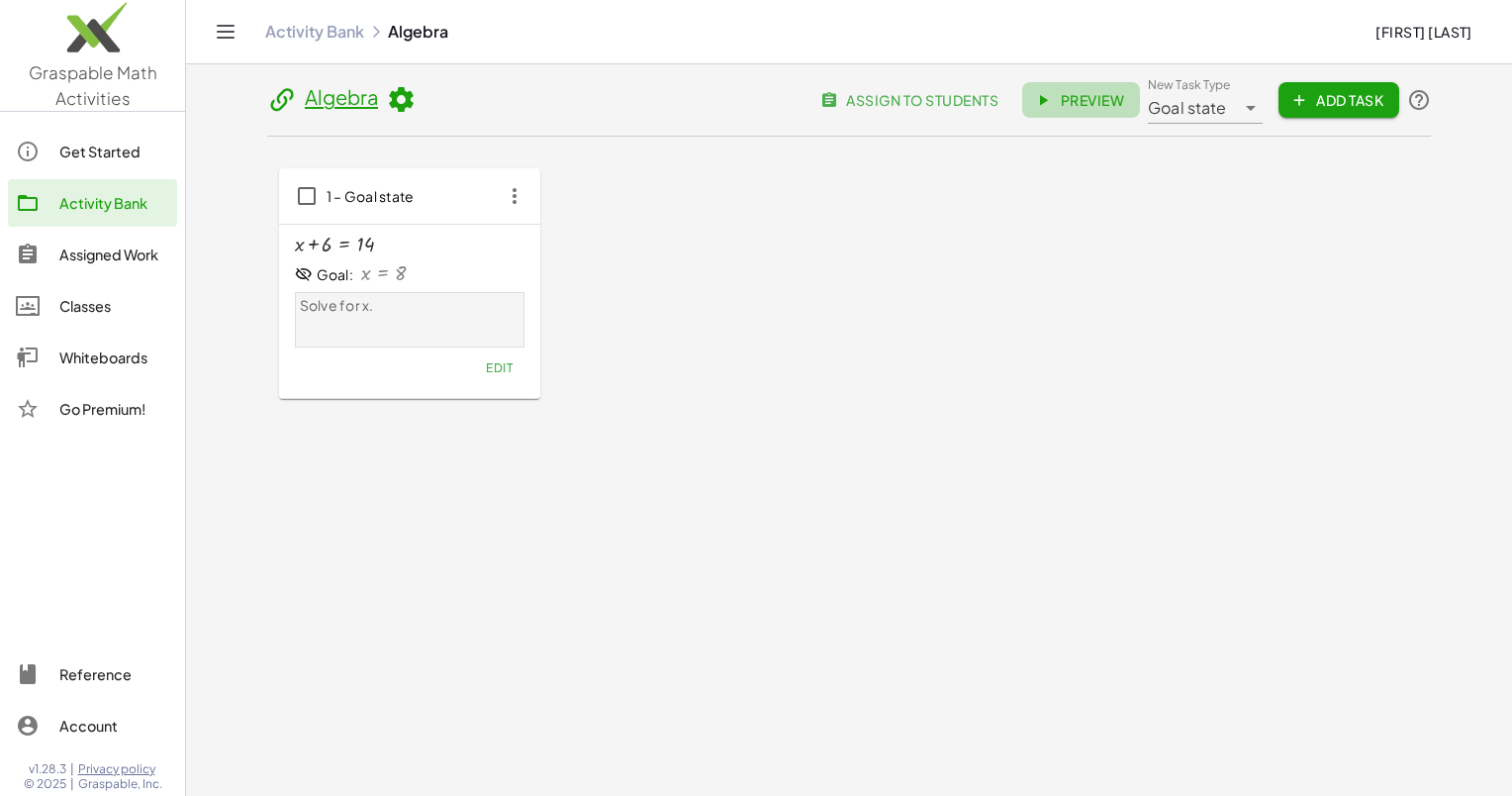 click on "Preview" 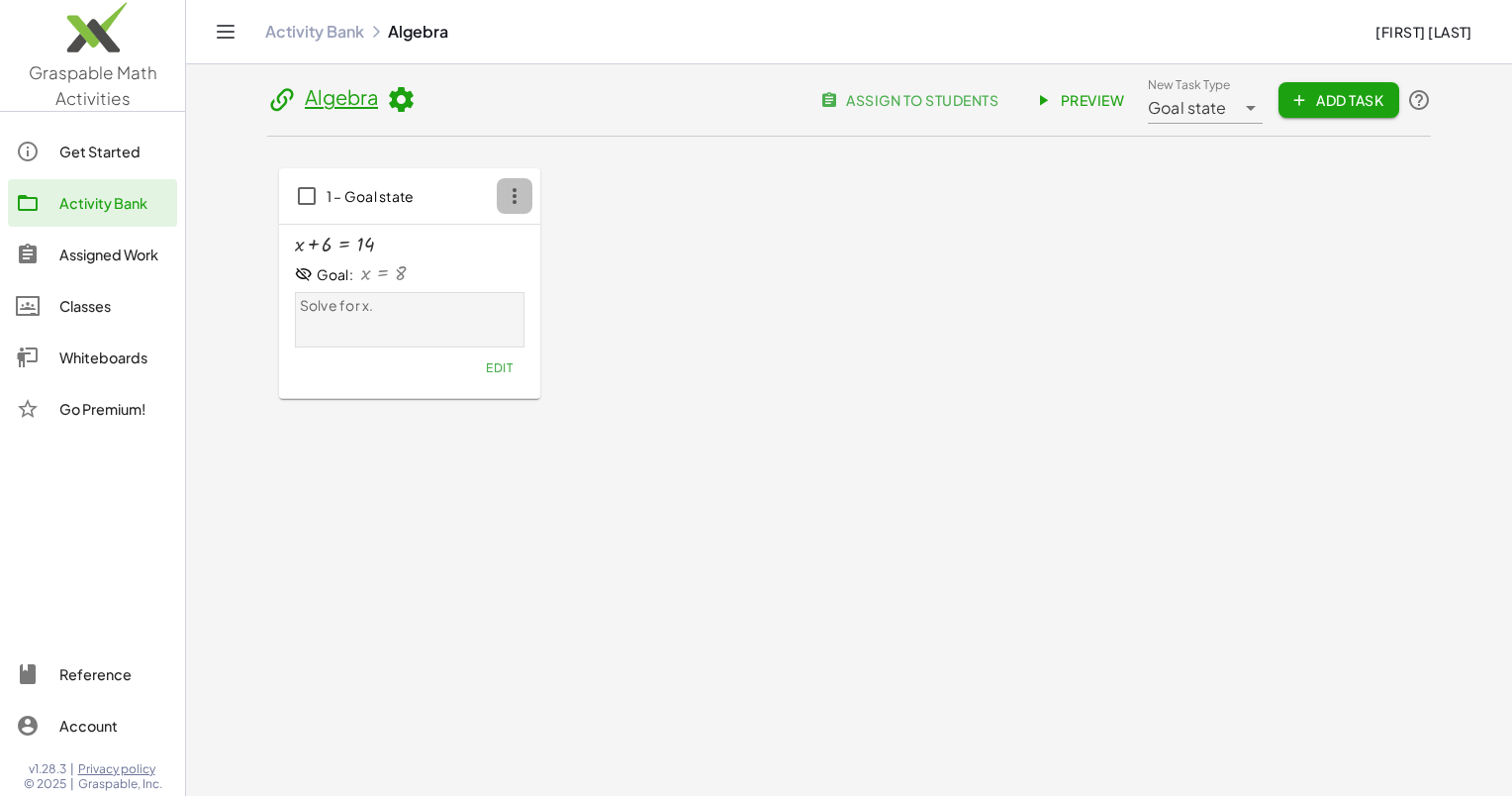 click 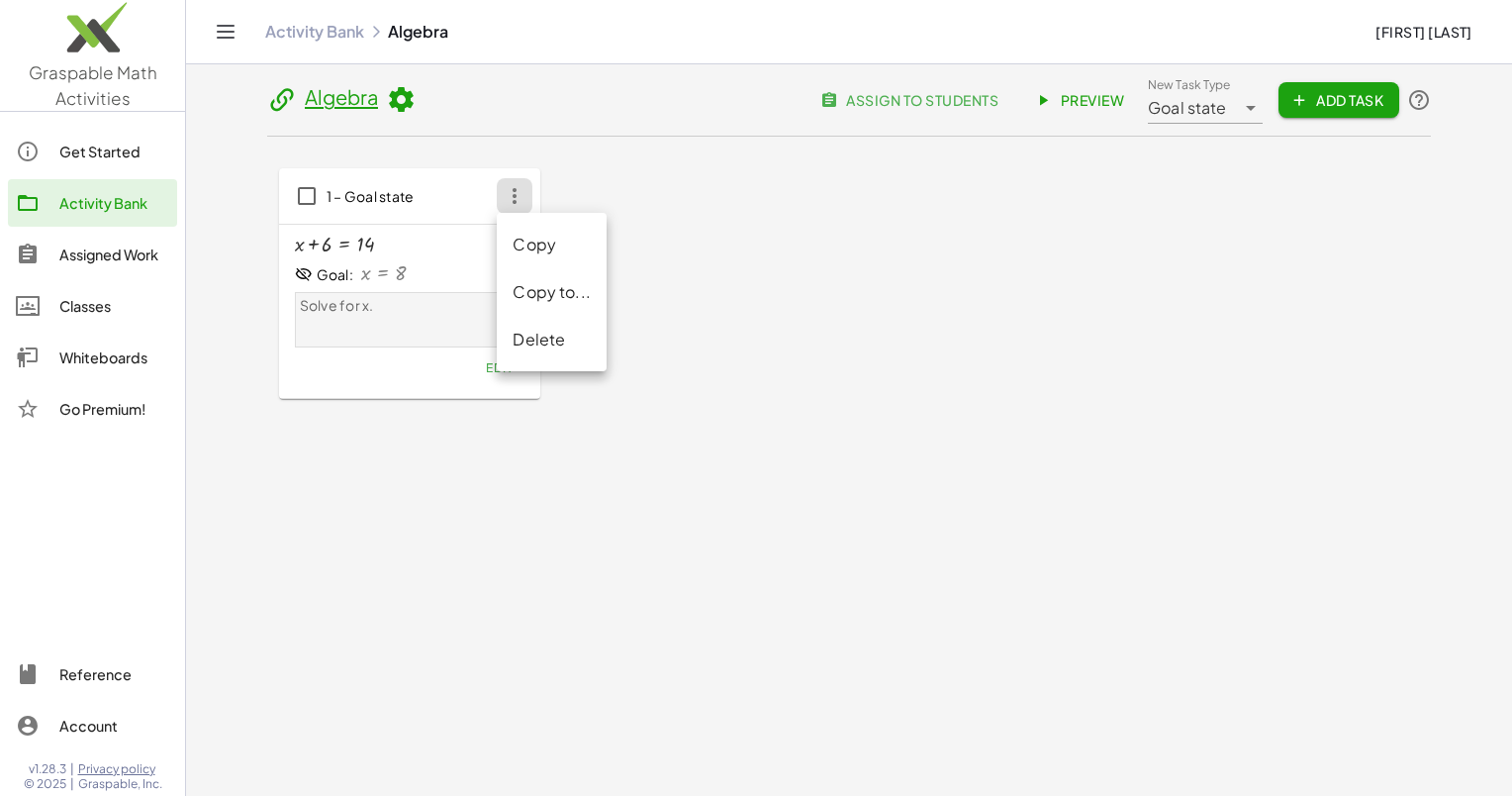 click 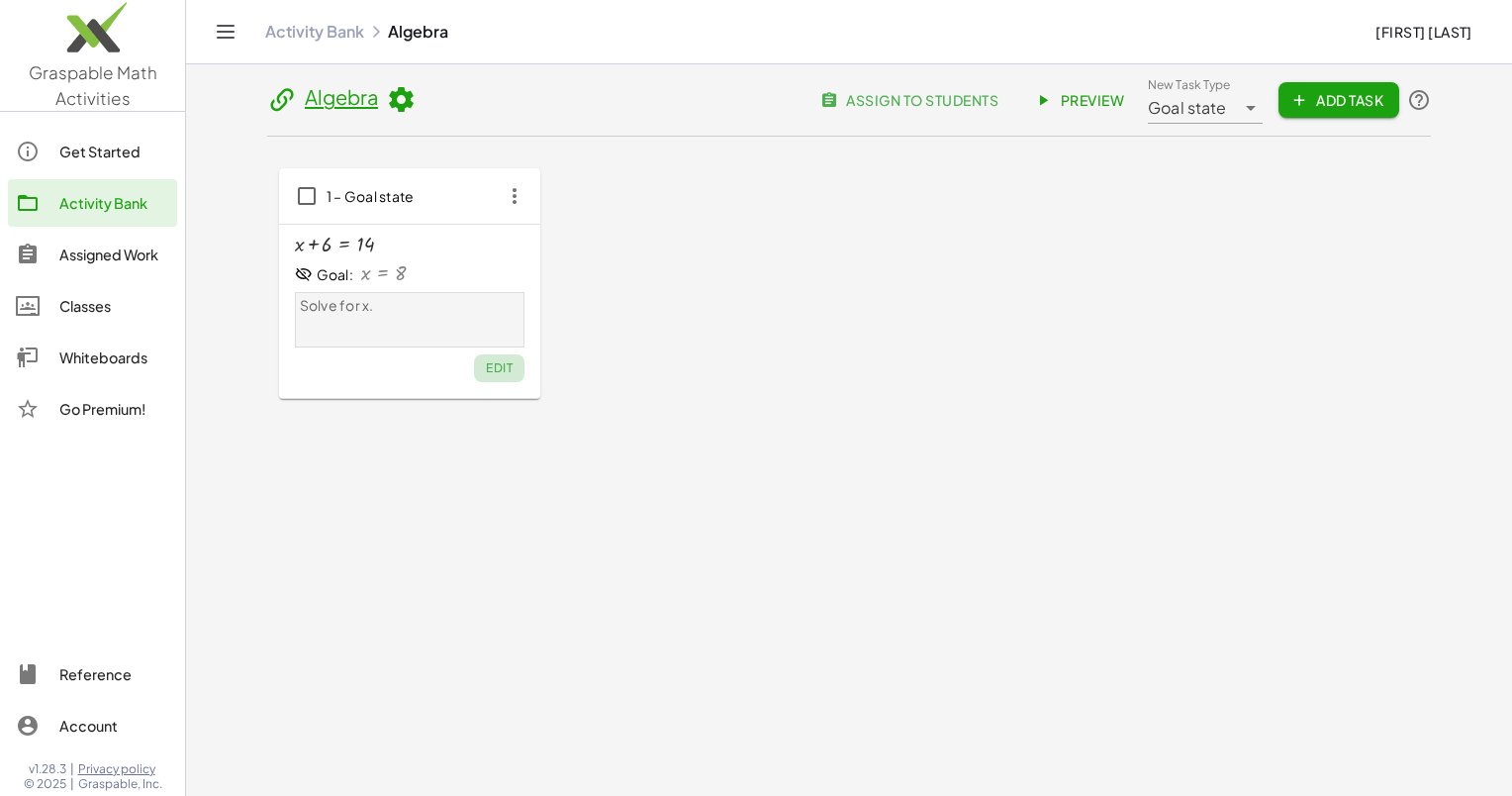 click on "Edit" 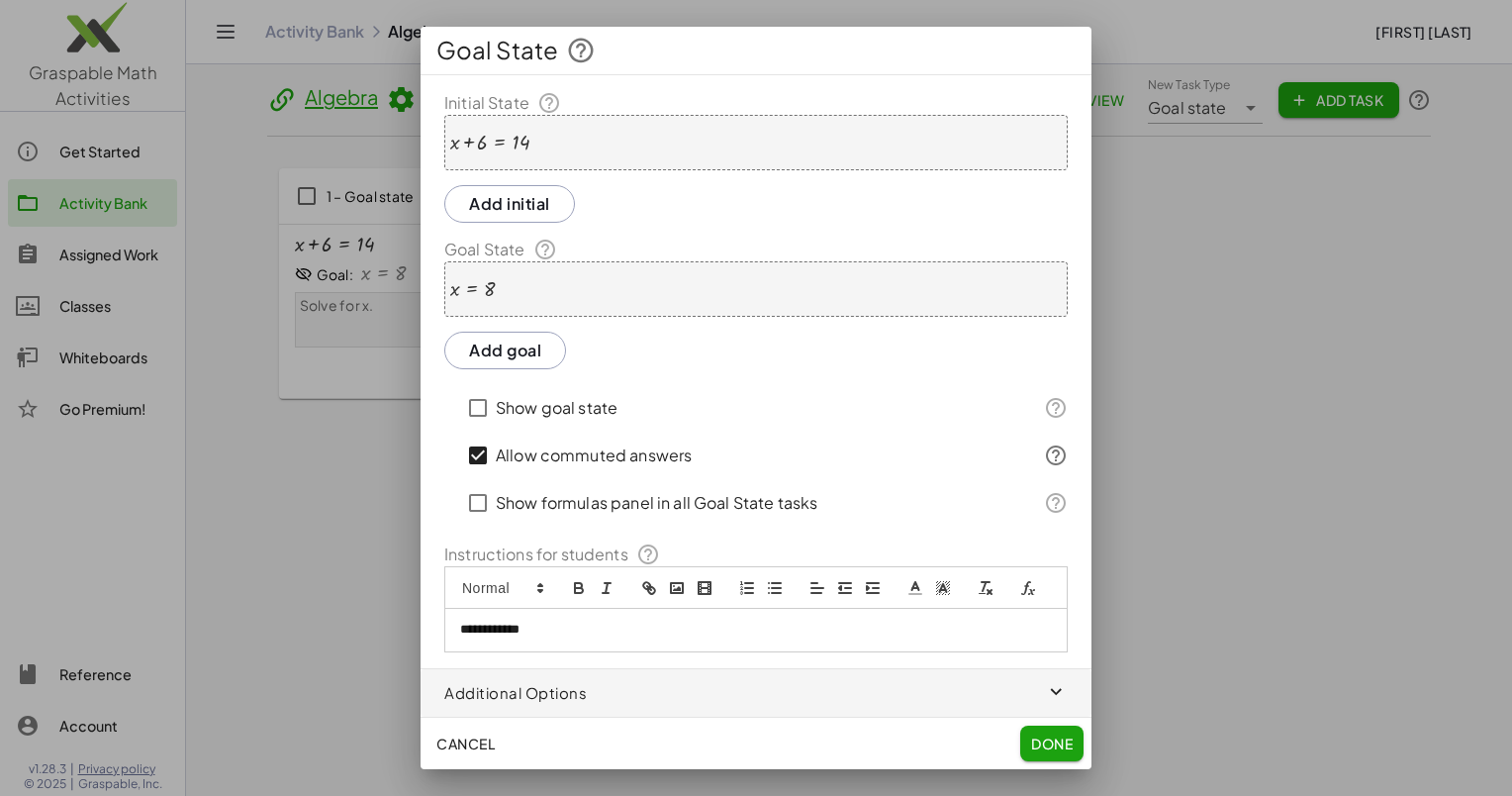 click at bounding box center [756, 693] 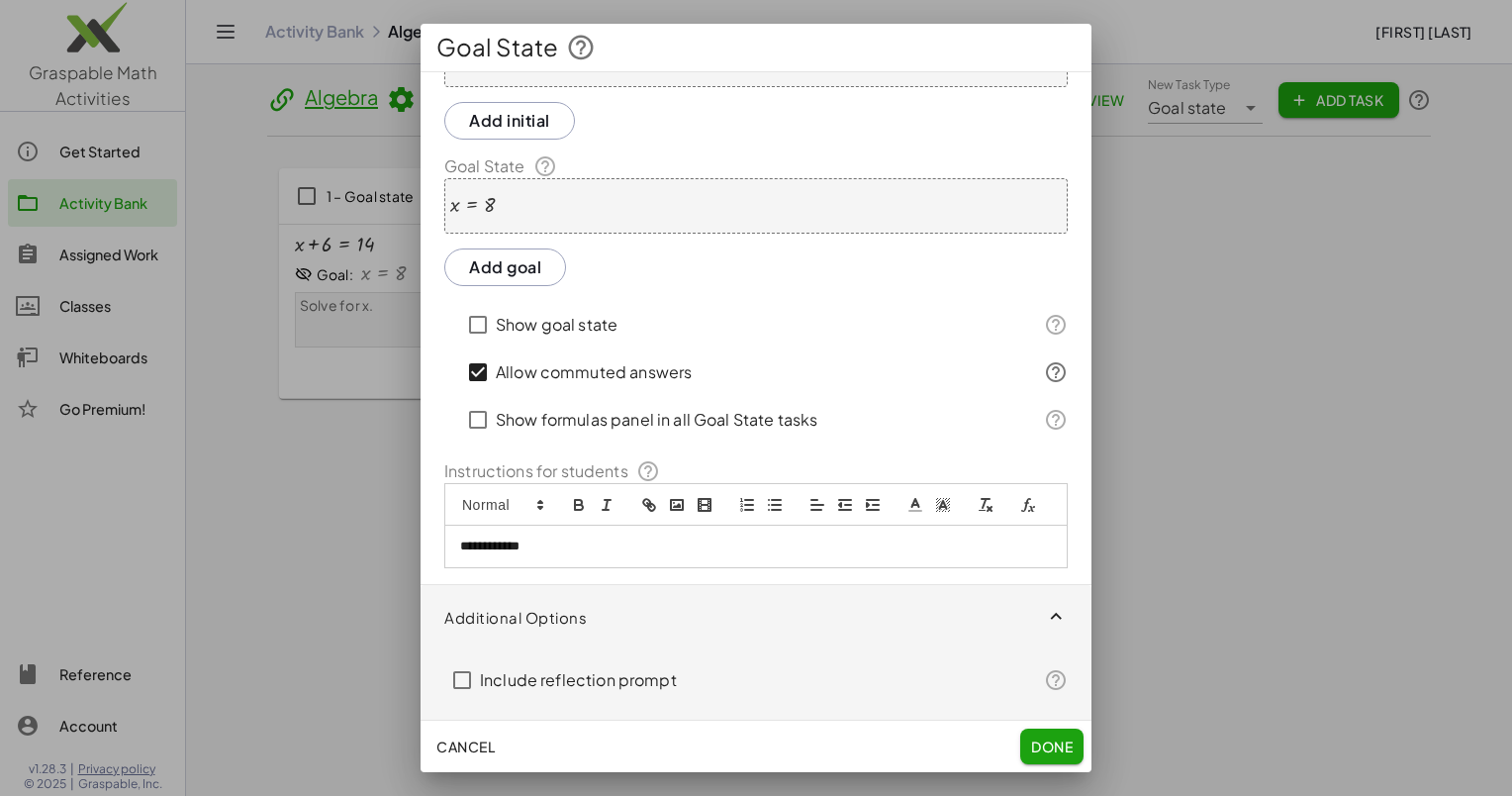 scroll, scrollTop: 103, scrollLeft: 0, axis: vertical 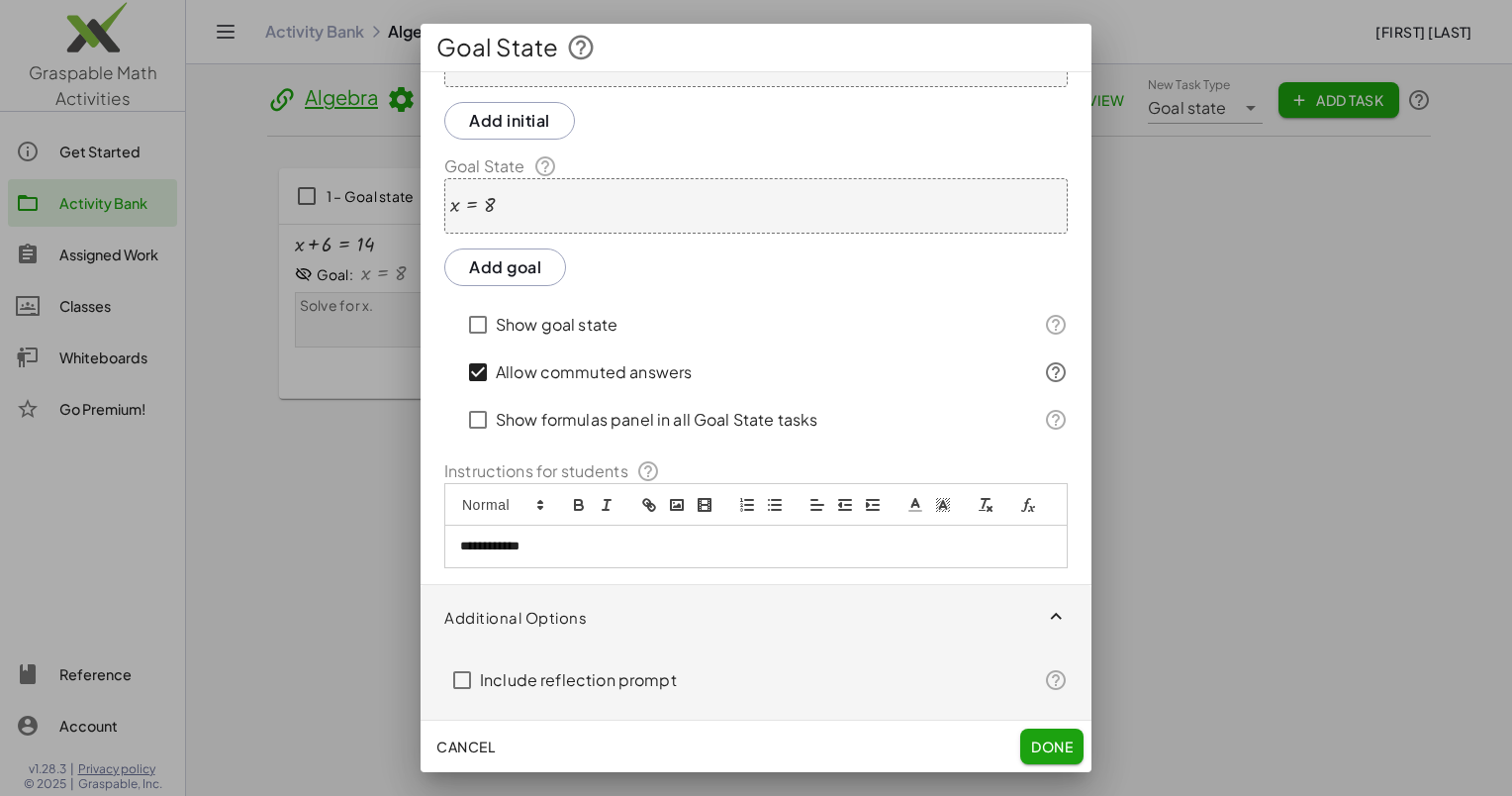 click 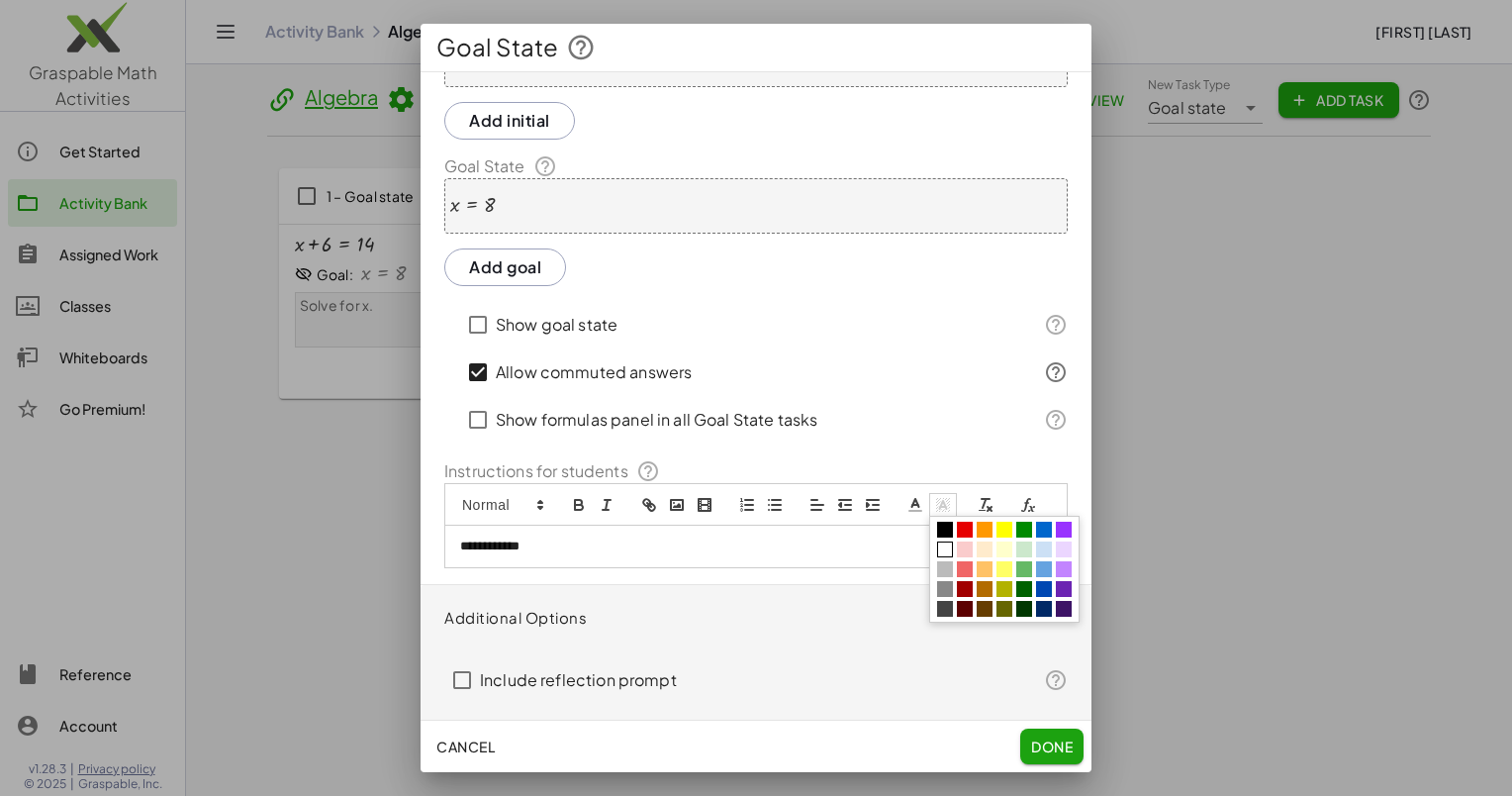 click 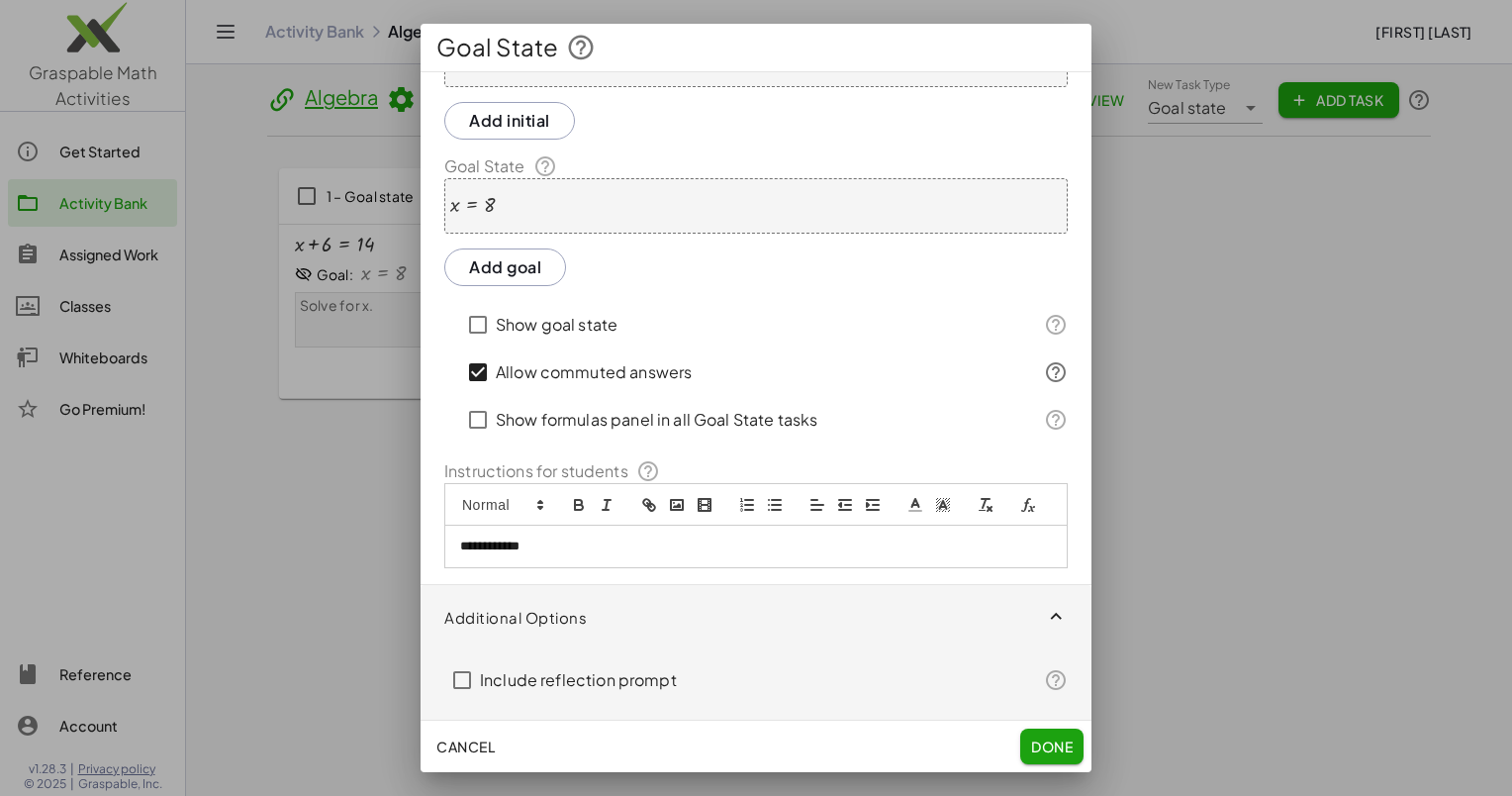 click 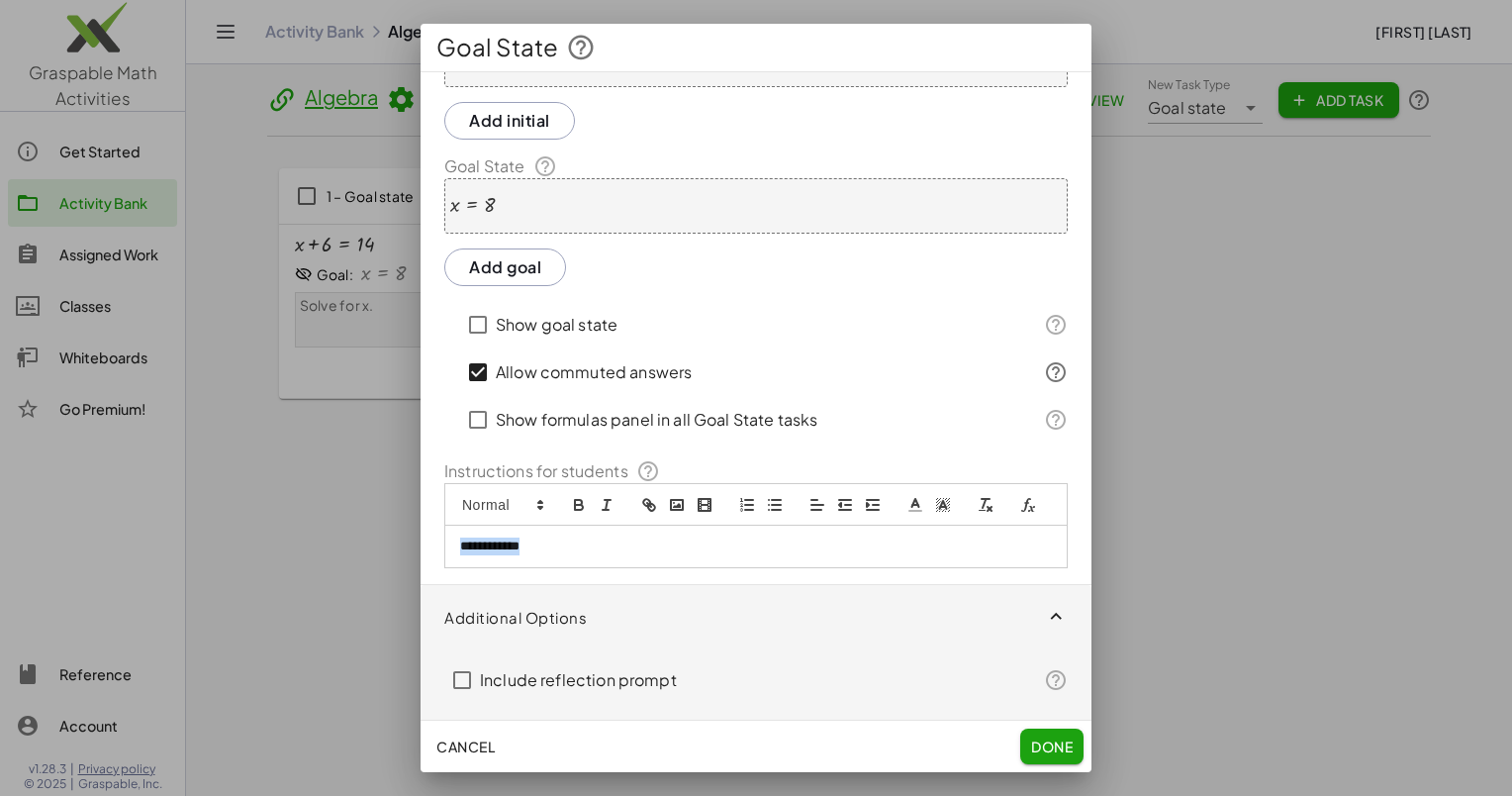 drag, startPoint x: 562, startPoint y: 547, endPoint x: 409, endPoint y: 544, distance: 153.02941 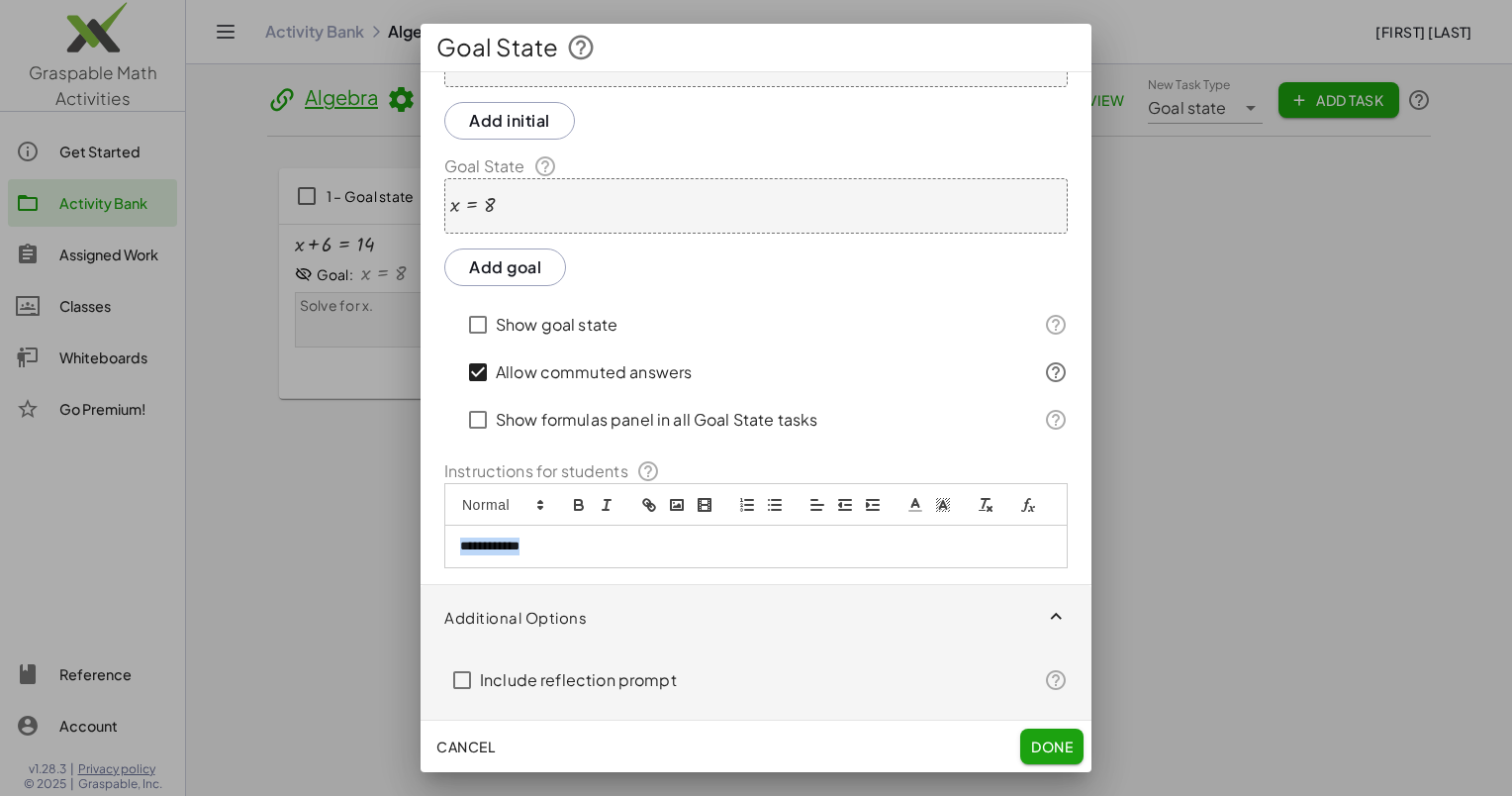 click on "**********" at bounding box center (748, 547) 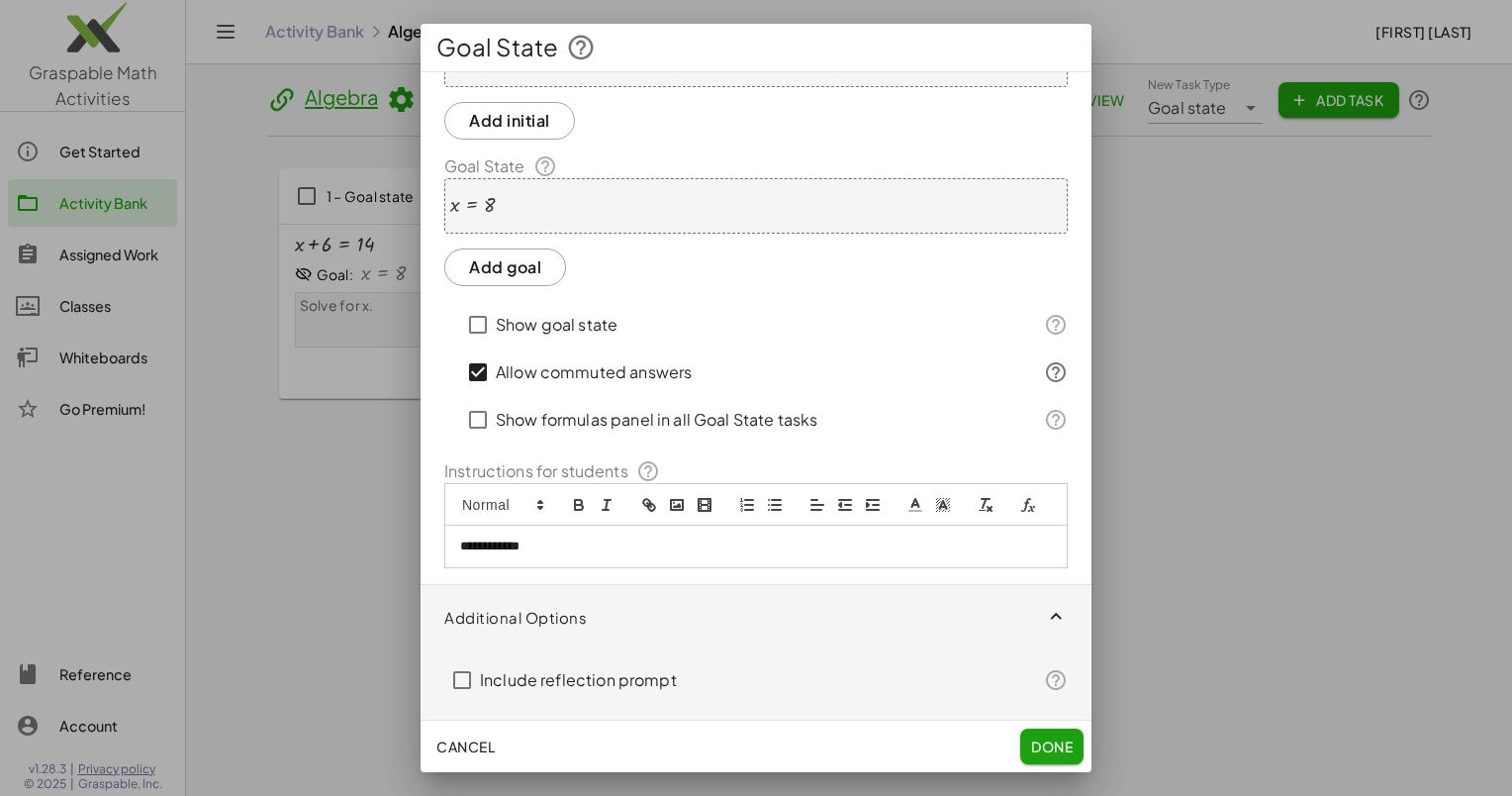 click at bounding box center [502, 505] 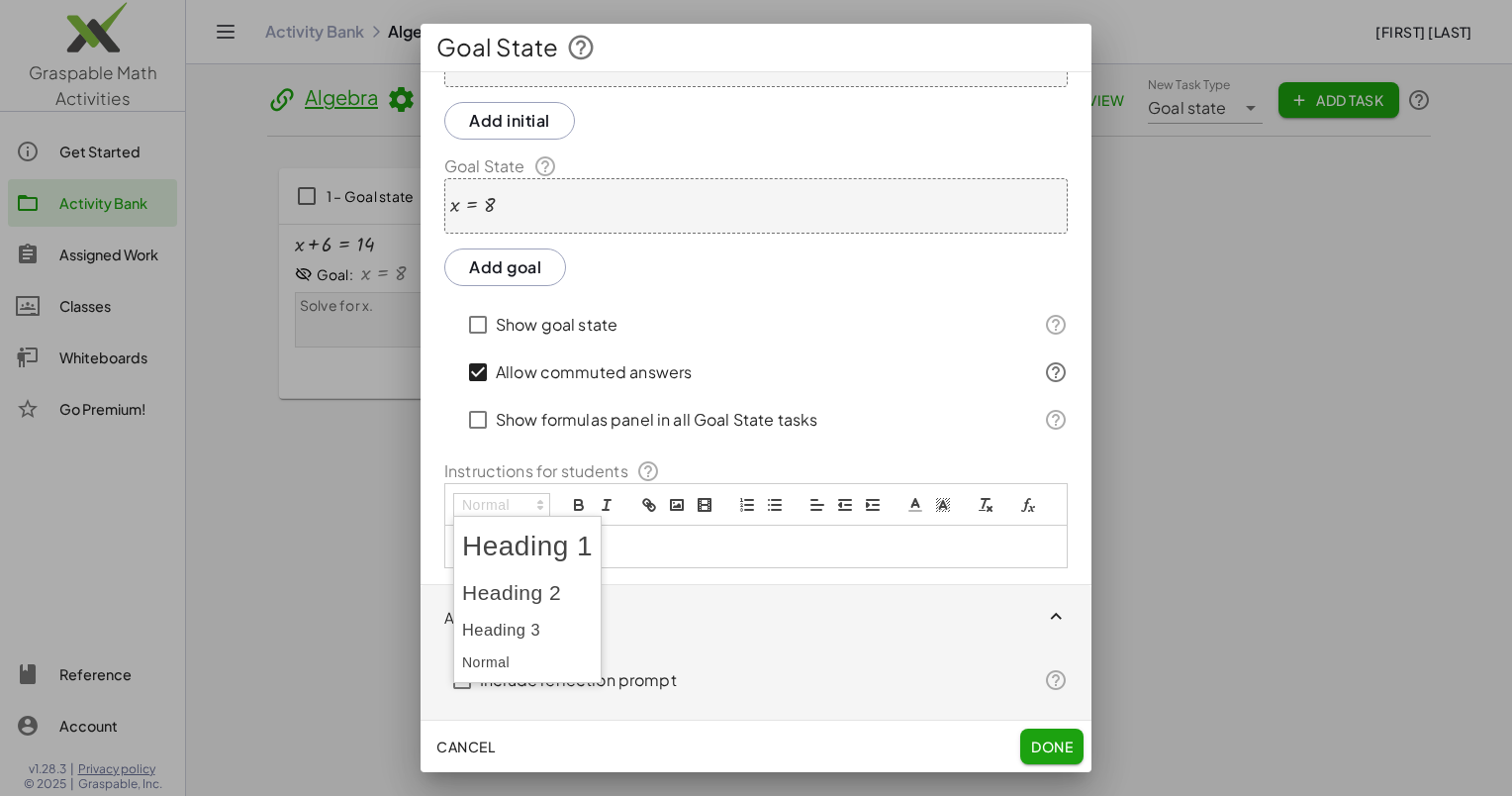 click at bounding box center (502, 505) 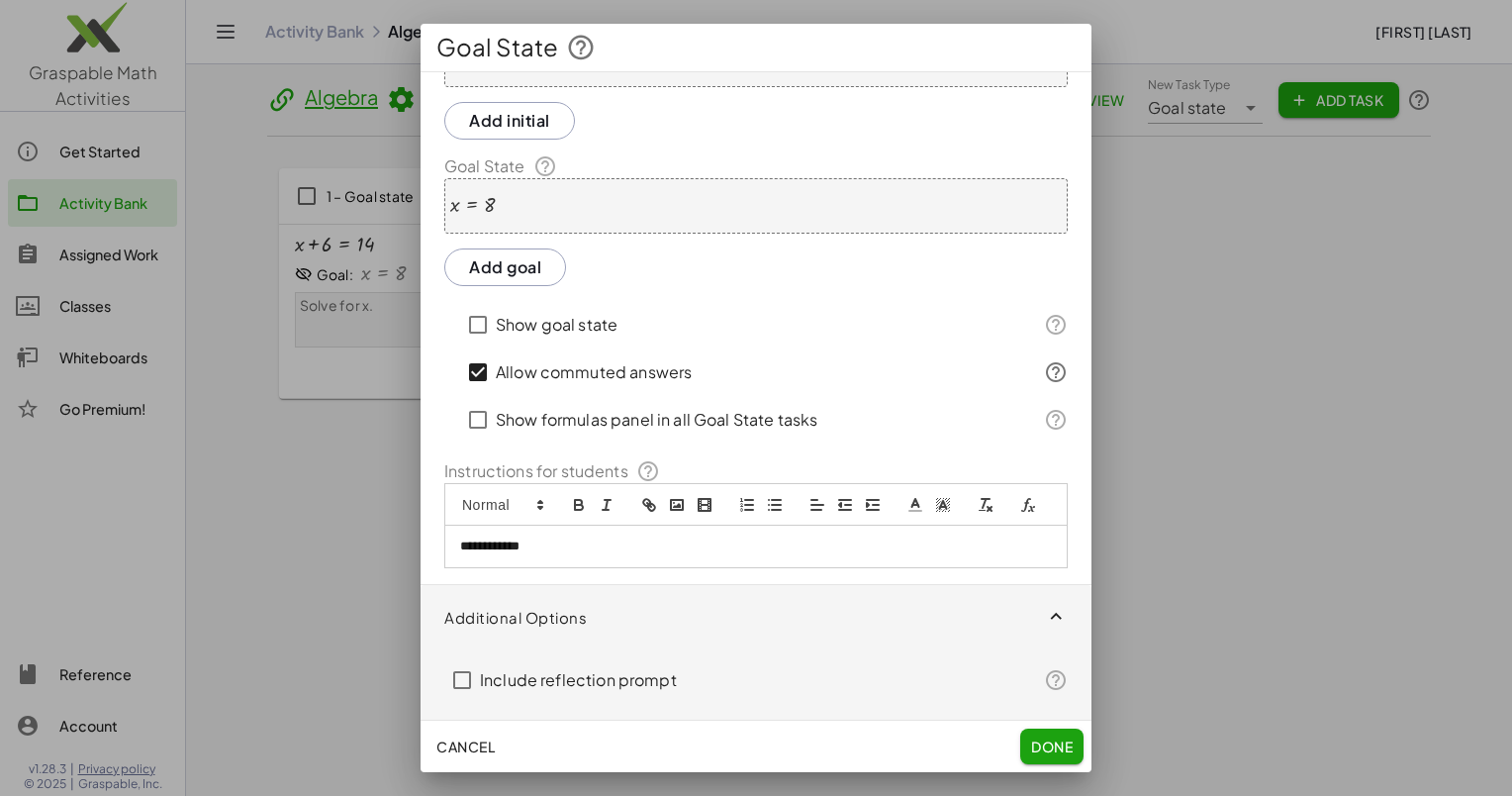 click 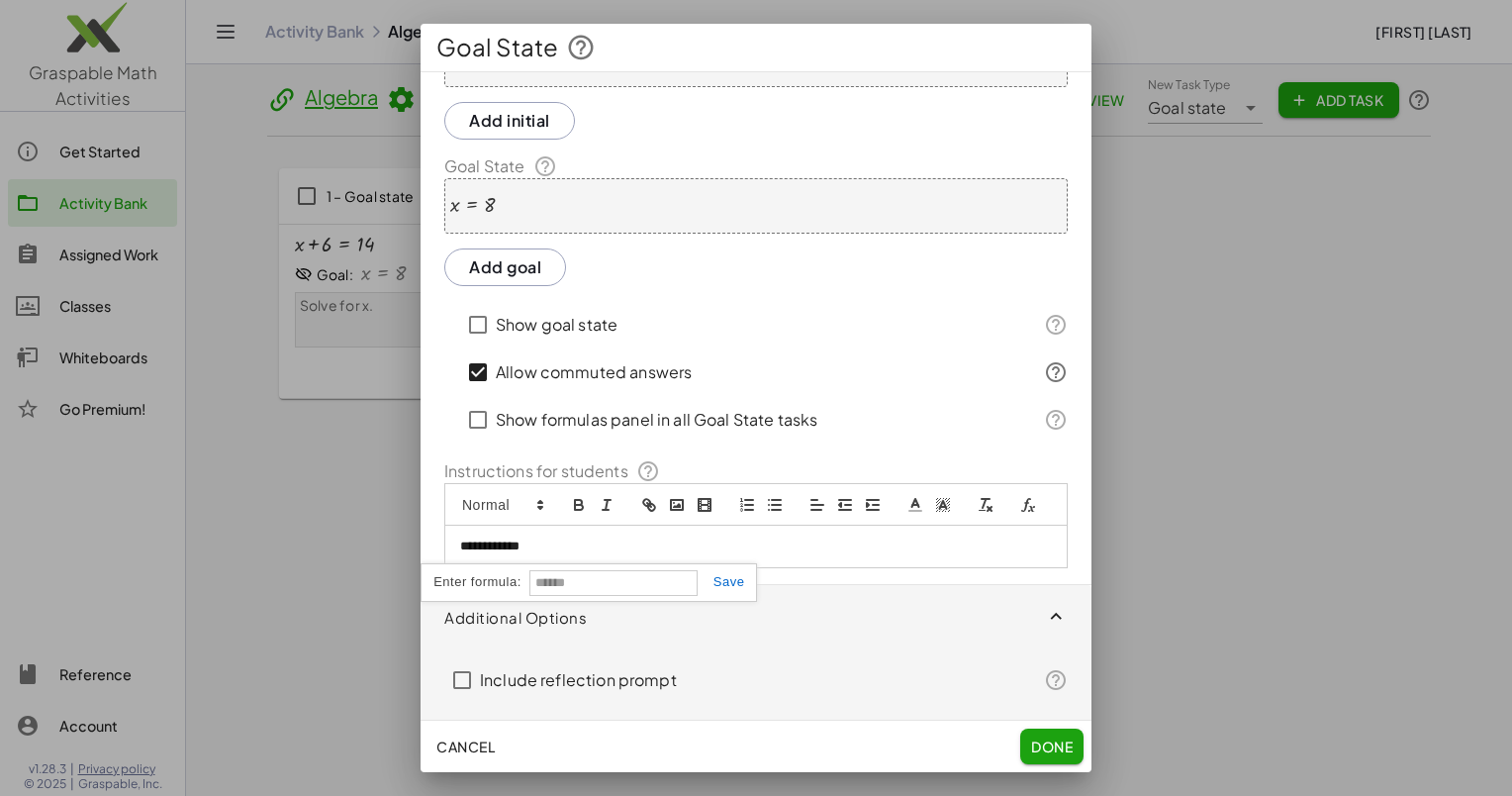 click 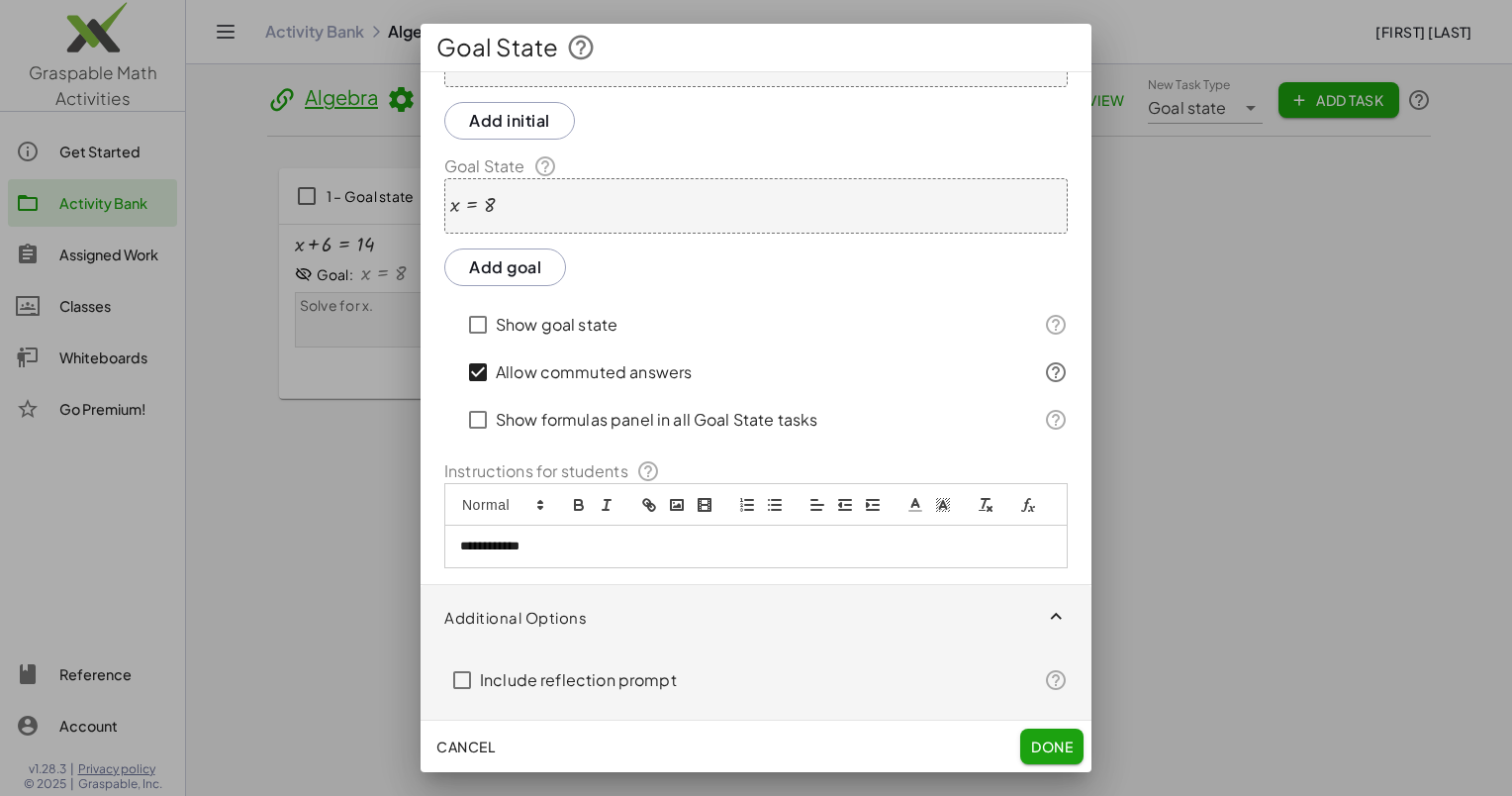 scroll, scrollTop: 103, scrollLeft: 0, axis: vertical 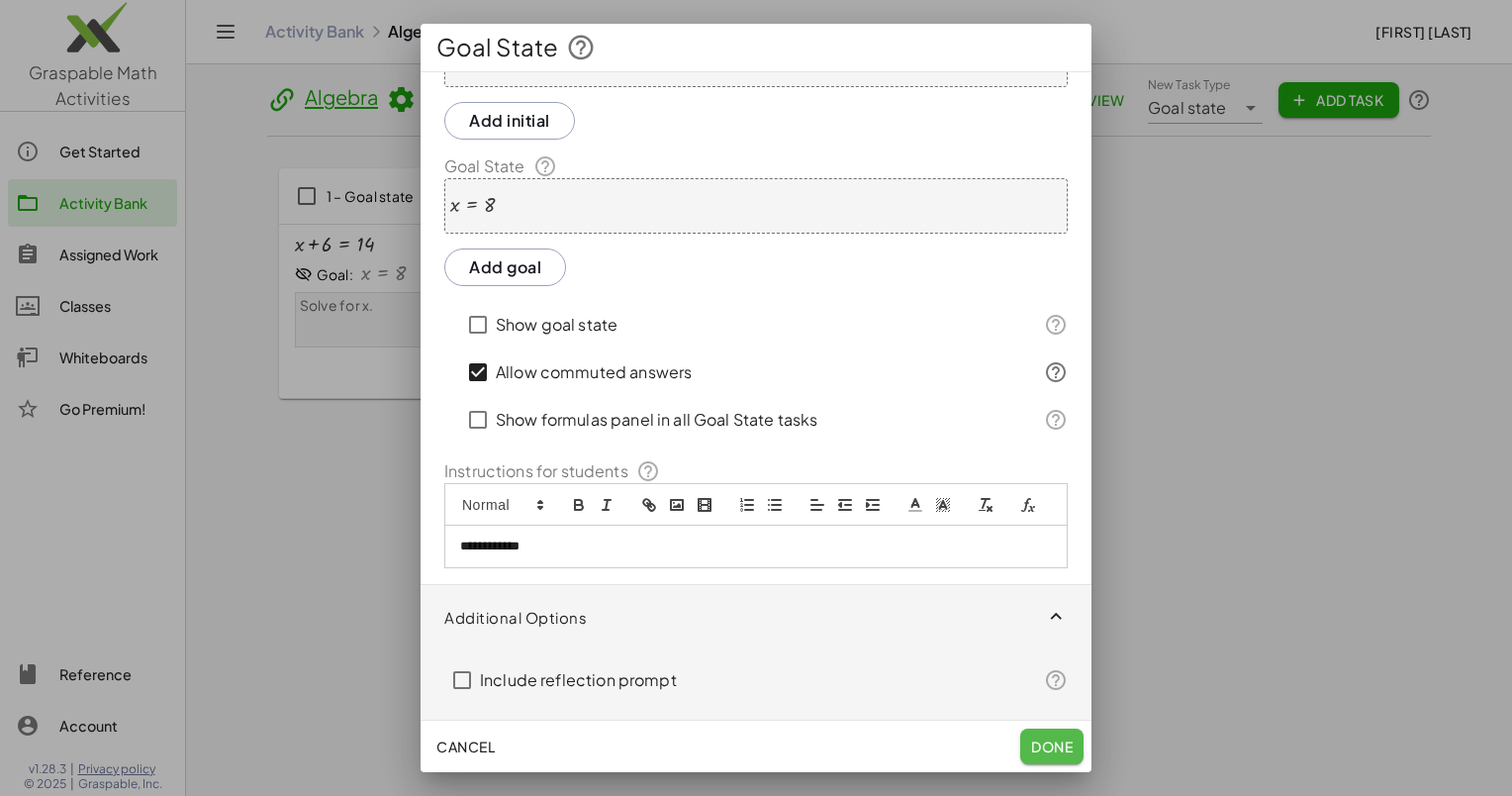 click on "Done" 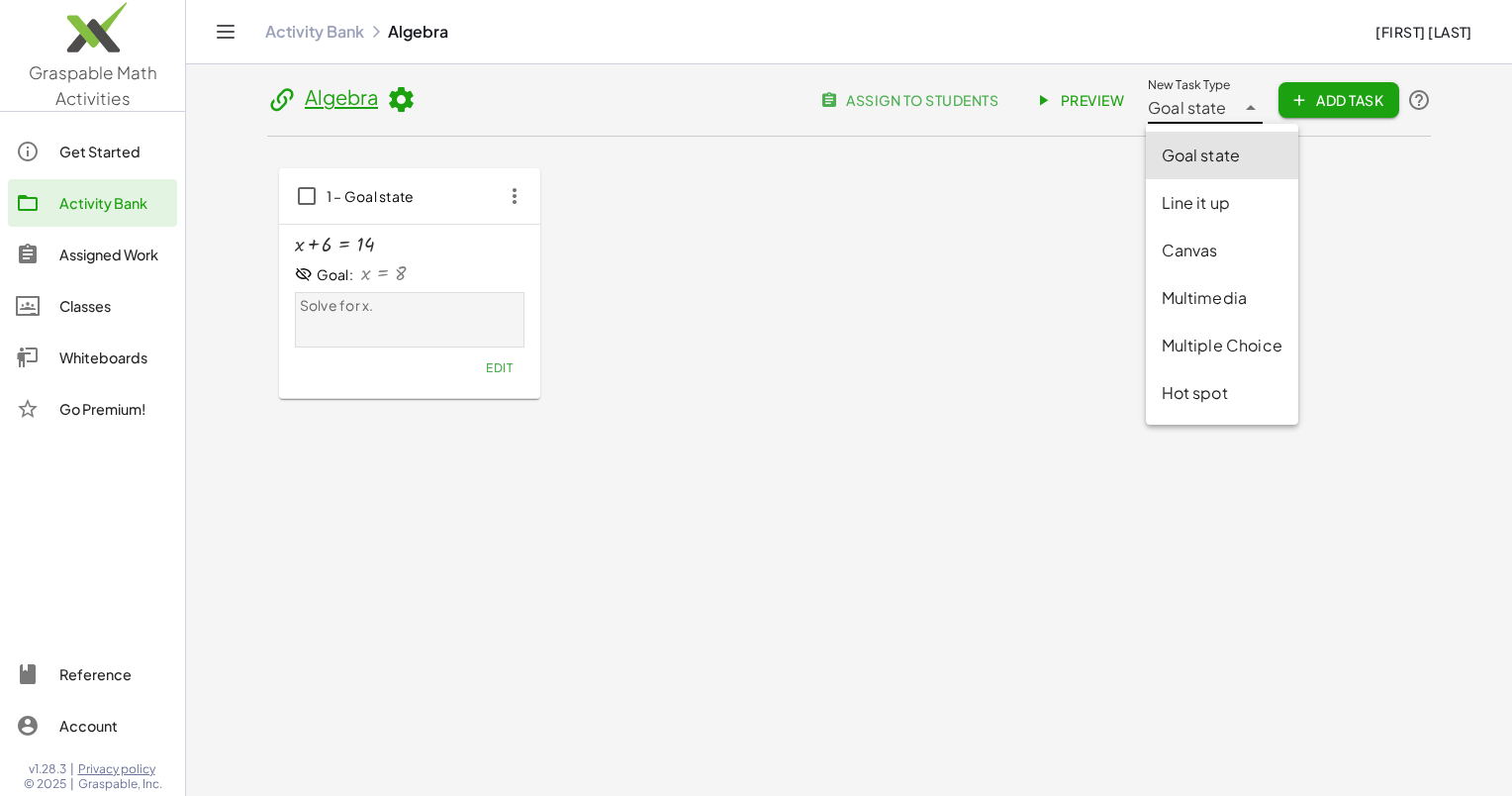 click 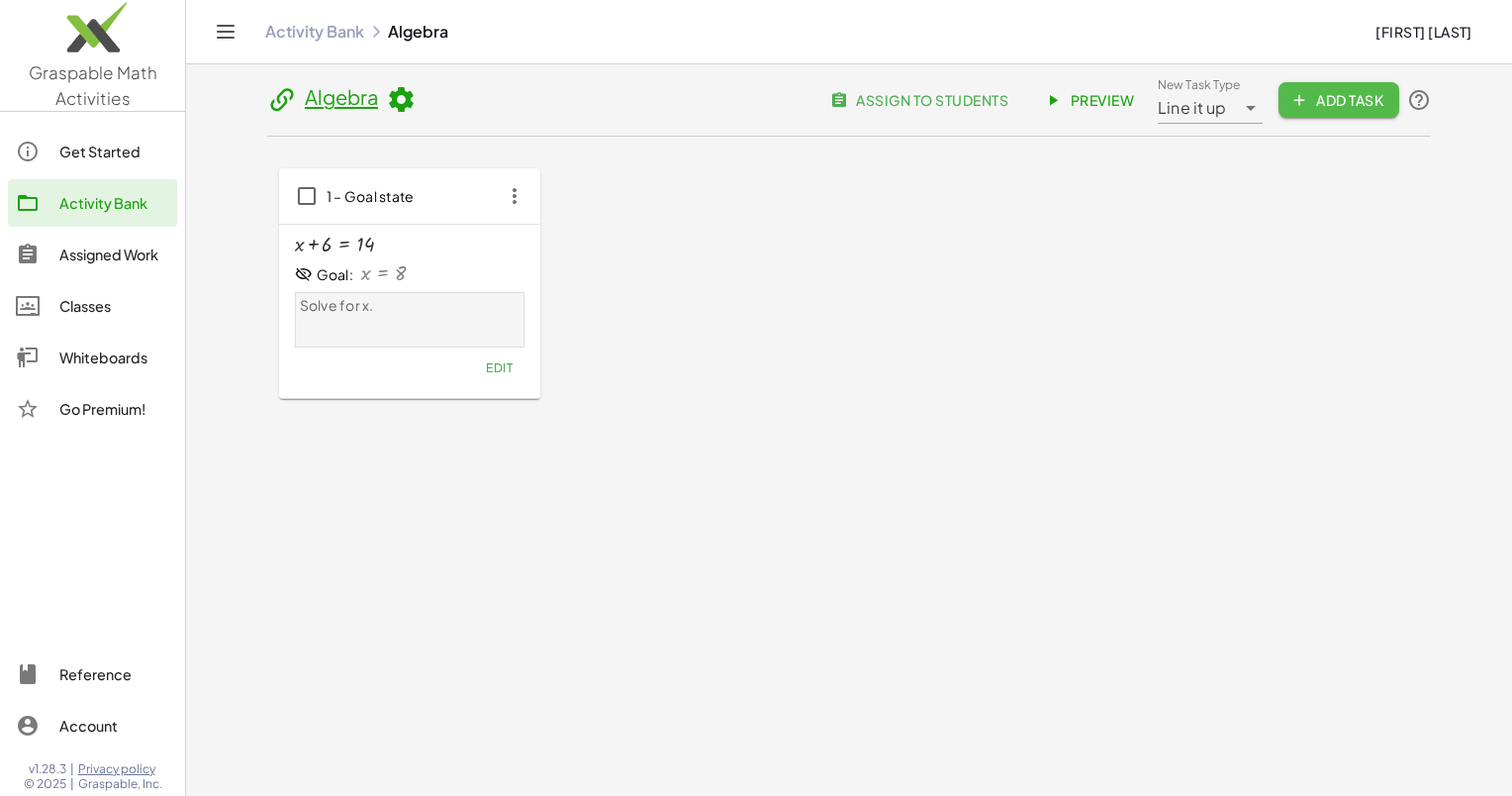 click on "Add Task" 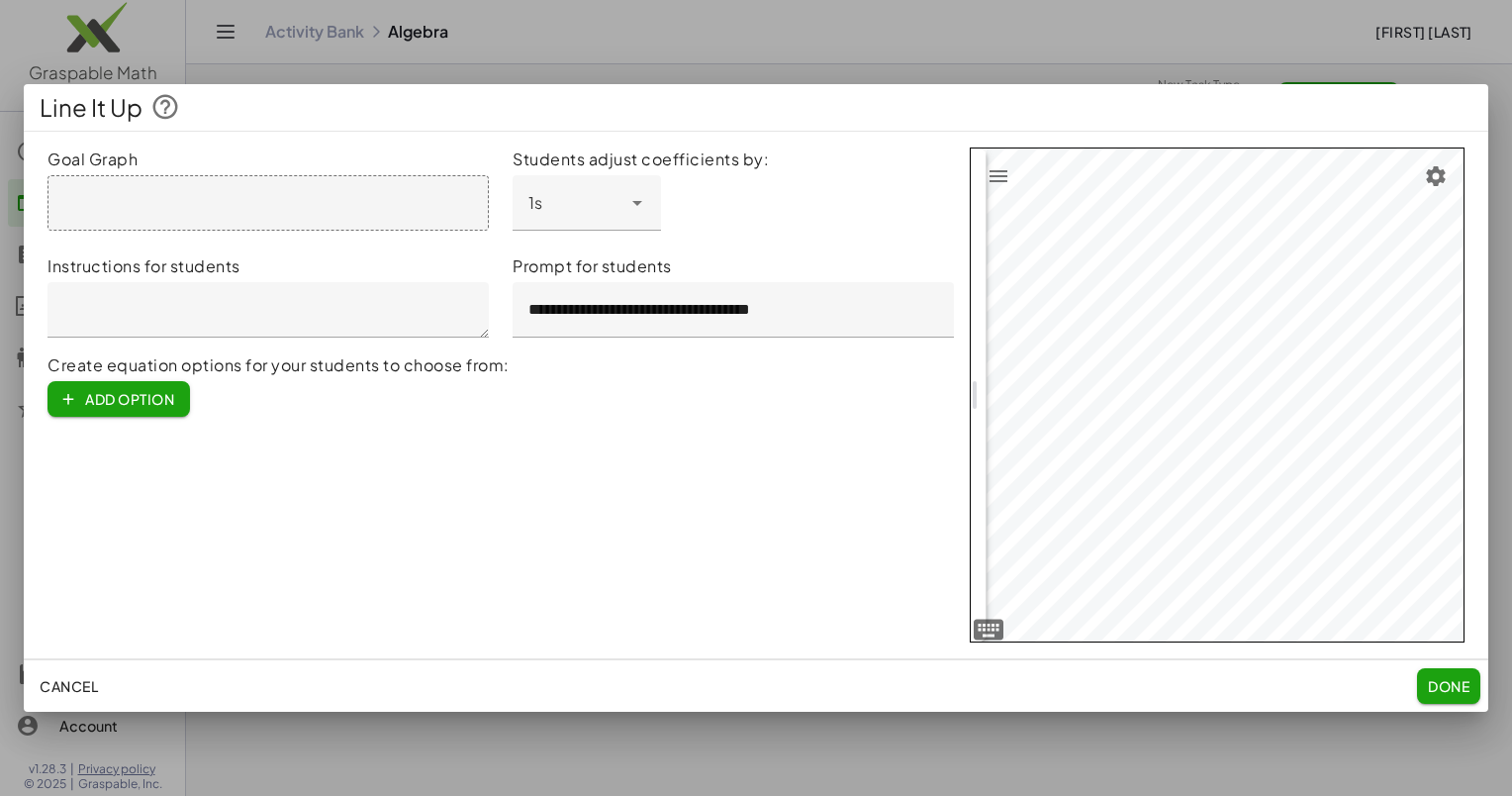 click on "Done" 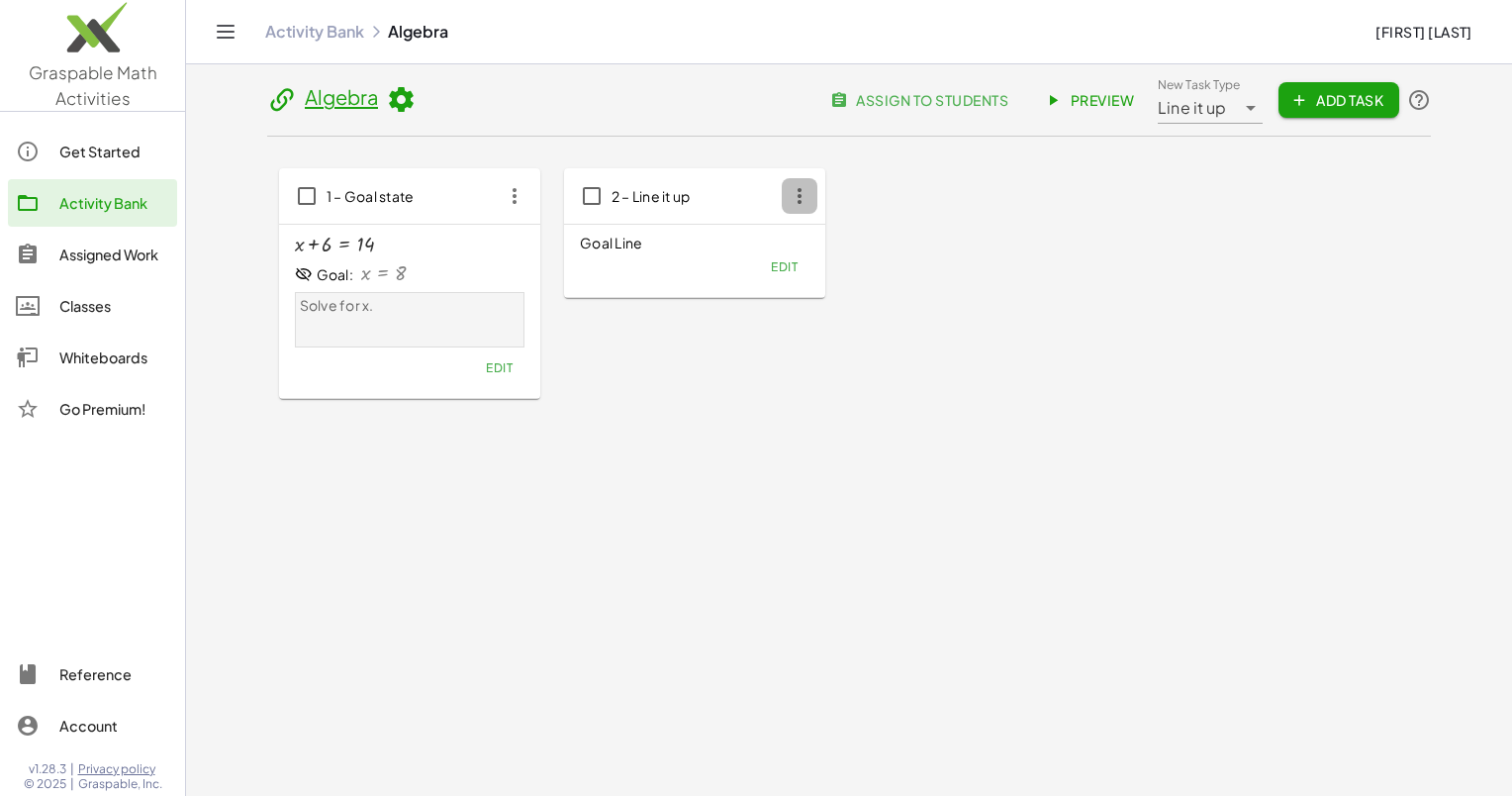 click 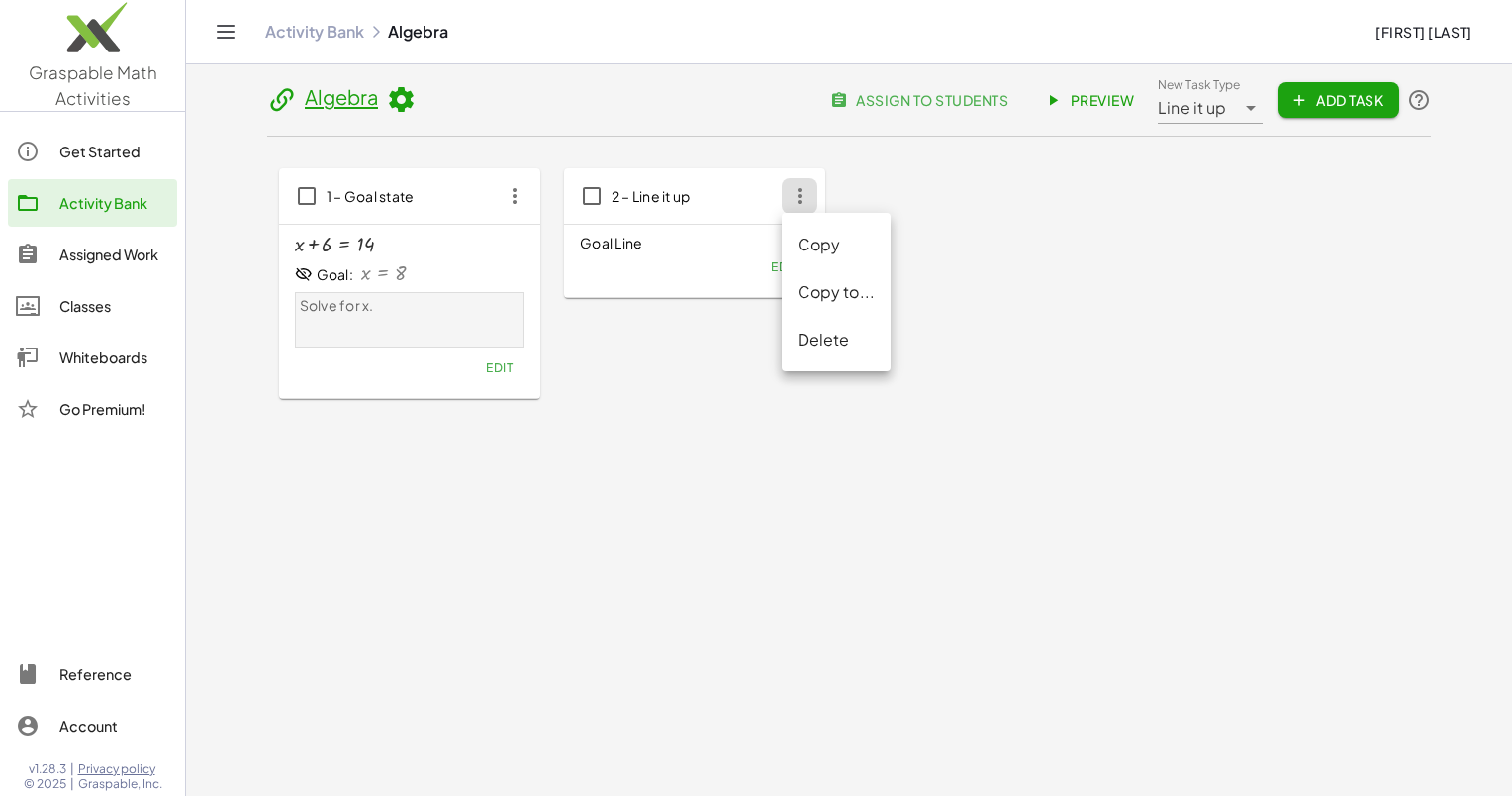 click on "Delete" 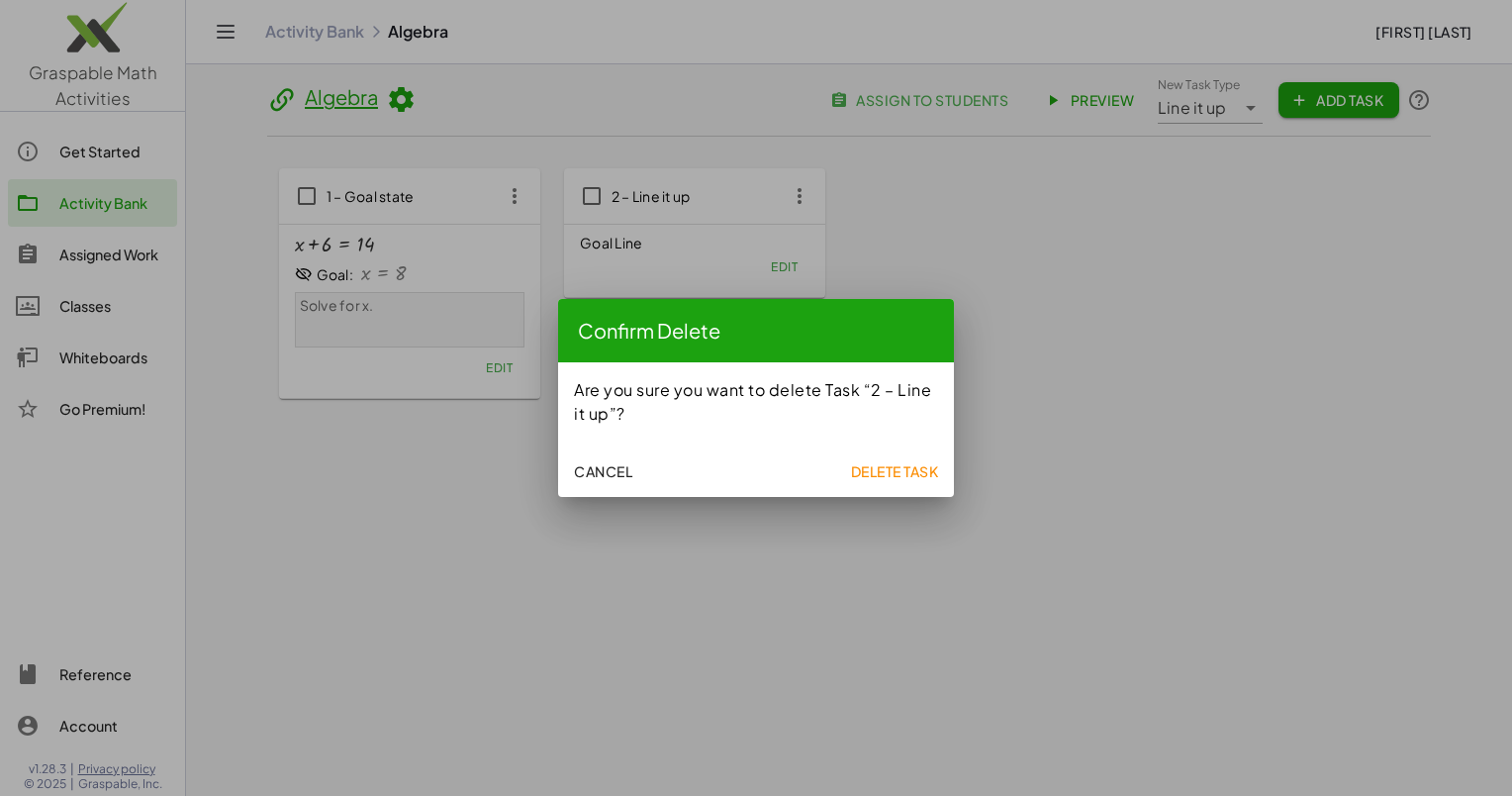 click on "Delete Task" 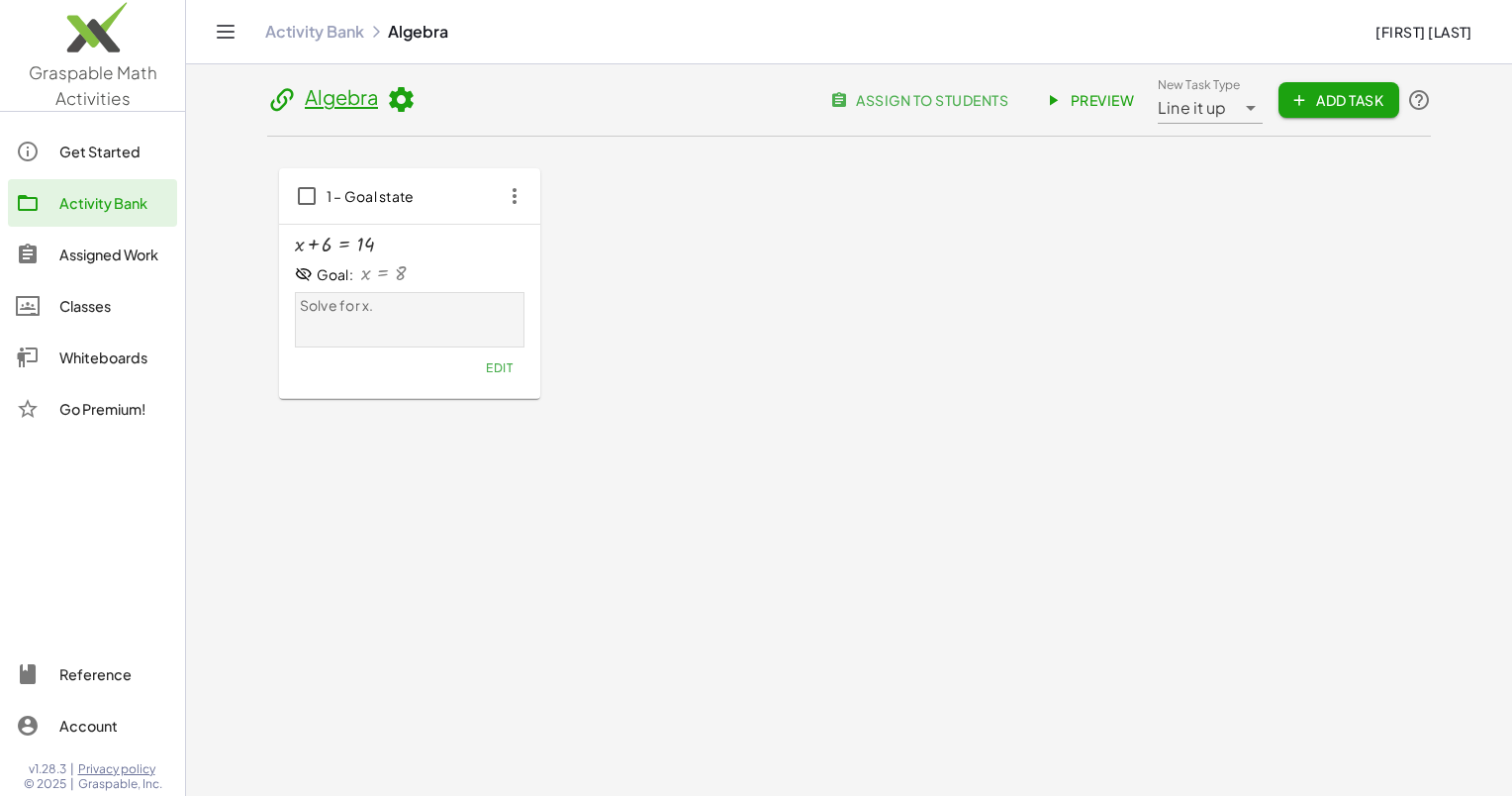 click 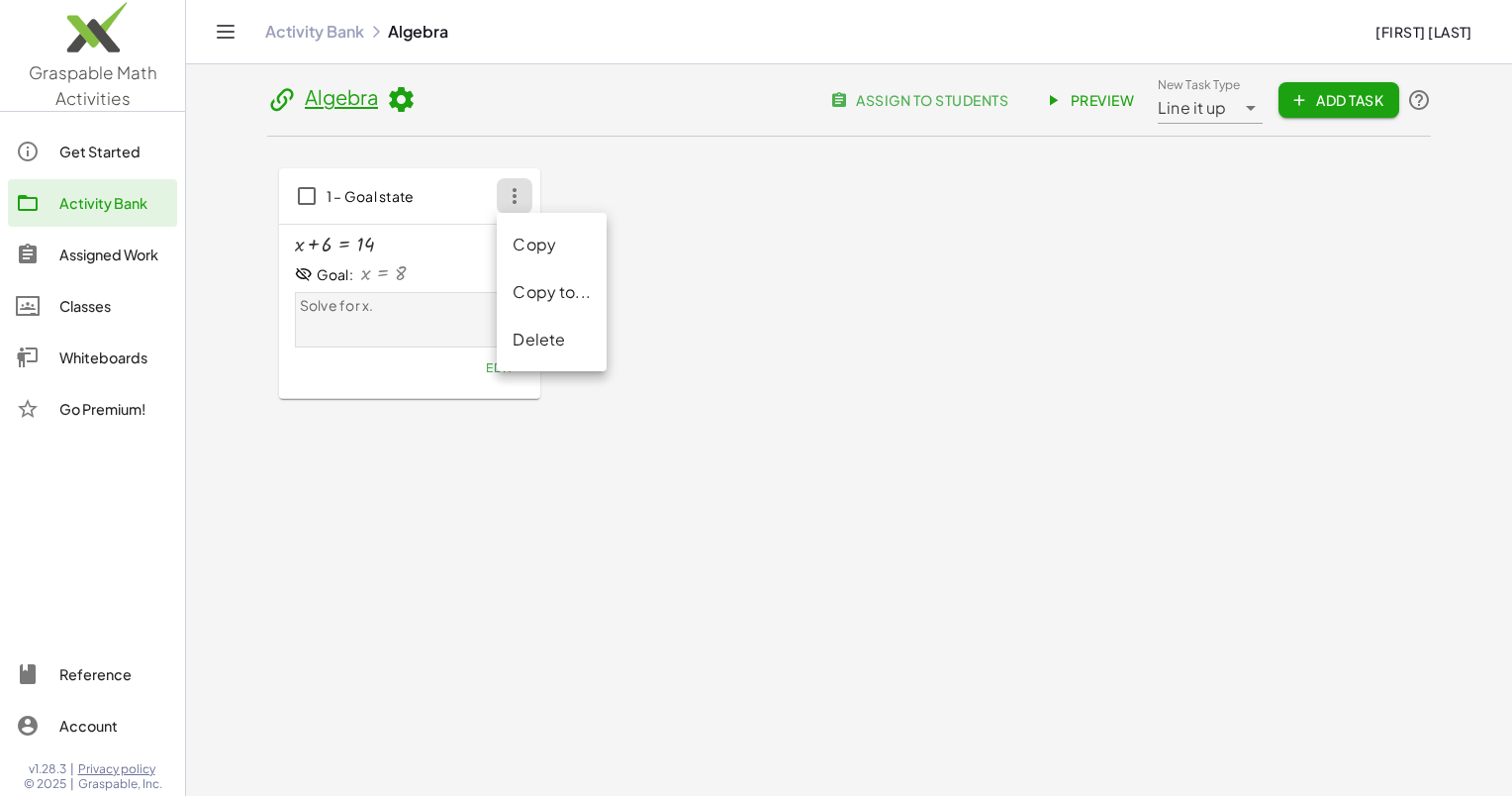 click 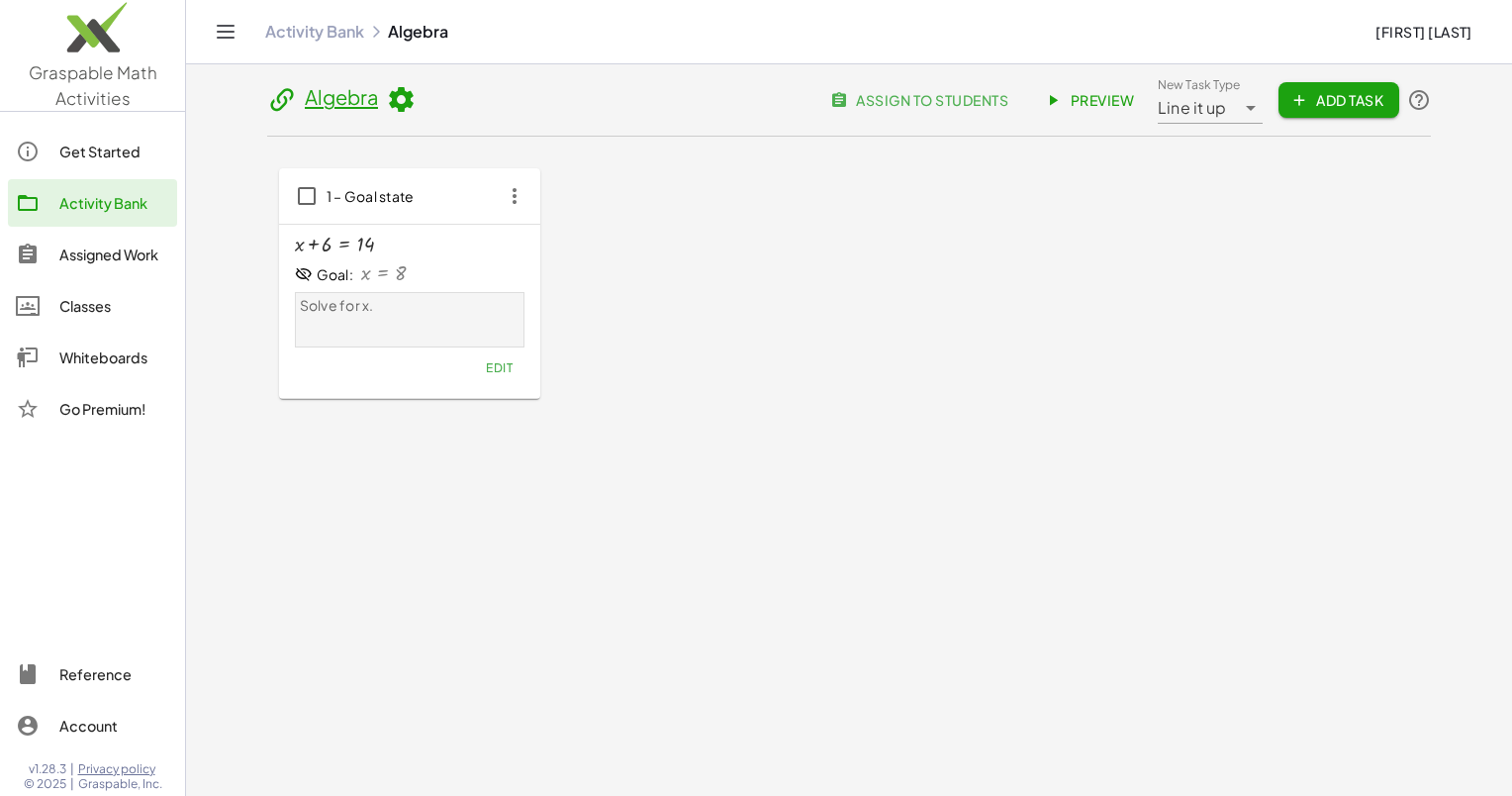 click on "Line it up ********" 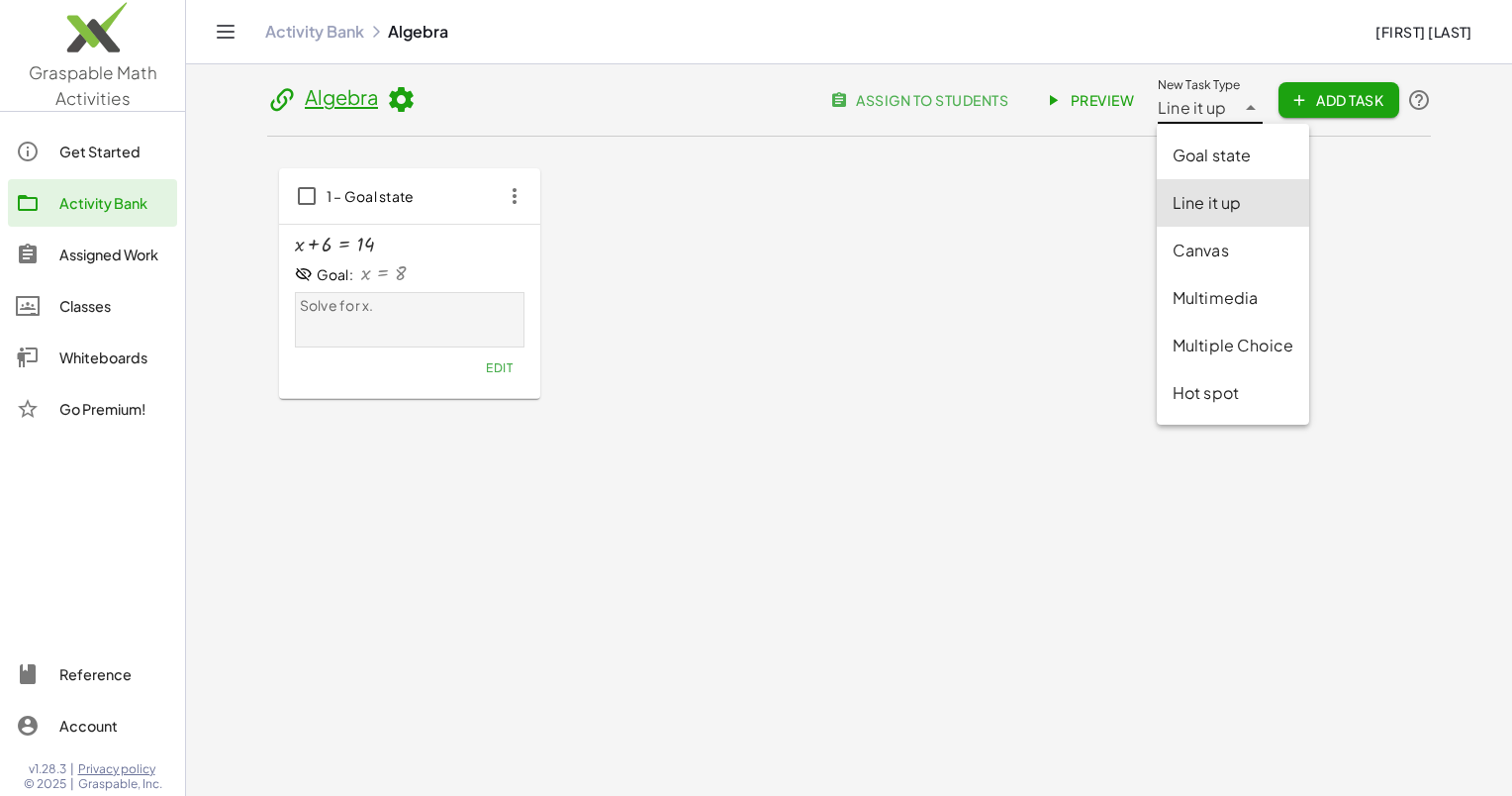 click on "Canvas" at bounding box center [1233, 250] 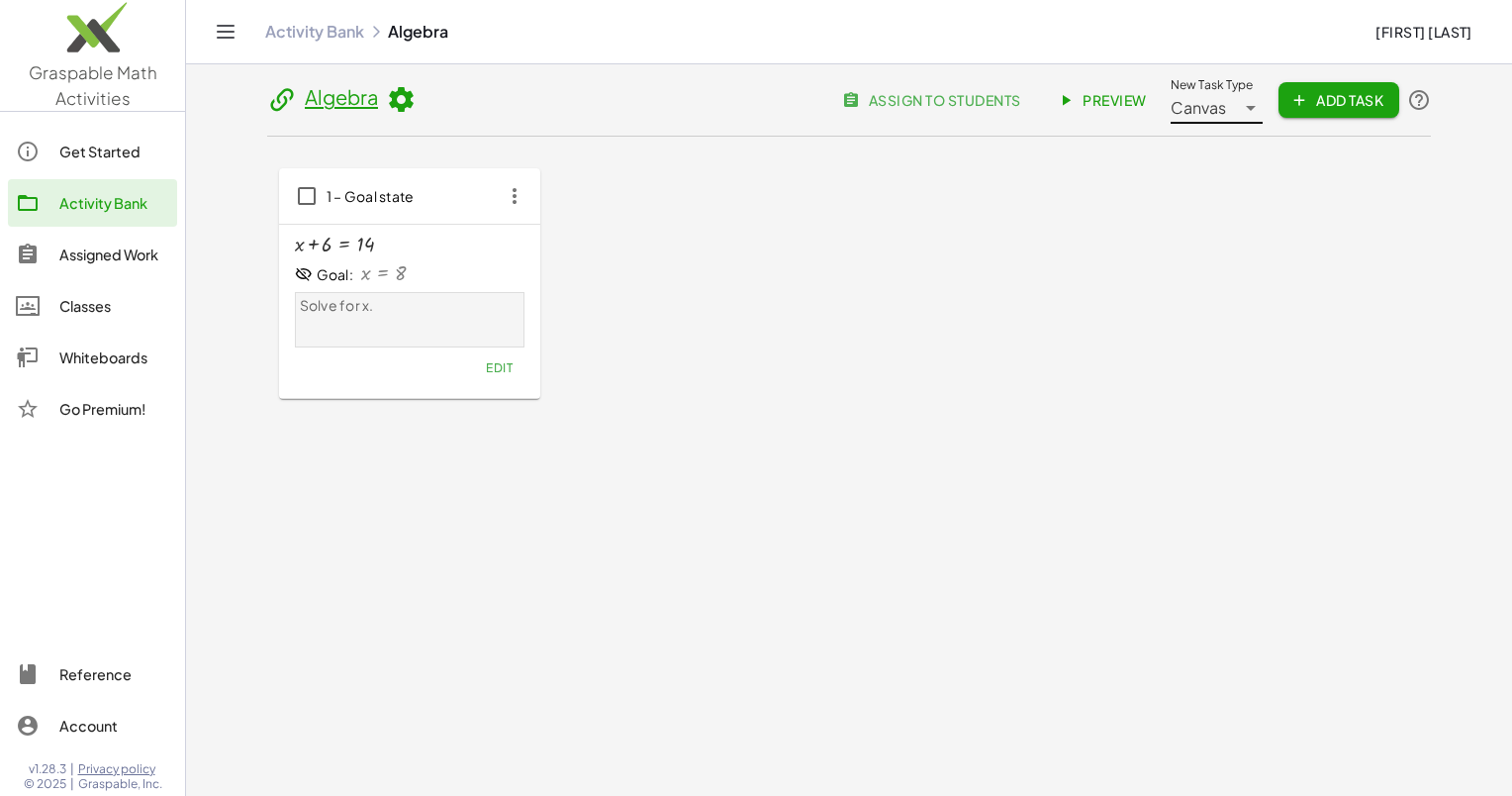 click on "Add Task" 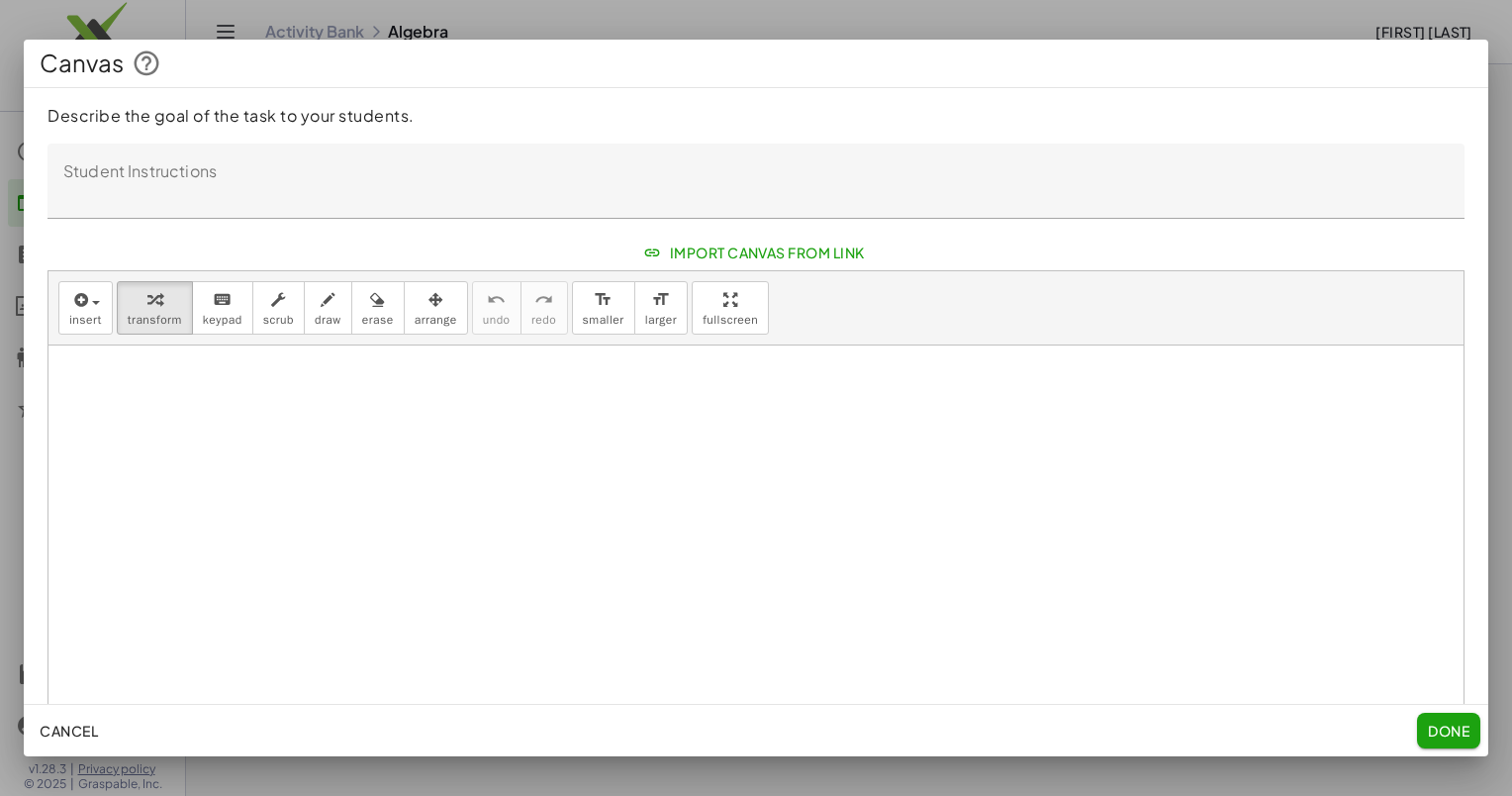 click on "Describe the goal of the task to your students. Student Instructions Student Instructions  Import Canvas From Link    insert select one: Math Expression Function Text Youtube Video Graphing Geometry Geometry 3D transform keyboard keypad scrub draw erase arrange undo undo redo redo format_size smaller format_size larger fullscreen × Add more space chevron_right  Formulas
Drag one side of a formula onto a highlighted expression on the canvas to apply it.
Quadratic Formula
+ · a · x 2 + · b · x + c = 0
⇔
x = · ( − b ± 2 √ ( + b 2 − · 4 · a · c ) ) · 2 · a
+ x 2 + · p · x + q = 0
⇔
x = − · p · 2 ± 2 √ ( + ( · p · 2 ) 2 − q )
Manually Factoring a Quadratic  + x 2 +" 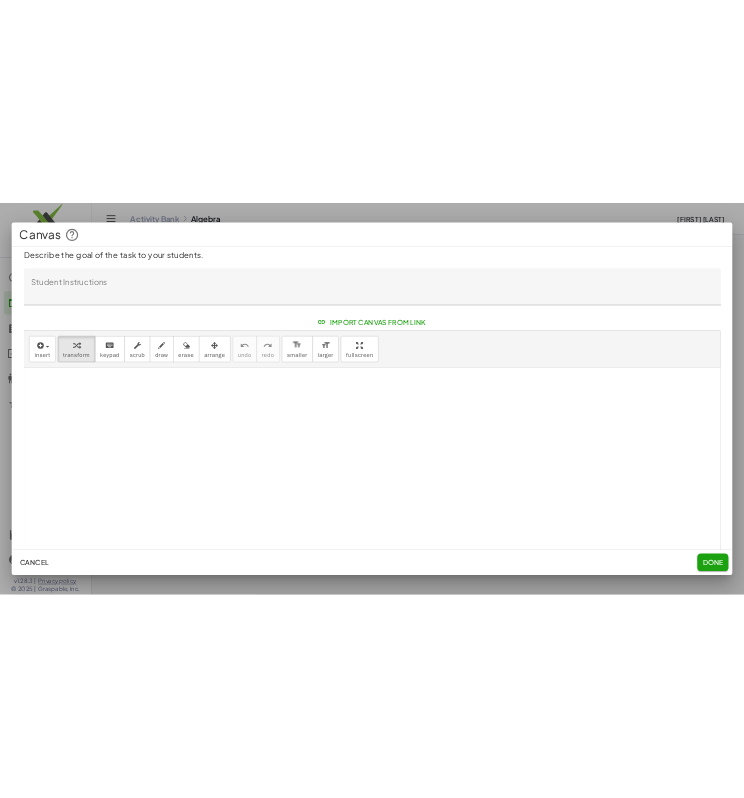 scroll, scrollTop: 0, scrollLeft: 0, axis: both 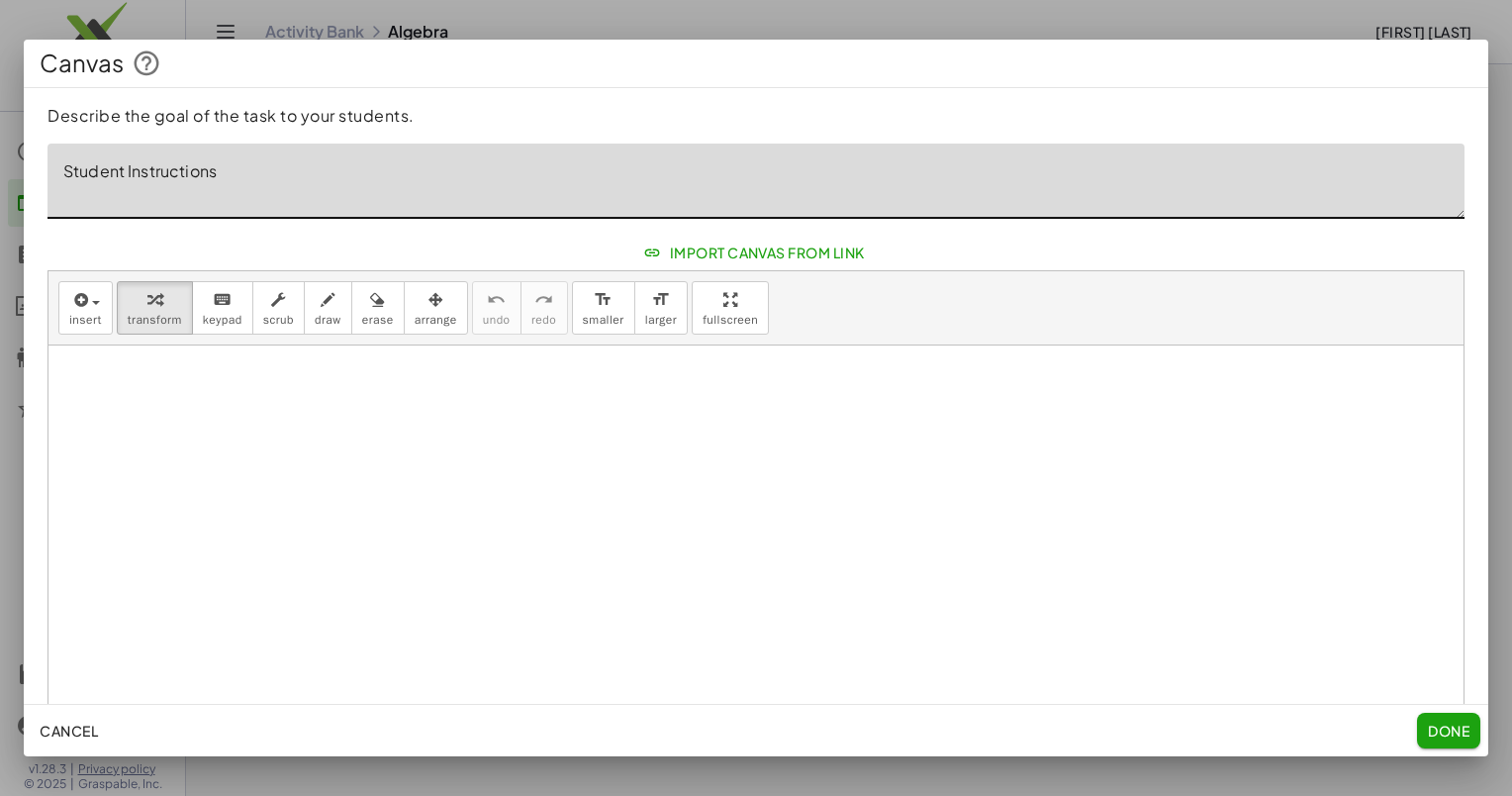 click on "Student Instructions" 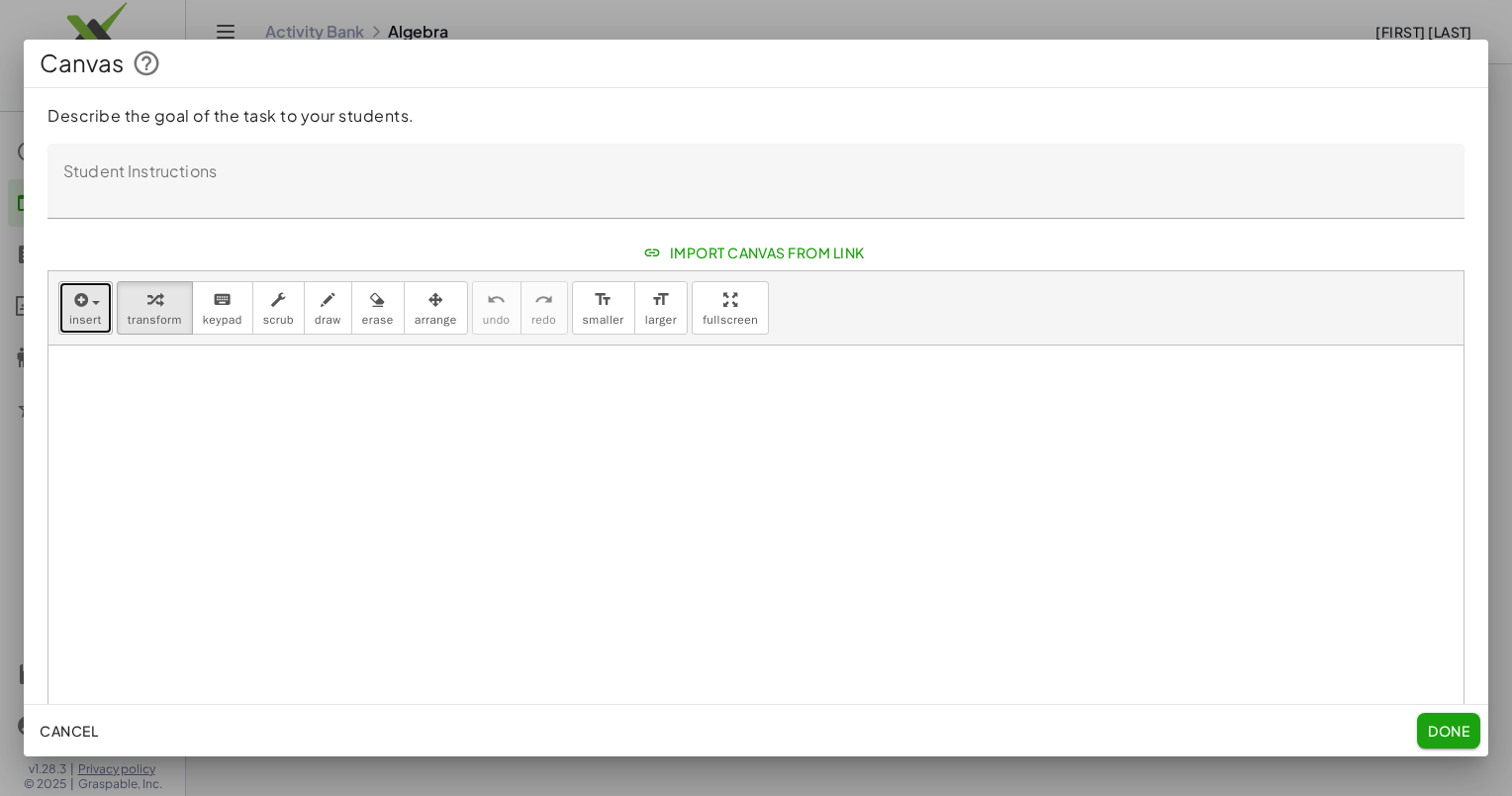 click on "insert" at bounding box center [85, 320] 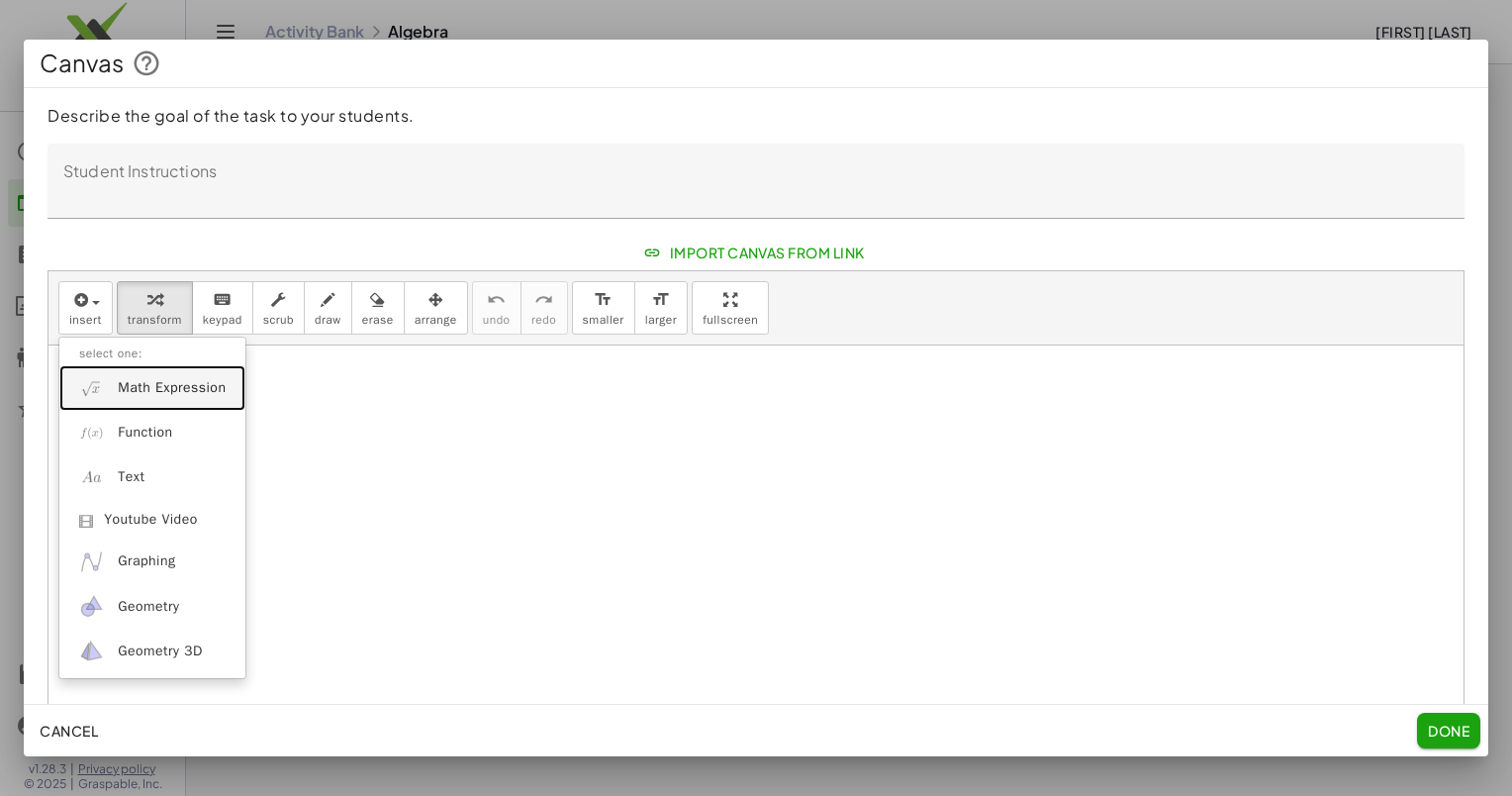 click on "Math Expression" at bounding box center (171, 388) 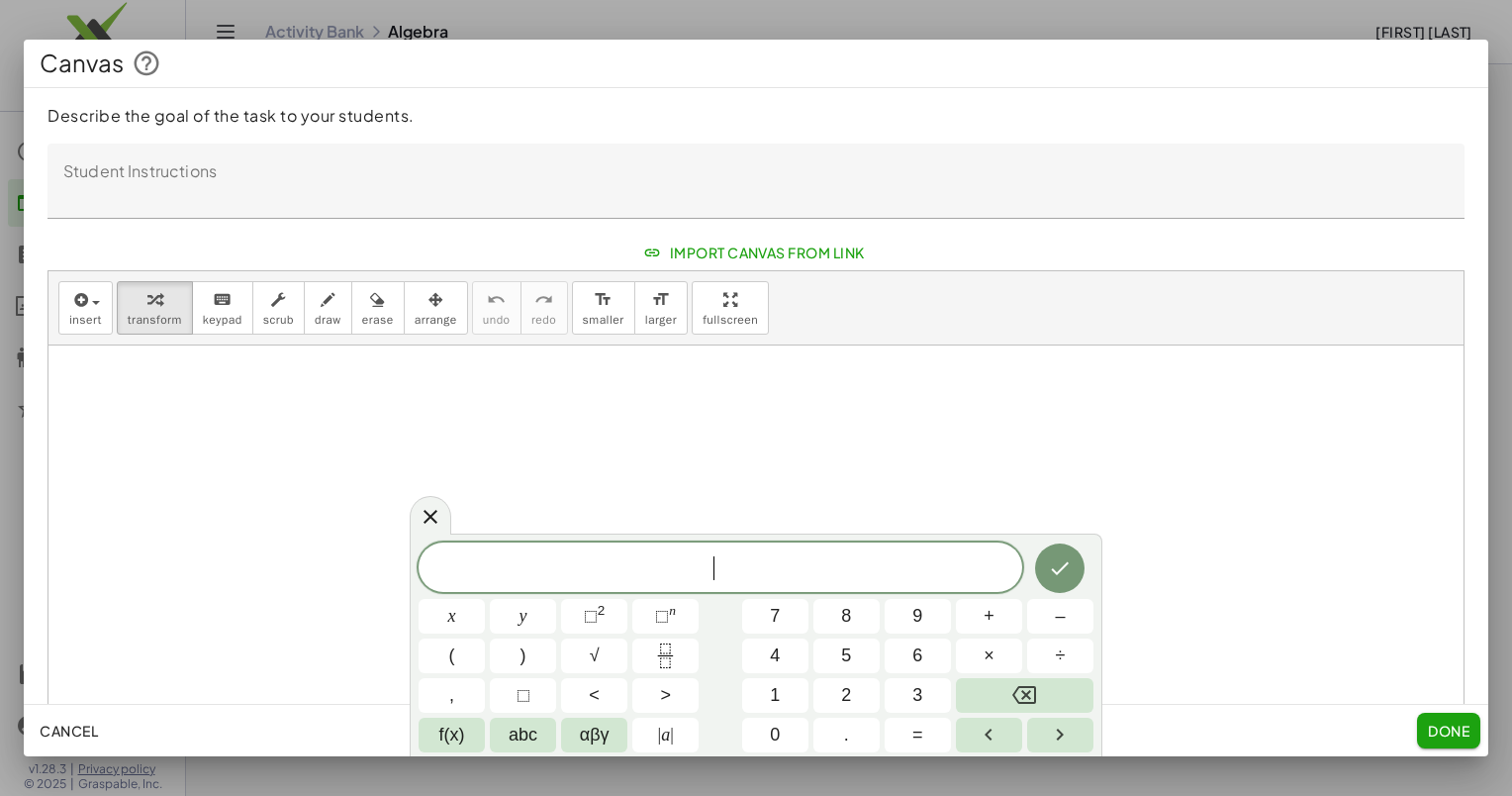 click on "Student Instructions" 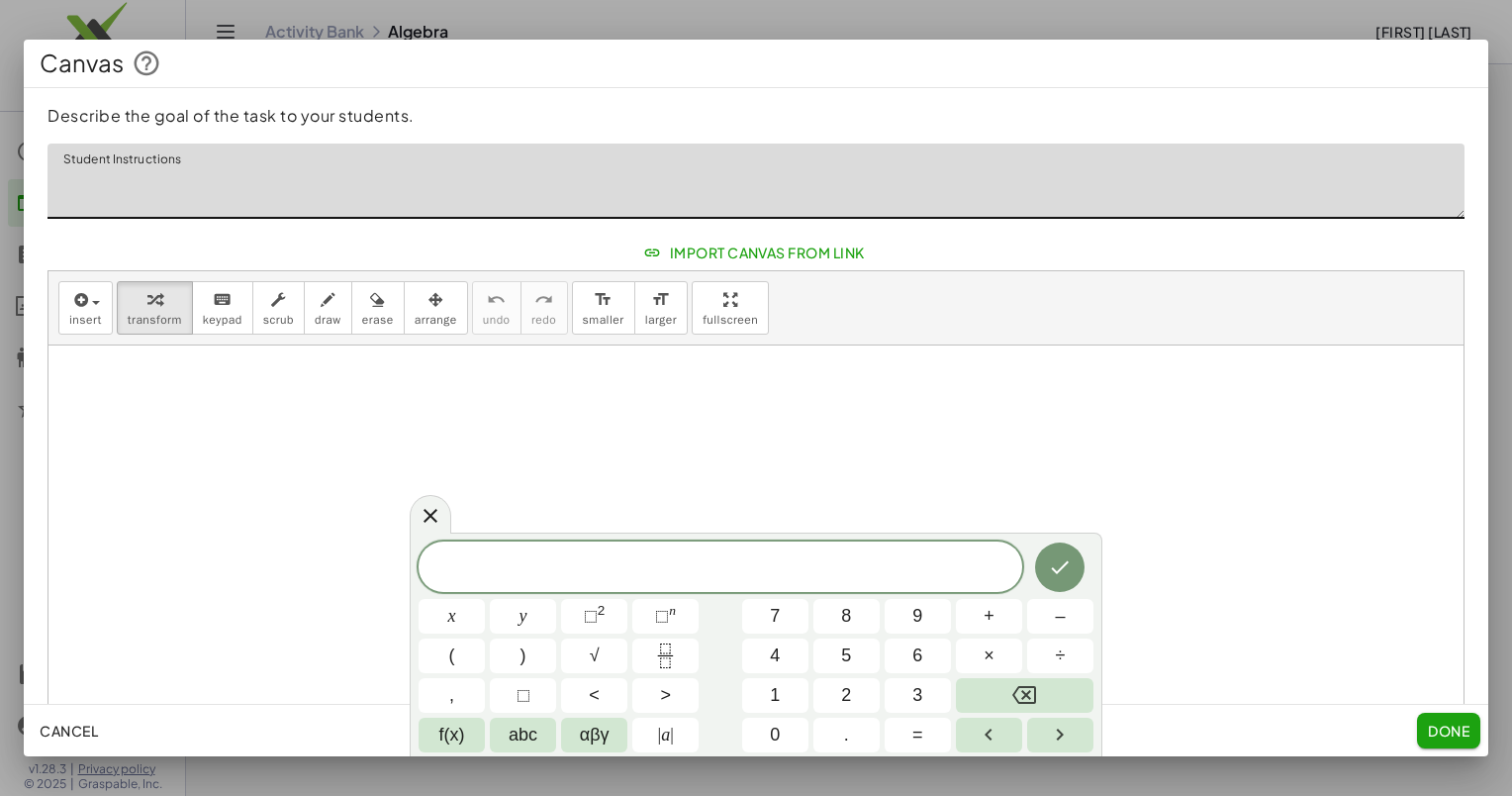 click on "Done" 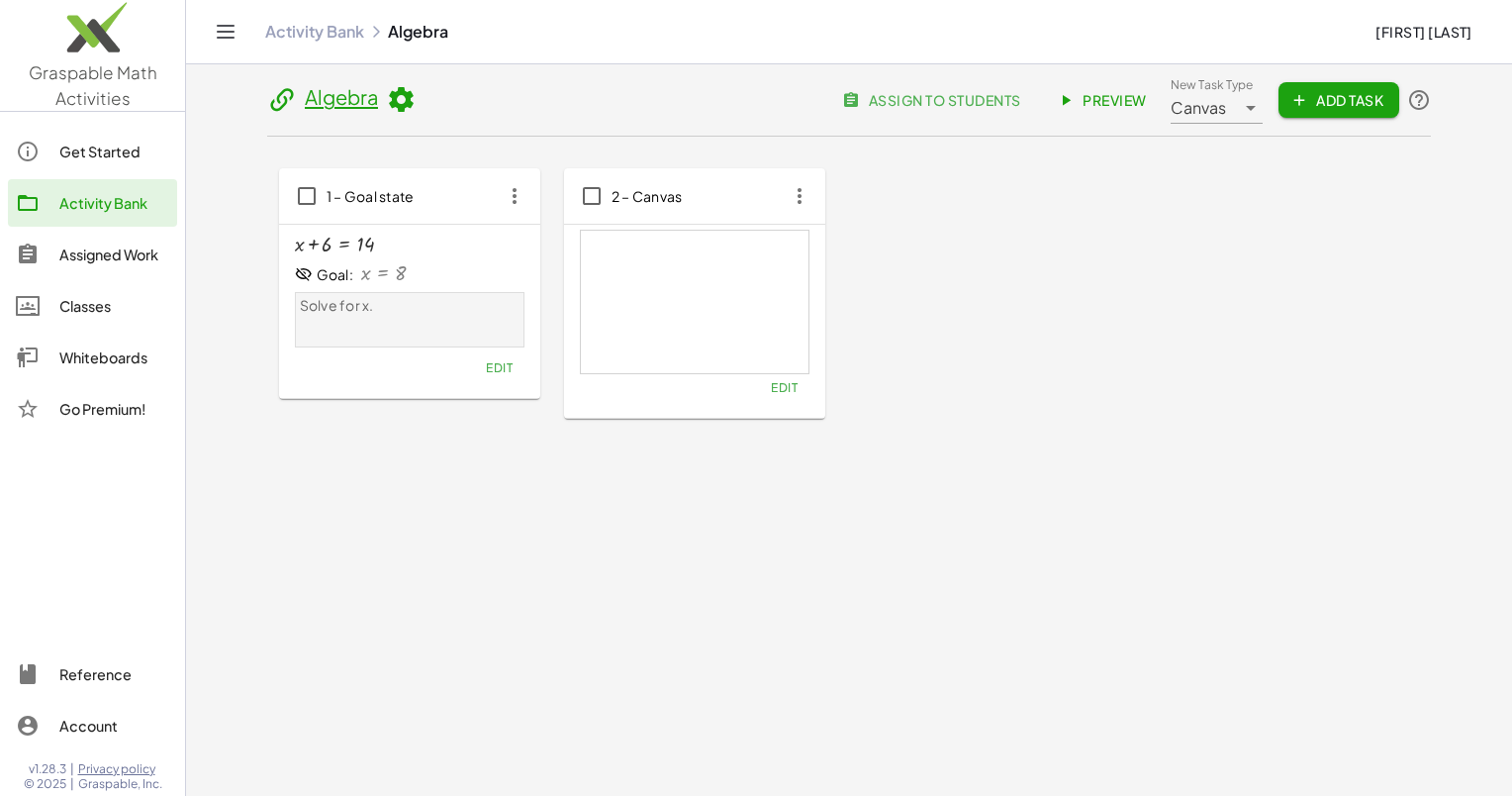 click on "+ x + 6 = 14 Goal: x = 8 Solve for x.  Edit" at bounding box center [410, 308] 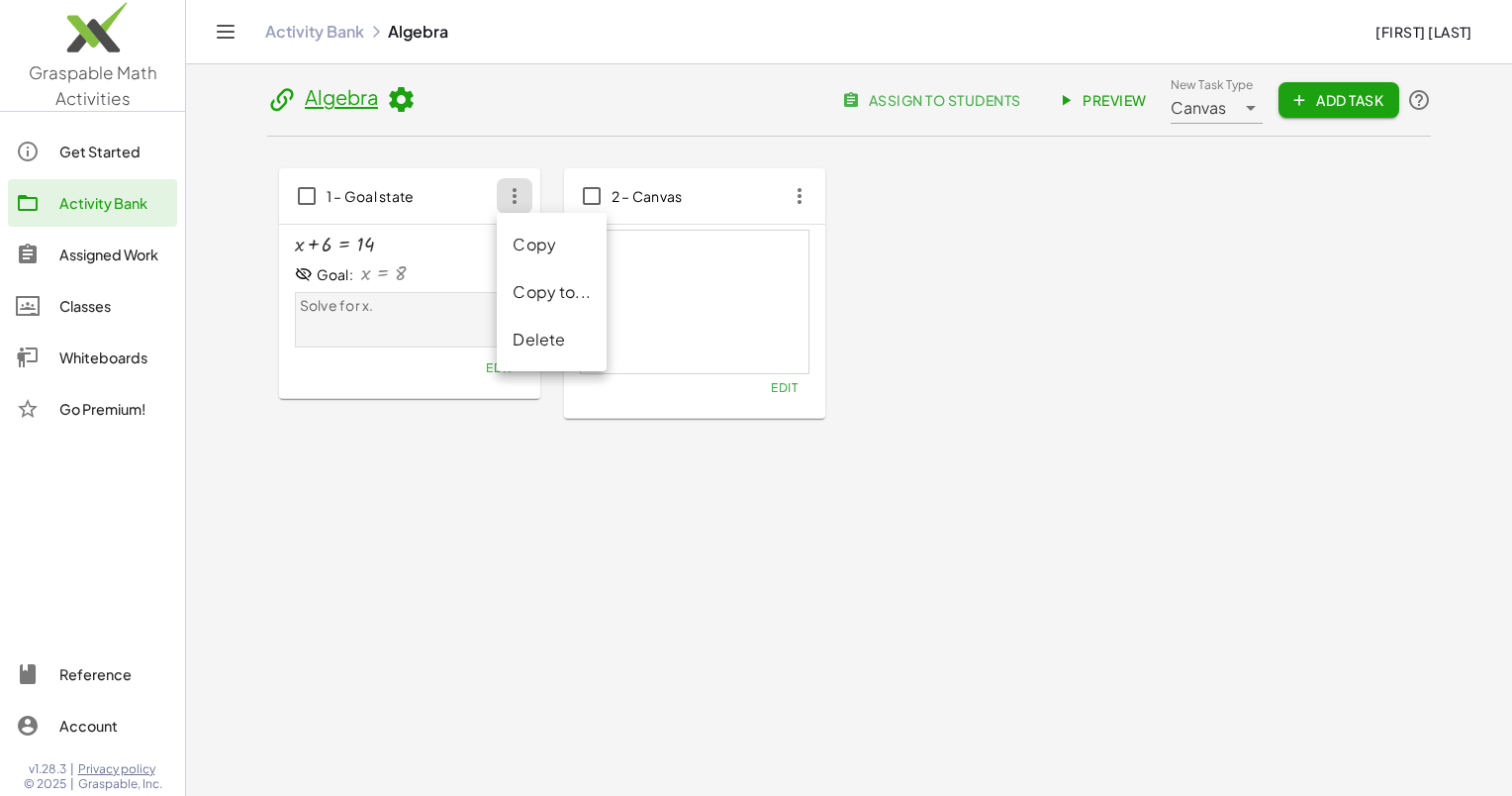 click on "Delete" 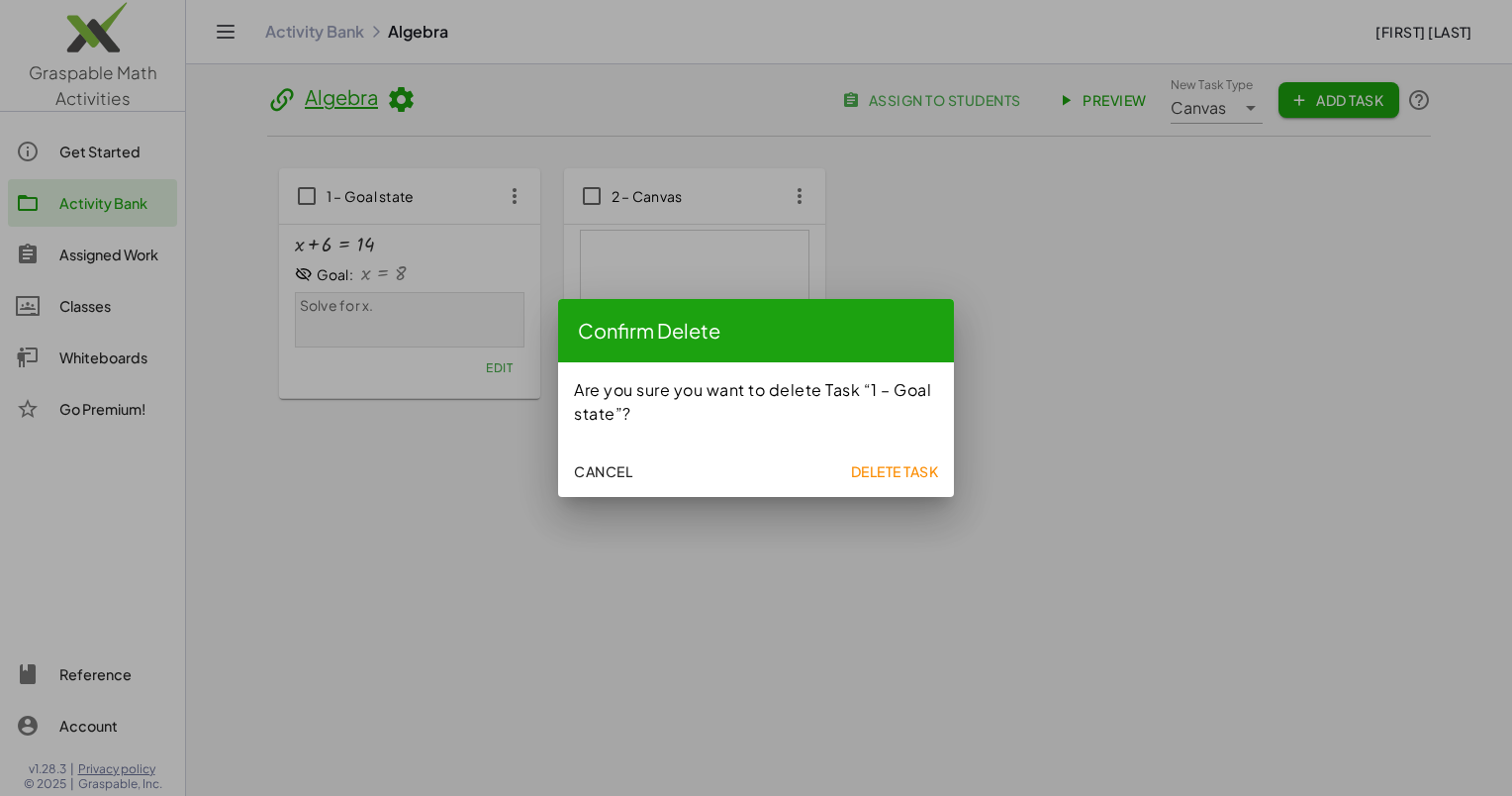 click on "Delete Task" 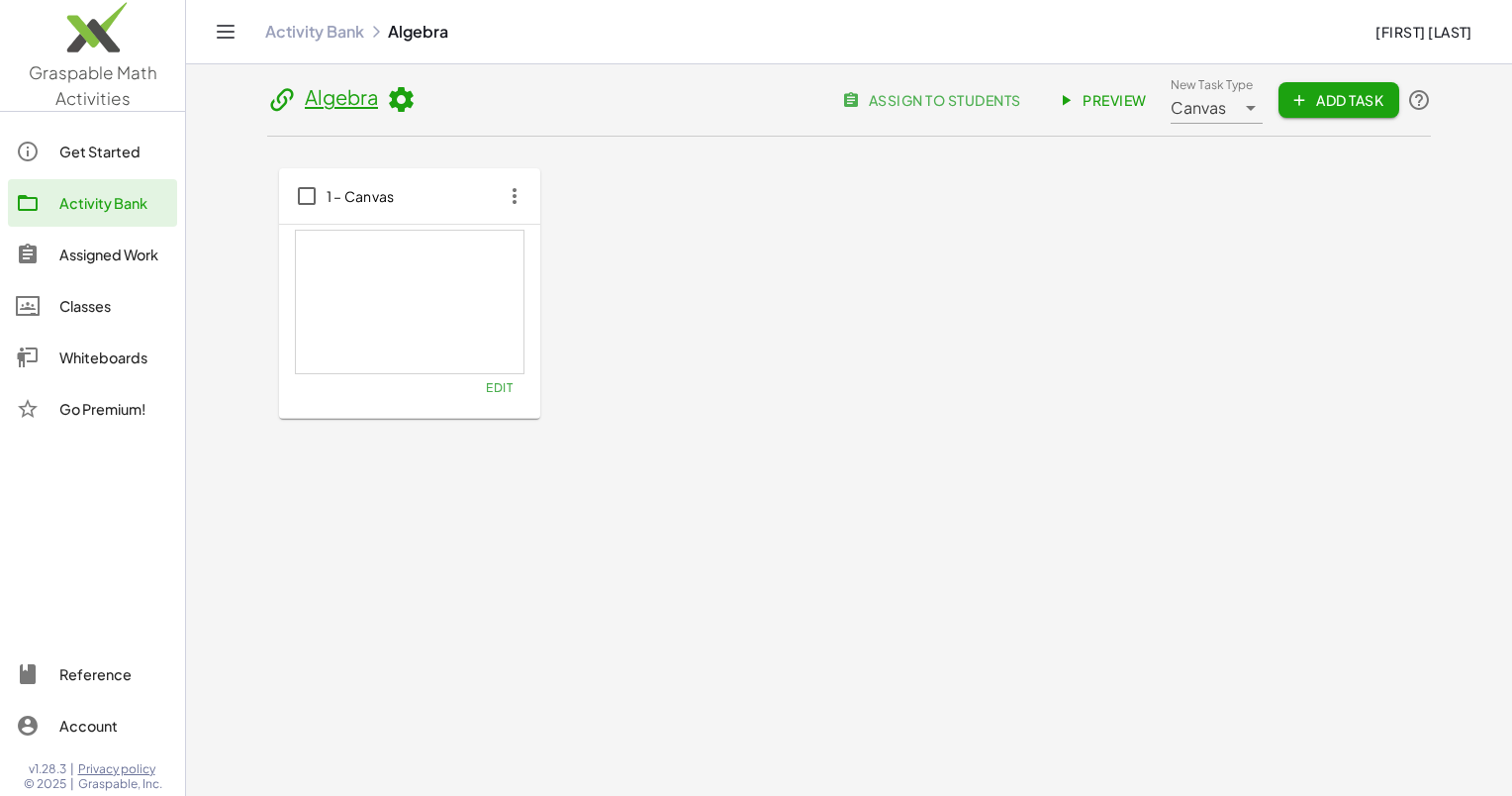 click on "1 – Canvas" 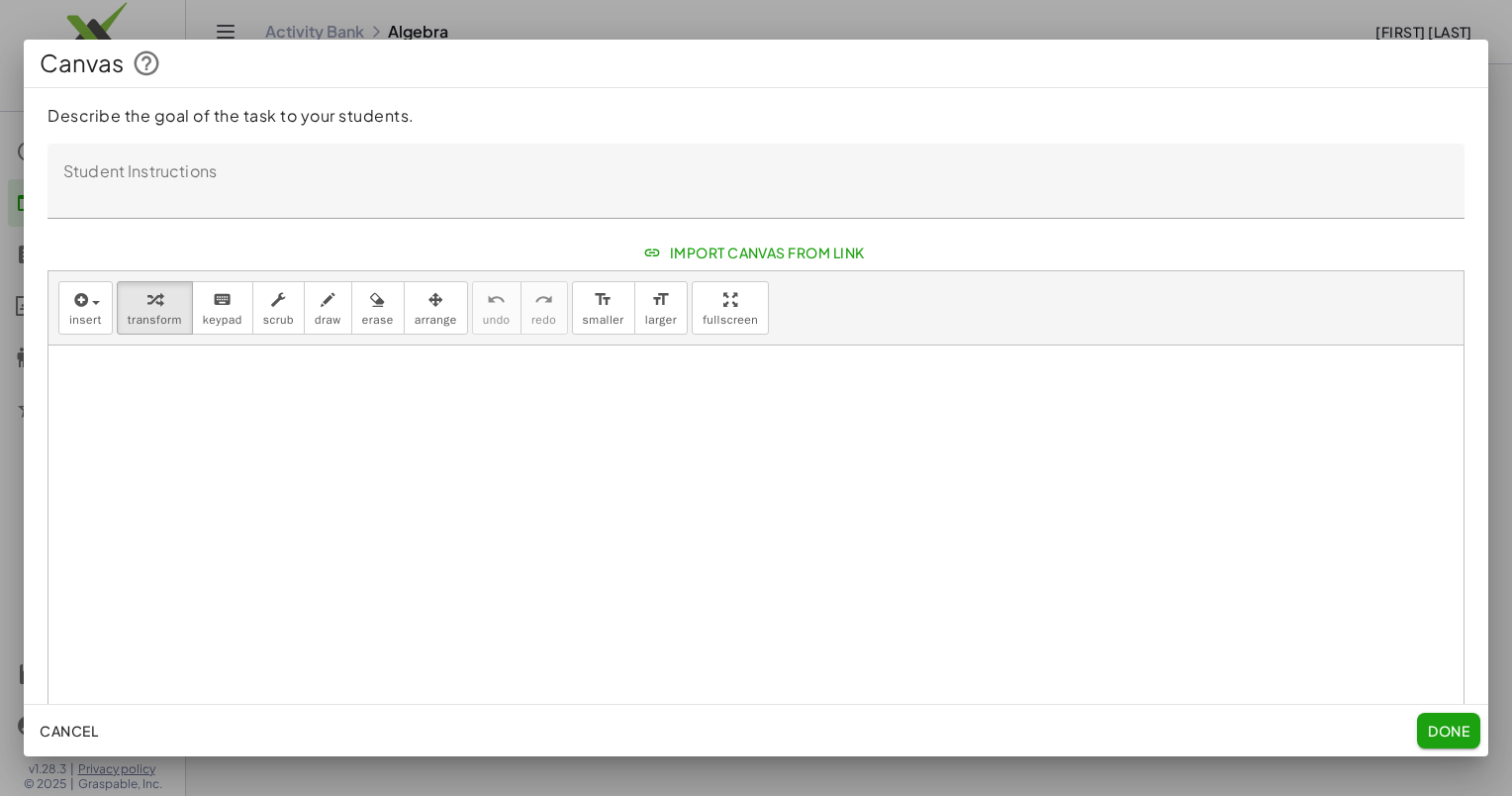 click on "Student Instructions" 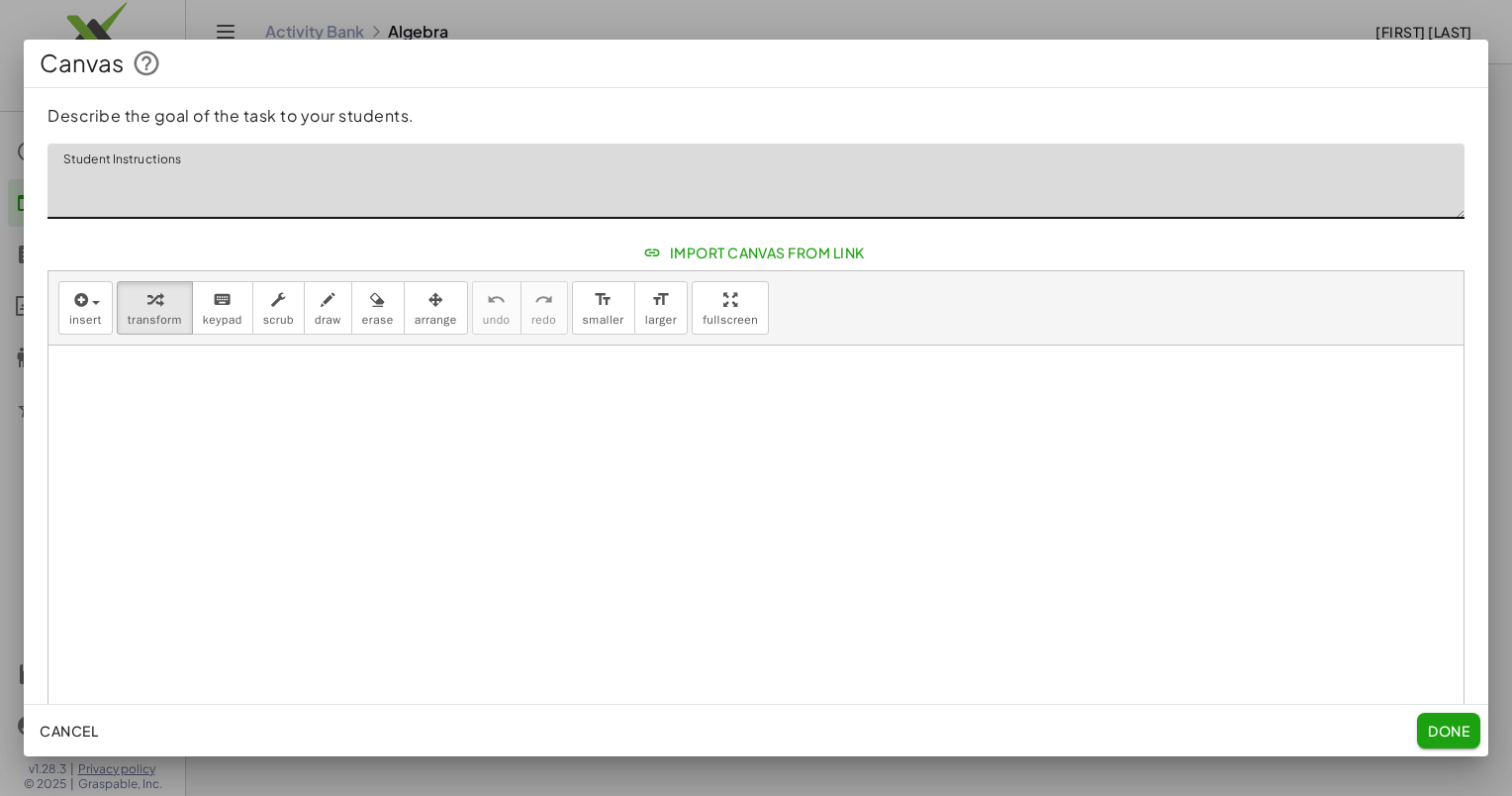 paste on "**********" 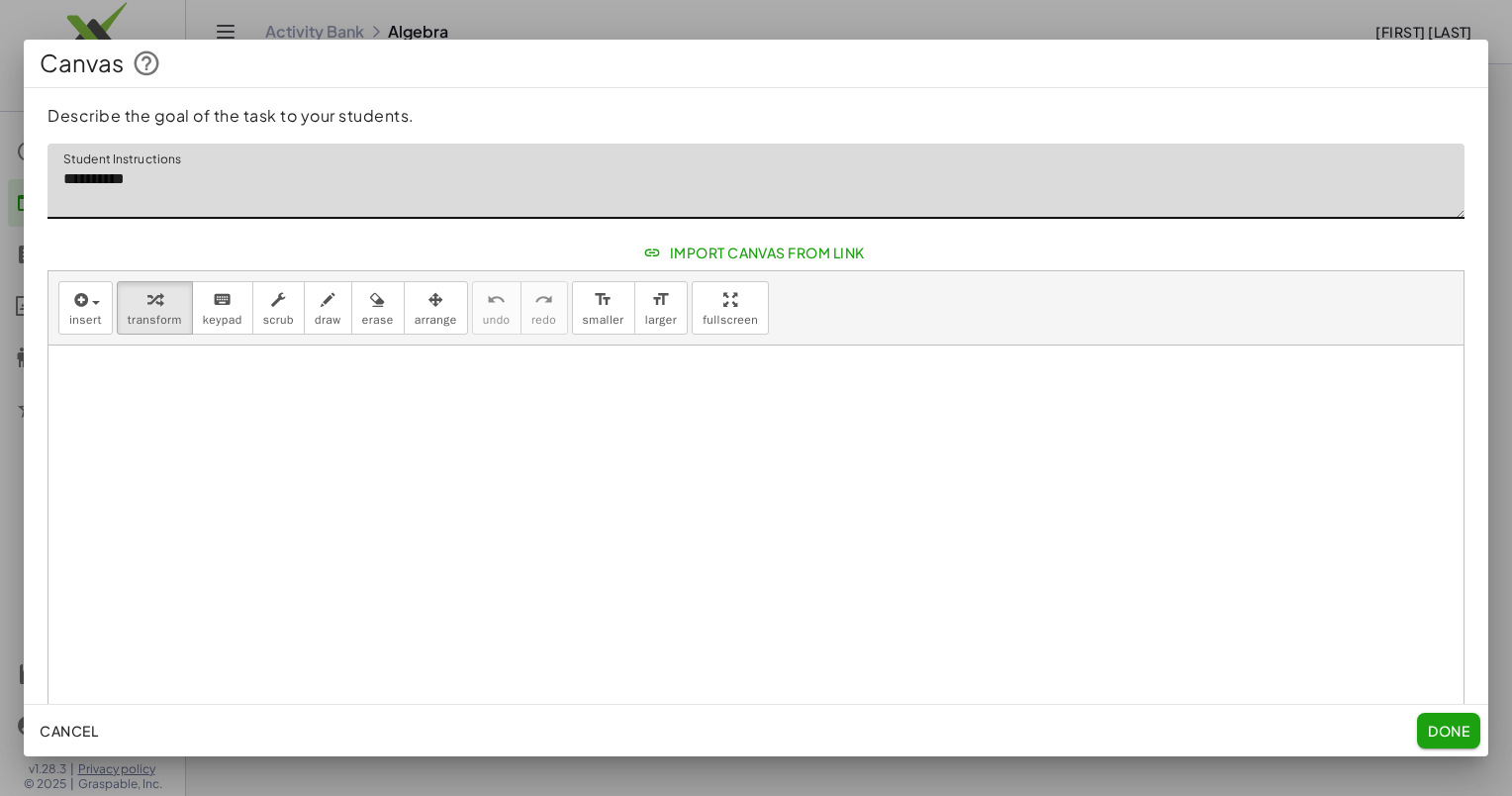 click on "**********" 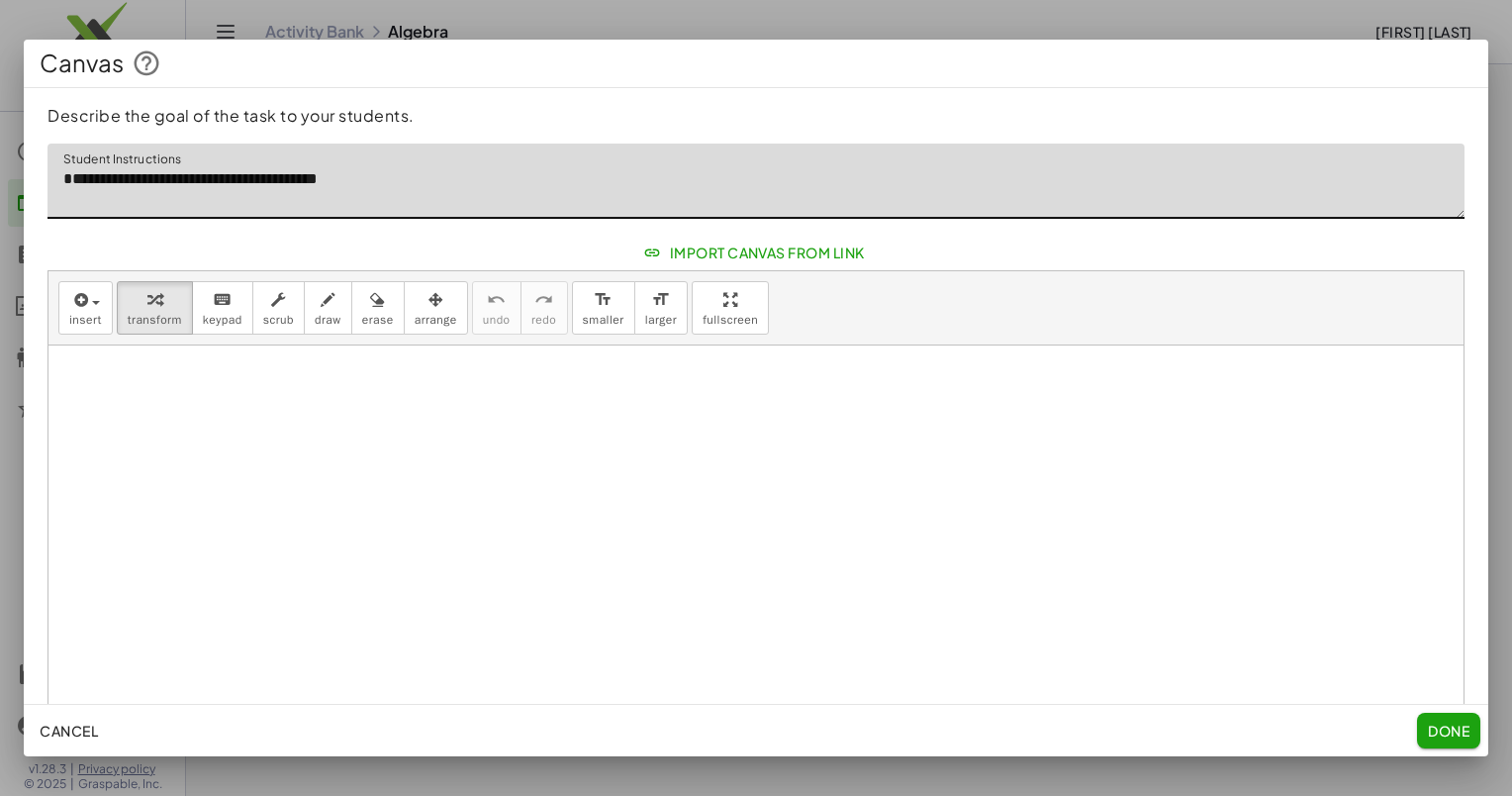 type on "**********" 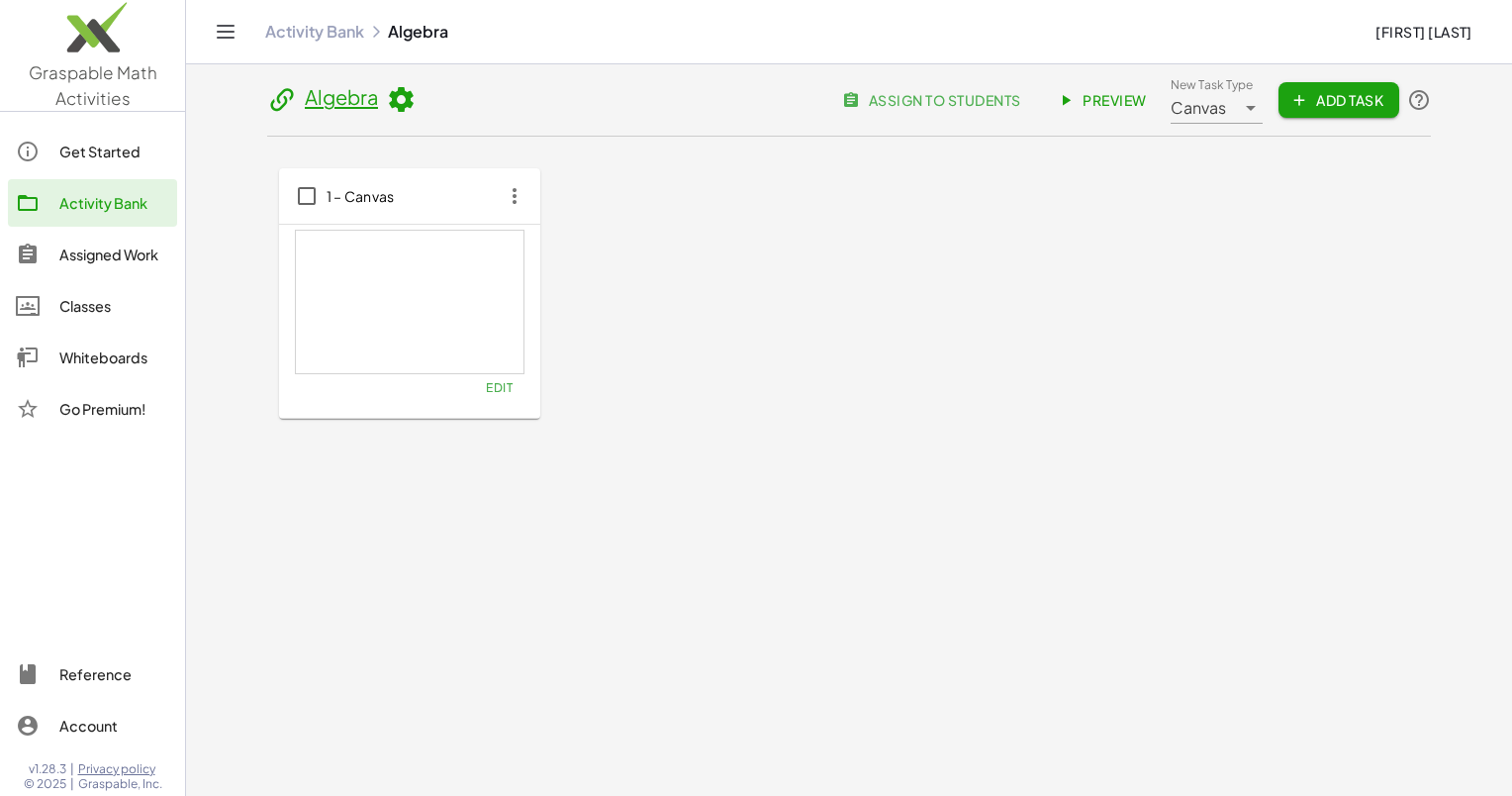 click on "Edit" 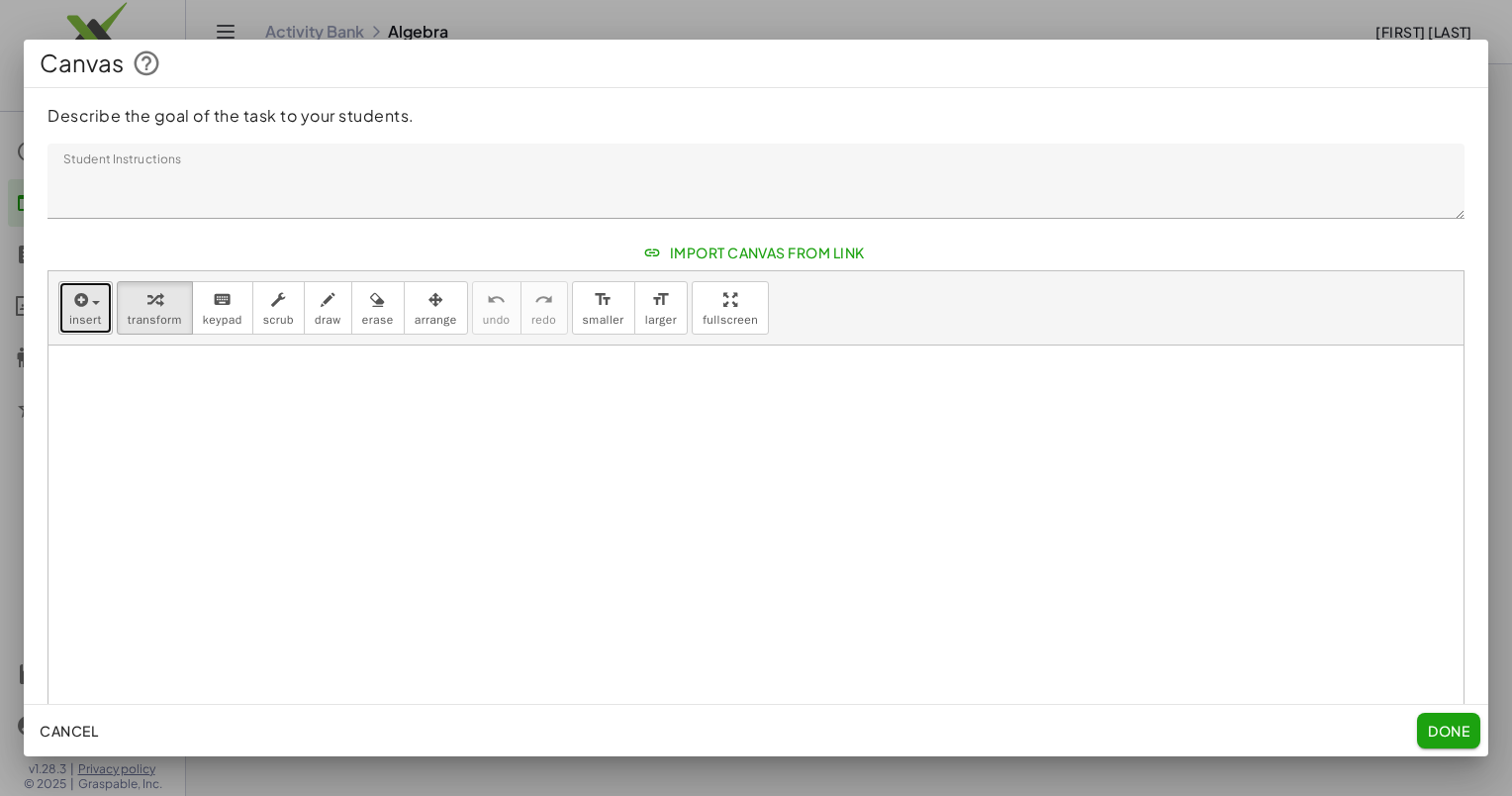 click on "insert" at bounding box center [85, 320] 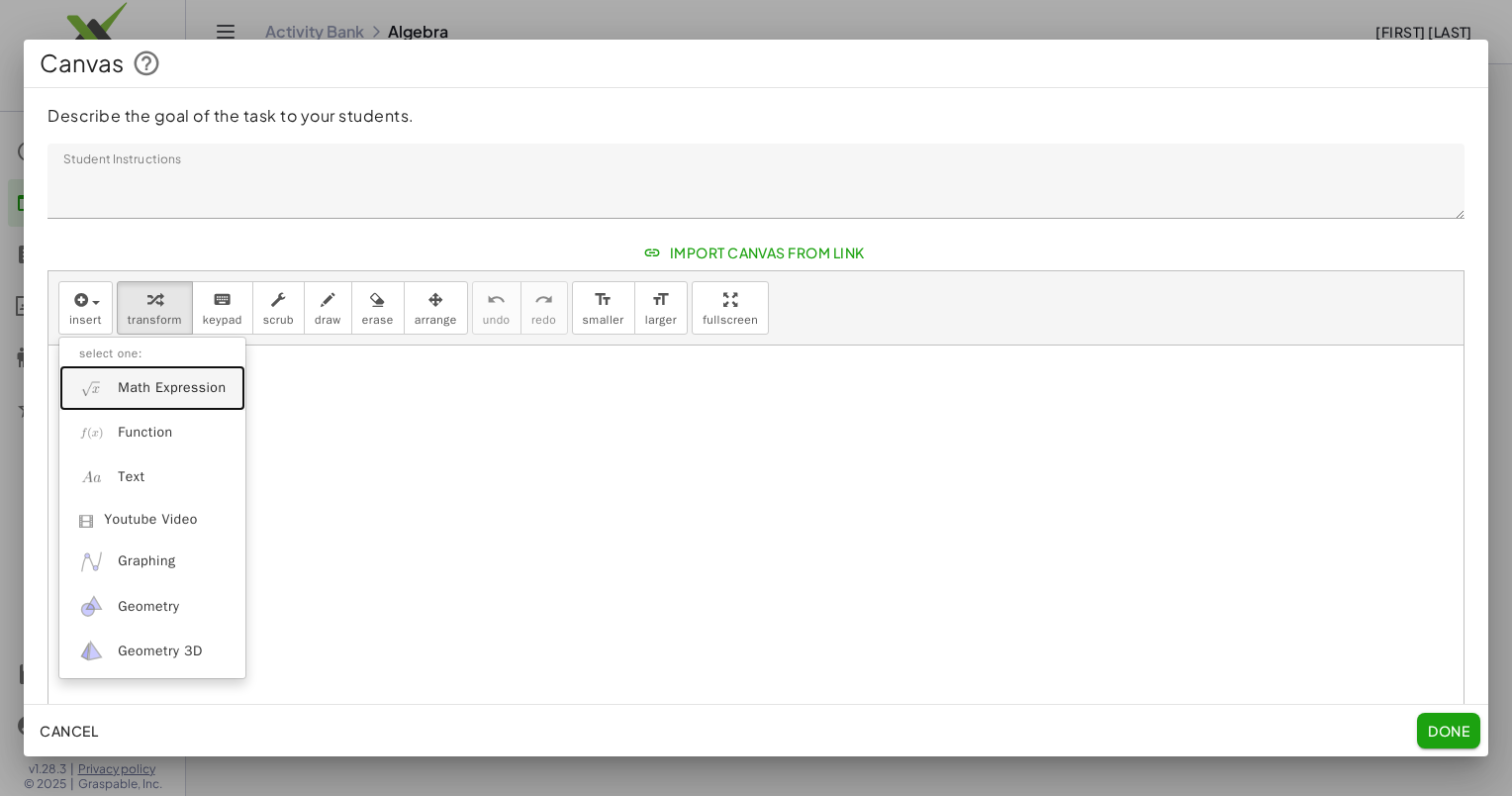 click on "Math Expression" at bounding box center (171, 388) 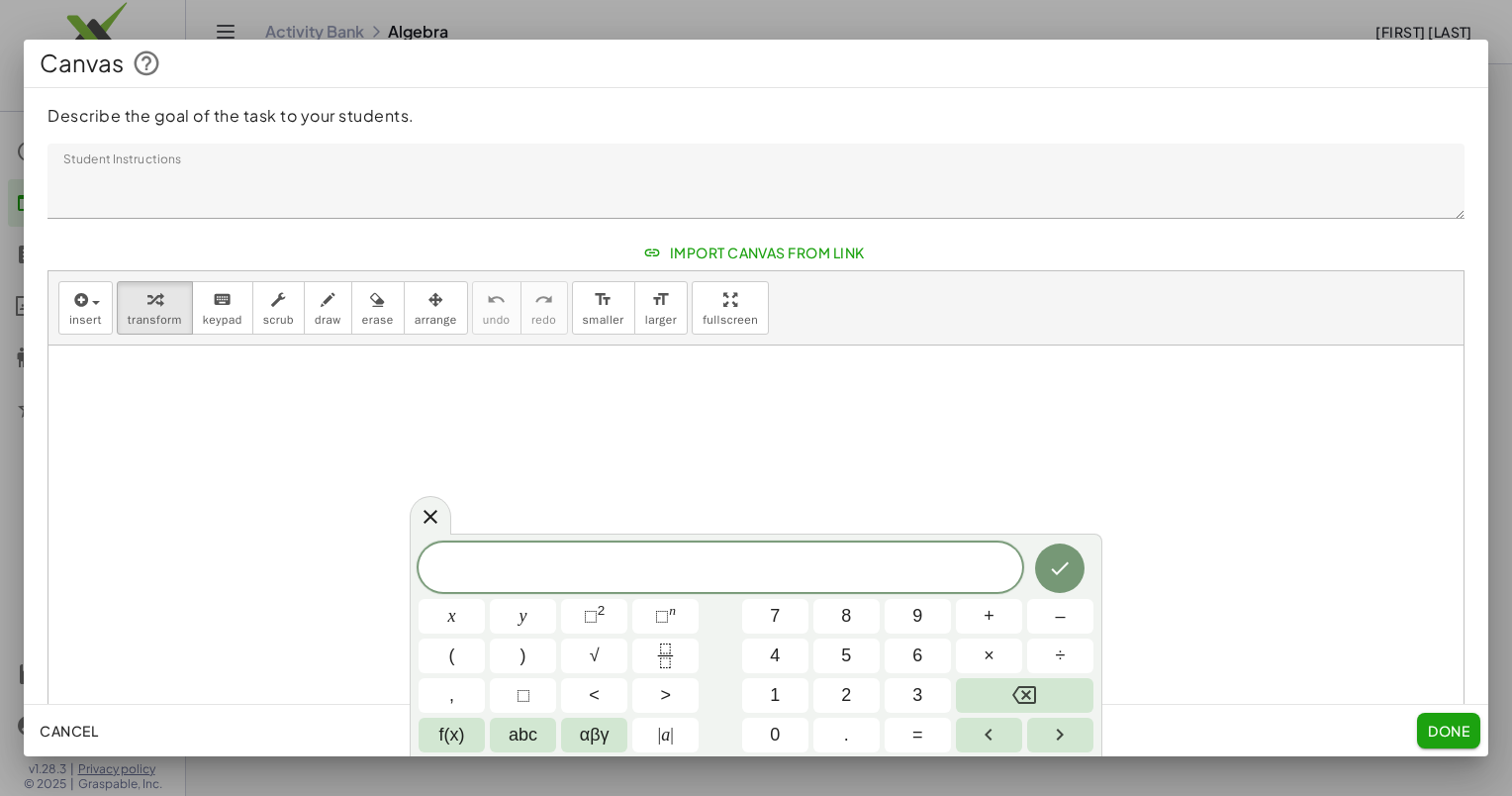 click on "Done" 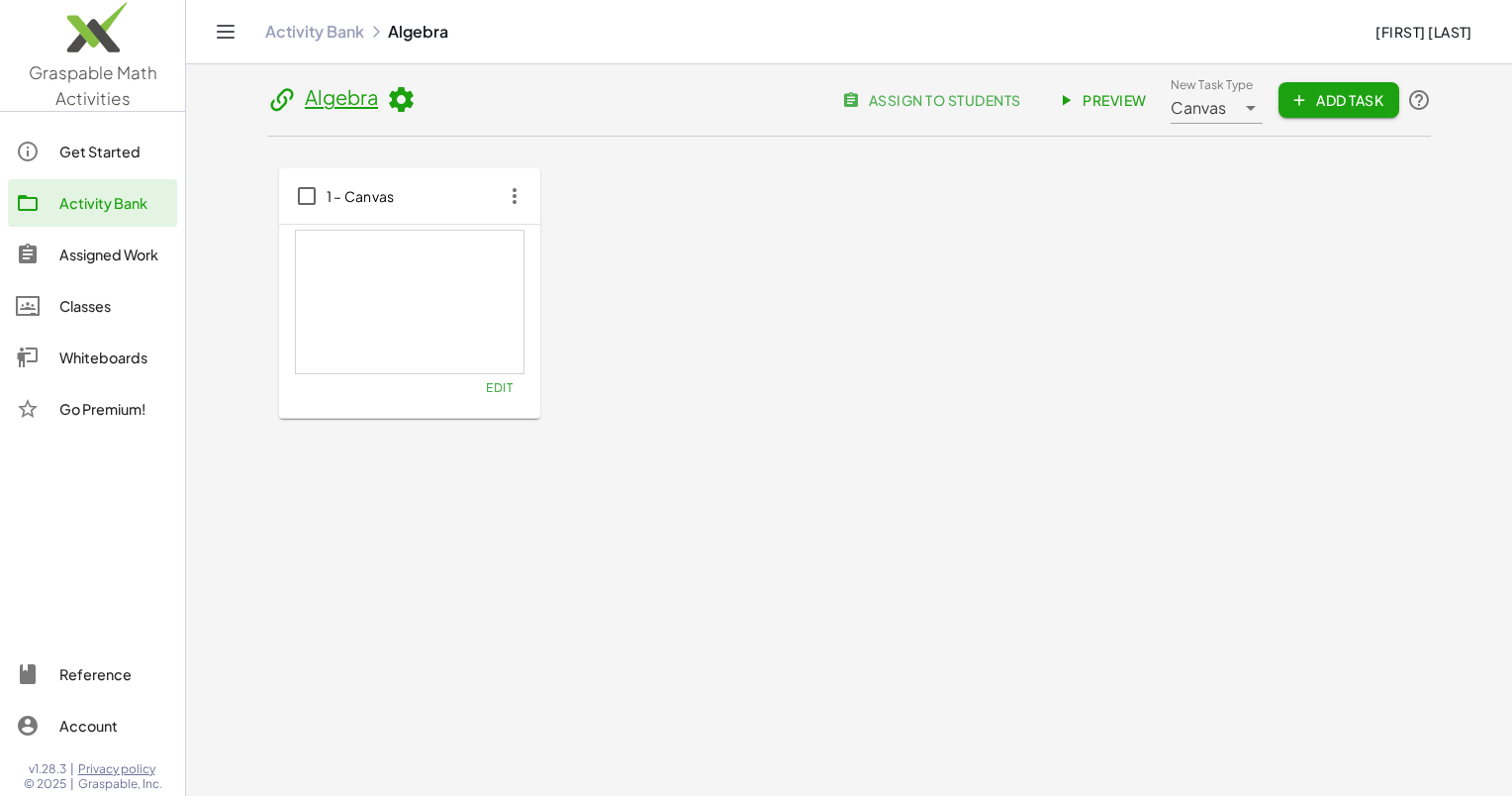 click on "Add Task" at bounding box center [1339, 100] 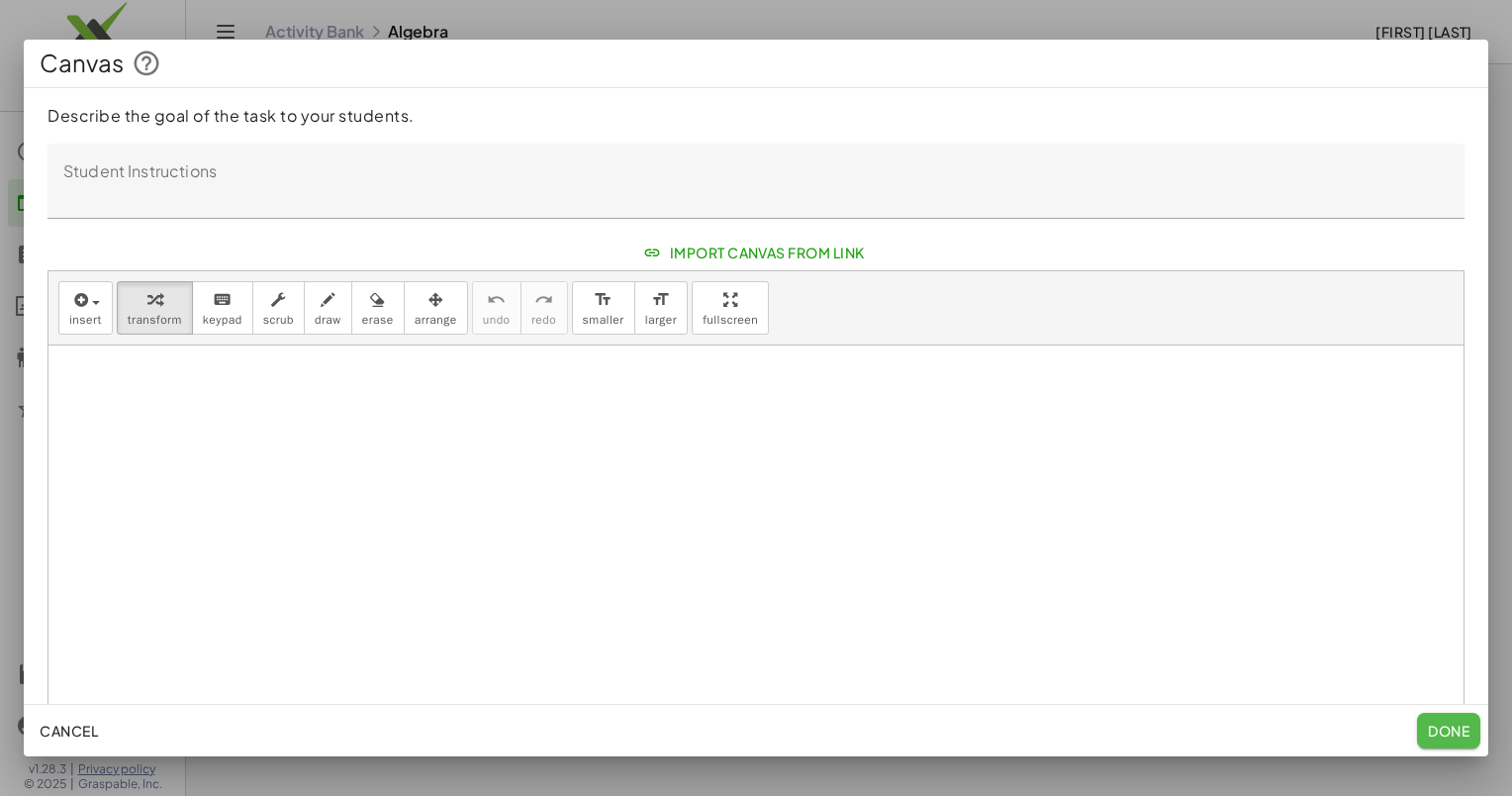 click on "Done" 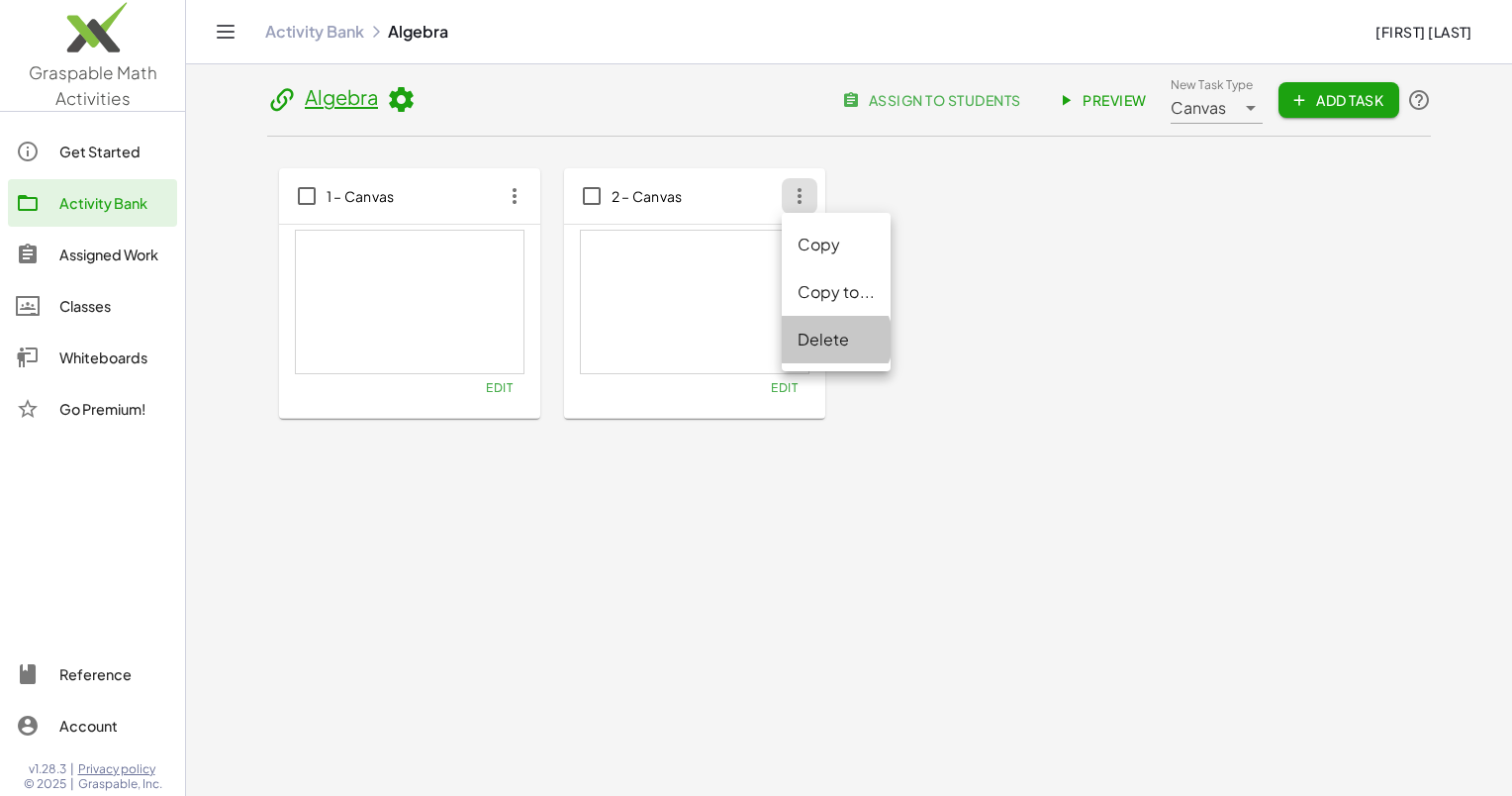 click on "Delete" 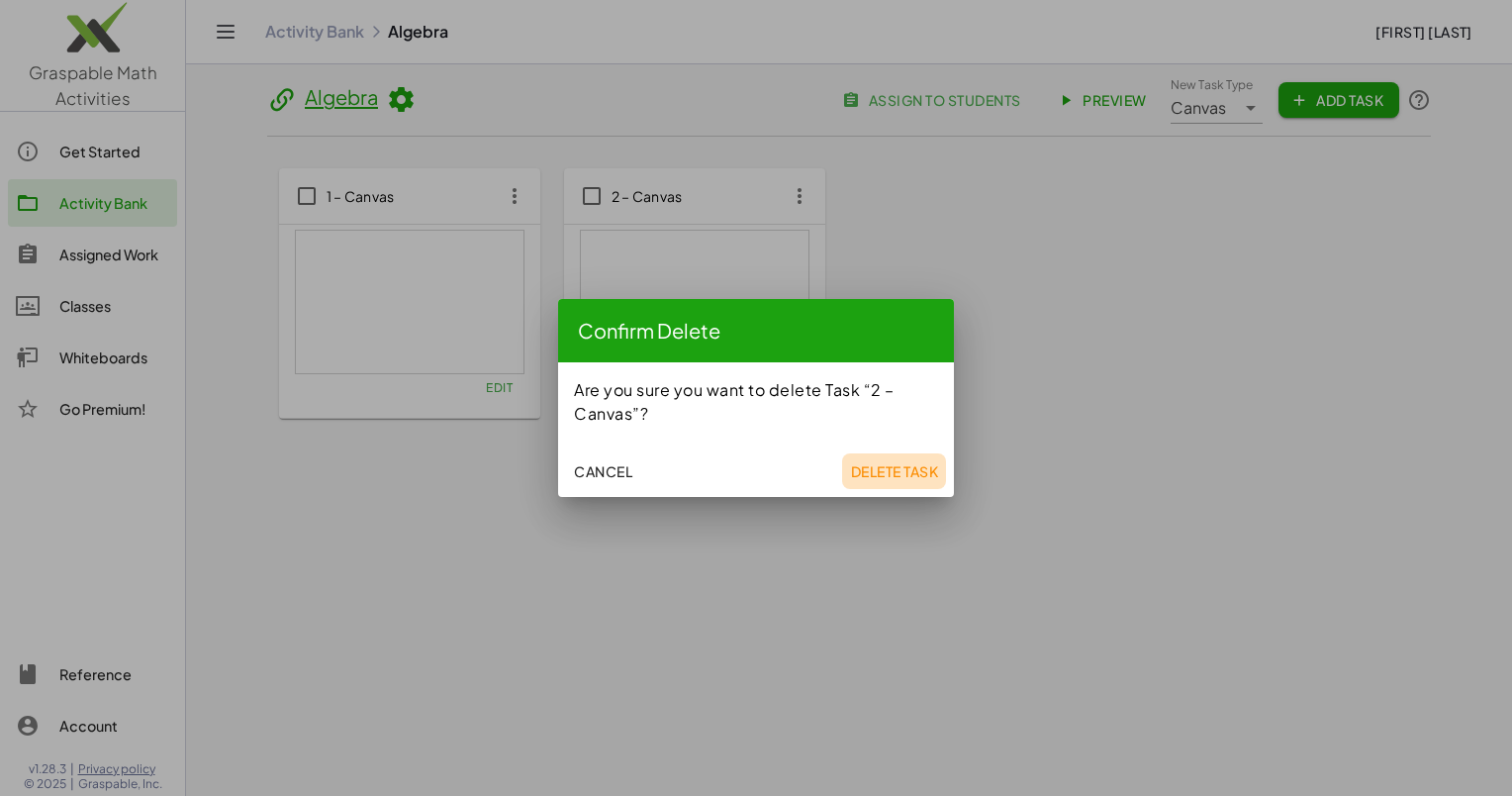 drag, startPoint x: 869, startPoint y: 477, endPoint x: 851, endPoint y: 465, distance: 21.633308 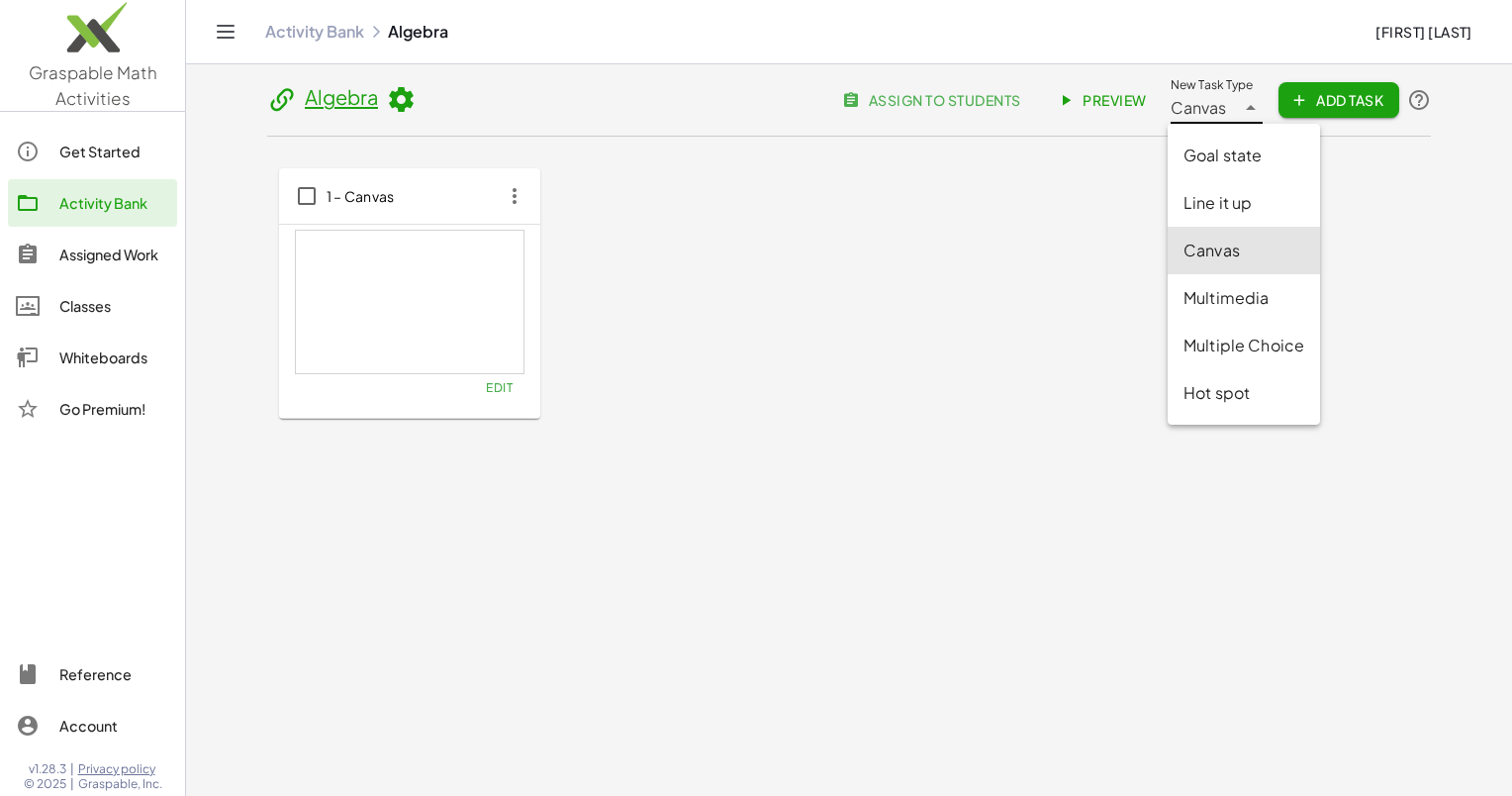 click on "Canvas" at bounding box center (1198, 108) 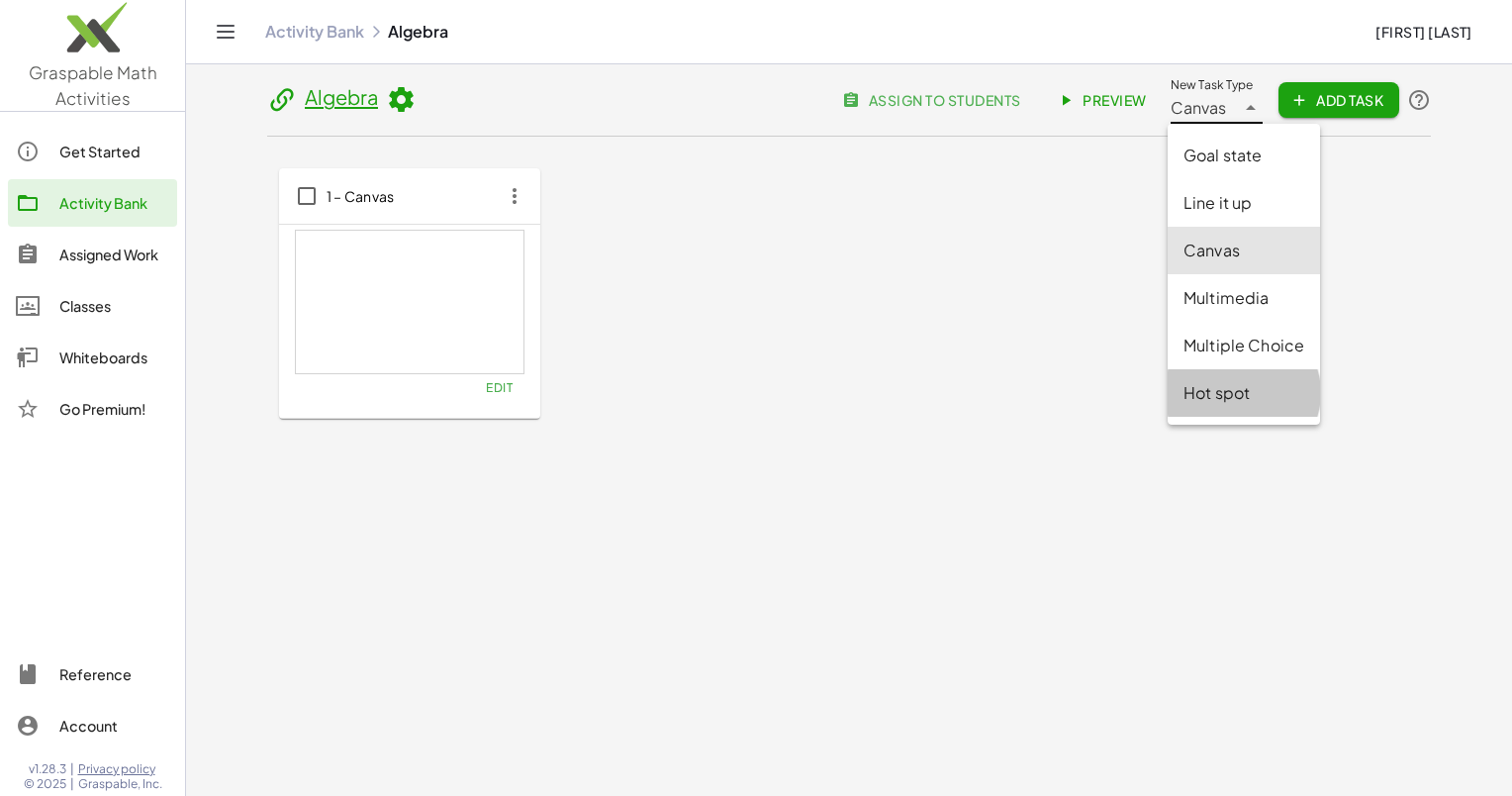 click on "Hot spot" at bounding box center (1244, 393) 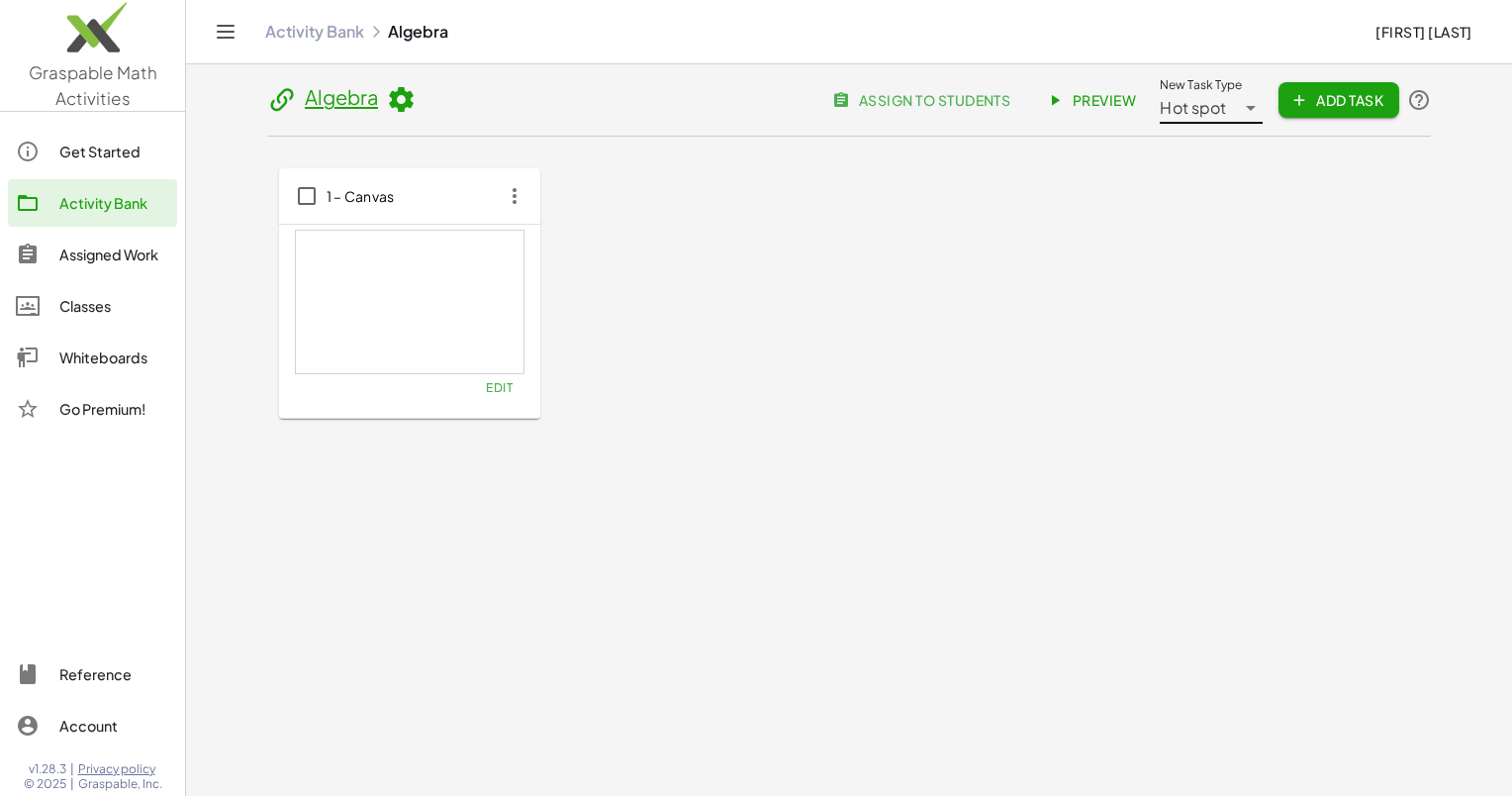 click on "Add Task" 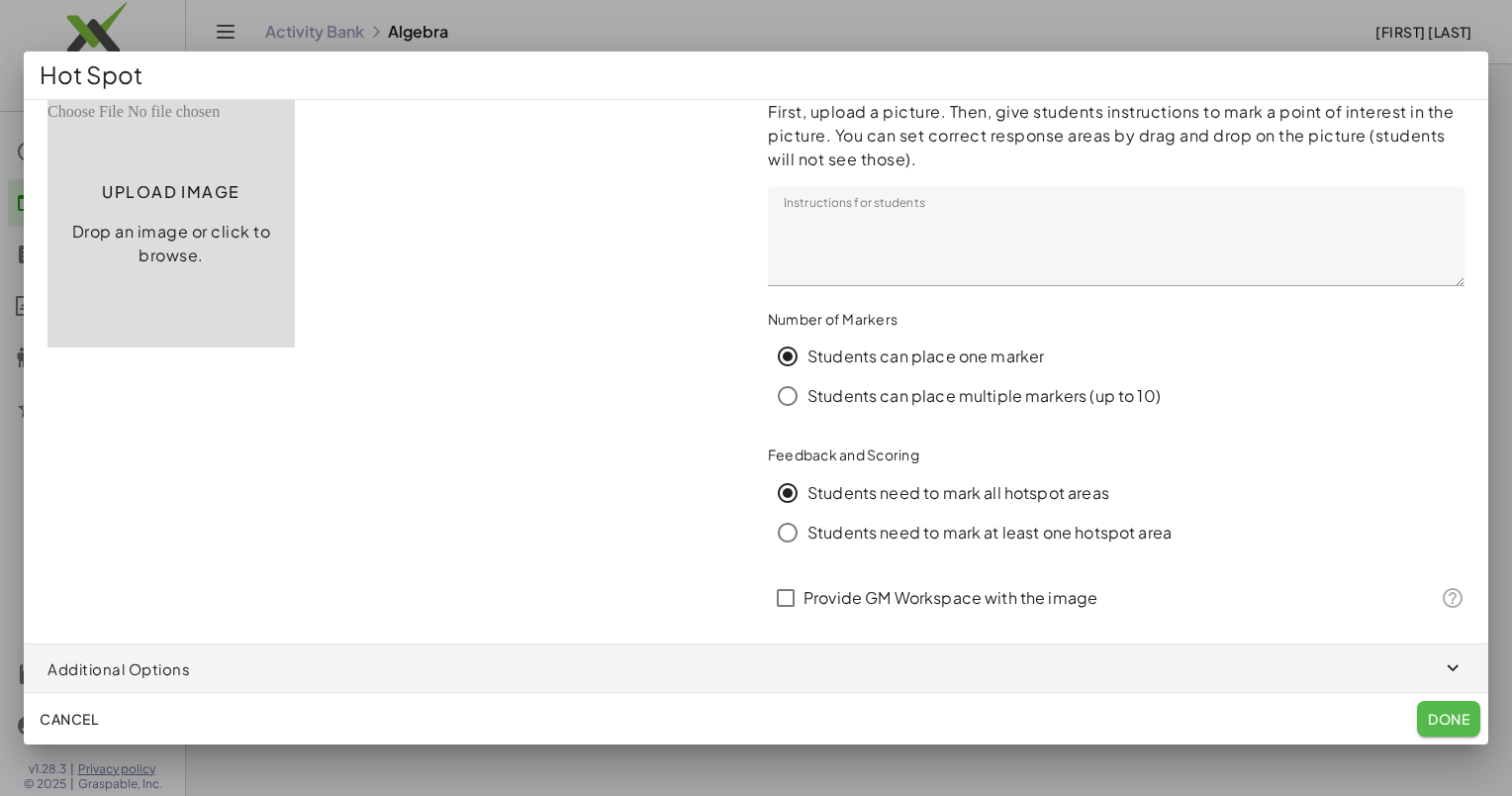 click on "Done" 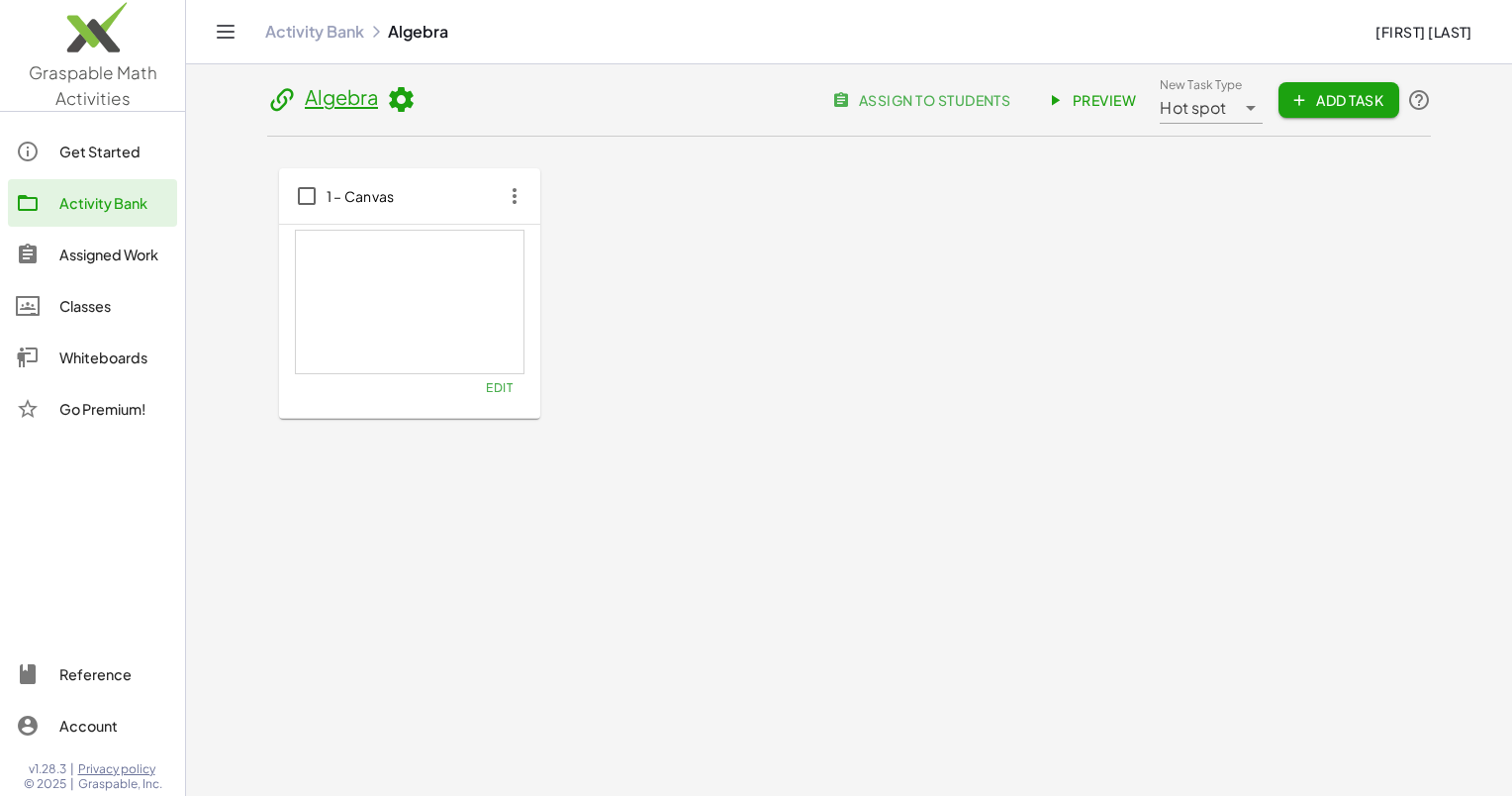 click 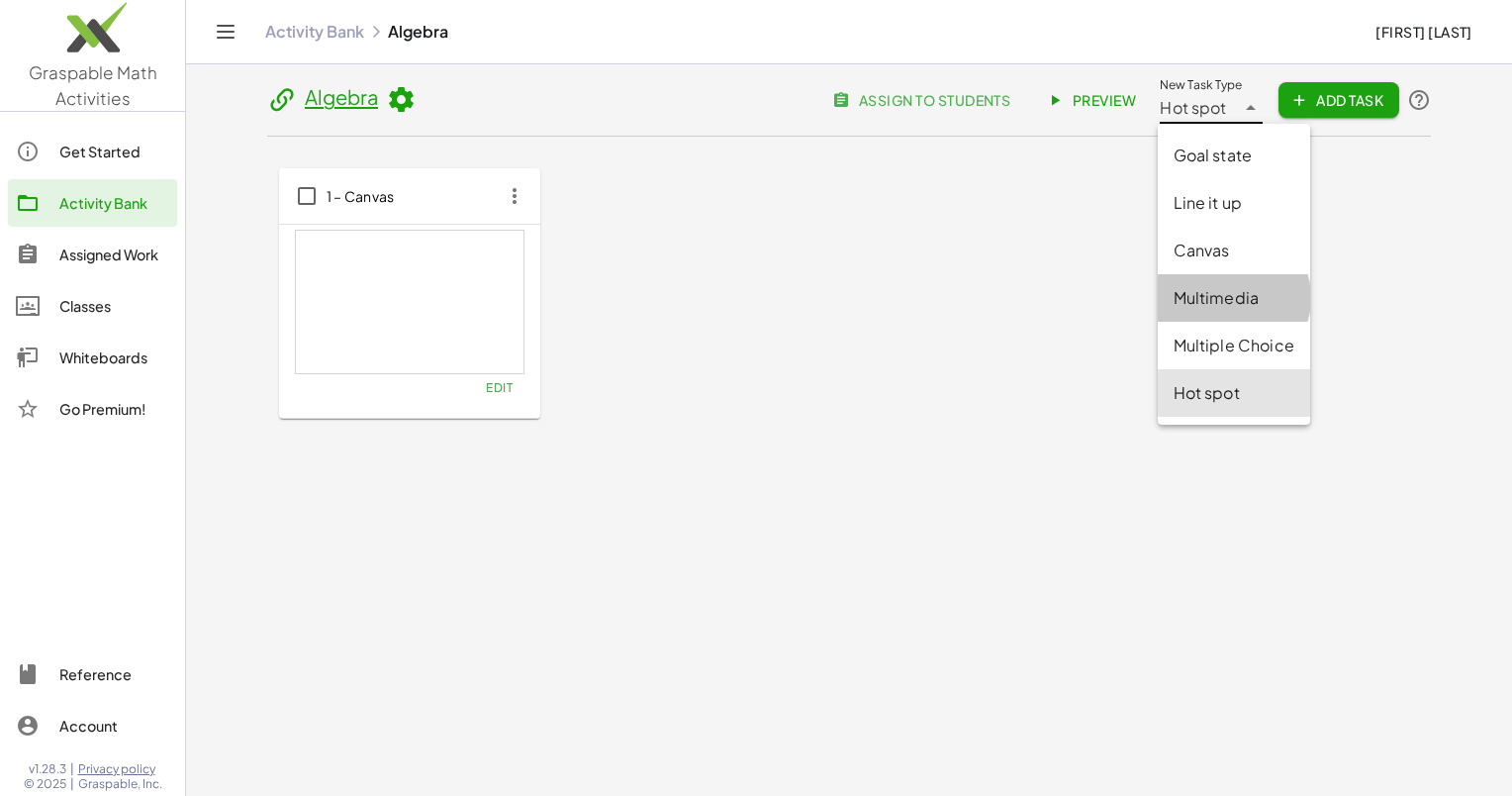 click on "Multimedia" at bounding box center (1234, 298) 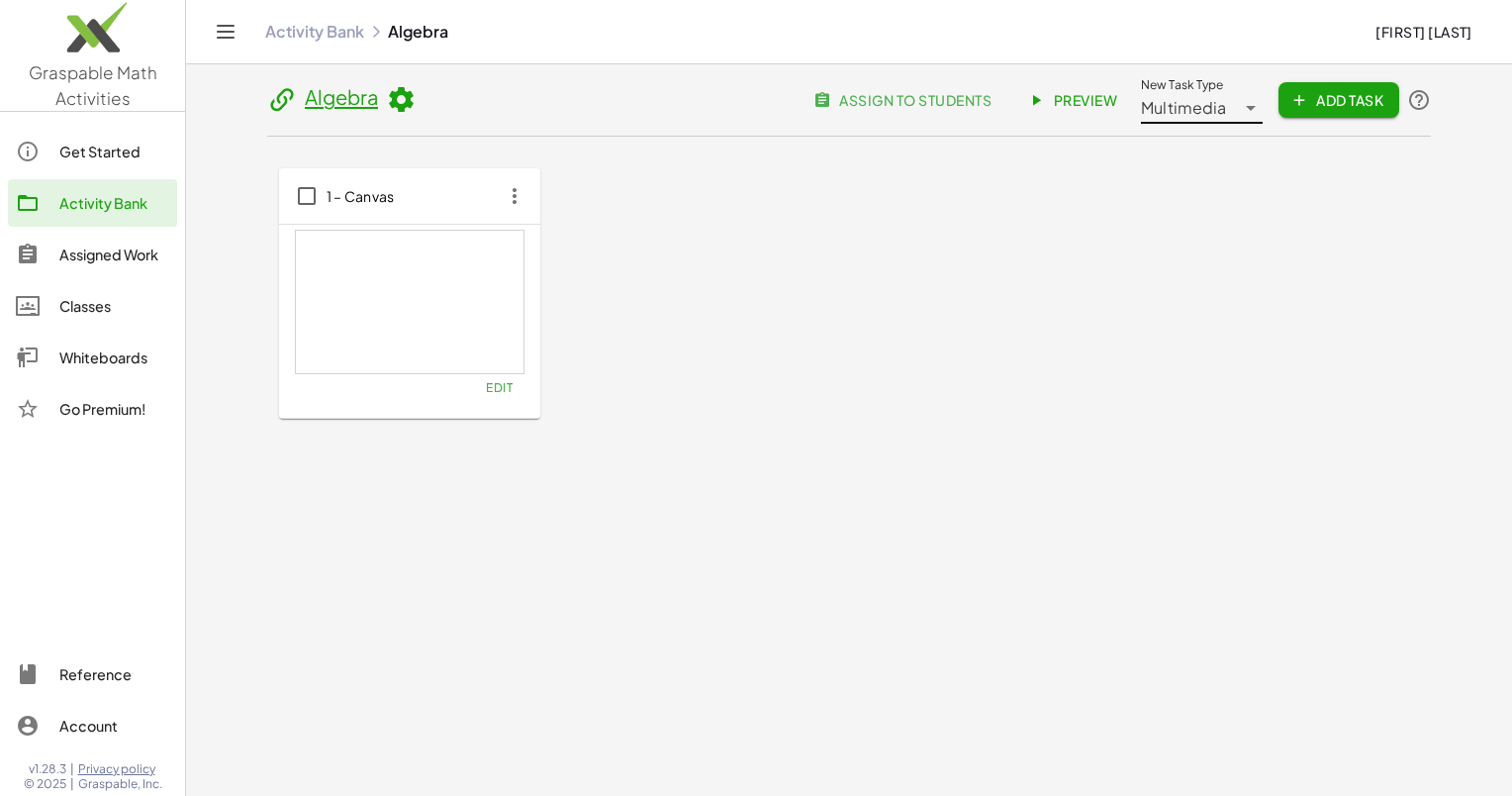 click on "Add Task" 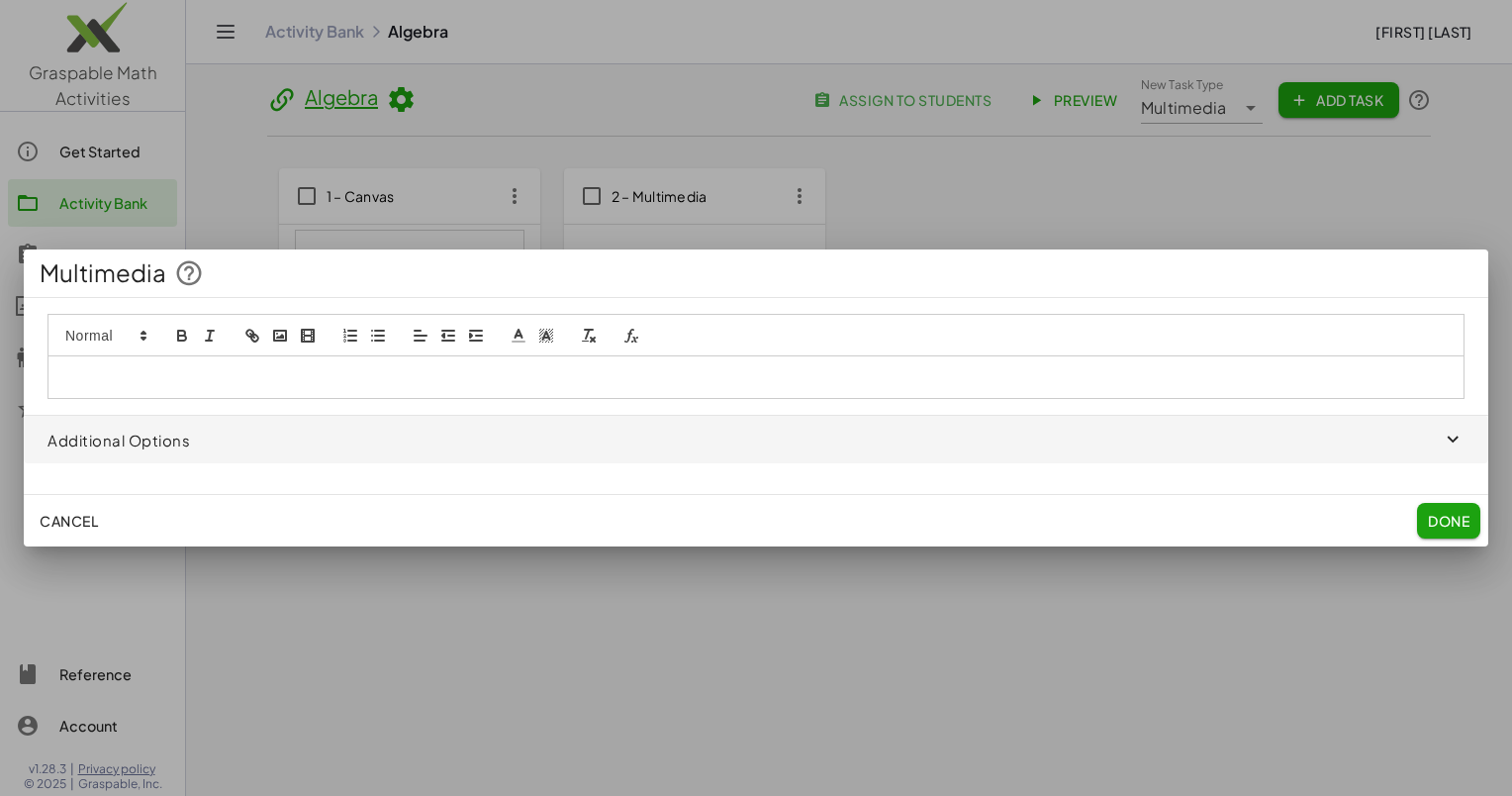 click on "Cancel" 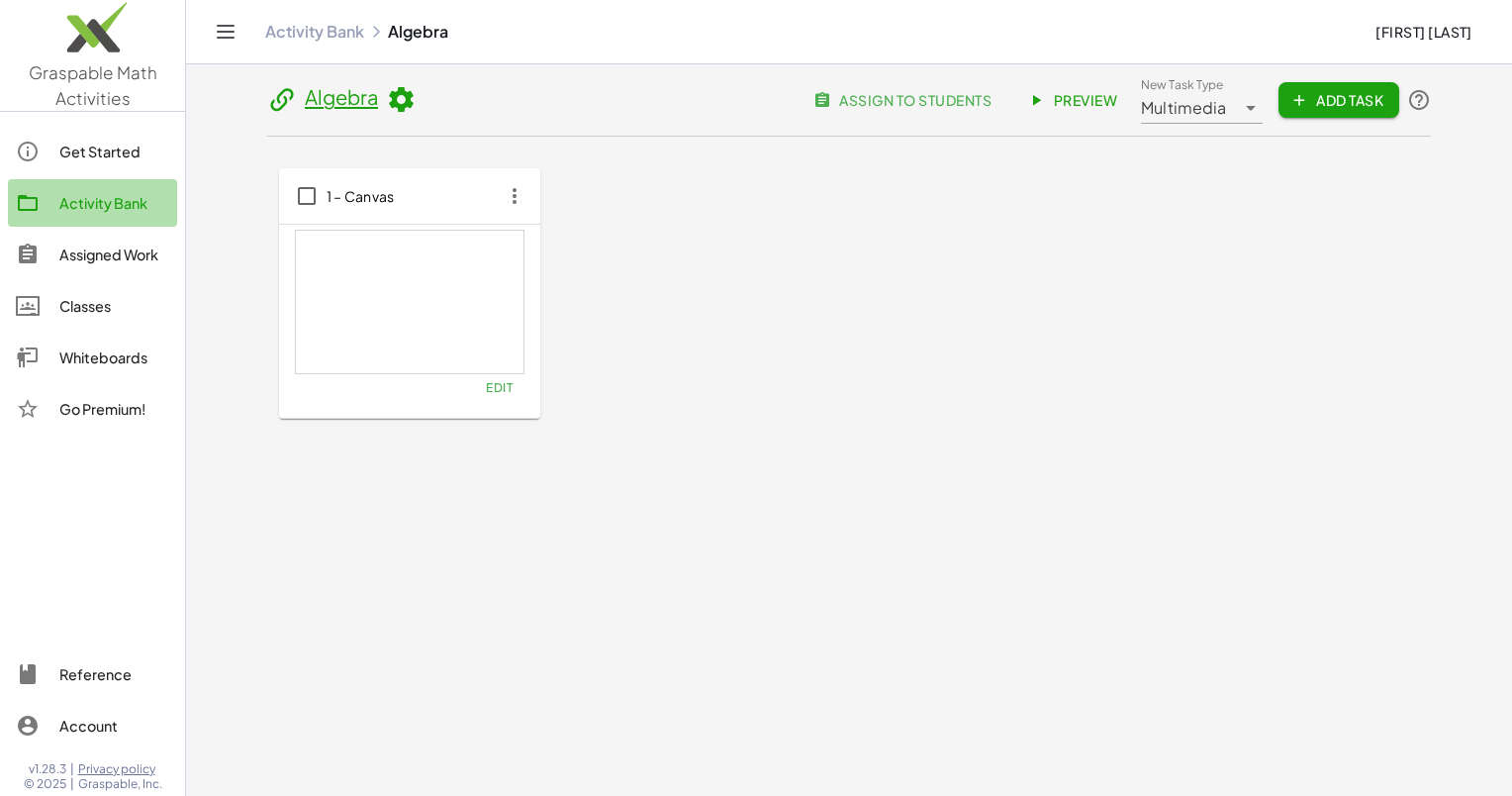 click on "Activity Bank" 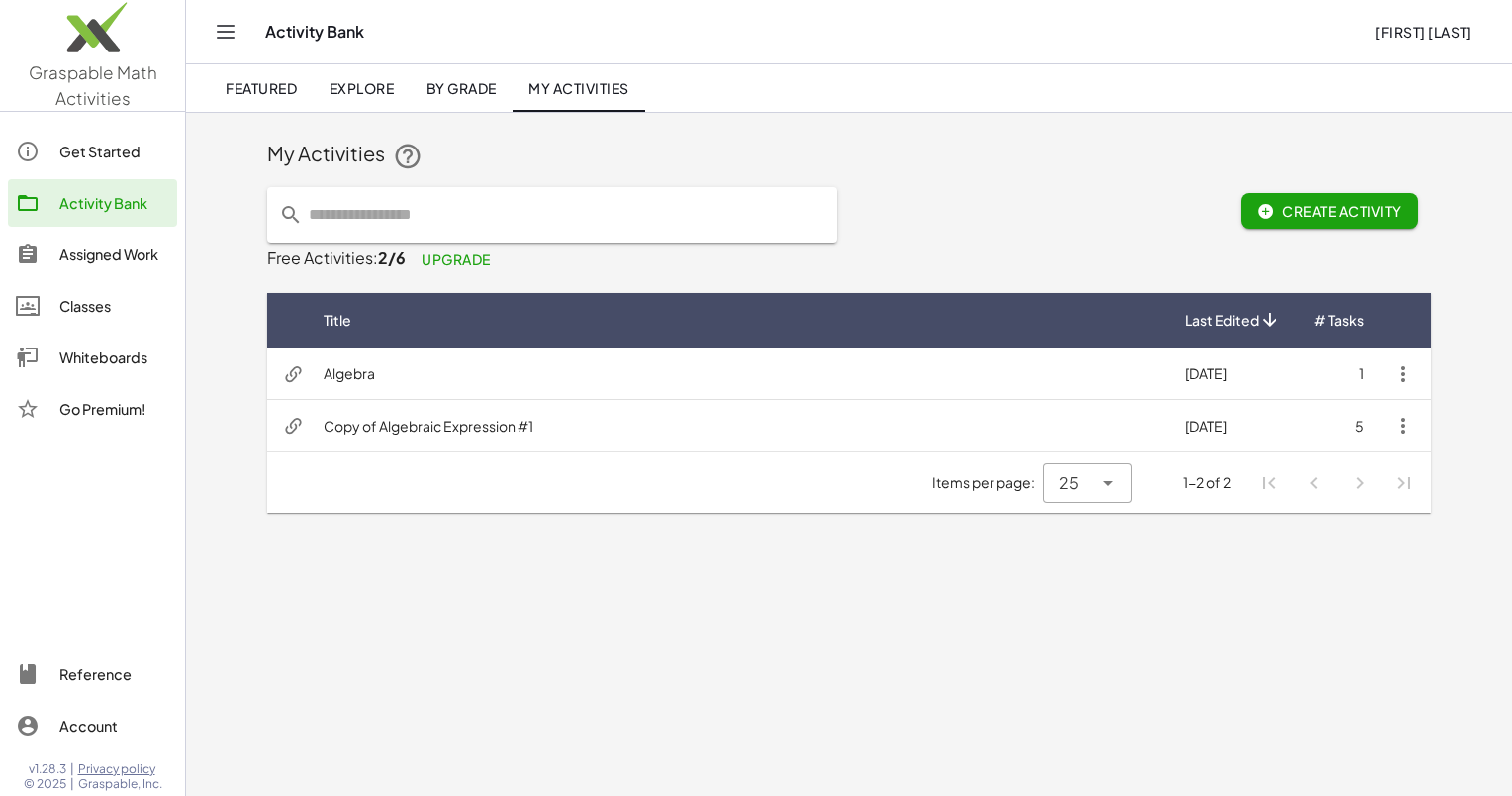 click on "Featured" 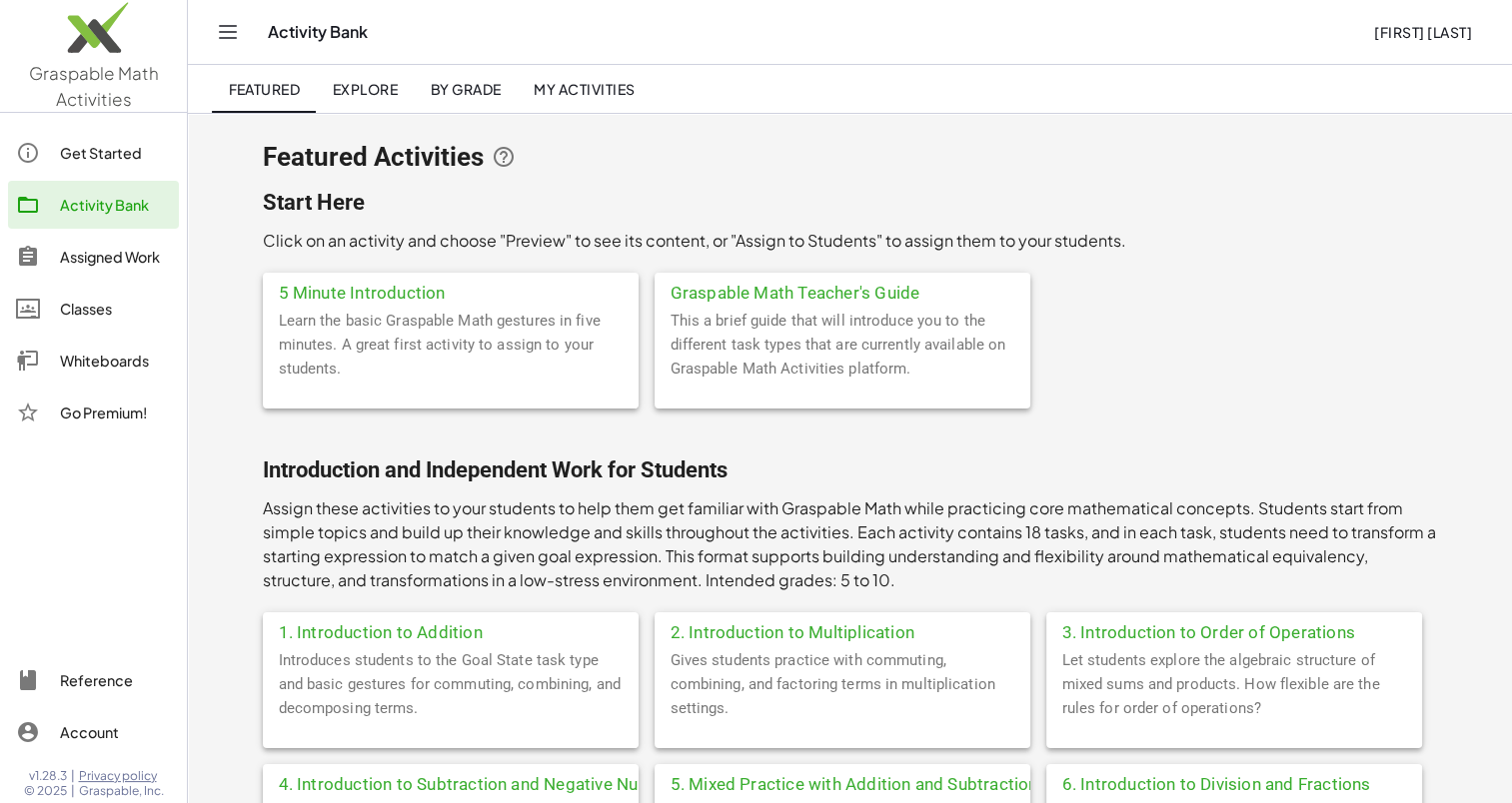 click on "Explore" 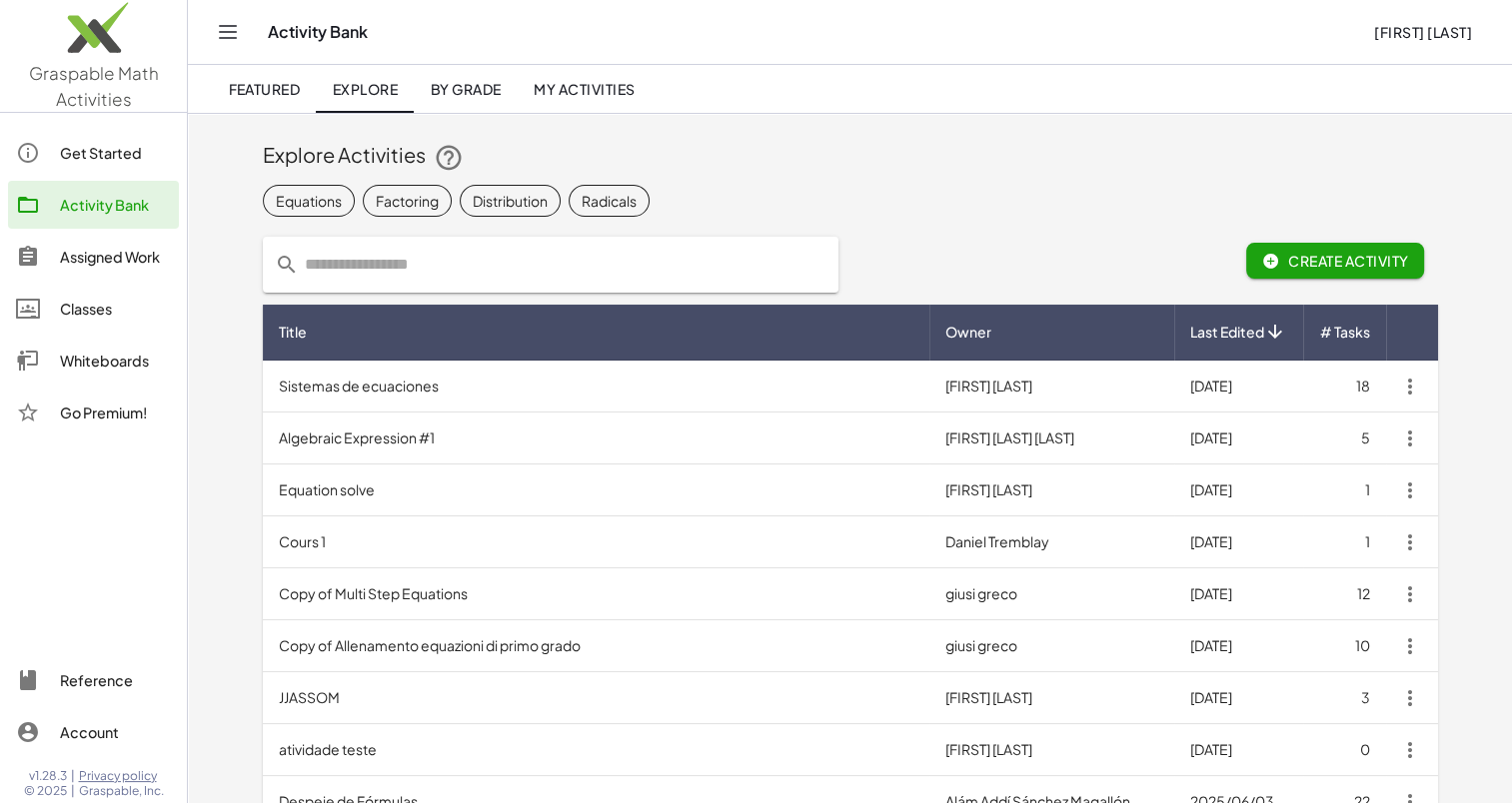 click on "Equation solve" at bounding box center [597, 490] 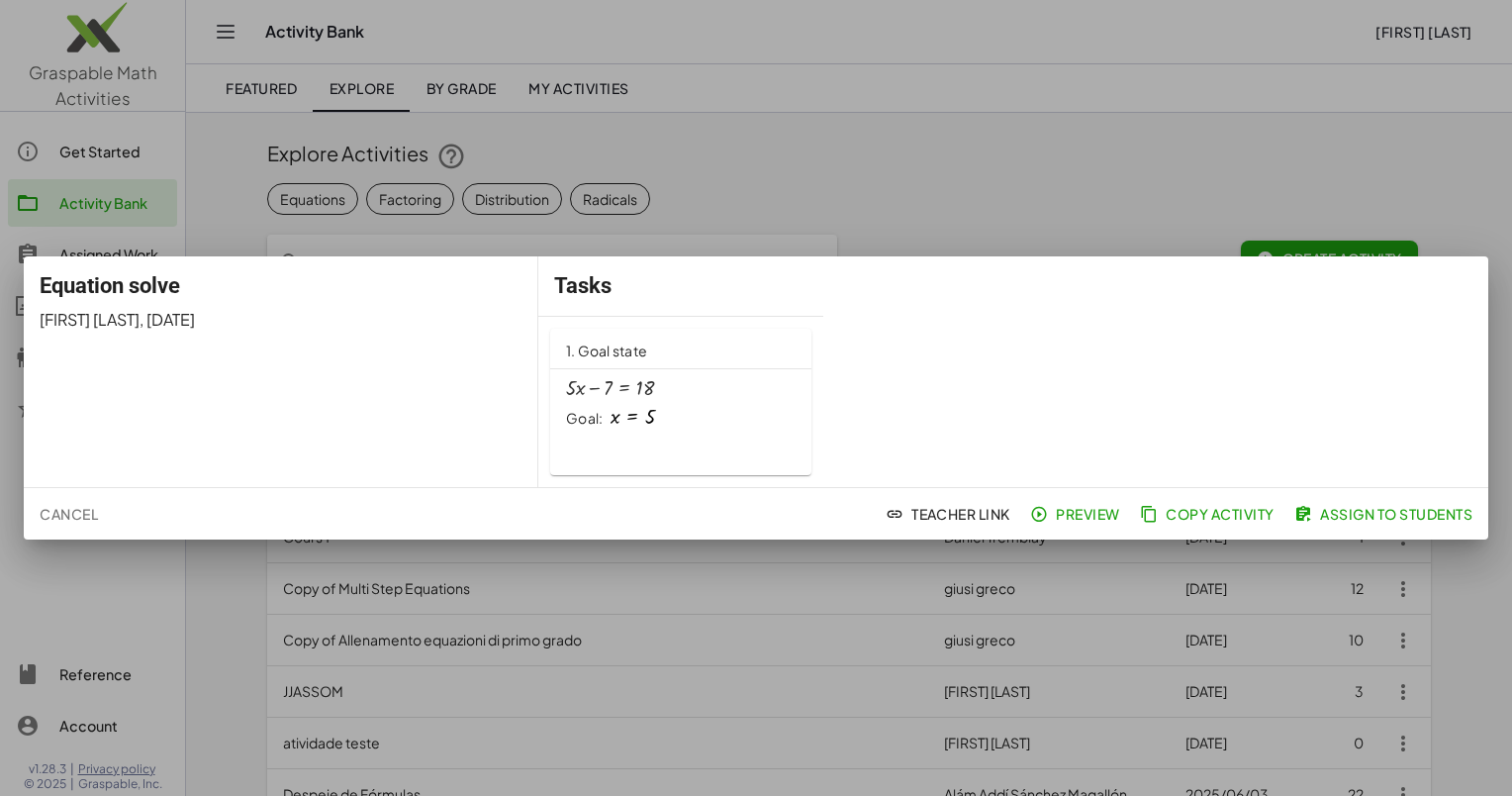 click at bounding box center (756, 398) 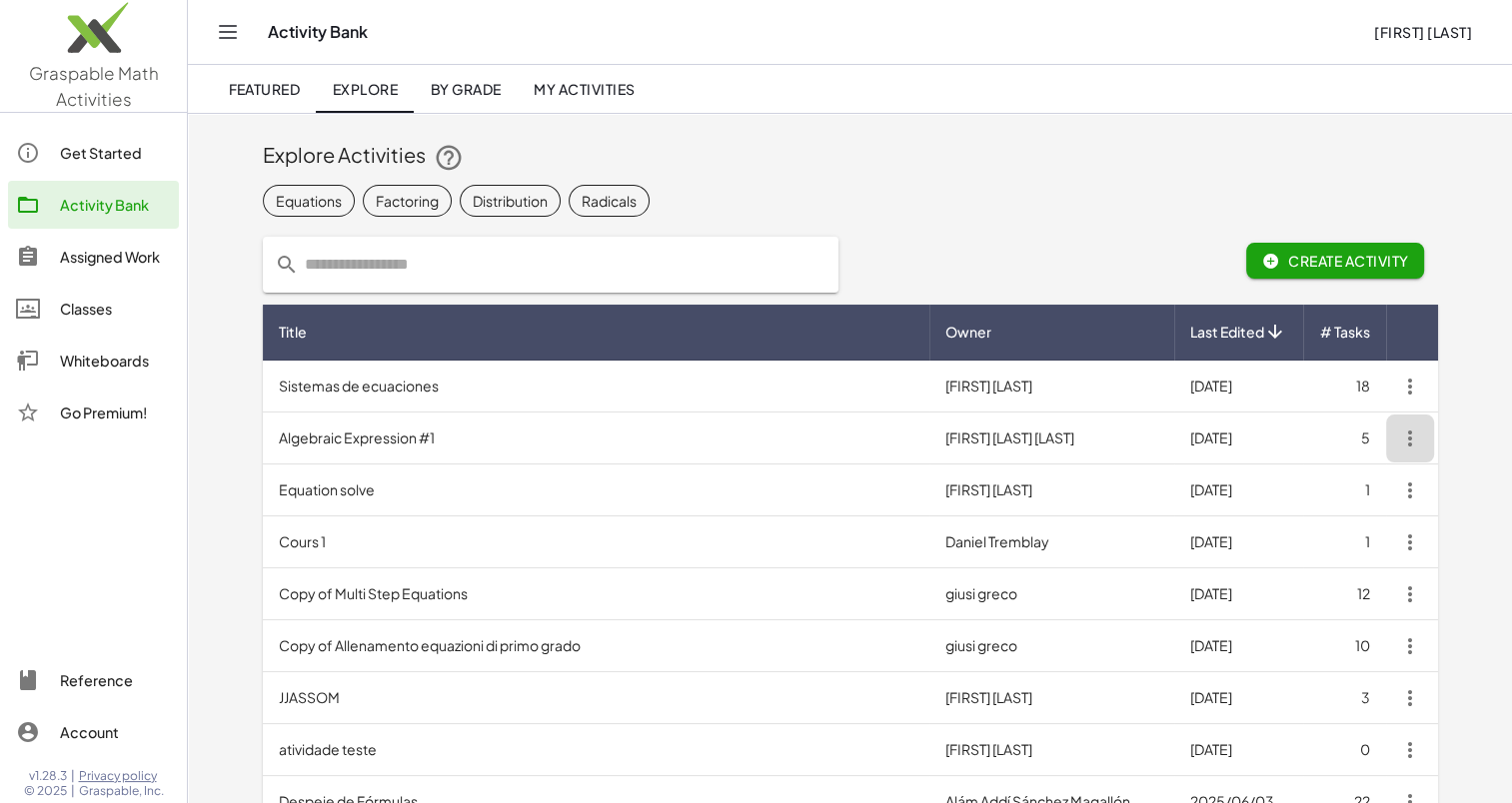 click at bounding box center [1410, 438] 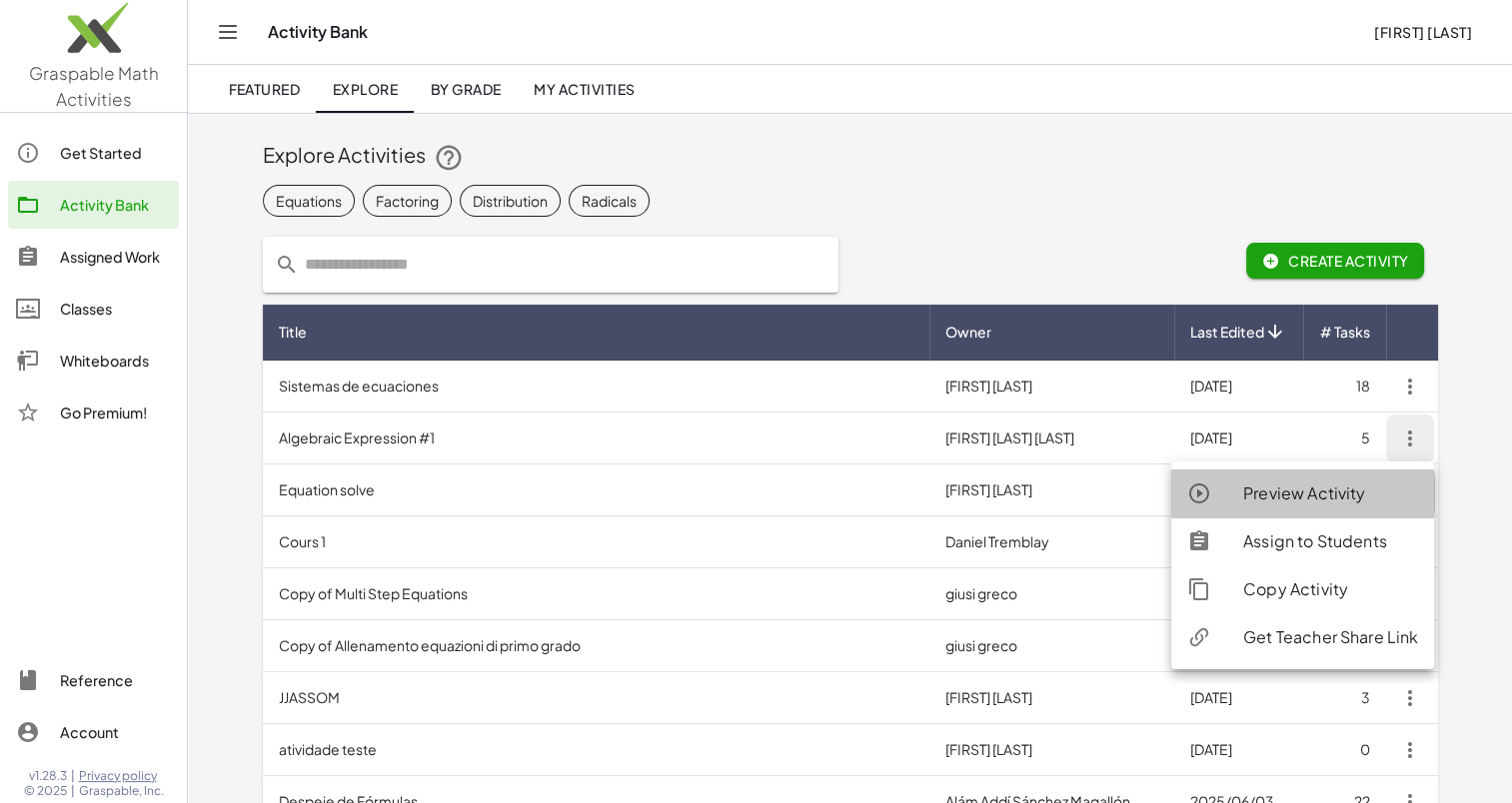 click on "Preview Activity" 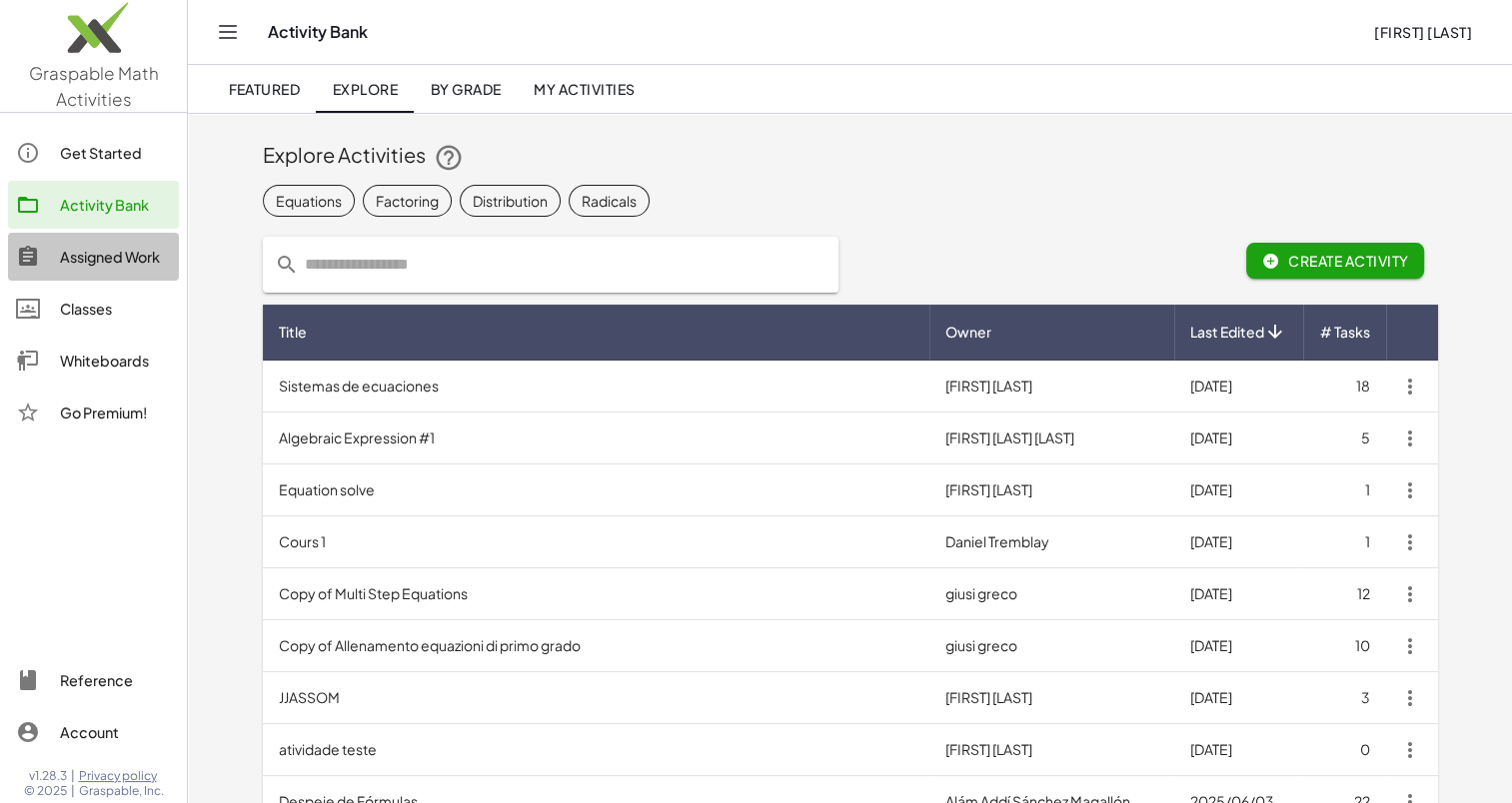 click on "Assigned Work" 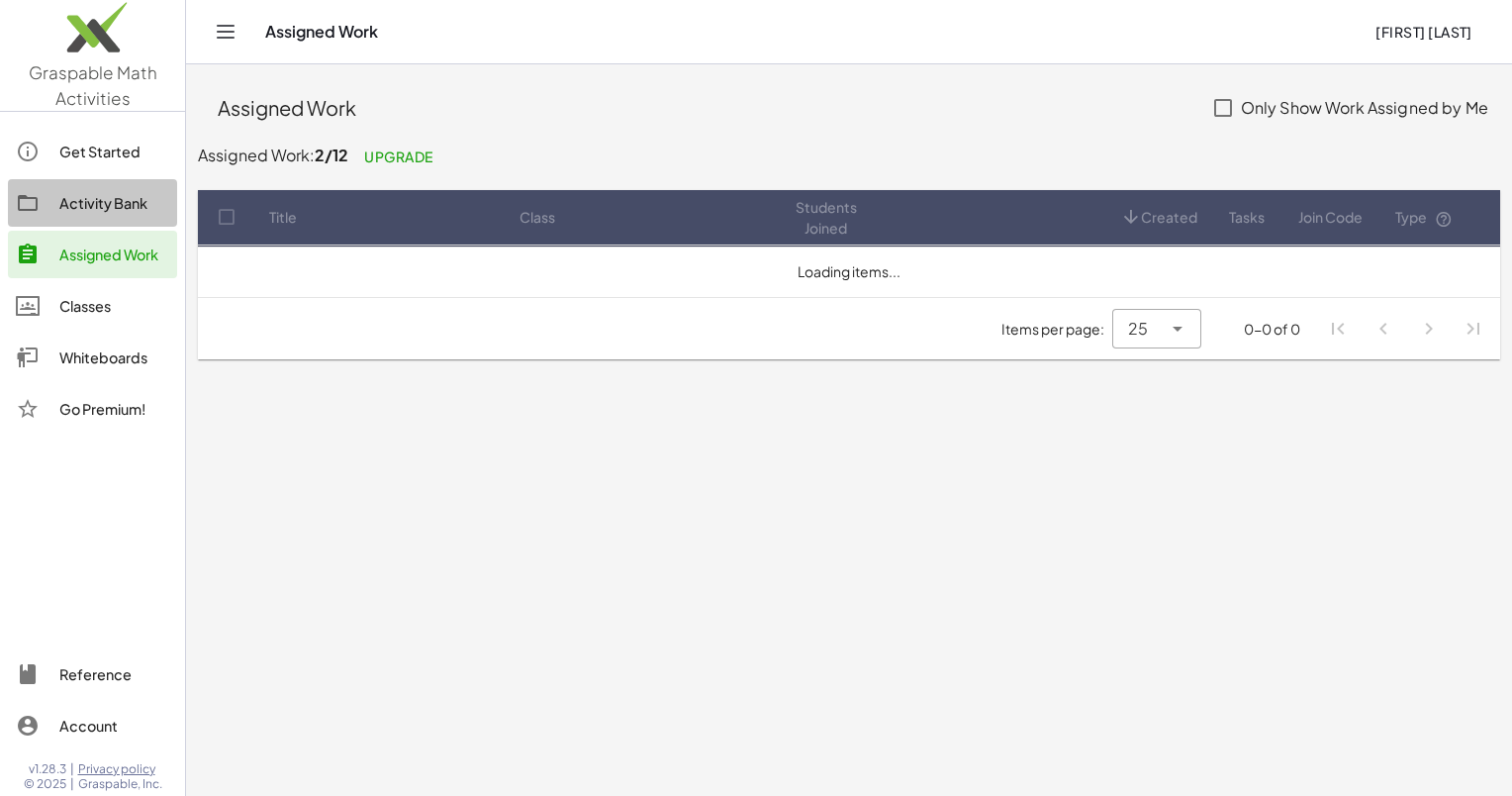 click on "Activity Bank" 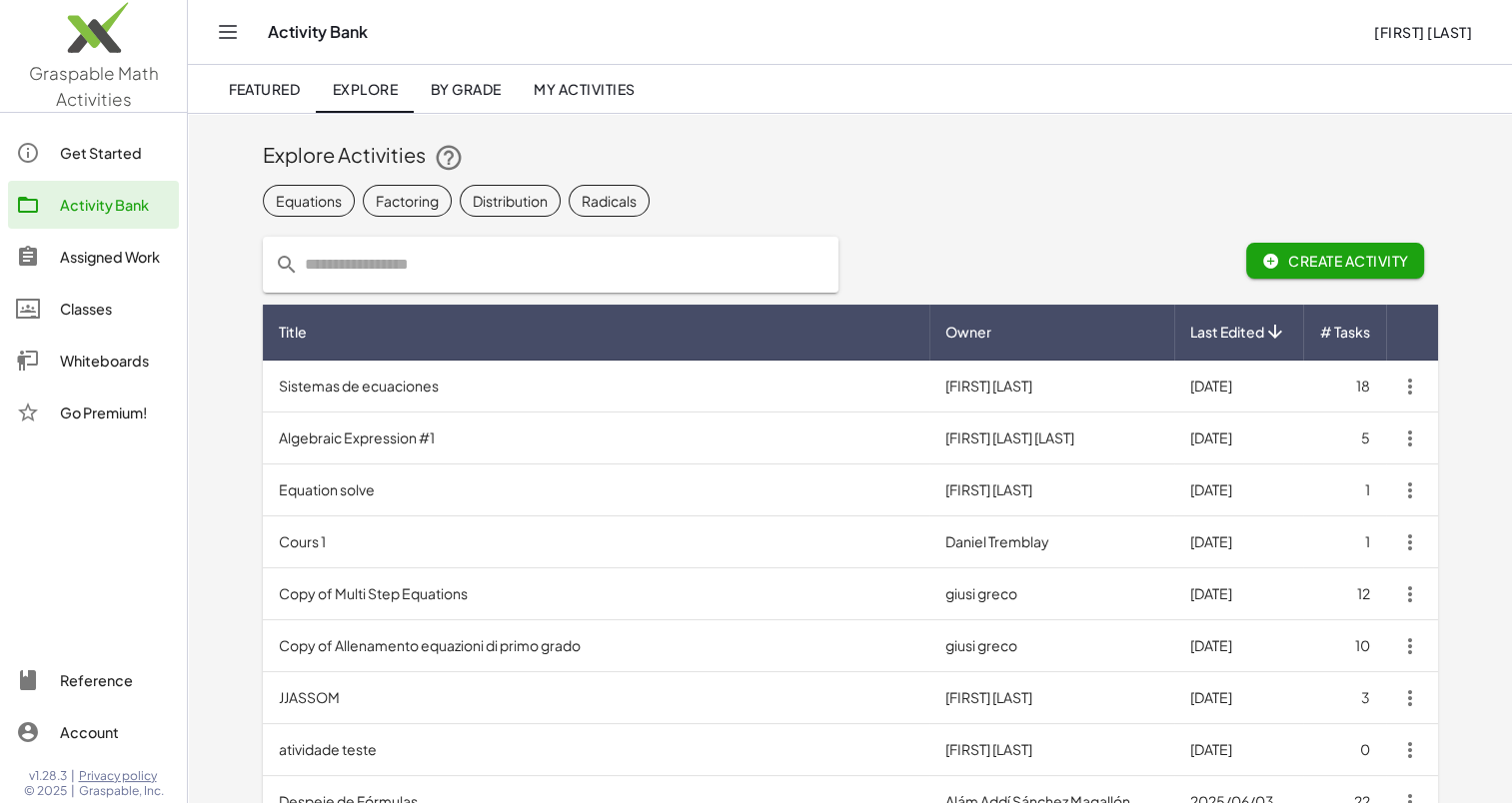 click on "My Activities" 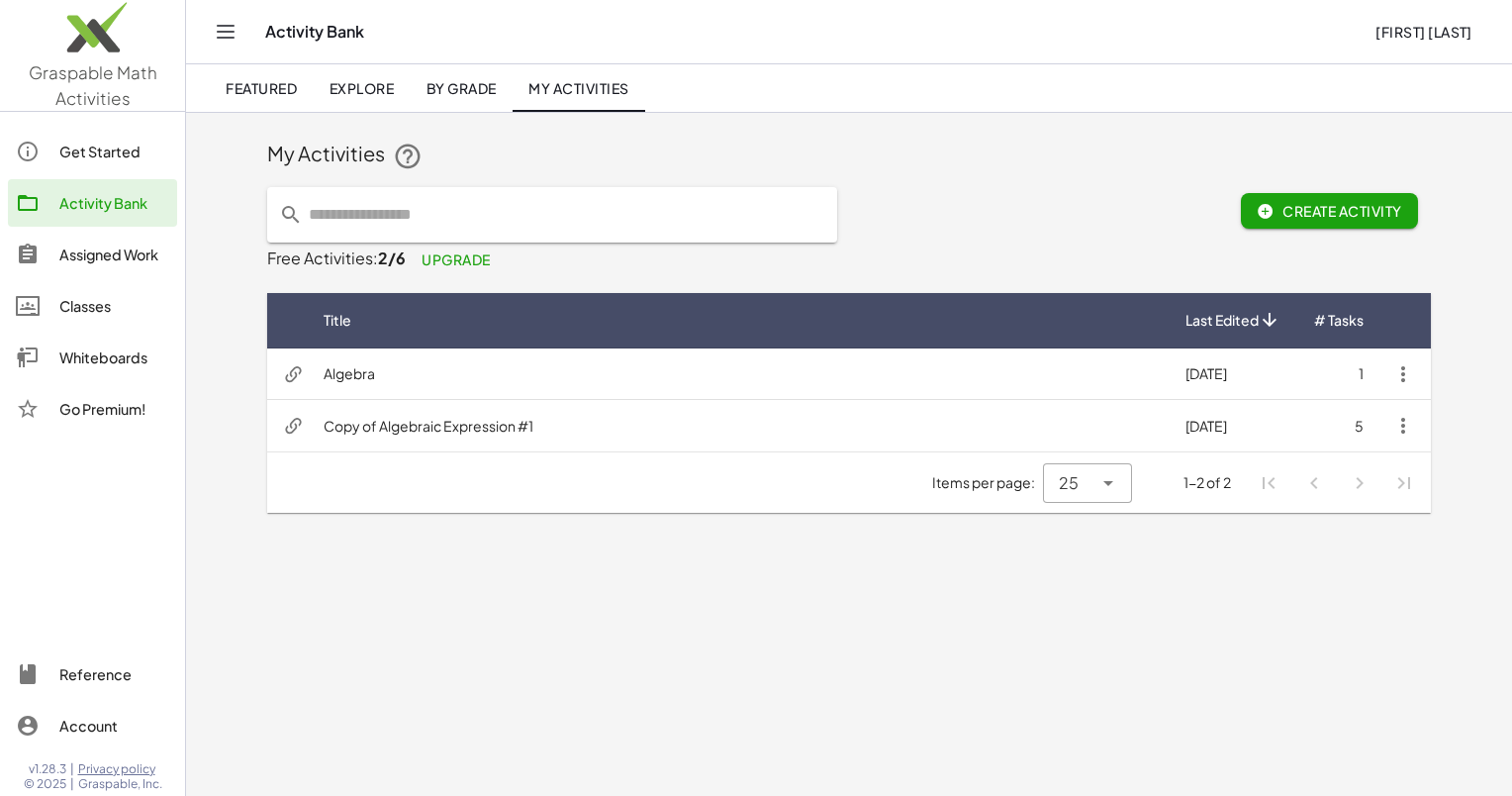 click on "Algebra" at bounding box center (738, 374) 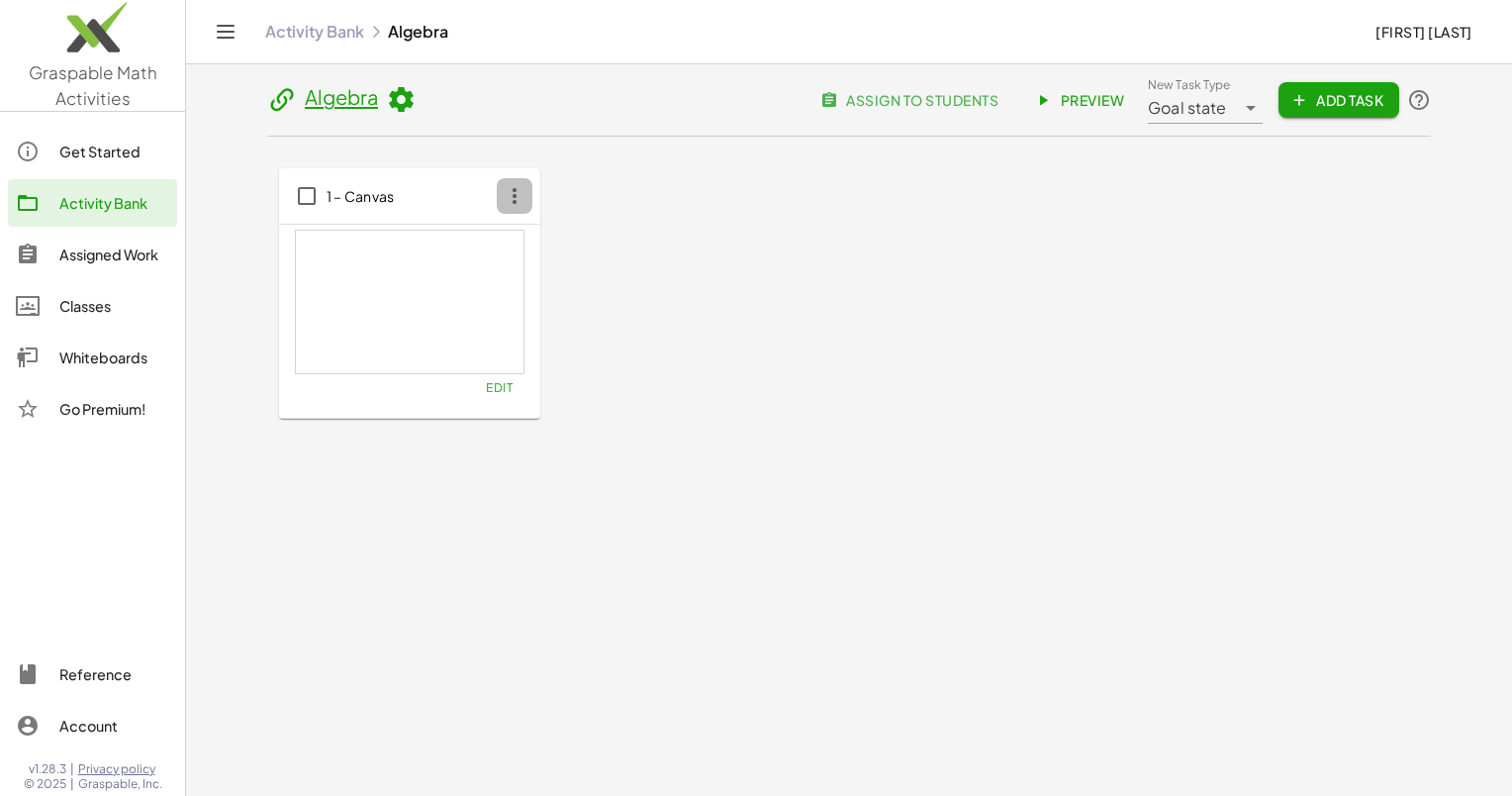click 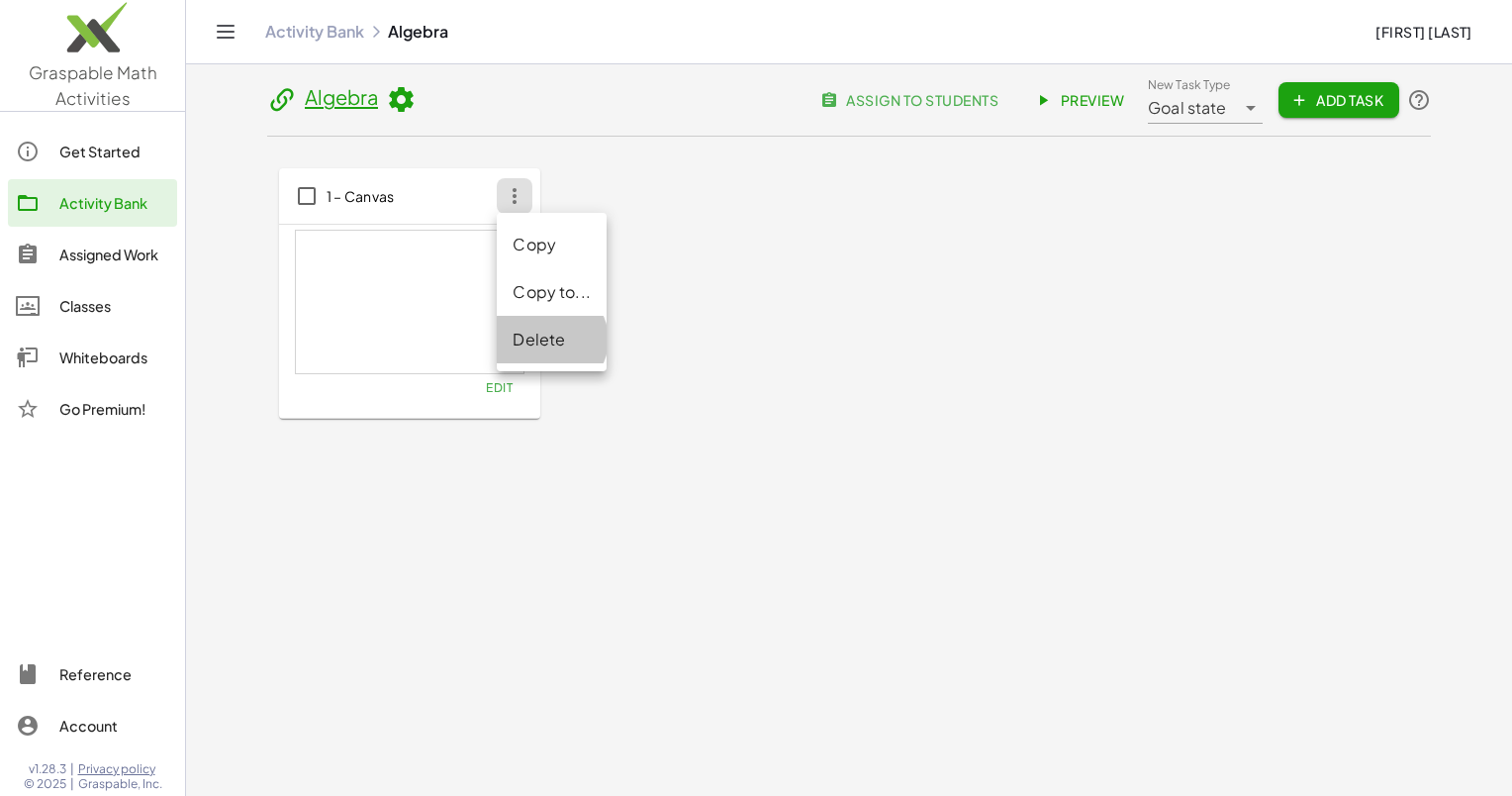 click on "Delete" 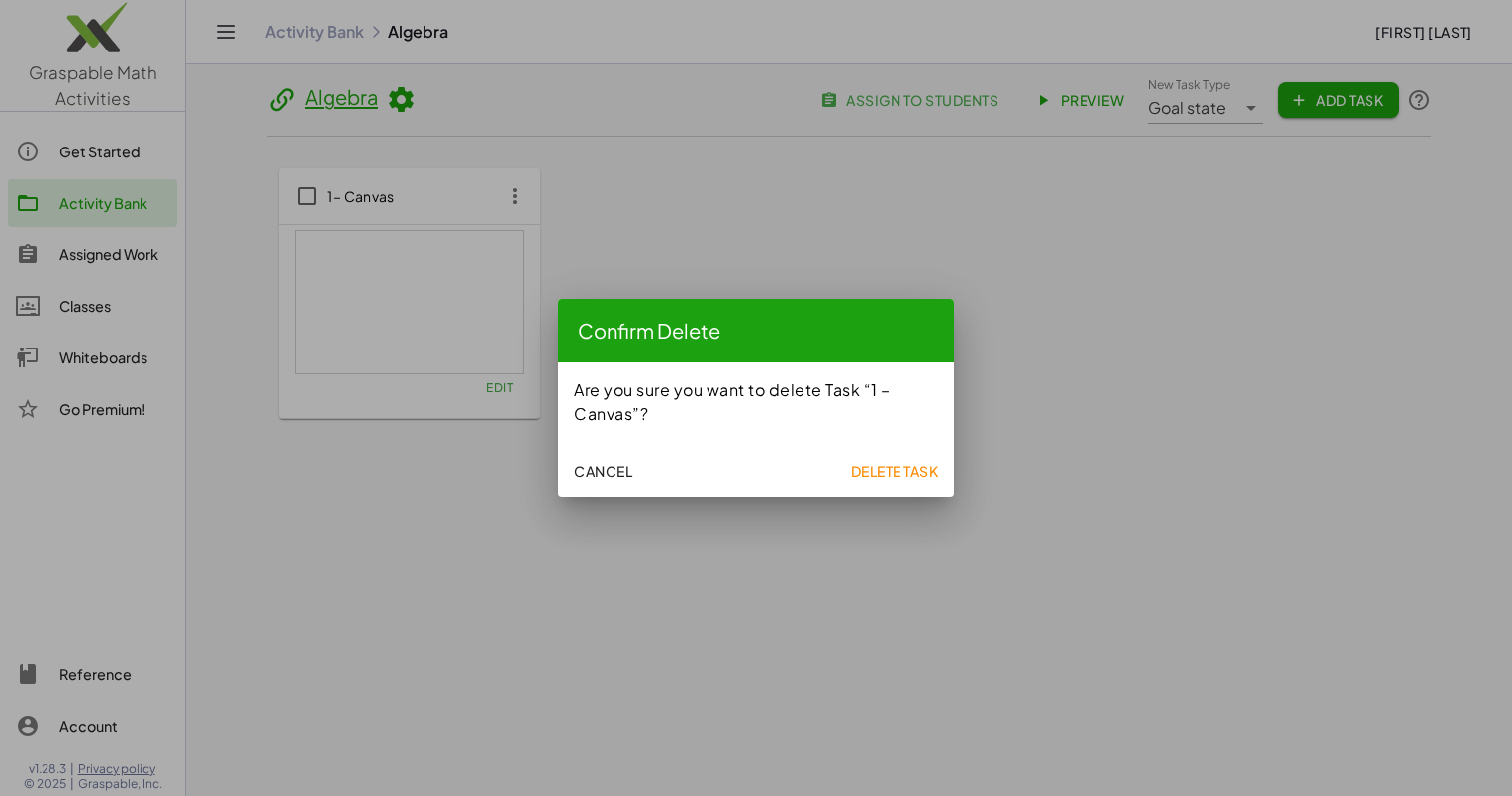 click on "Delete Task" 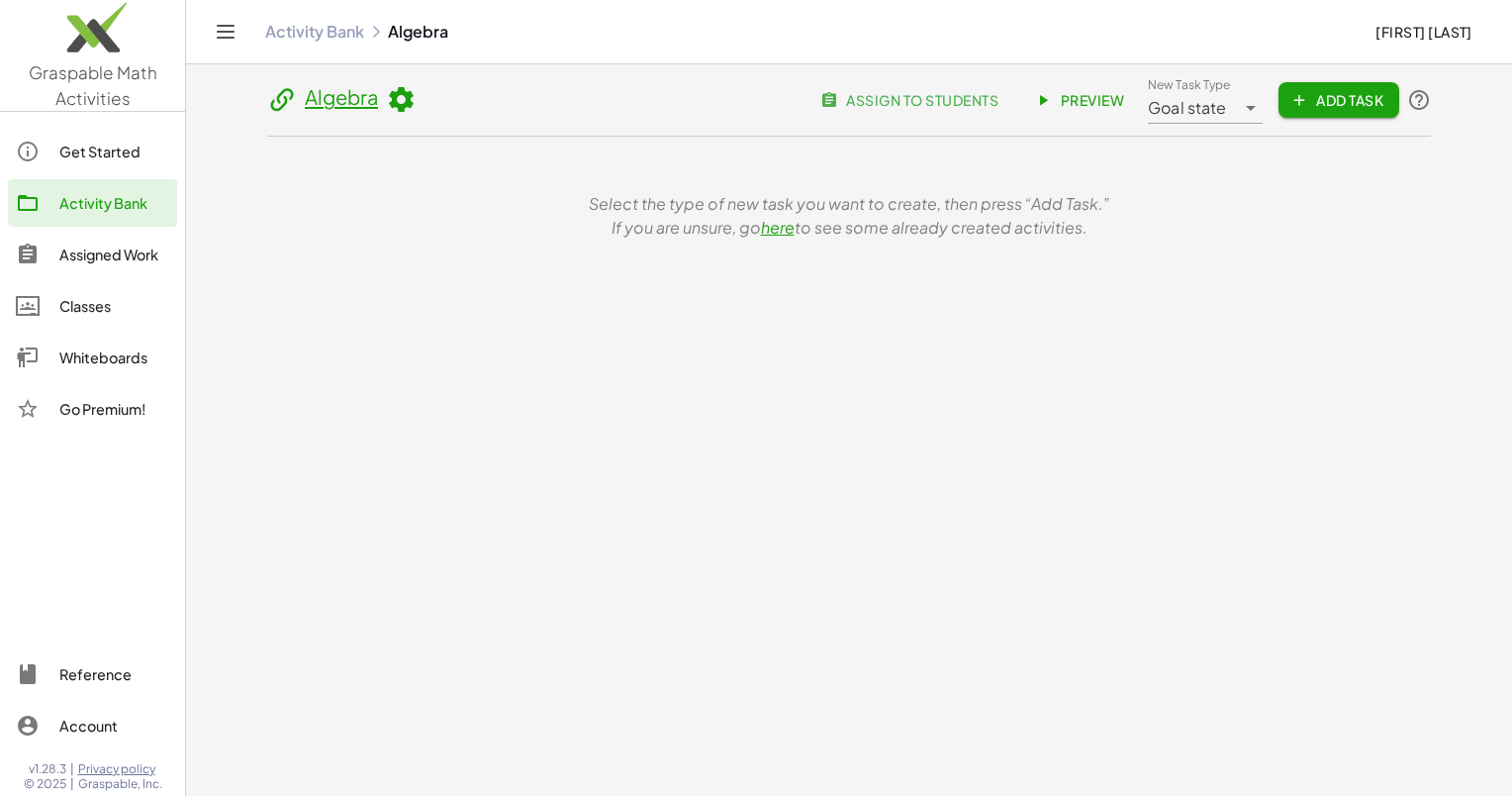click 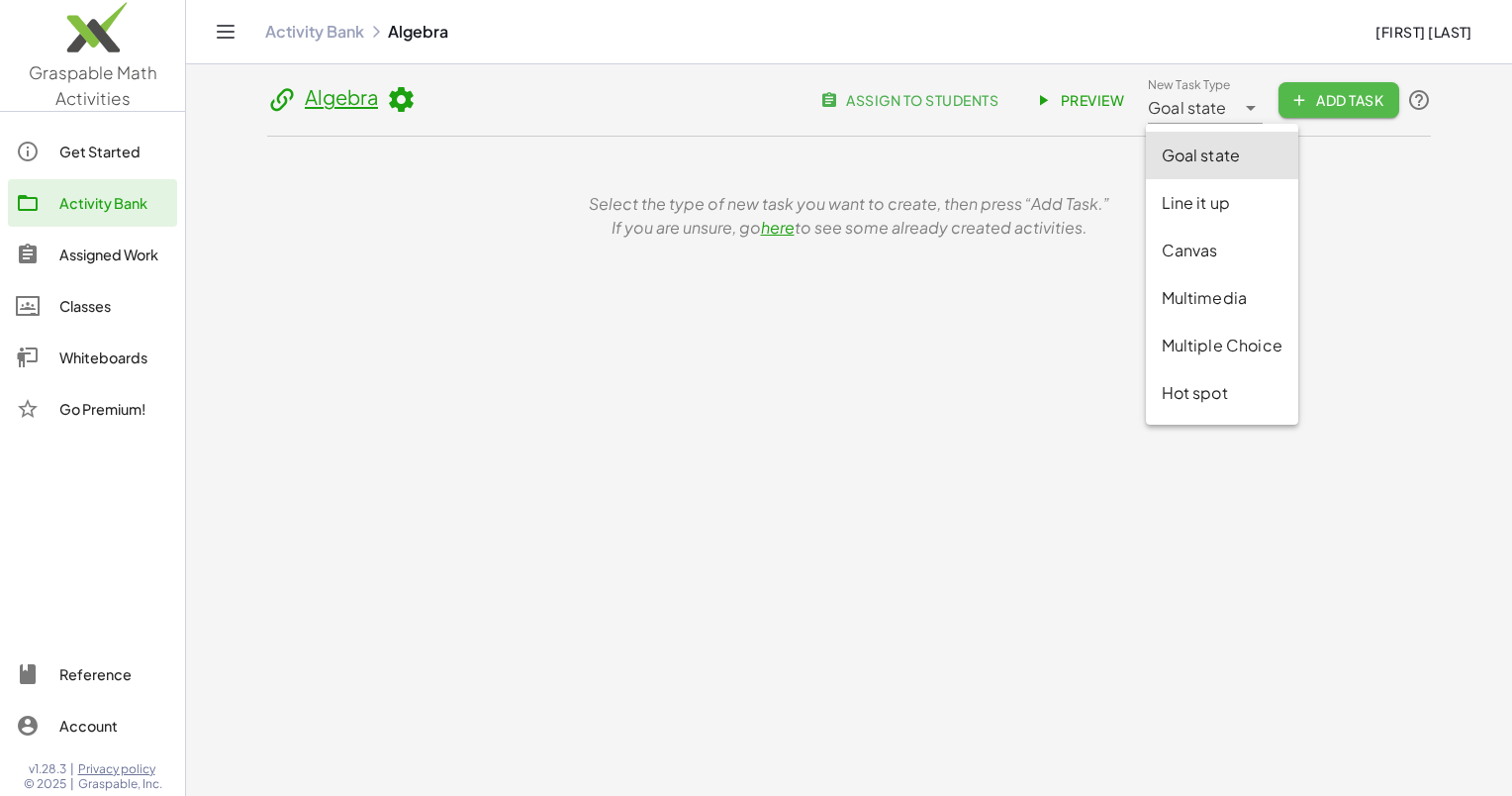 click on "Add Task" 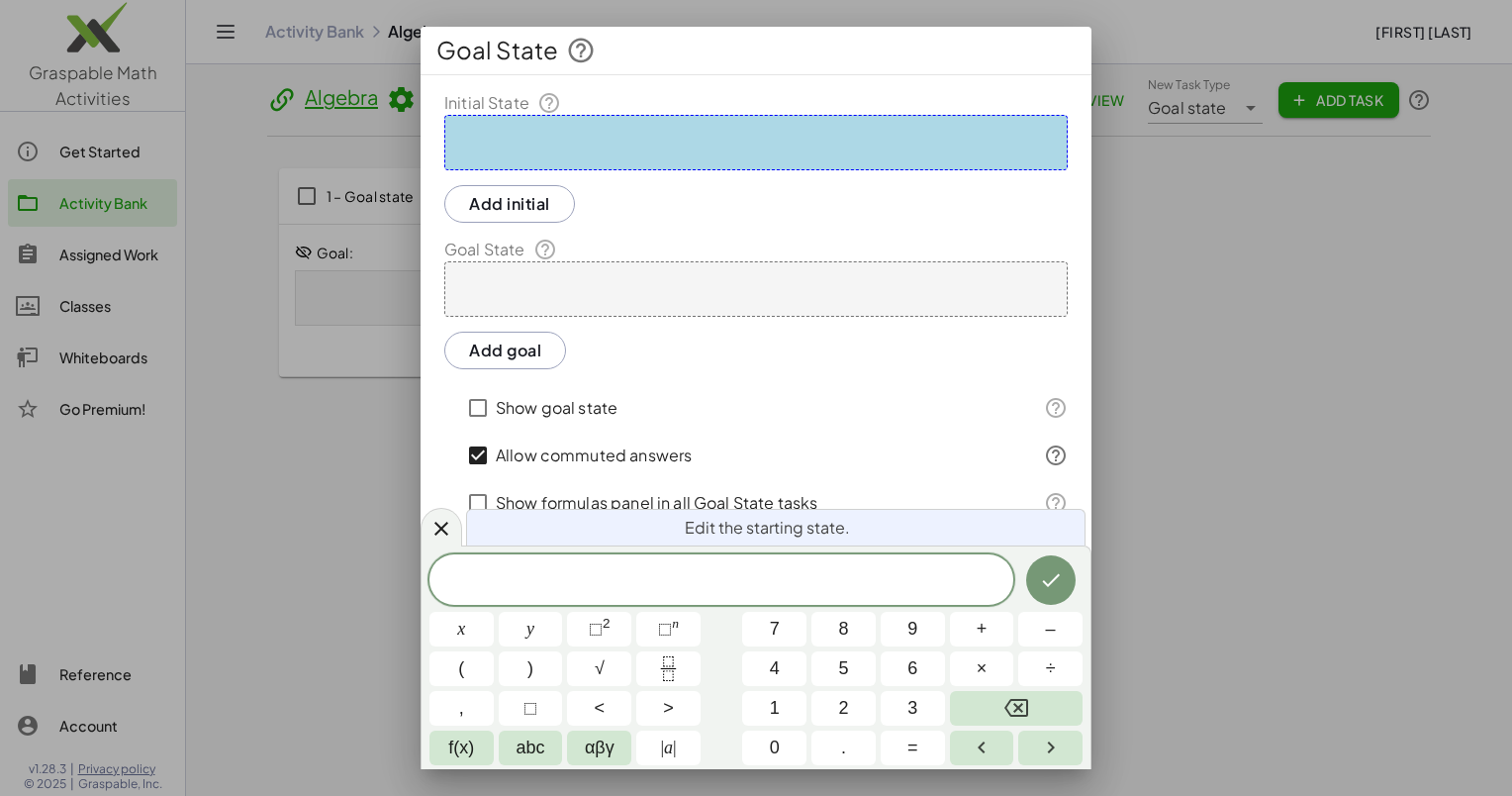 click at bounding box center (756, 143) 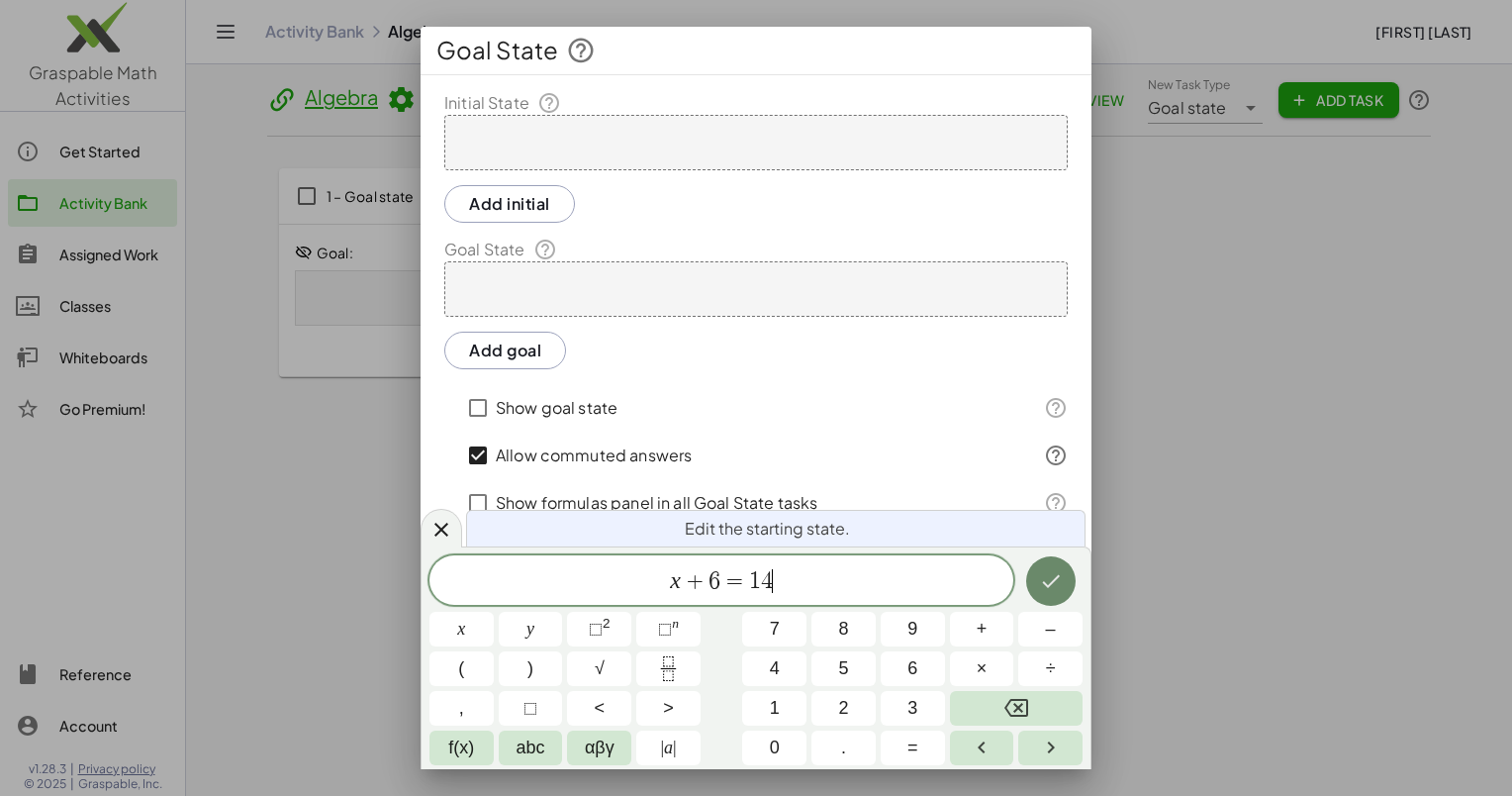 click 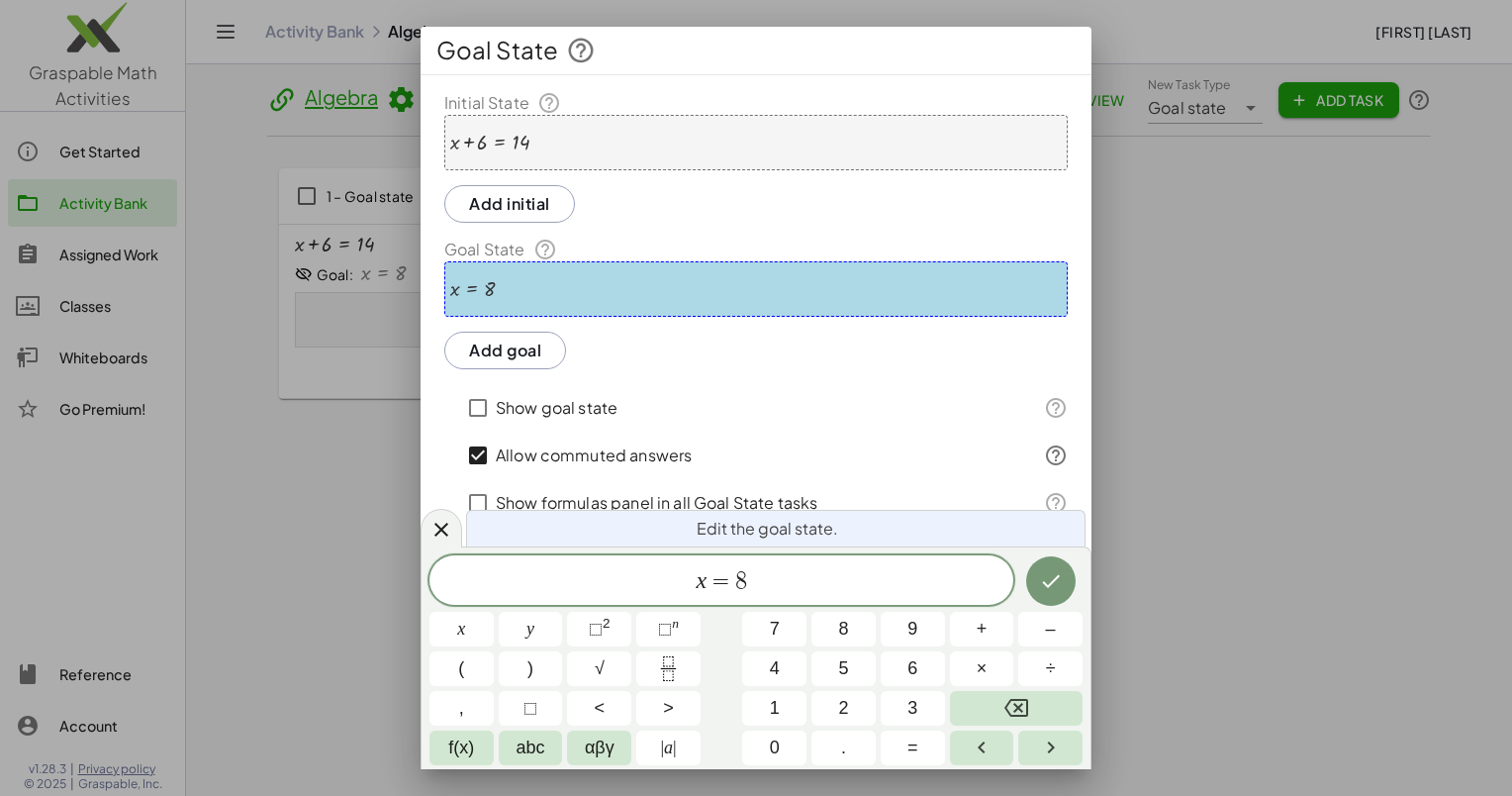 click on "+ x + 6 = 14" at bounding box center (756, 143) 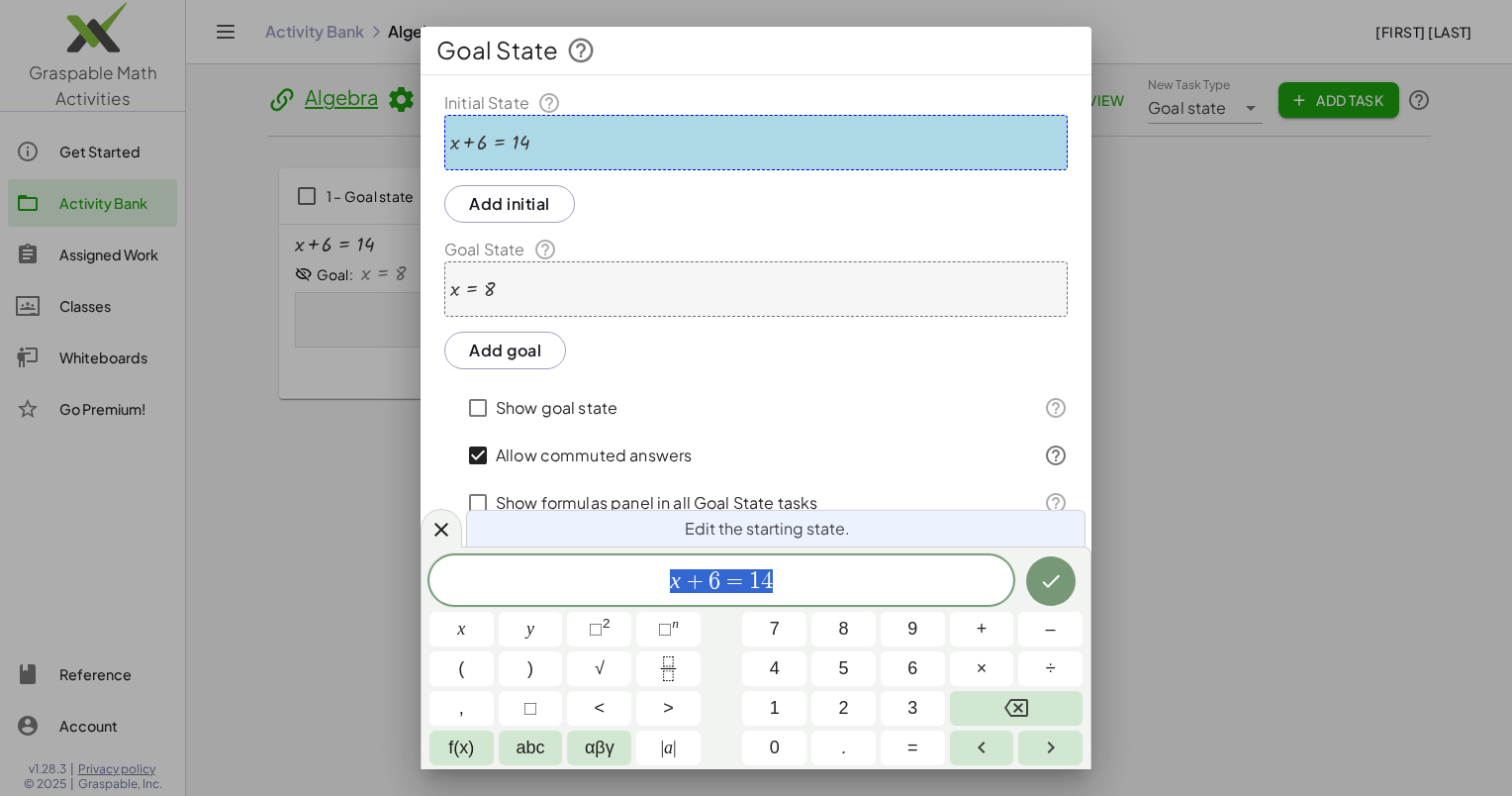 click on "+ x + 6 = 14" at bounding box center [756, 143] 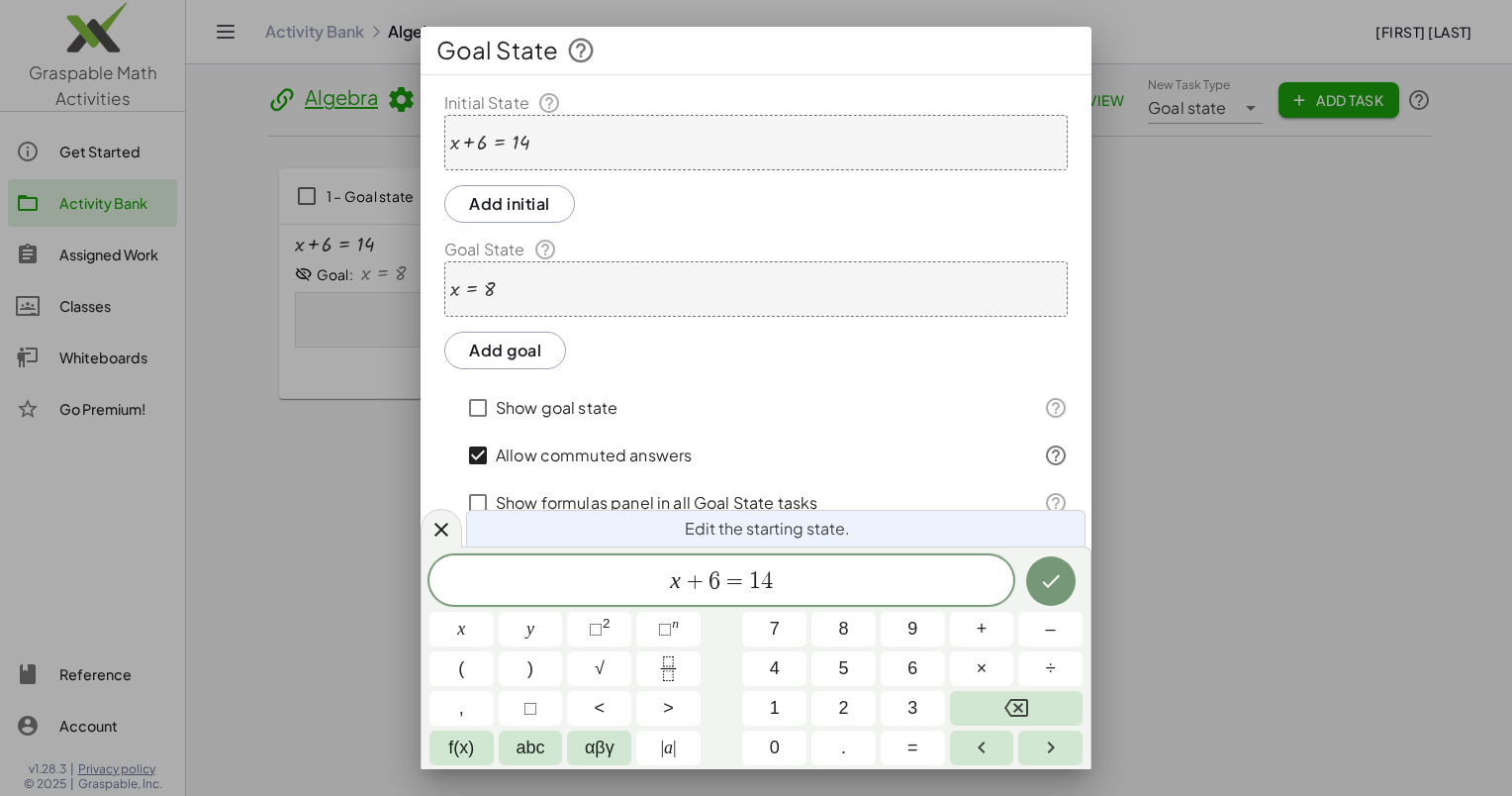 click on "+ x + 6 = 14" at bounding box center (756, 143) 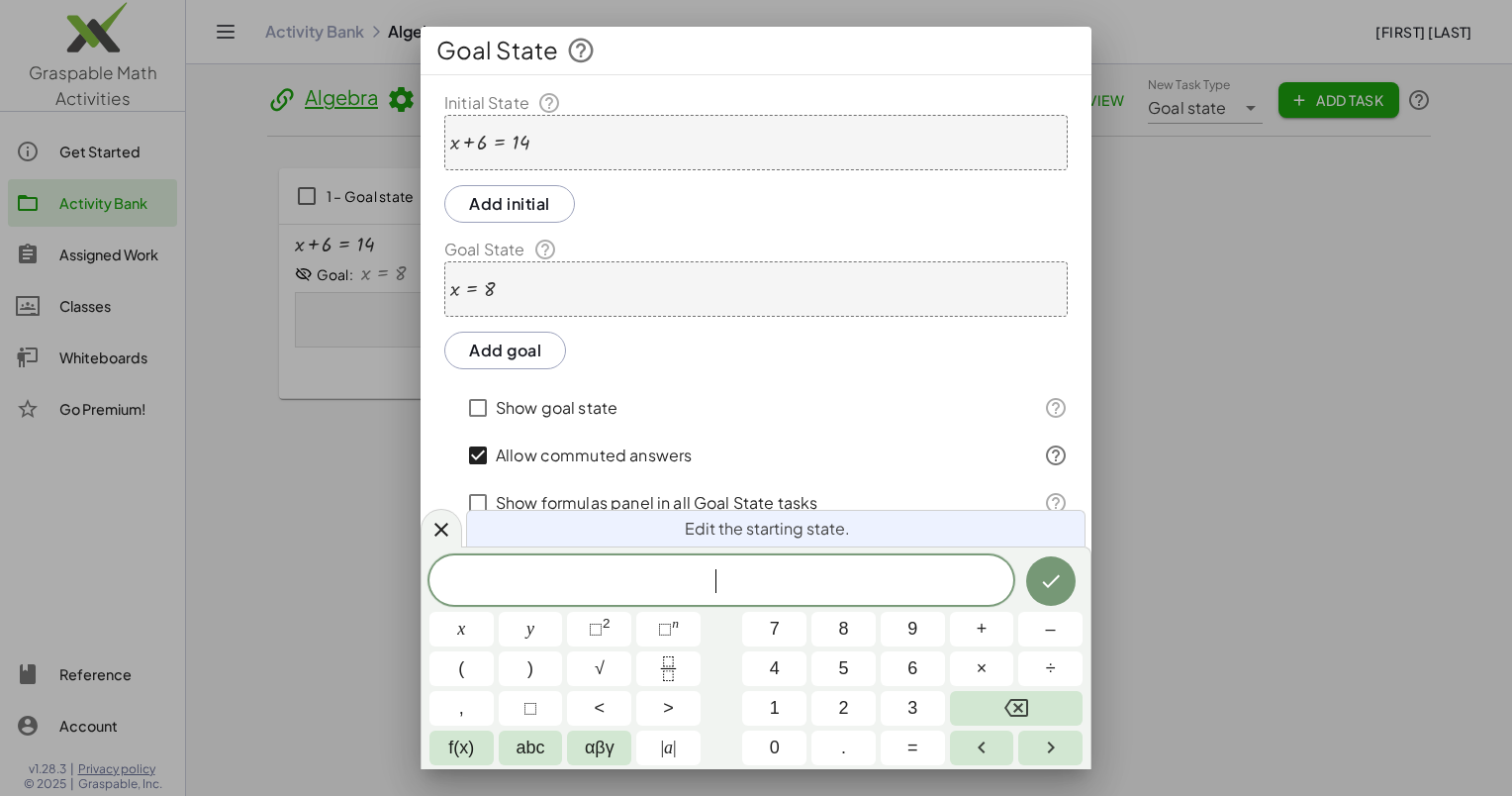 click on "+ x + 6 = 14" at bounding box center [756, 143] 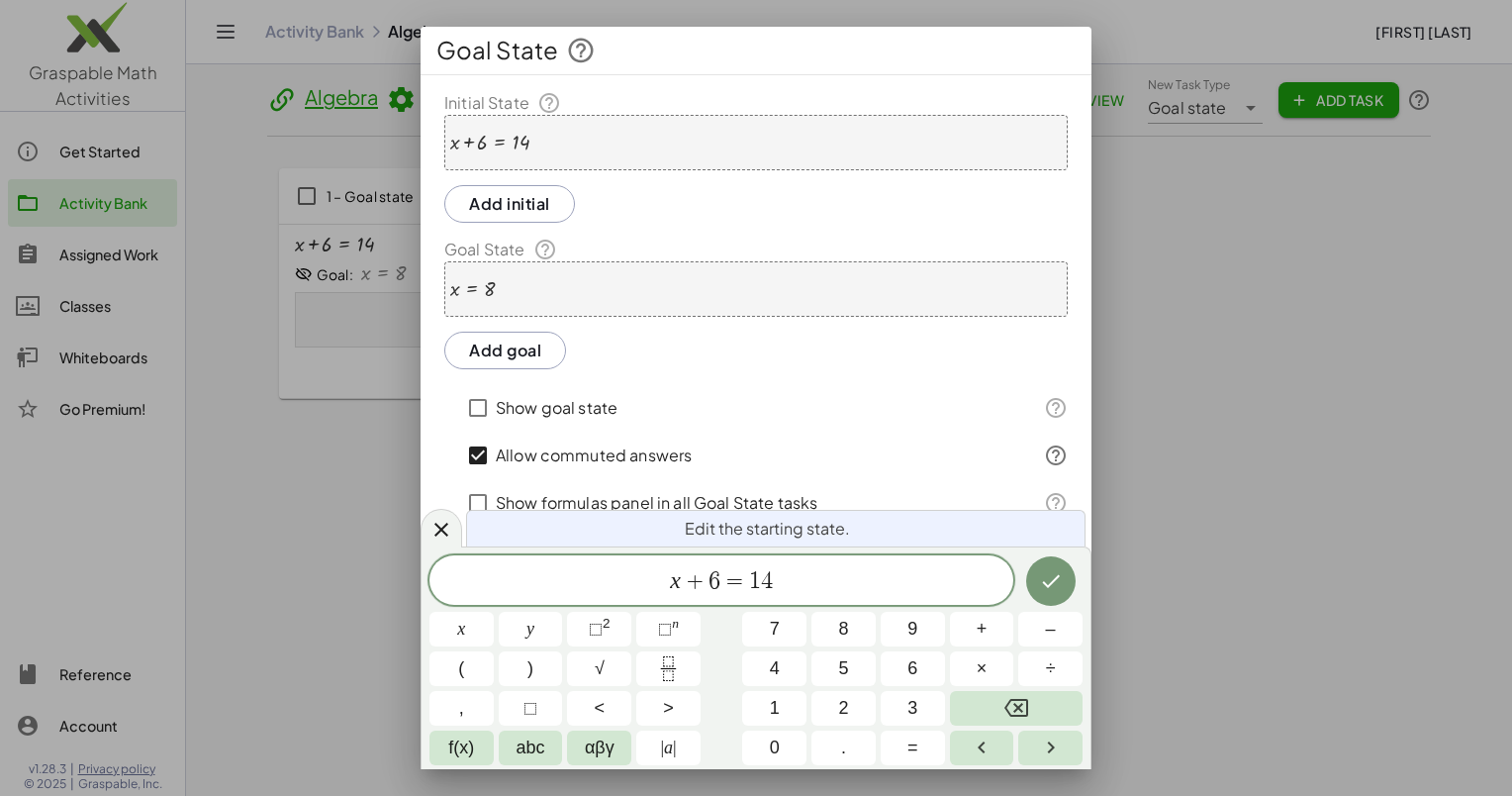 click 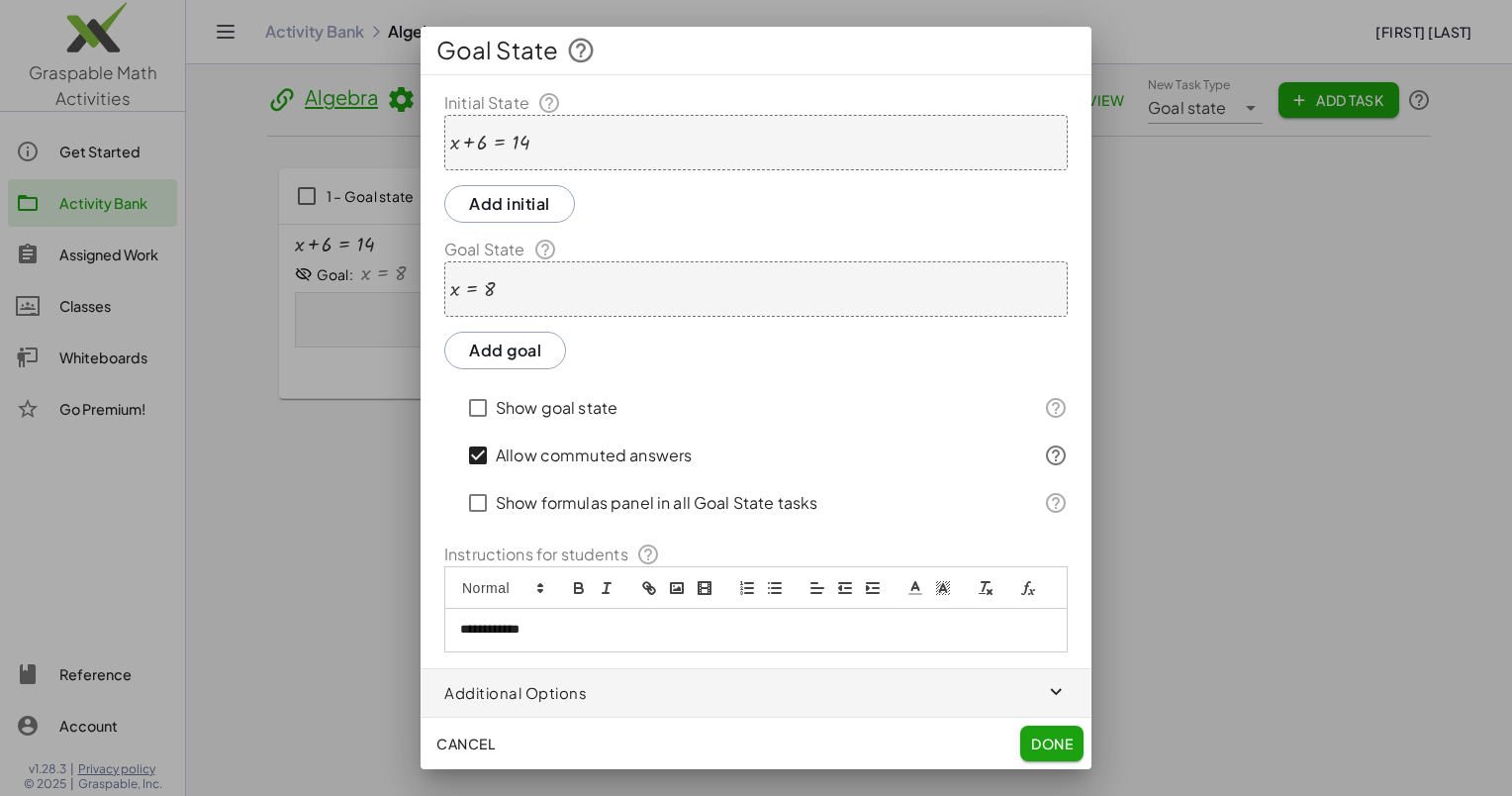 drag, startPoint x: 562, startPoint y: 136, endPoint x: 480, endPoint y: 139, distance: 82.0549 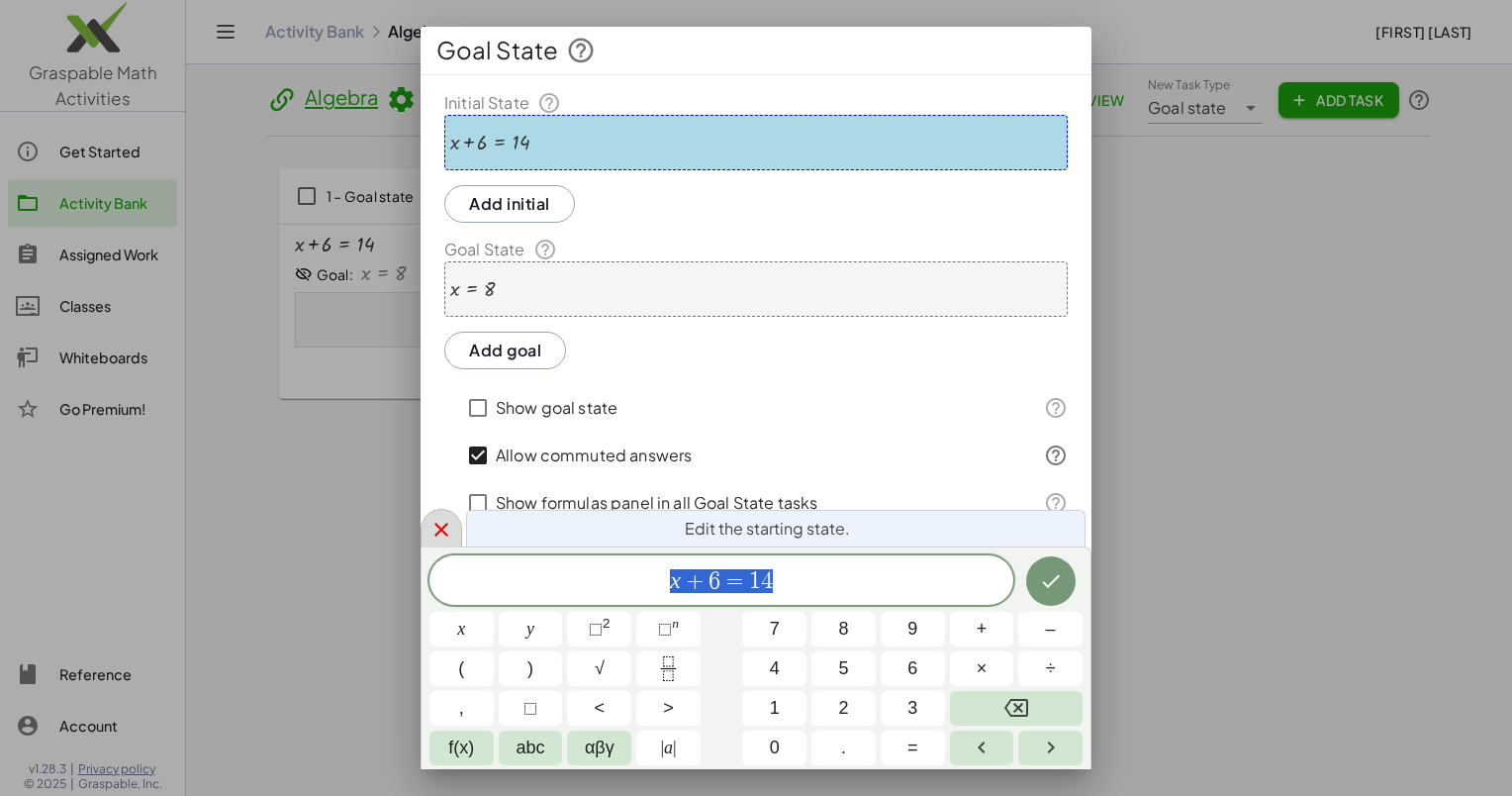 click 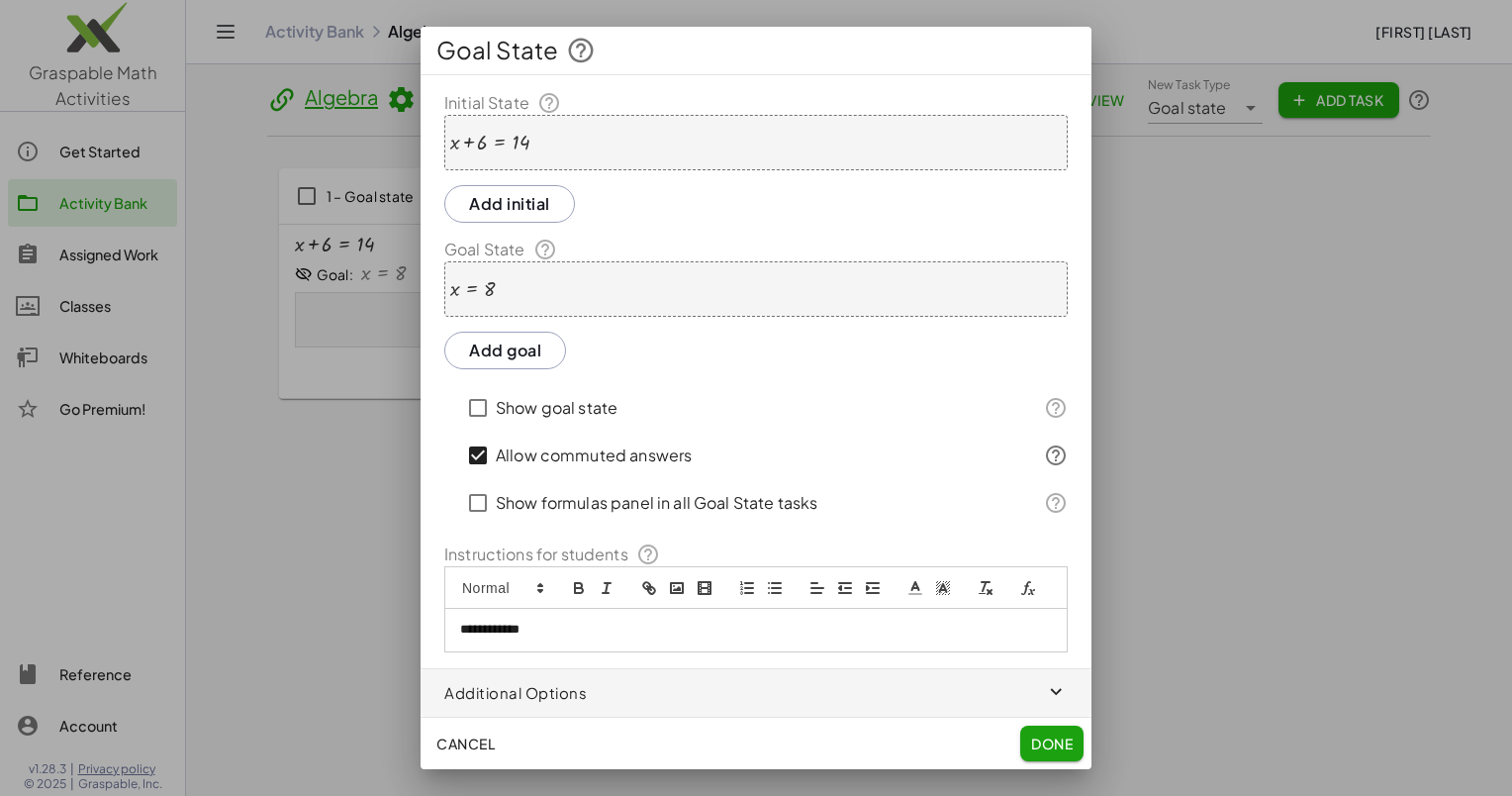 click on "**********" at bounding box center (756, 630) 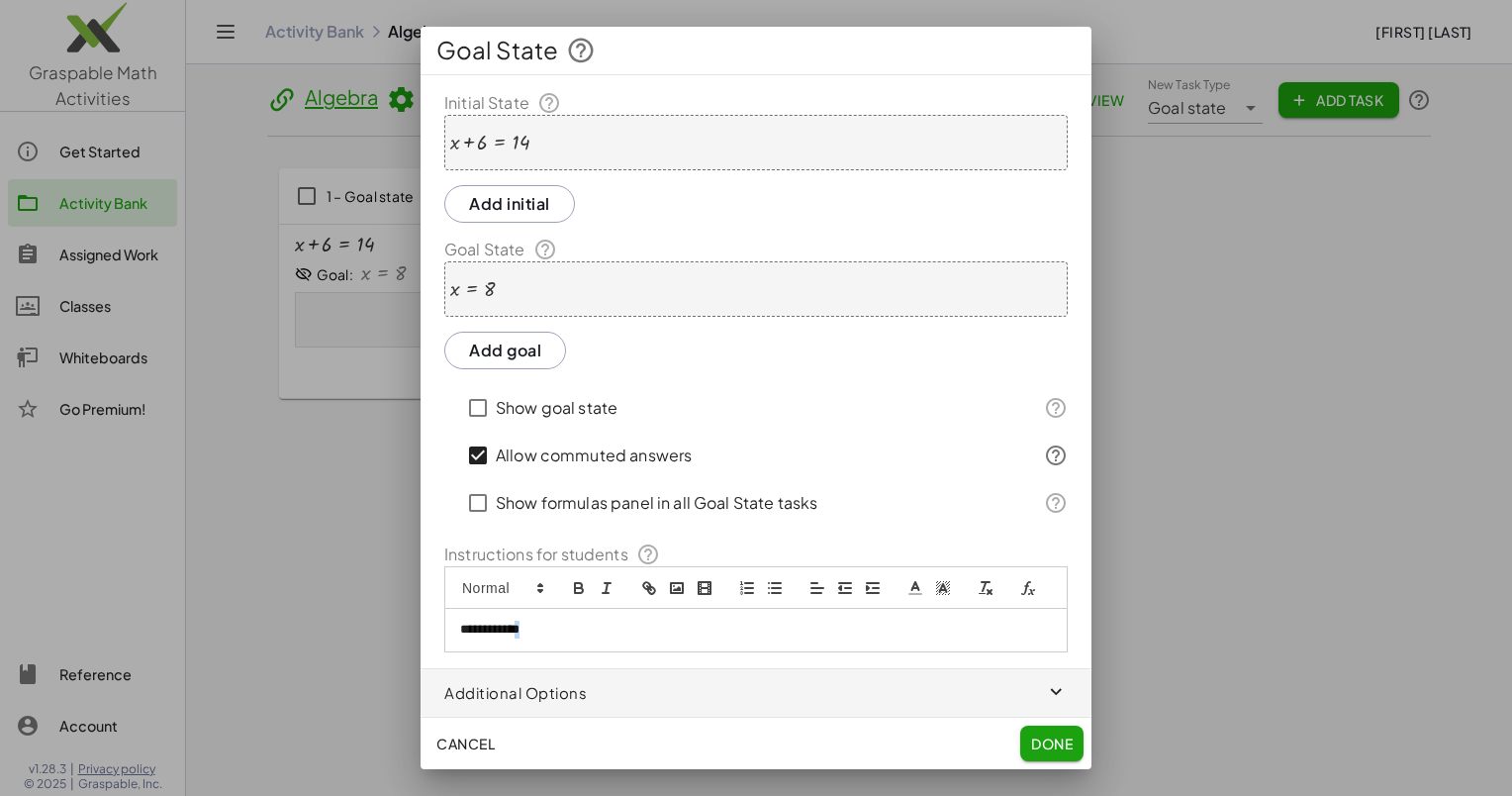 drag, startPoint x: 546, startPoint y: 629, endPoint x: 566, endPoint y: 627, distance: 20.09975 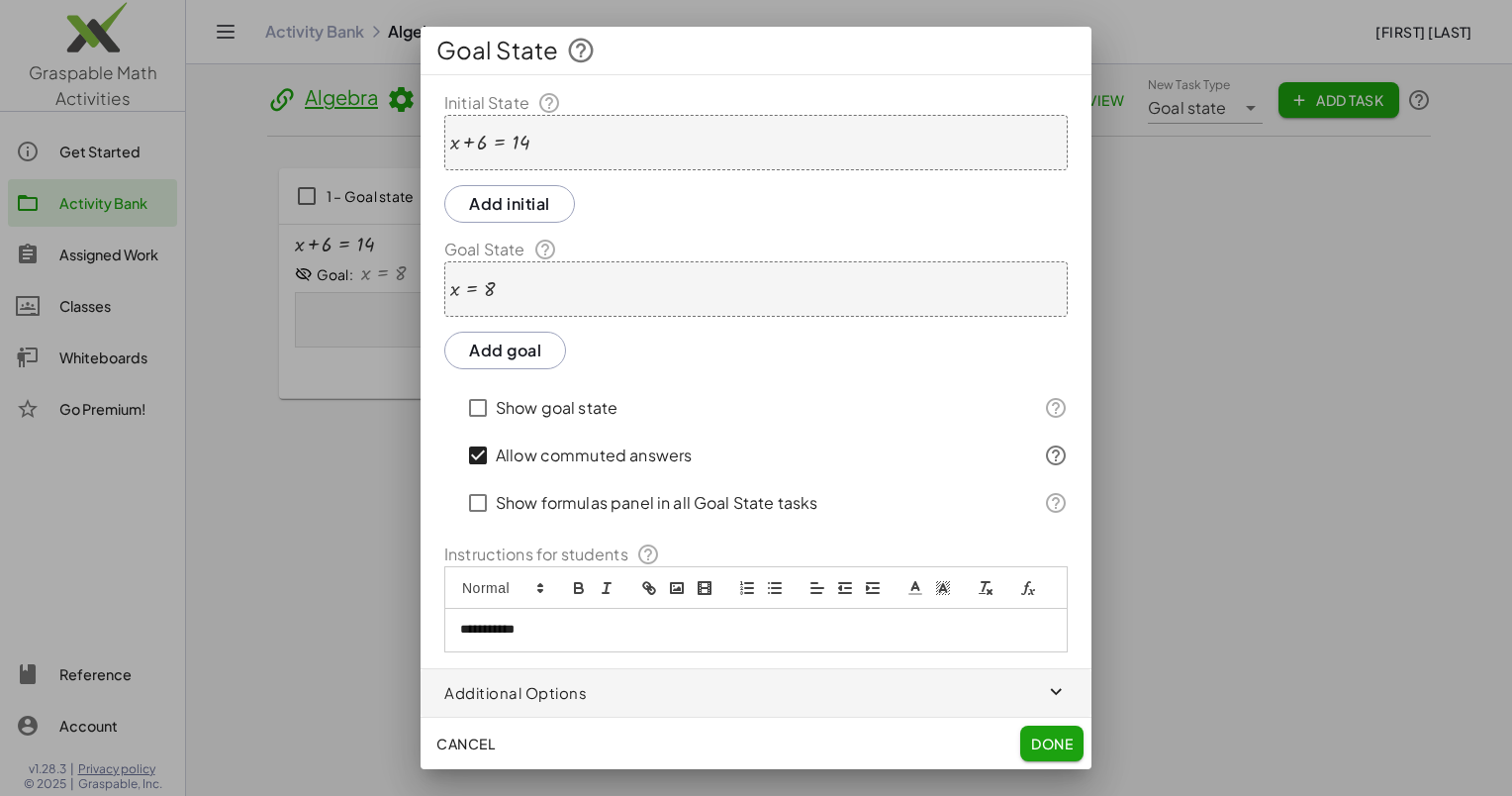 type 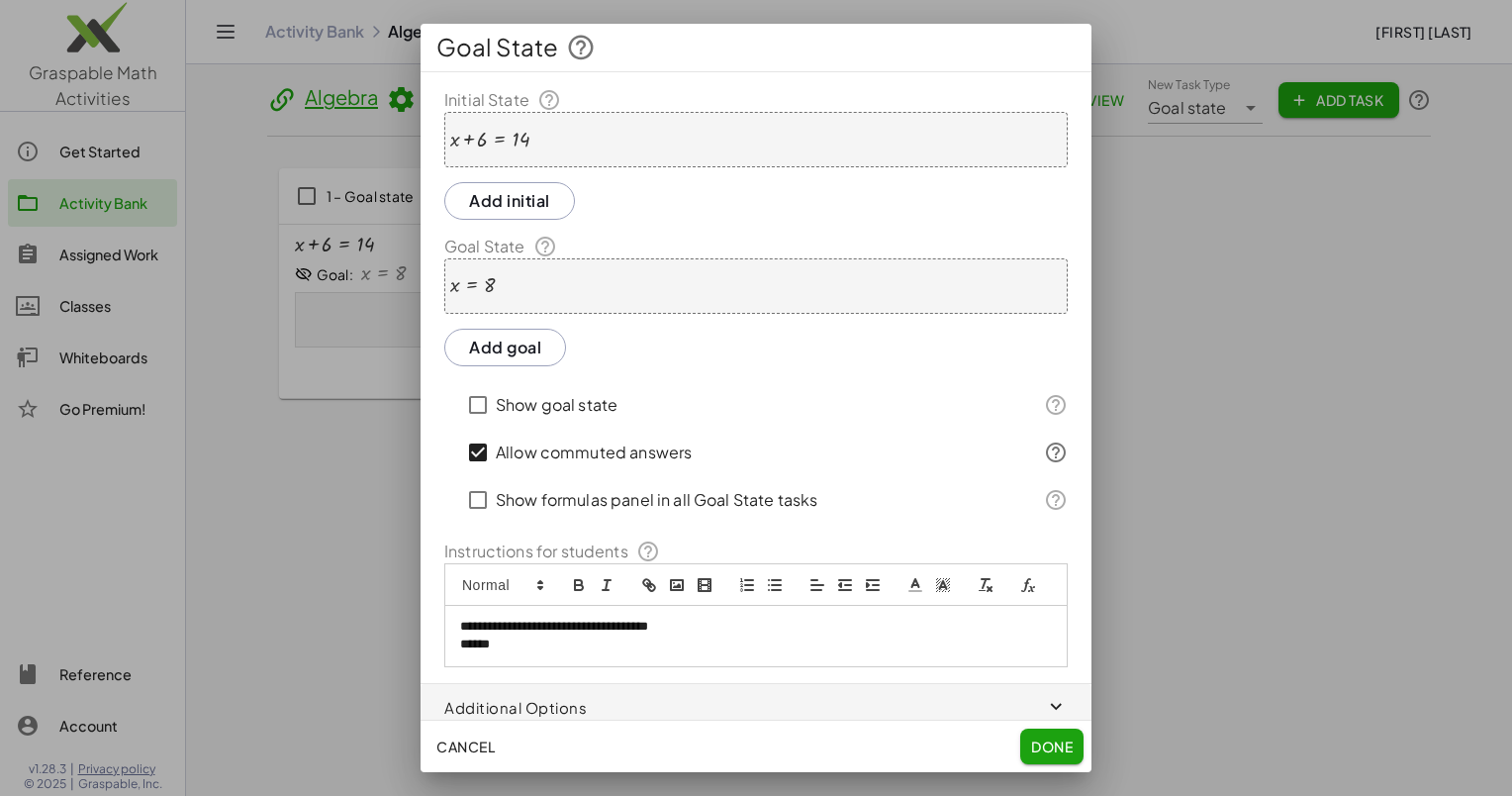click on "+ x + 6 = 14" at bounding box center (756, 140) 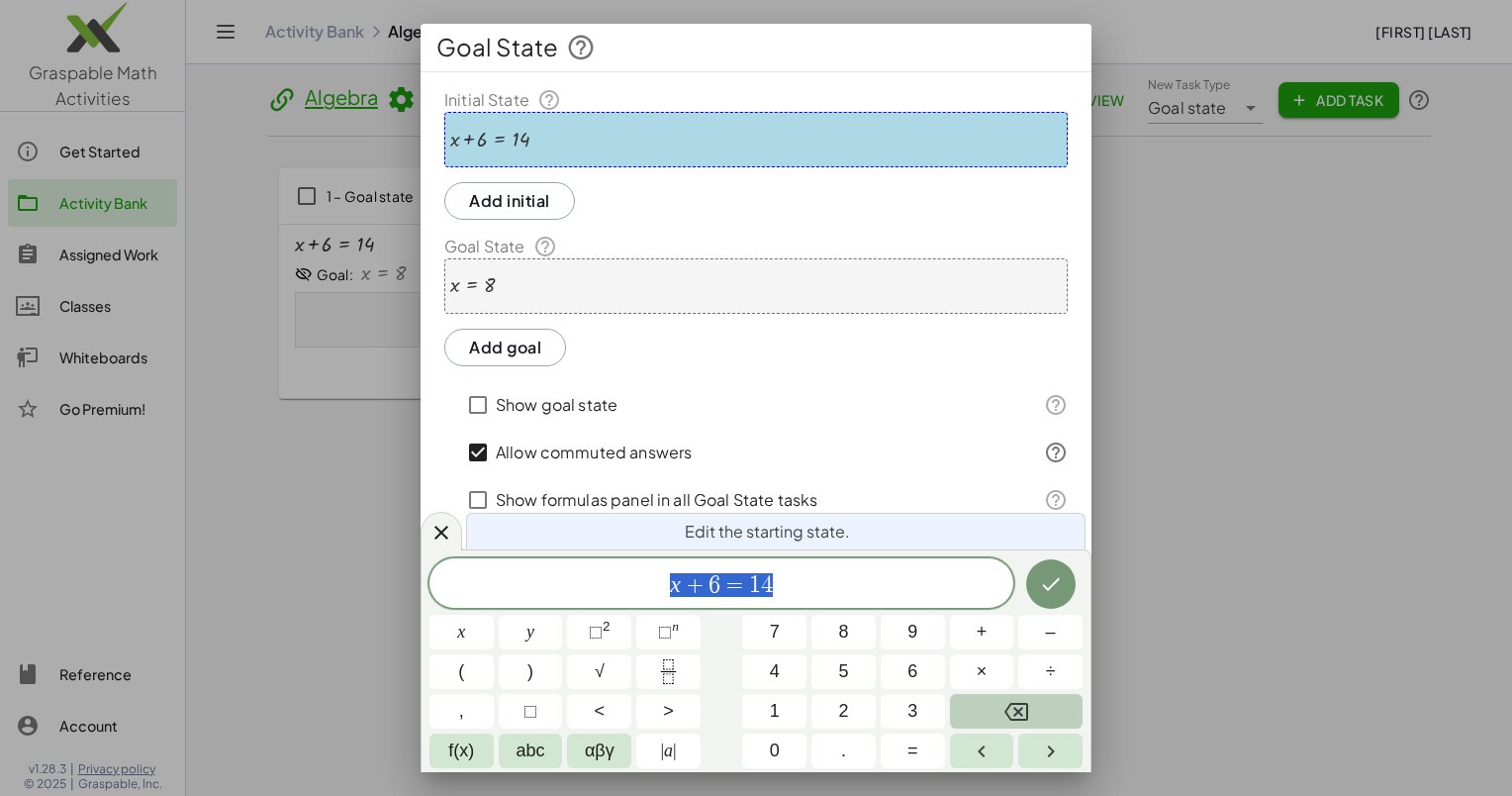 click 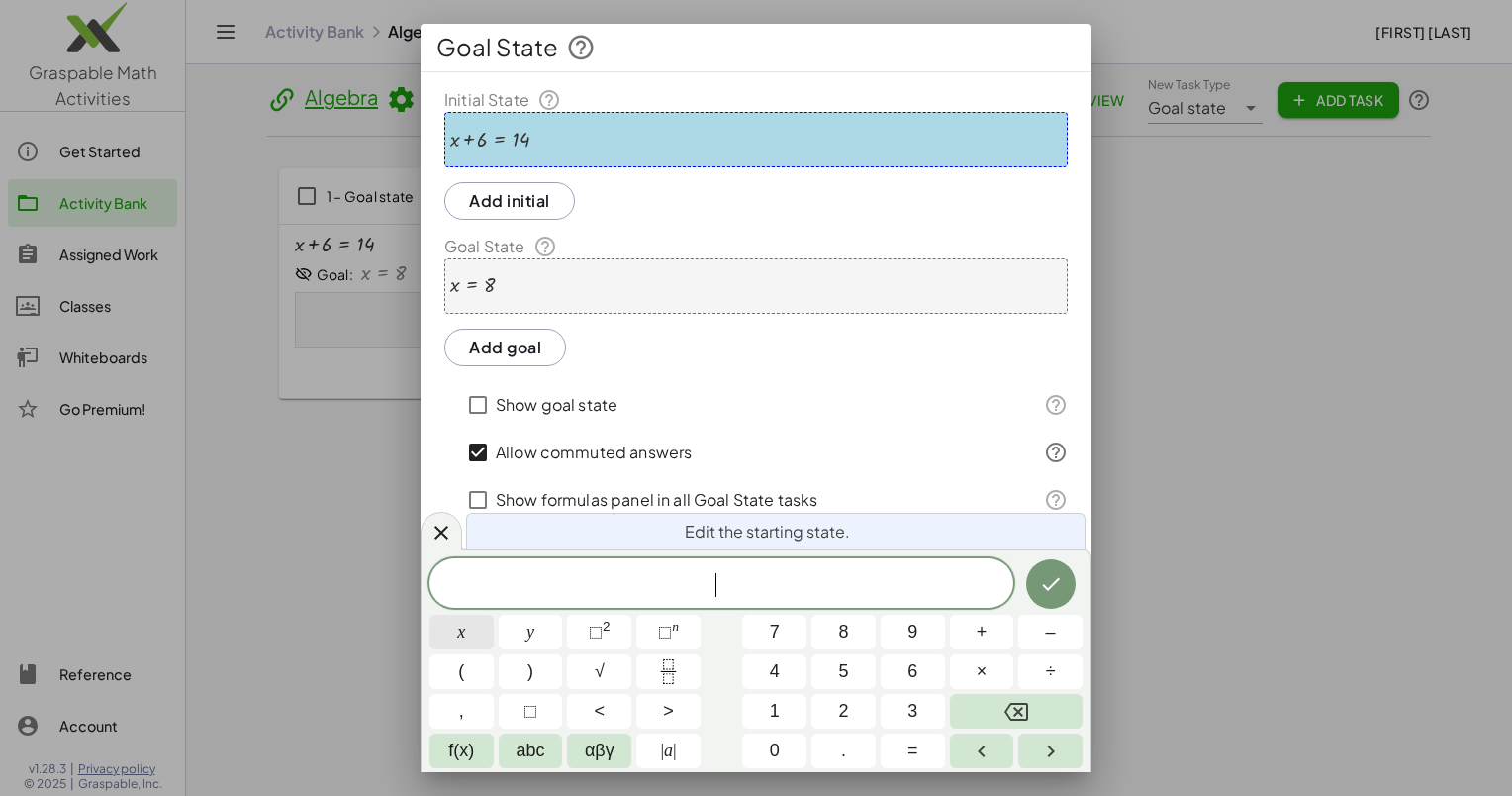 click on "x" at bounding box center (461, 632) 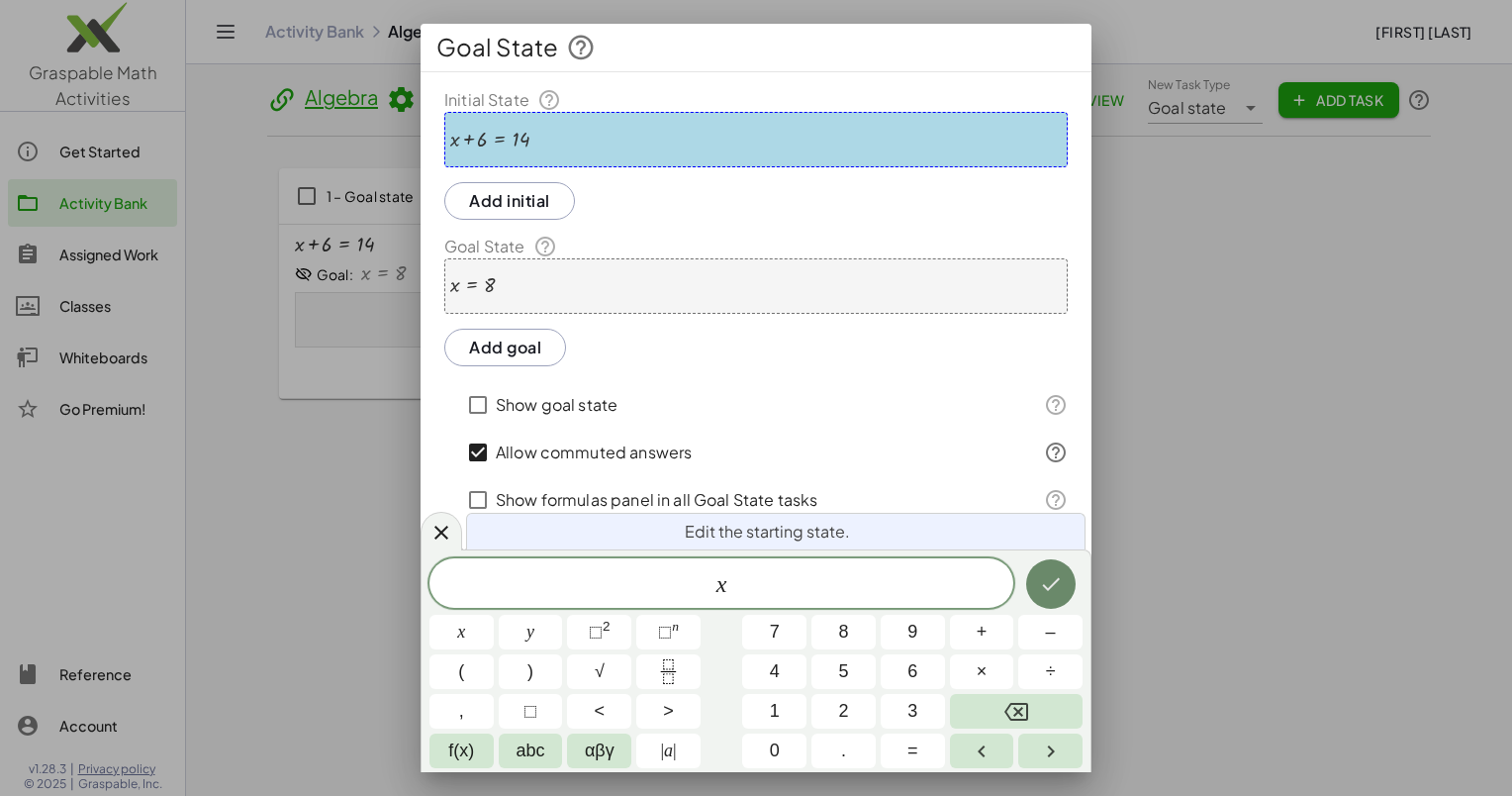 click 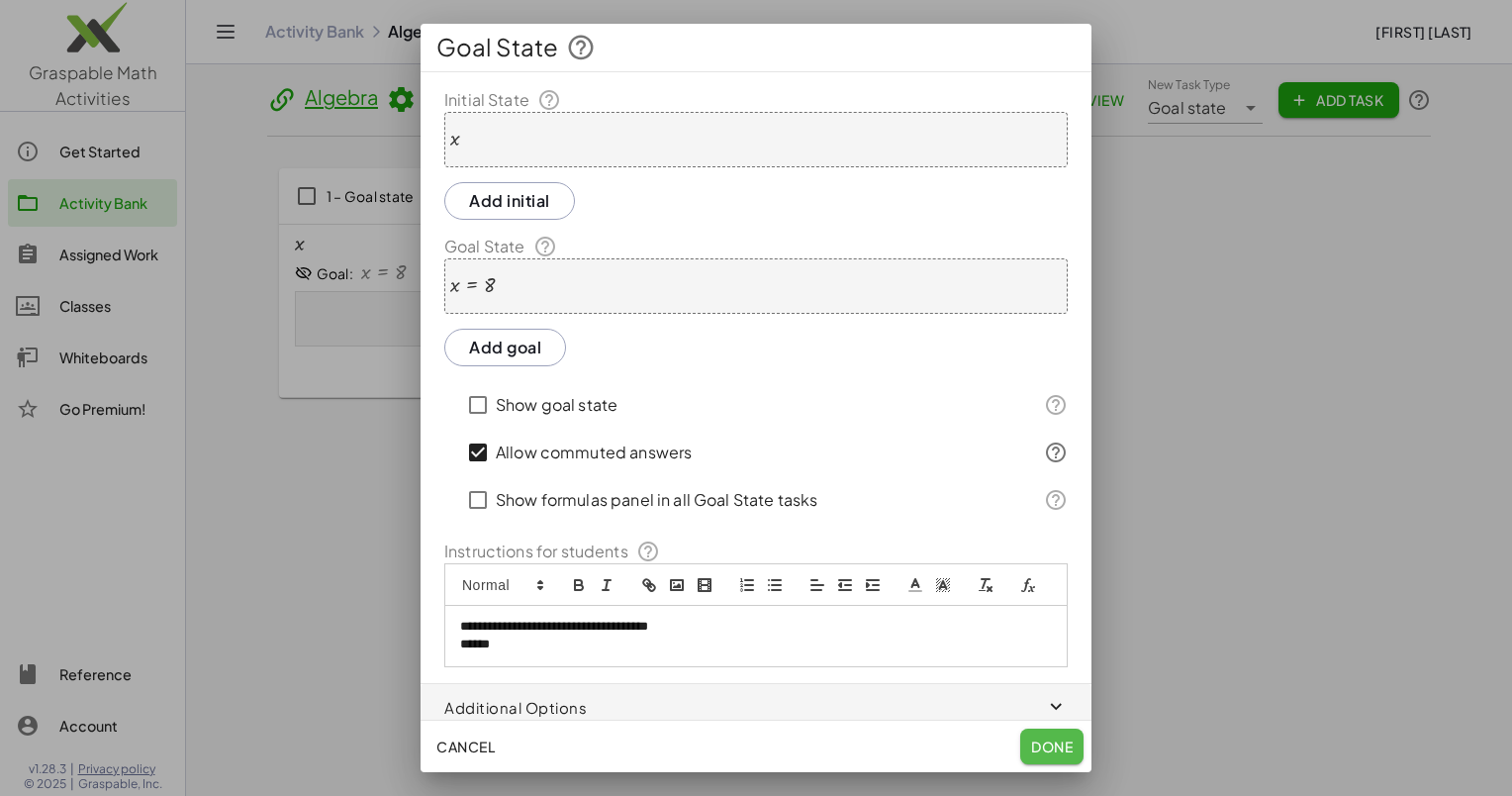 click on "Done" 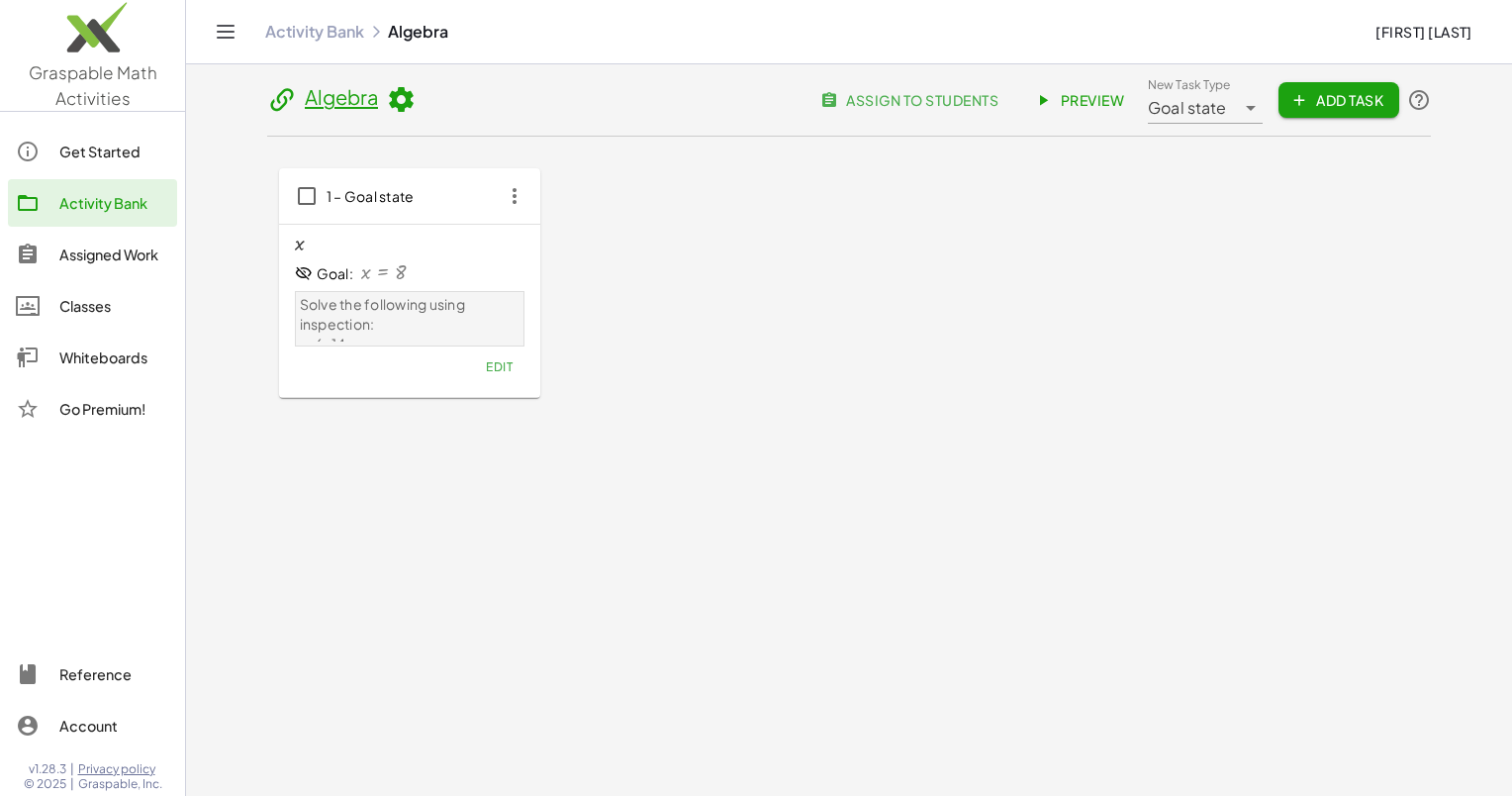 click on "1 – Goal state" 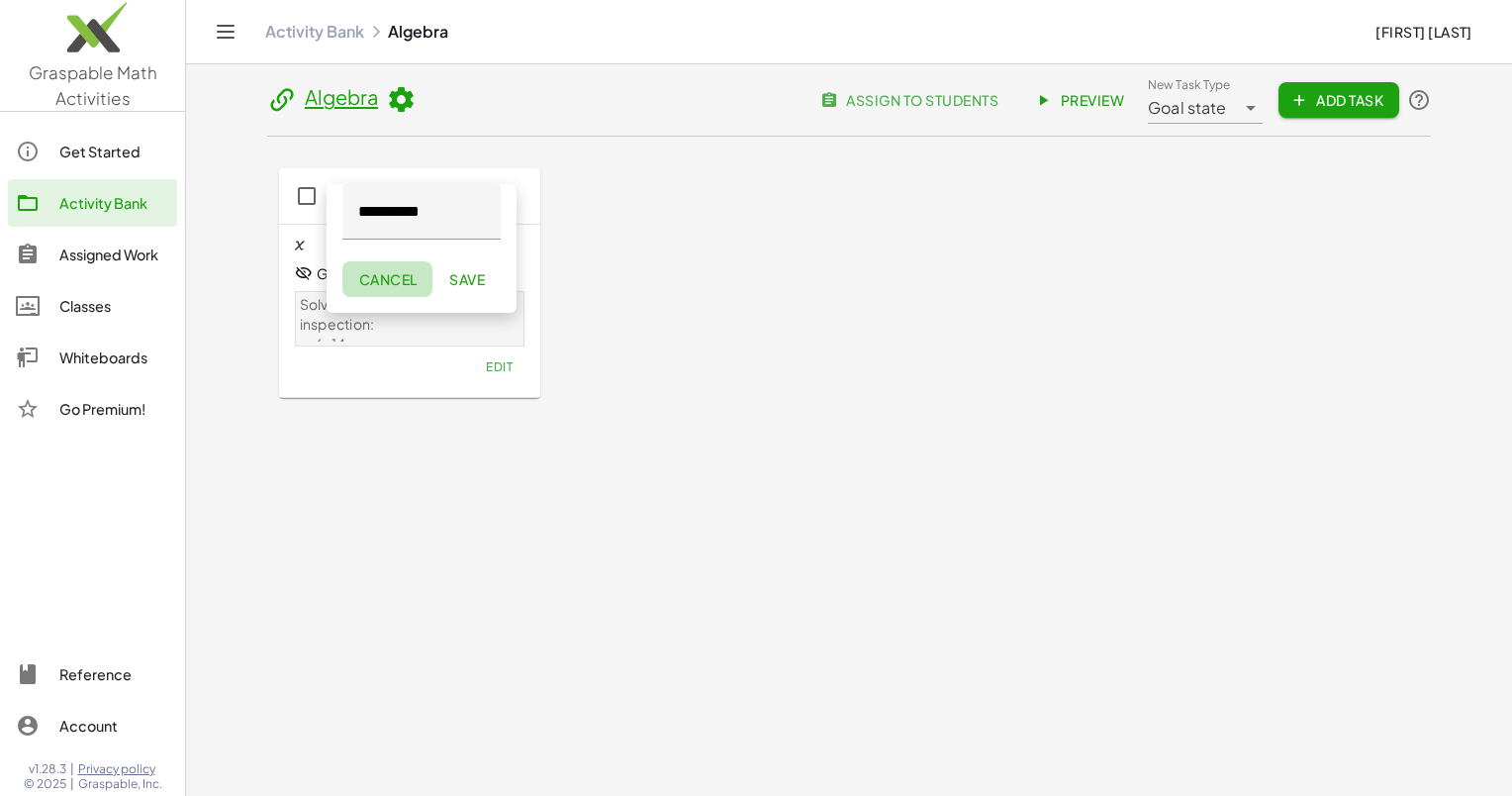 click on "Cancel" 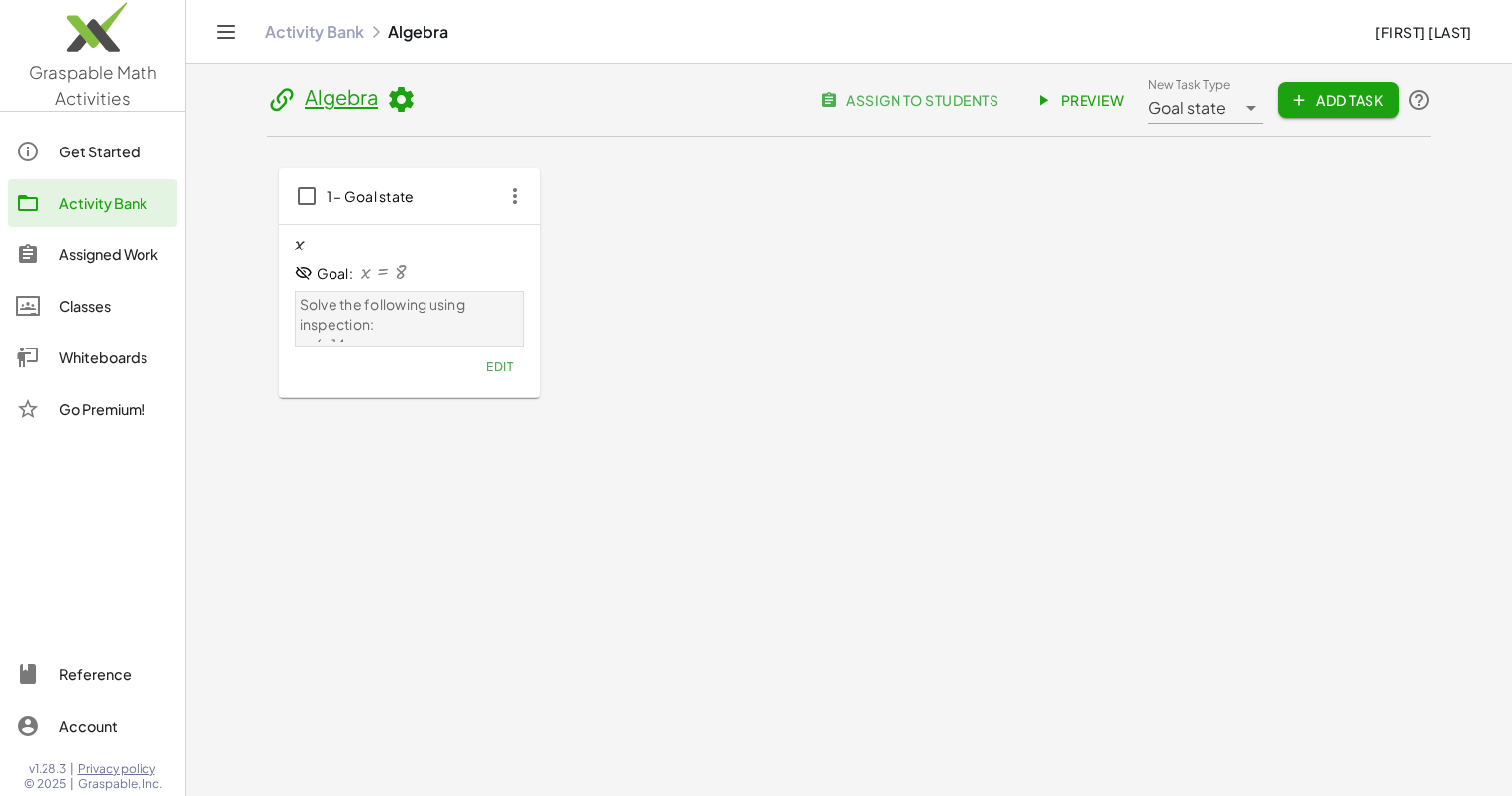 click on "Preview" 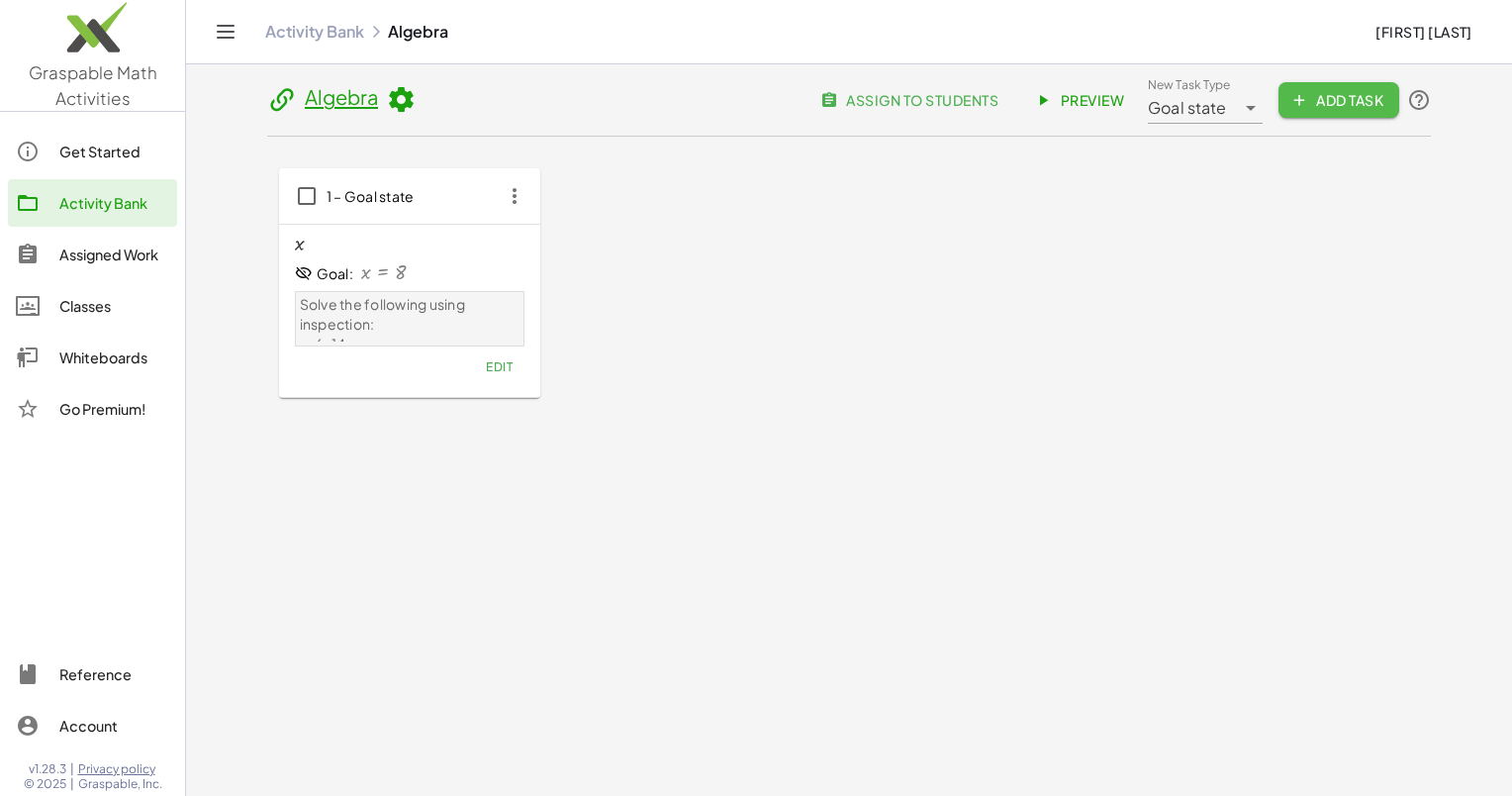 click on "Add Task" 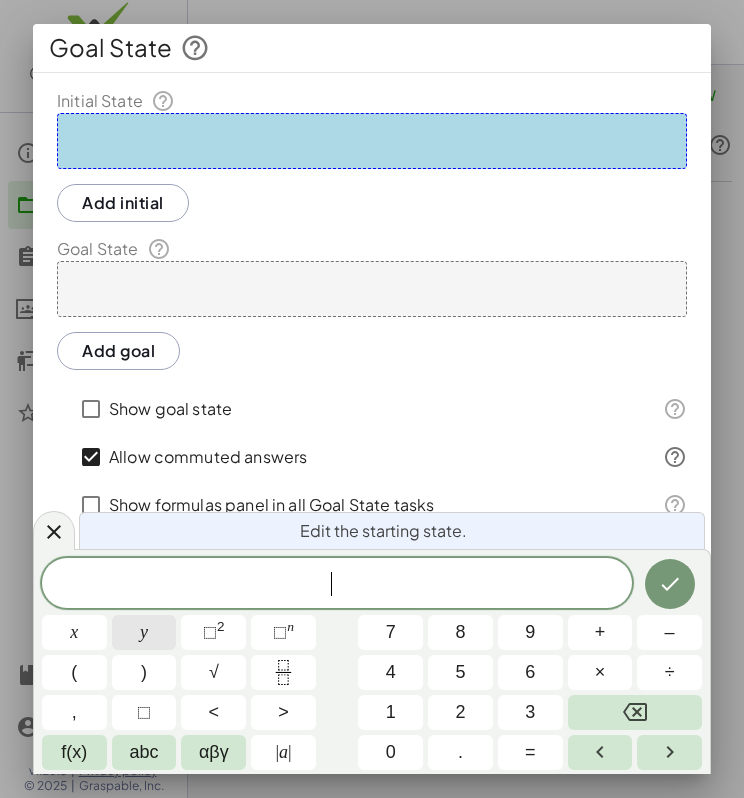 click on "y" at bounding box center [144, 632] 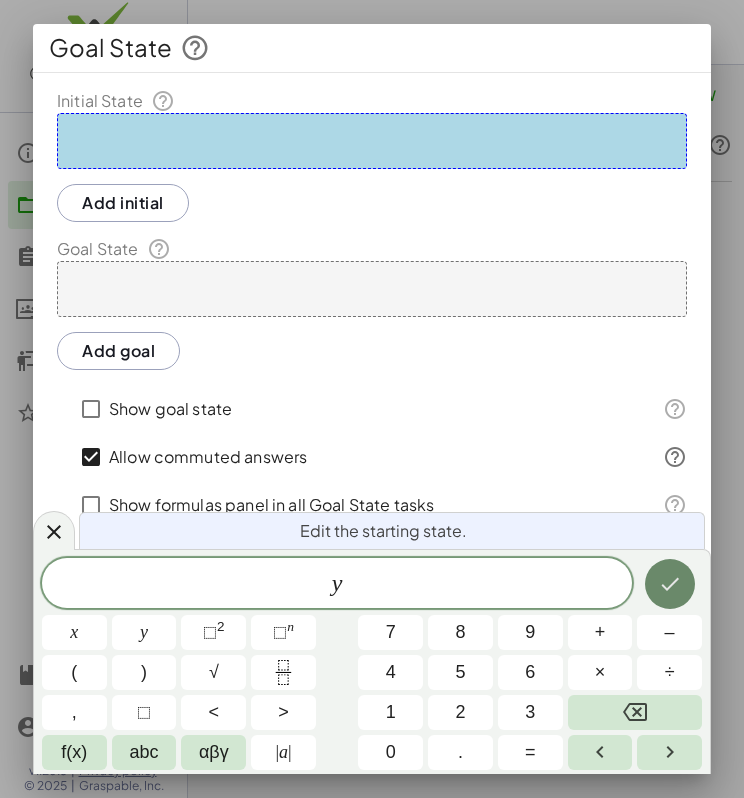 click at bounding box center [670, 584] 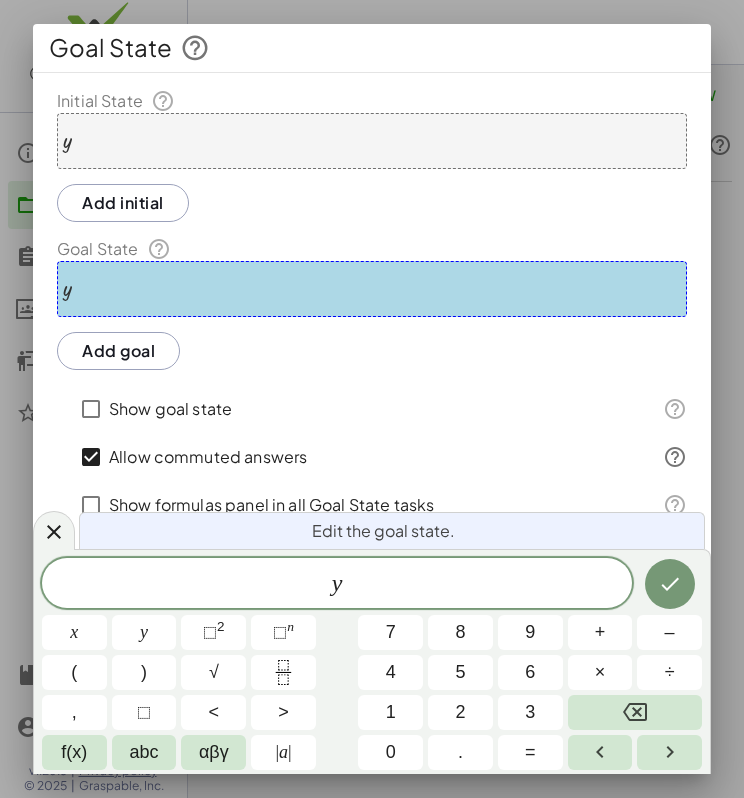 click on "y" at bounding box center [372, 289] 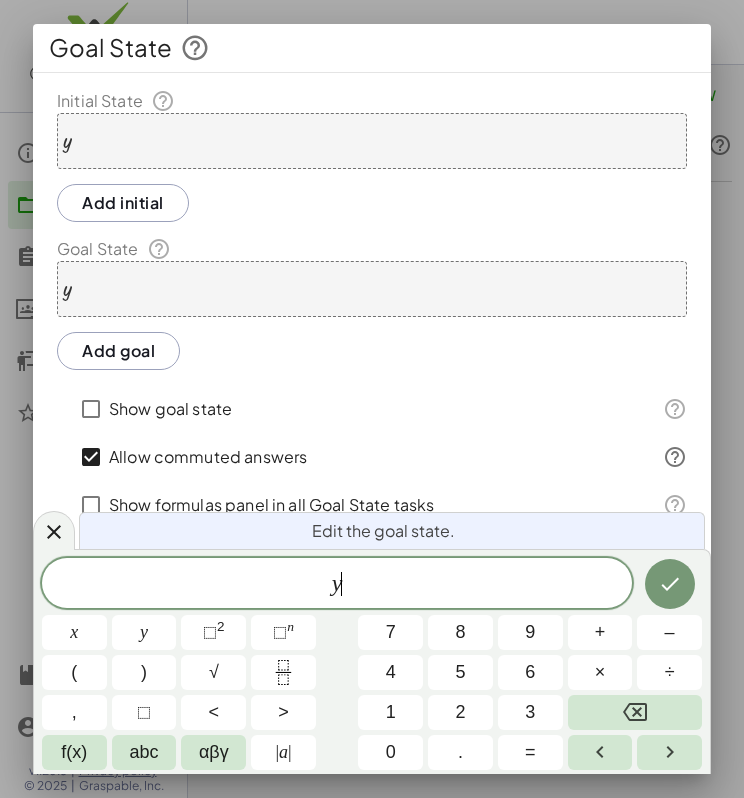 click on "y ​" at bounding box center (337, 584) 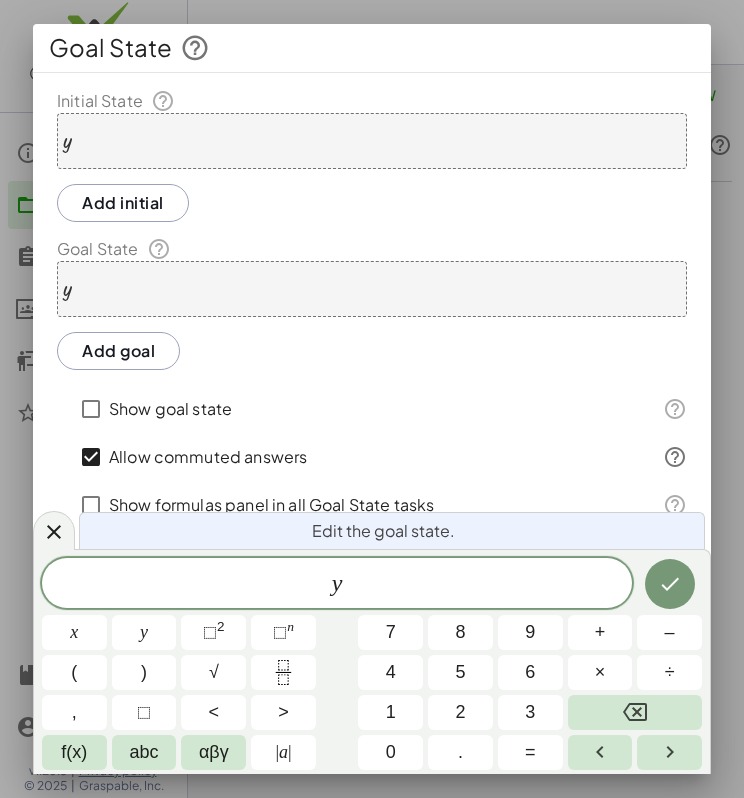 click on "y" at bounding box center (372, 141) 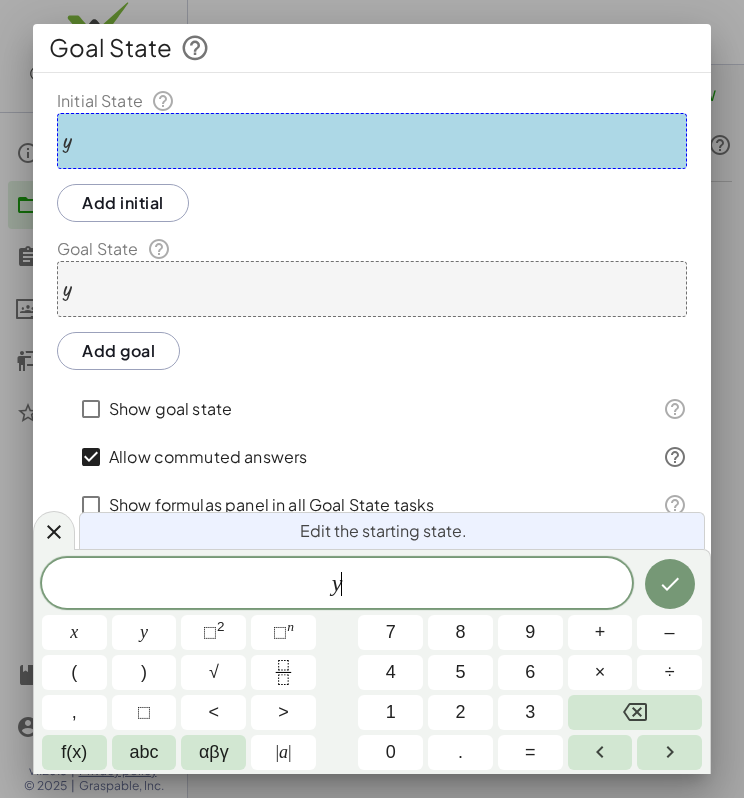 click on "y ​" at bounding box center (337, 584) 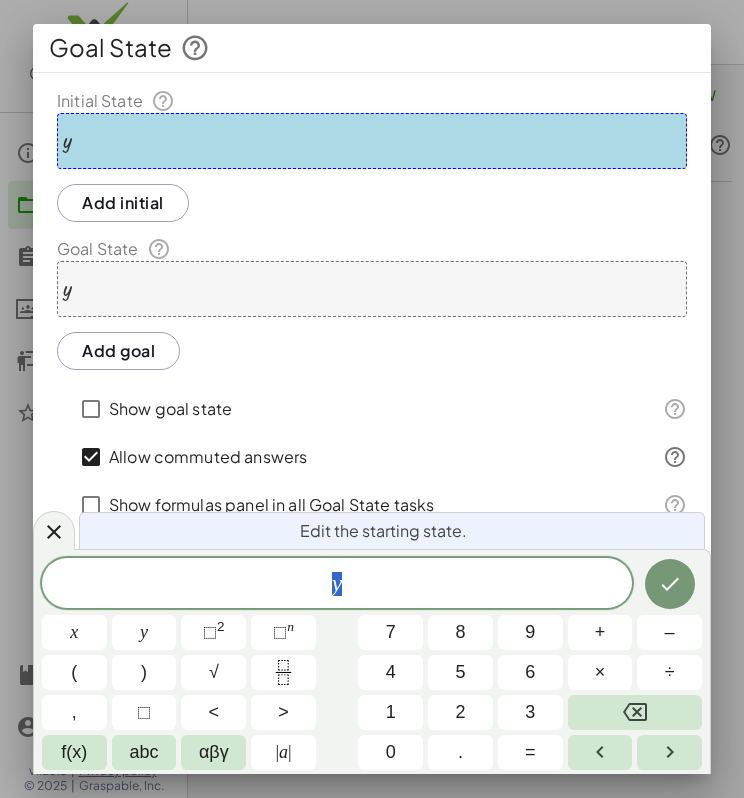 drag, startPoint x: 370, startPoint y: 580, endPoint x: 292, endPoint y: 587, distance: 78.31347 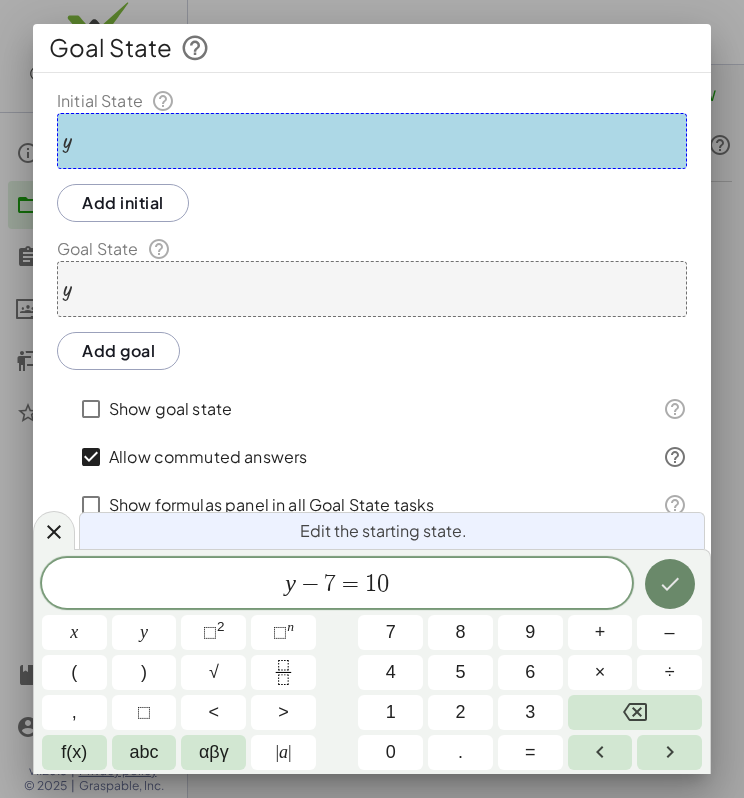 click 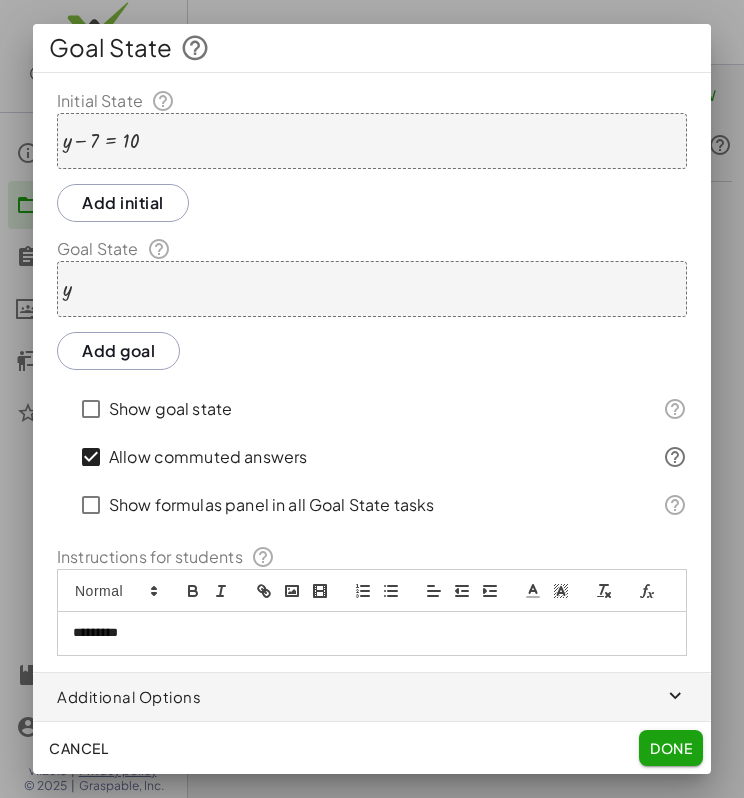 click on "y" at bounding box center [372, 289] 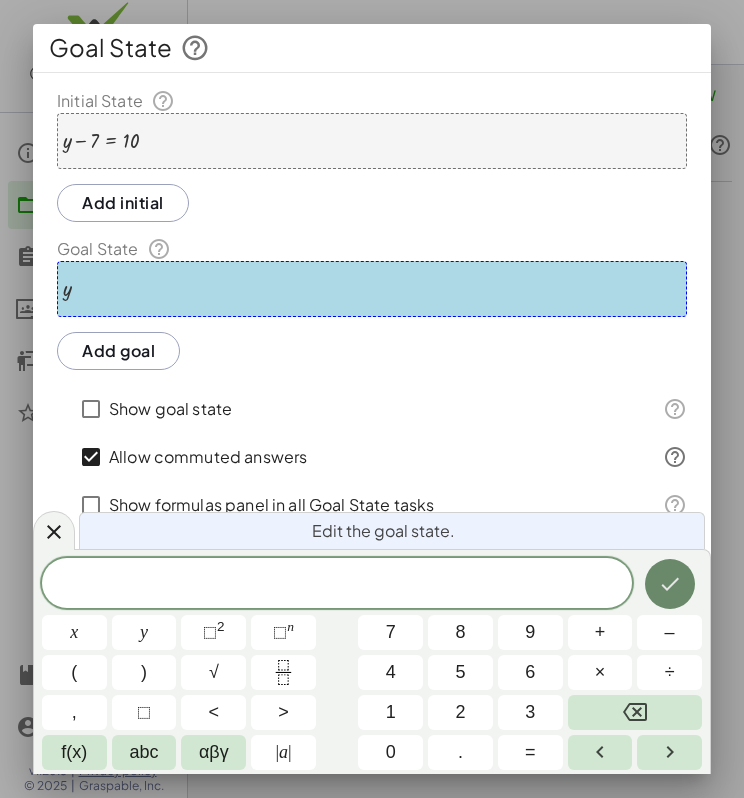 click at bounding box center [670, 584] 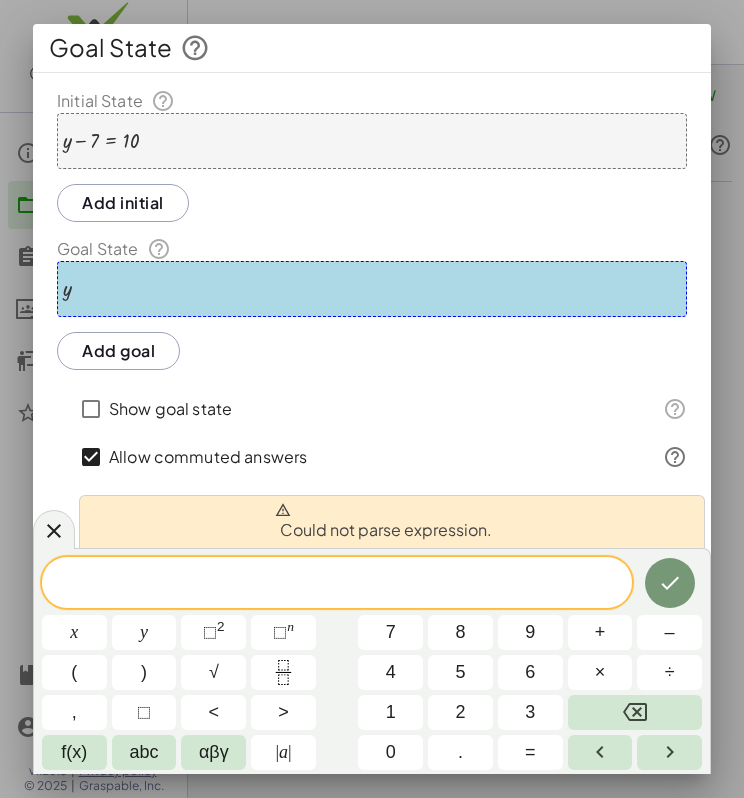 click on "+ y − 7 = 10" at bounding box center [372, 141] 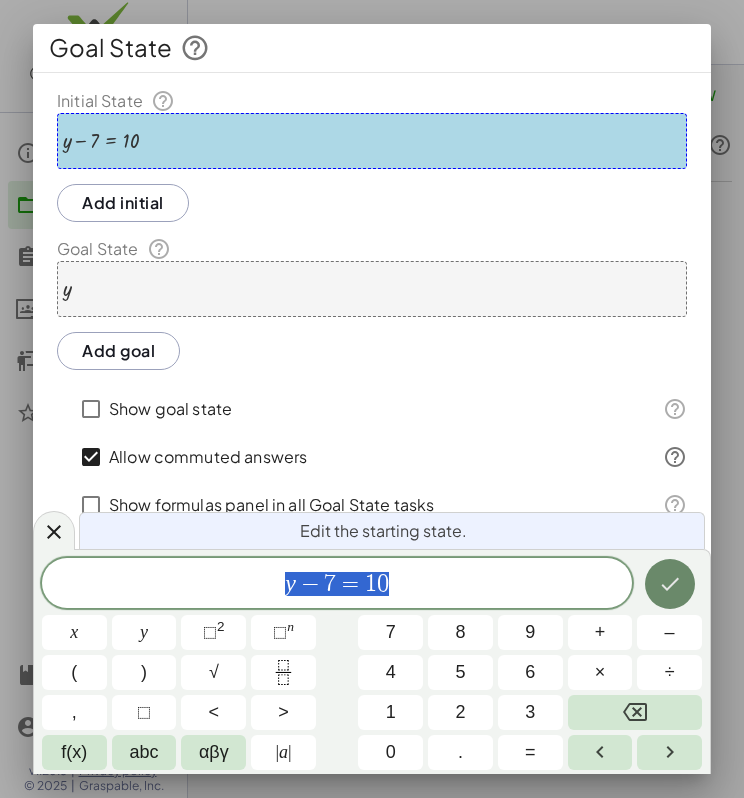 click 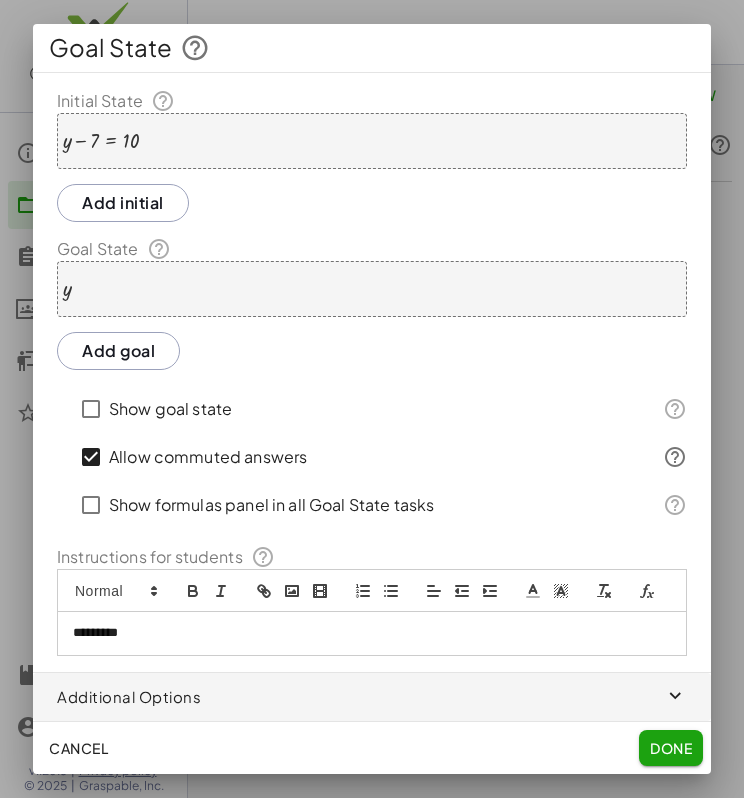 click on "y" at bounding box center (372, 289) 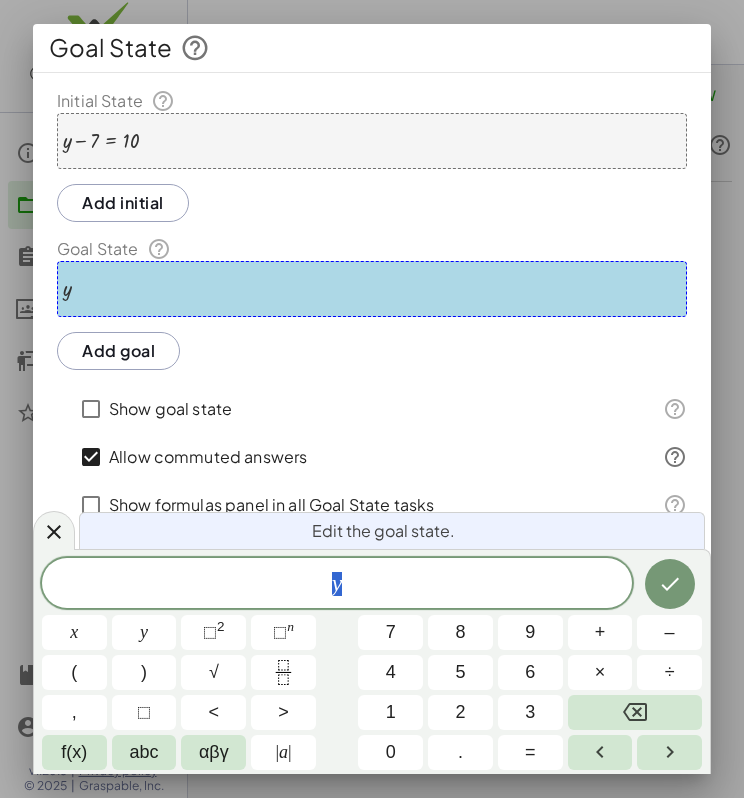 click on "y" at bounding box center (372, 289) 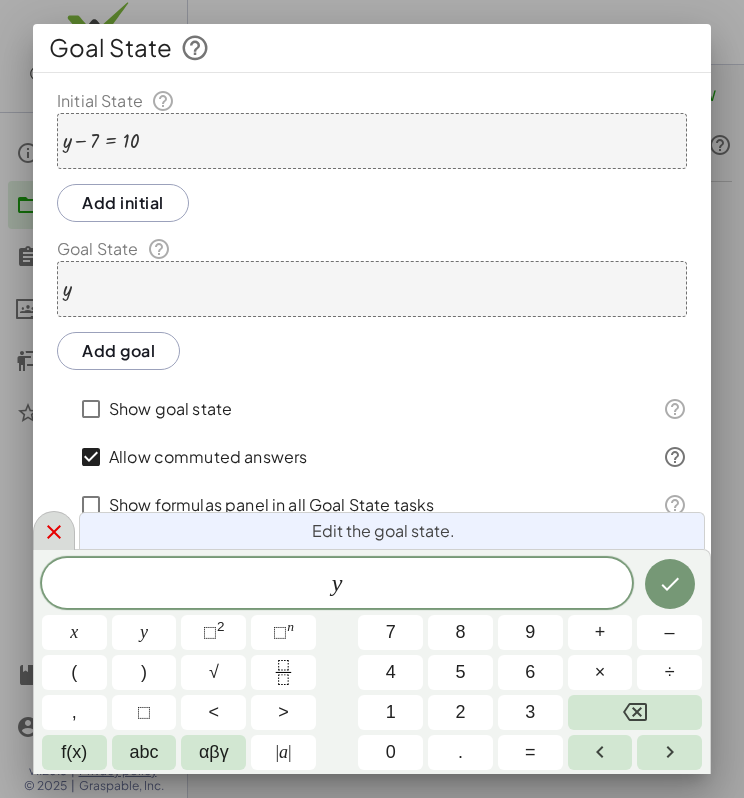 click 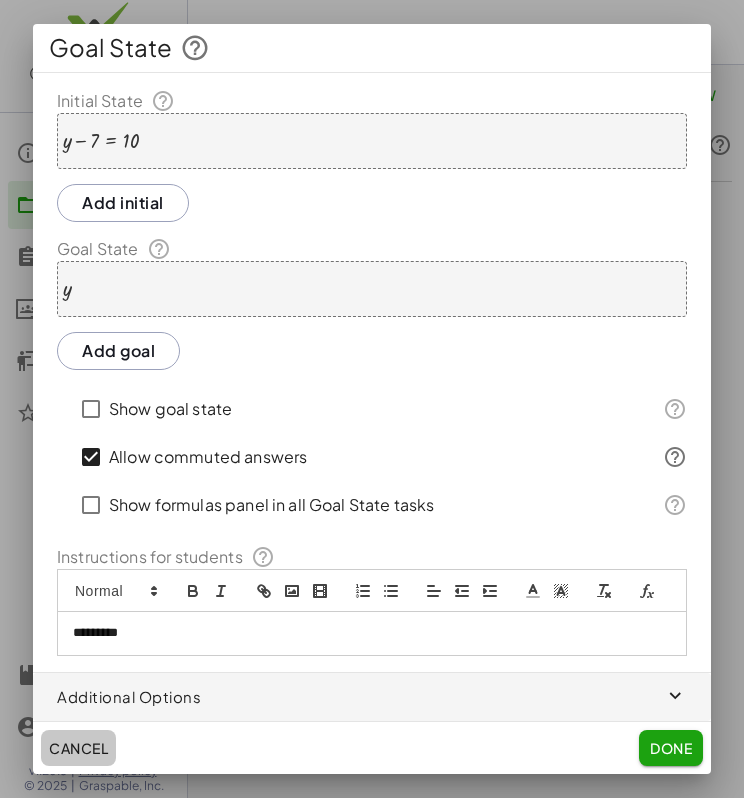 click on "Cancel" 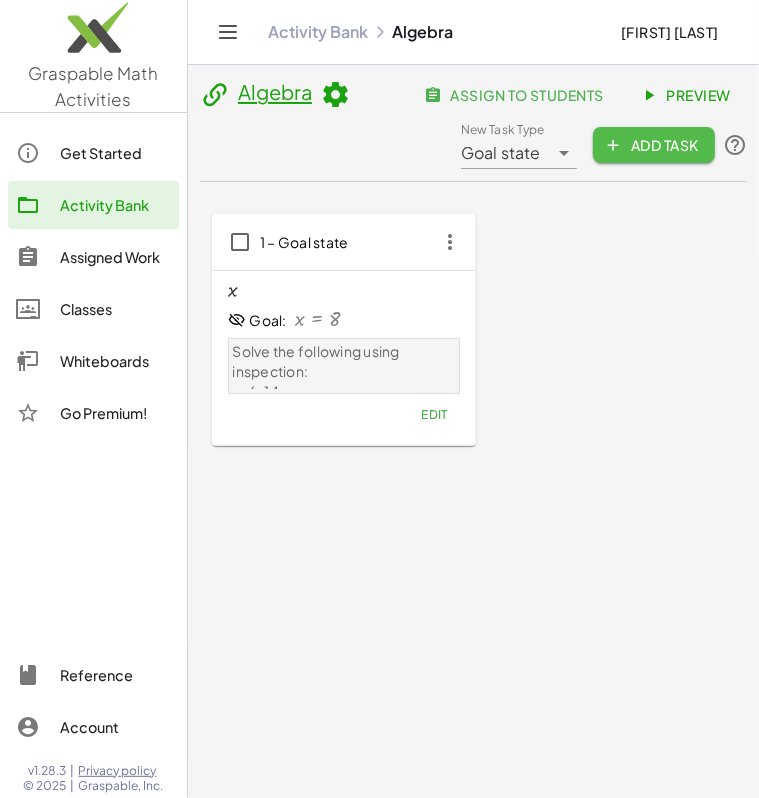 click on "Add Task" 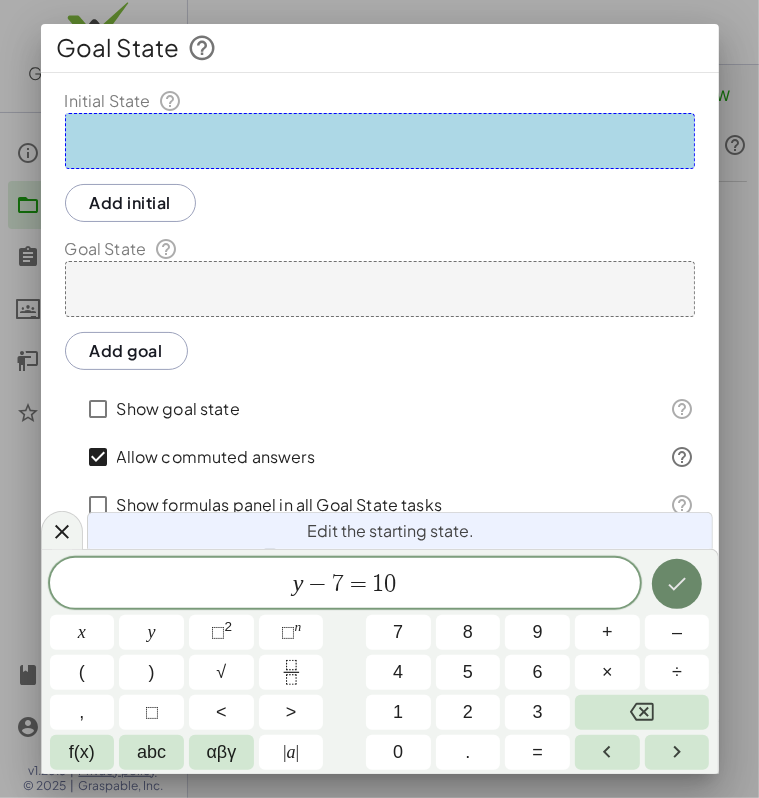click 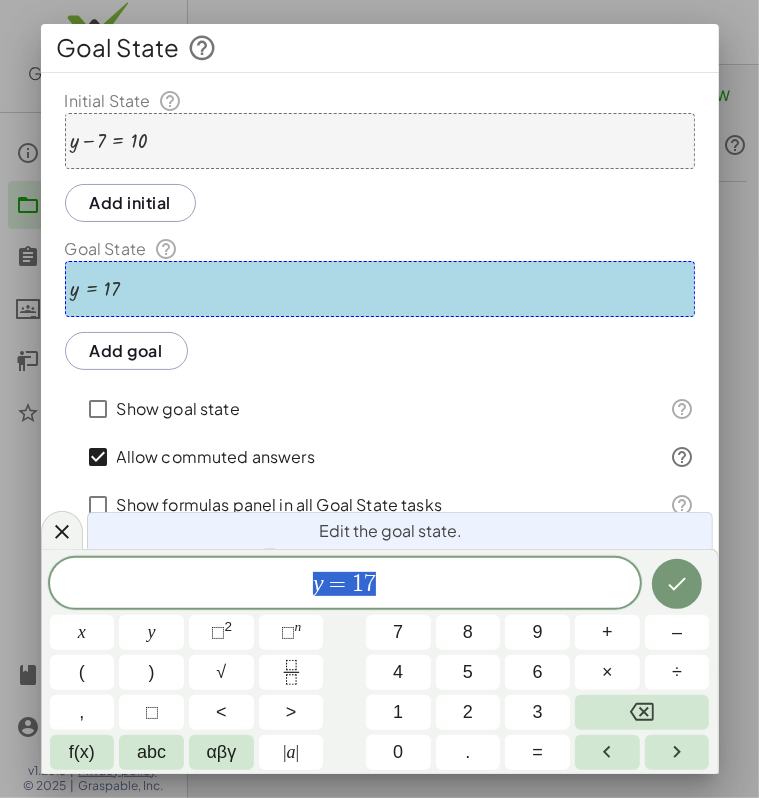 click on "y = 1 7" at bounding box center [345, 584] 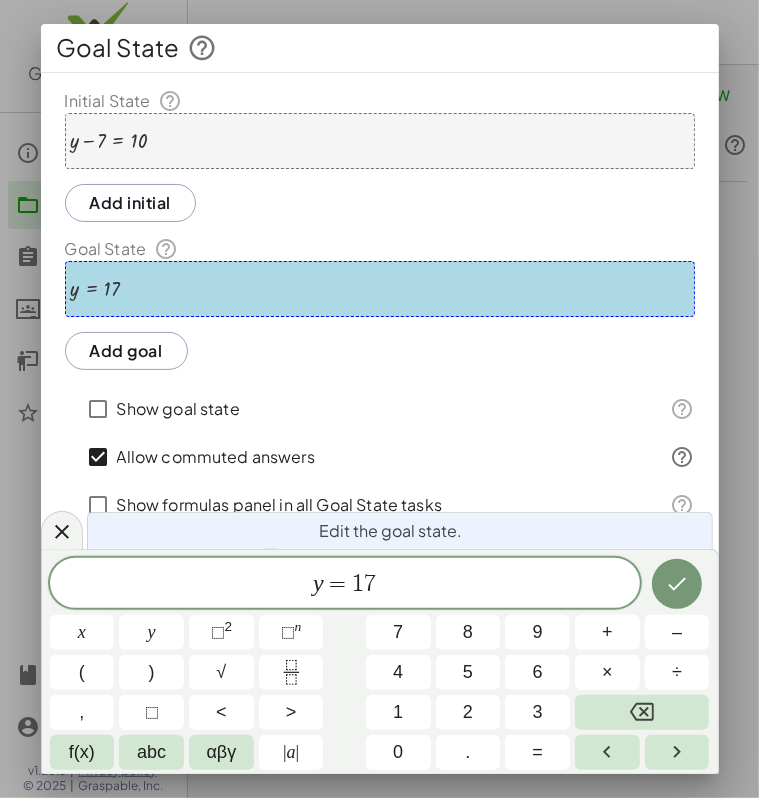 click on "+ y − 7 = 10" at bounding box center (380, 141) 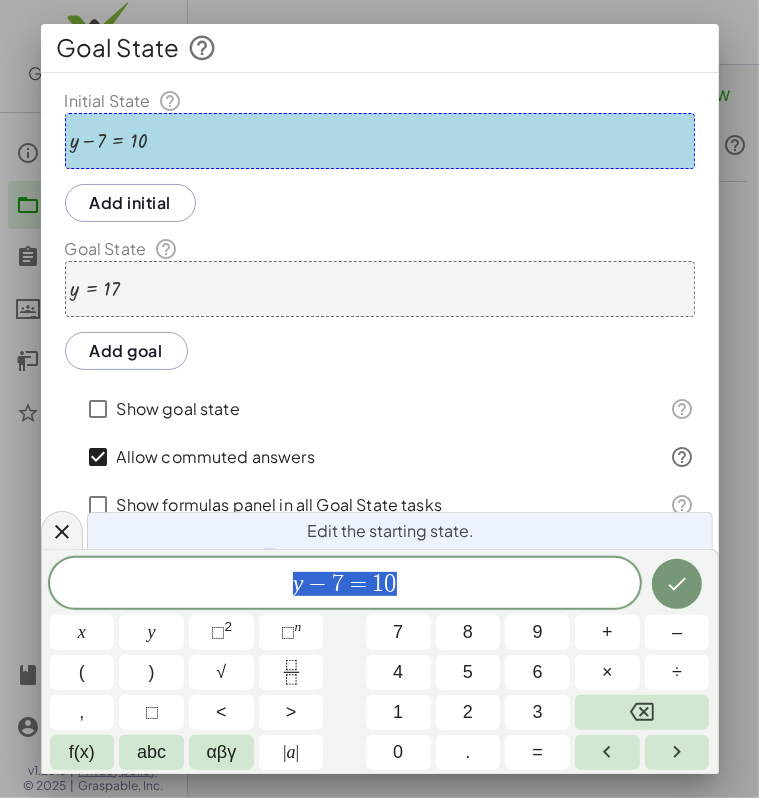 click on "y − 7 = 1 0" 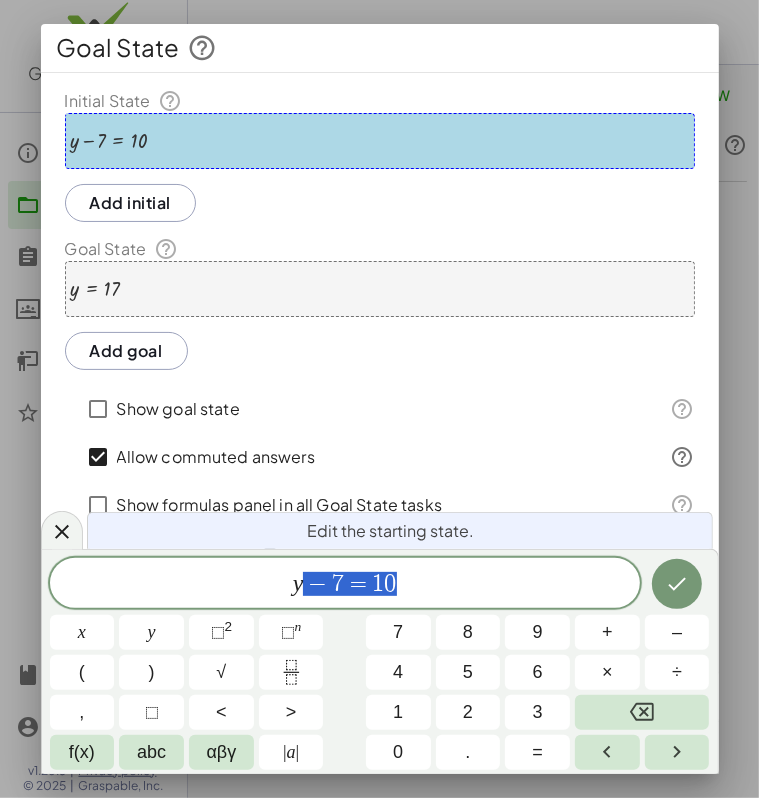 drag, startPoint x: 416, startPoint y: 589, endPoint x: 314, endPoint y: 596, distance: 102.239914 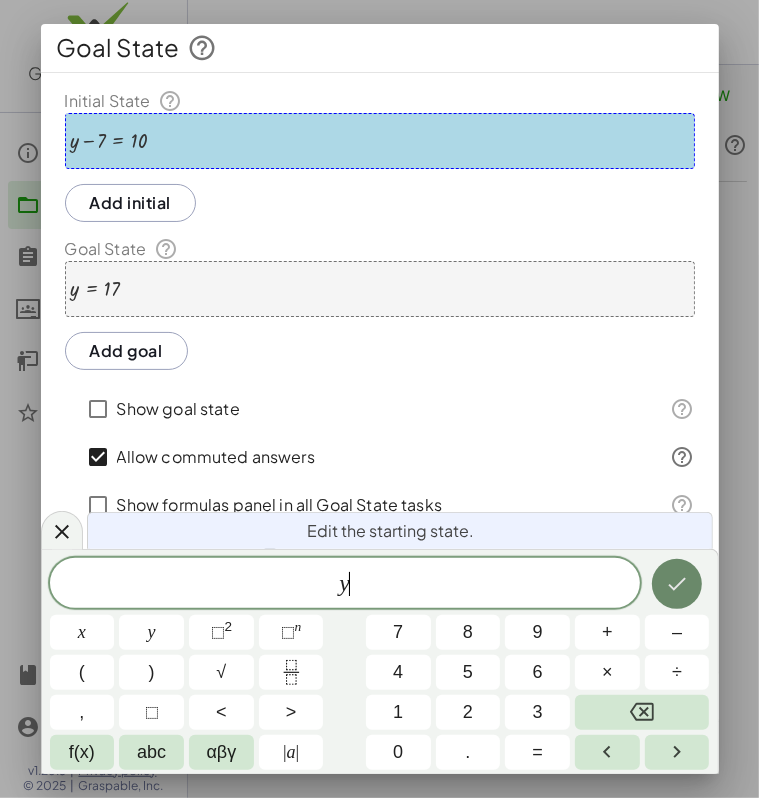 click 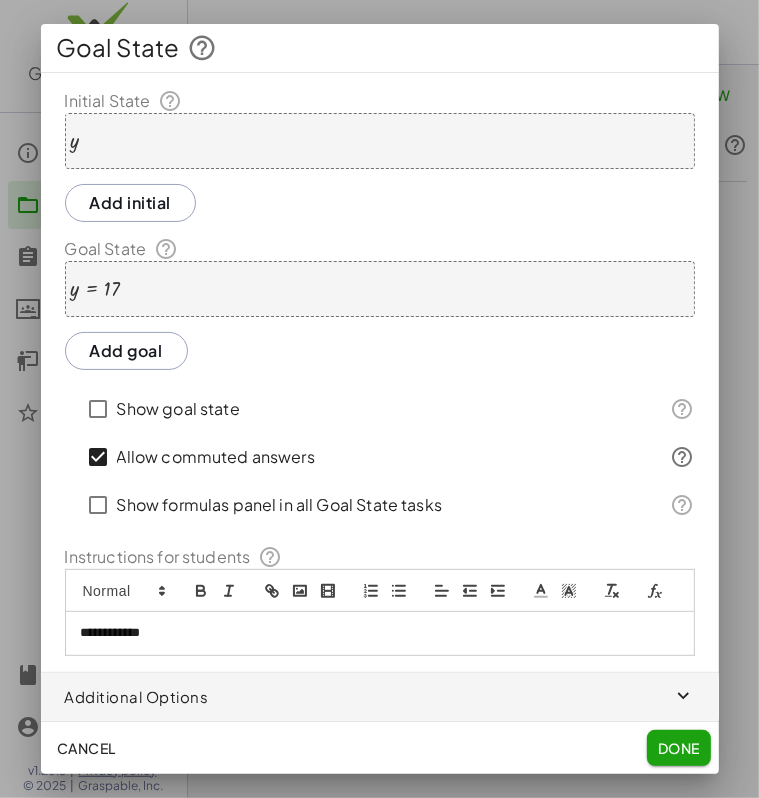 click on "**********" at bounding box center [380, 633] 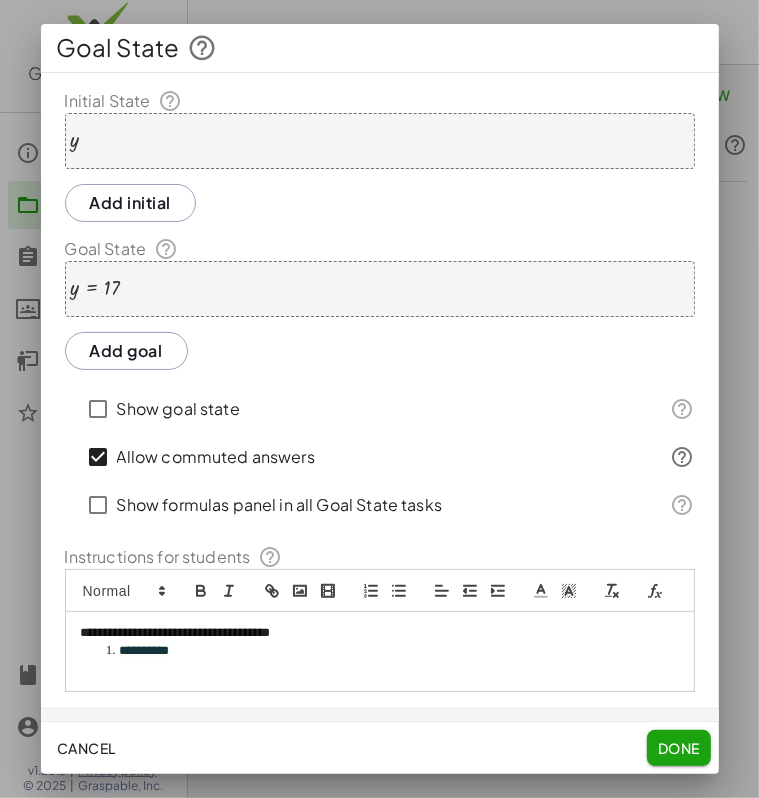 click at bounding box center (380, 670) 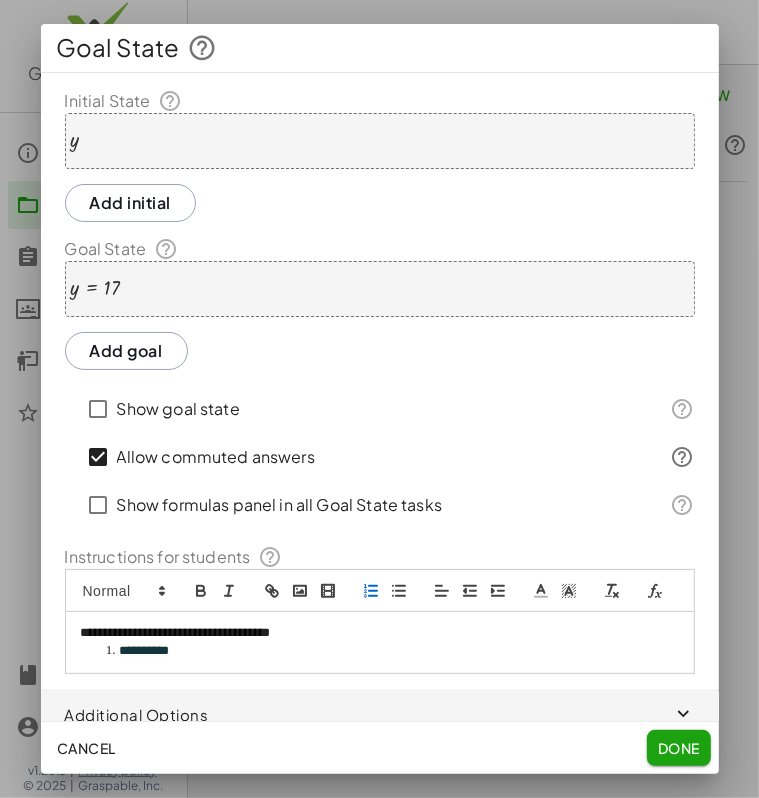 click on "**********" at bounding box center [389, 651] 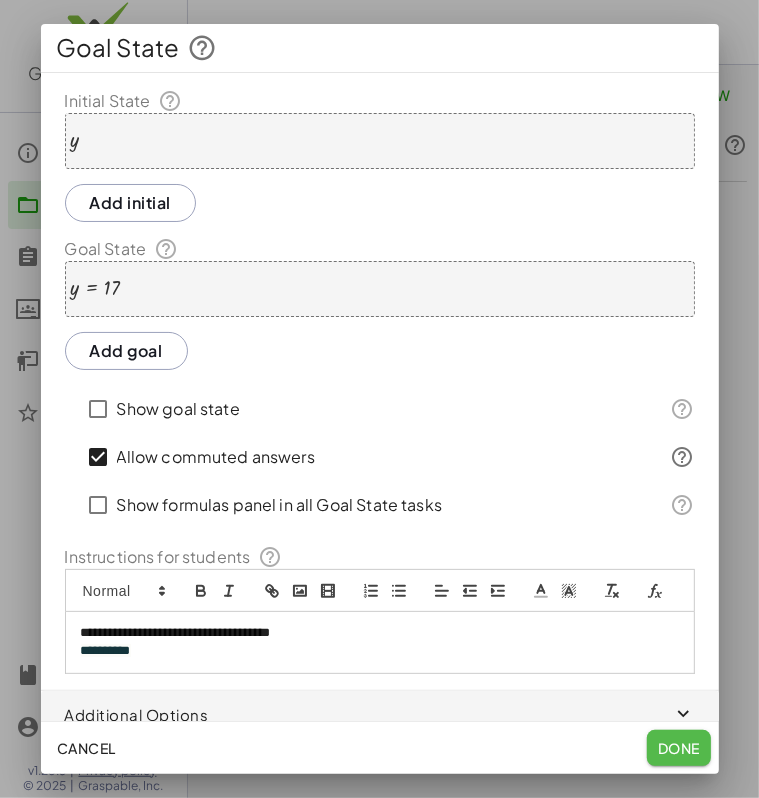 click on "Done" 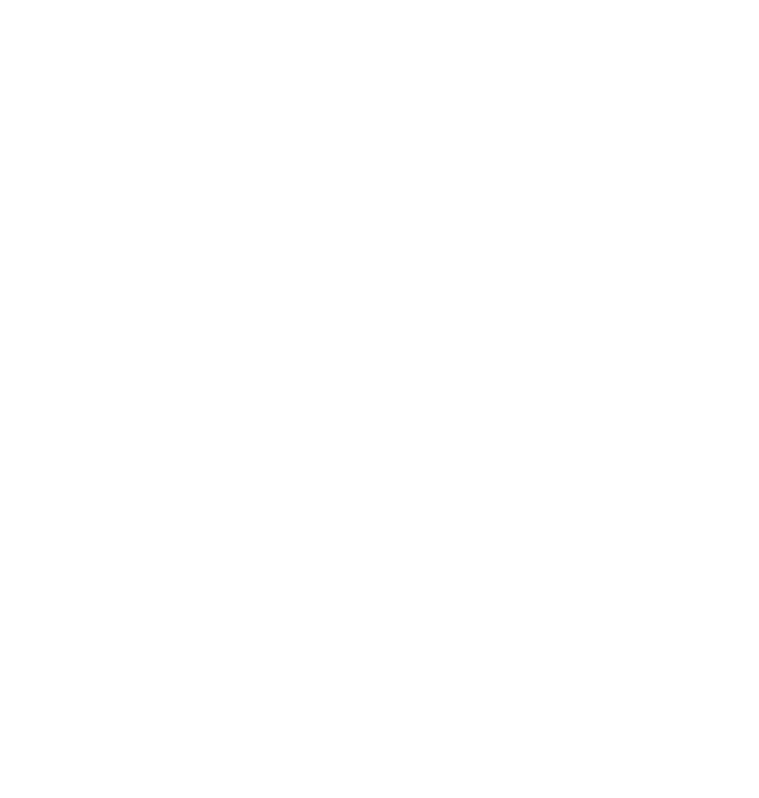scroll, scrollTop: 0, scrollLeft: 0, axis: both 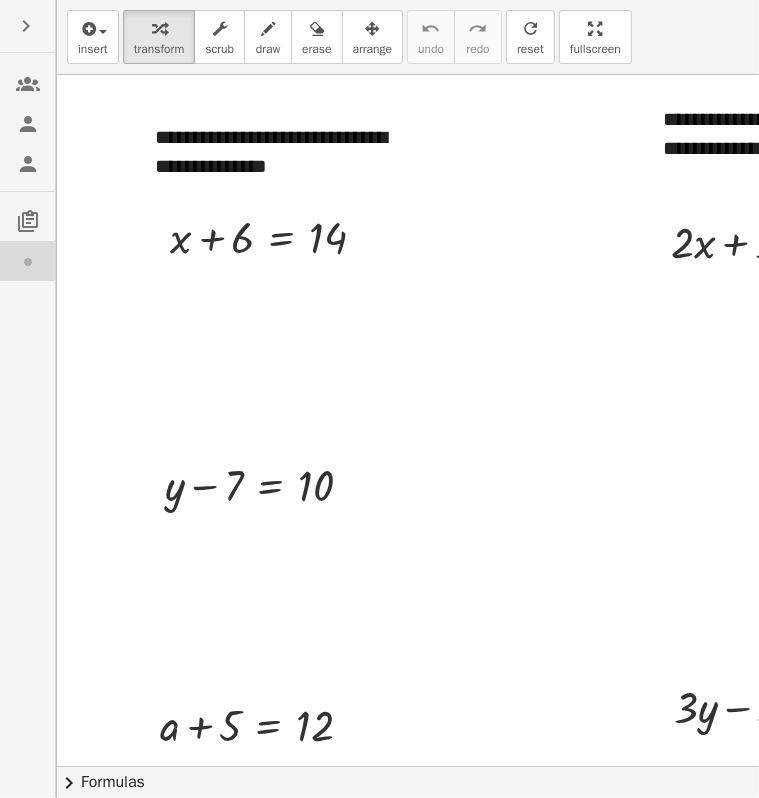 click at bounding box center [28, 83] 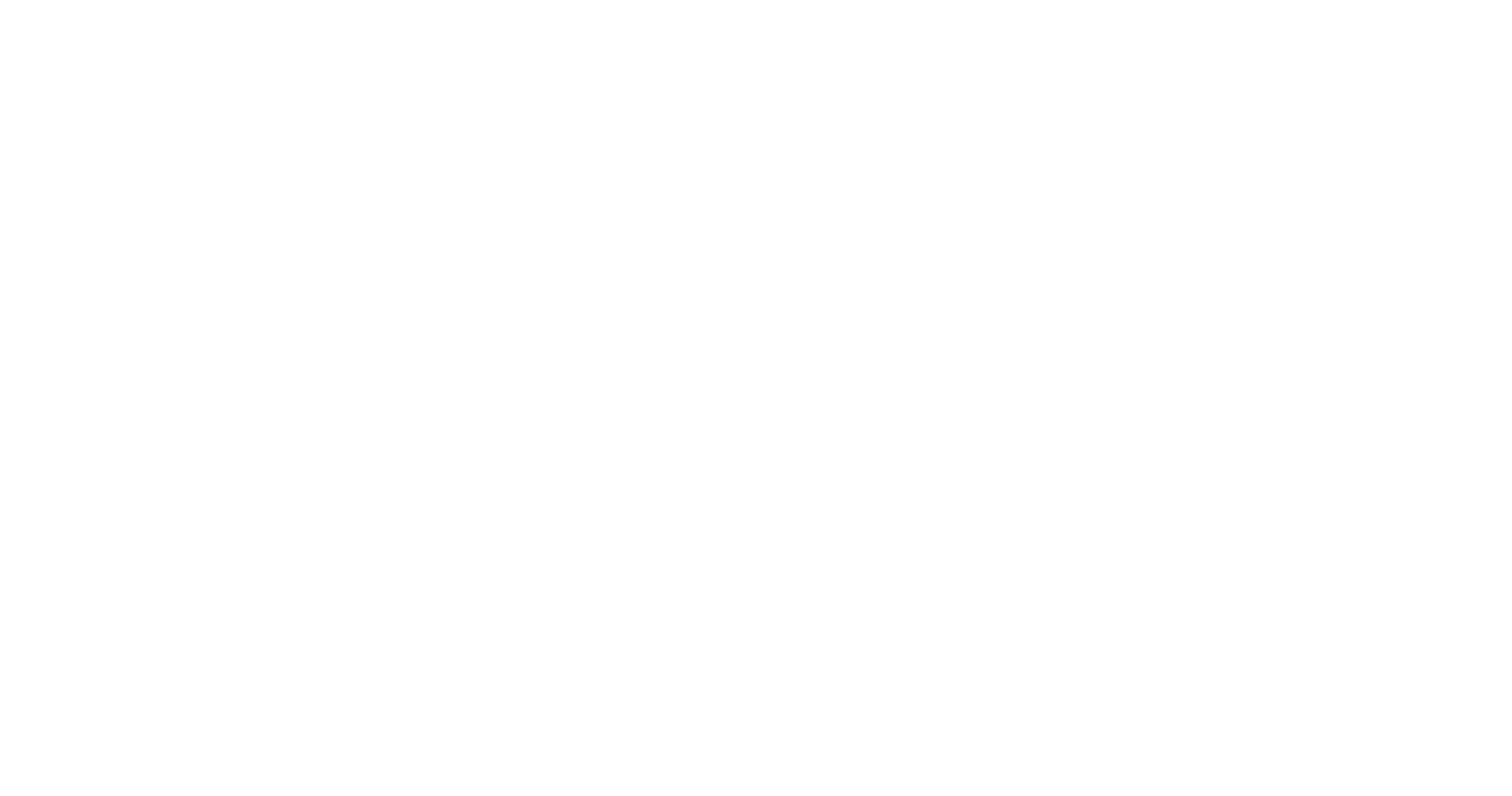 scroll, scrollTop: 0, scrollLeft: 0, axis: both 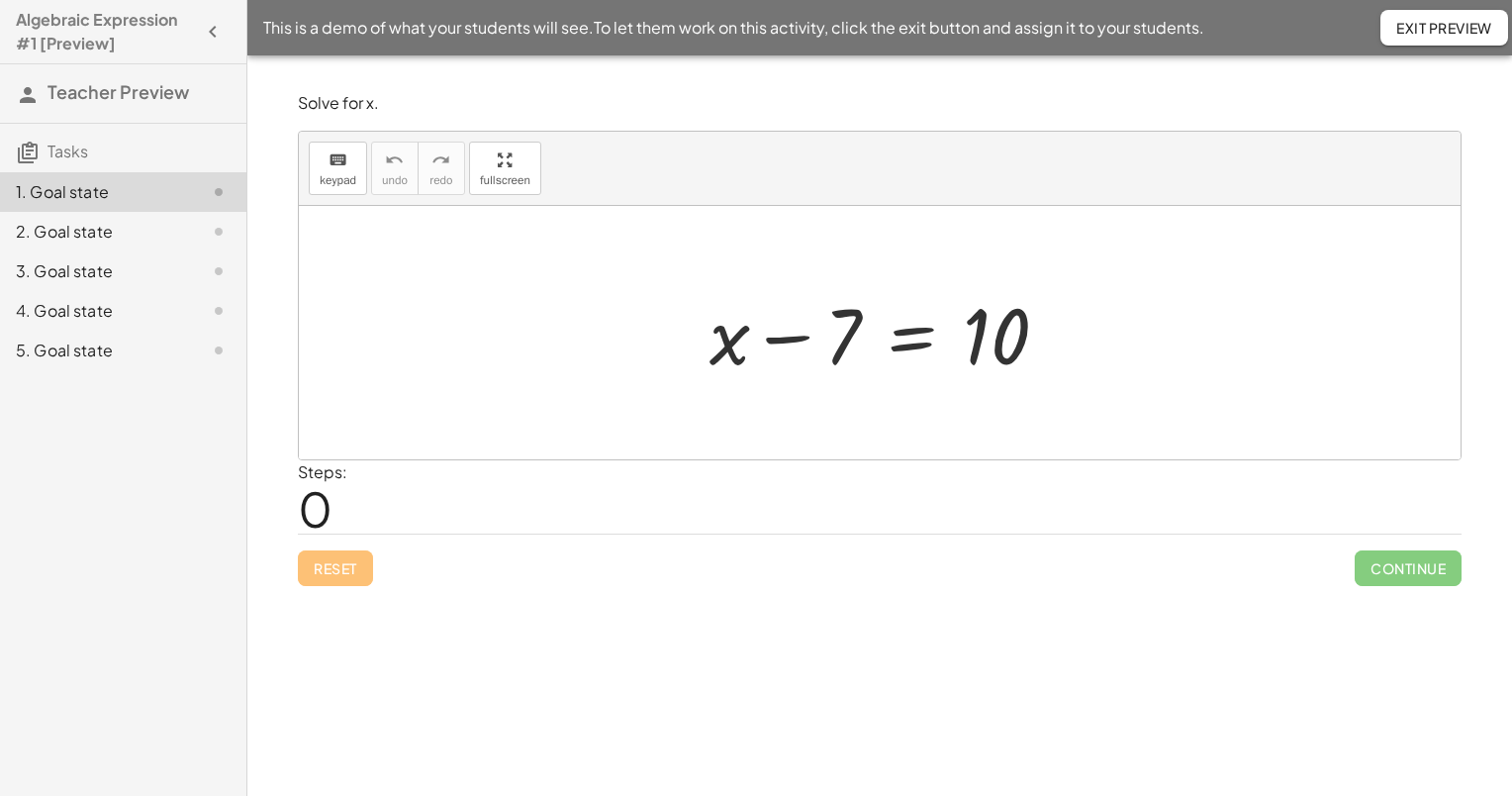 click on "0" at bounding box center [315, 508] 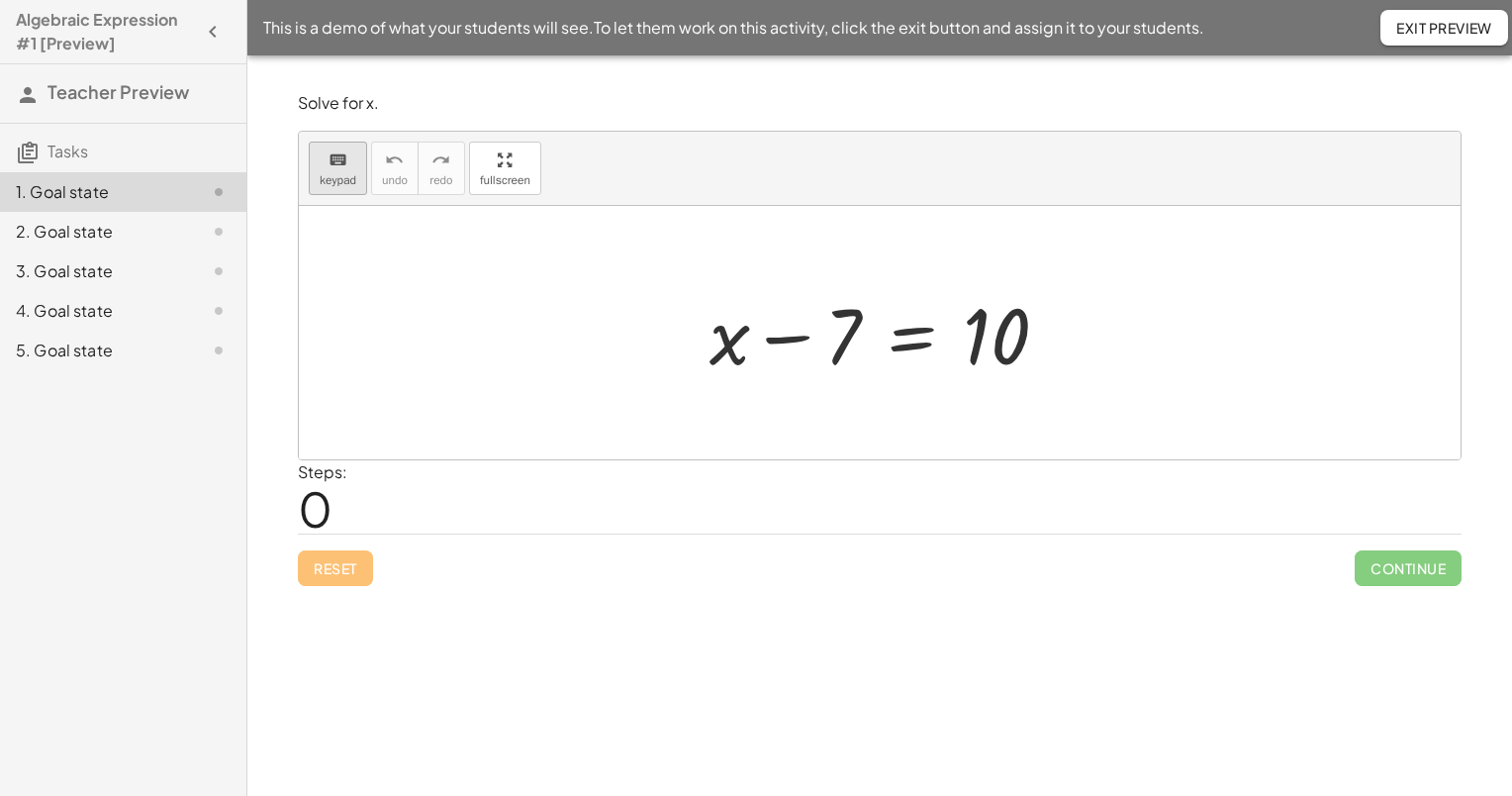 click on "keypad" at bounding box center (337, 180) 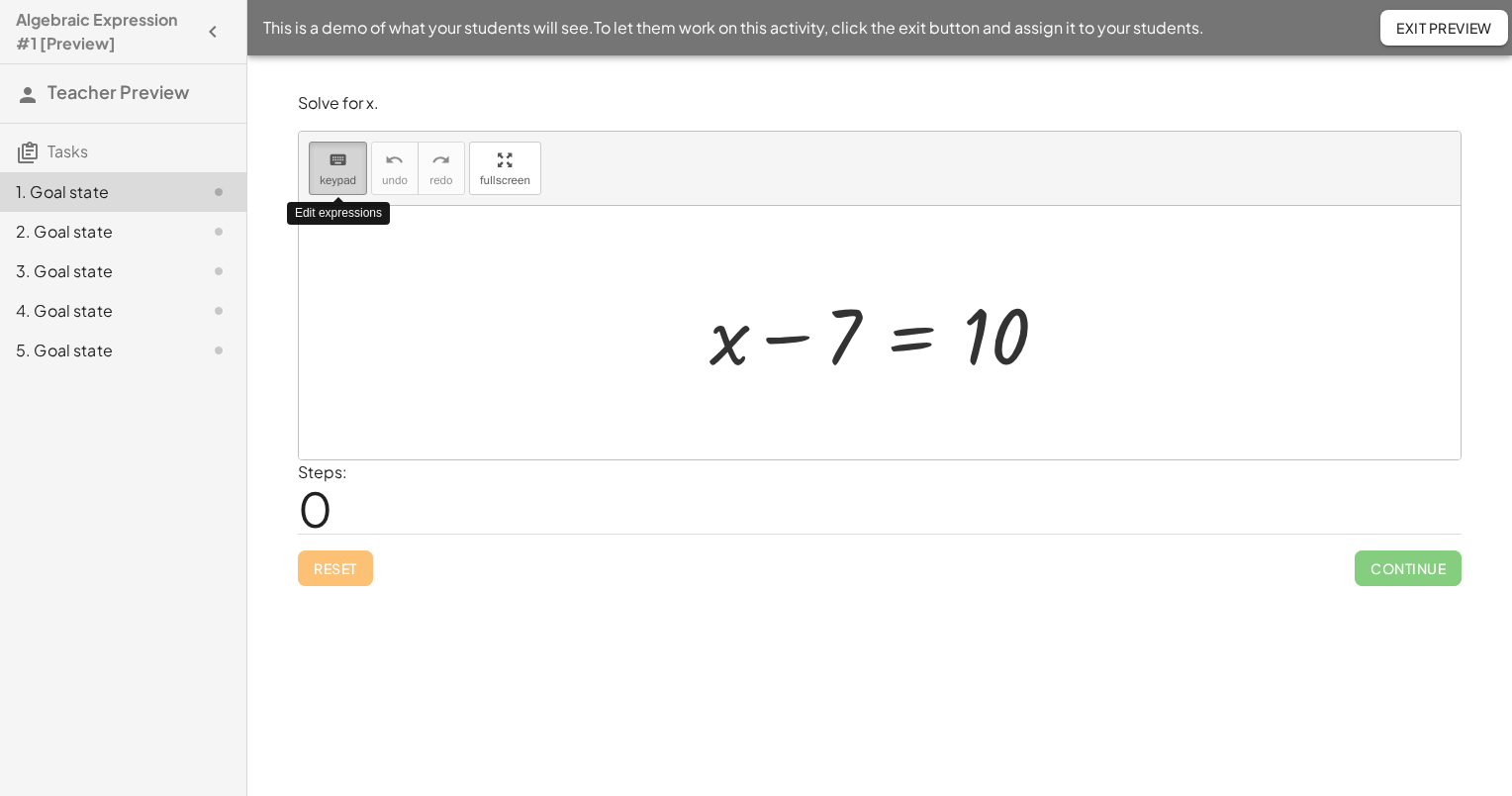 click on "keypad" at bounding box center (337, 180) 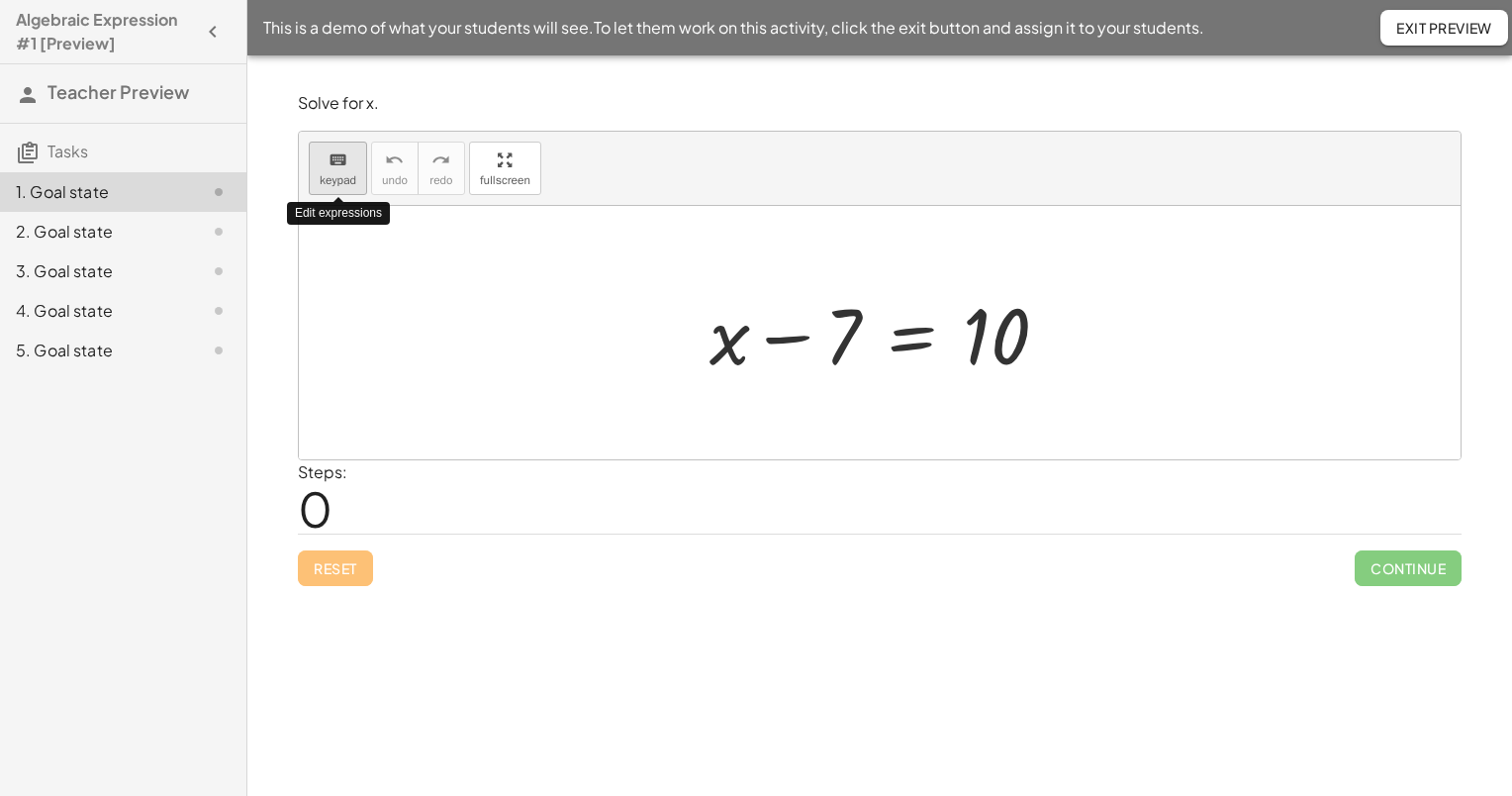 click on "keyboard" at bounding box center [337, 160] 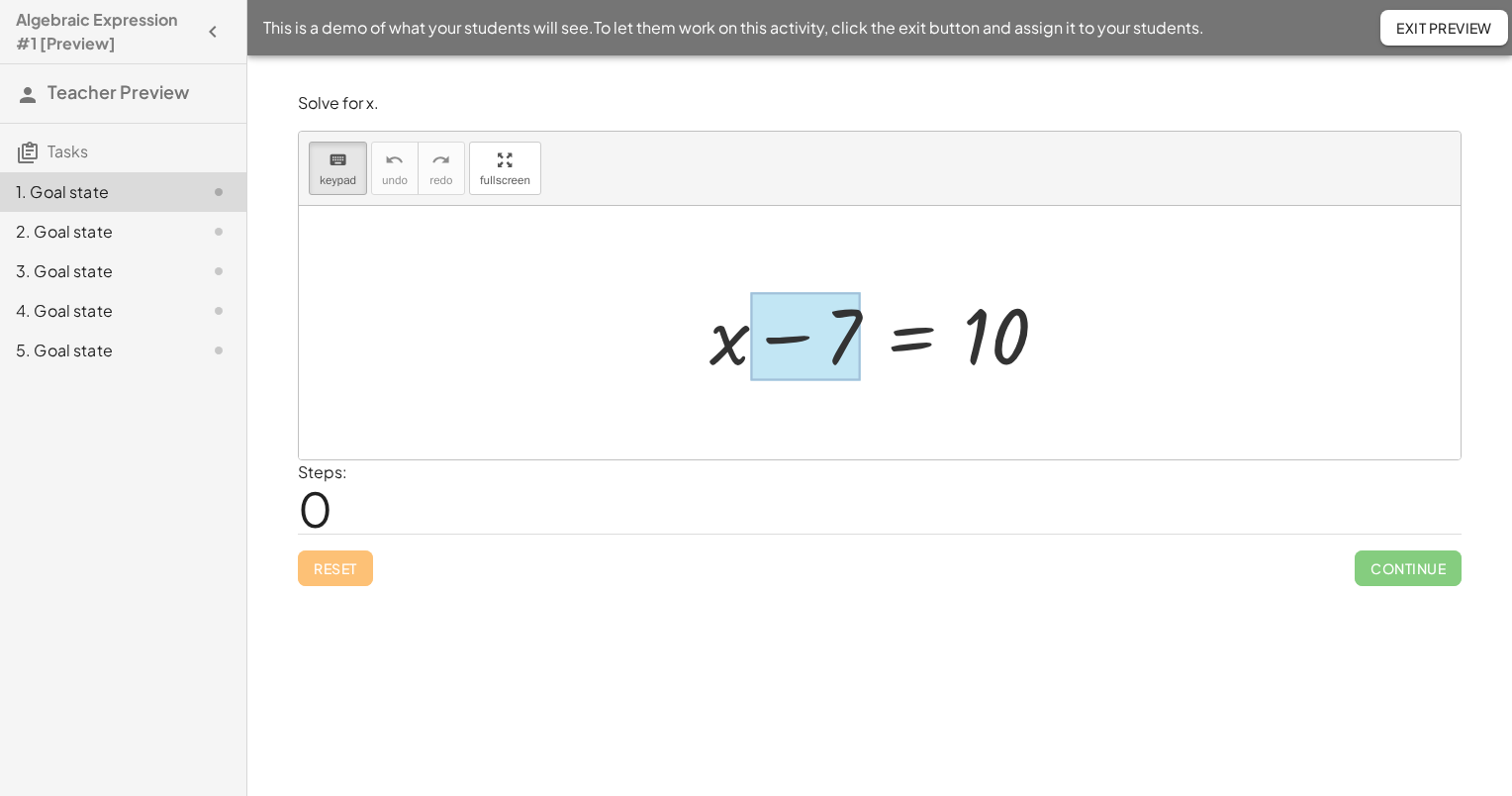 click at bounding box center (805, 337) 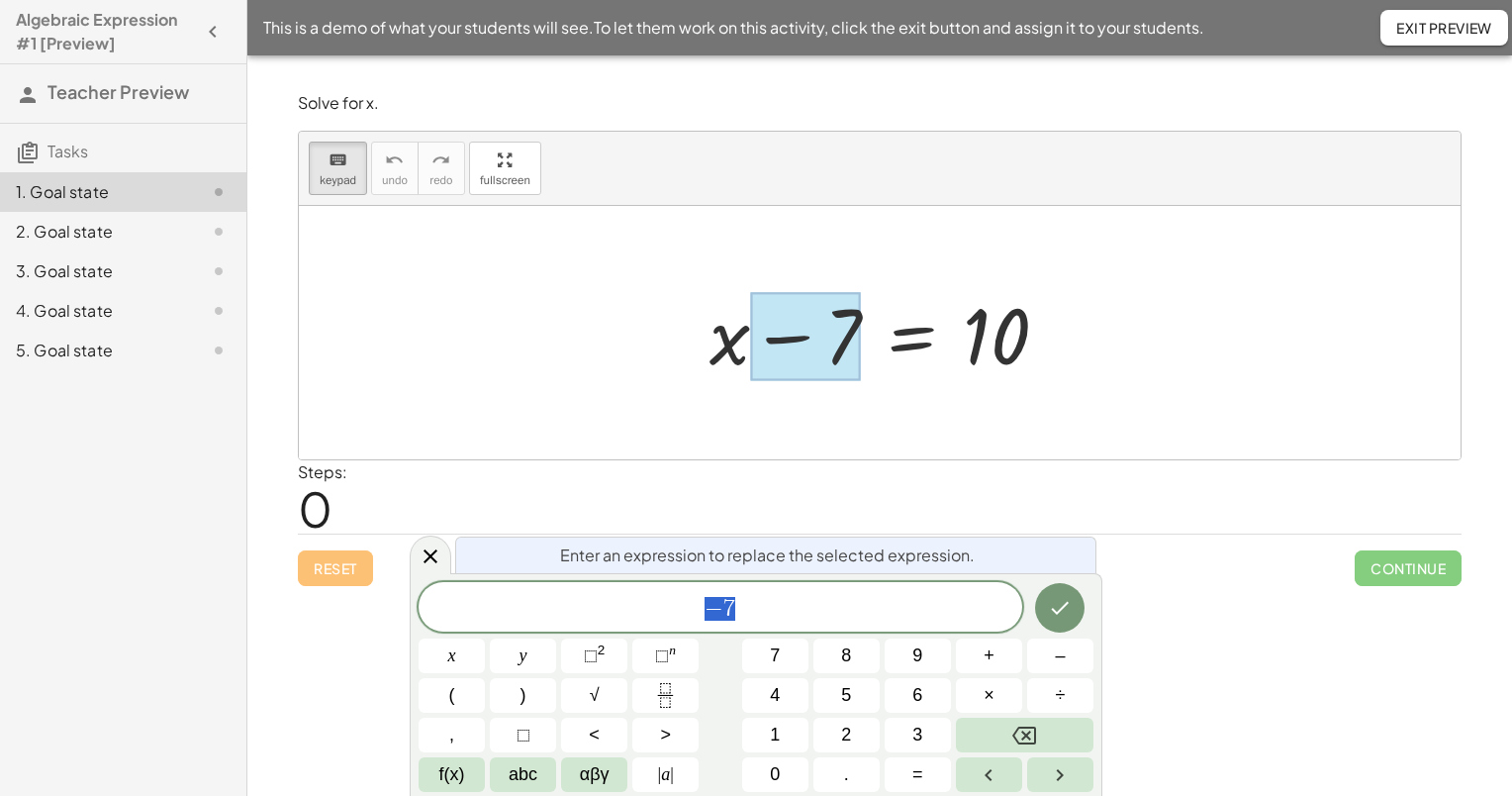 click at bounding box center [887, 333] 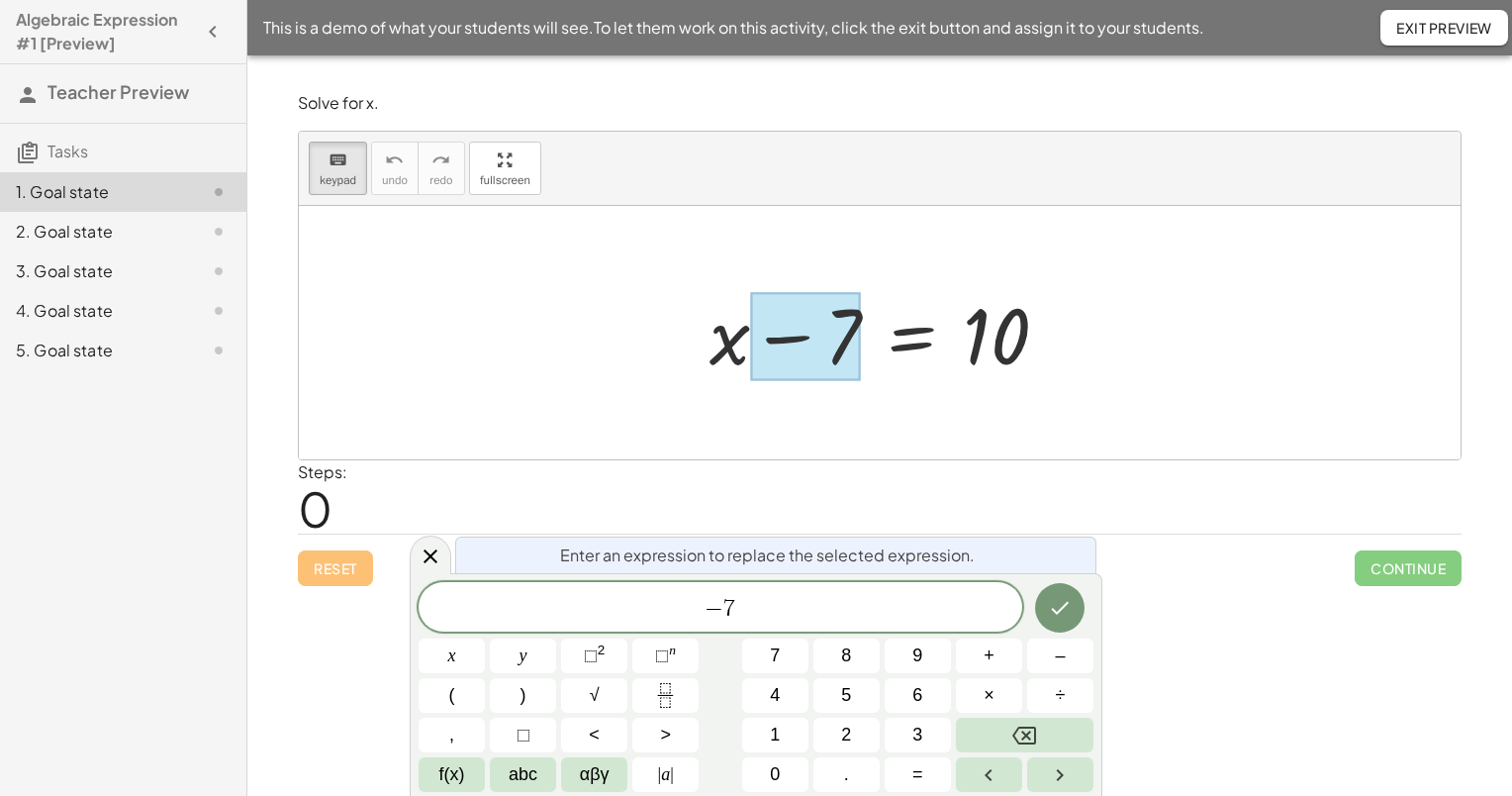 click at bounding box center [887, 333] 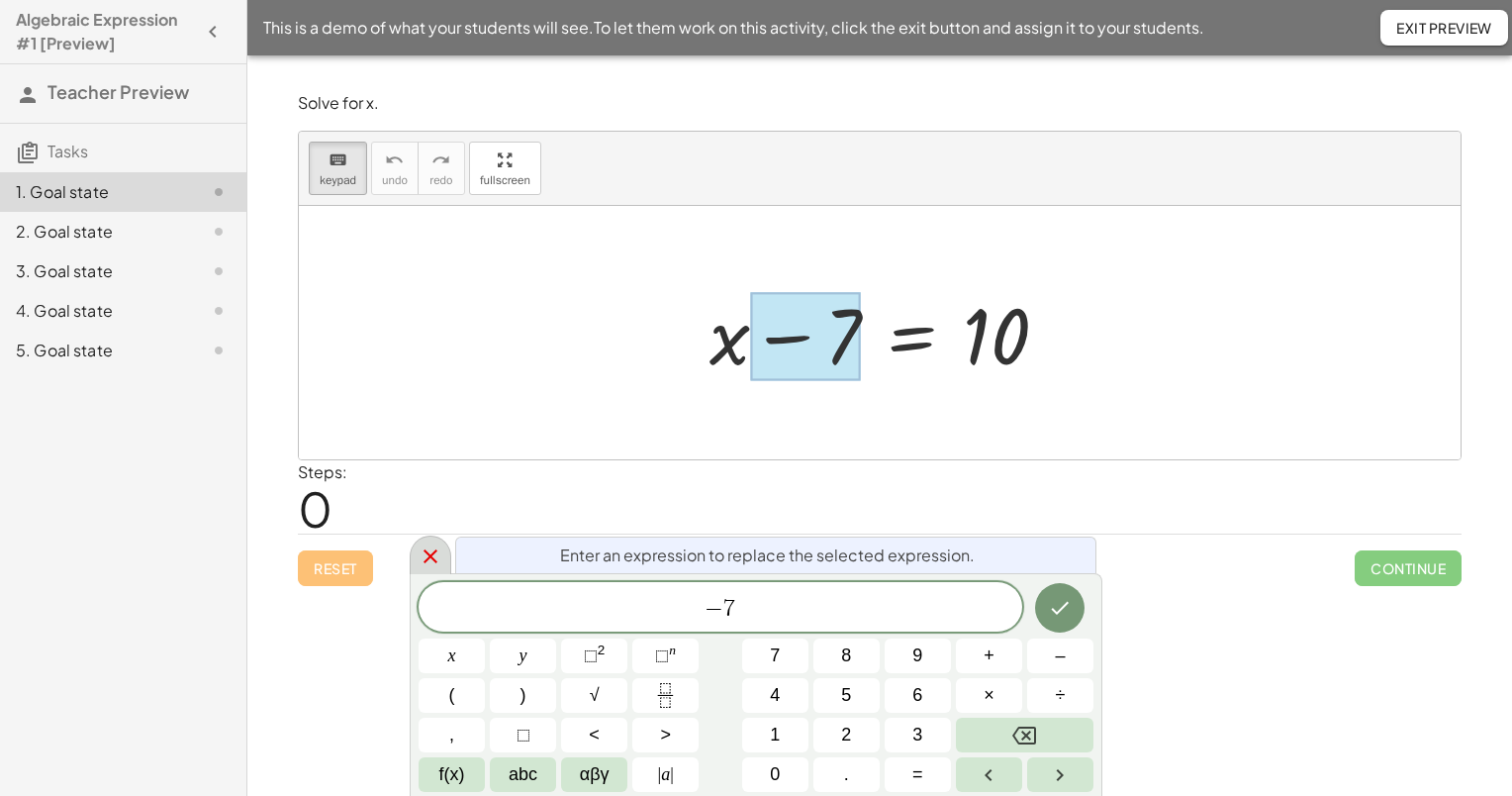click 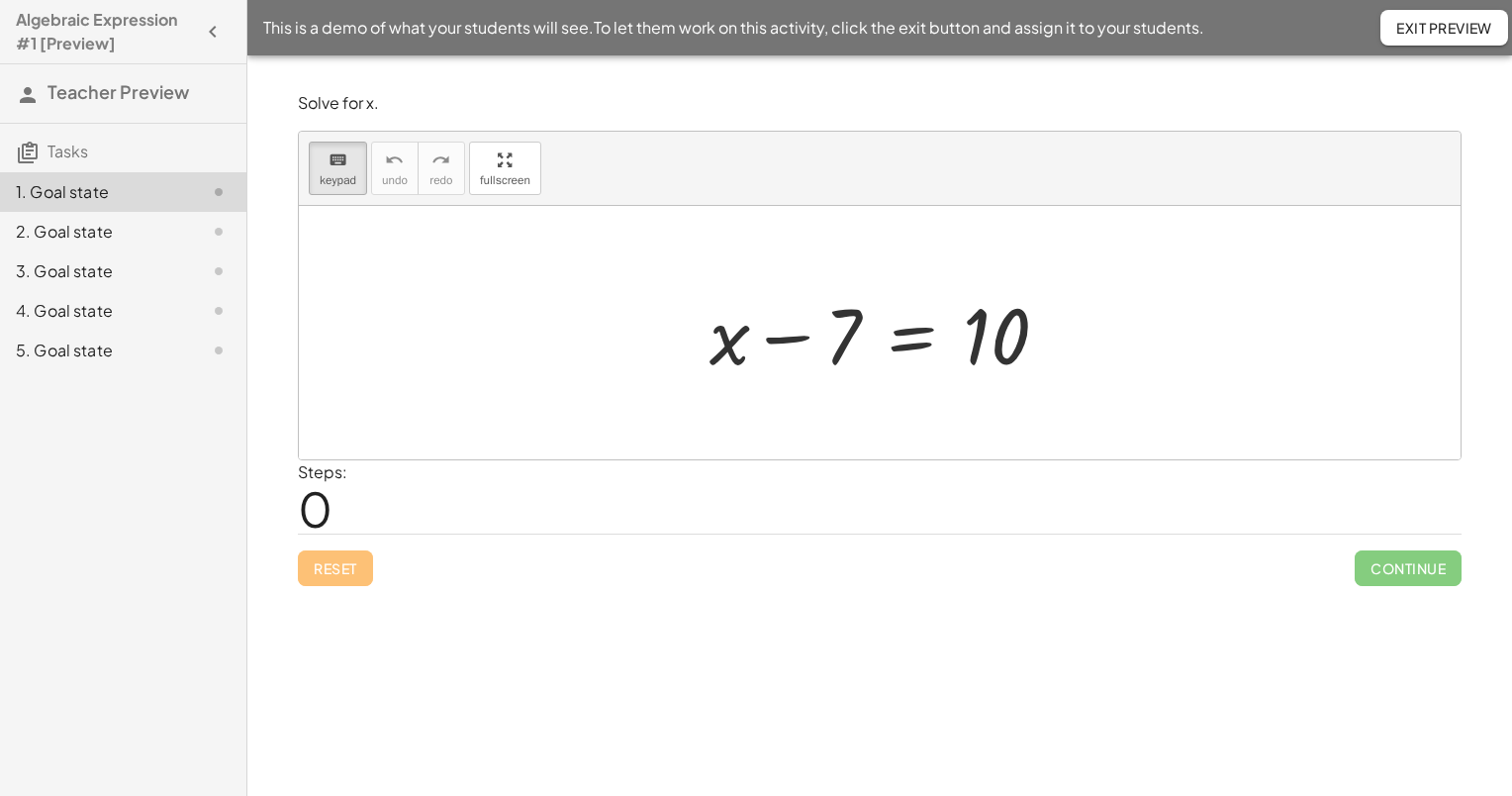 click at bounding box center [880, 333] 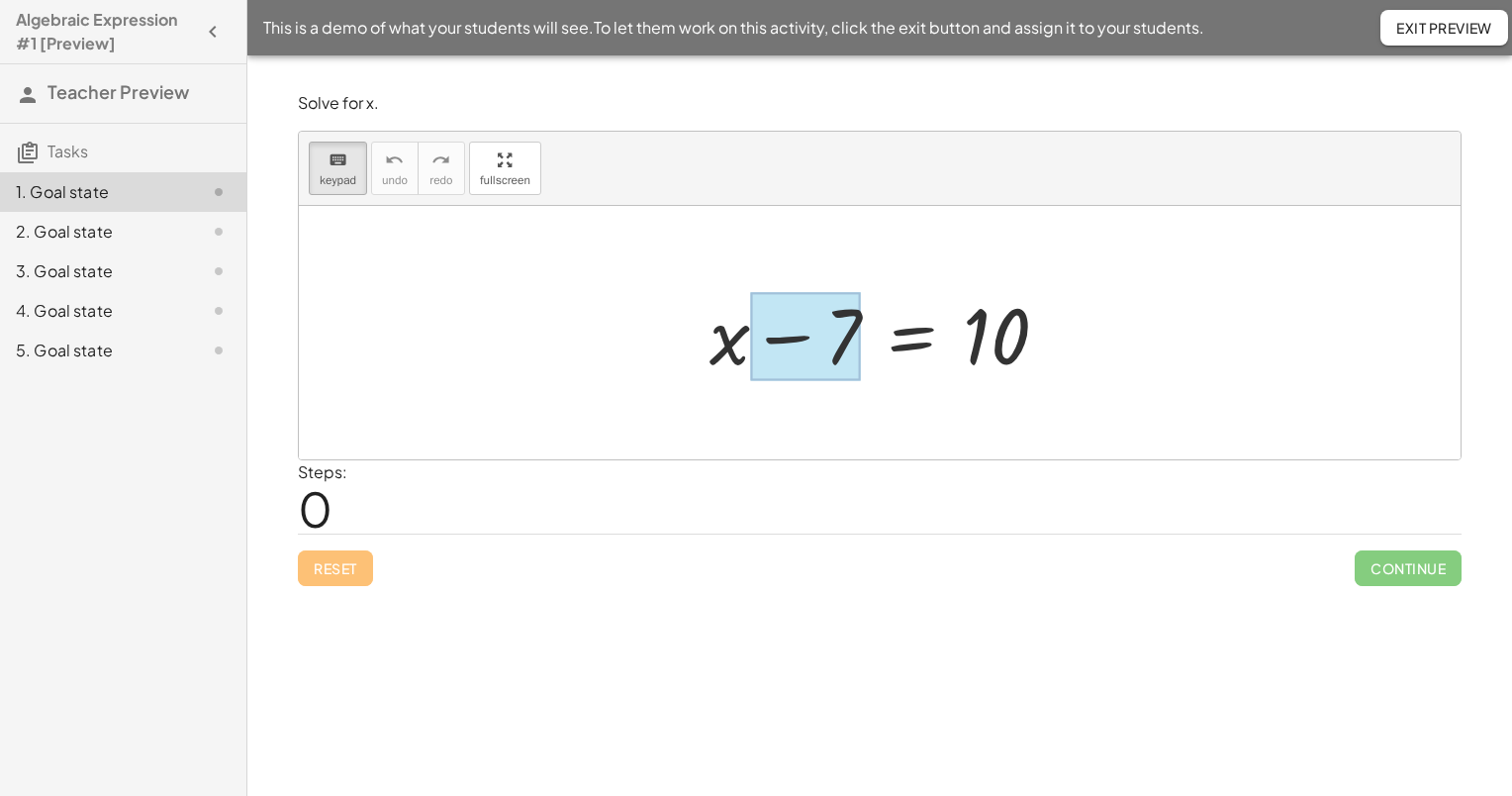 click at bounding box center [805, 337] 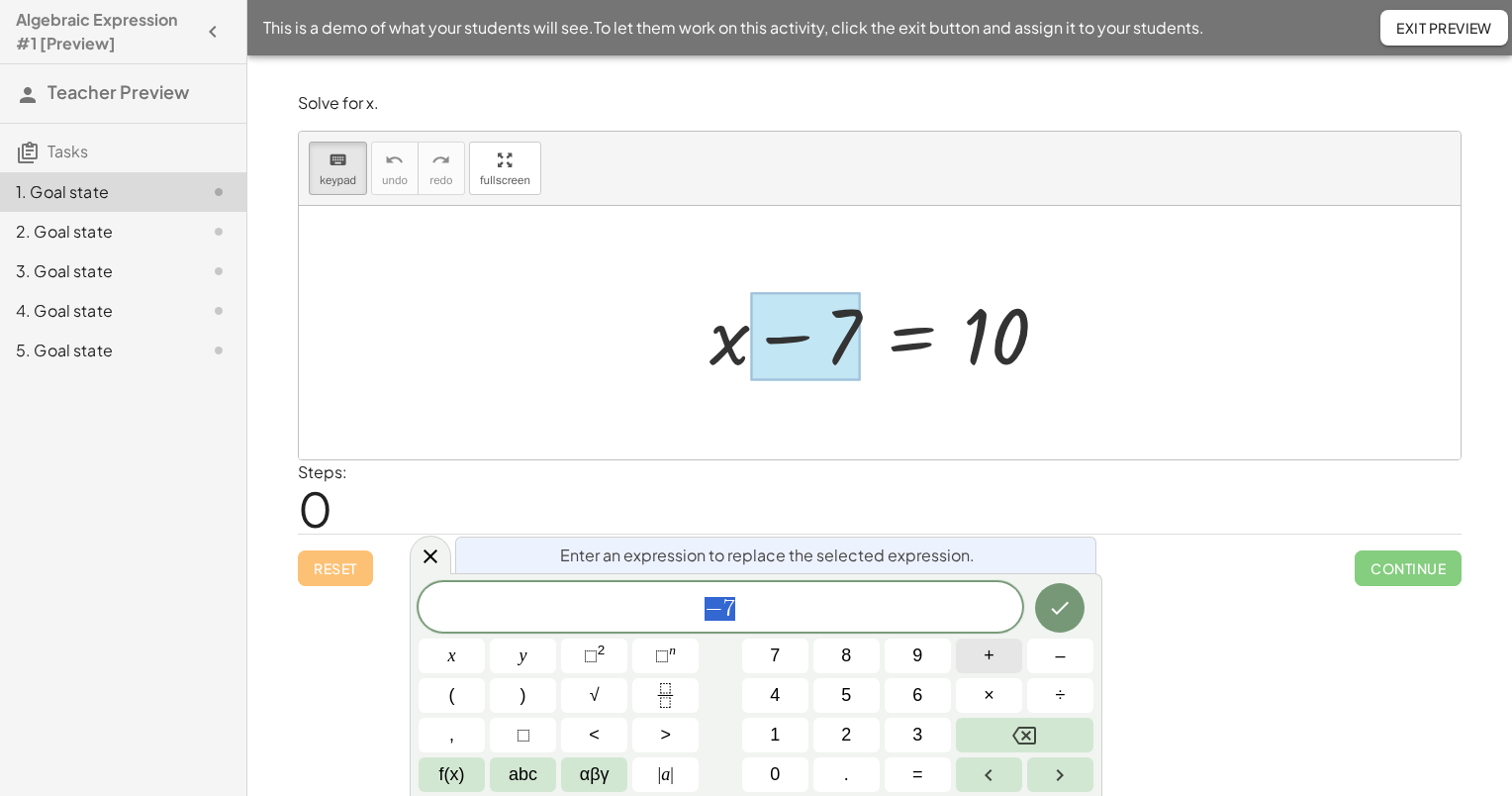 click on "+" at bounding box center (989, 655) 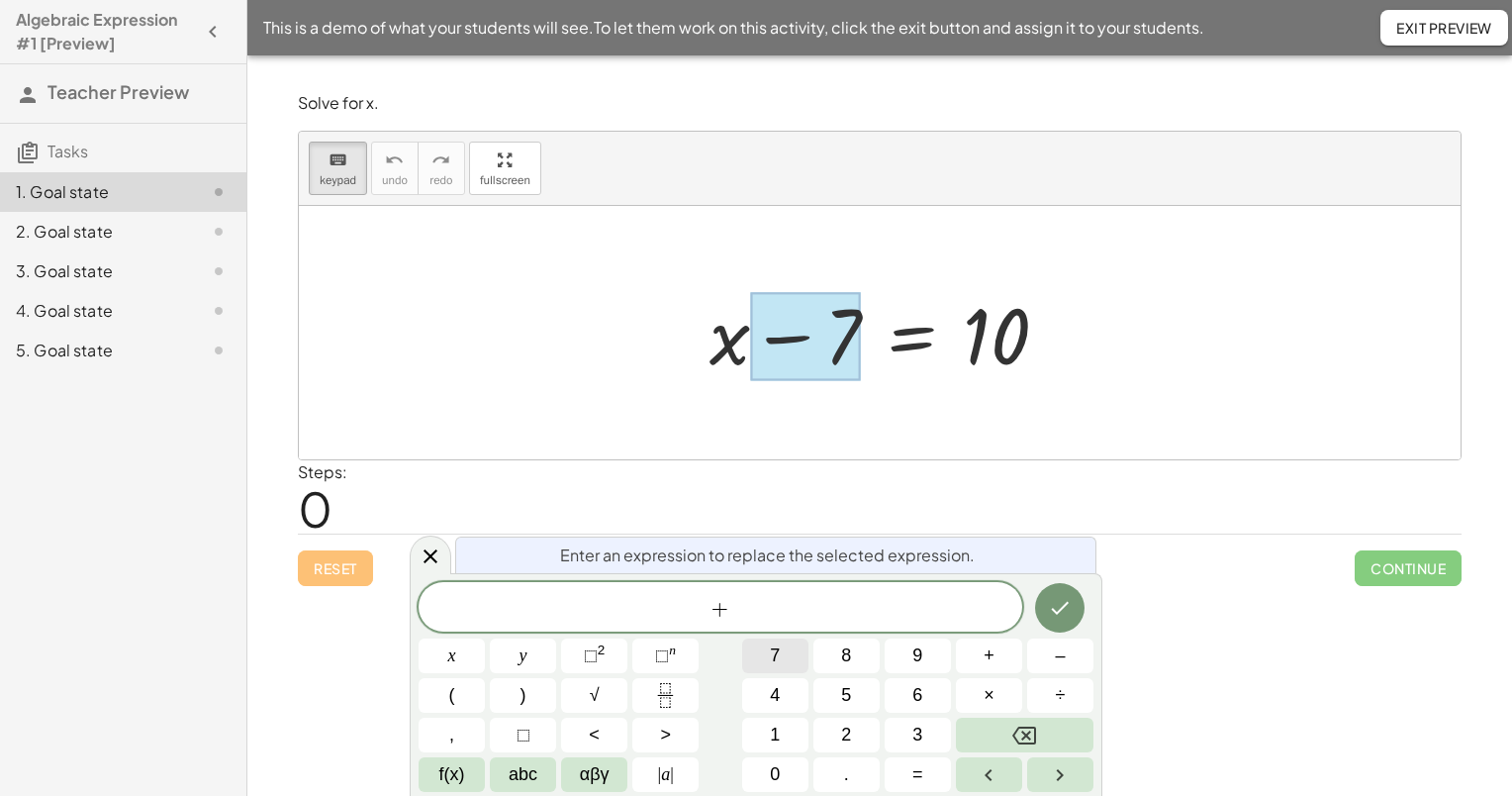click on "7" at bounding box center [775, 655] 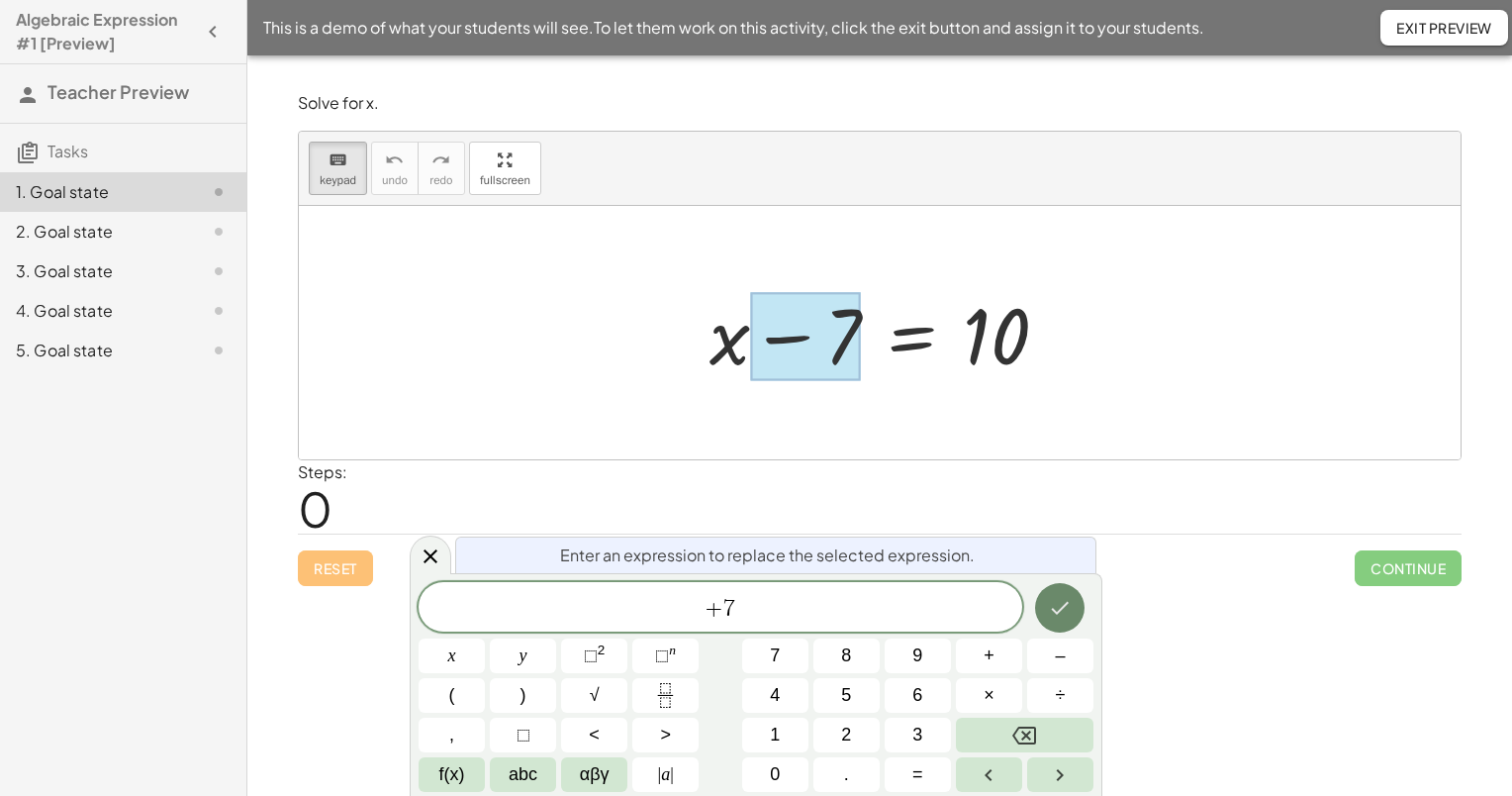 click at bounding box center [1060, 608] 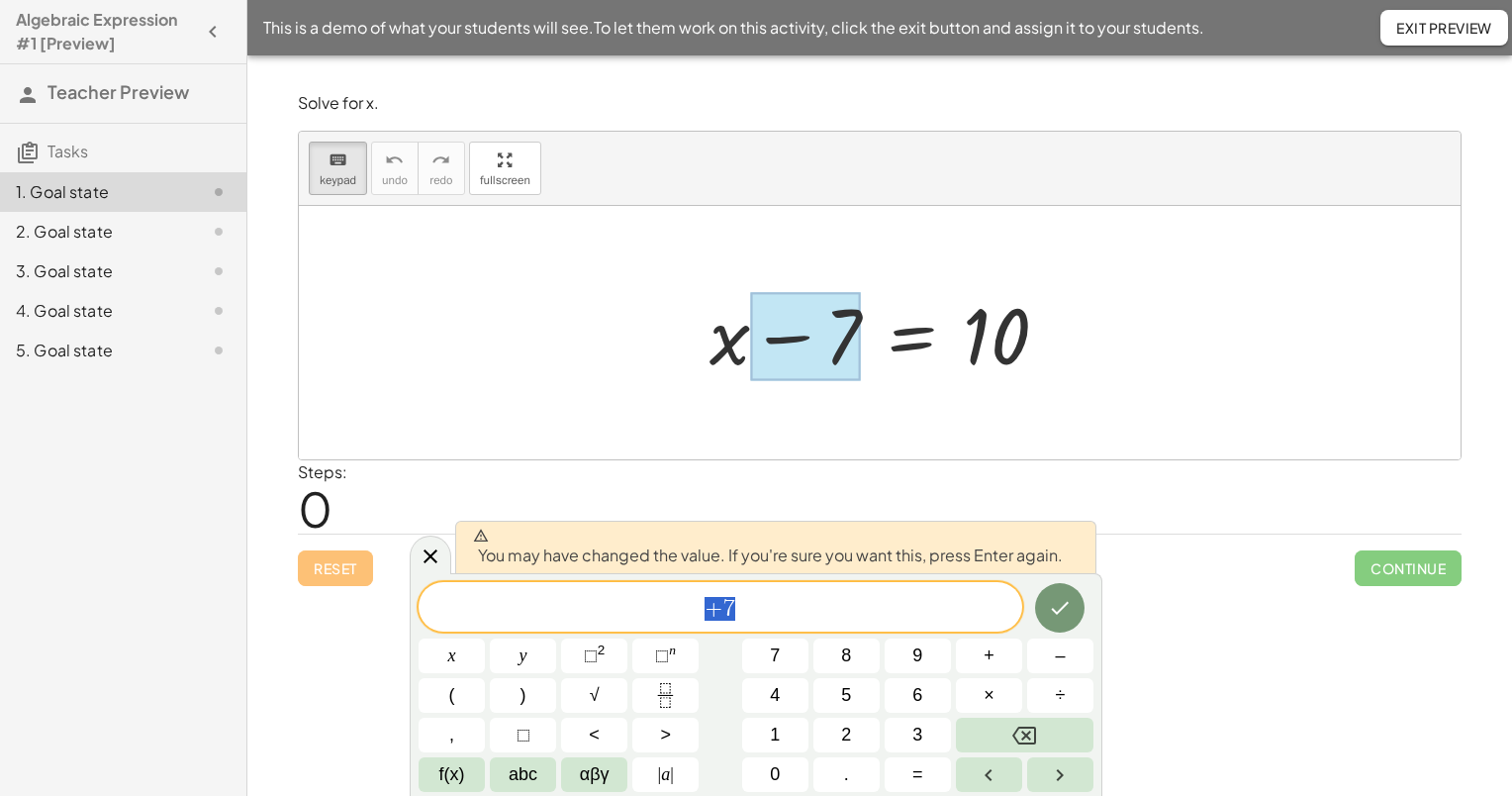 drag, startPoint x: 745, startPoint y: 613, endPoint x: 644, endPoint y: 614, distance: 101.005 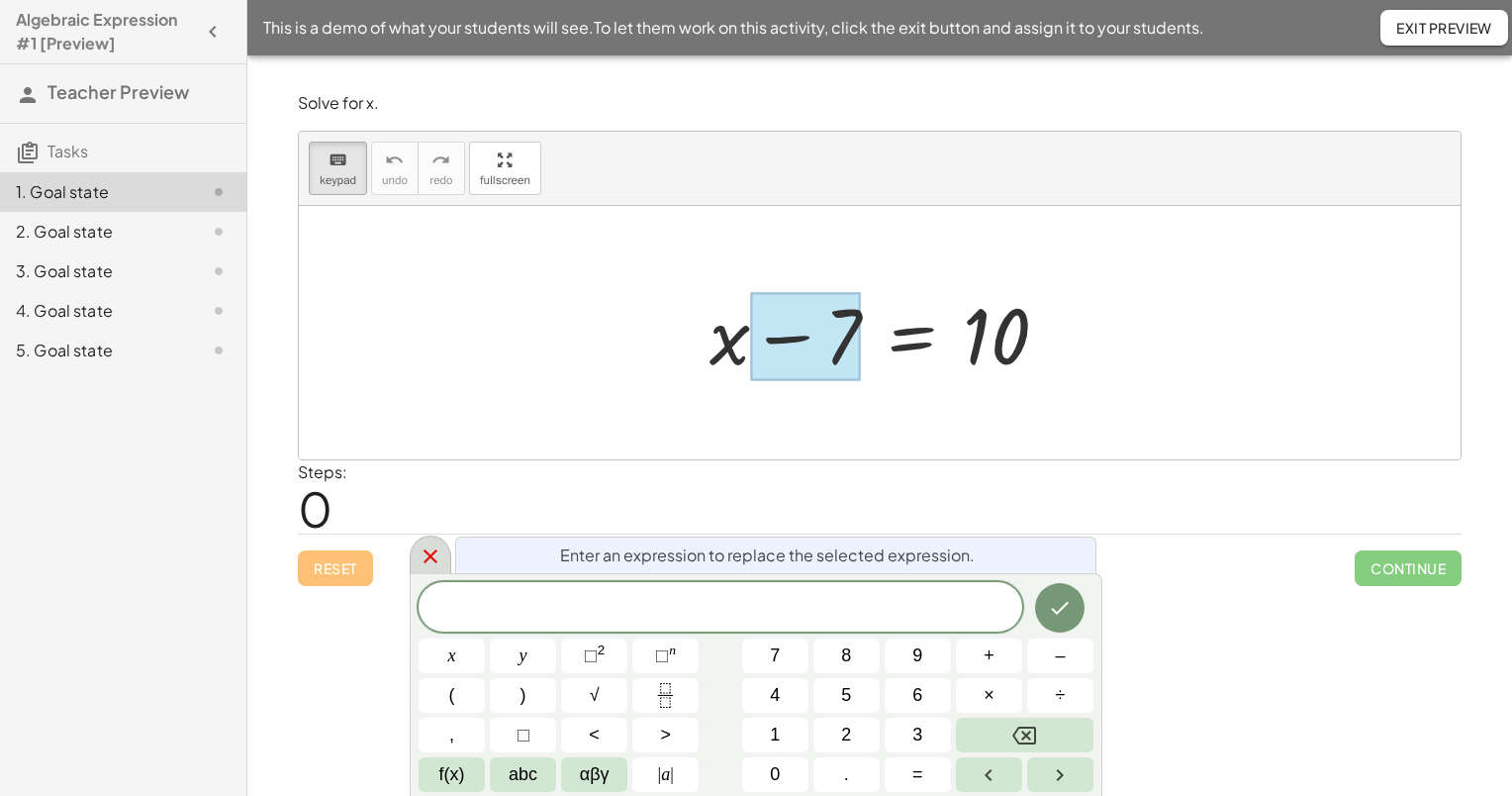 click 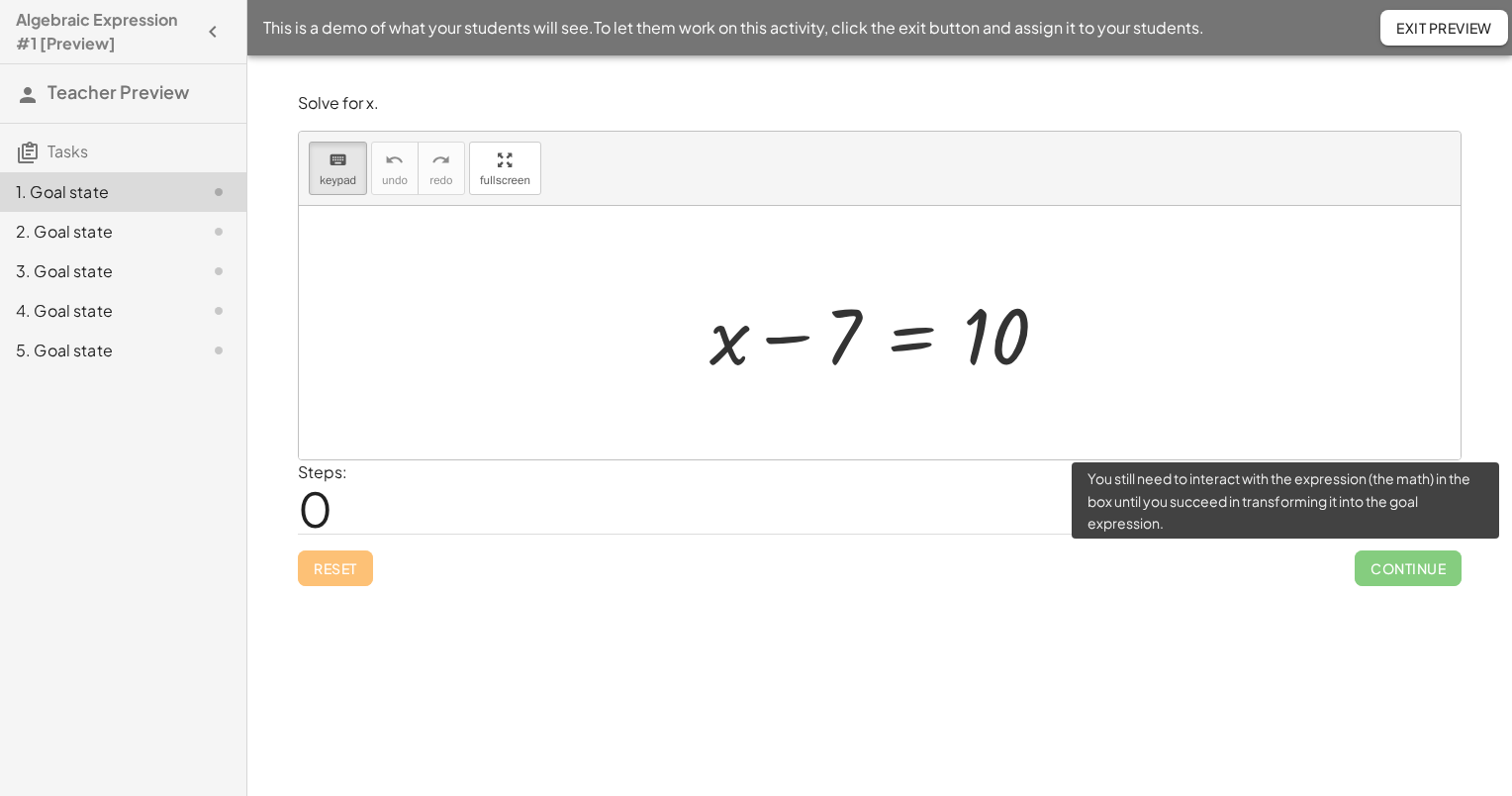 click on "Continue" 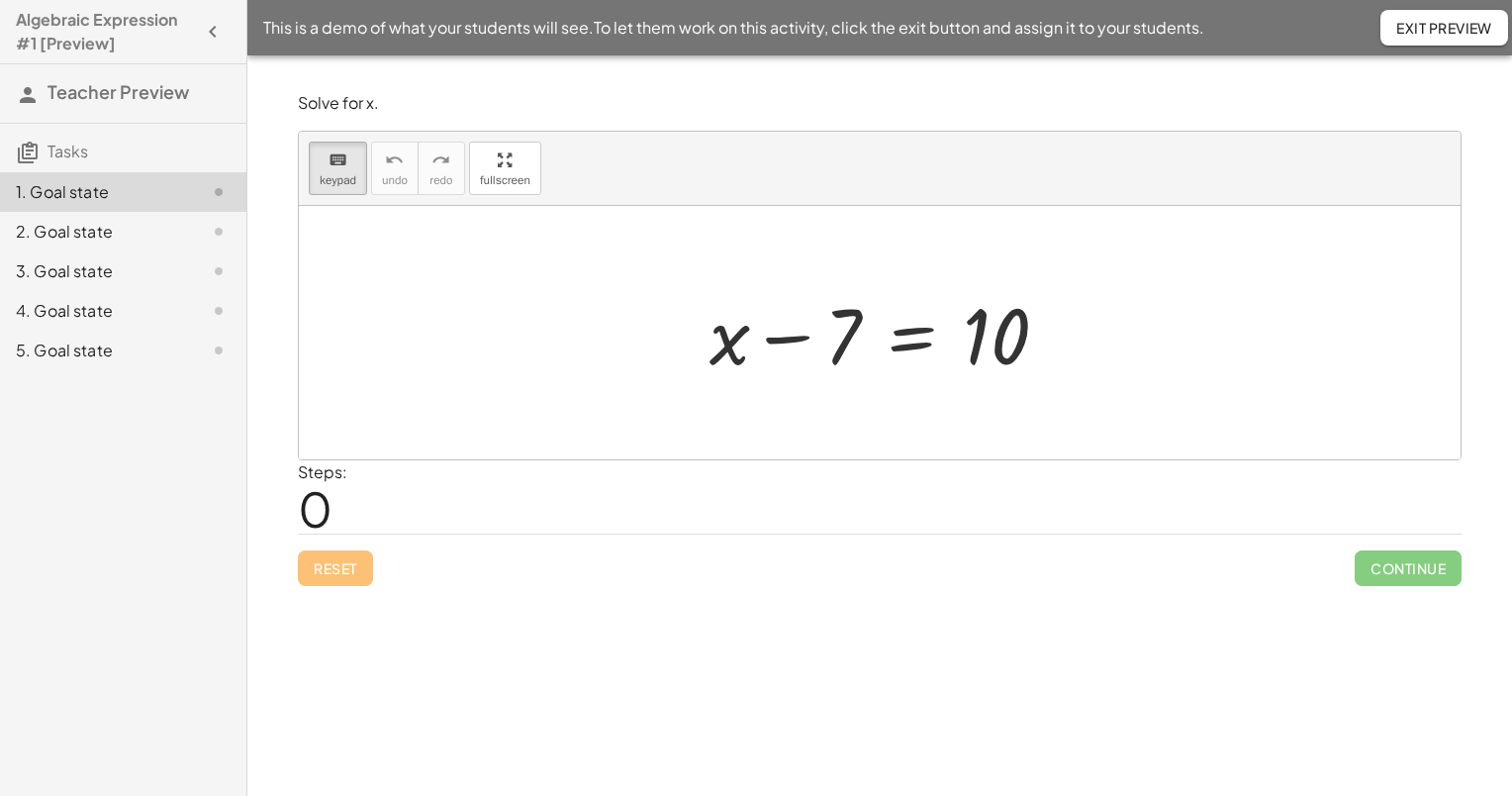 click at bounding box center [887, 333] 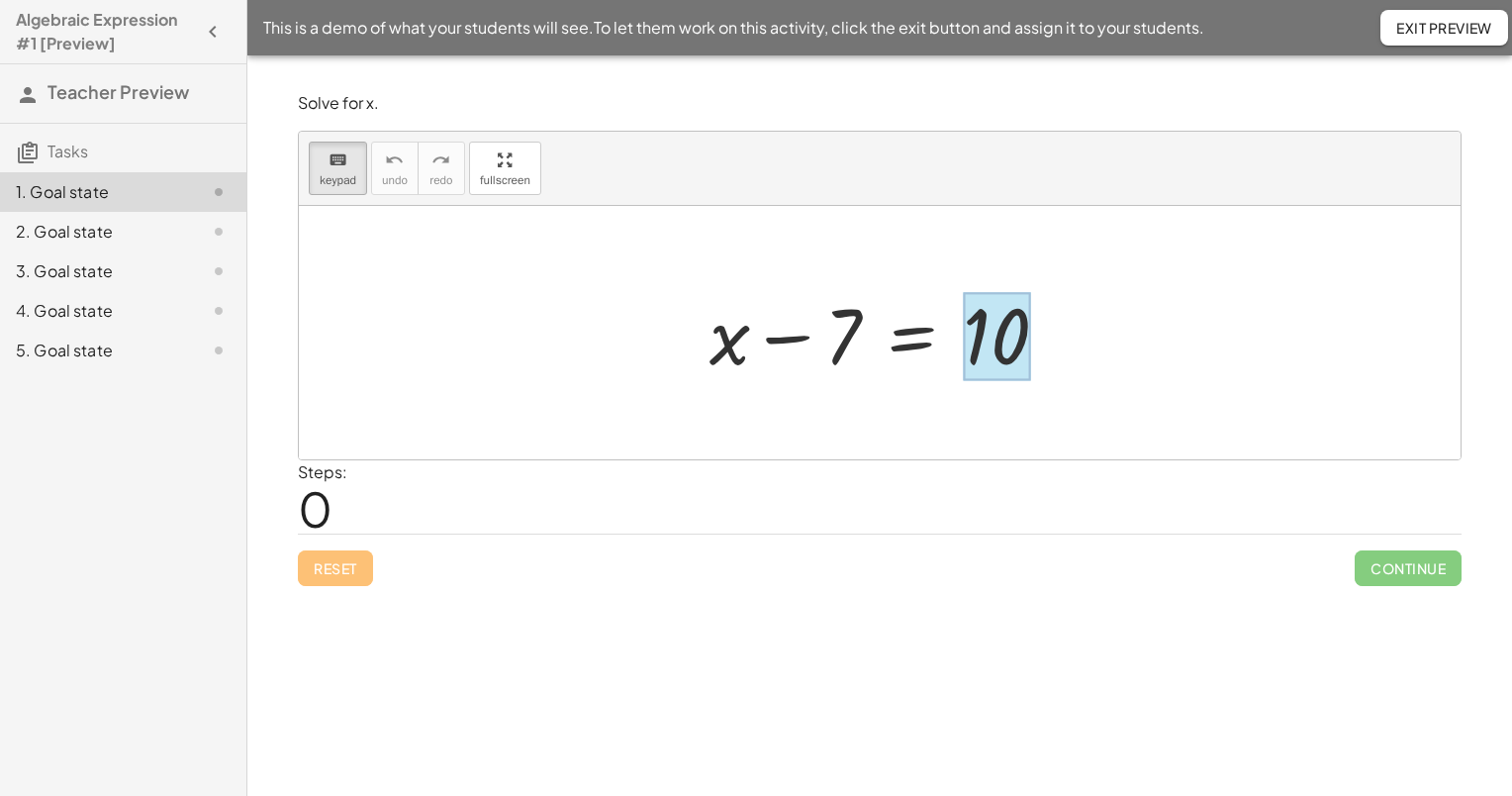 click at bounding box center [996, 337] 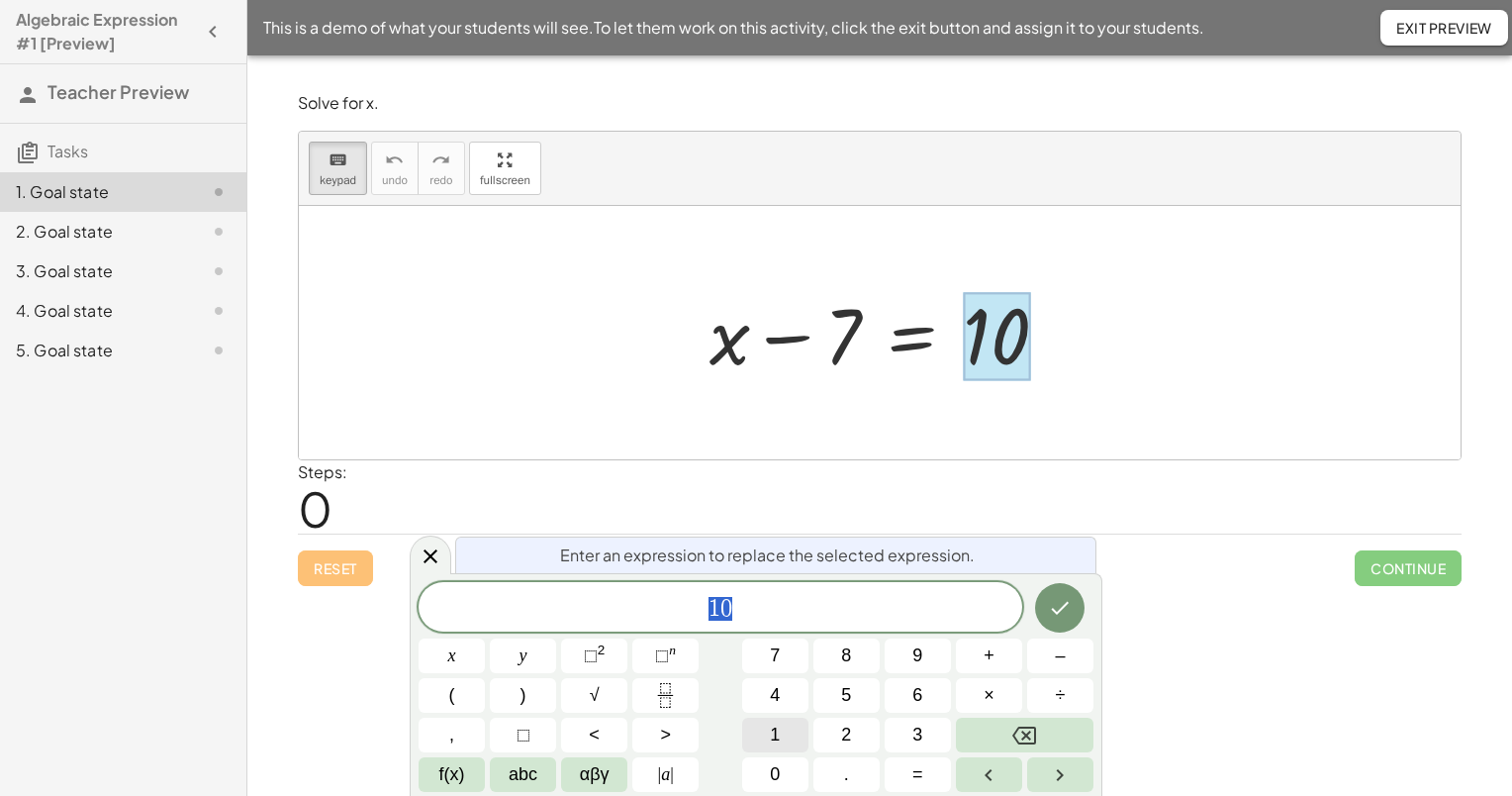 click on "1" at bounding box center [775, 735] 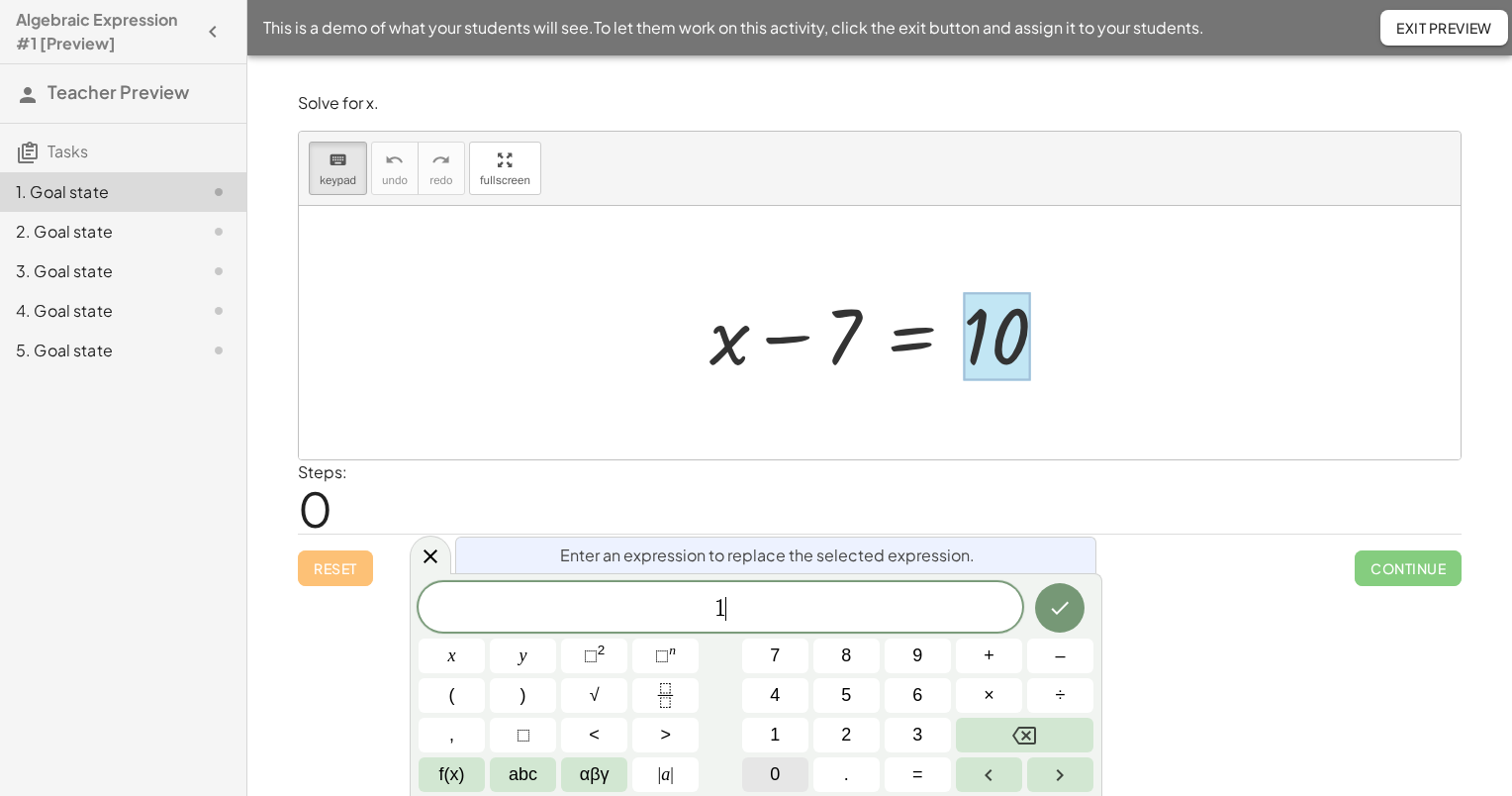 click on "0" at bounding box center [775, 774] 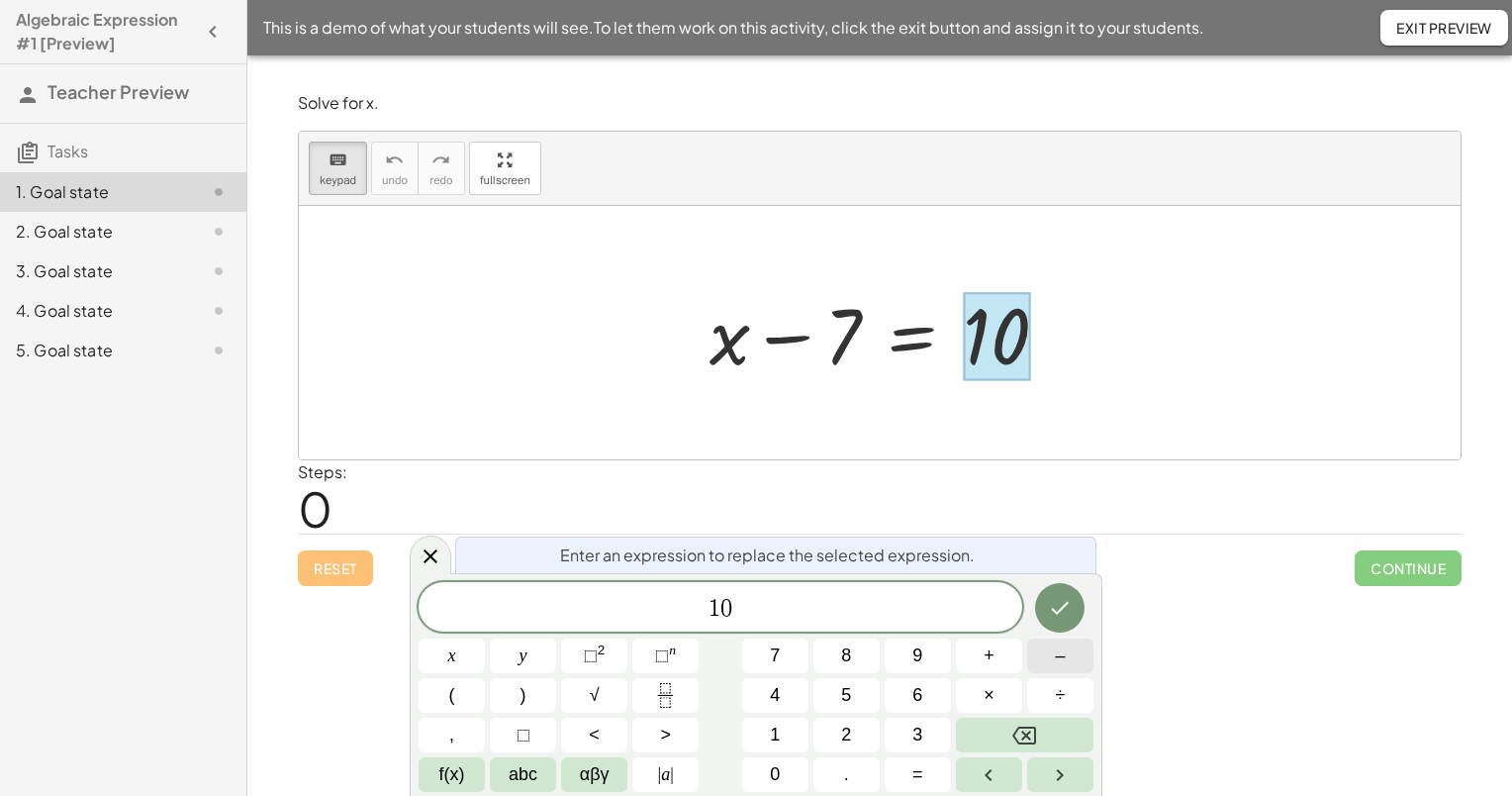 click on "–" at bounding box center [1060, 655] 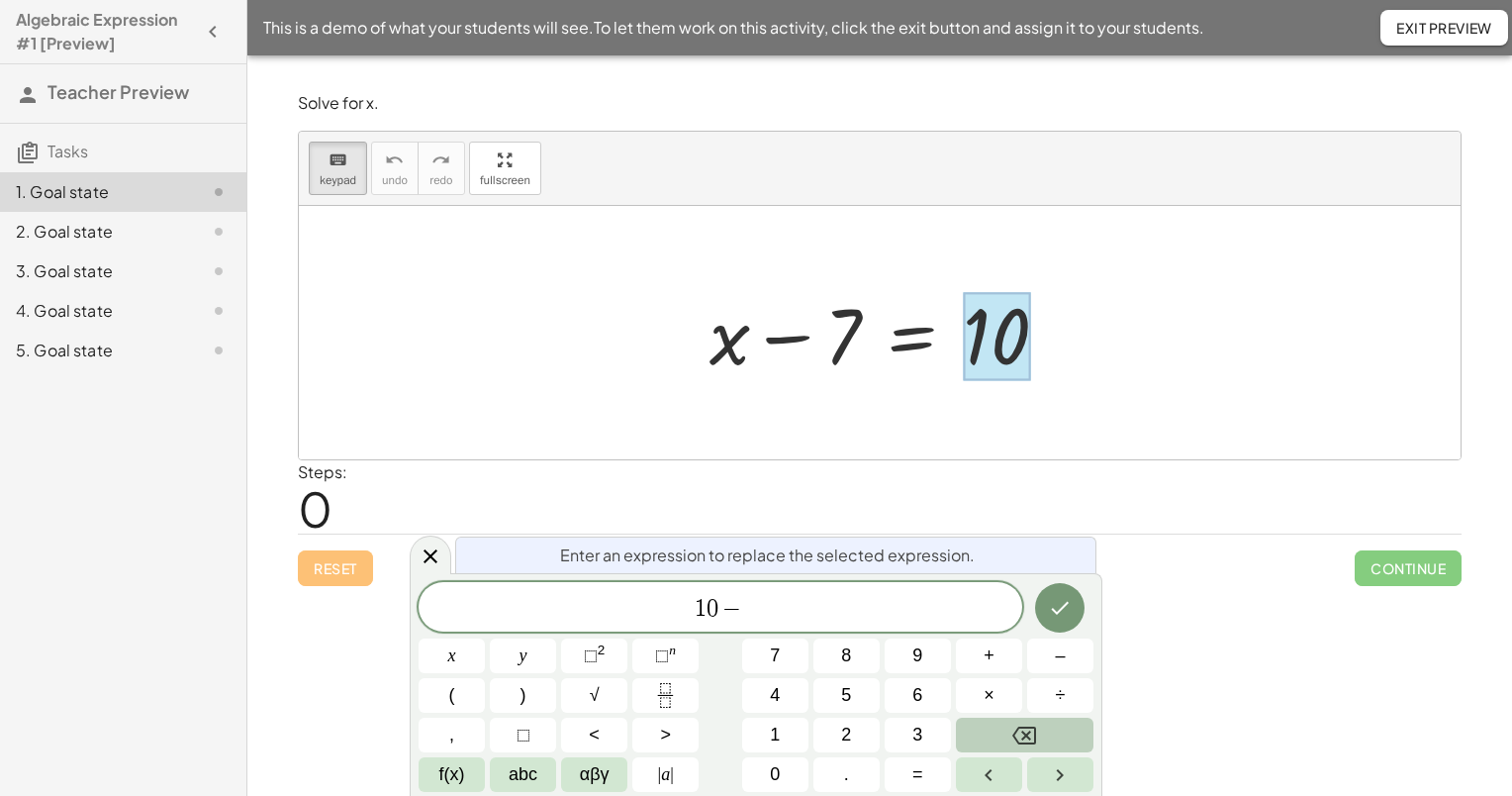 click 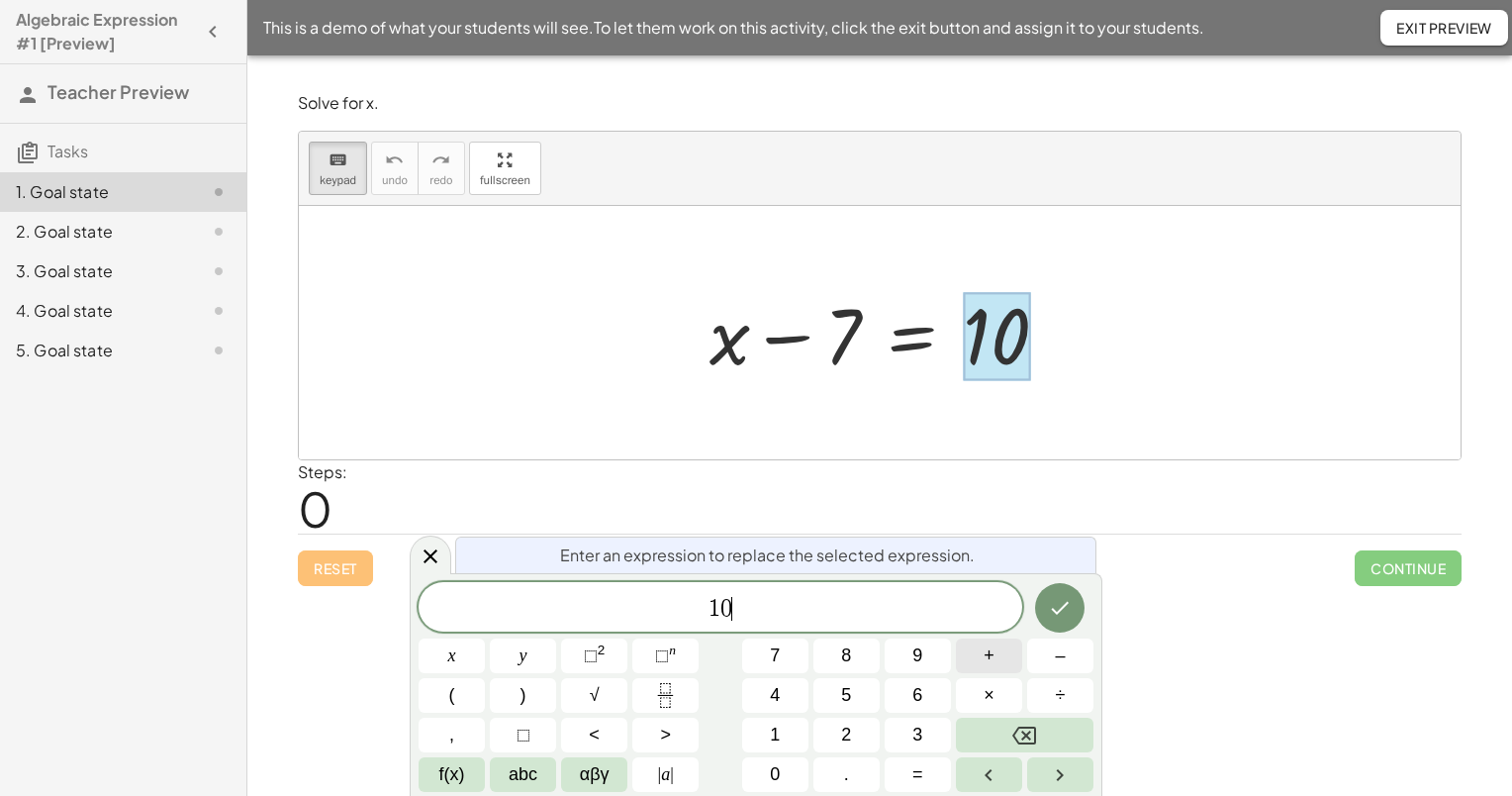 click on "+" at bounding box center [989, 655] 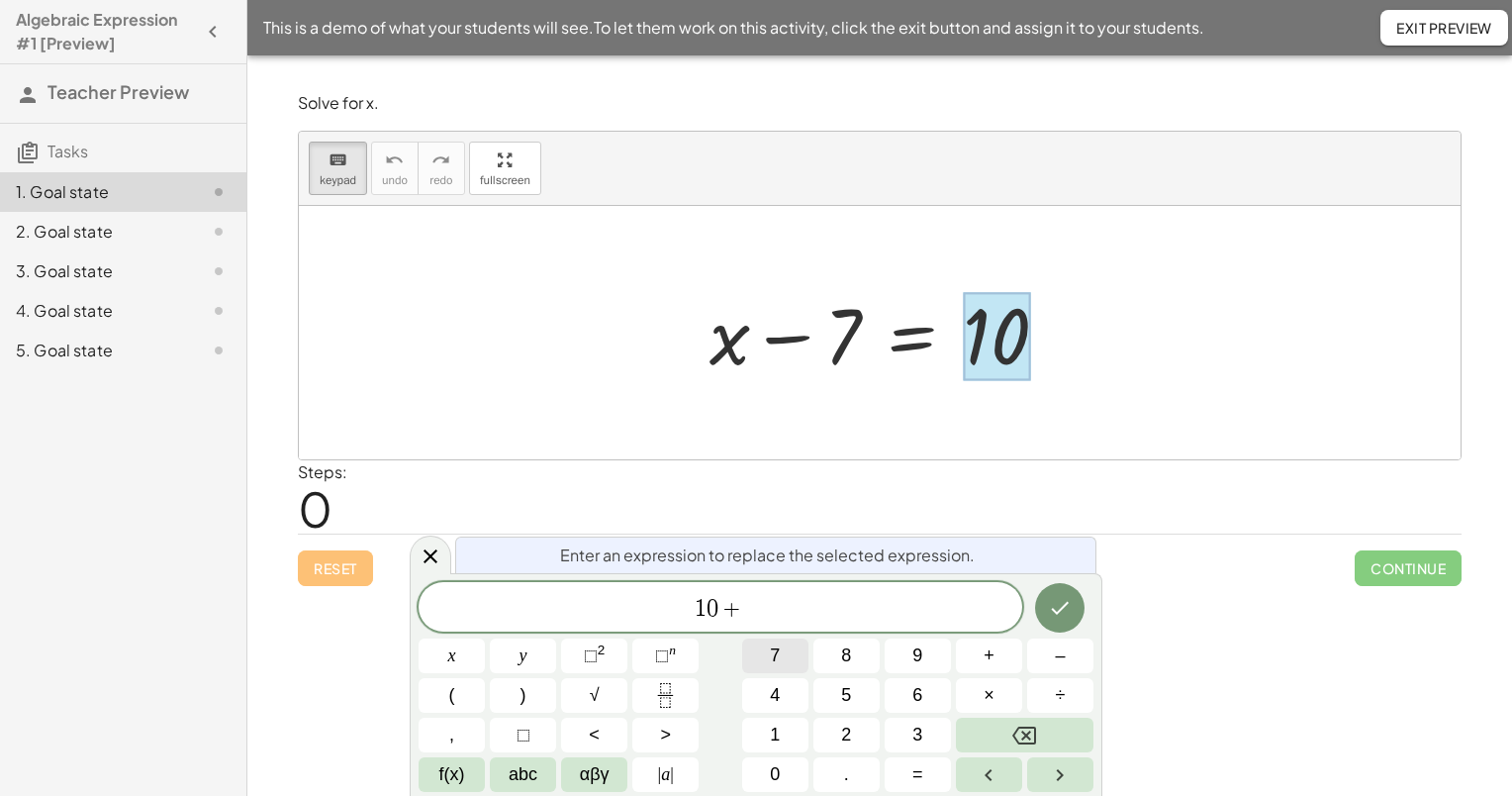 click on "7" at bounding box center [775, 655] 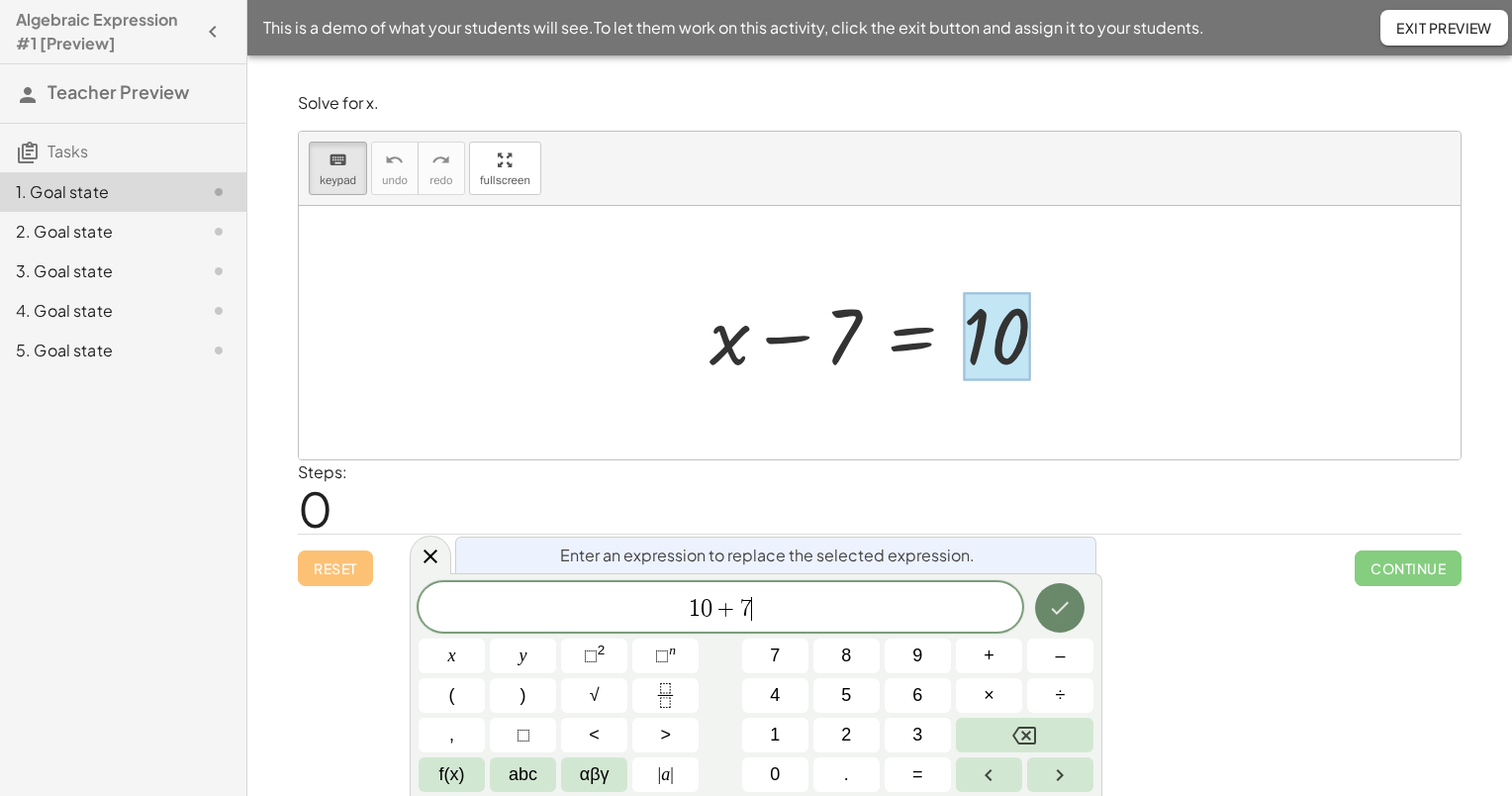 click at bounding box center [1060, 608] 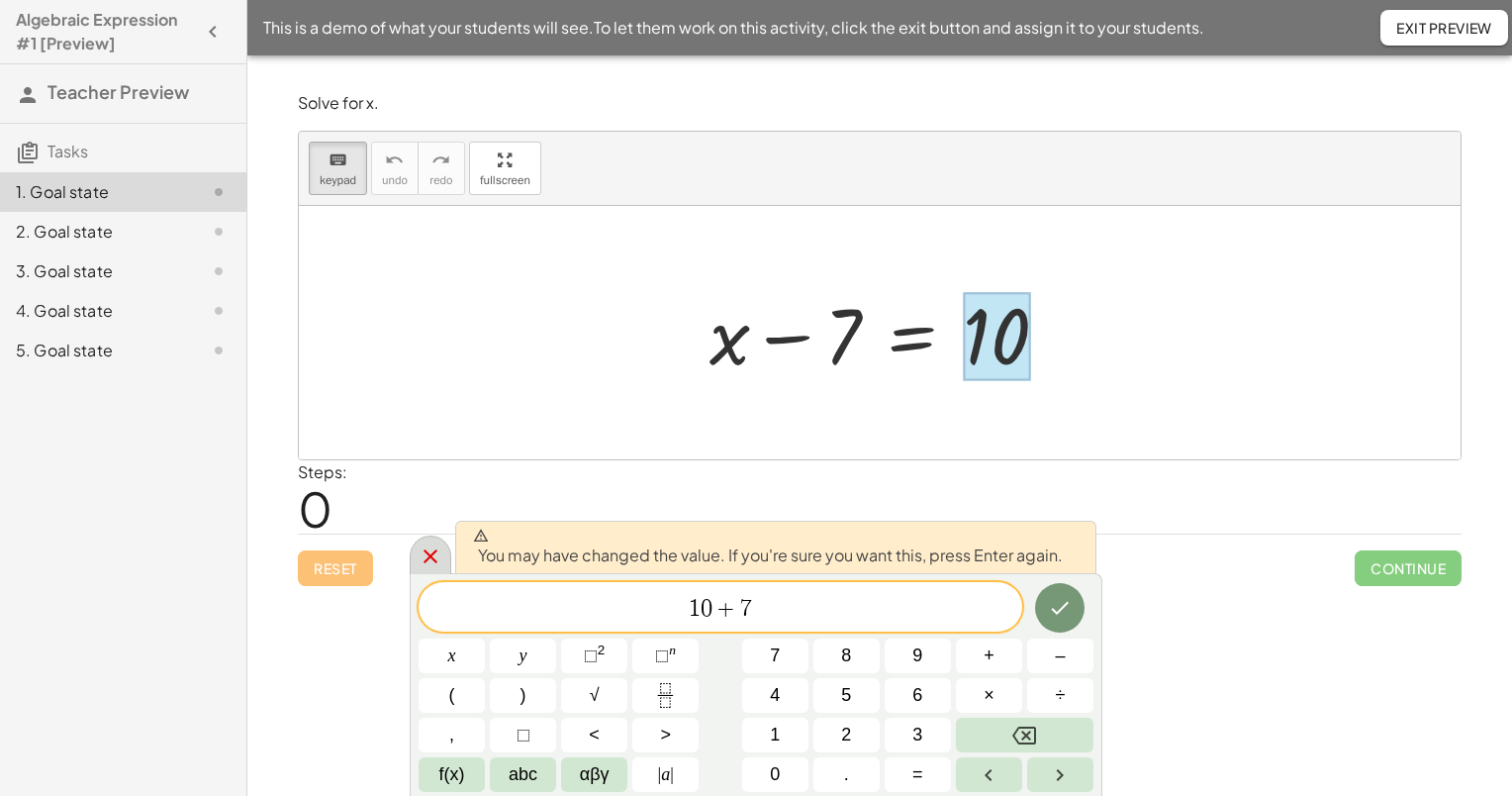 click 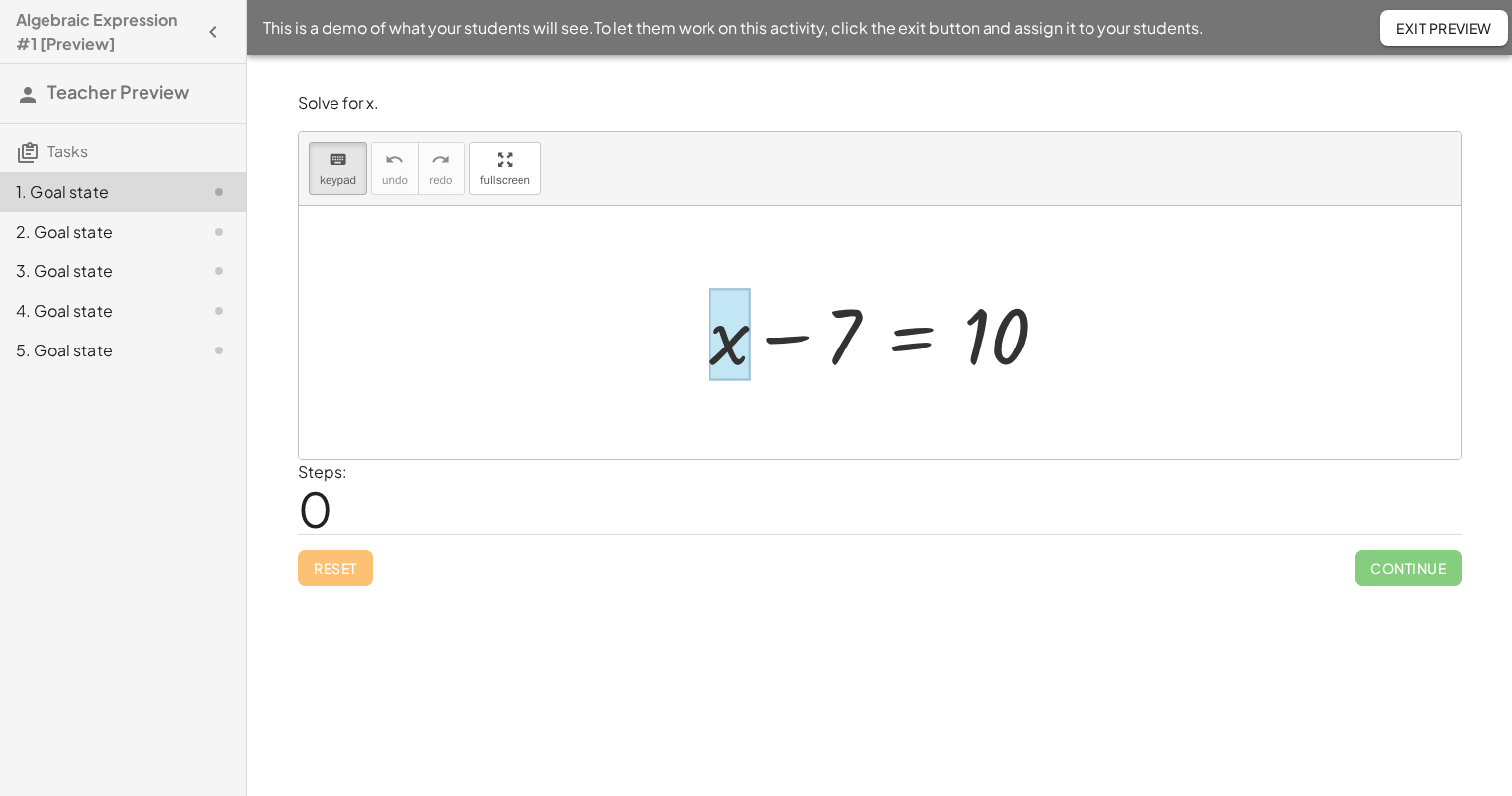 click at bounding box center [729, 335] 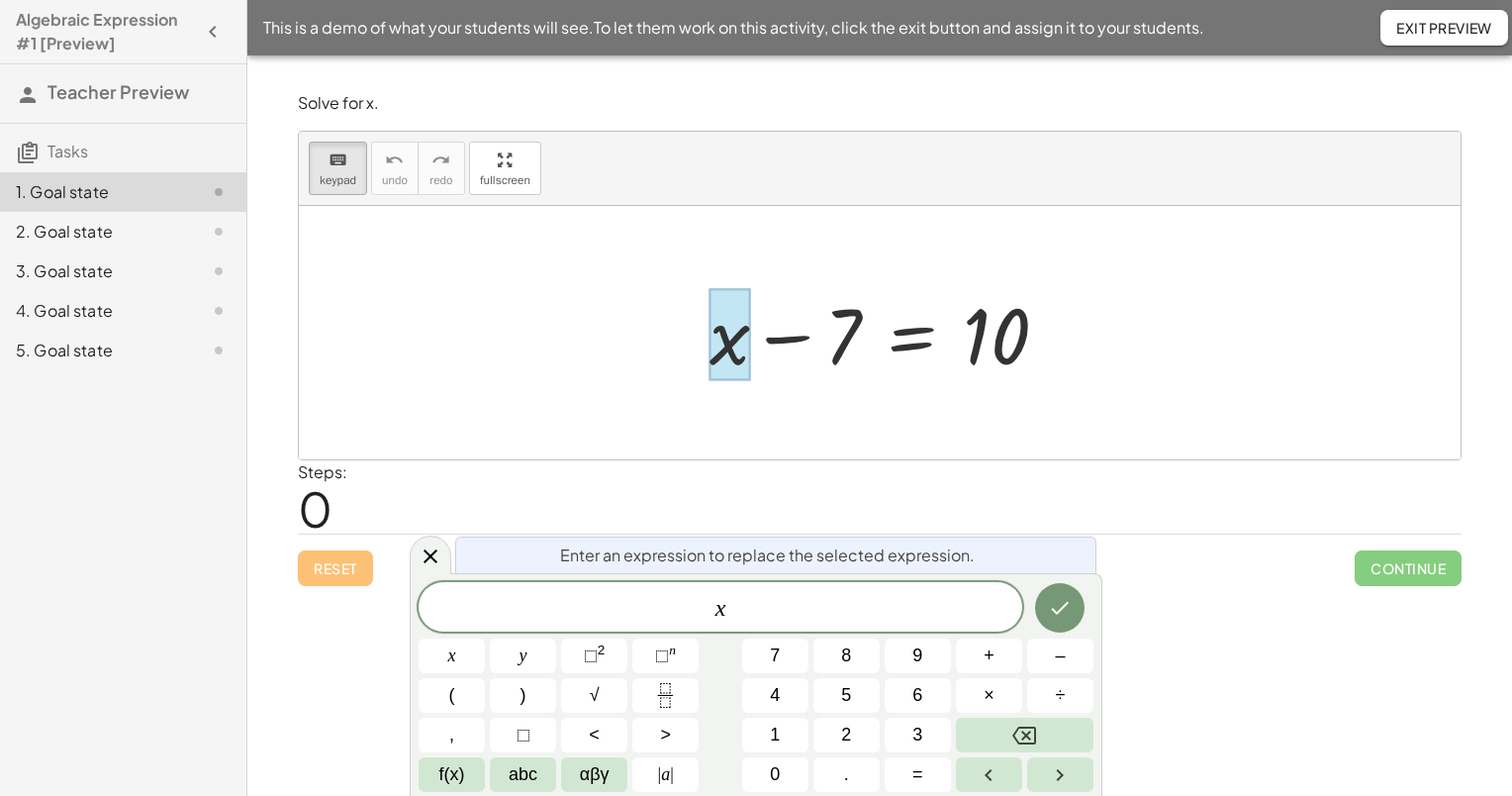 click at bounding box center [887, 333] 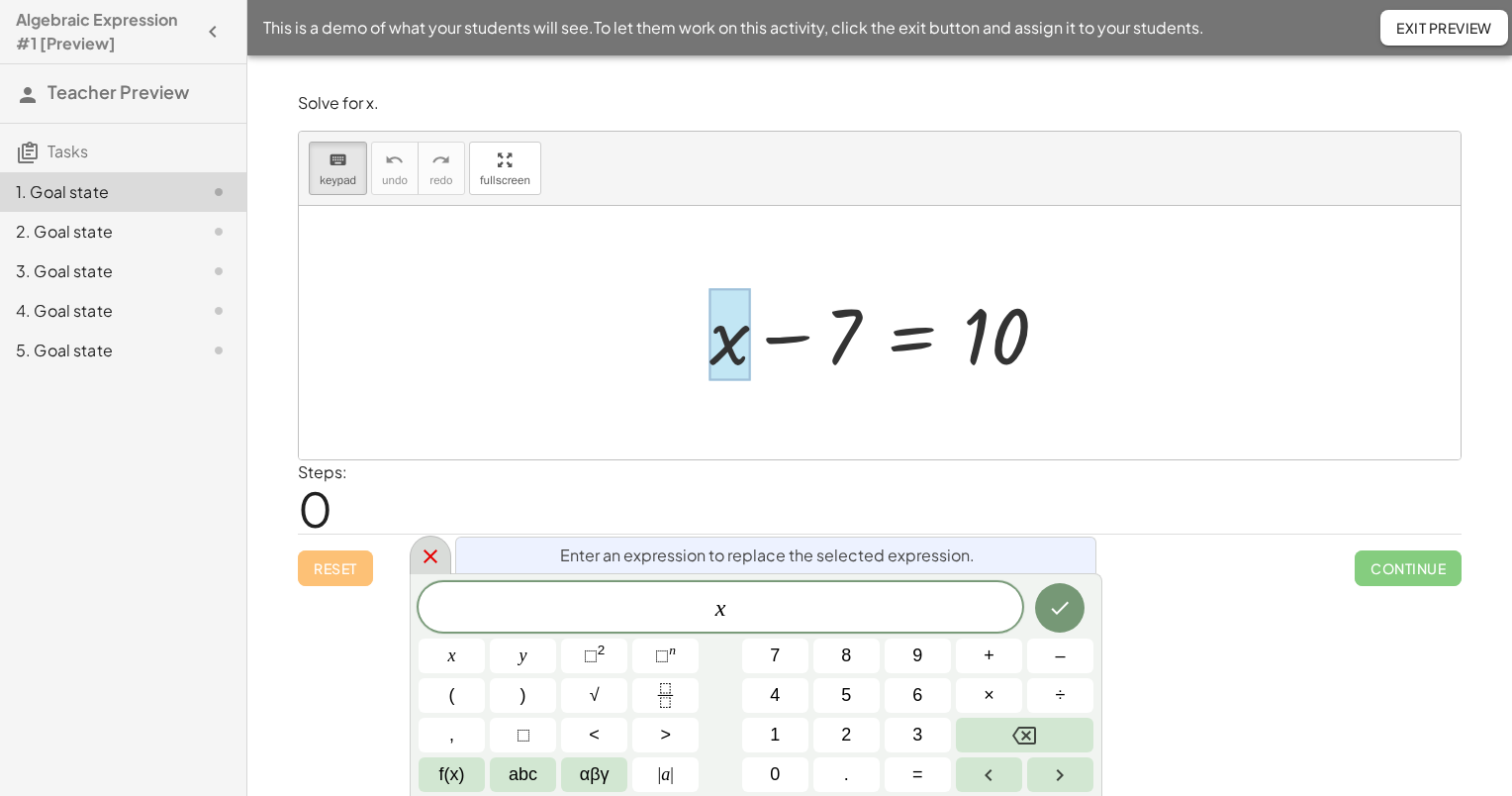 click at bounding box center (430, 554) 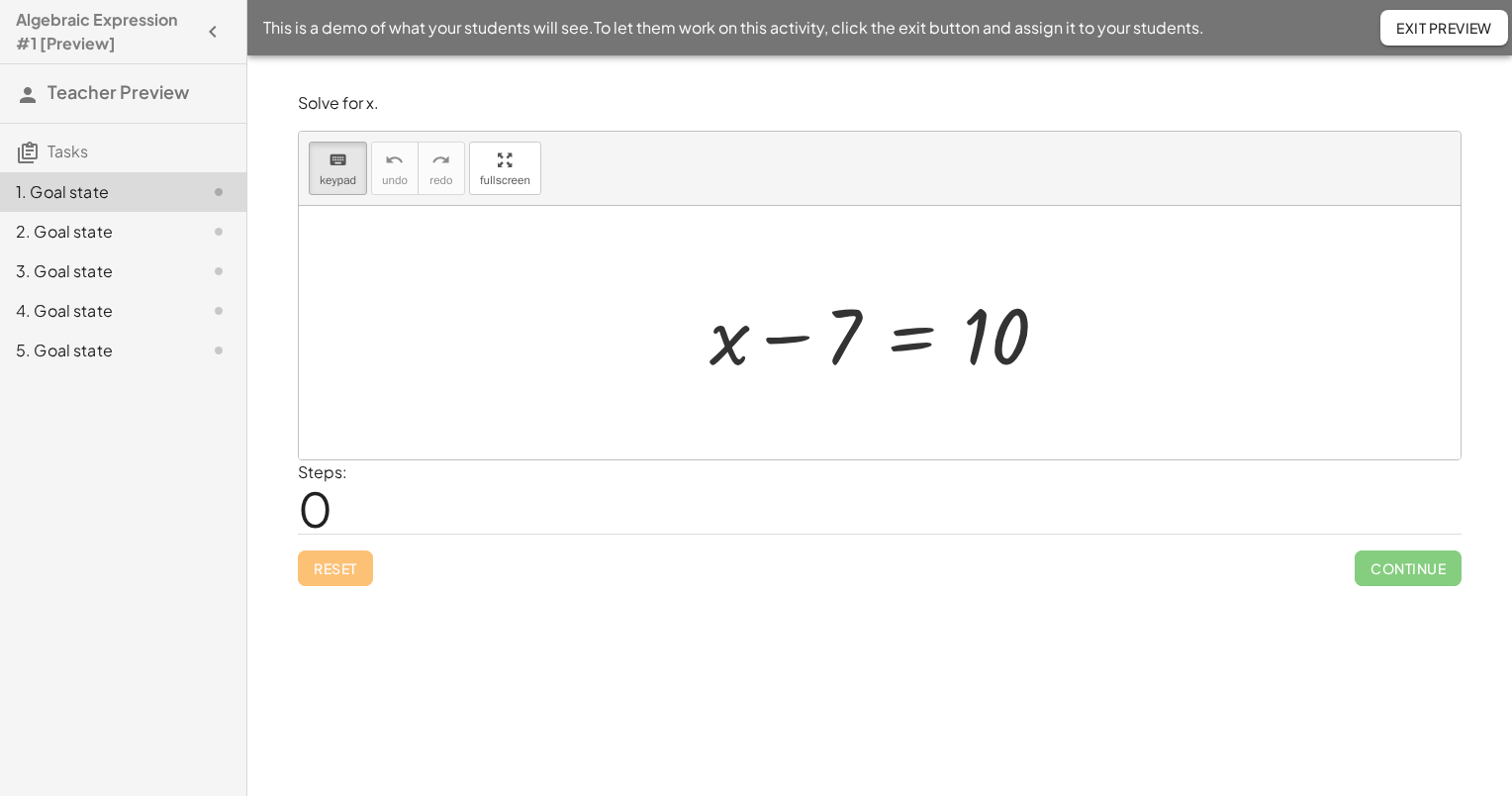 click on "0" at bounding box center (315, 508) 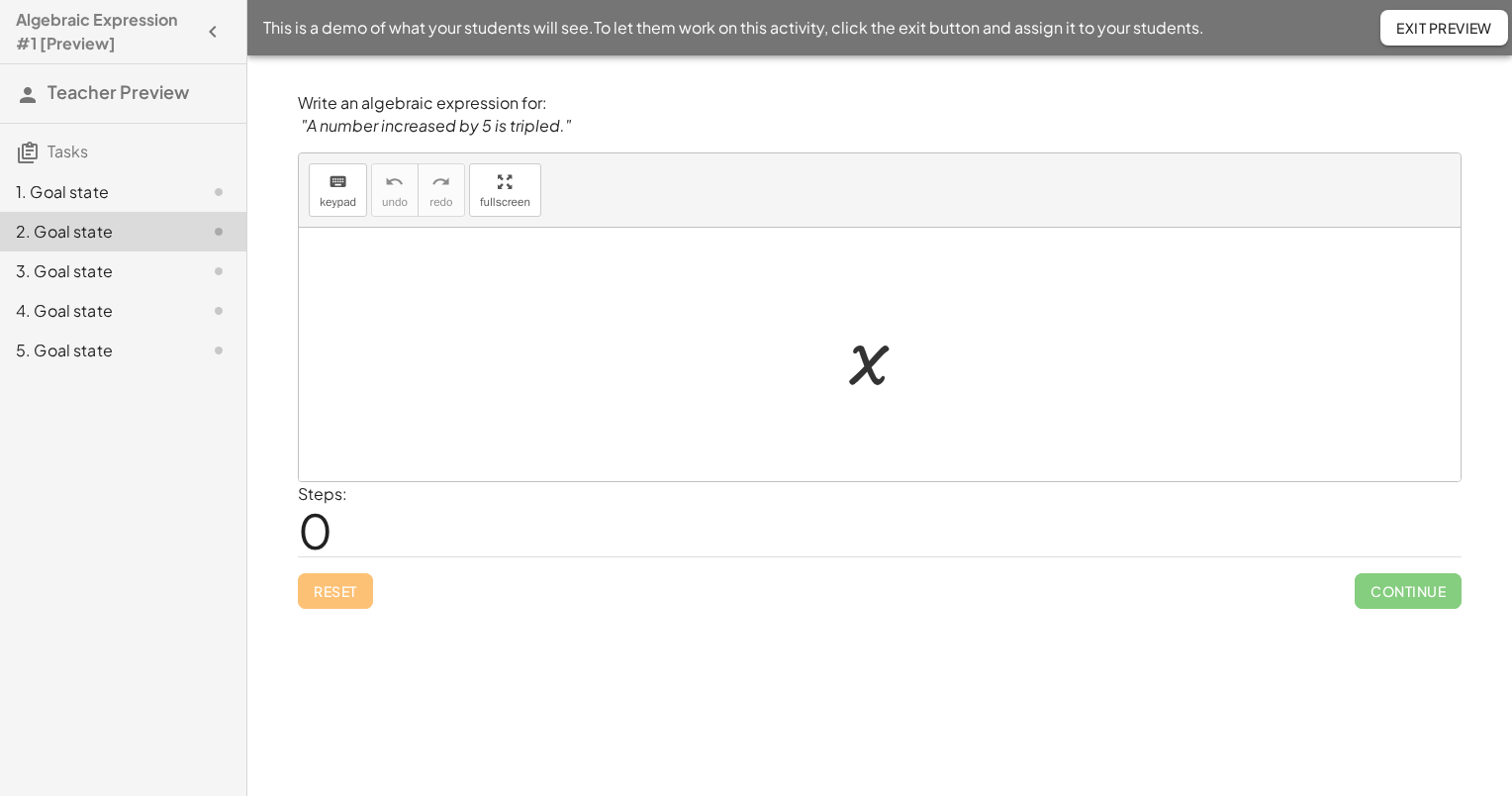 click on "3. Goal state" 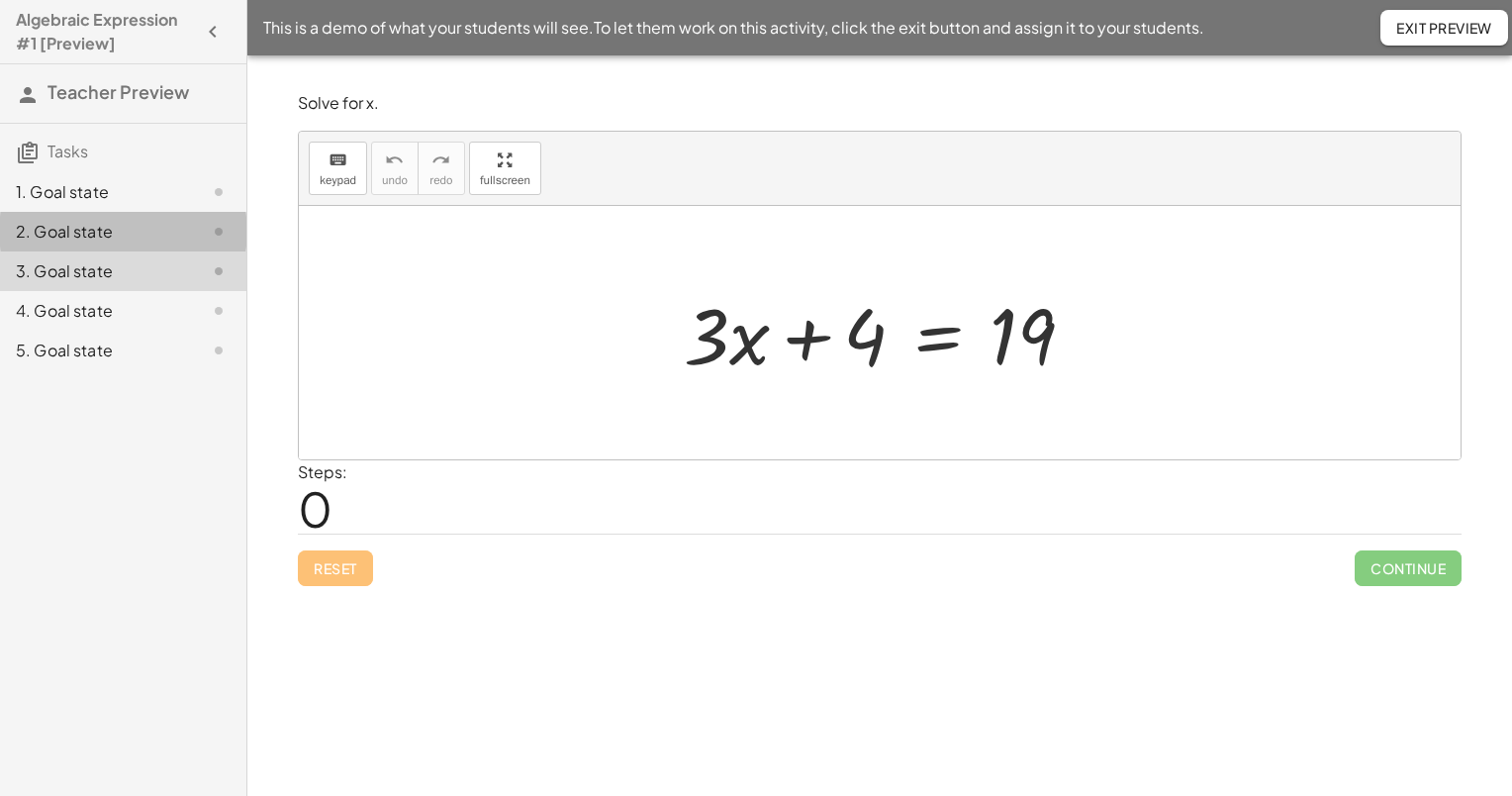 click on "2. Goal state" 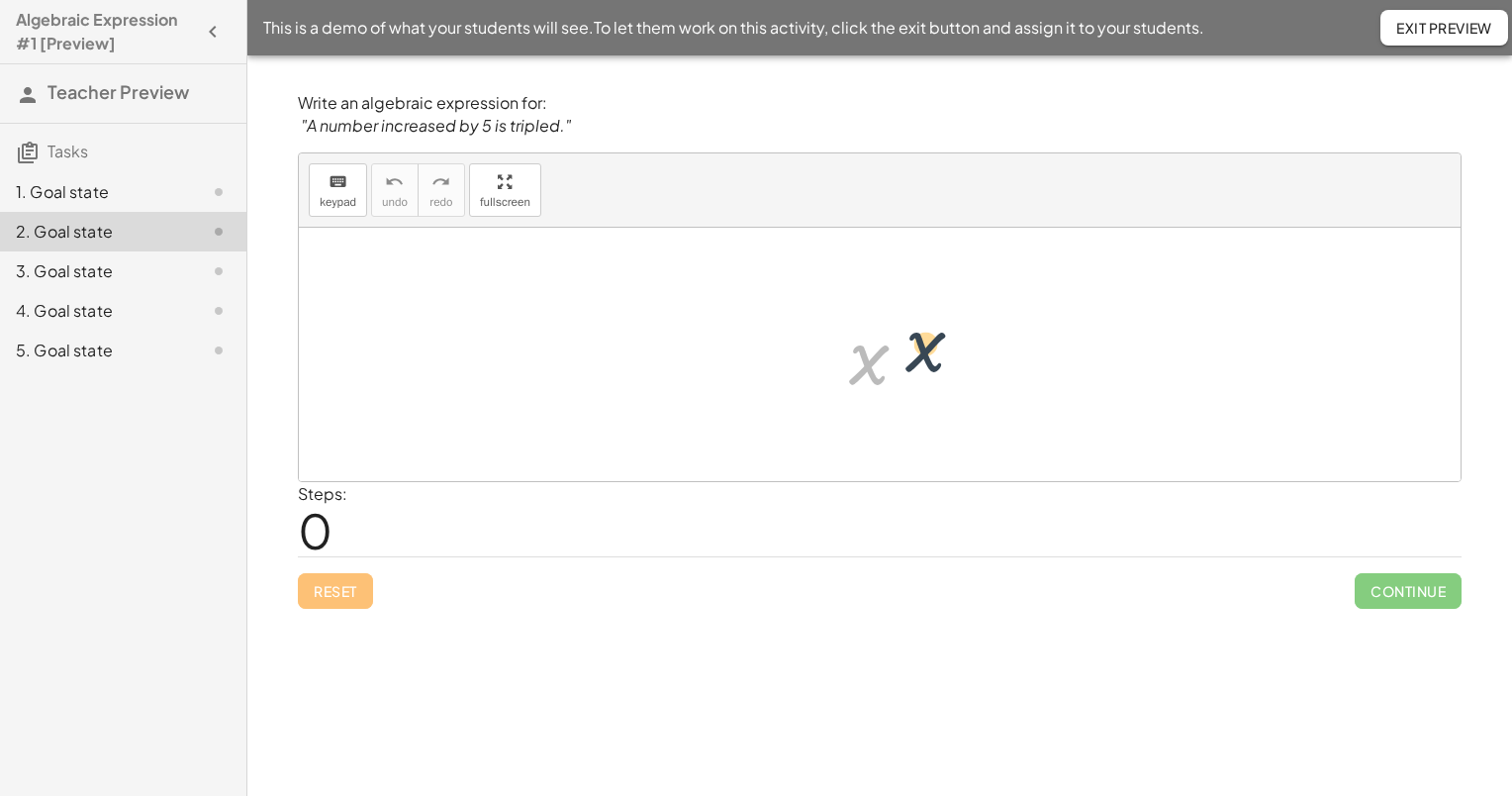 drag, startPoint x: 870, startPoint y: 360, endPoint x: 827, endPoint y: 347, distance: 44.922155 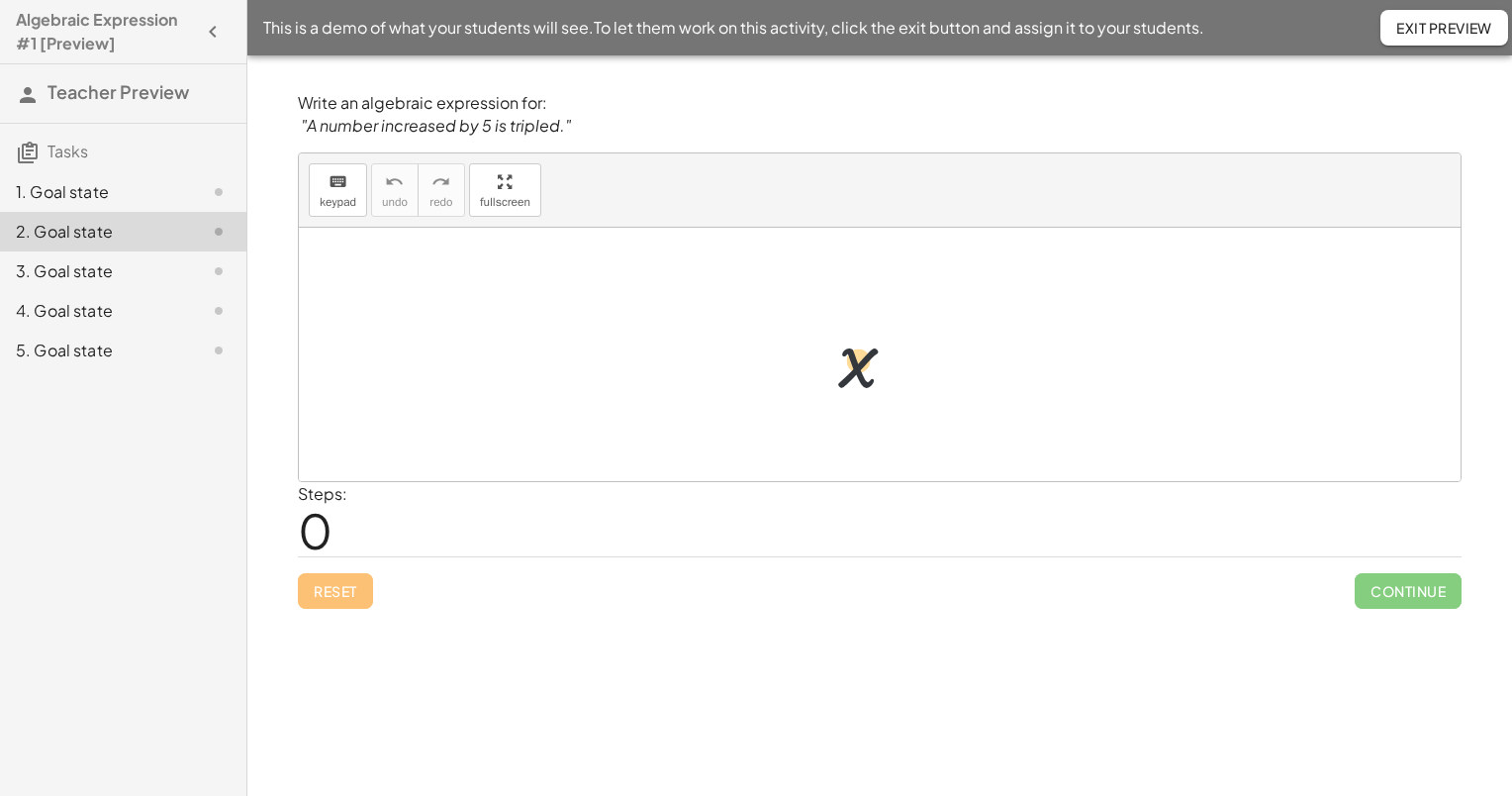 drag, startPoint x: 847, startPoint y: 341, endPoint x: 621, endPoint y: 349, distance: 226.14155 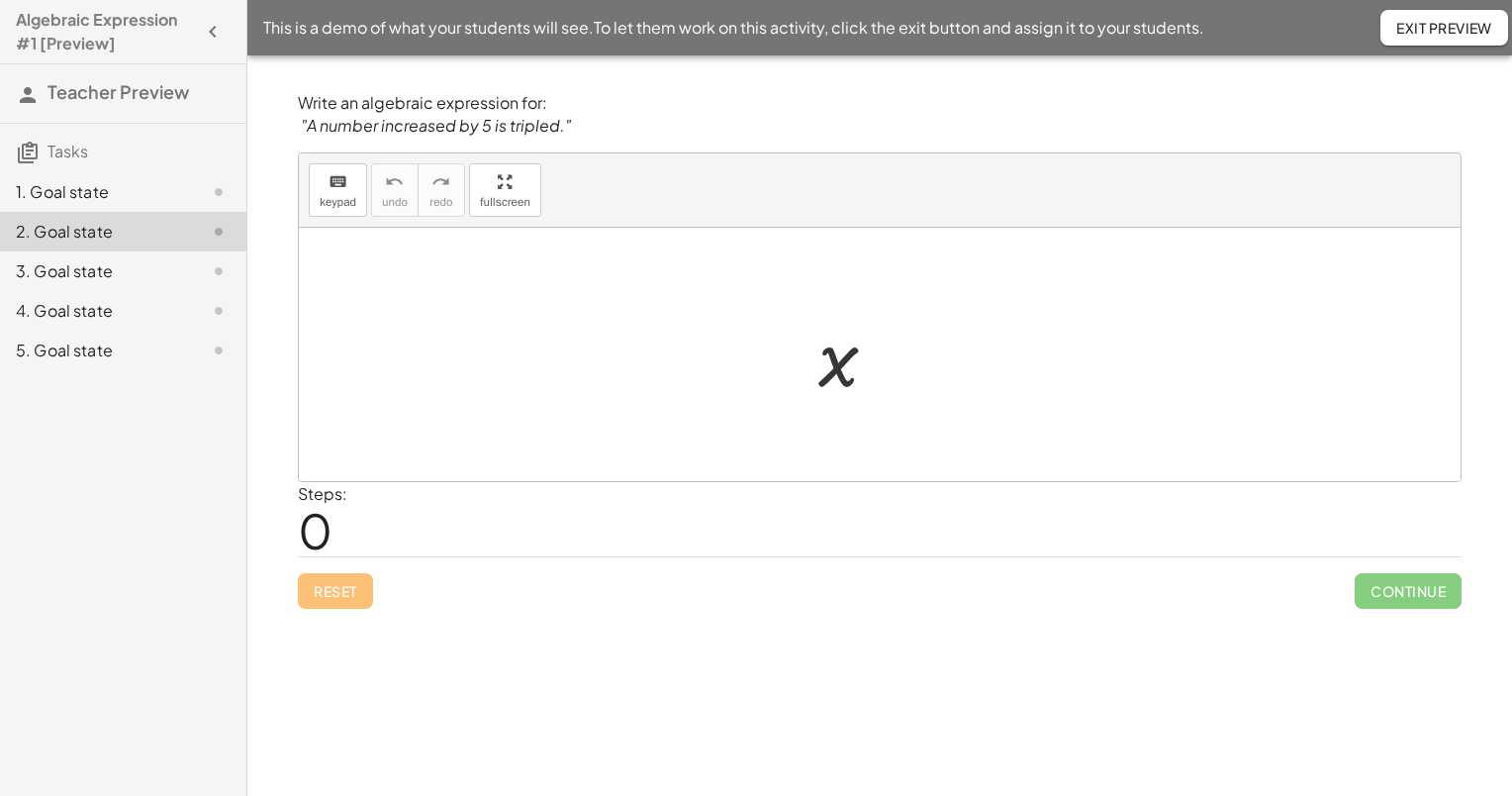 click on "1. Goal state" 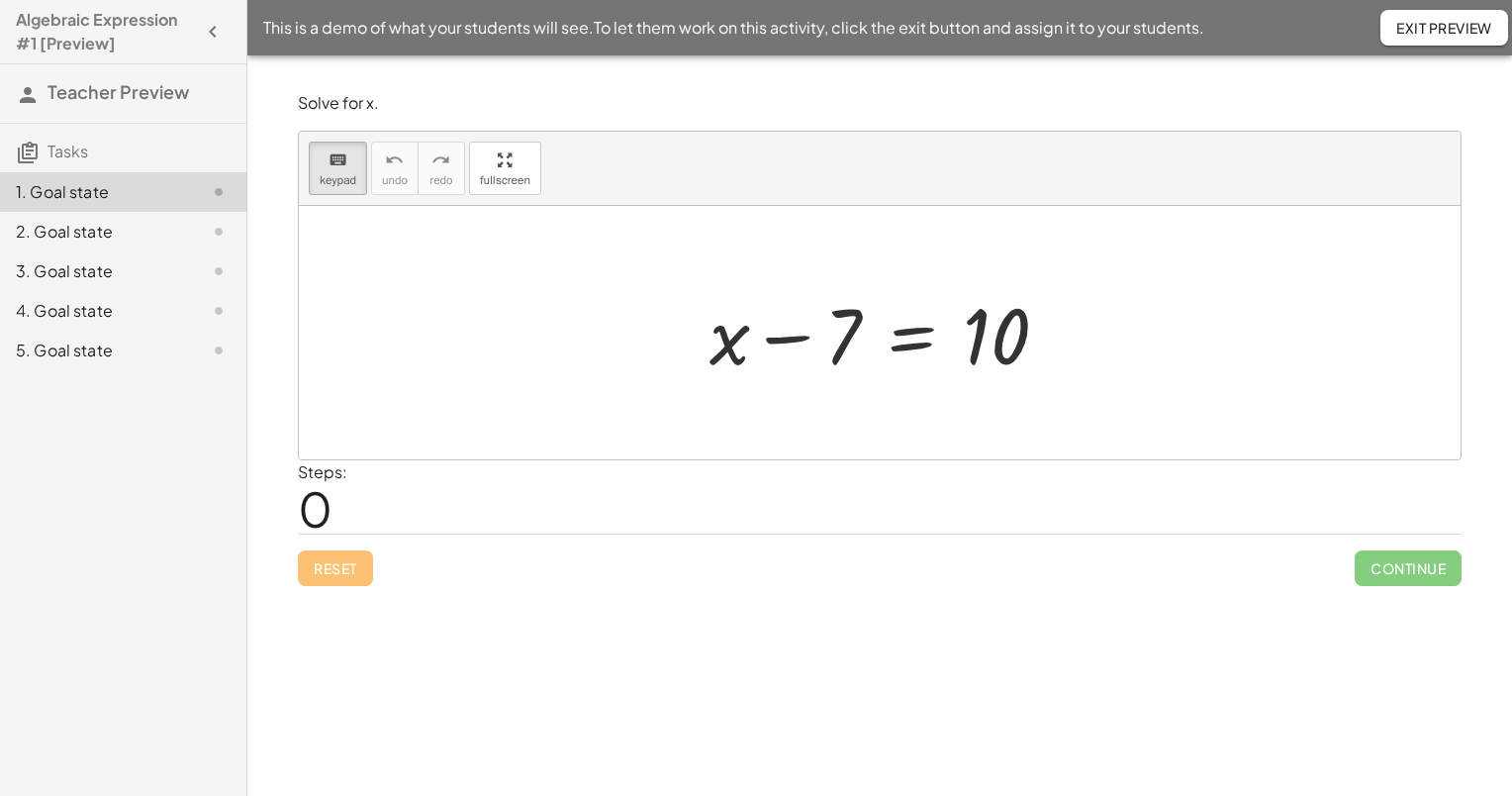 drag, startPoint x: 819, startPoint y: 341, endPoint x: 958, endPoint y: 340, distance: 139.0036 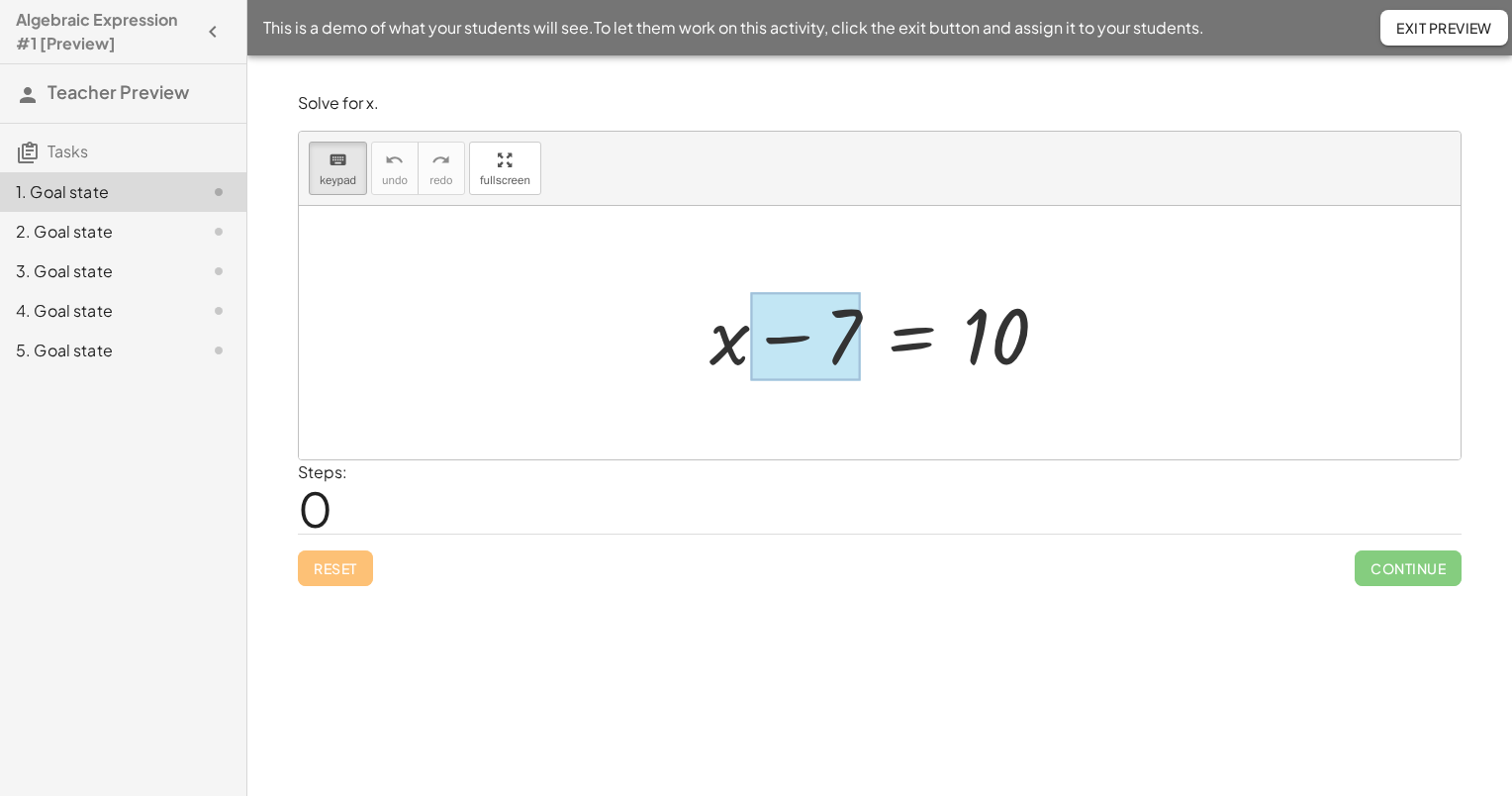click at bounding box center (805, 337) 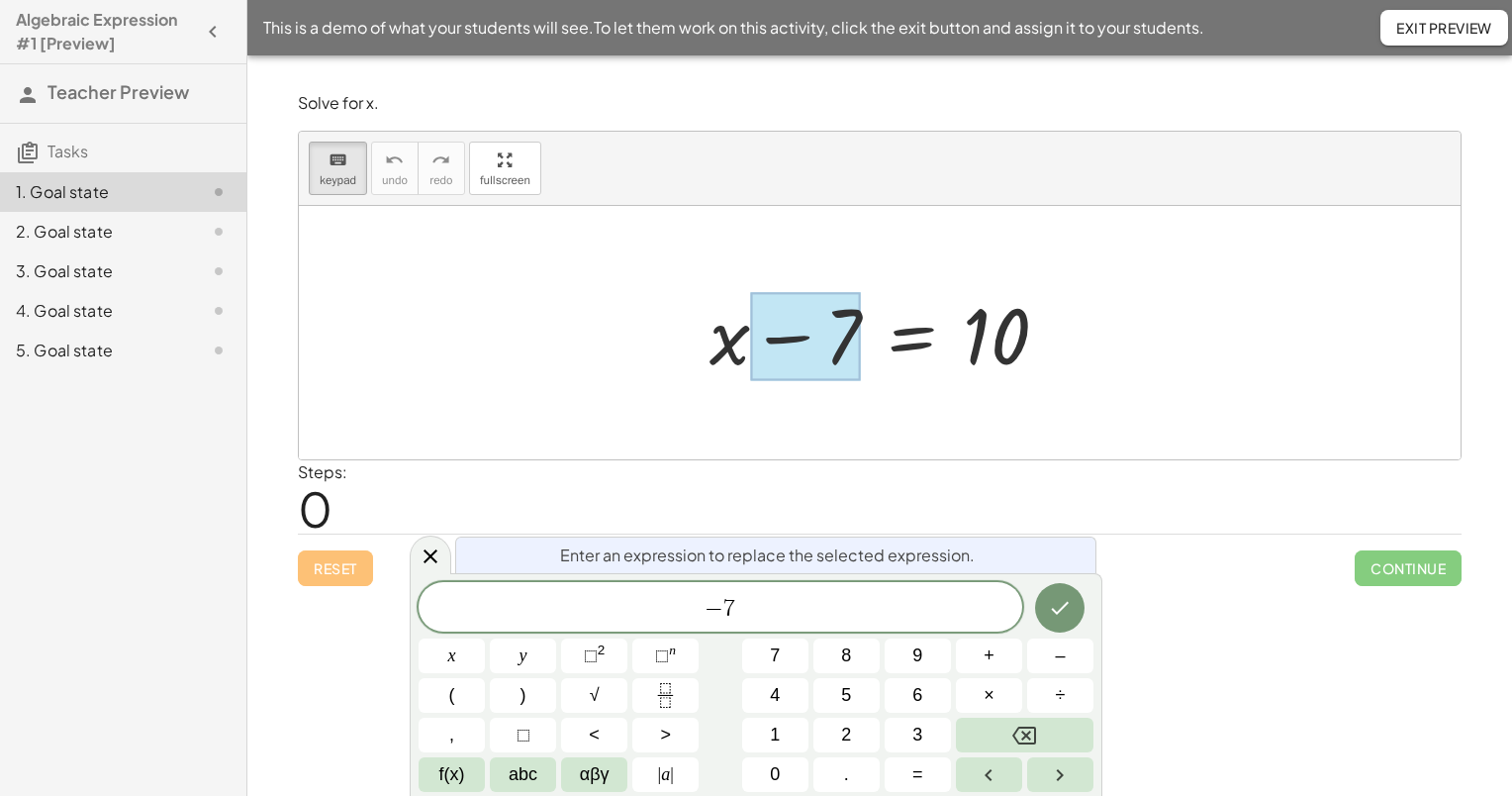 drag, startPoint x: 831, startPoint y: 347, endPoint x: 1076, endPoint y: 311, distance: 247.6308 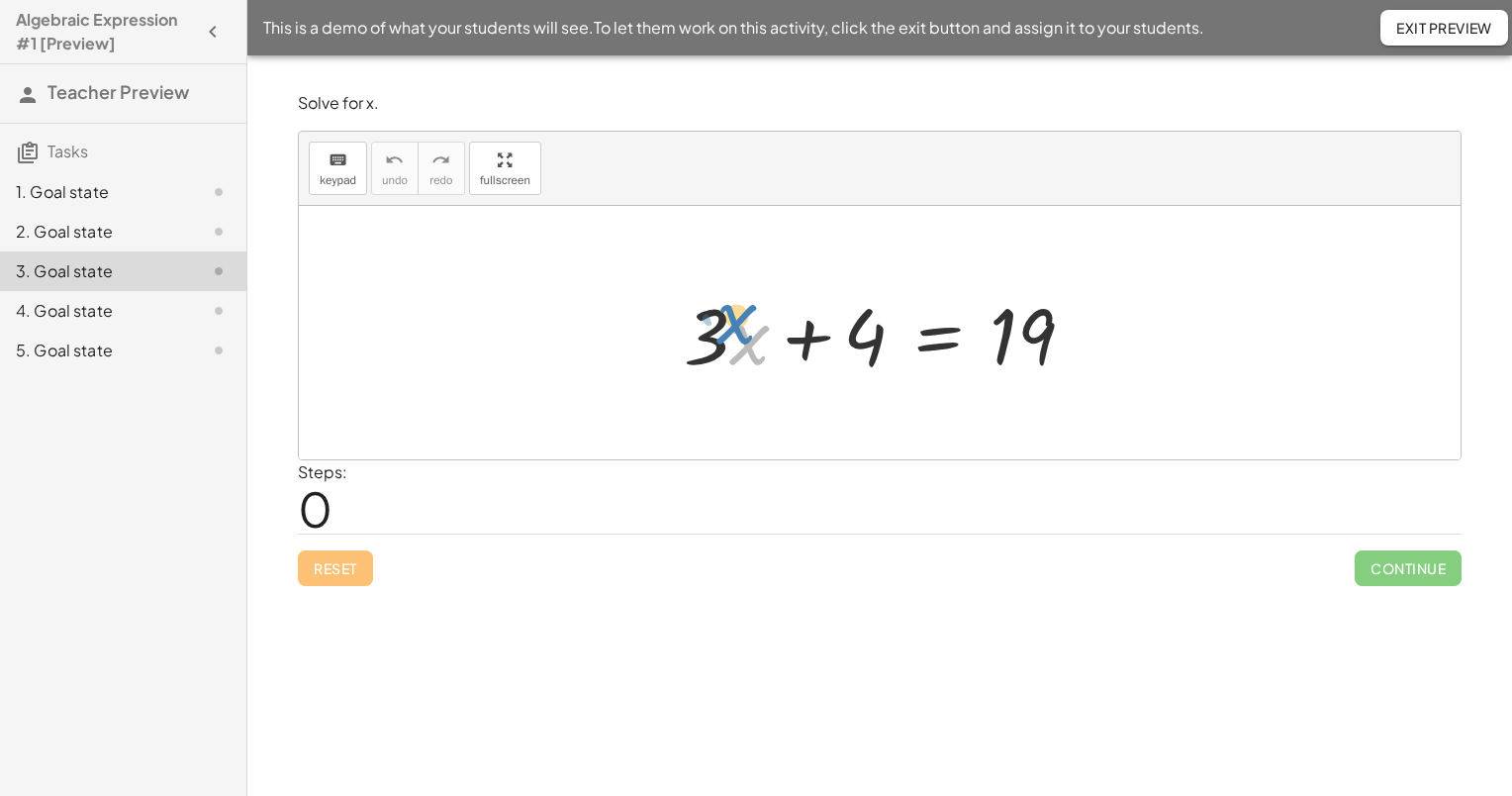 drag, startPoint x: 742, startPoint y: 345, endPoint x: 717, endPoint y: 337, distance: 26.24881 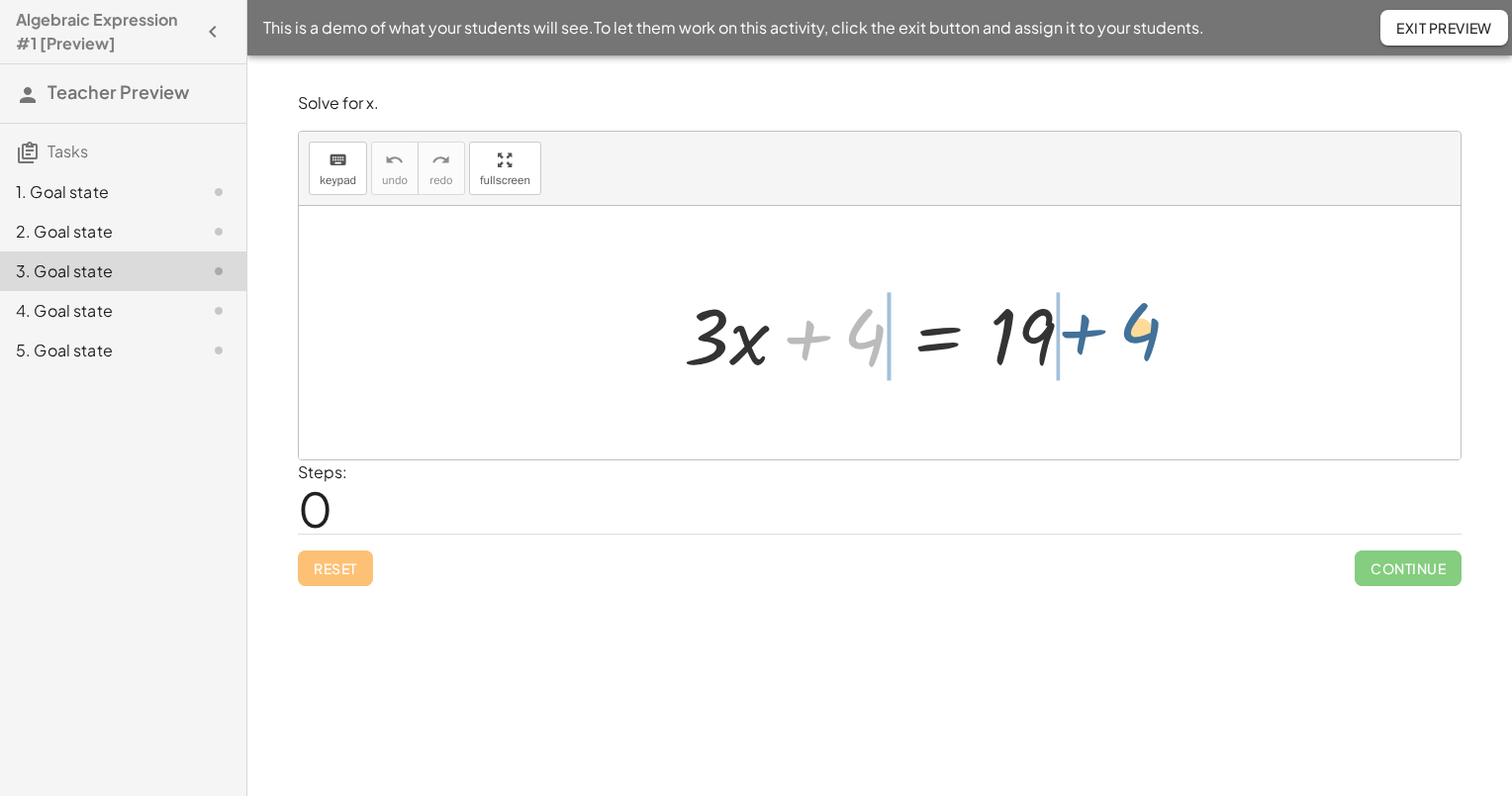 drag, startPoint x: 856, startPoint y: 341, endPoint x: 1134, endPoint y: 335, distance: 278.06474 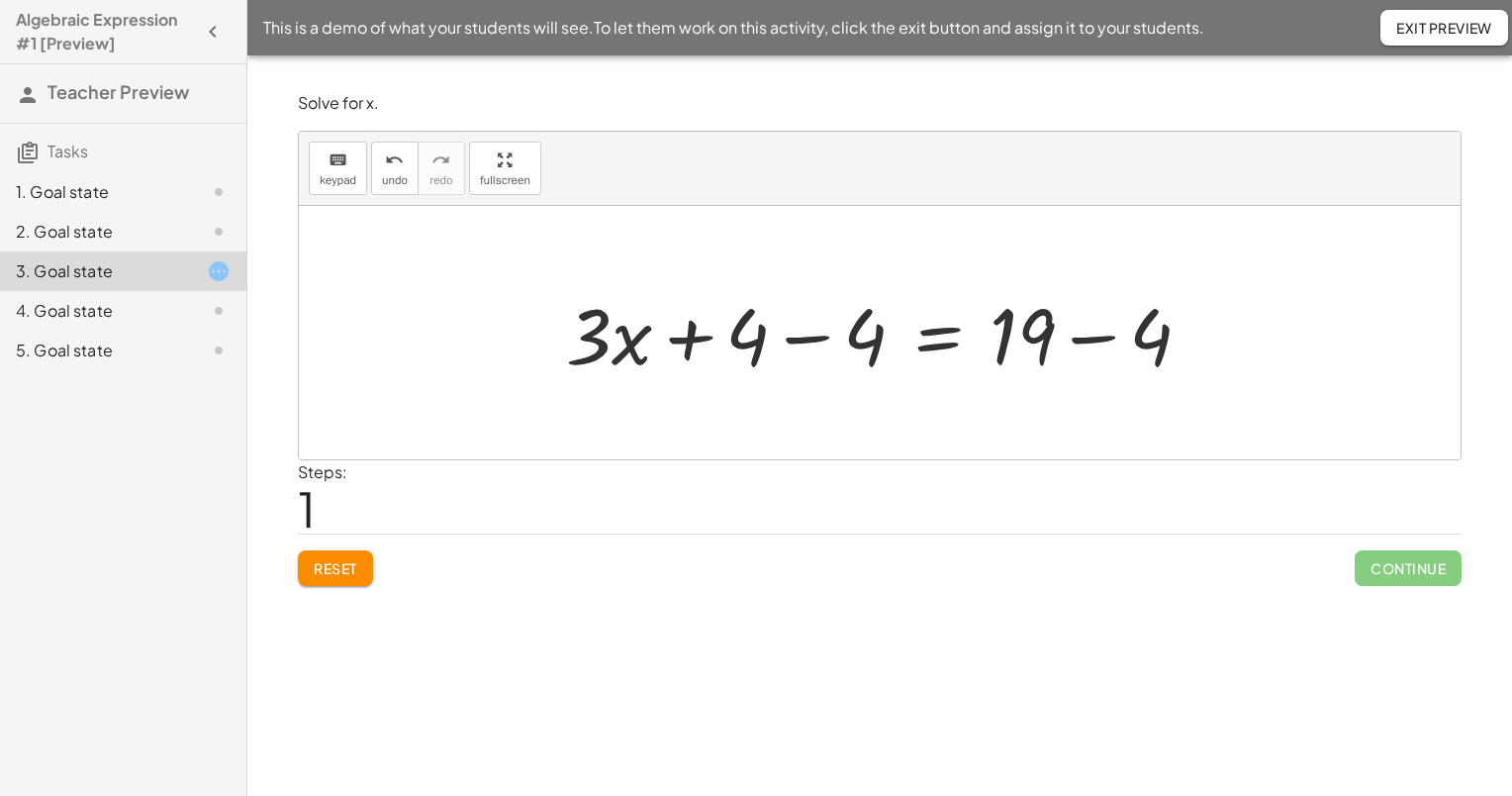 click at bounding box center [887, 333] 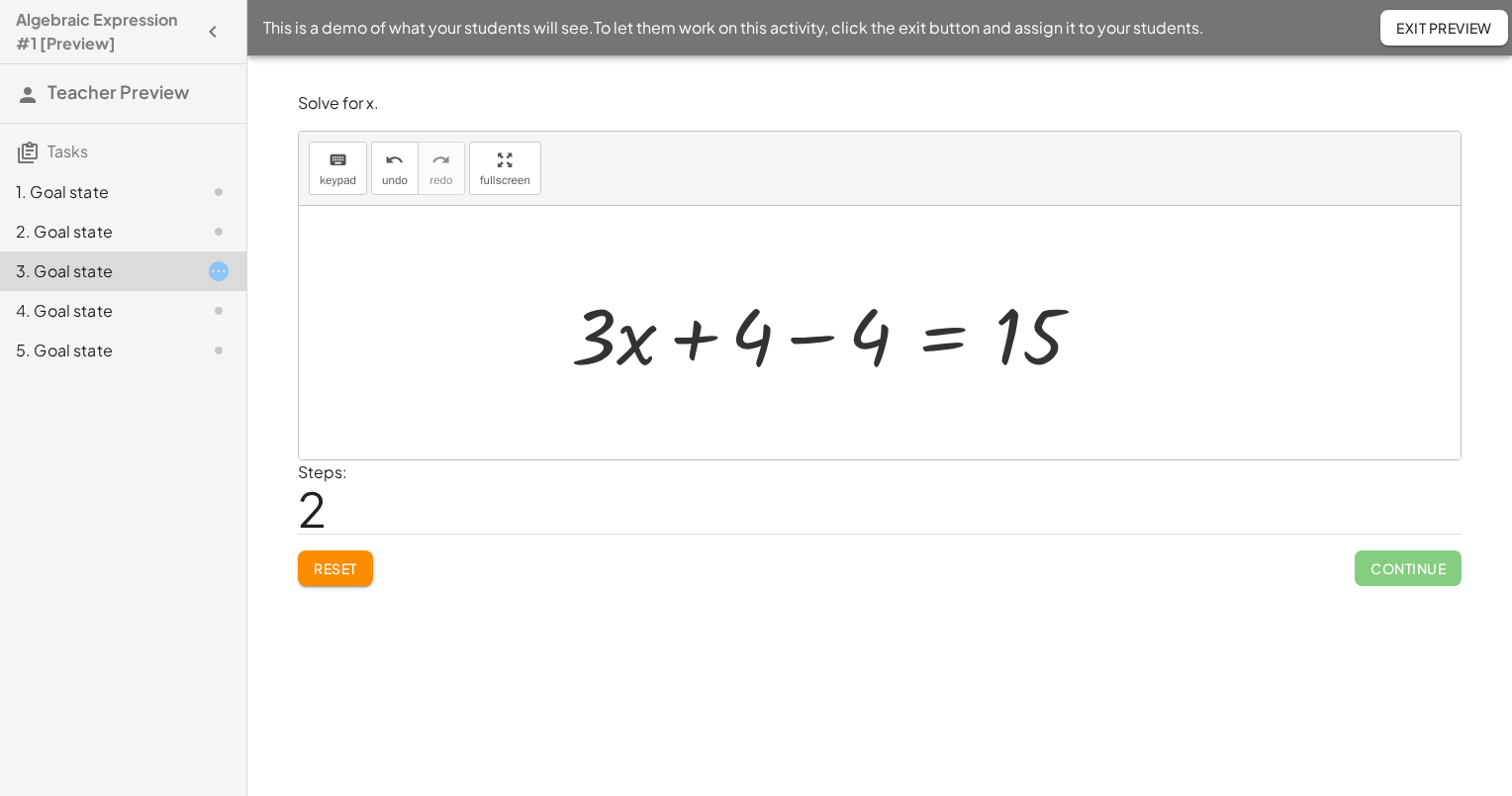 click at bounding box center (835, 333) 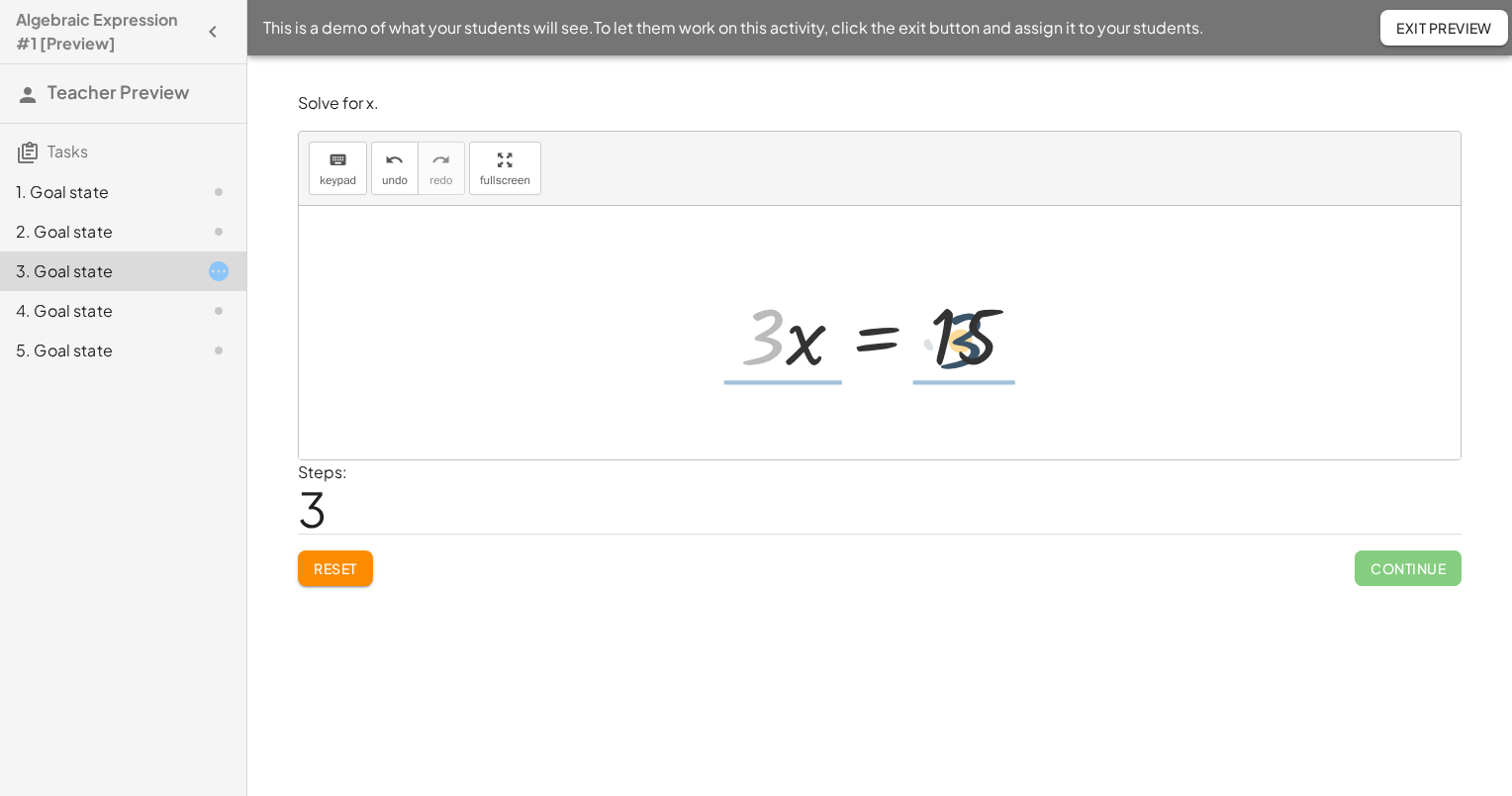 drag, startPoint x: 777, startPoint y: 333, endPoint x: 976, endPoint y: 339, distance: 199.09043 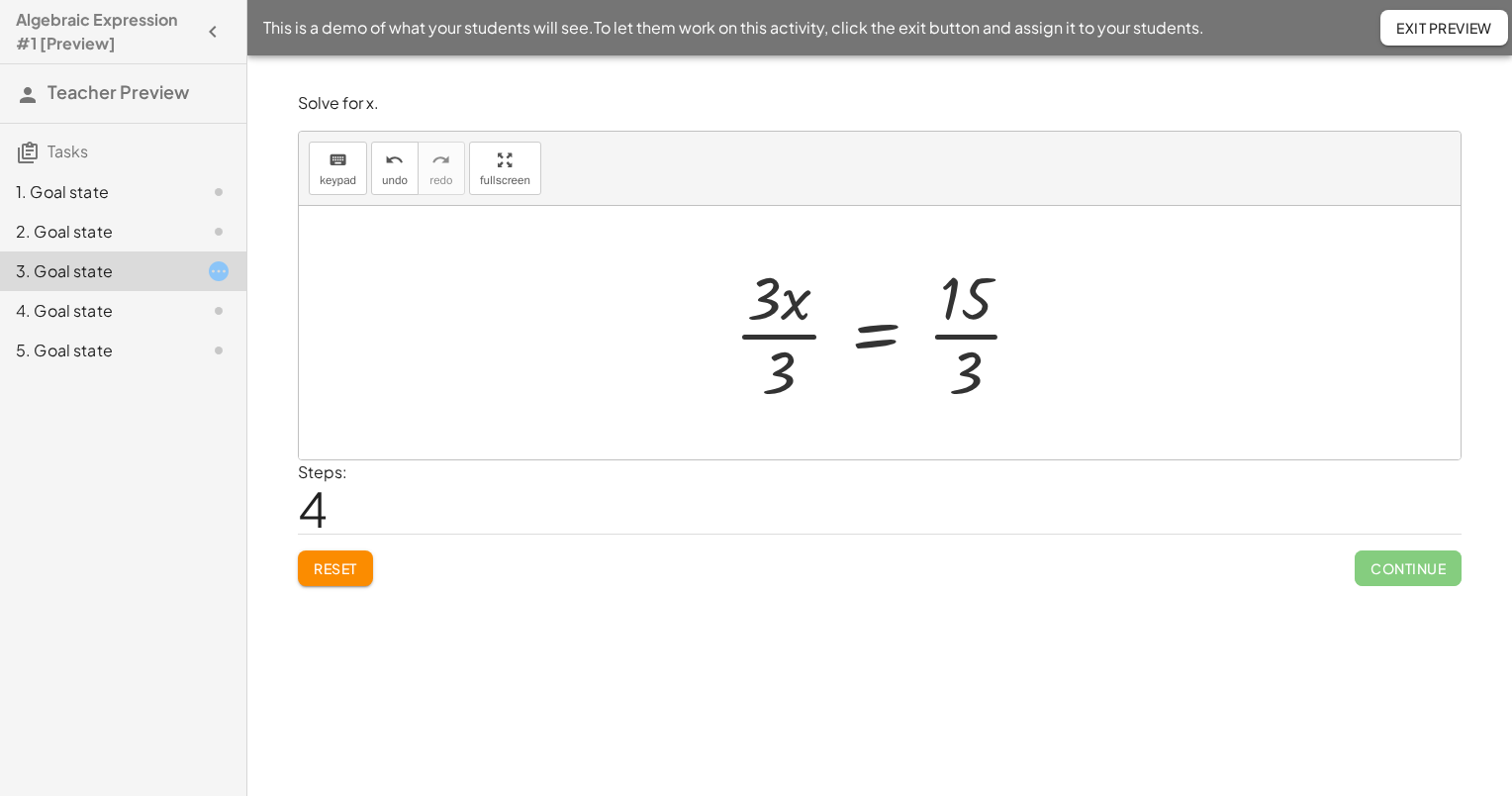 click at bounding box center (887, 333) 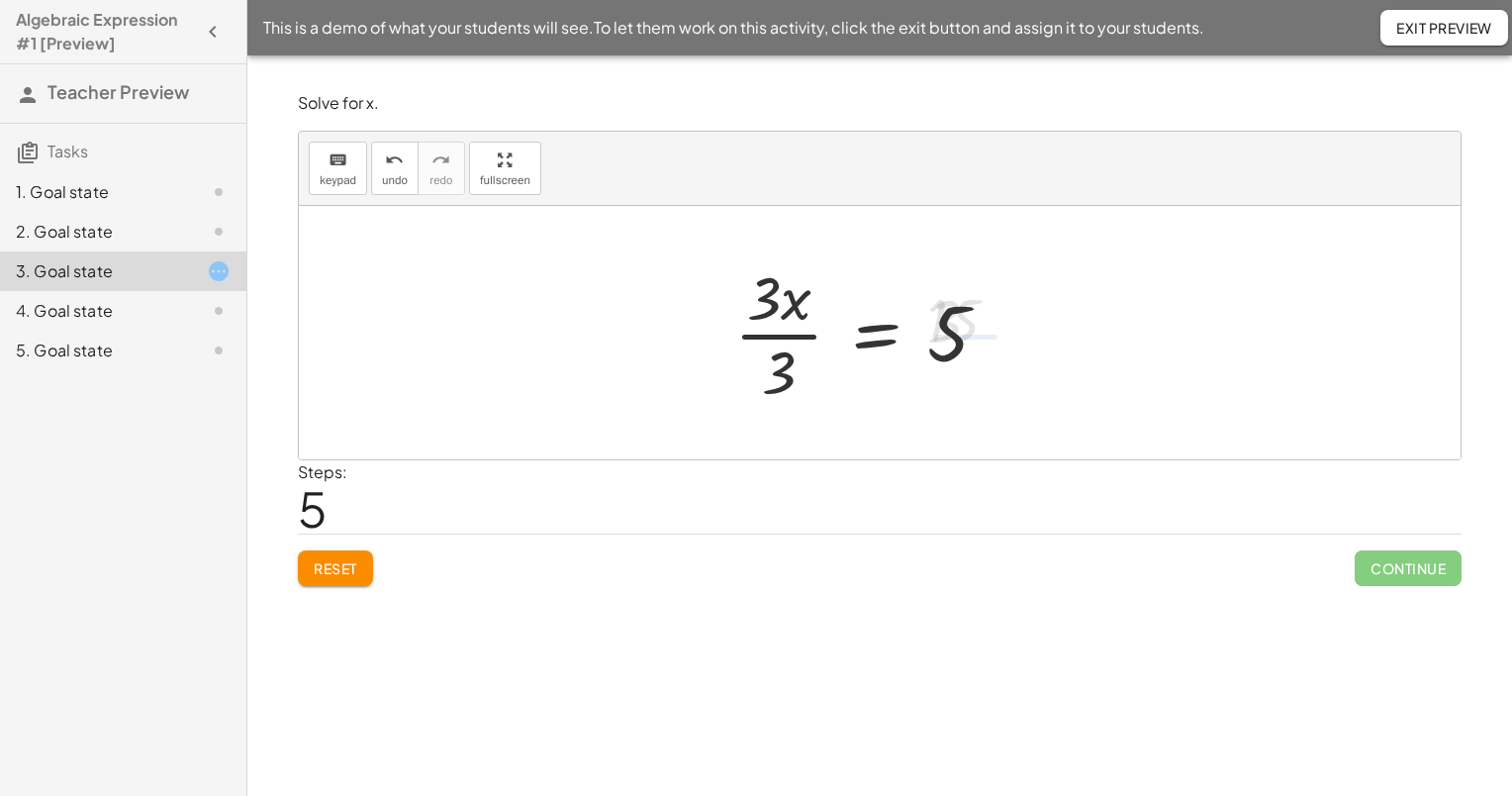click at bounding box center [869, 333] 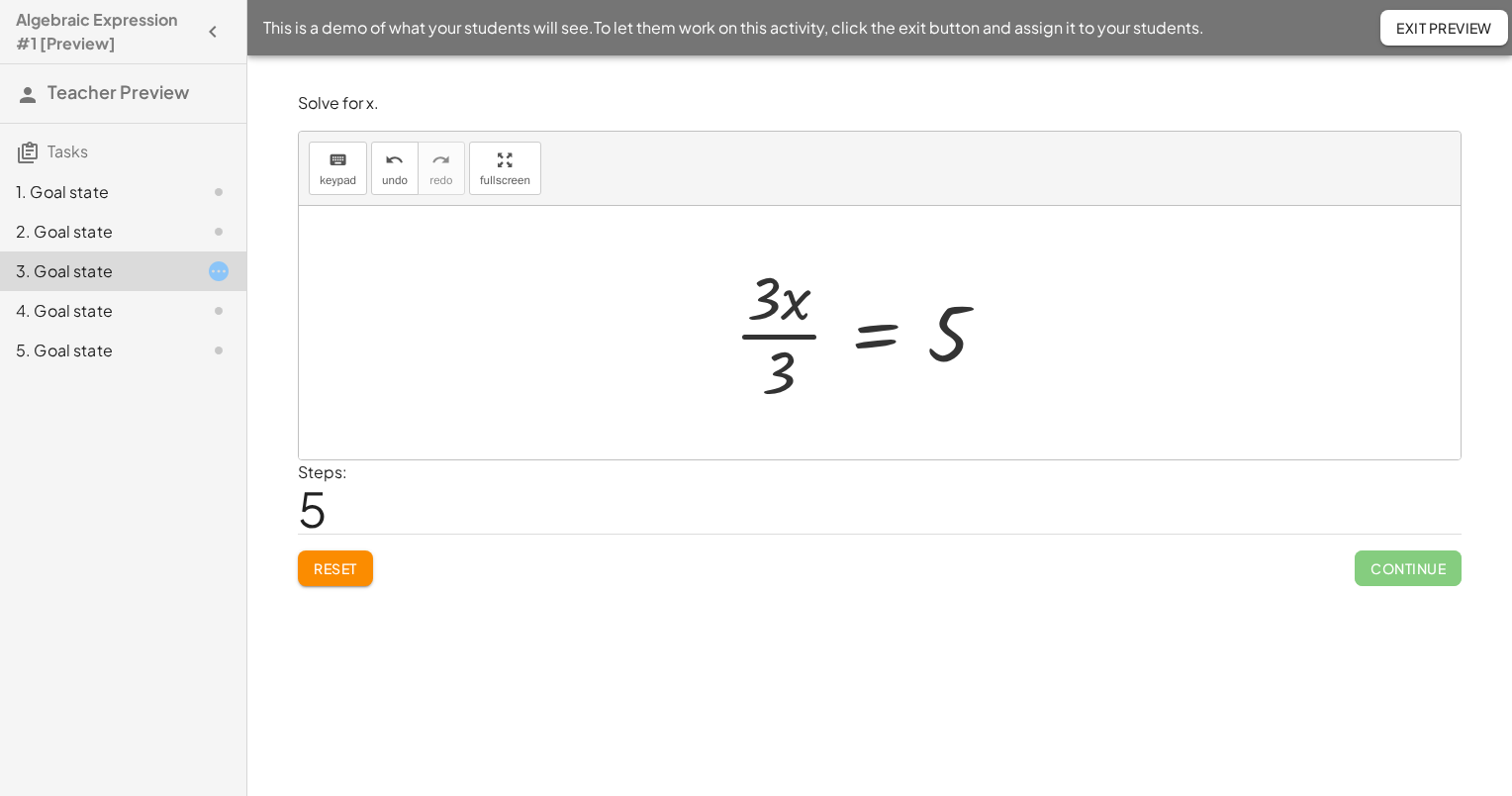 click at bounding box center (869, 333) 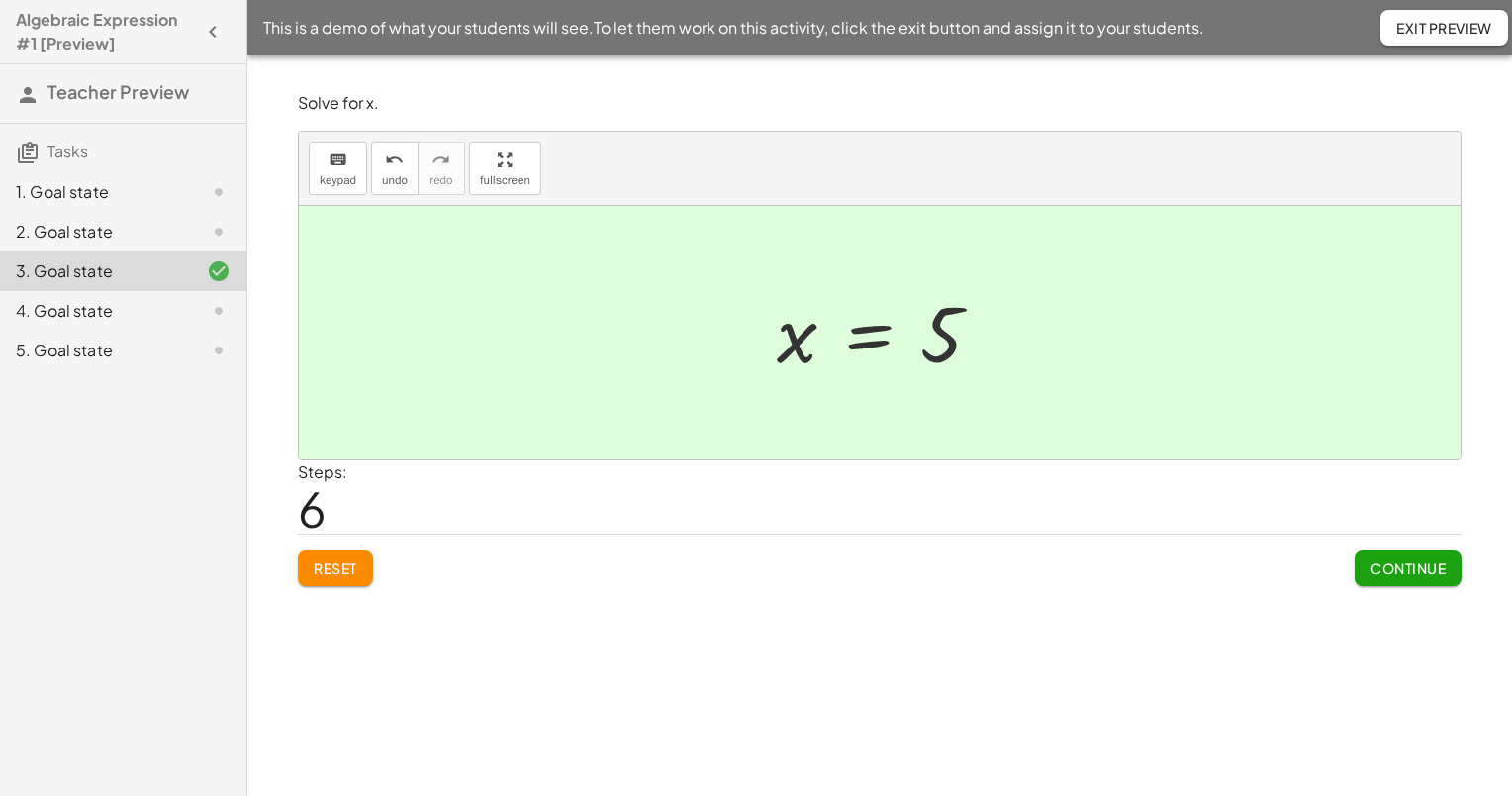 click on "2. Goal state" 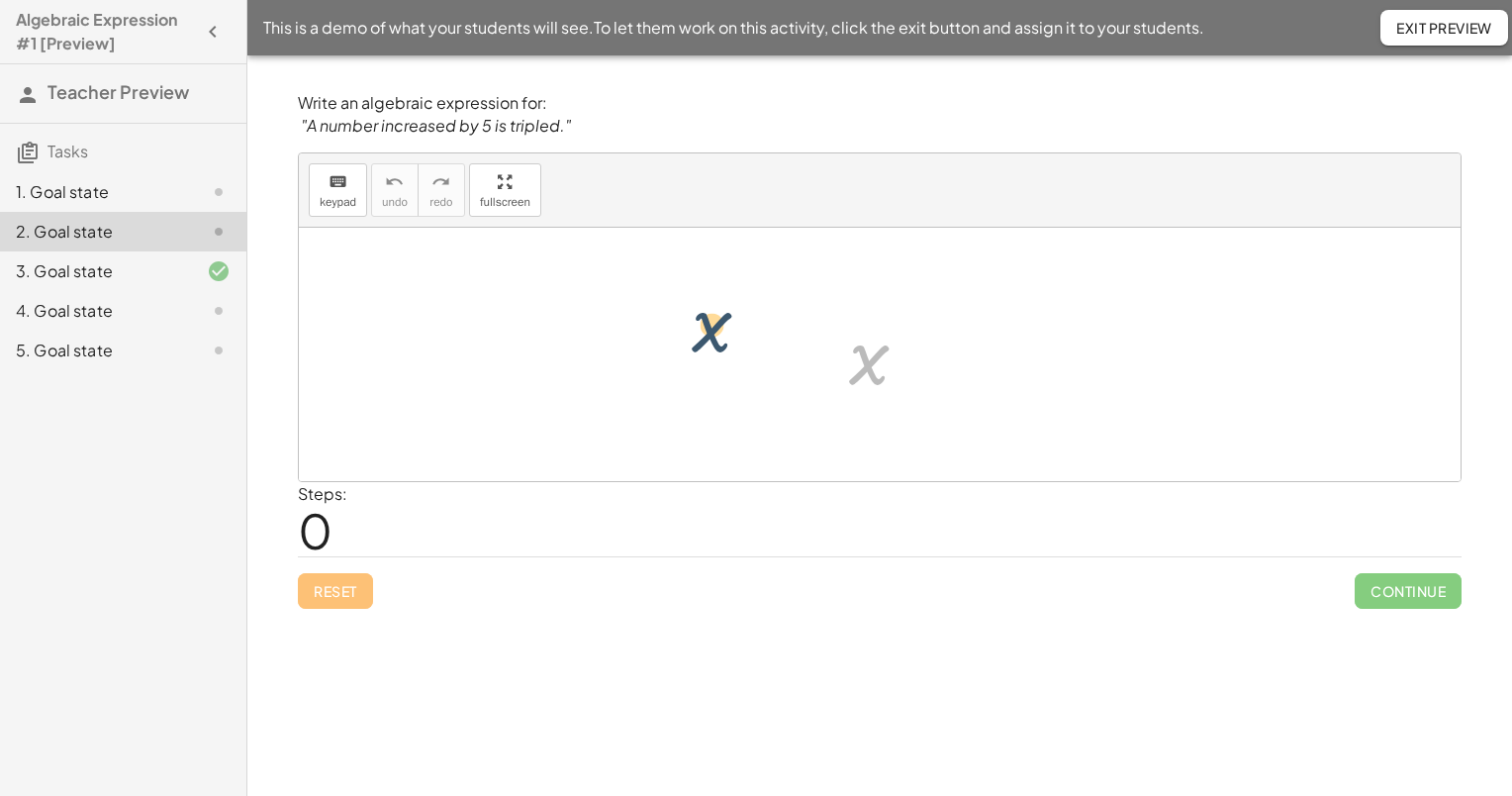 drag, startPoint x: 868, startPoint y: 368, endPoint x: 712, endPoint y: 340, distance: 158.4929 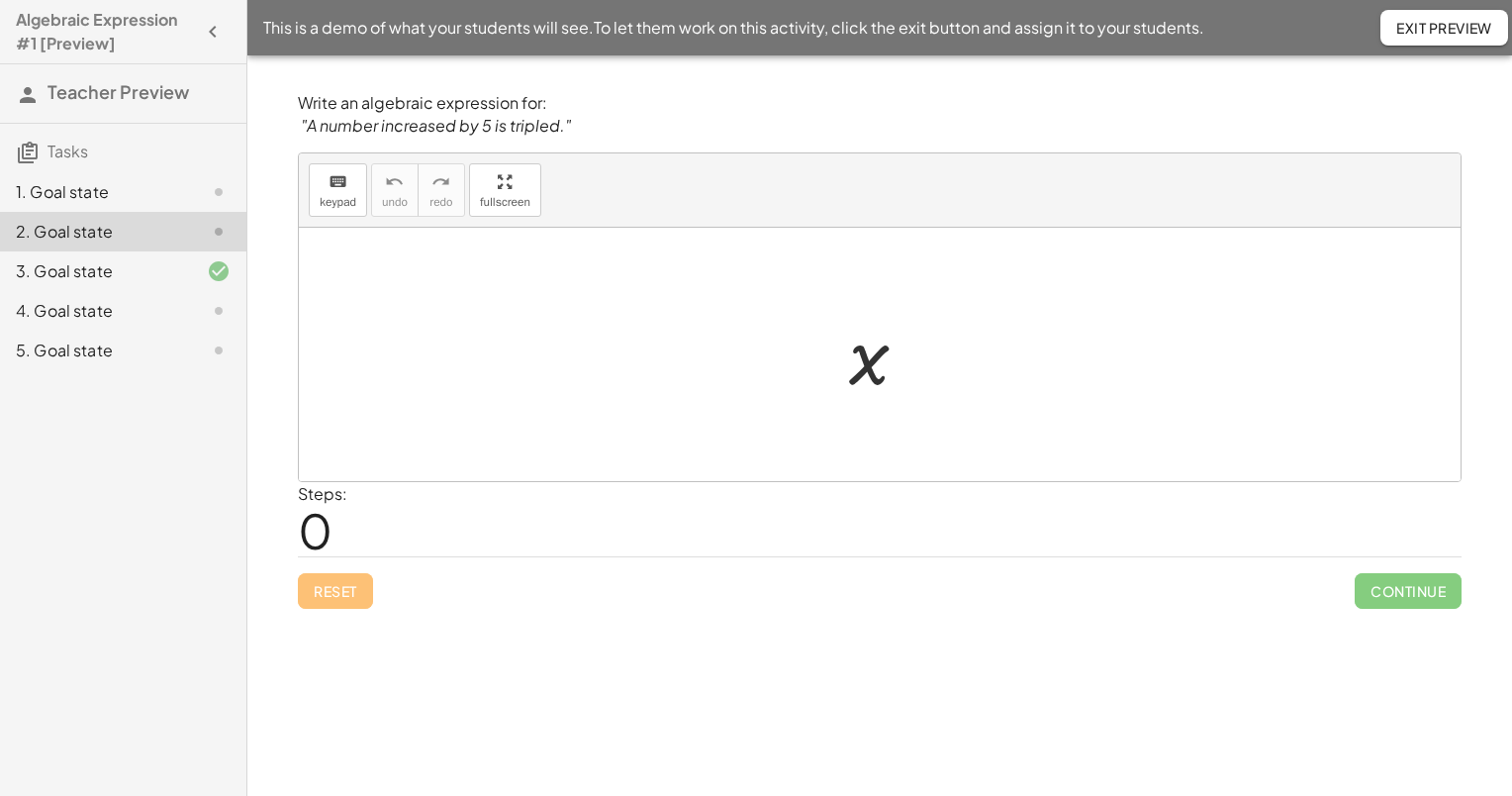 drag, startPoint x: 913, startPoint y: 356, endPoint x: 933, endPoint y: 368, distance: 23.323808 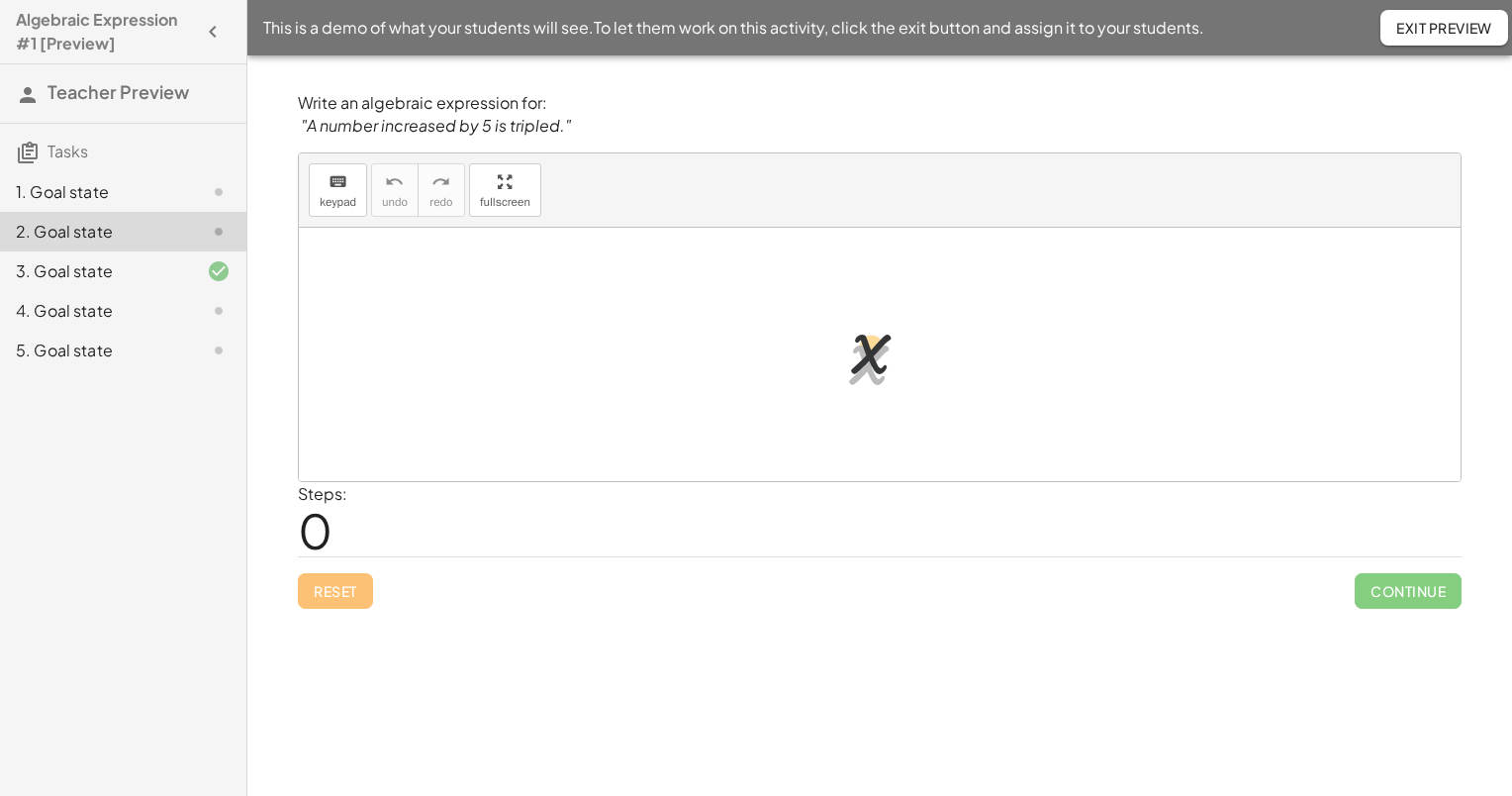drag, startPoint x: 872, startPoint y: 374, endPoint x: 1074, endPoint y: 360, distance: 202.48457 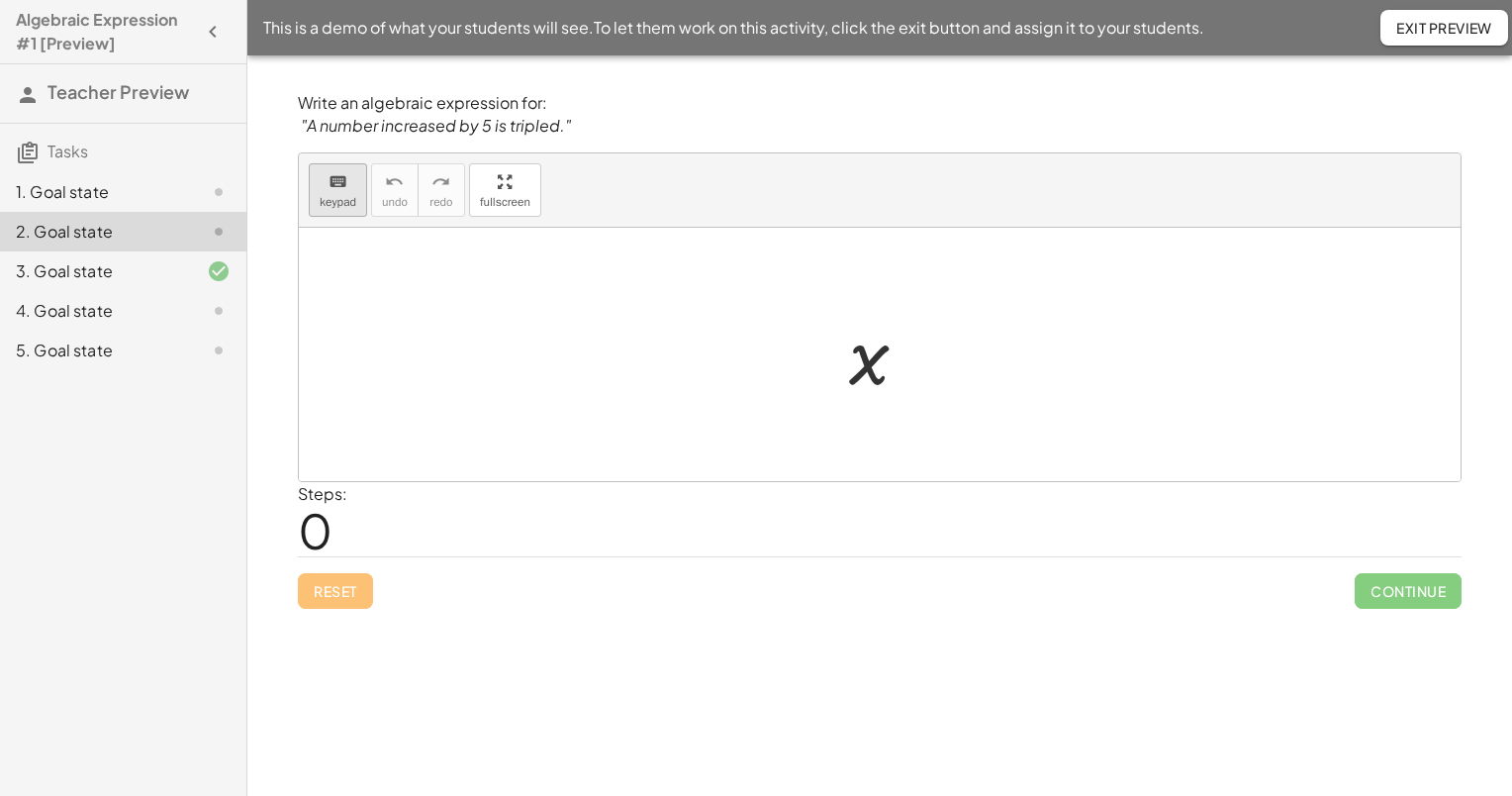 click on "keyboard" at bounding box center [337, 182] 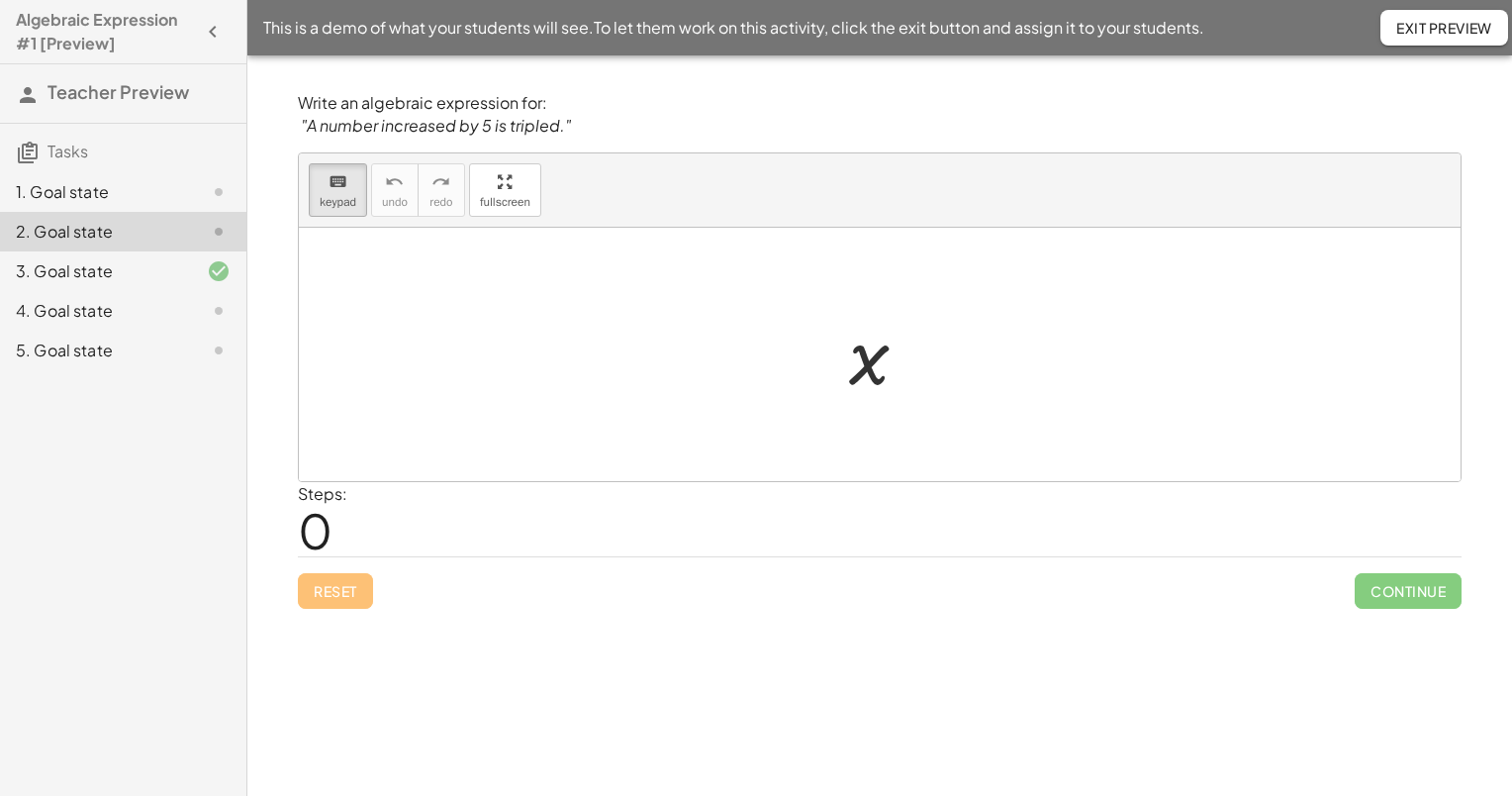 click at bounding box center [887, 354] 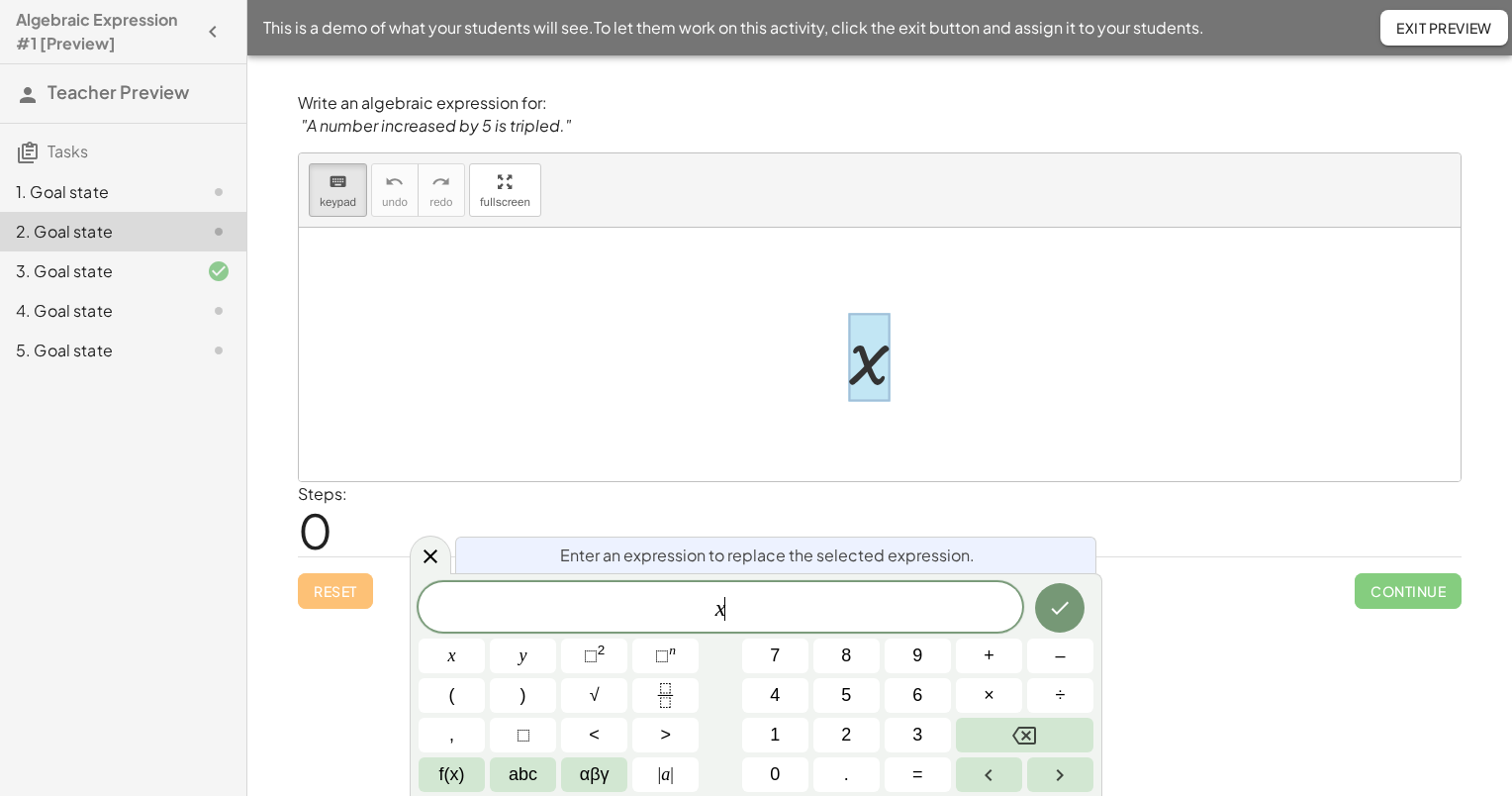 click on "x ​" at bounding box center (720, 609) 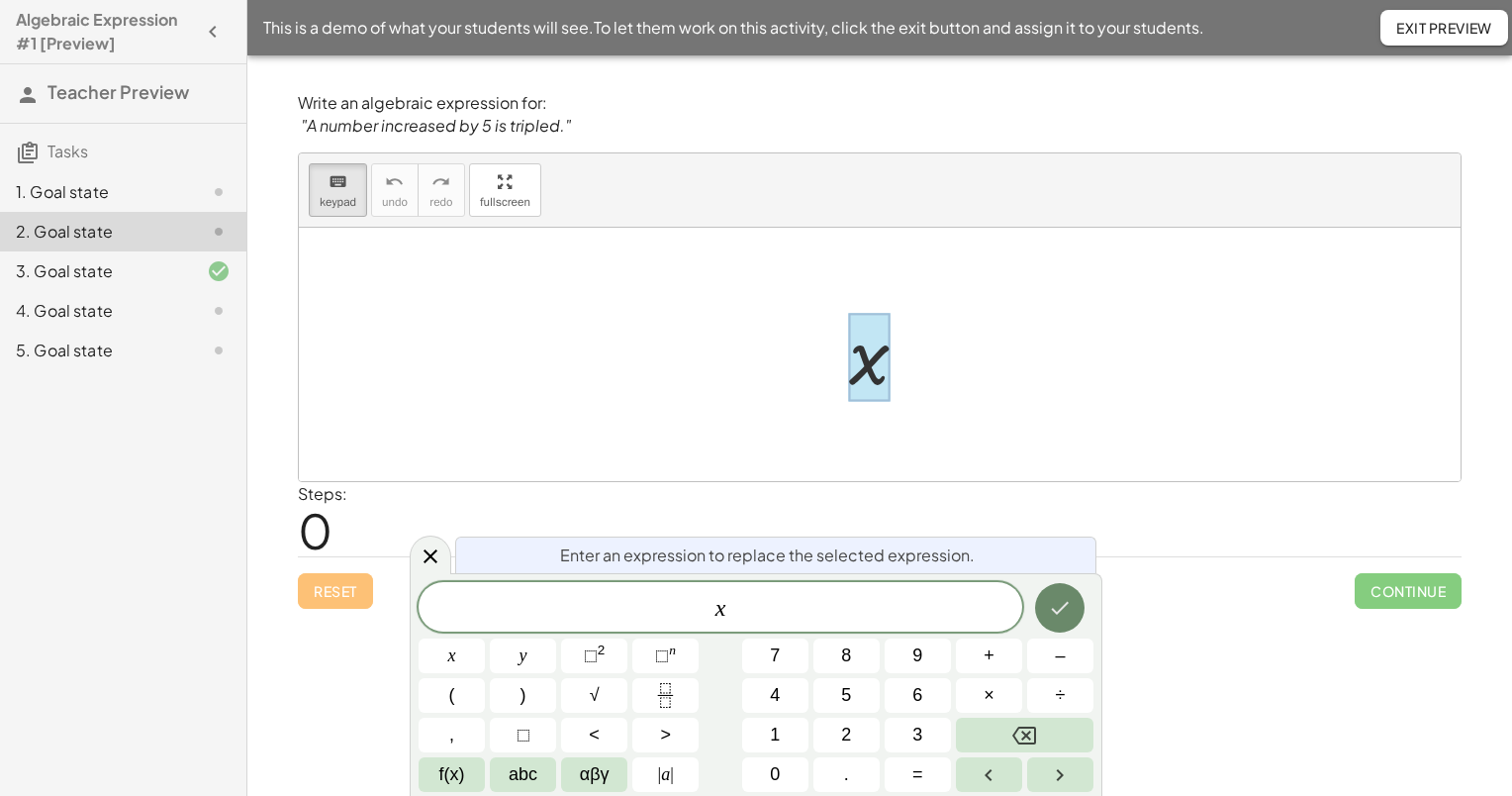 click 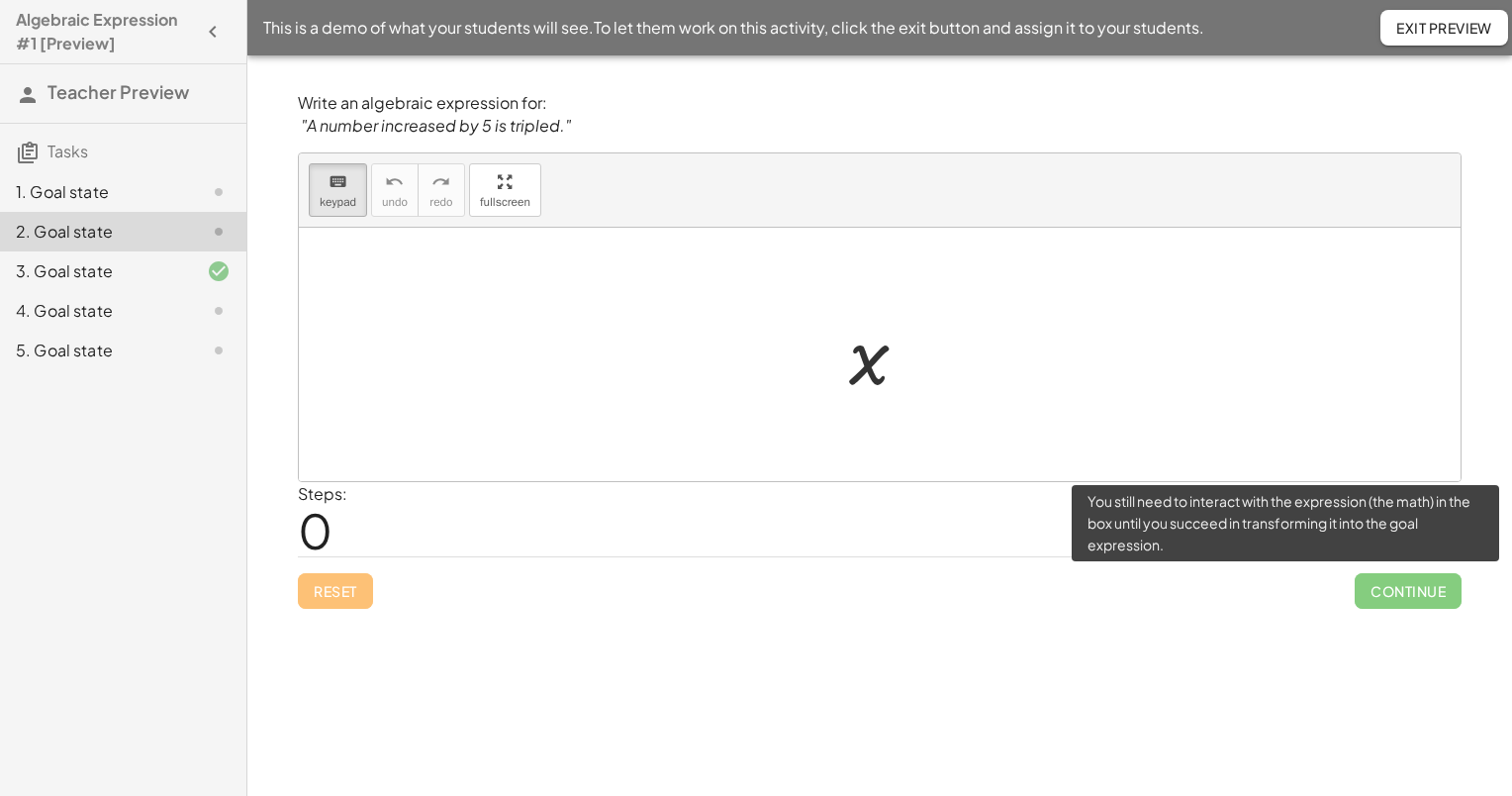 click on "Continue" 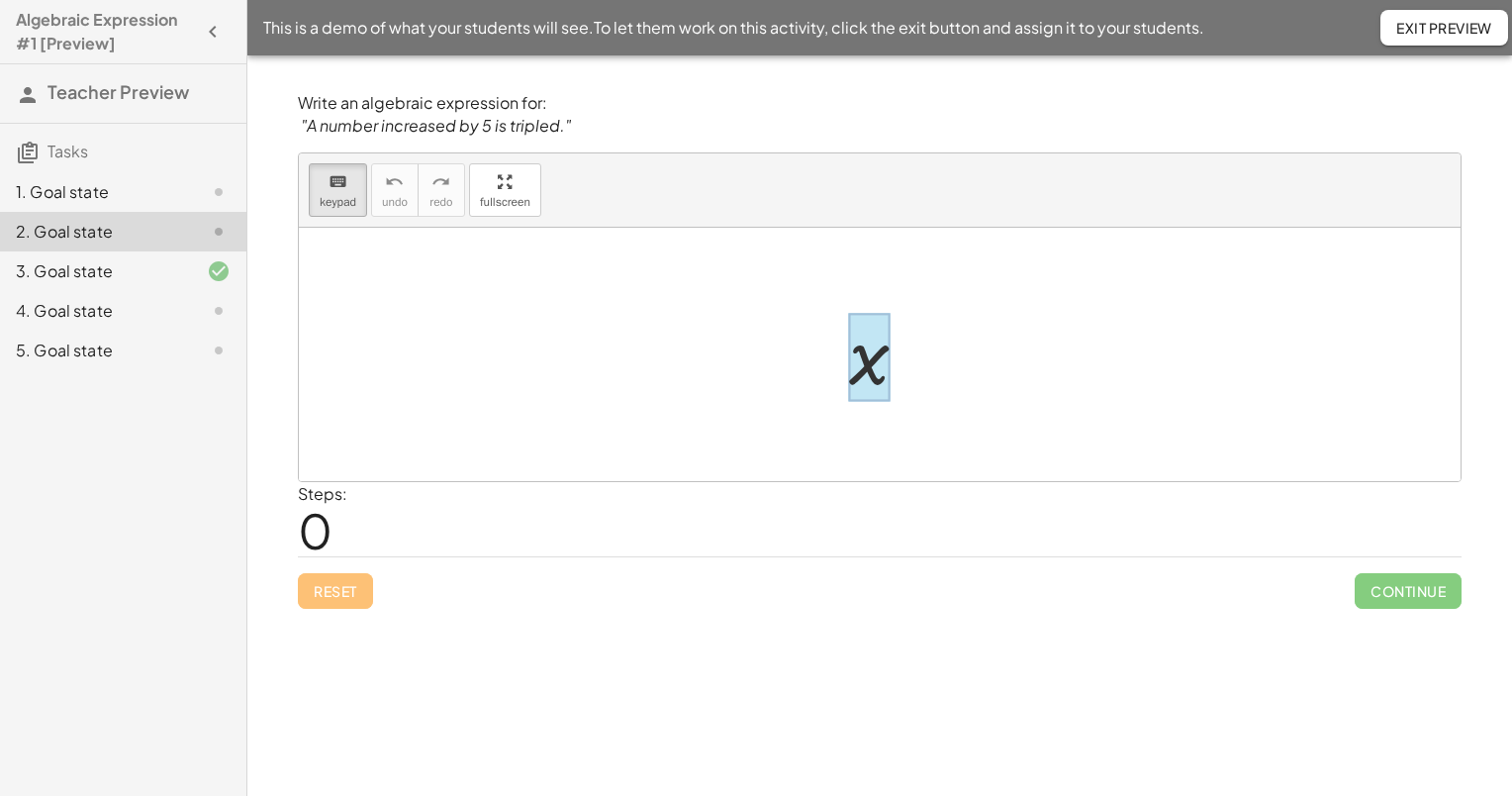 click at bounding box center (869, 356) 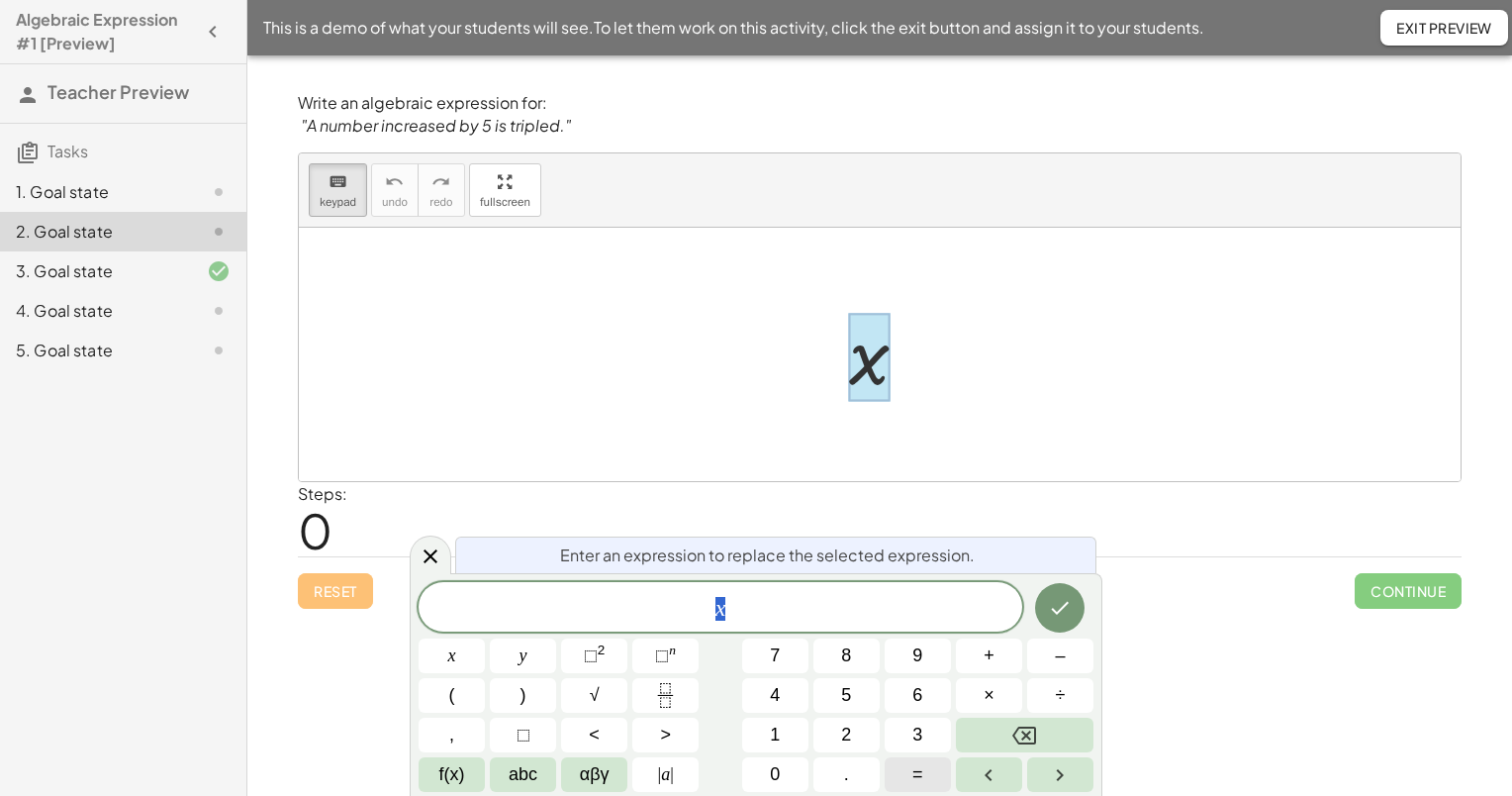 click on "=" at bounding box center [917, 774] 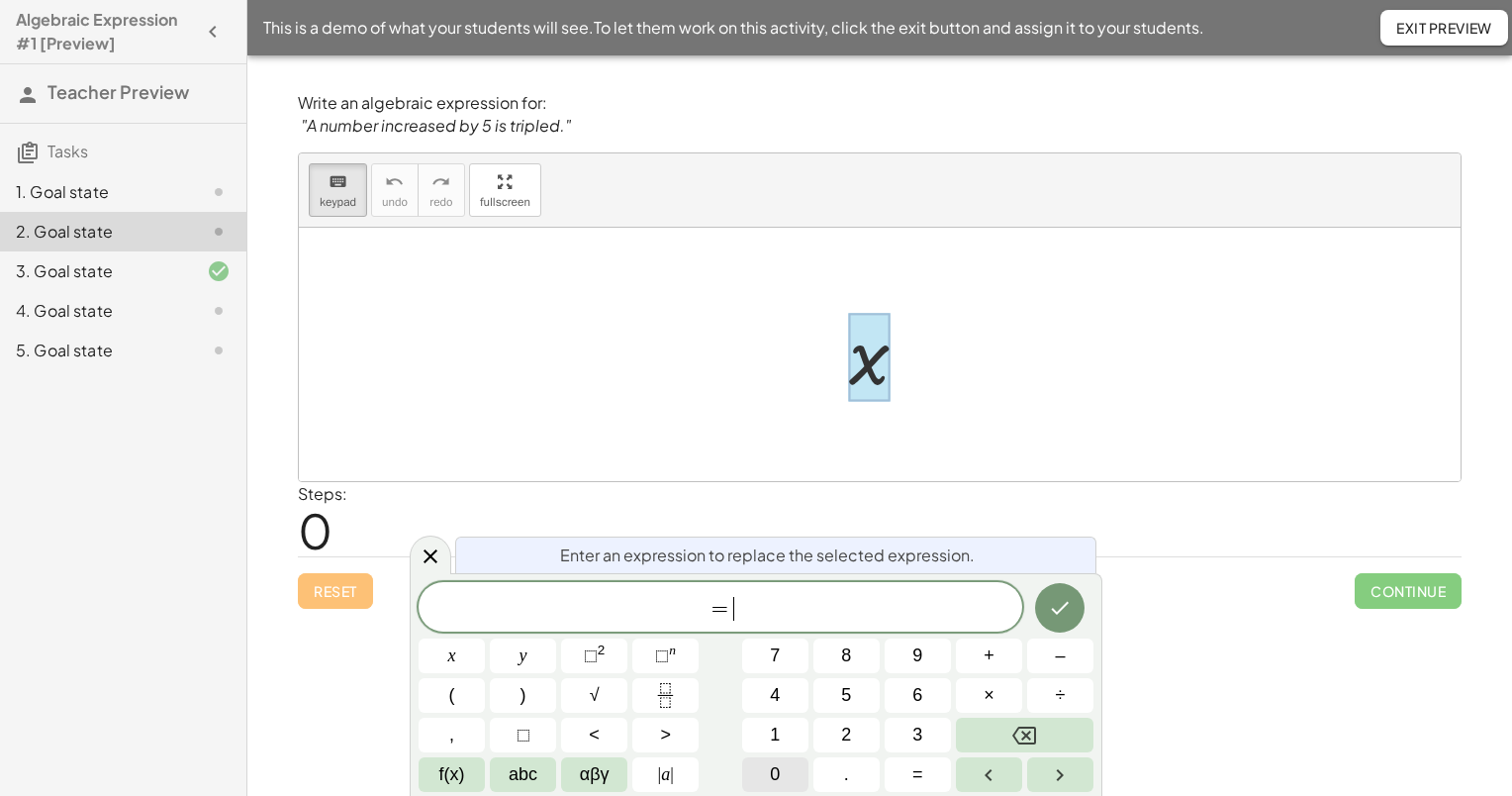 click on "0" at bounding box center (775, 774) 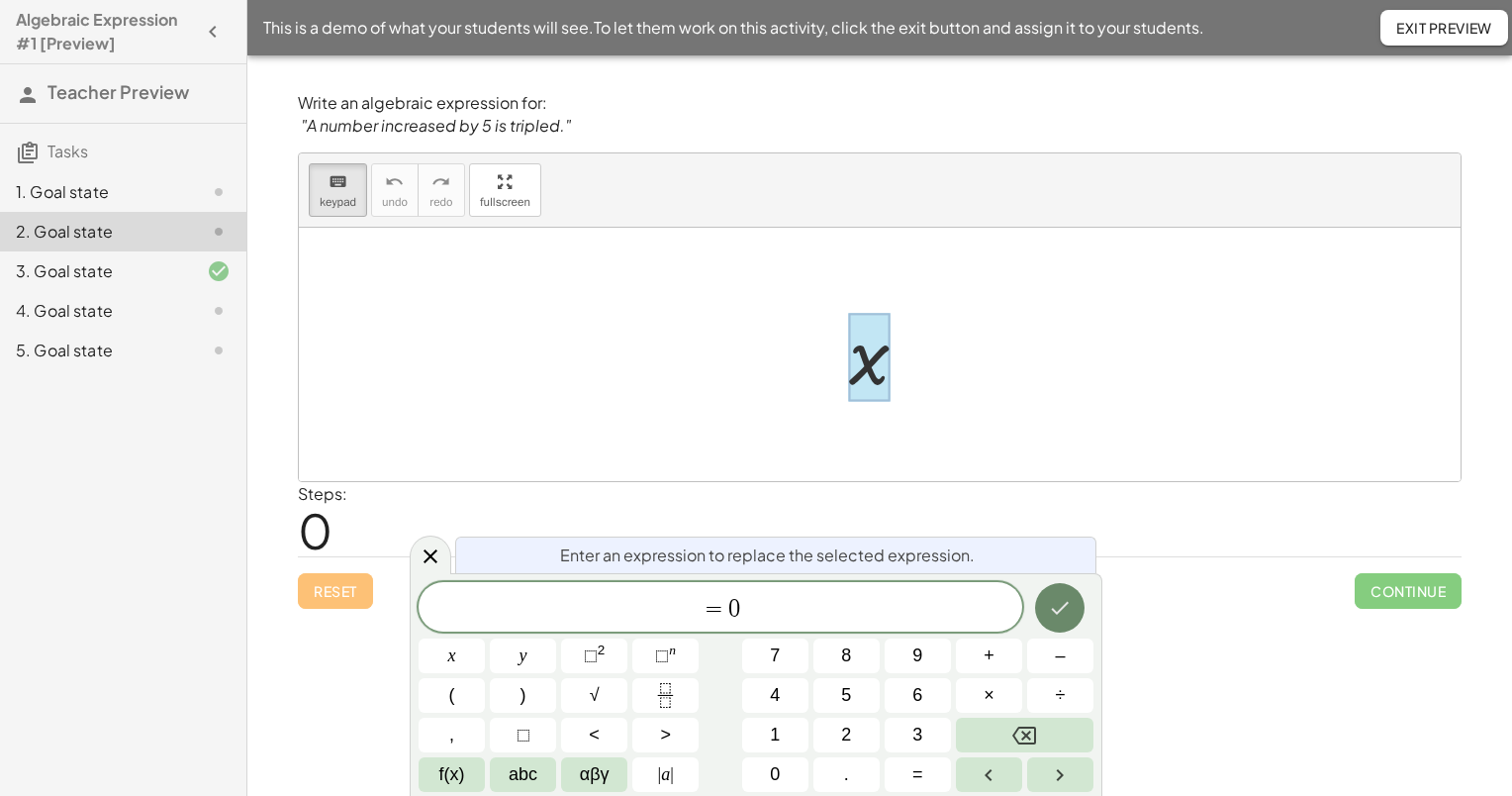 click at bounding box center (1060, 608) 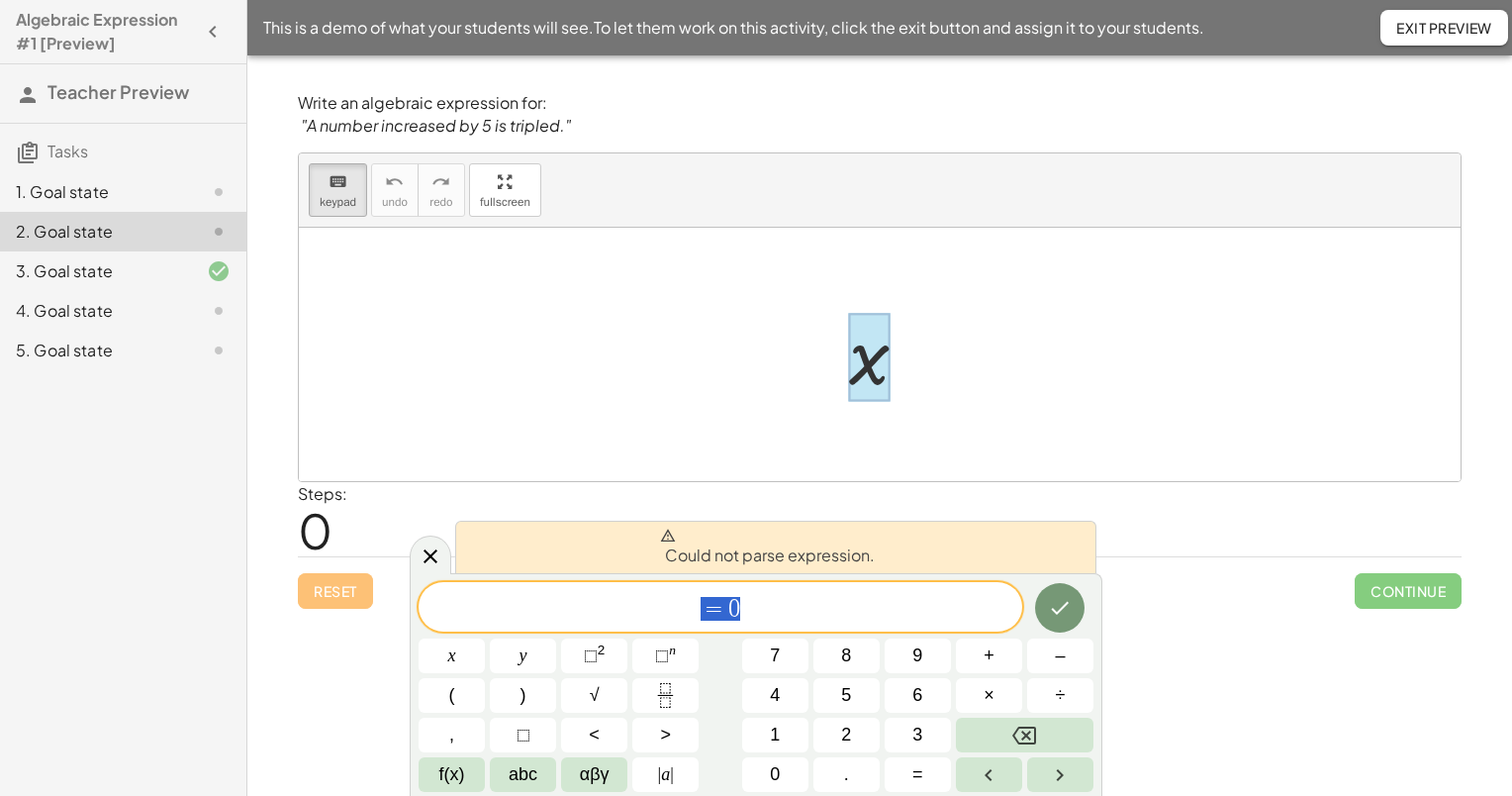 drag, startPoint x: 752, startPoint y: 614, endPoint x: 539, endPoint y: 612, distance: 213.00939 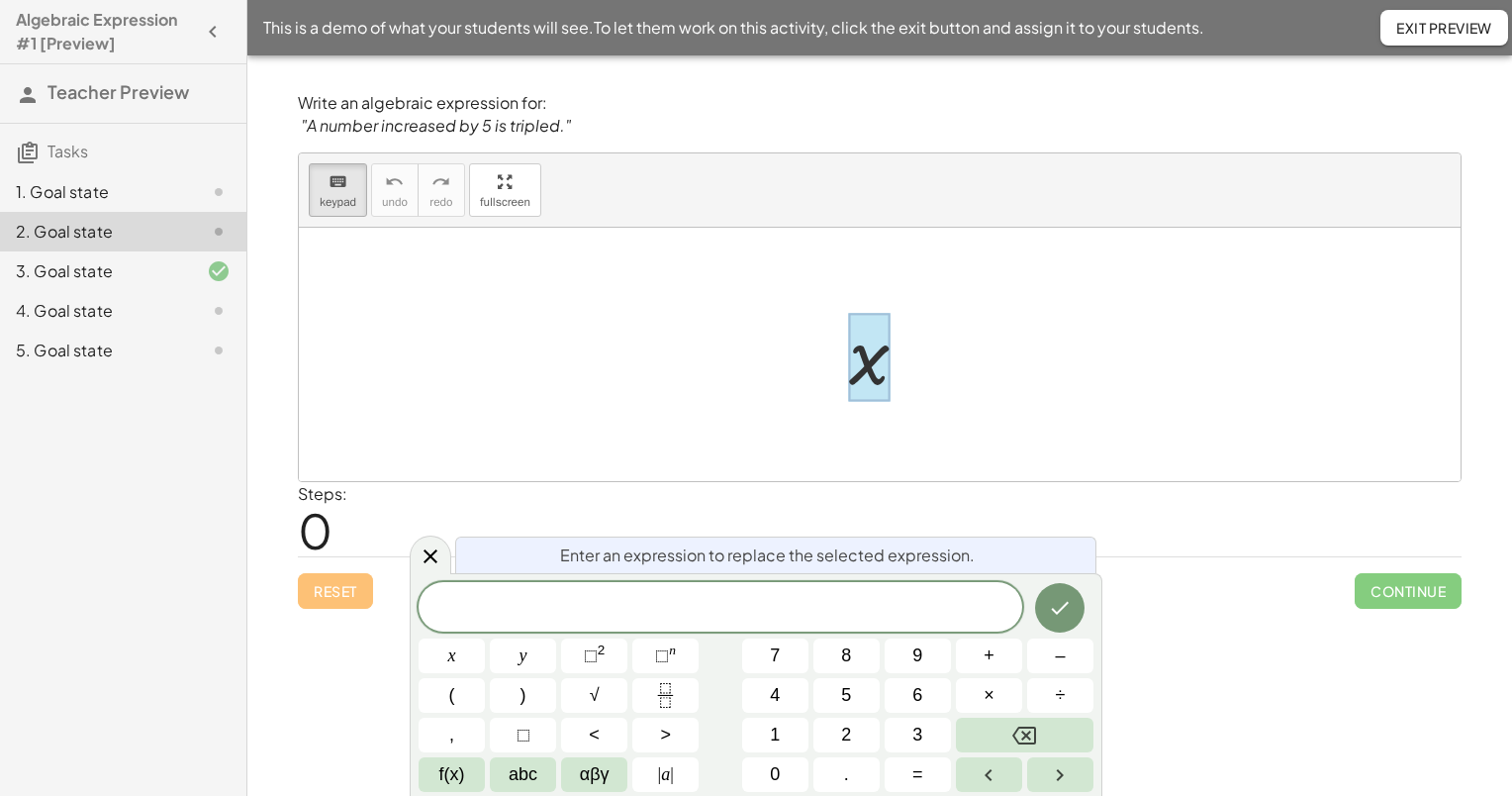 click on "1. Goal state" 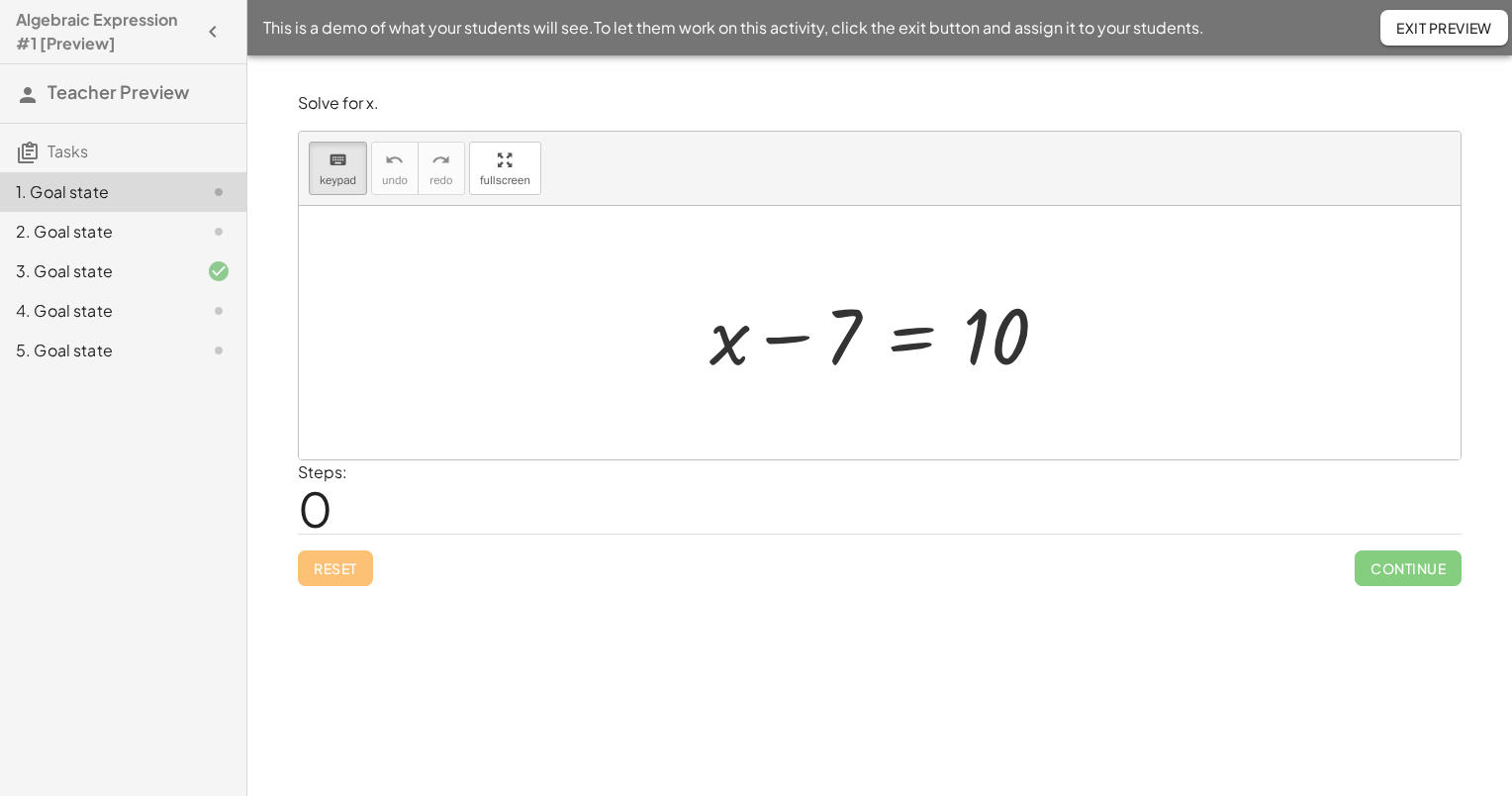 drag, startPoint x: 1029, startPoint y: 293, endPoint x: 1067, endPoint y: 348, distance: 66.85058 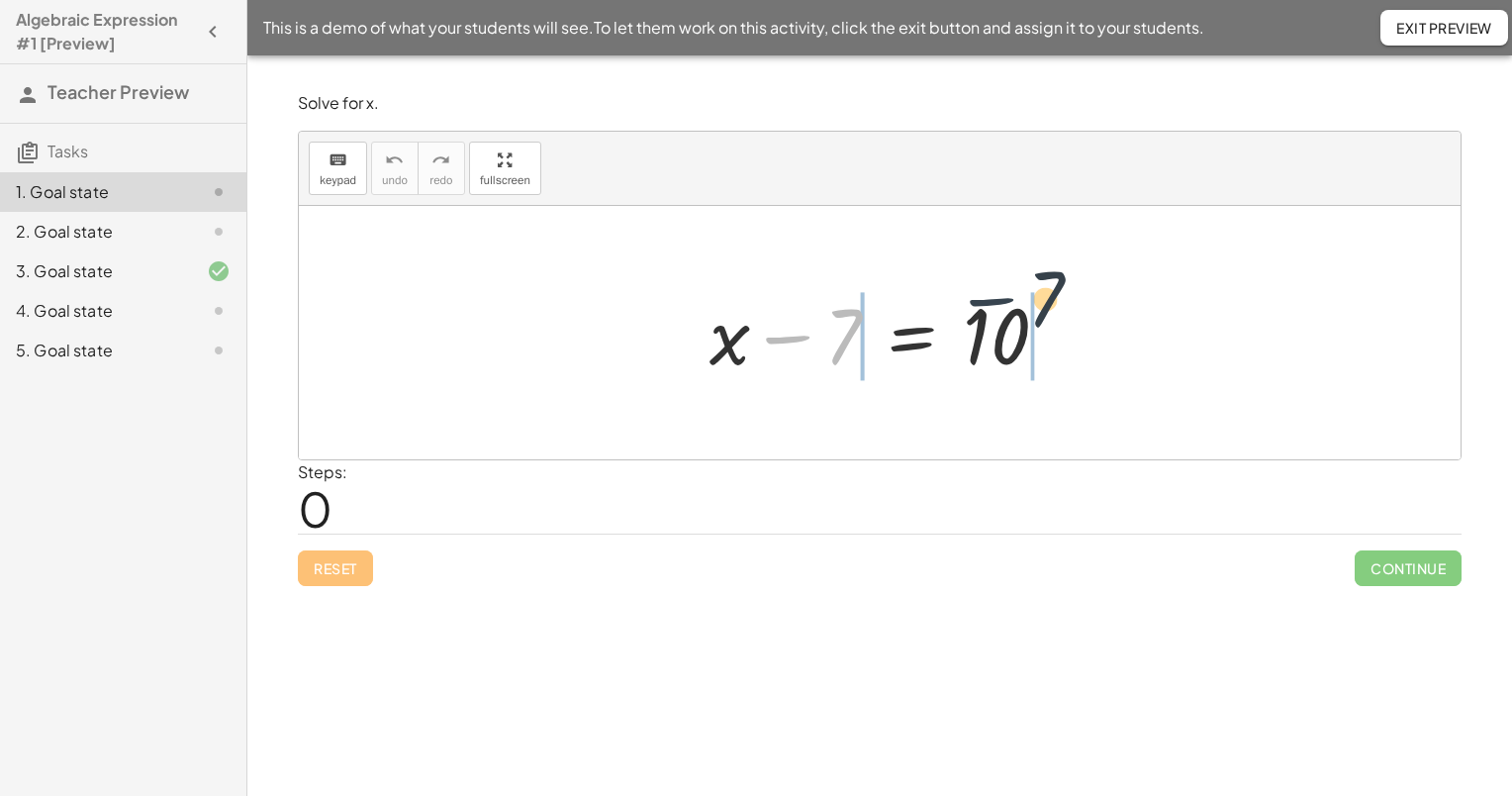 drag, startPoint x: 809, startPoint y: 337, endPoint x: 1066, endPoint y: 329, distance: 257.12448 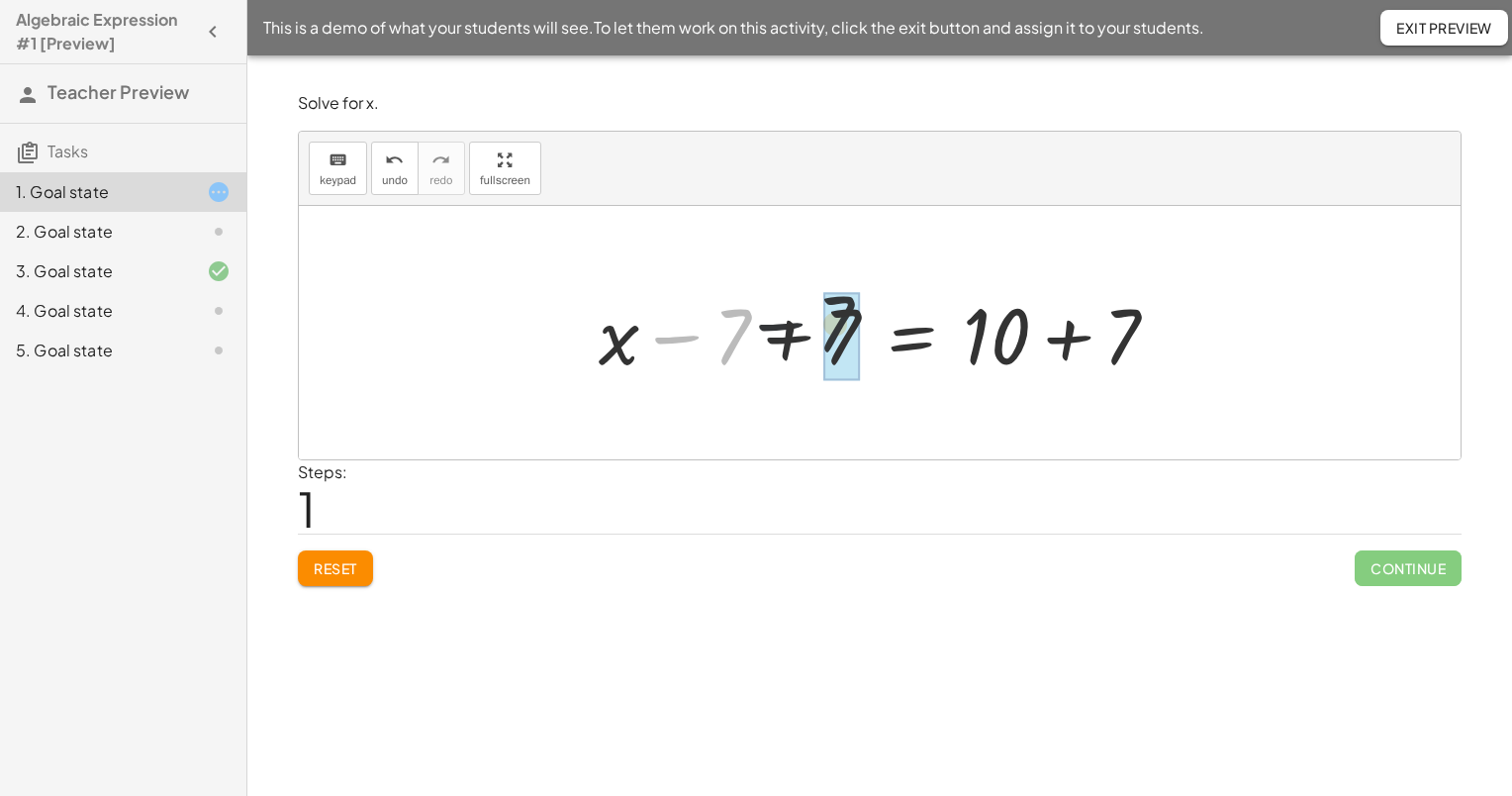 drag, startPoint x: 740, startPoint y: 341, endPoint x: 850, endPoint y: 340, distance: 110.0045 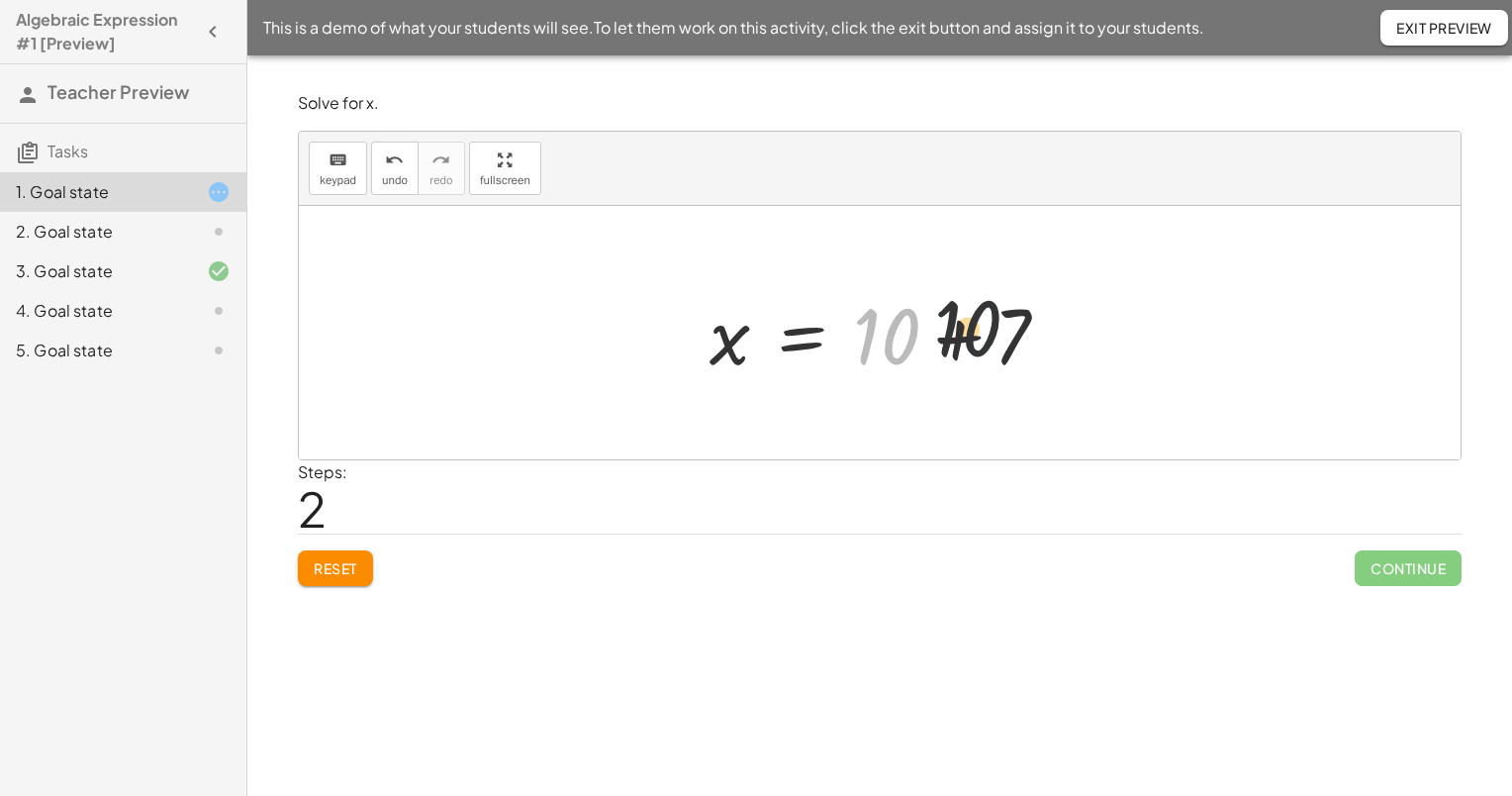 drag, startPoint x: 891, startPoint y: 333, endPoint x: 984, endPoint y: 325, distance: 93.34345 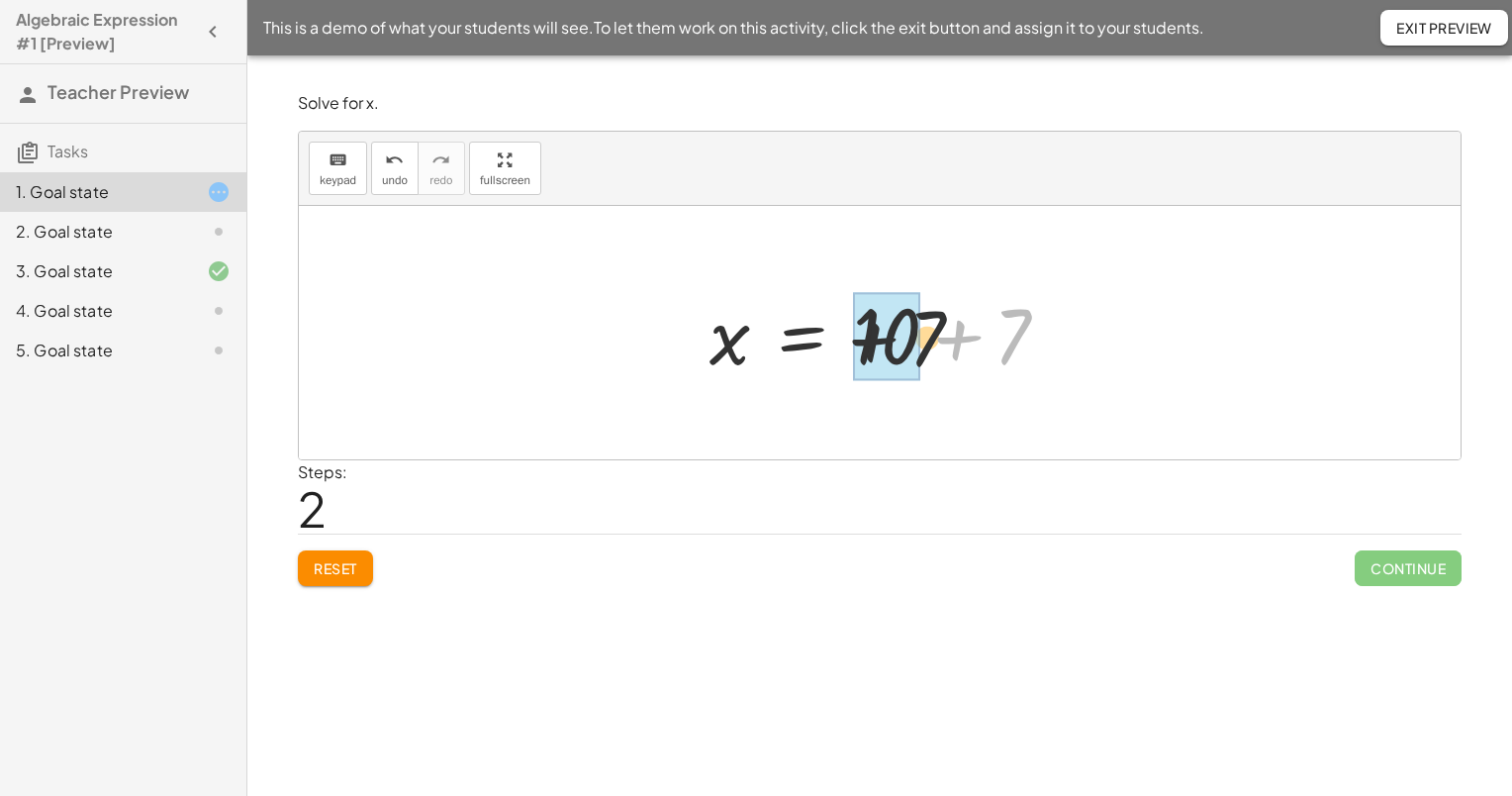 drag, startPoint x: 1001, startPoint y: 338, endPoint x: 898, endPoint y: 341, distance: 103.04368 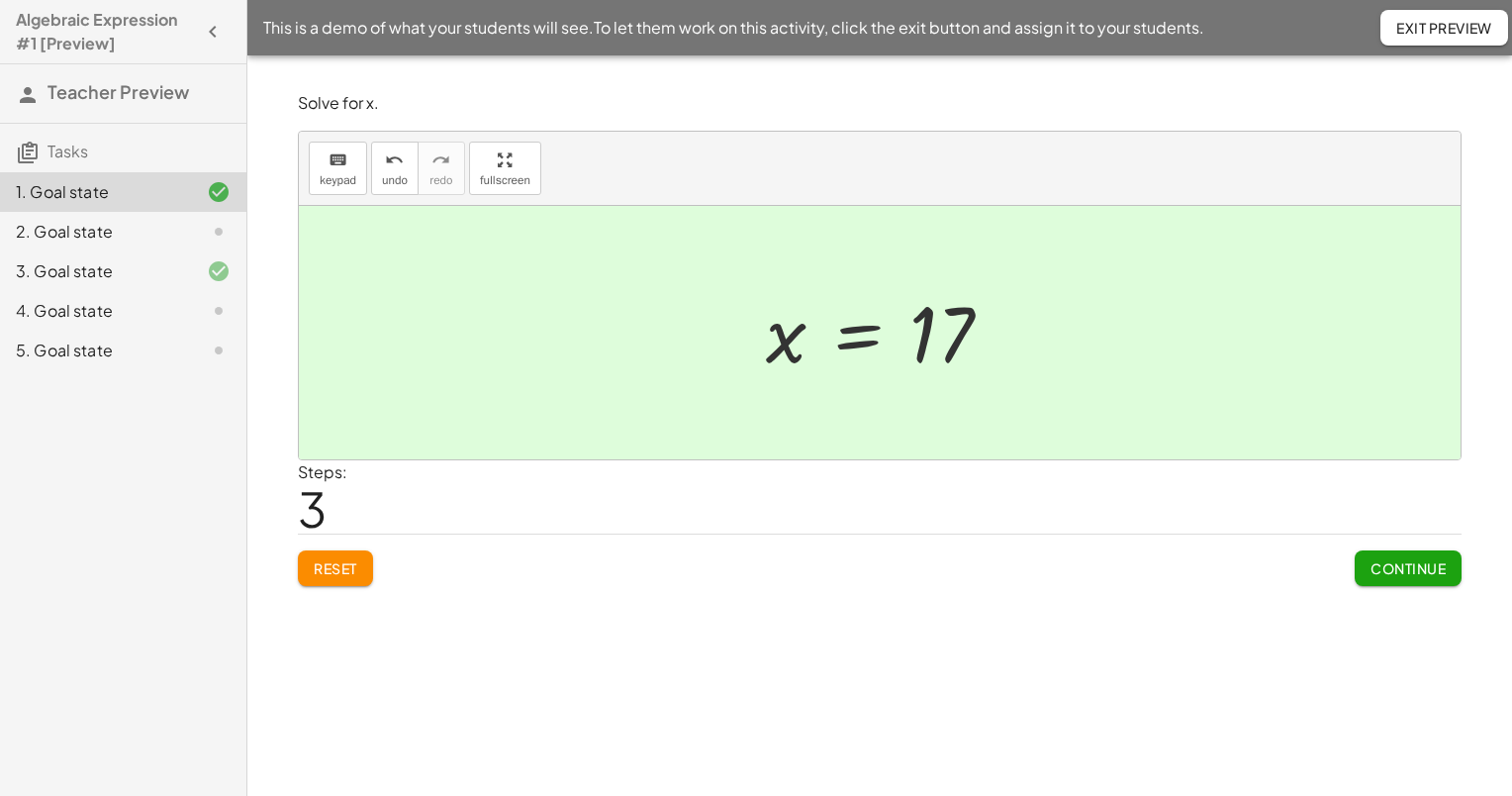 click on "Continue" 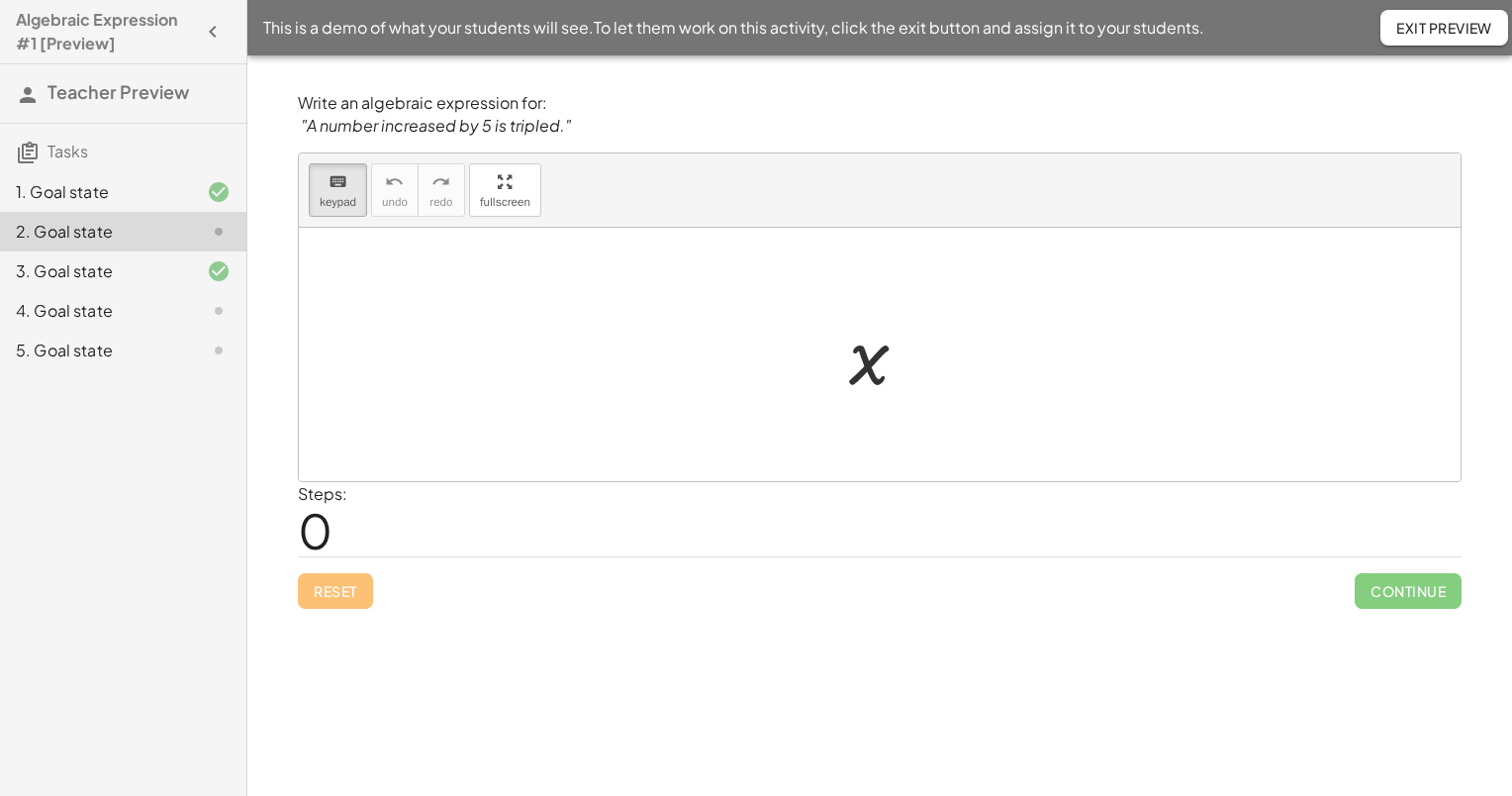 drag, startPoint x: 890, startPoint y: 382, endPoint x: 677, endPoint y: 359, distance: 214.23819 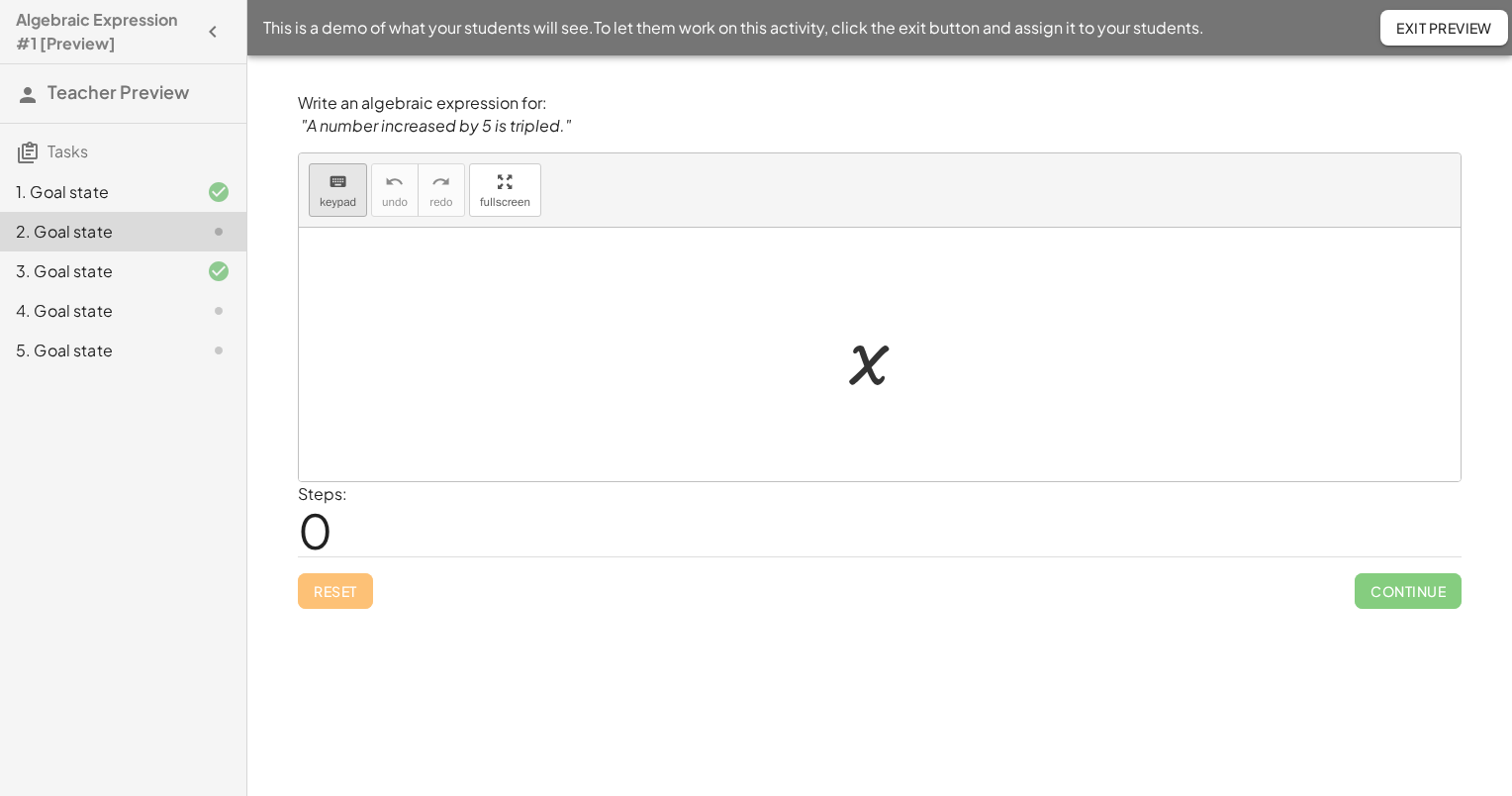 click on "keyboard" at bounding box center [337, 182] 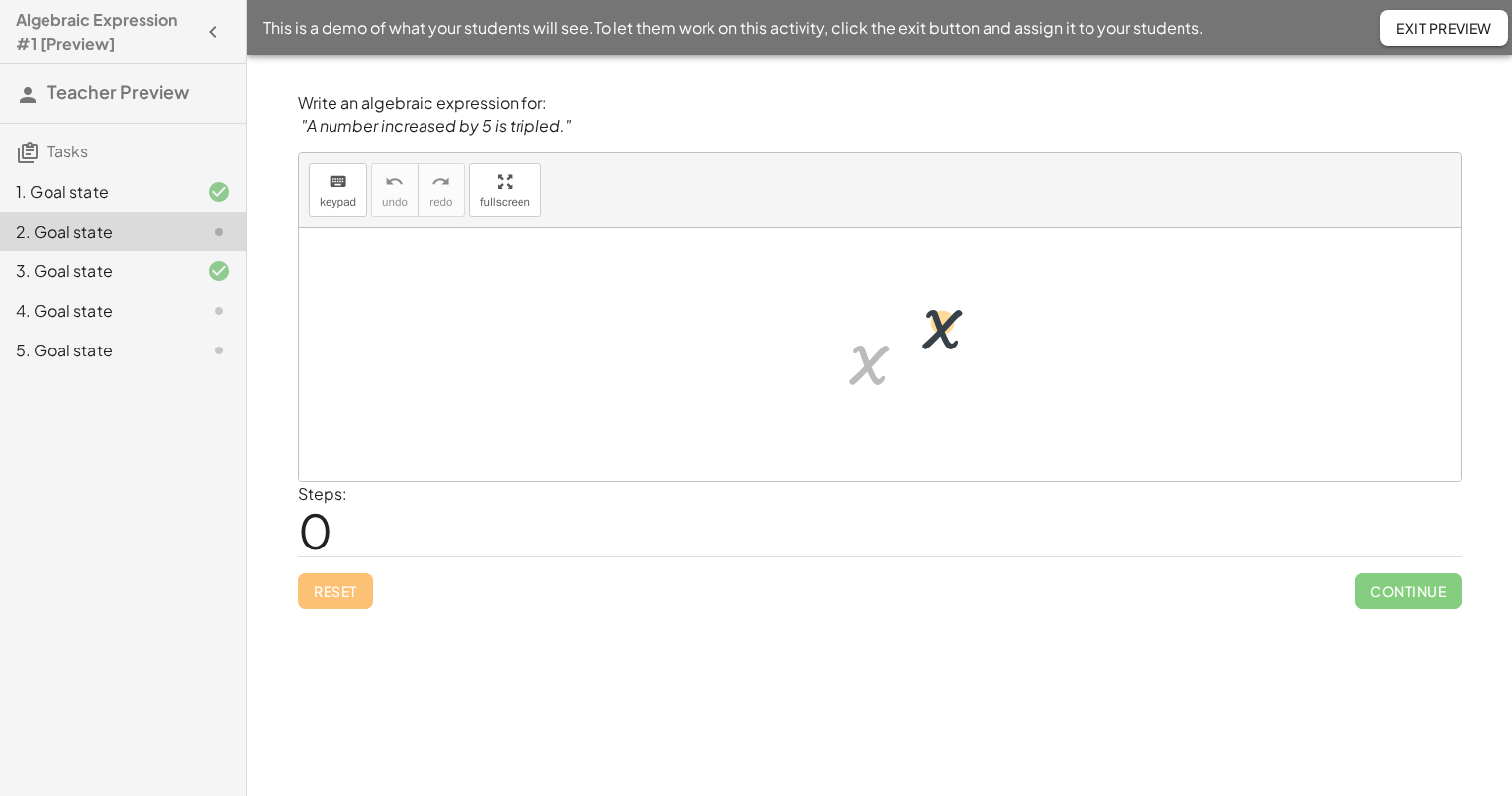 drag, startPoint x: 856, startPoint y: 364, endPoint x: 980, endPoint y: 341, distance: 126.11503 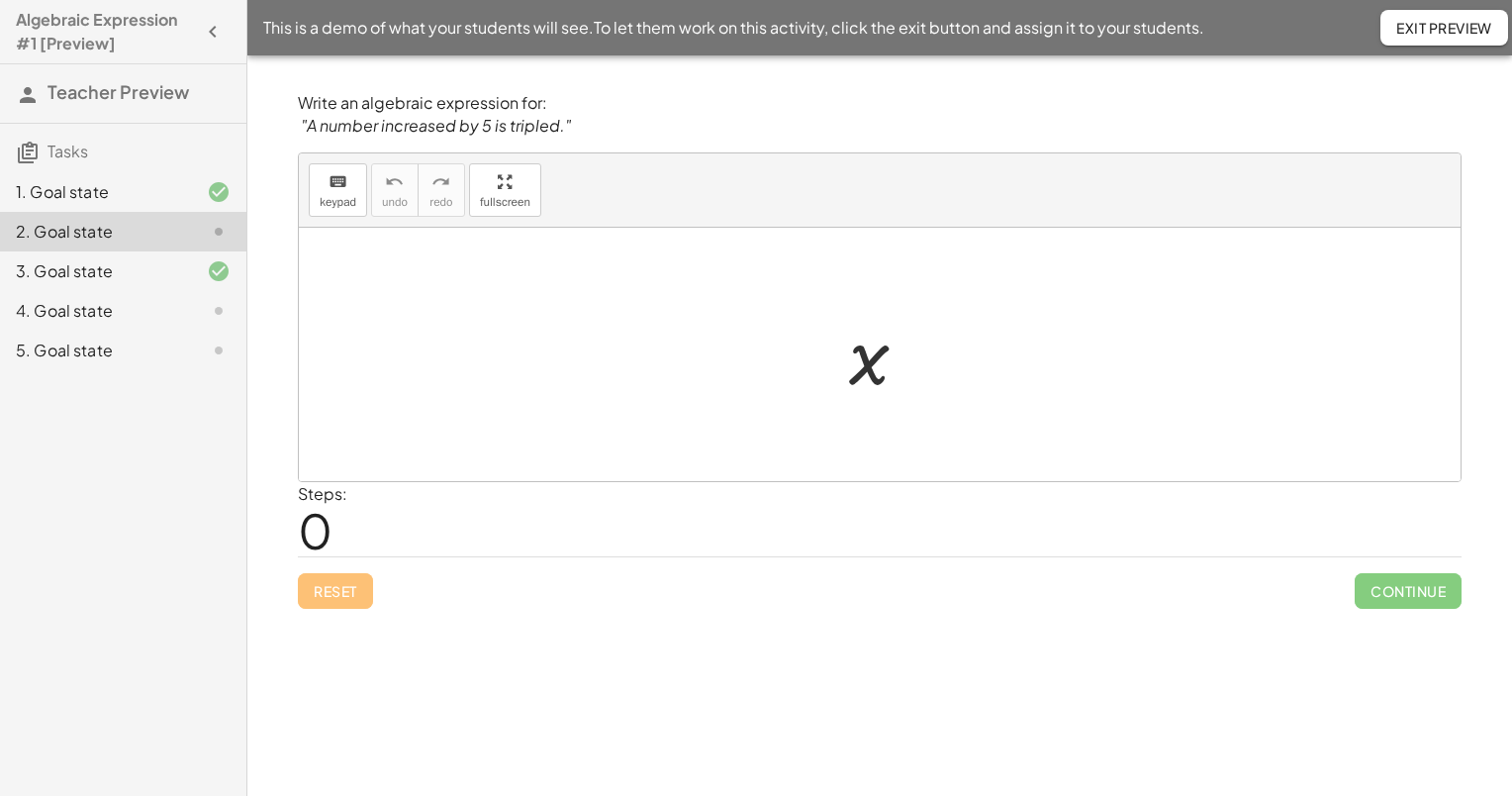 click at bounding box center (887, 354) 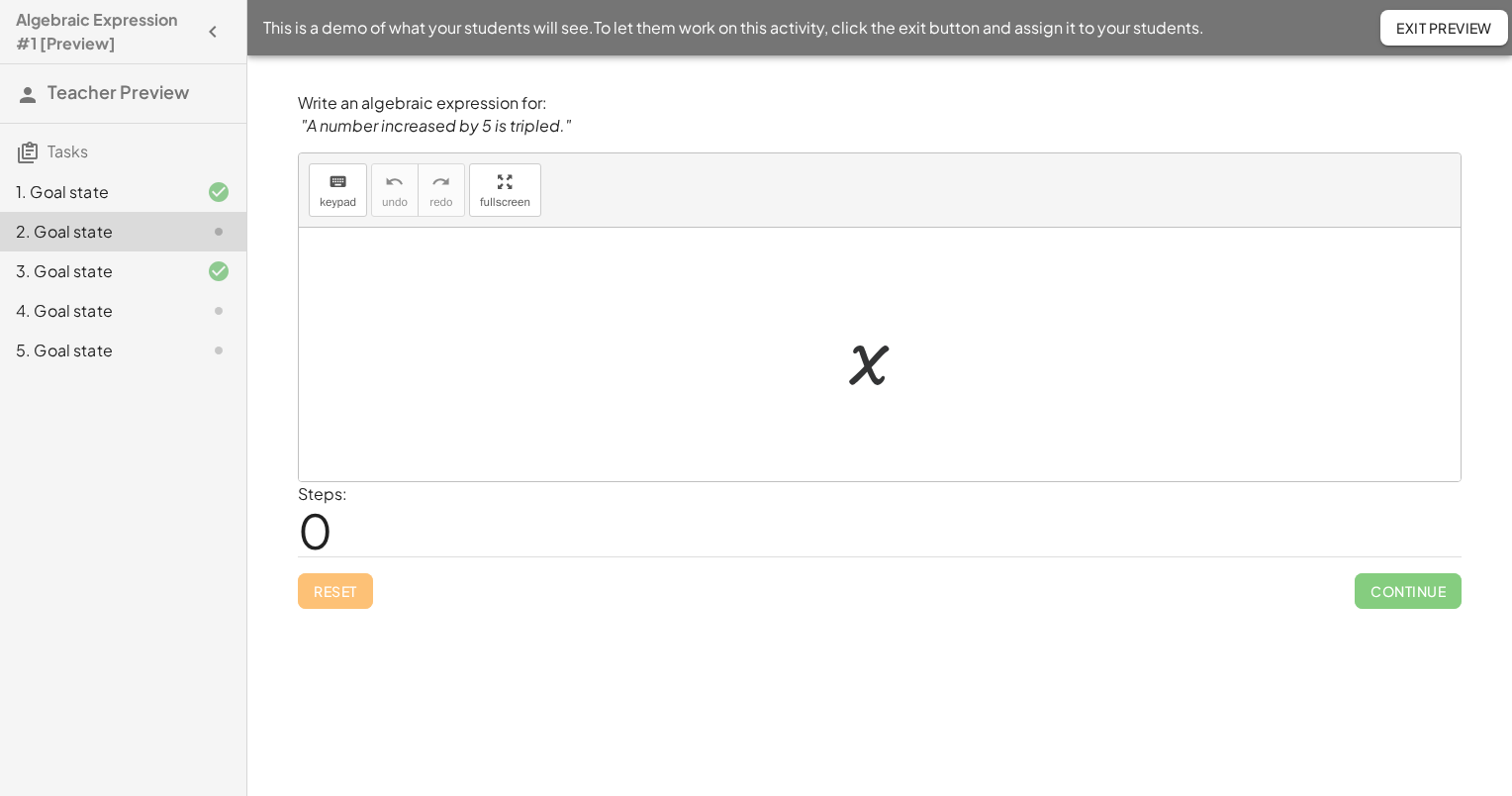 drag, startPoint x: 867, startPoint y: 368, endPoint x: 946, endPoint y: 357, distance: 79.76215 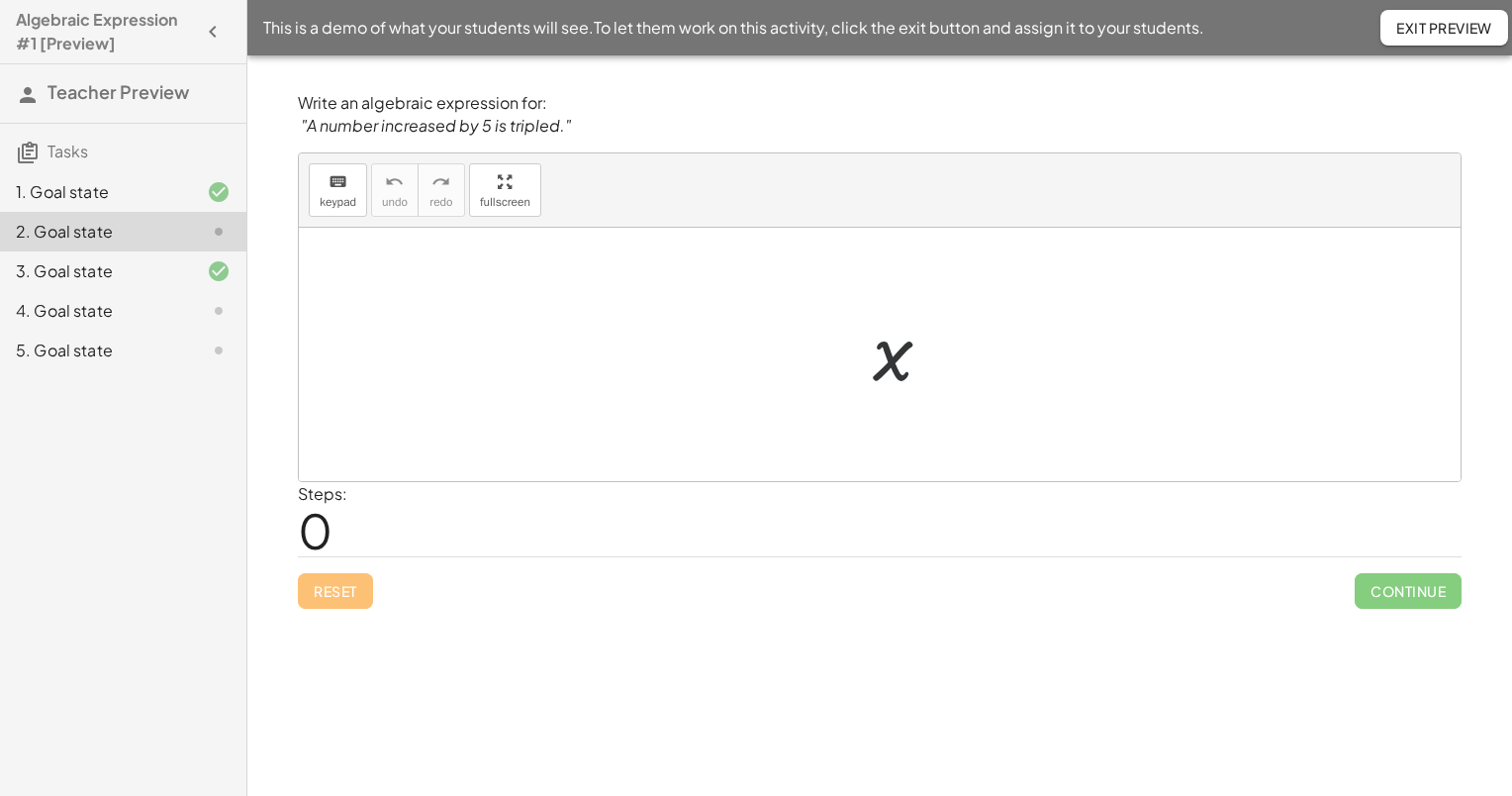 click at bounding box center (880, 354) 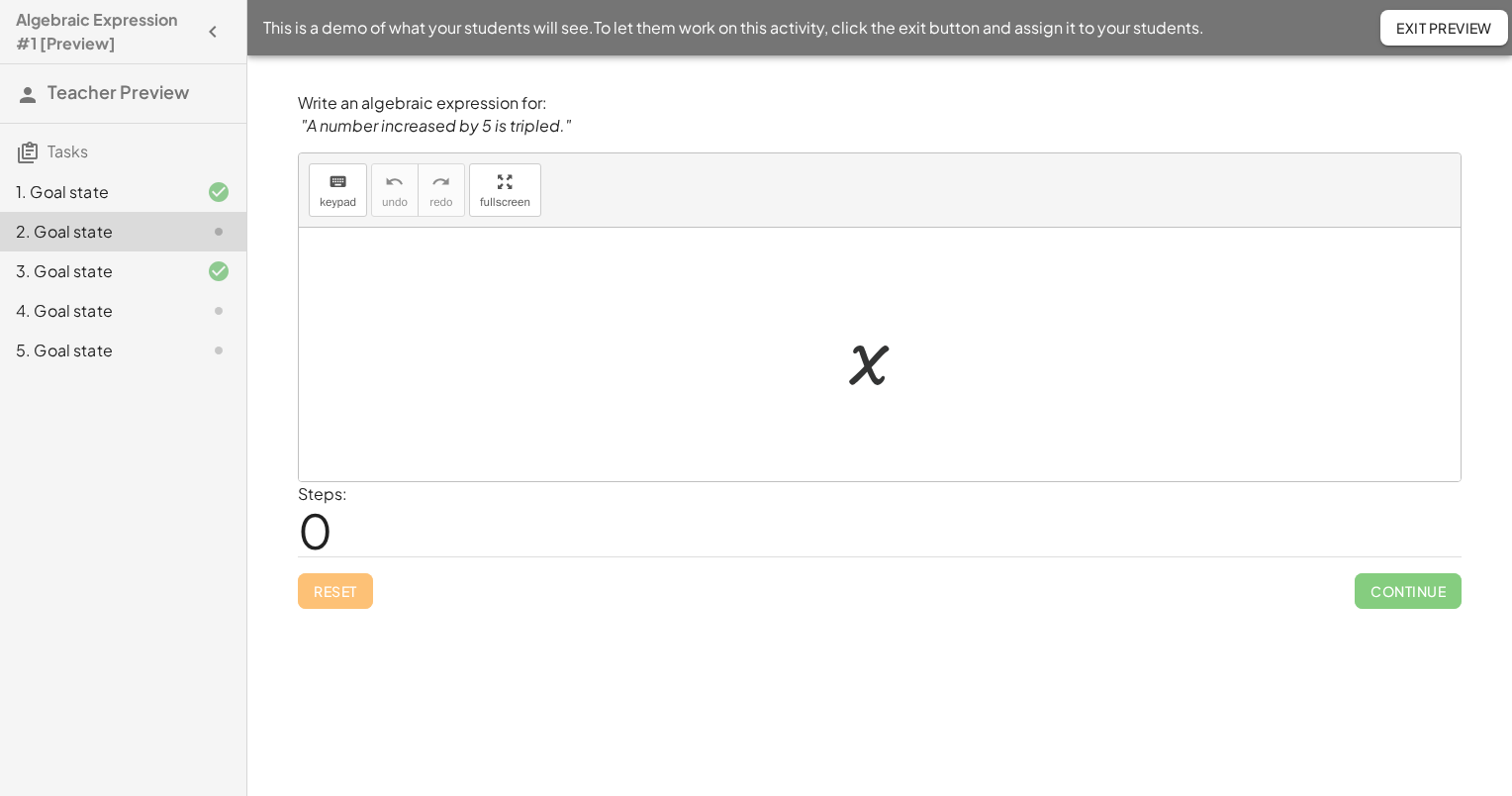 drag, startPoint x: 874, startPoint y: 370, endPoint x: 575, endPoint y: 392, distance: 299.80827 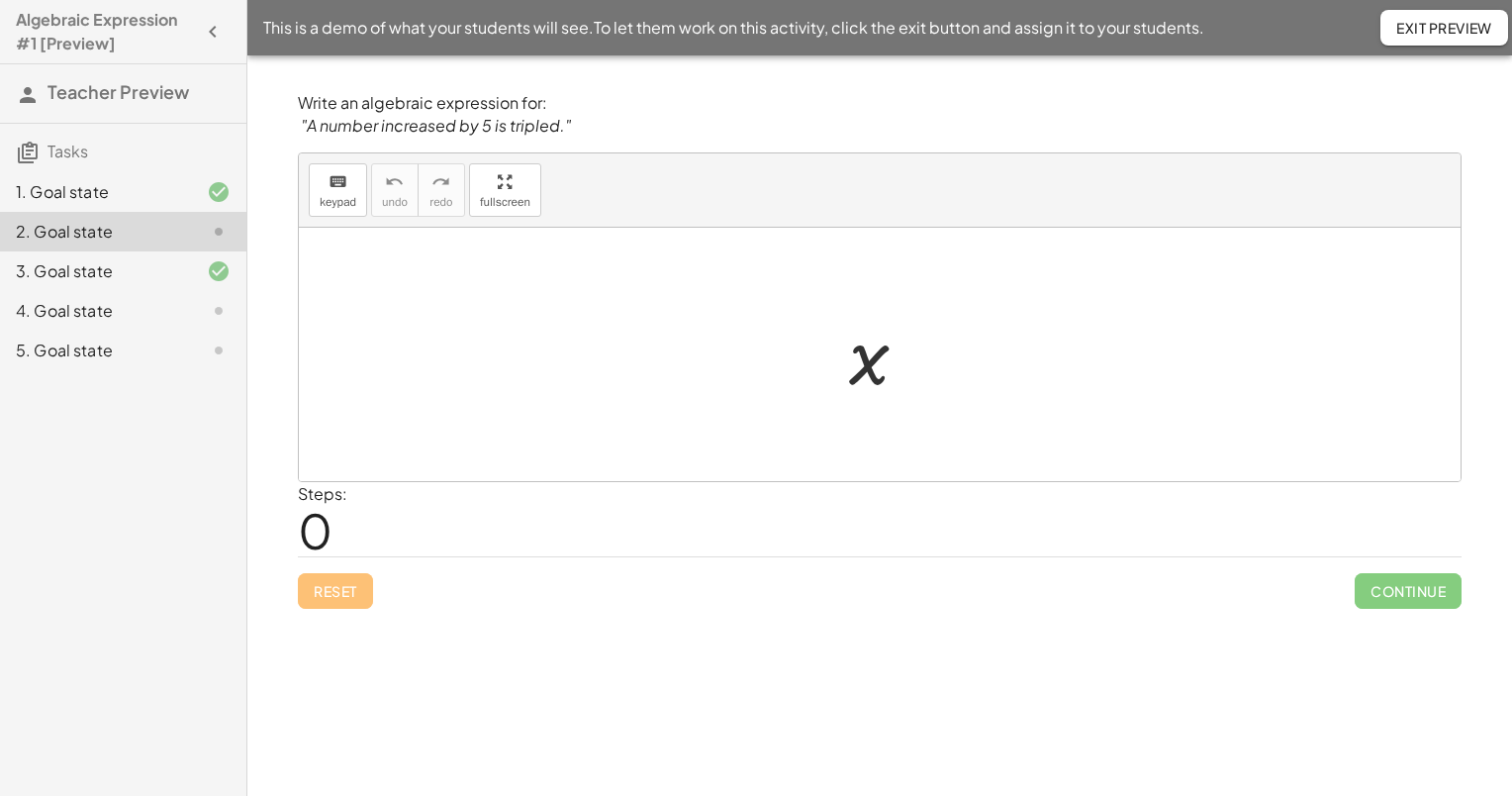 drag, startPoint x: 876, startPoint y: 364, endPoint x: 1240, endPoint y: 352, distance: 364.1977 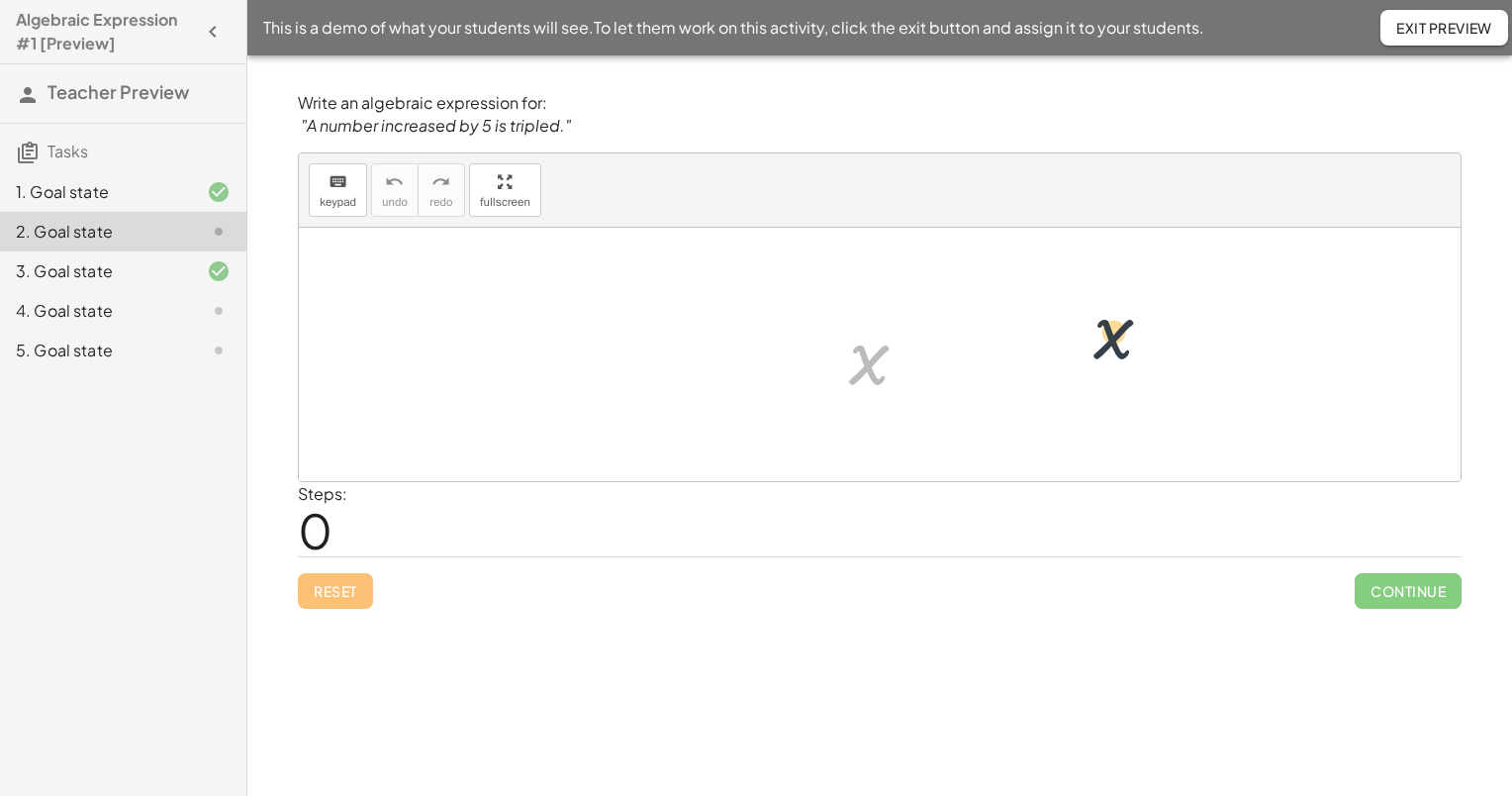 drag, startPoint x: 887, startPoint y: 384, endPoint x: 1112, endPoint y: 424, distance: 228.5279 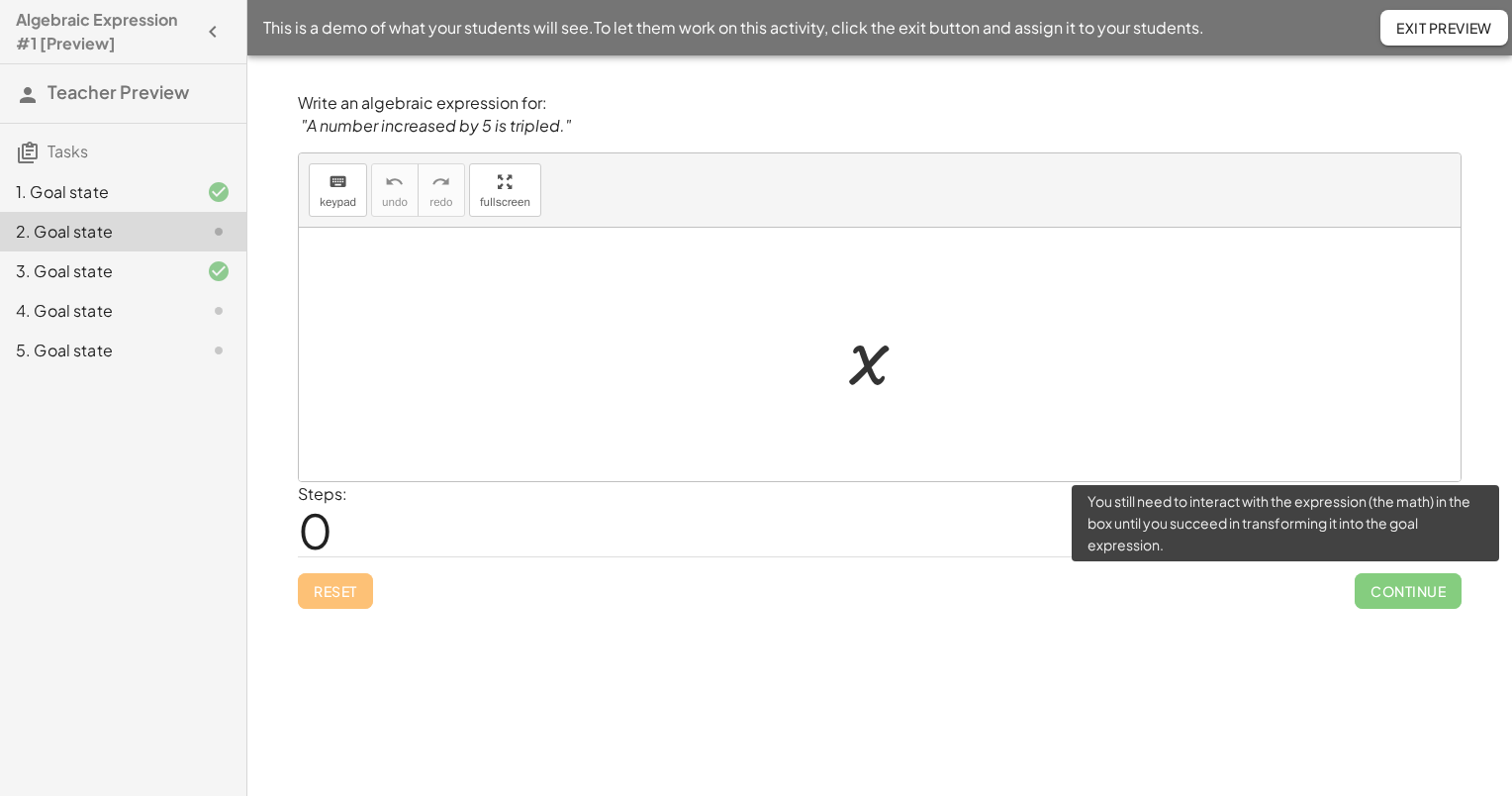 click on "Continue" 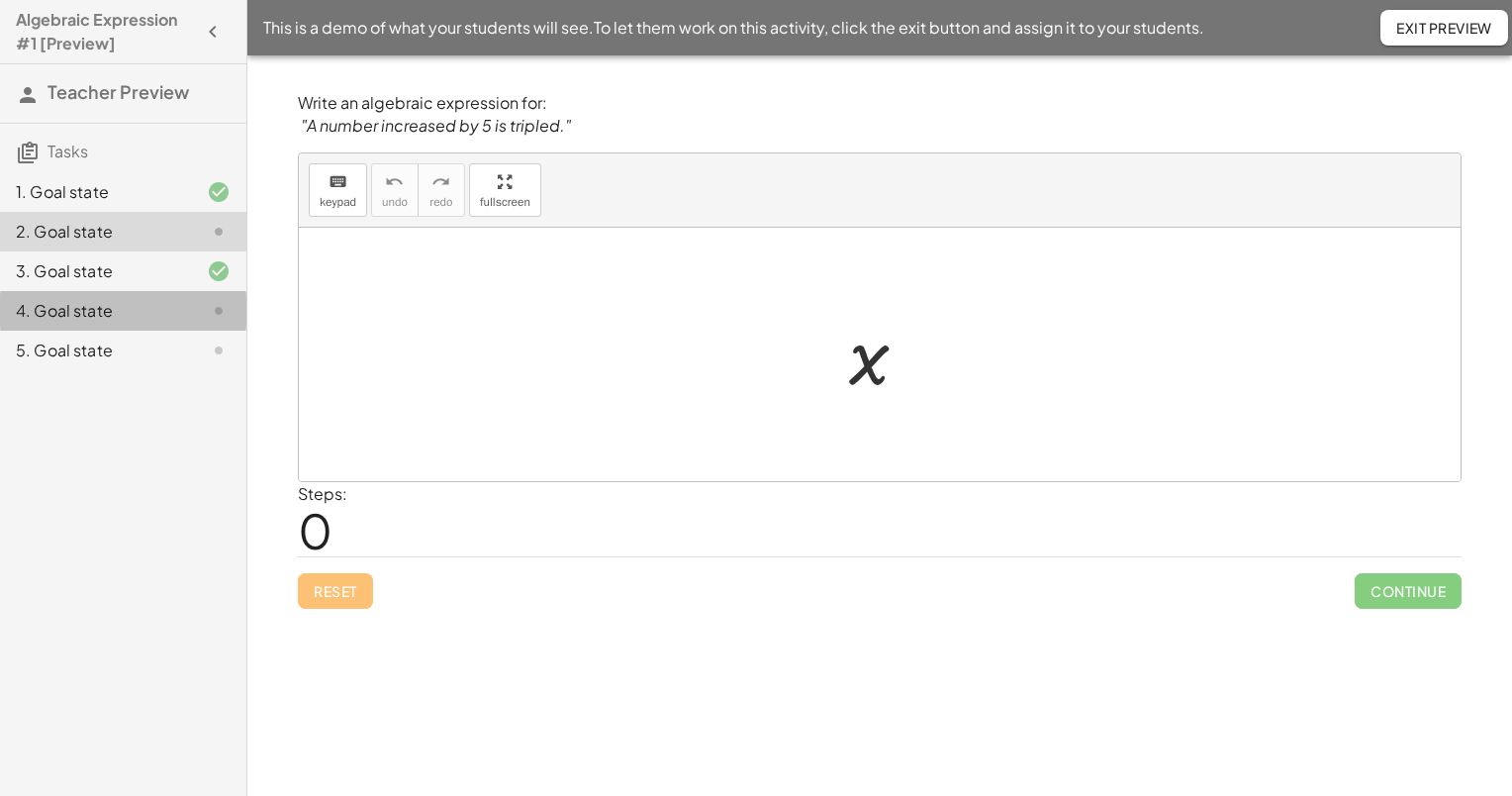 click on "4. Goal state" 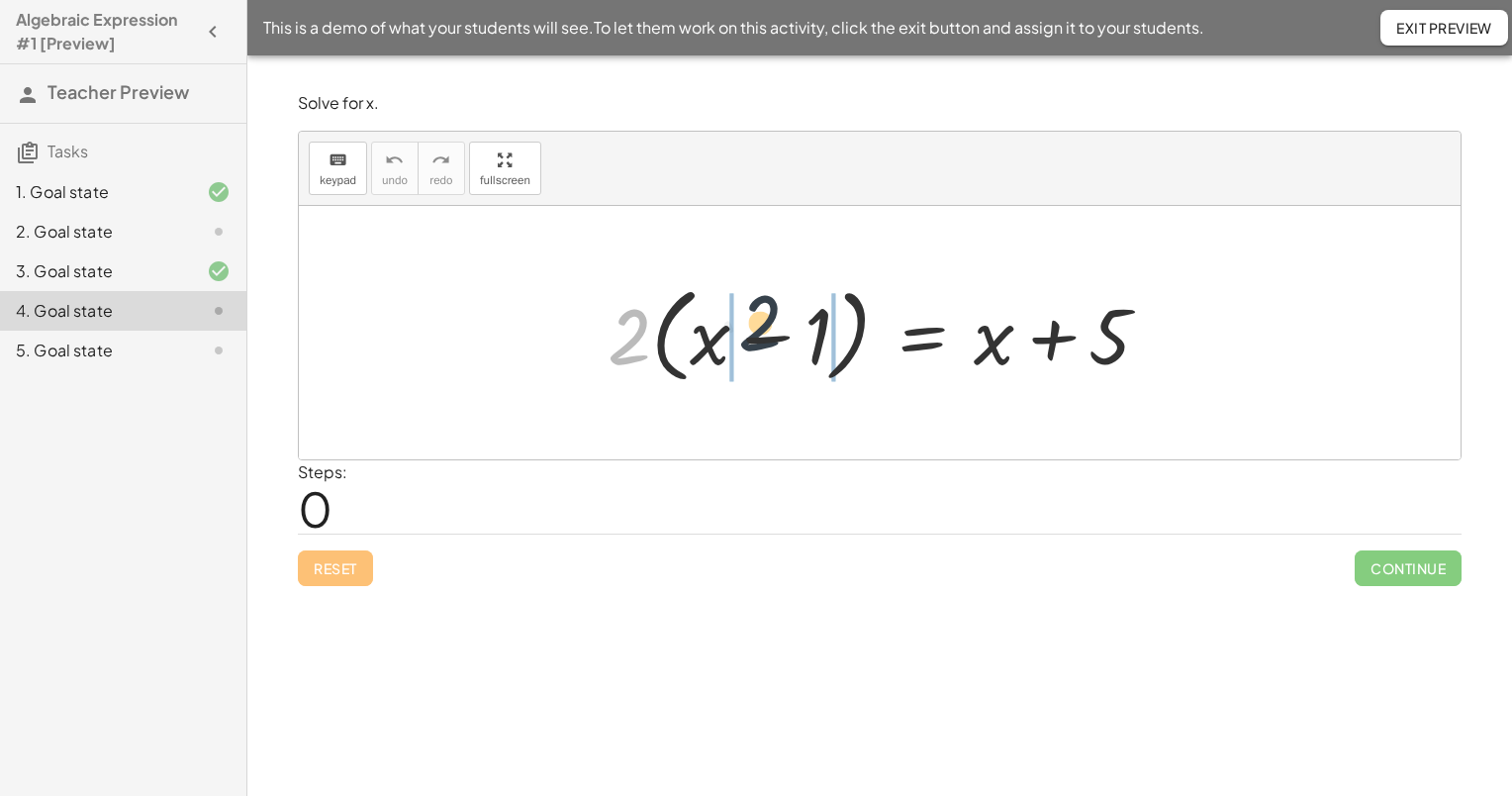 drag, startPoint x: 608, startPoint y: 335, endPoint x: 740, endPoint y: 321, distance: 132.74035 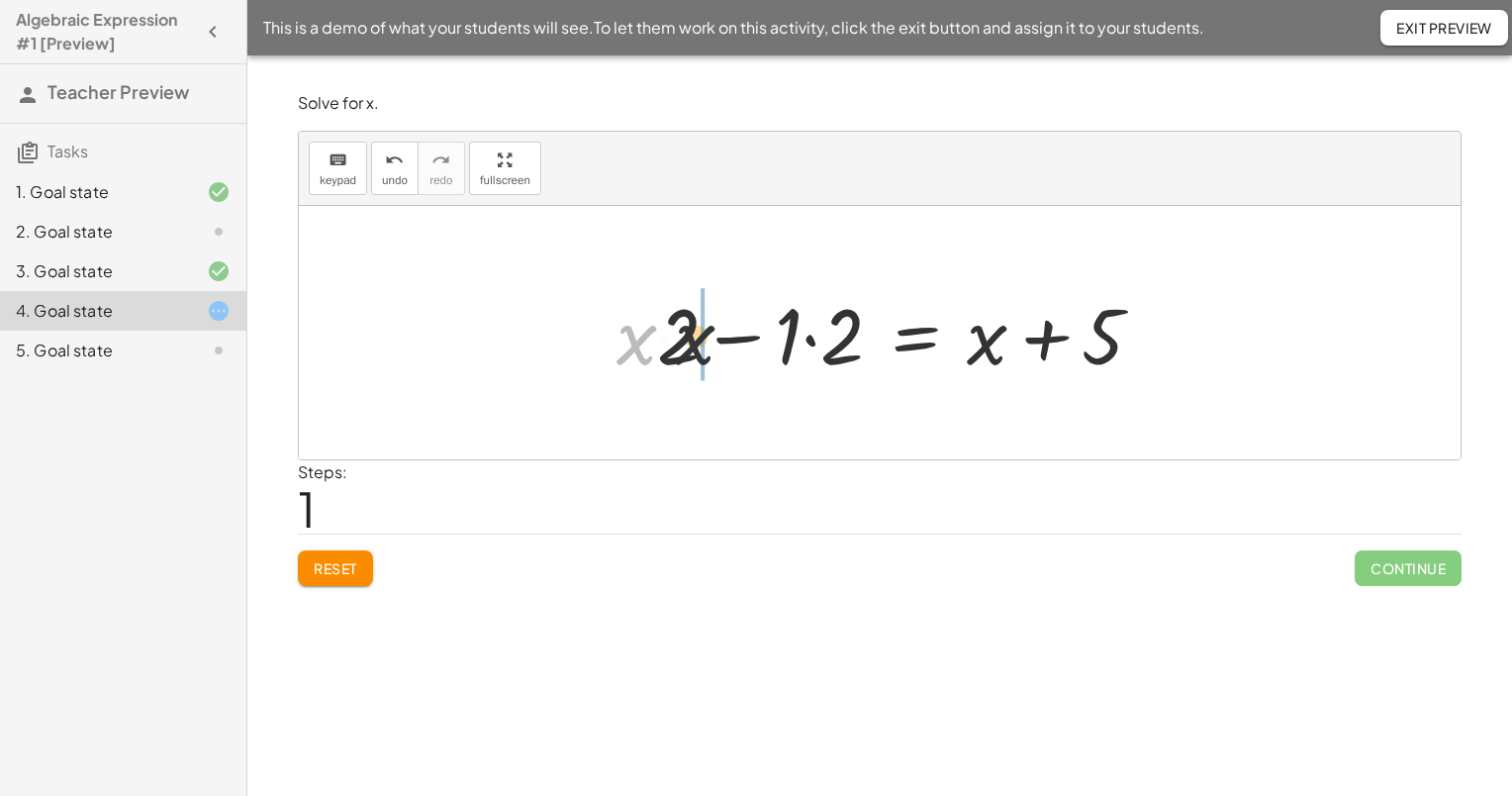 drag, startPoint x: 617, startPoint y: 345, endPoint x: 696, endPoint y: 347, distance: 79.025312 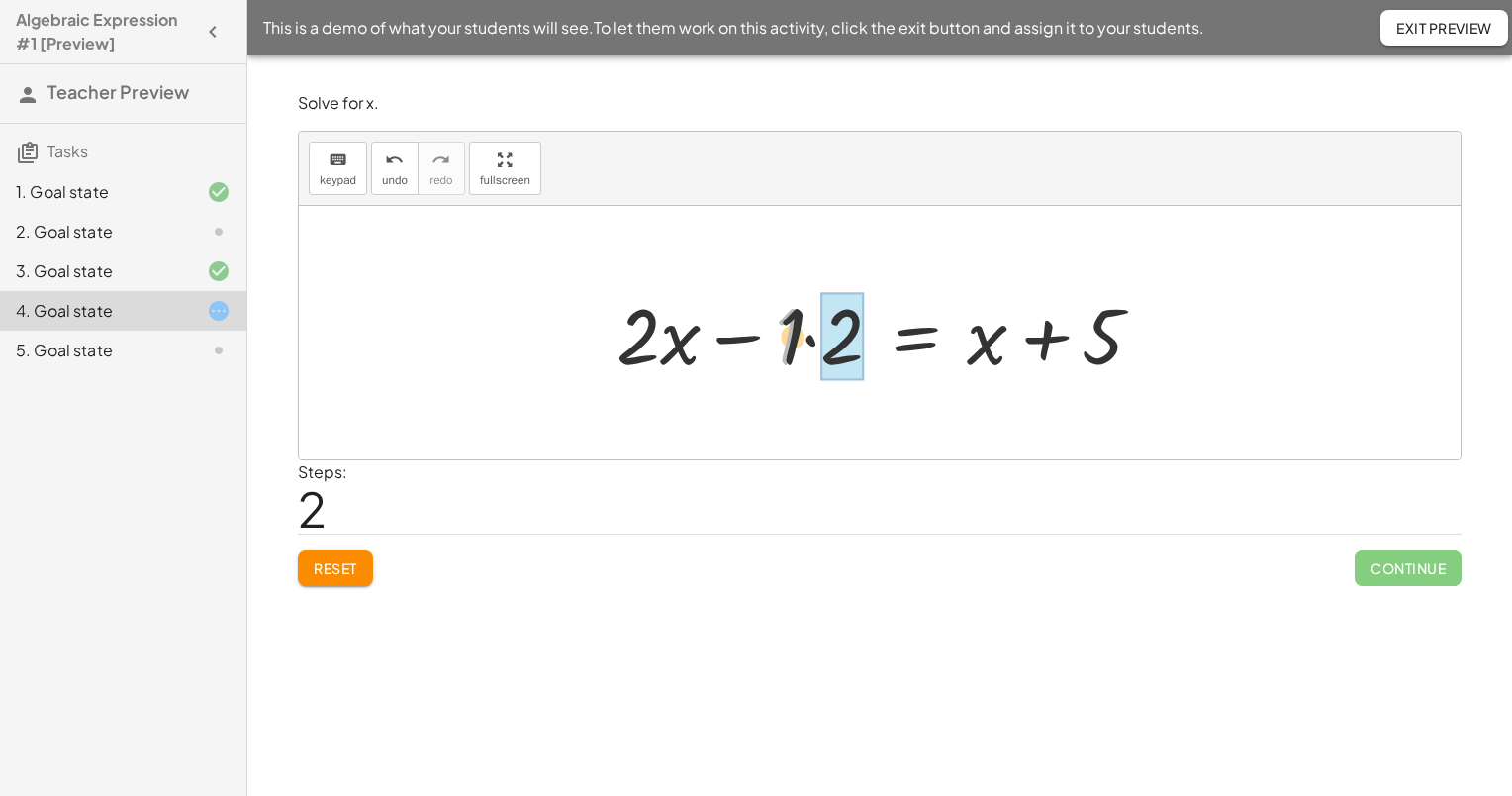 drag, startPoint x: 775, startPoint y: 347, endPoint x: 814, endPoint y: 347, distance: 39 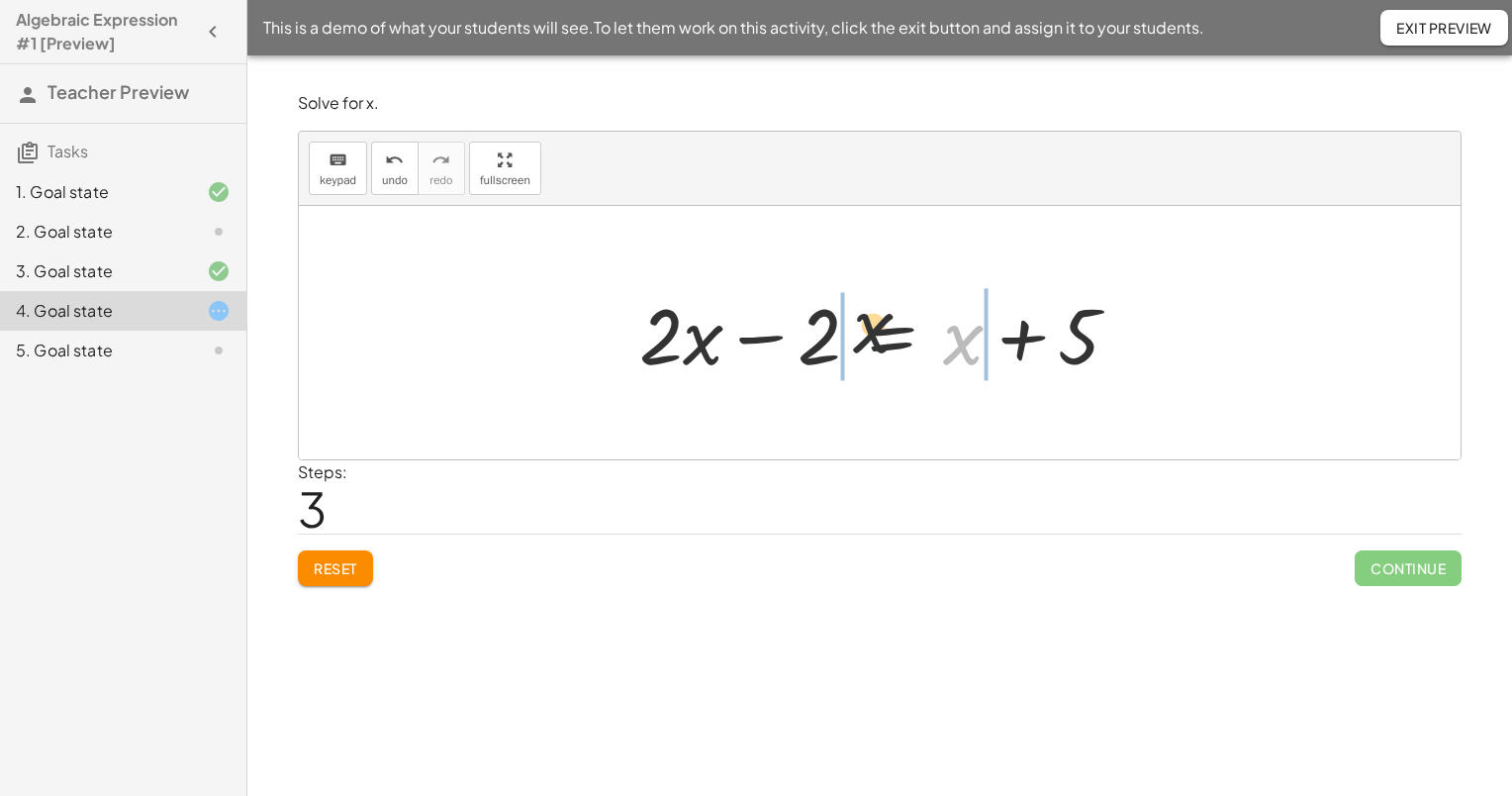 drag, startPoint x: 969, startPoint y: 345, endPoint x: 771, endPoint y: 333, distance: 198.3633 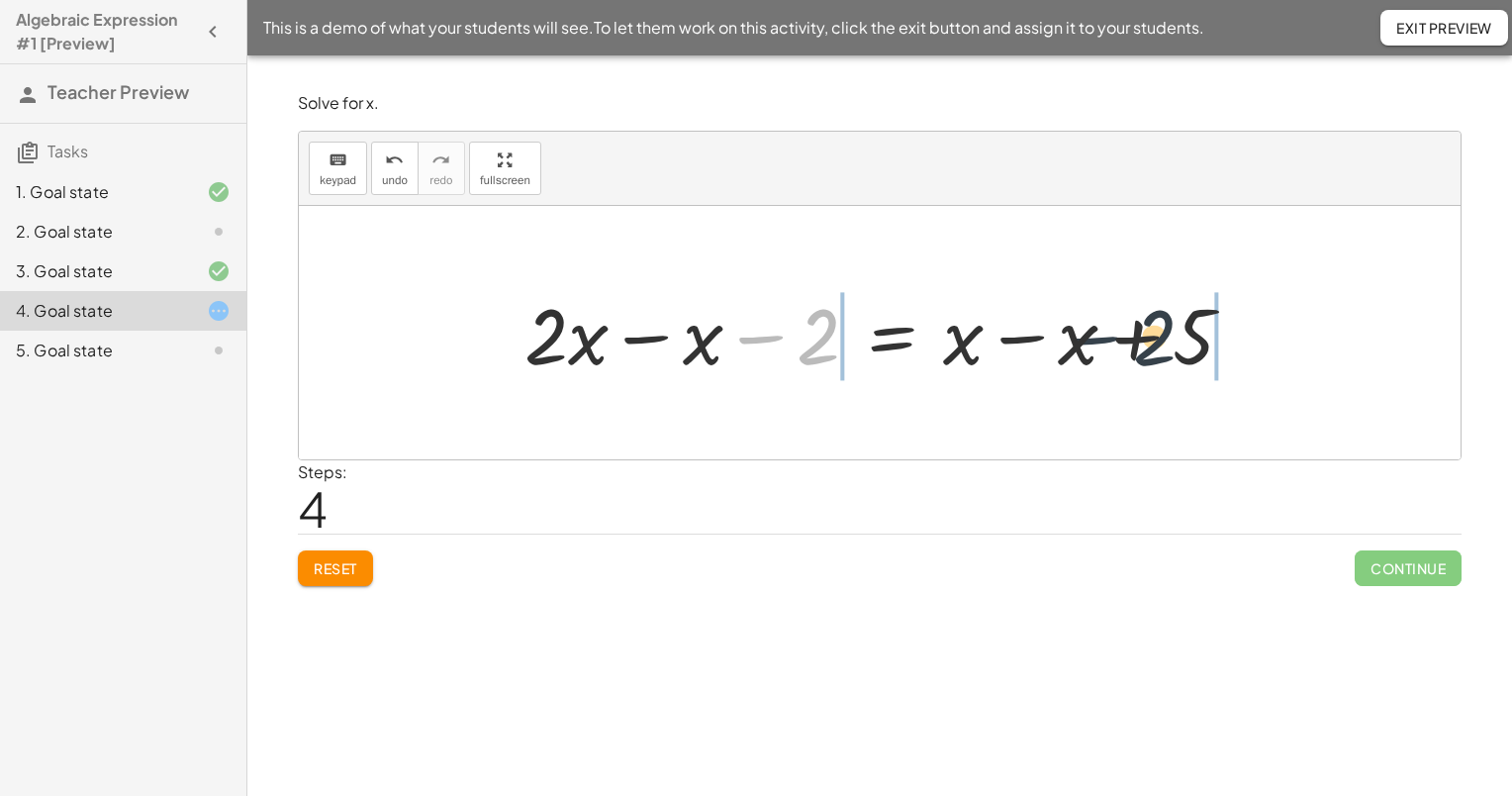 drag, startPoint x: 791, startPoint y: 341, endPoint x: 1260, endPoint y: 350, distance: 469.08635 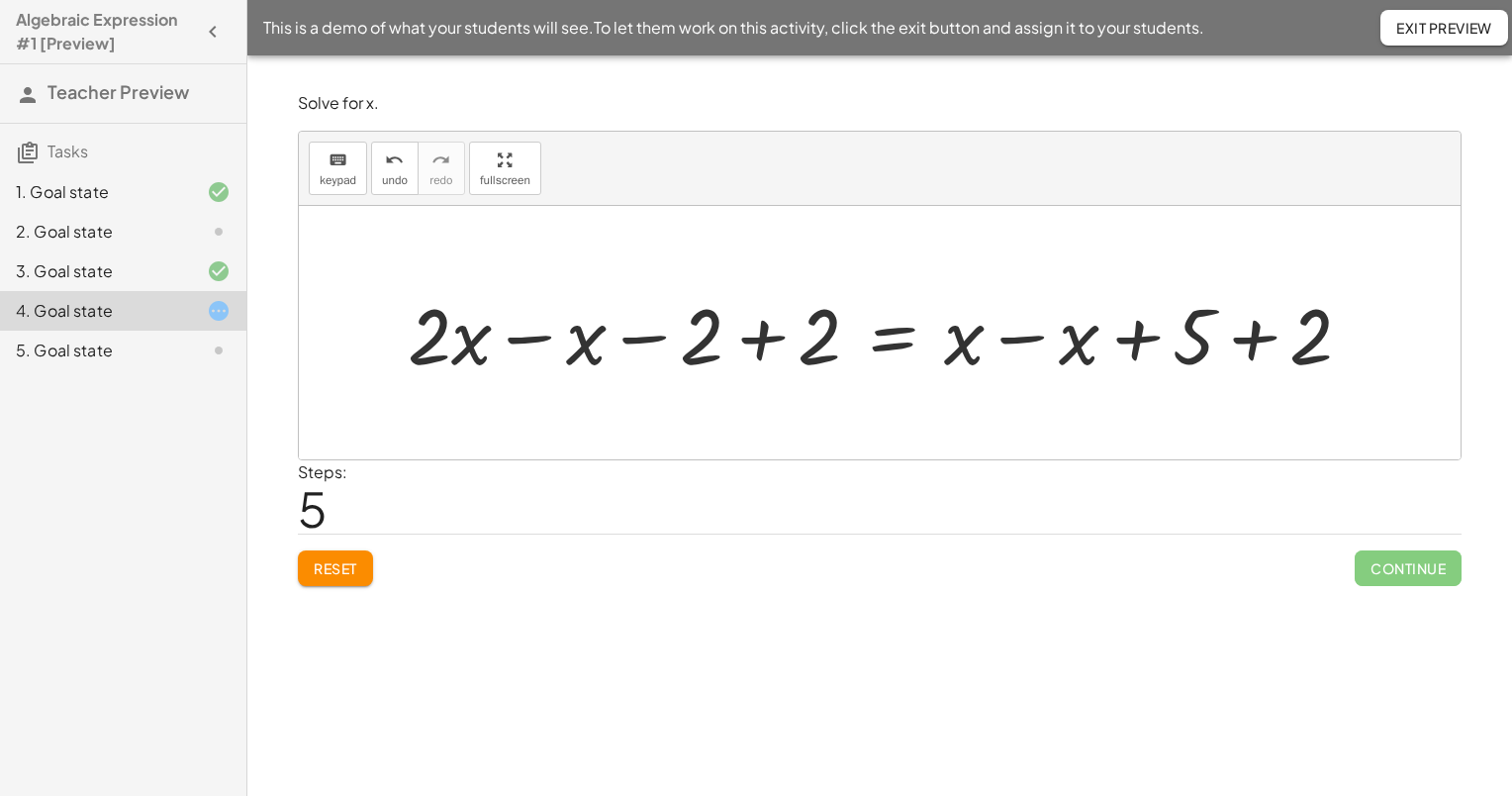click at bounding box center [888, 333] 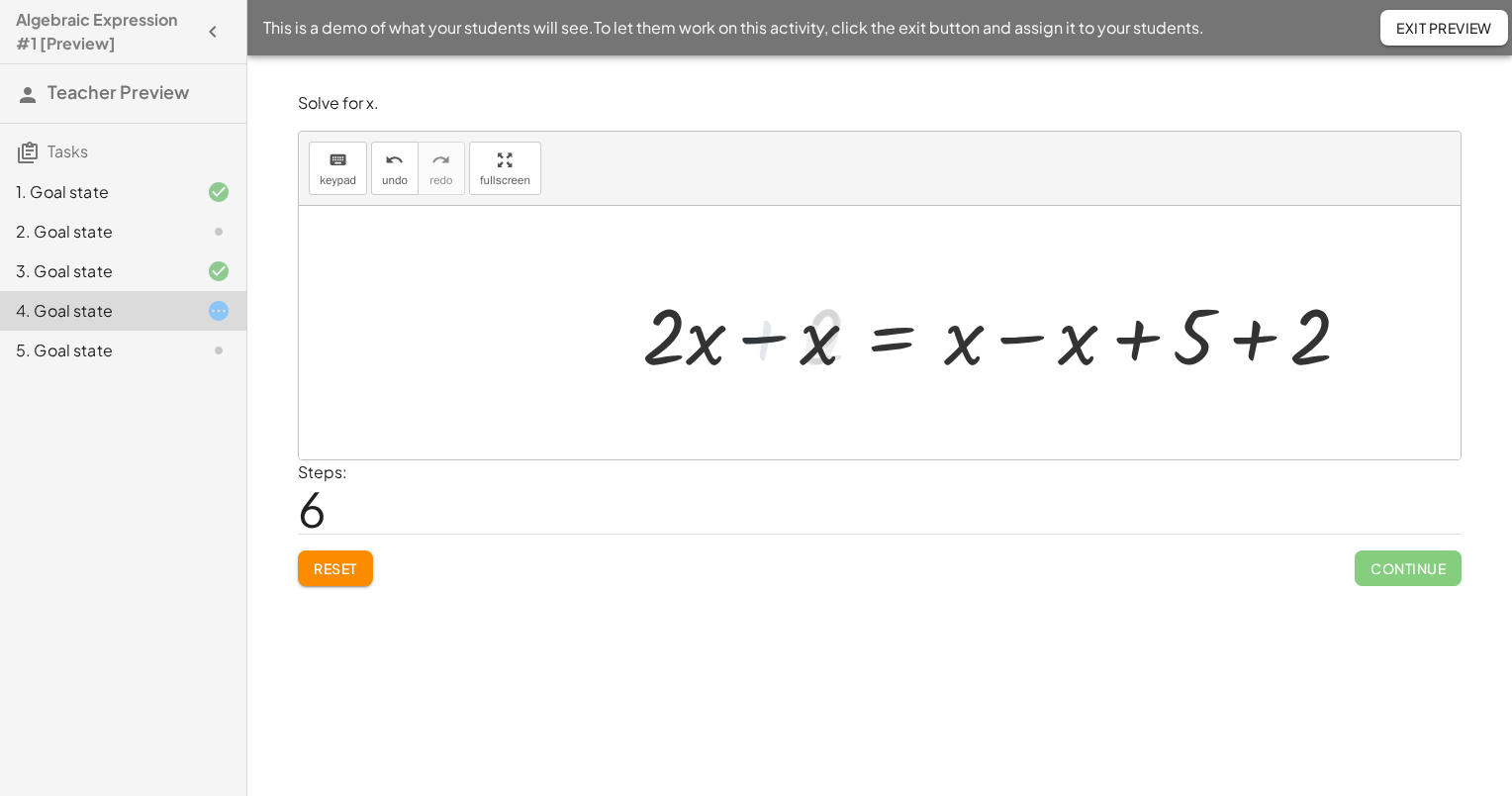 click at bounding box center (1004, 333) 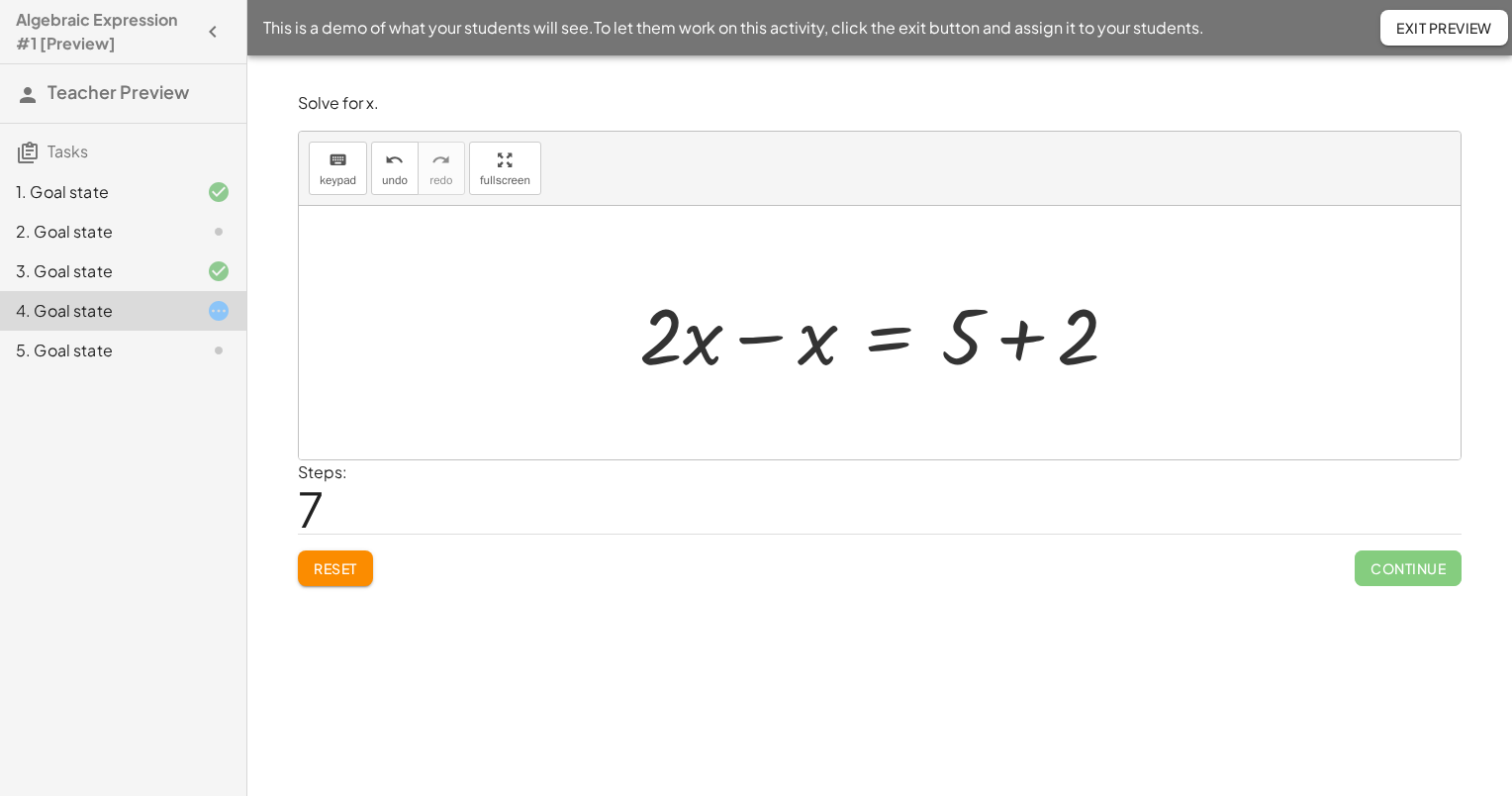 click at bounding box center (887, 333) 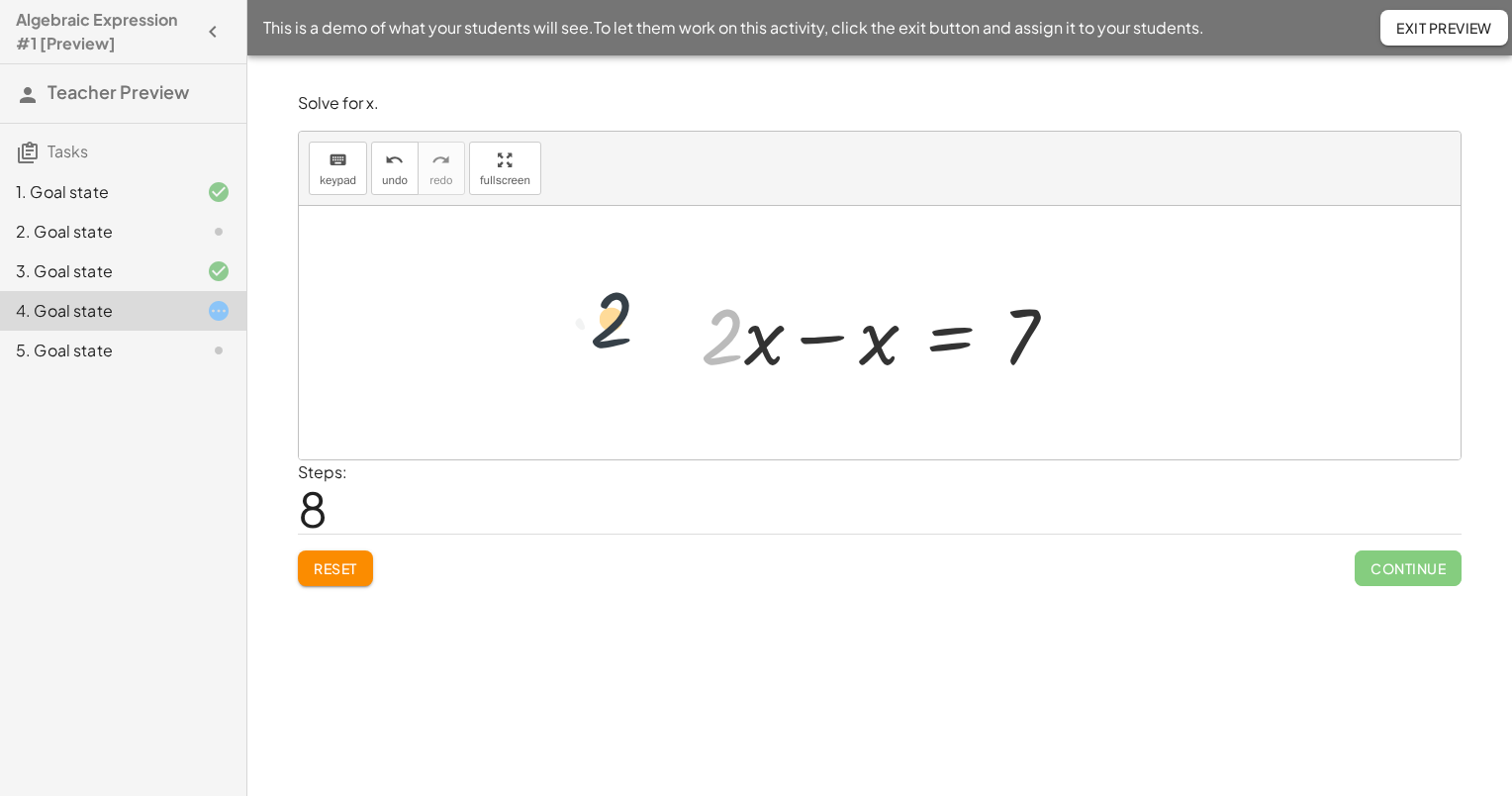 drag, startPoint x: 724, startPoint y: 339, endPoint x: 614, endPoint y: 337, distance: 110.01818 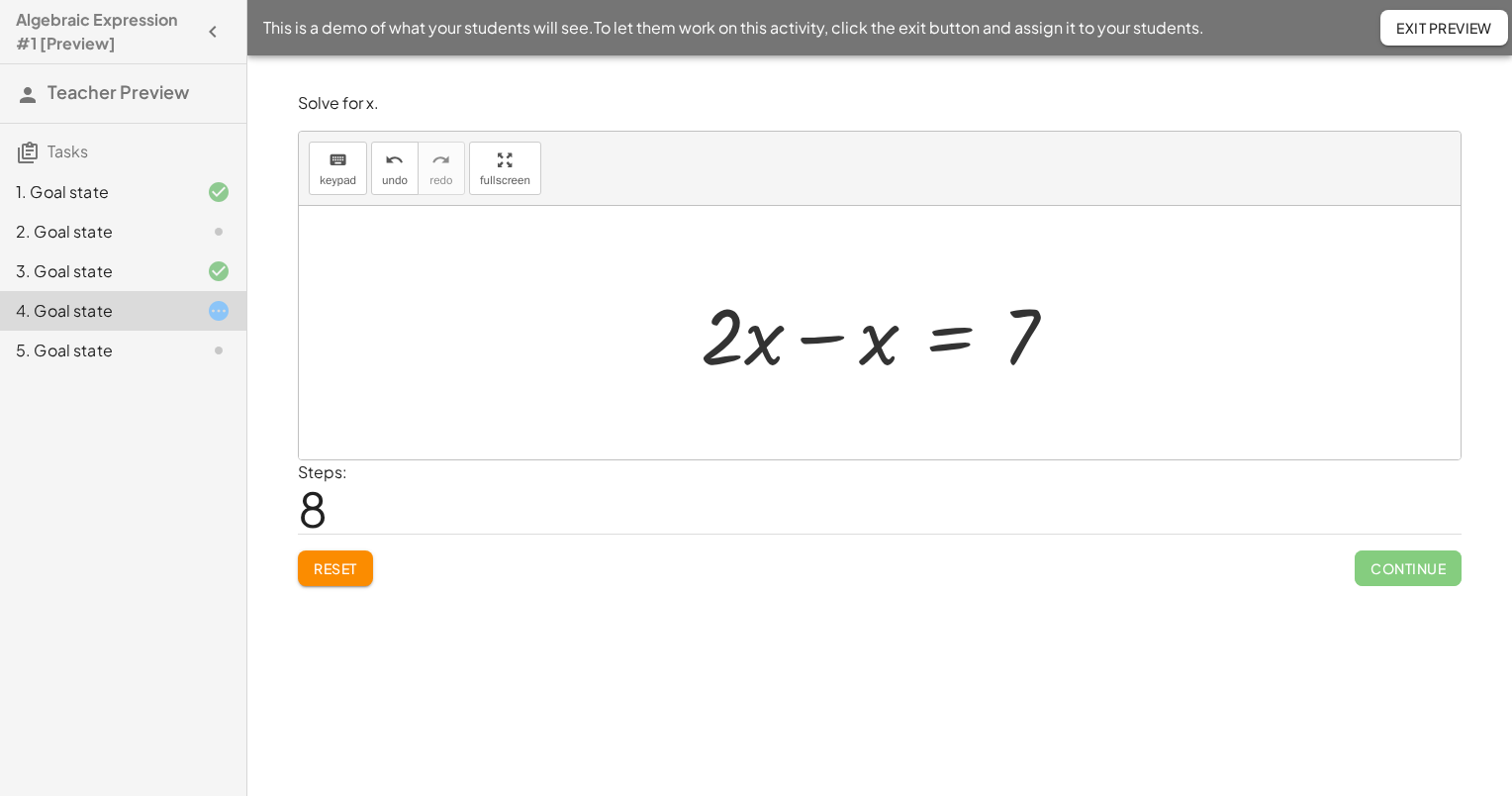 click at bounding box center (887, 333) 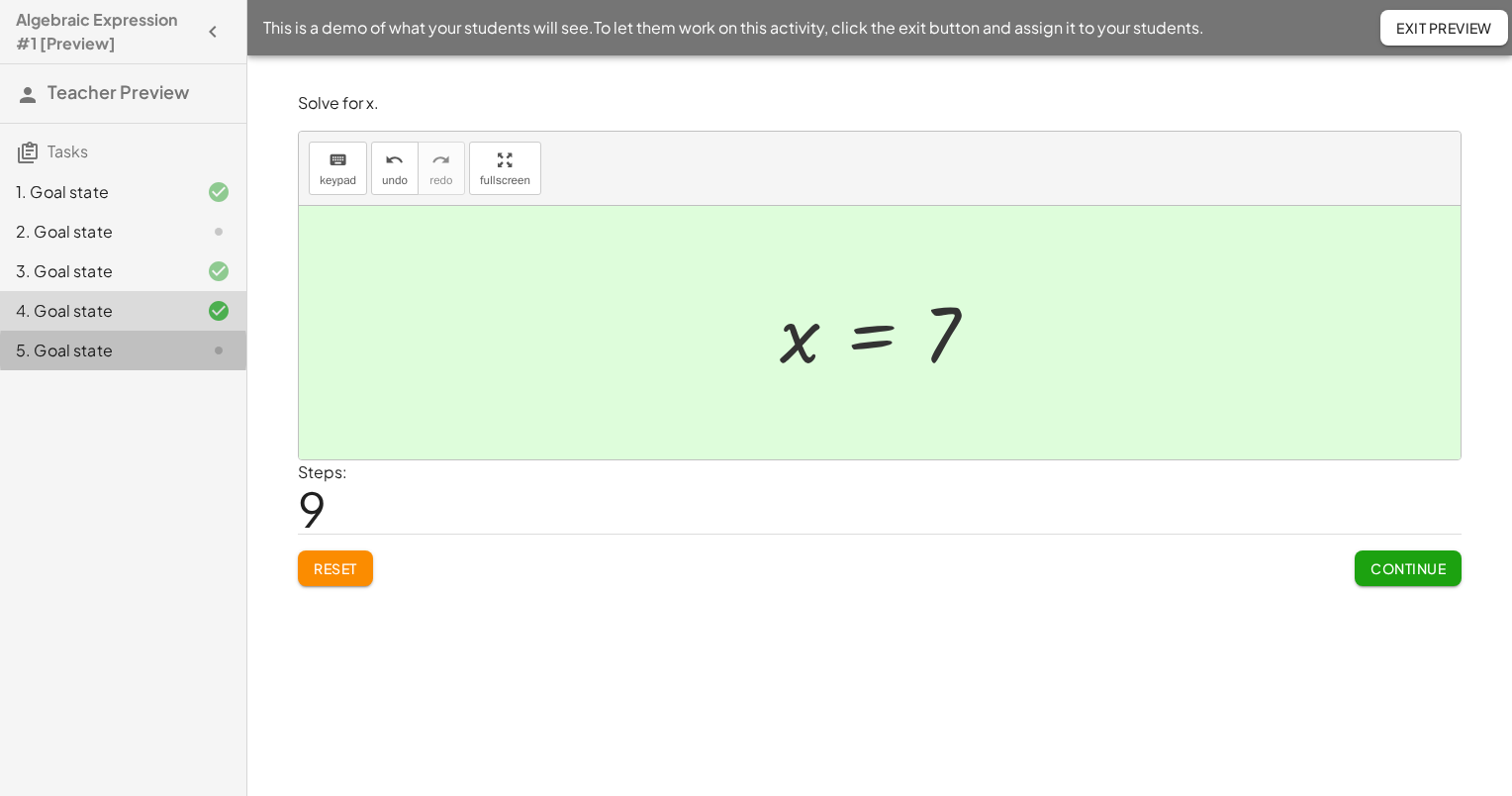 click on "5. Goal state" 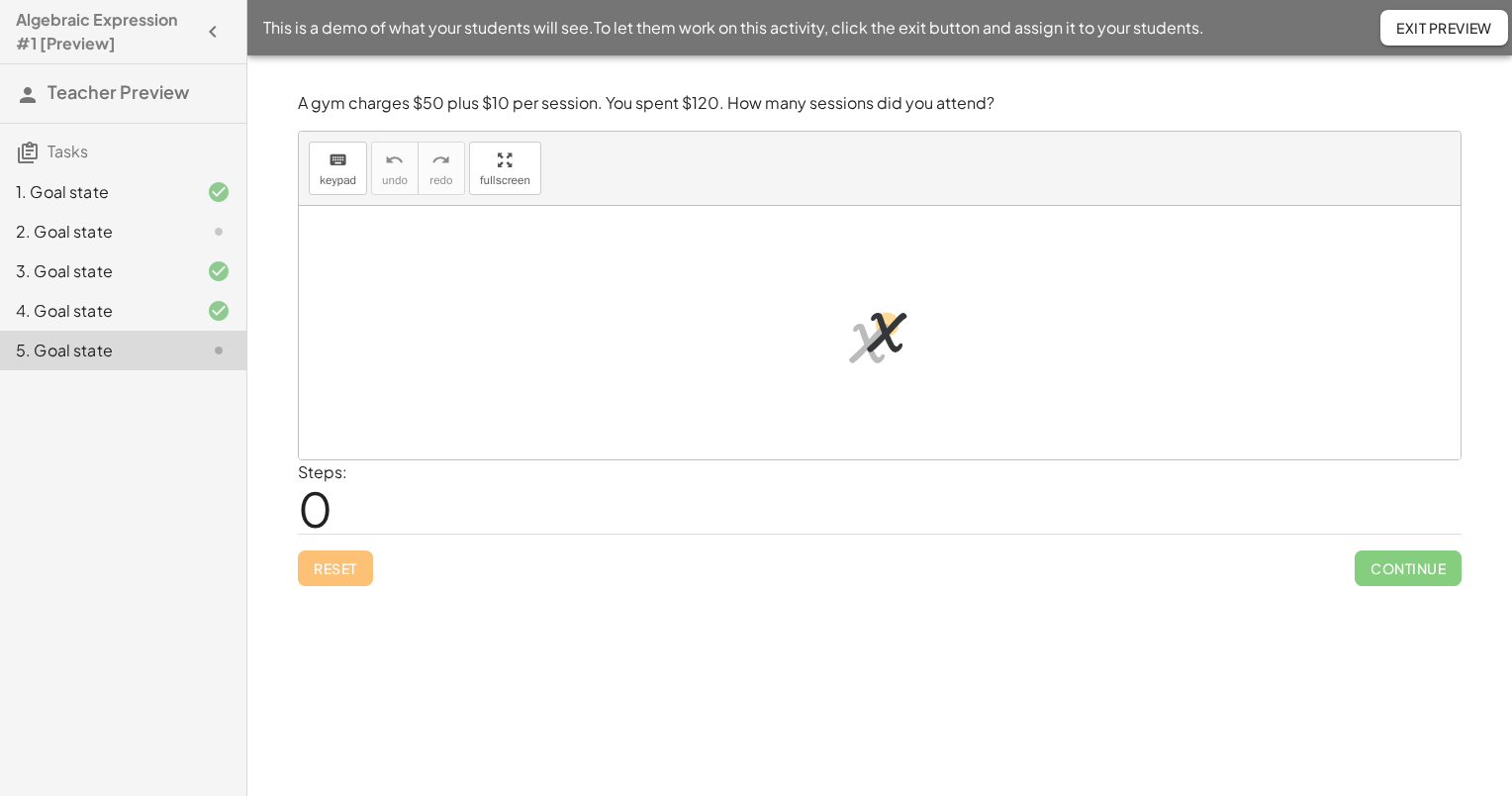 drag, startPoint x: 857, startPoint y: 342, endPoint x: 597, endPoint y: 327, distance: 260.4323 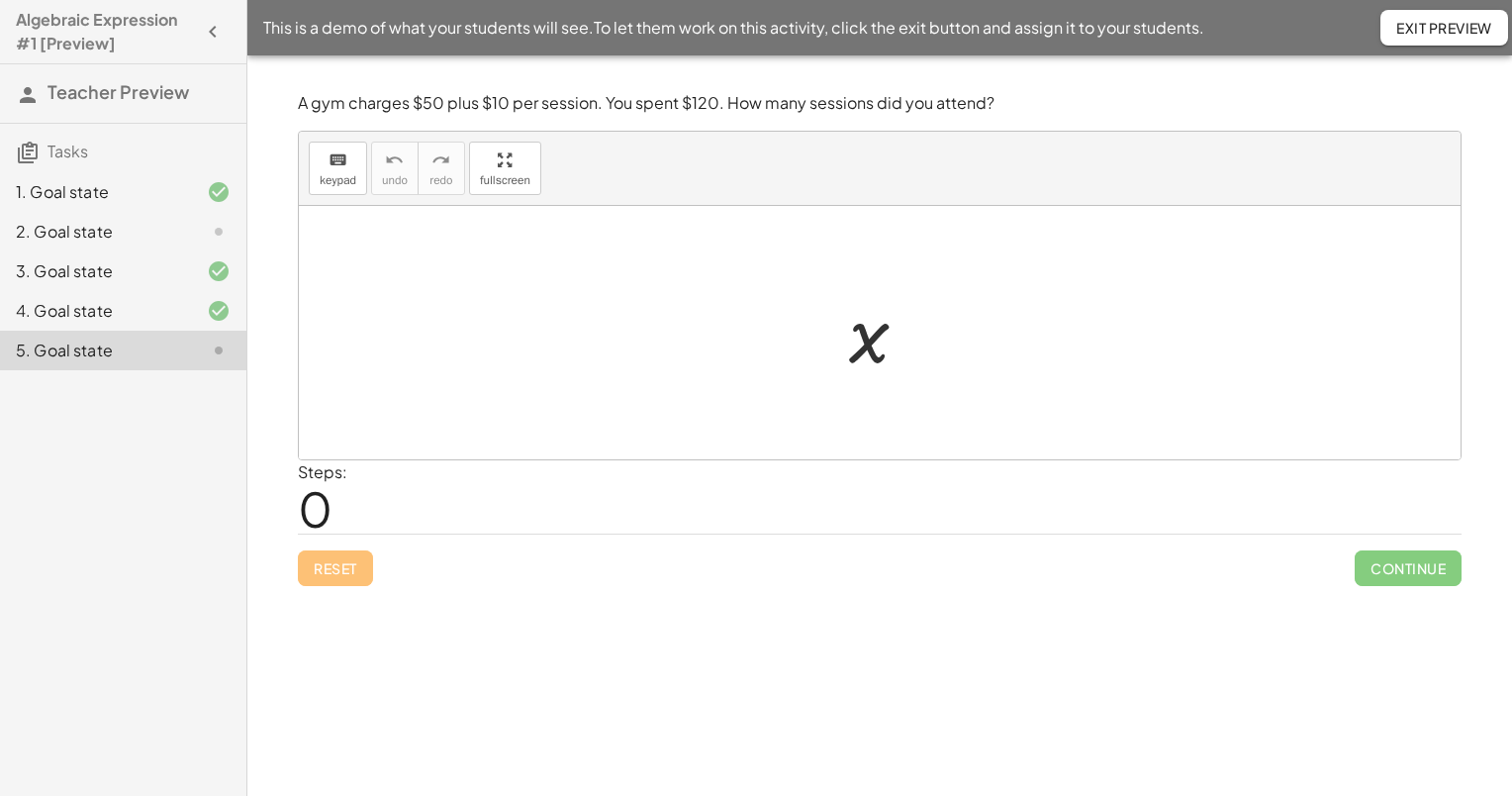 click on "A gym charges $50 plus $10 per session. You spent $120. How many sessions did you attend?" at bounding box center [880, 103] 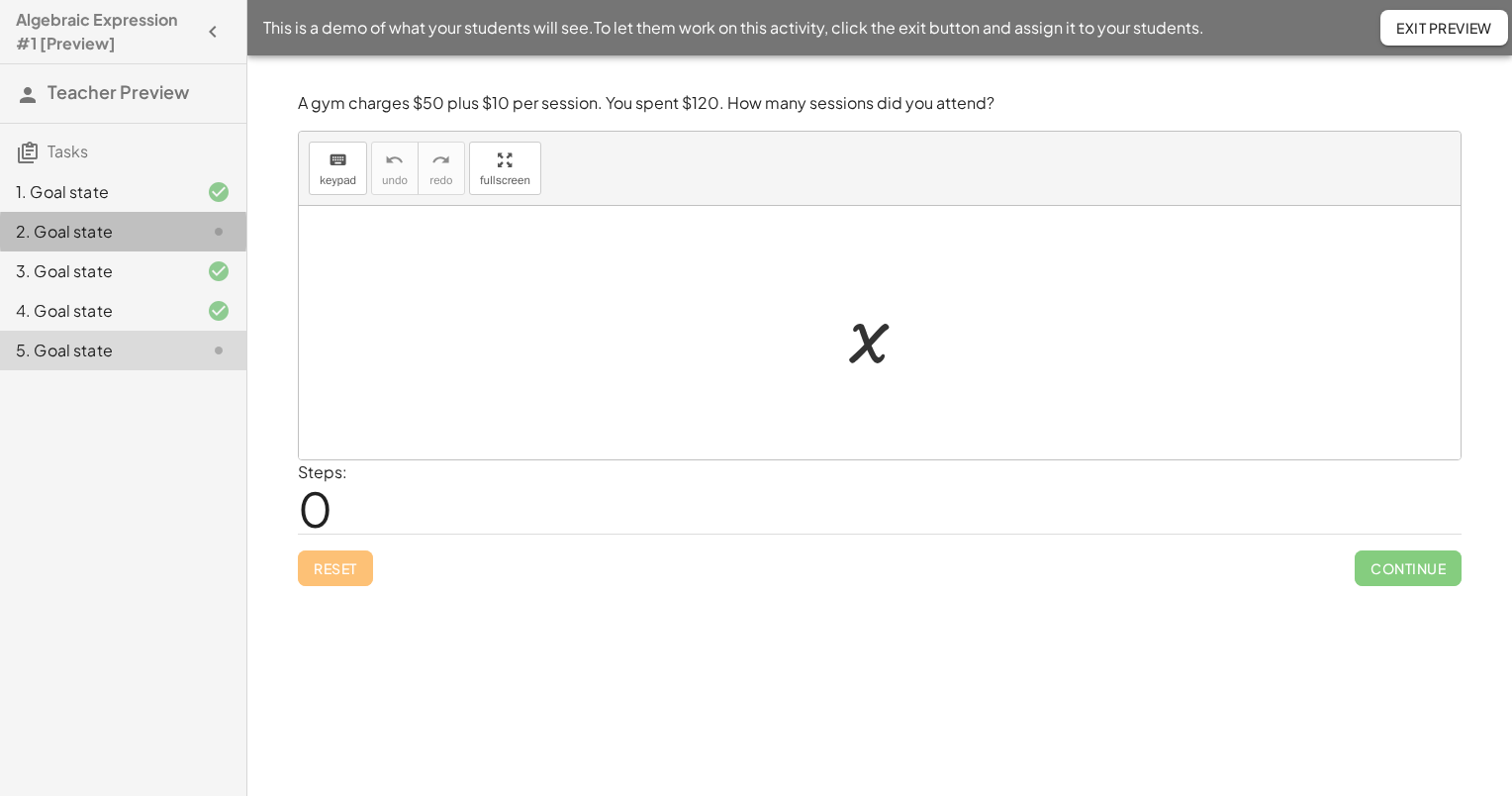click on "2. Goal state" 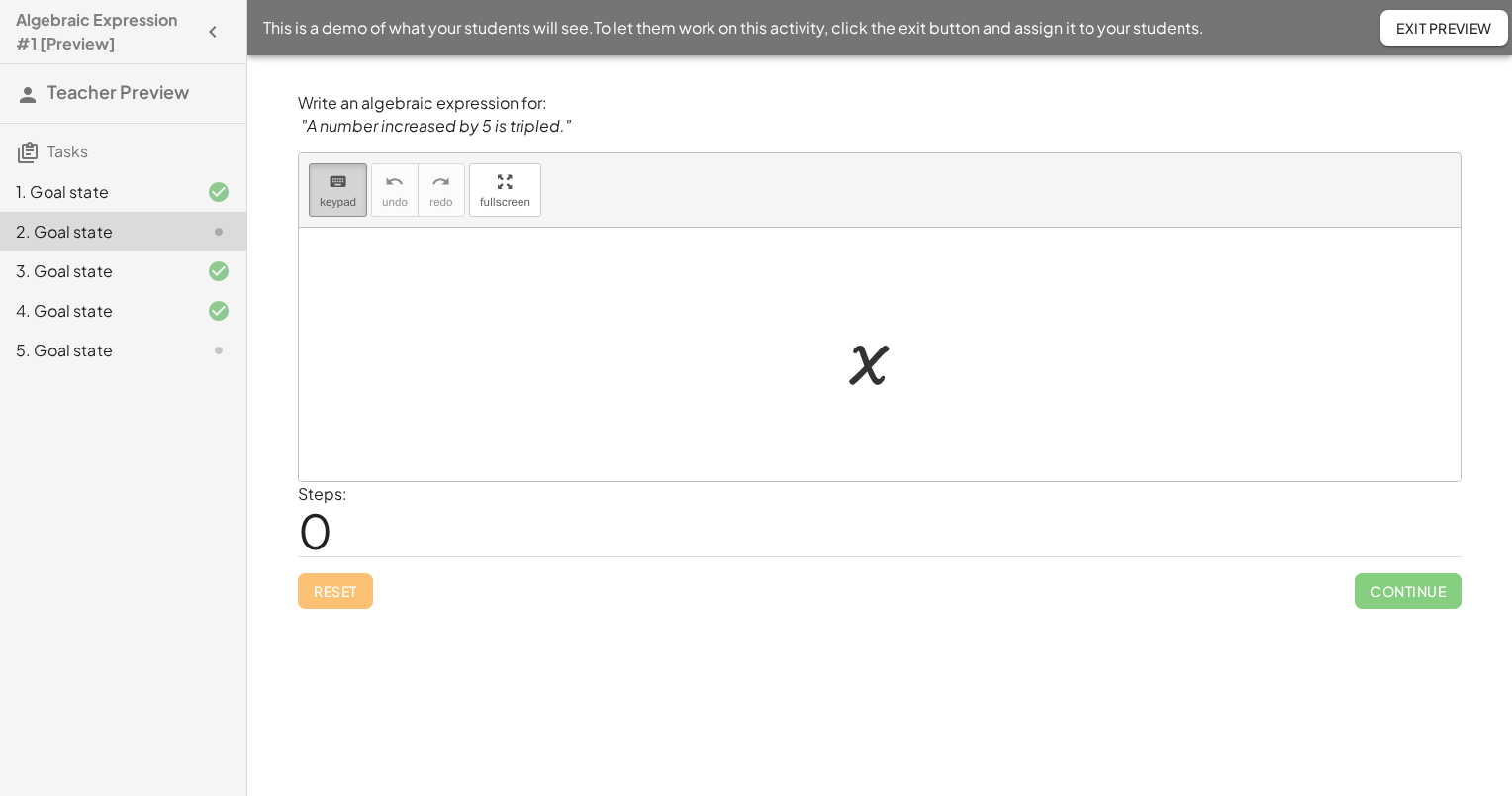 click on "keypad" at bounding box center [337, 202] 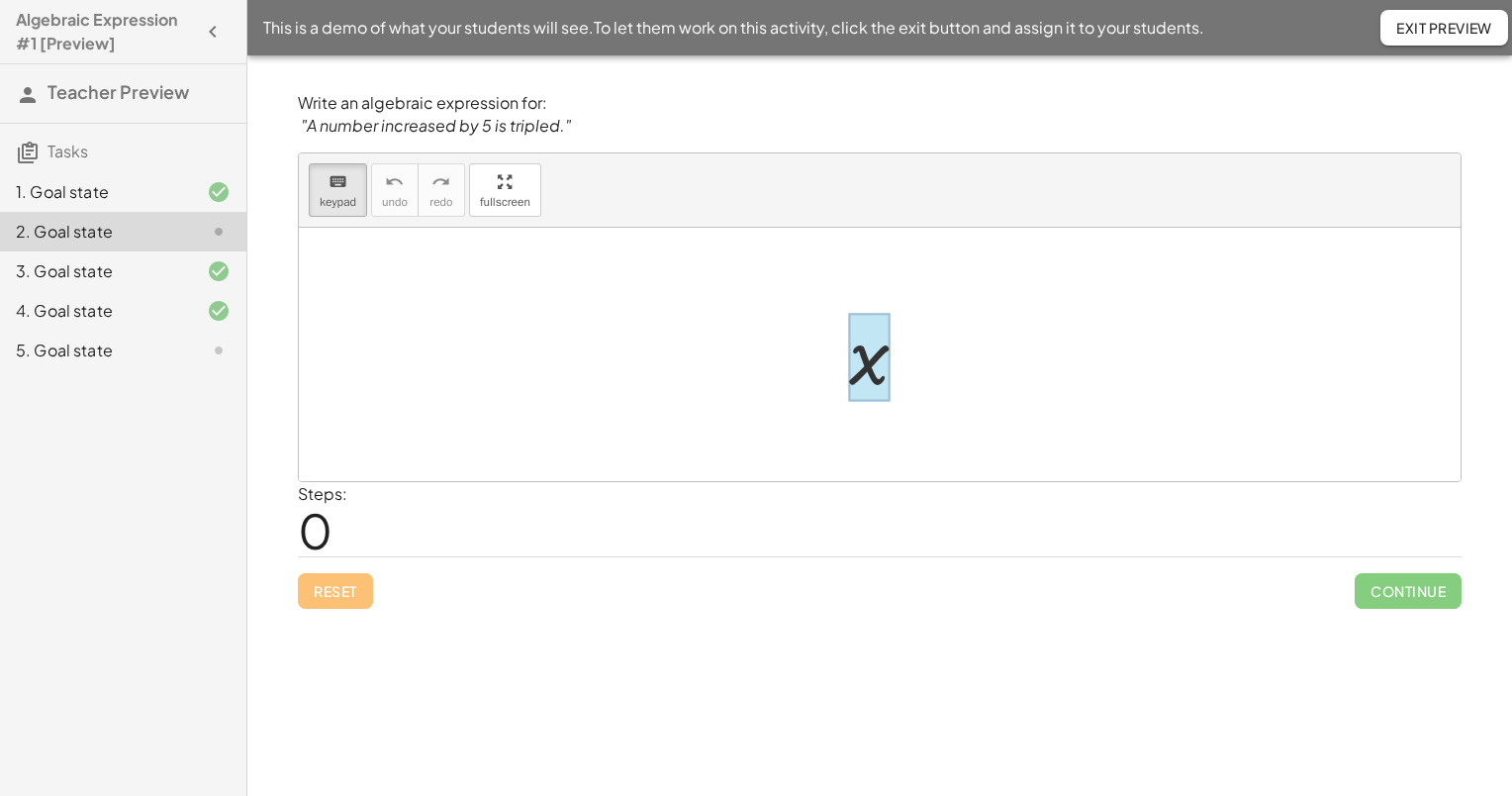 click at bounding box center [869, 356] 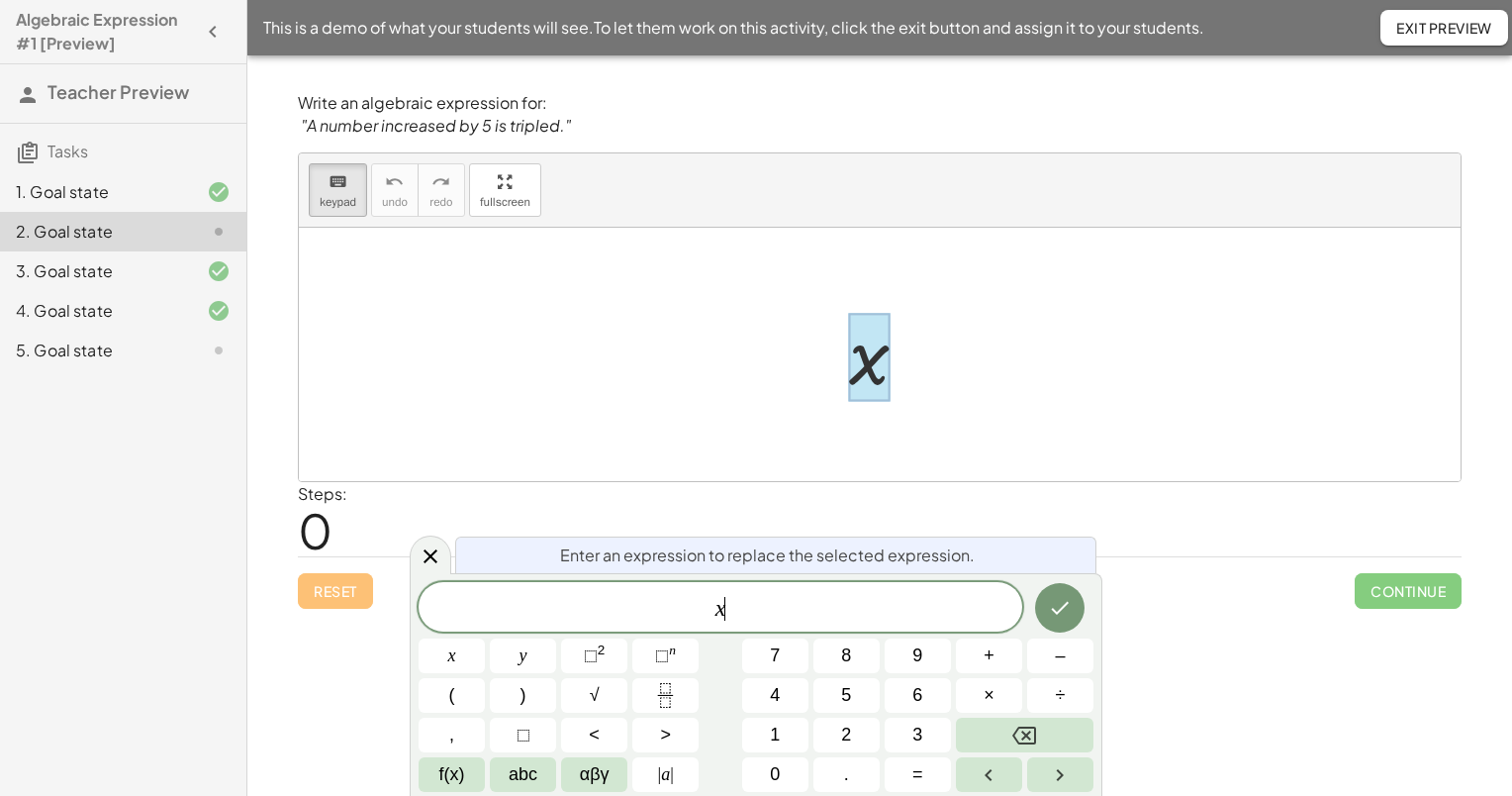 click on "x ​" at bounding box center [720, 609] 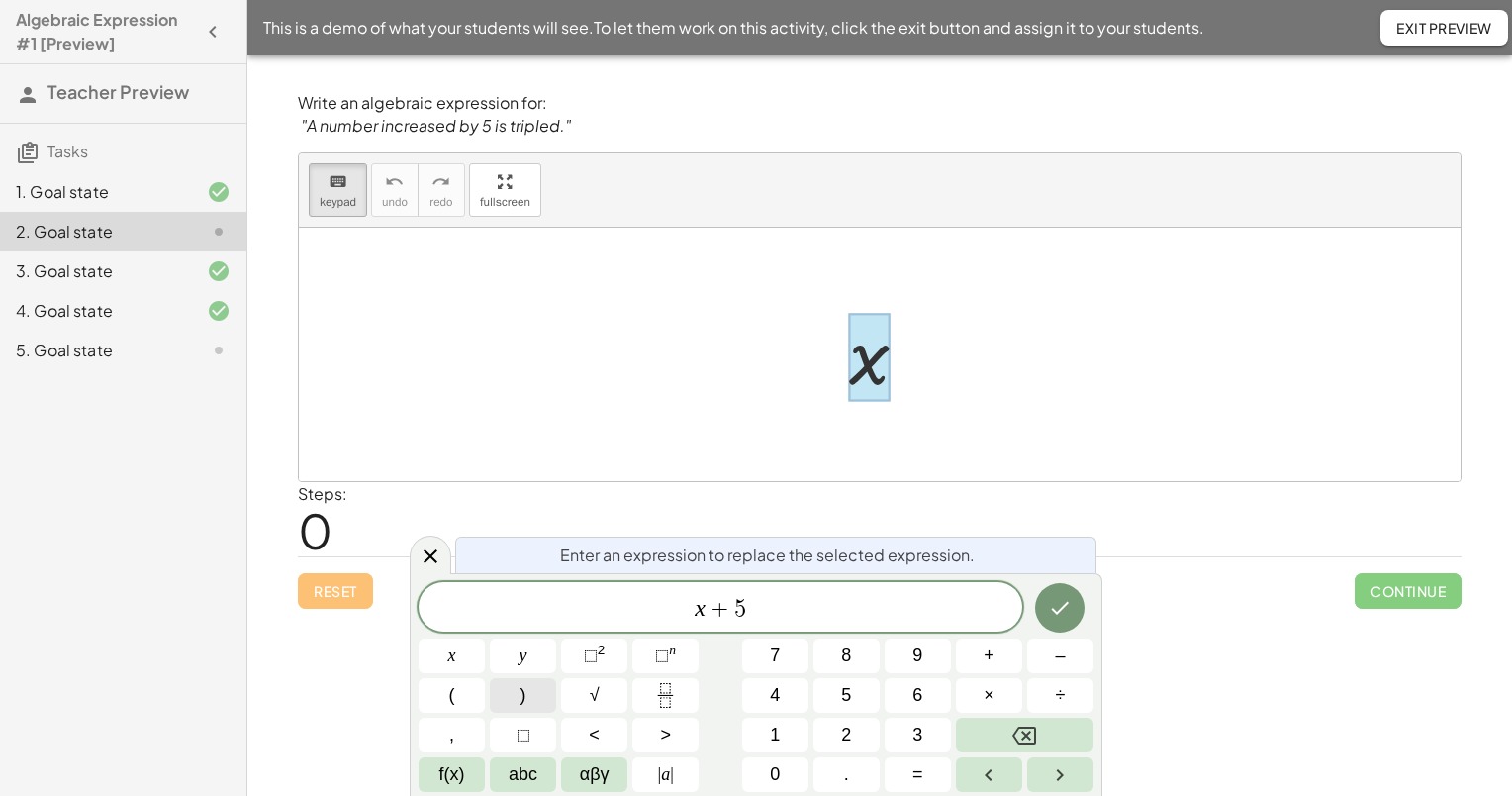 click on ")" at bounding box center (522, 695) 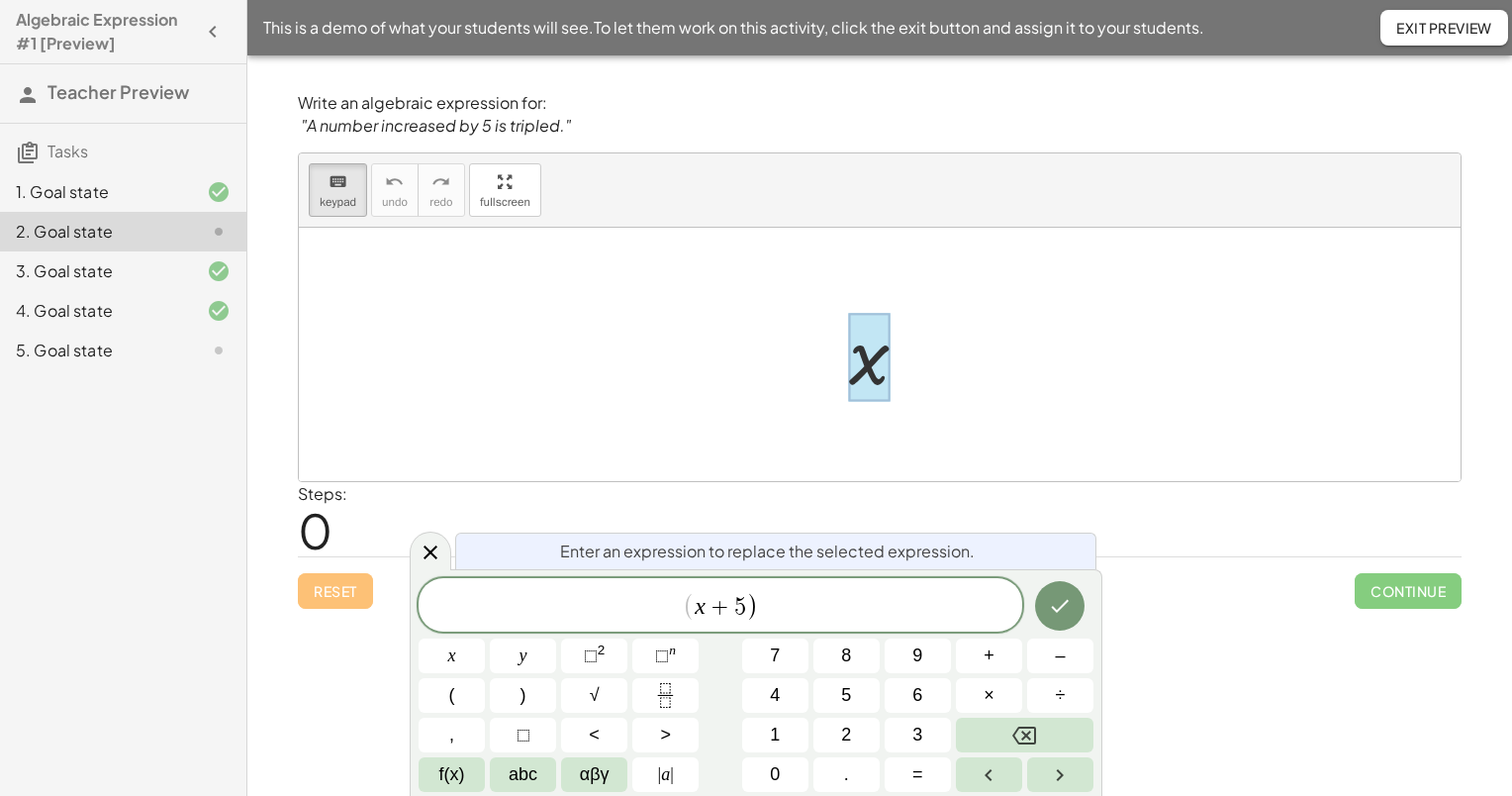 click on "(" at bounding box center (689, 606) 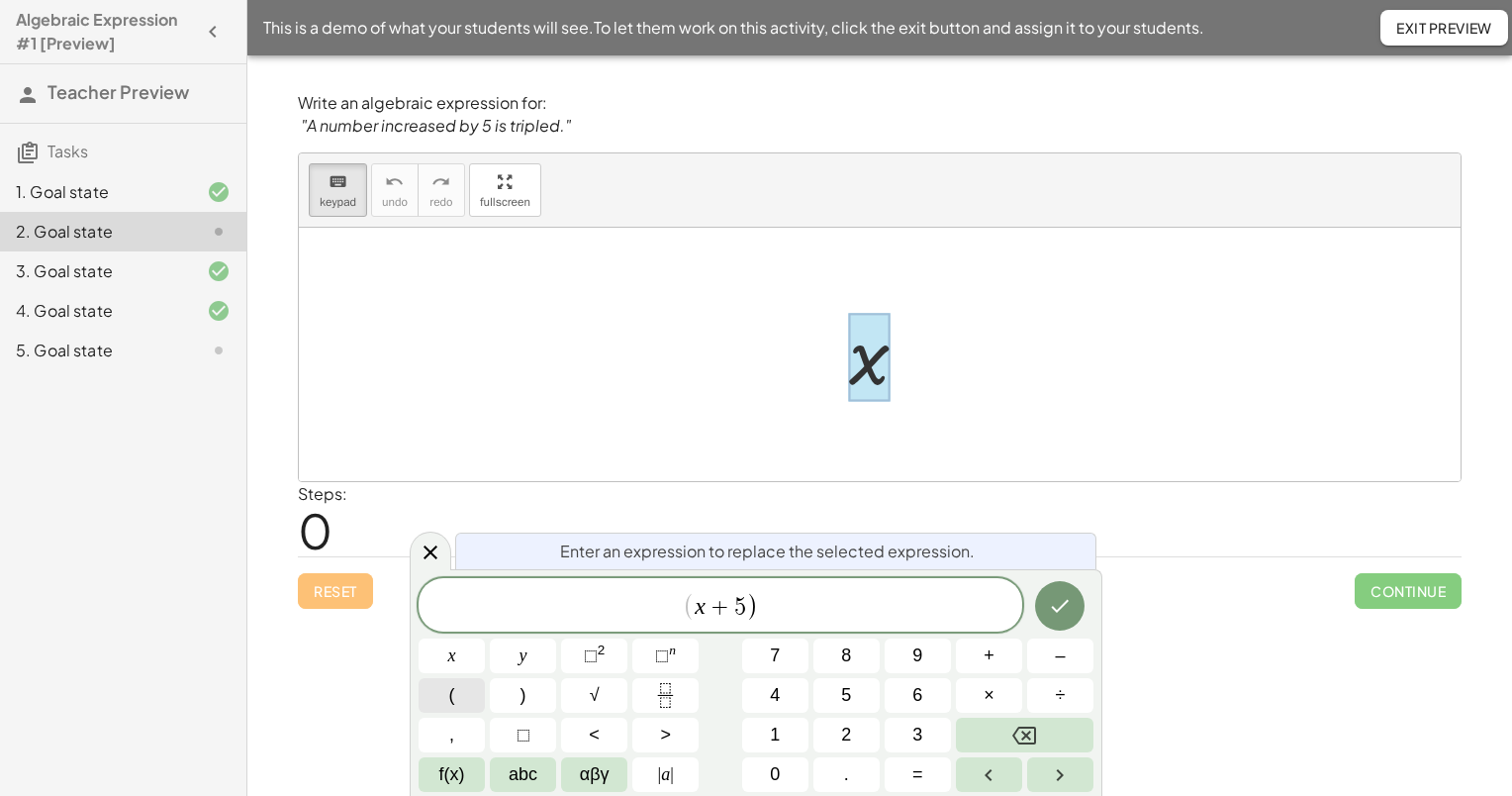 click on "(" at bounding box center (452, 695) 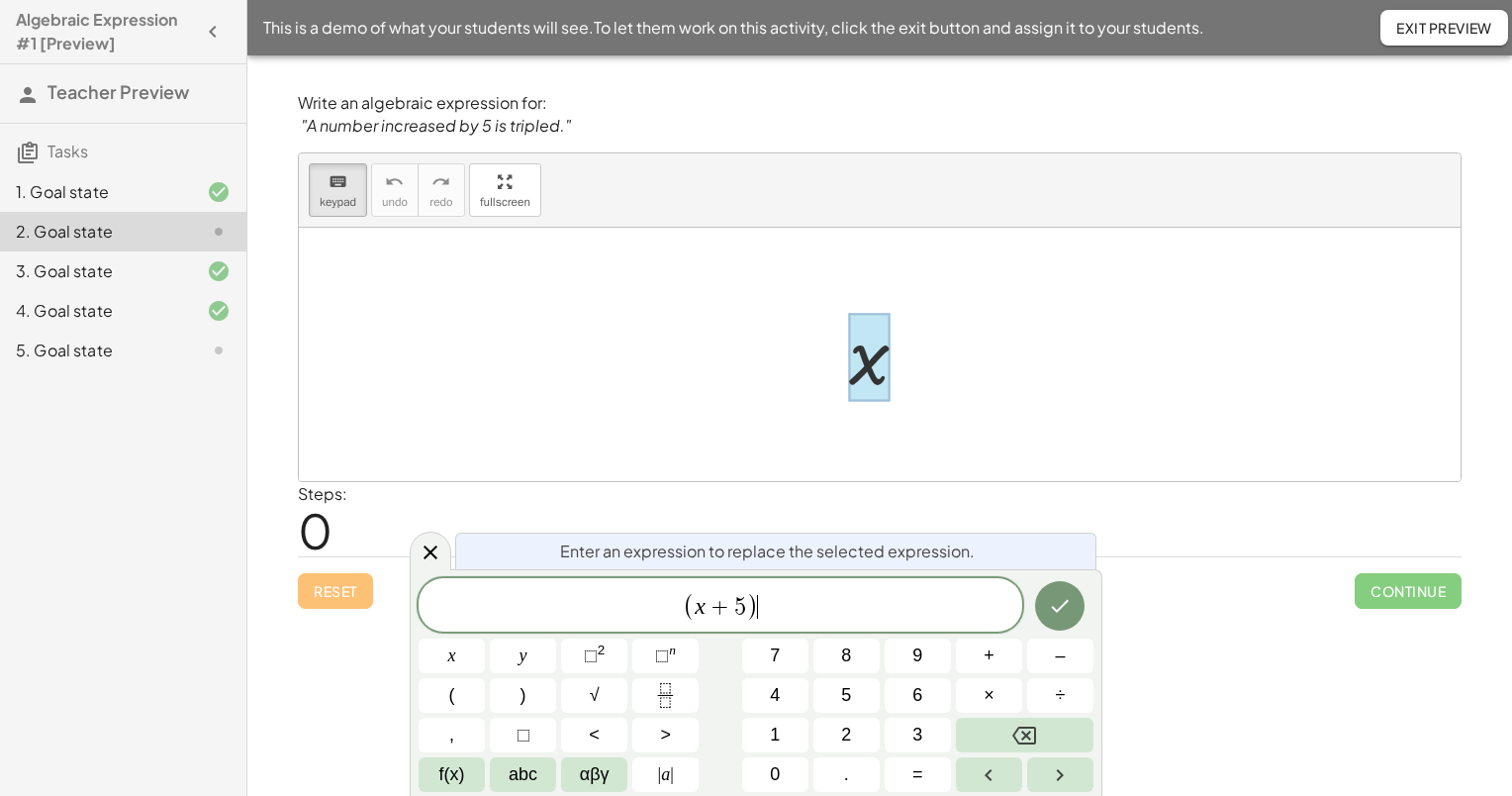 click on "( x + 5 ) ​" at bounding box center [720, 606] 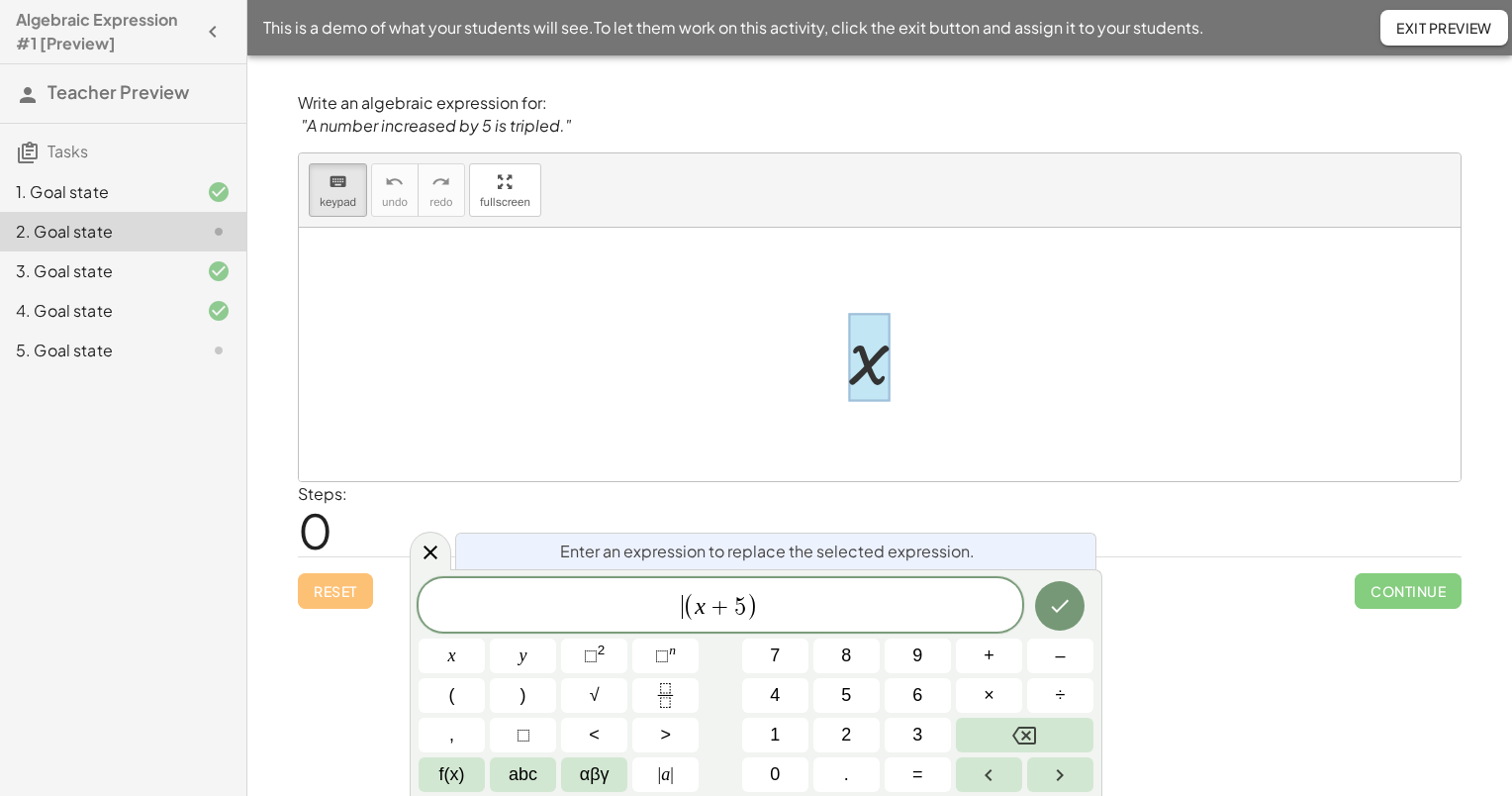 click on "​ ( x + 5 )" at bounding box center (720, 606) 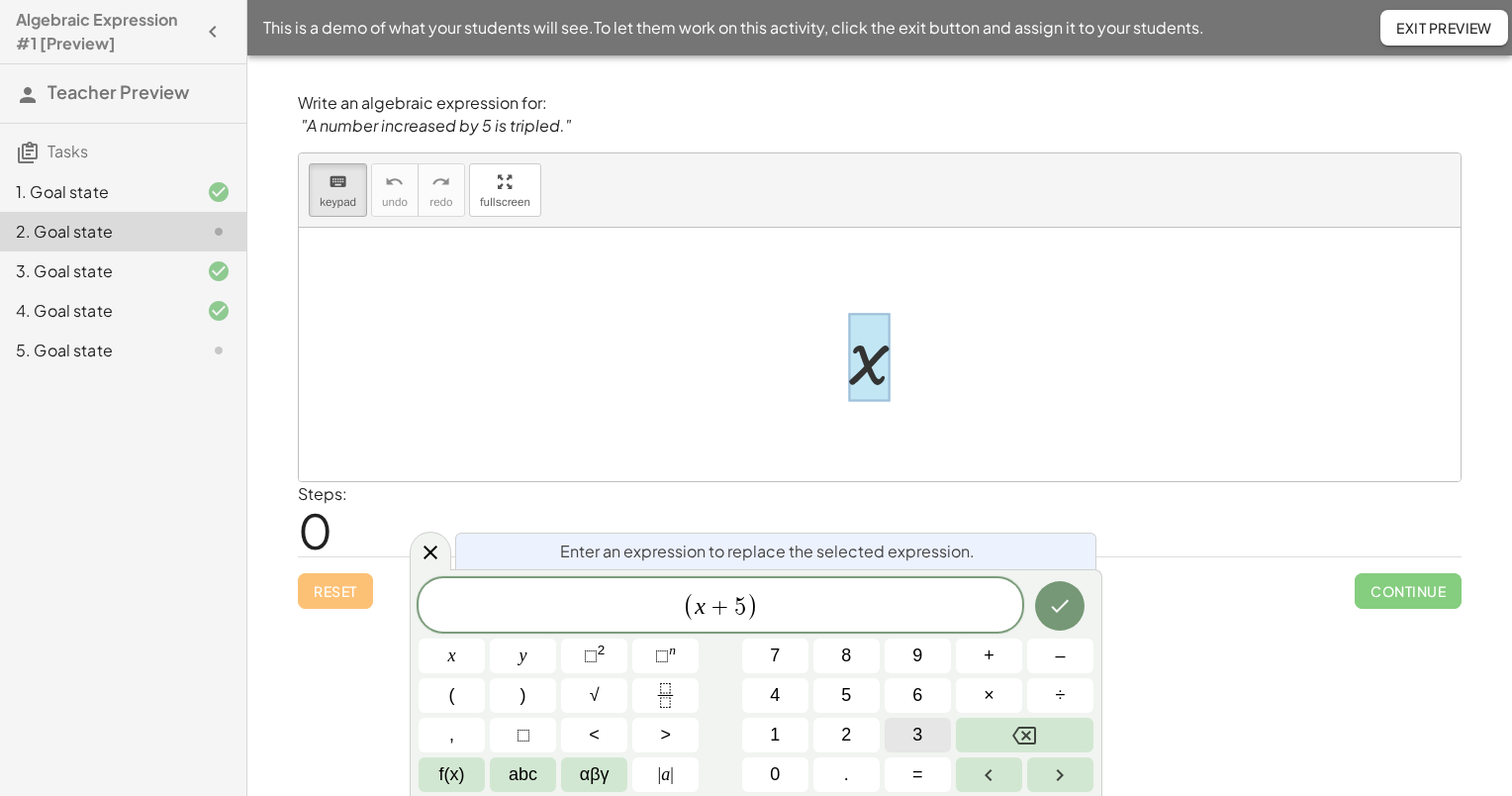 click on "3" at bounding box center [917, 735] 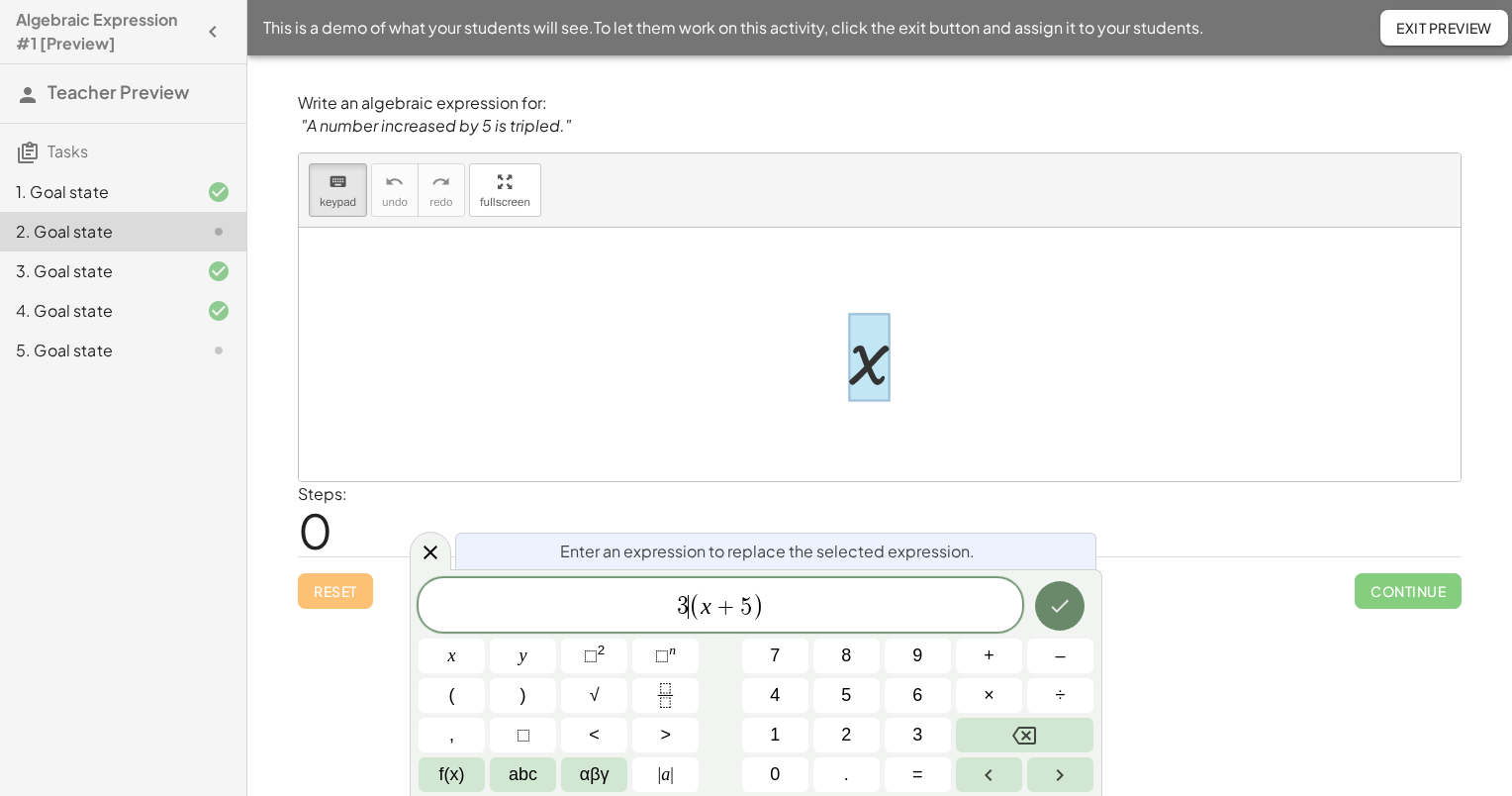 click 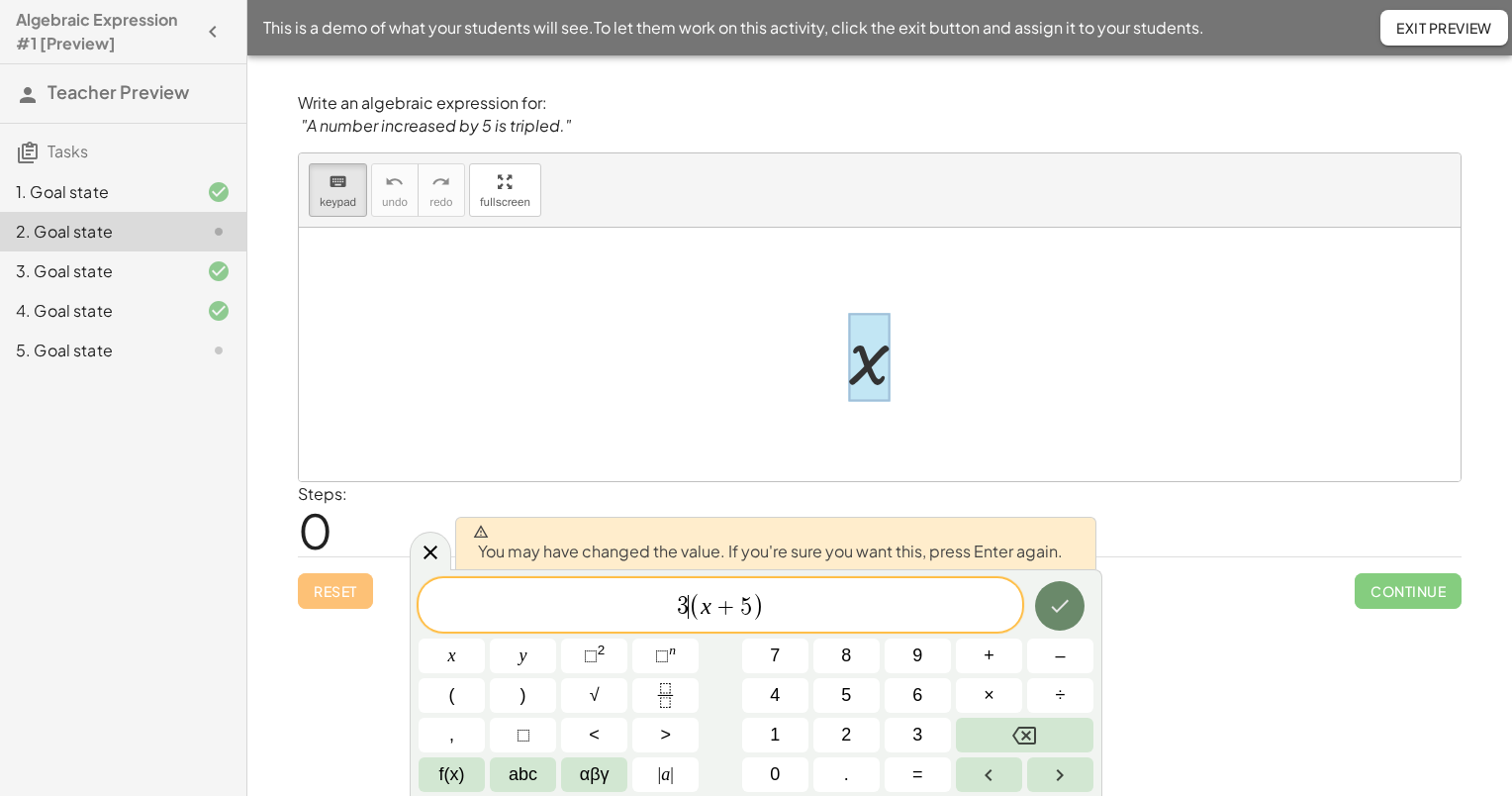 click 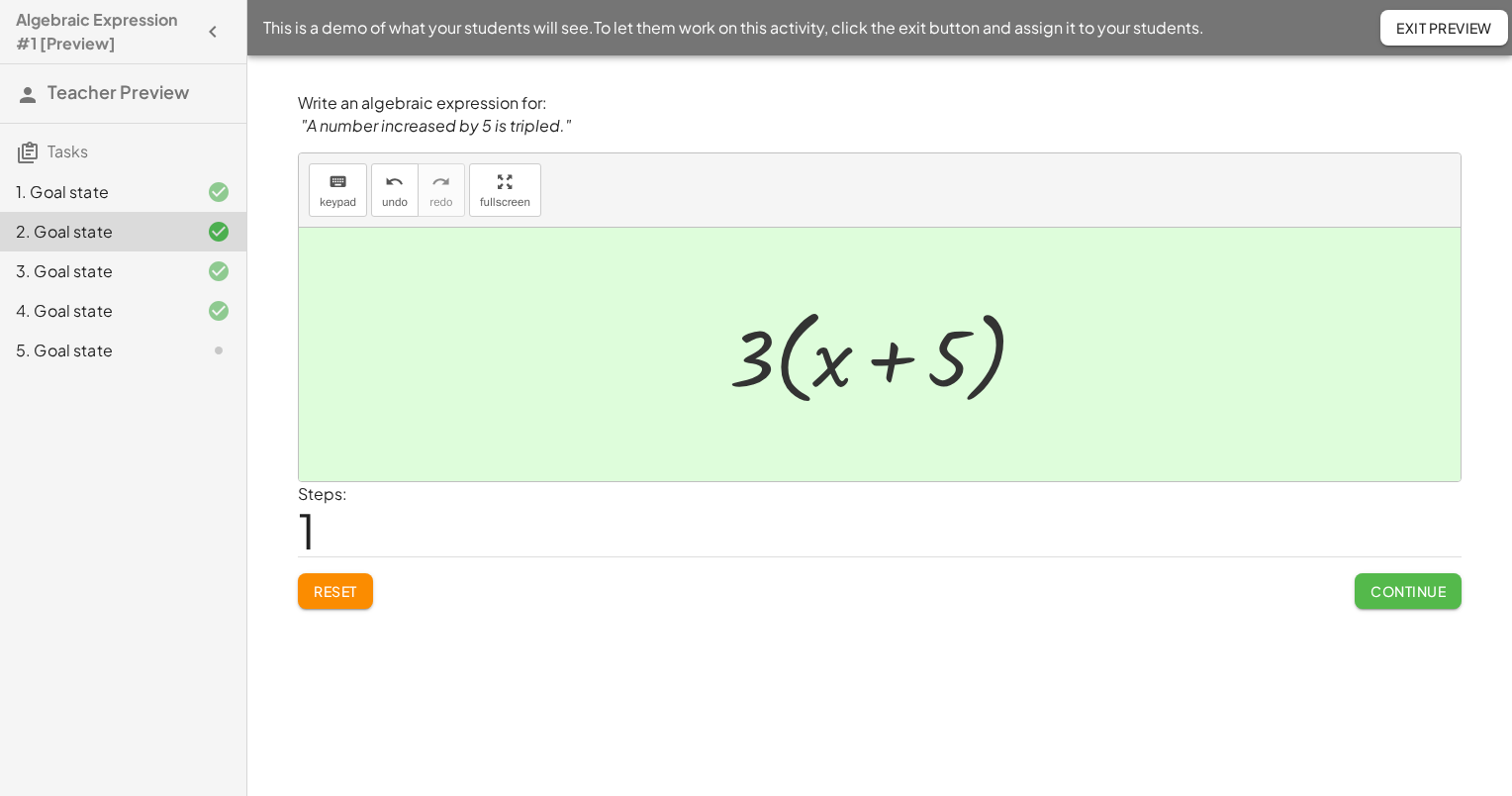 click on "Continue" 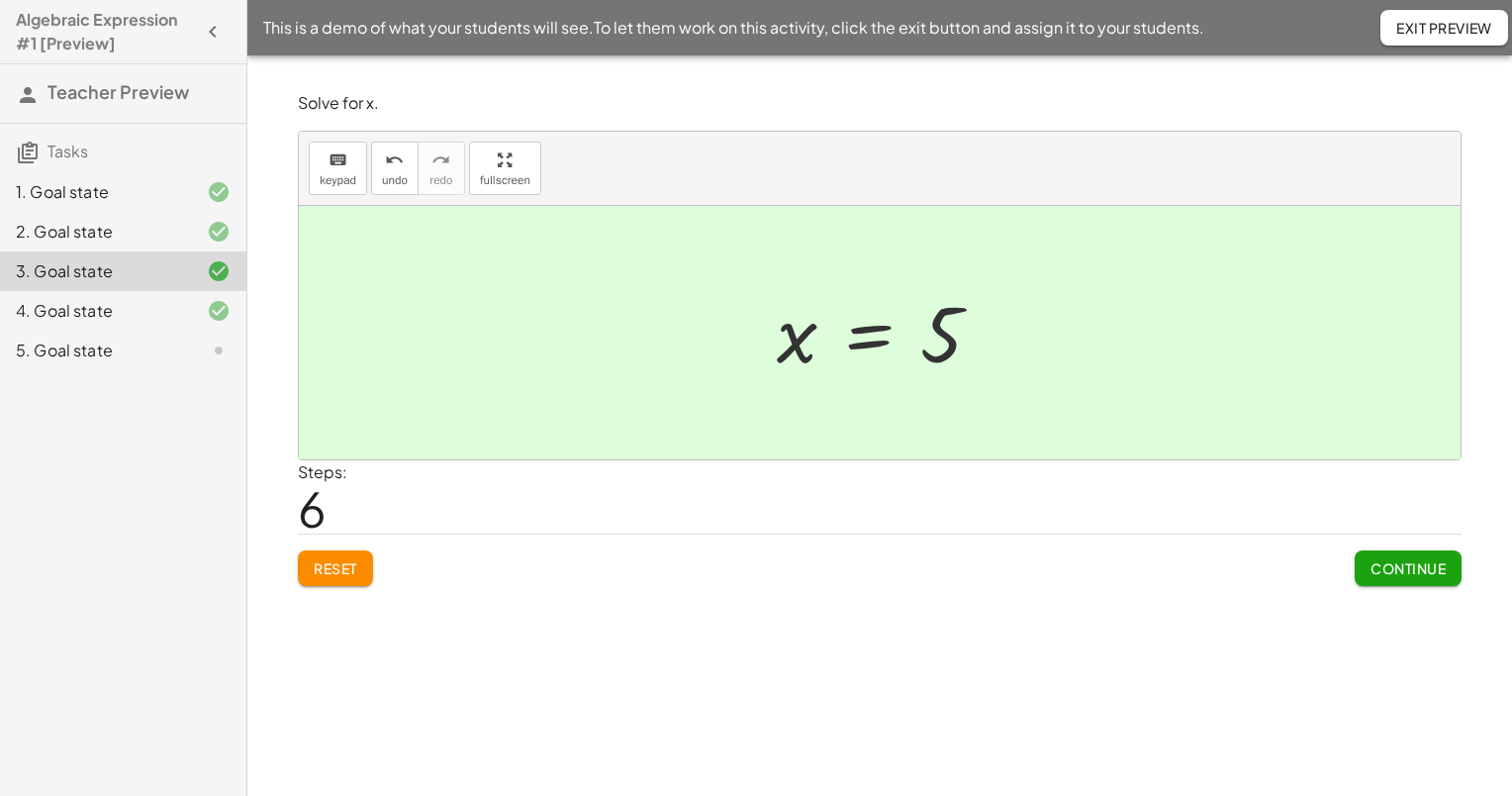 click on "Solve for x. keyboard keypad undo undo redo redo fullscreen + · 3 · x + 4 = 19 + · 3 · x + 4 − 4 = + 19 − 4 + · 3 · x + 4 − 4 = 15 + · 3 · x + 0 = 15 · 3 · x = 15 · 3 · x · 3 = · 15 · 3 · 3 · x · 3 = 5 x = 5 × Steps:  6 Reset   Continue" 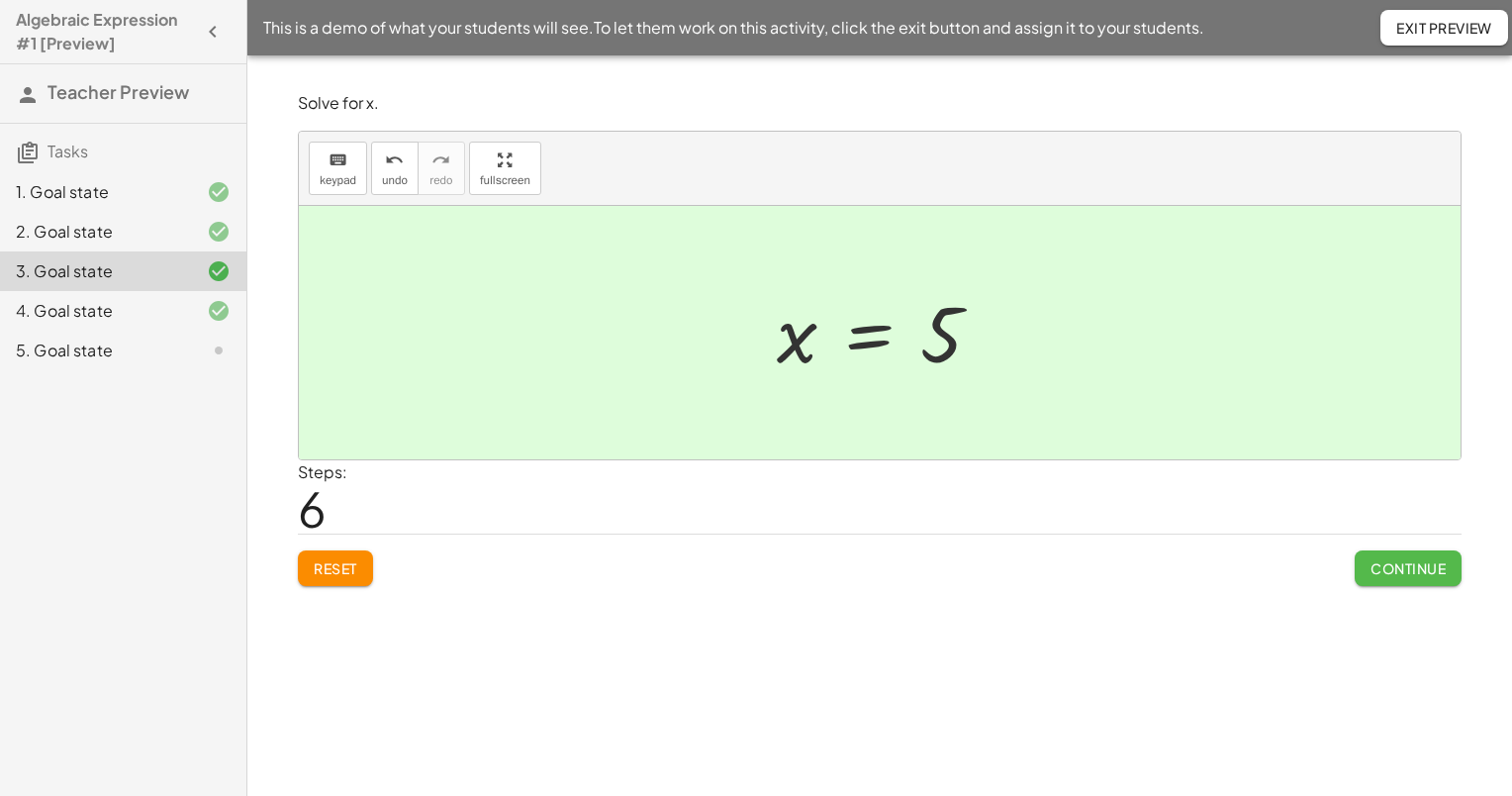 click on "Continue" at bounding box center [1408, 568] 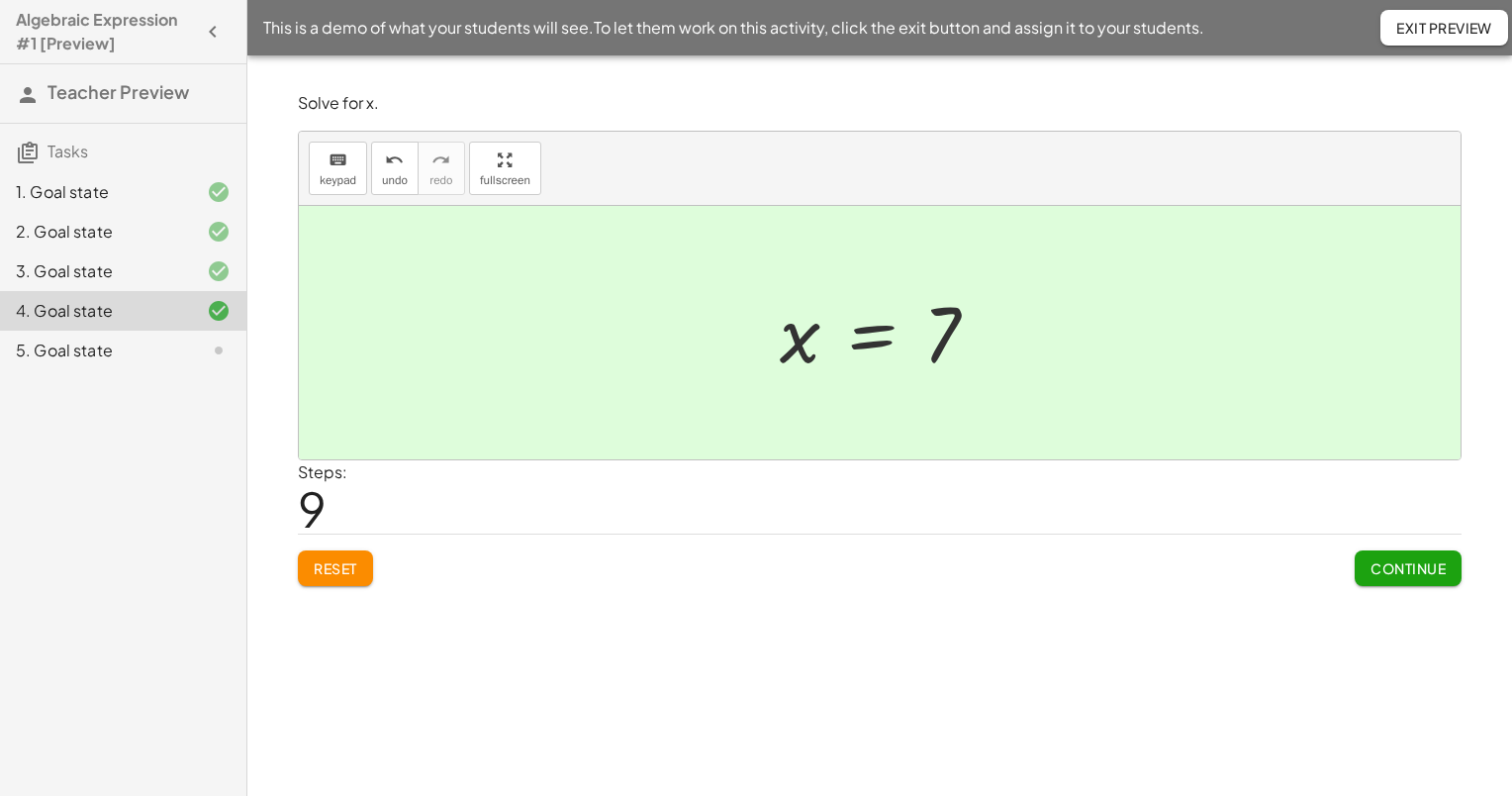 click on "Continue" at bounding box center (1408, 568) 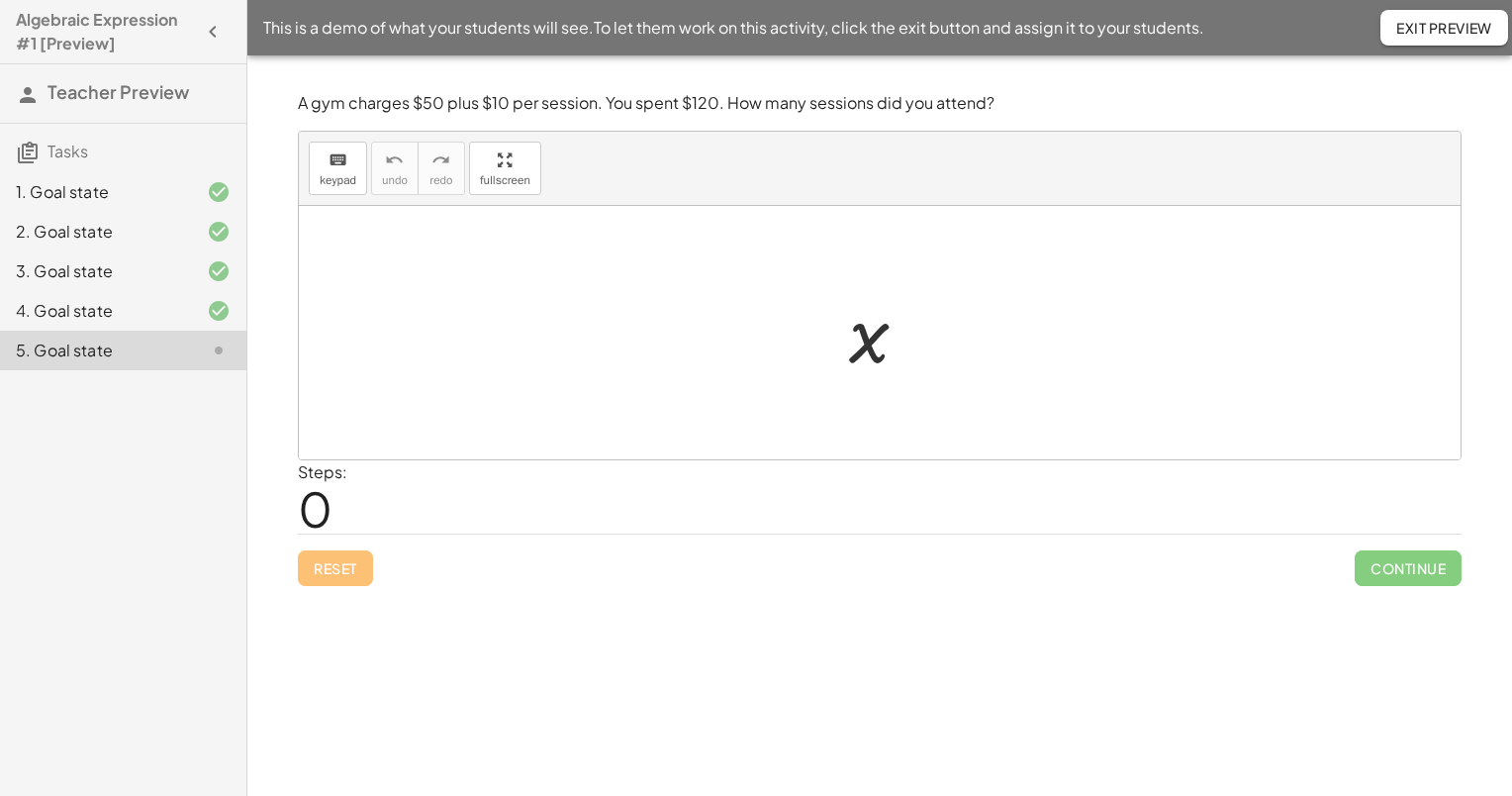 click at bounding box center [887, 333] 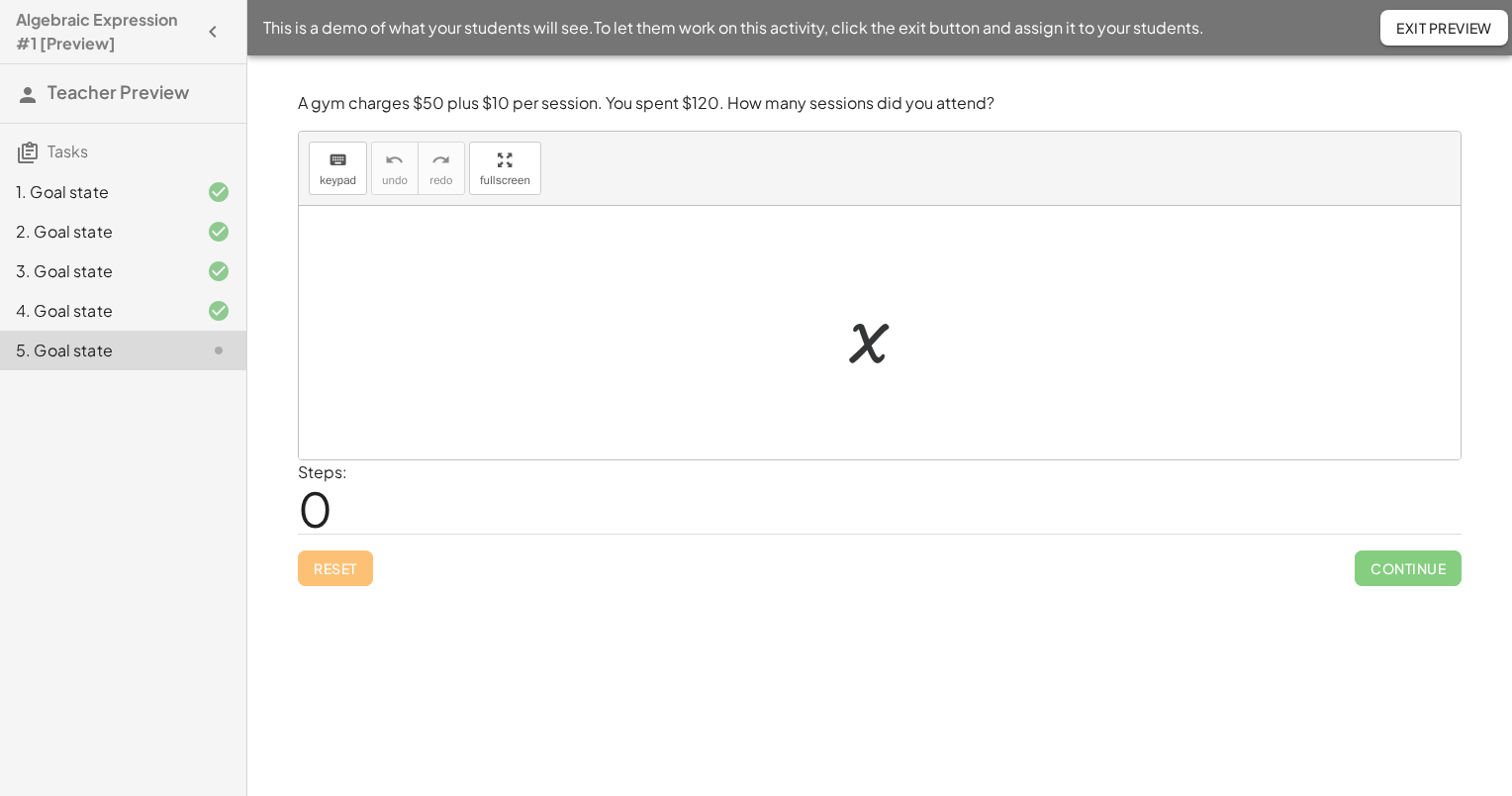 click at bounding box center (887, 333) 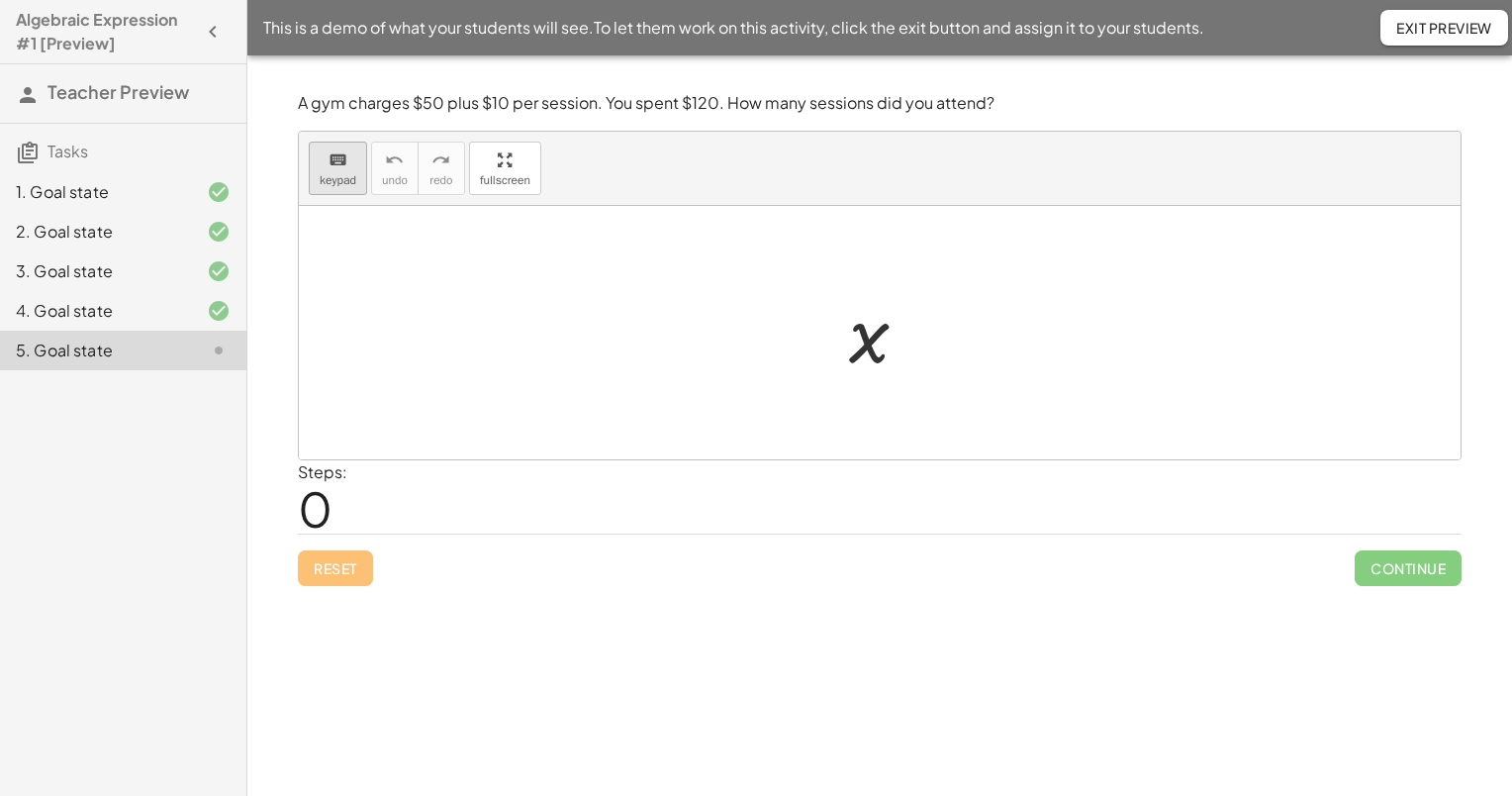 click on "keyboard" at bounding box center (337, 159) 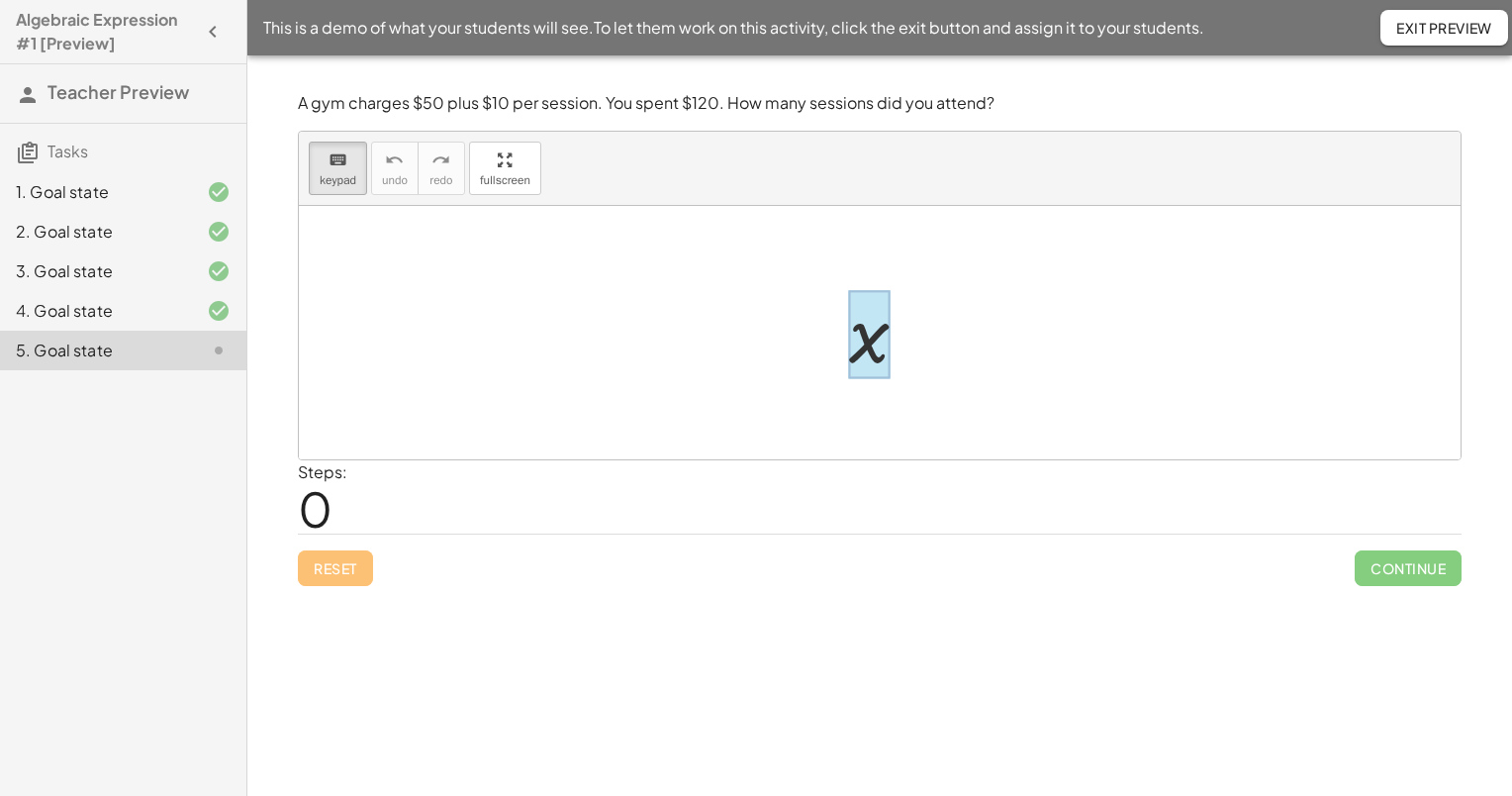 click at bounding box center (869, 335) 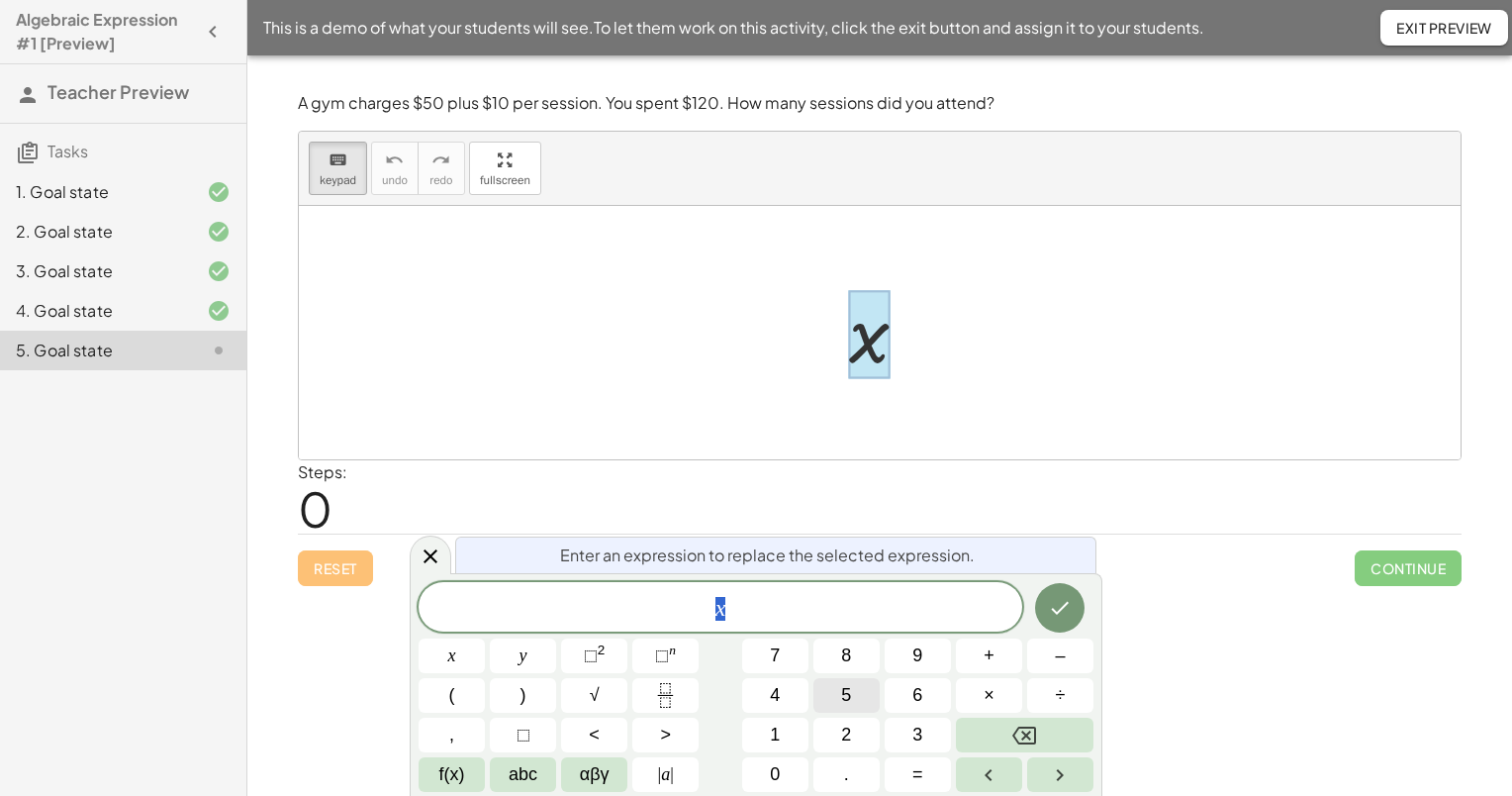 click on "5" at bounding box center [846, 695] 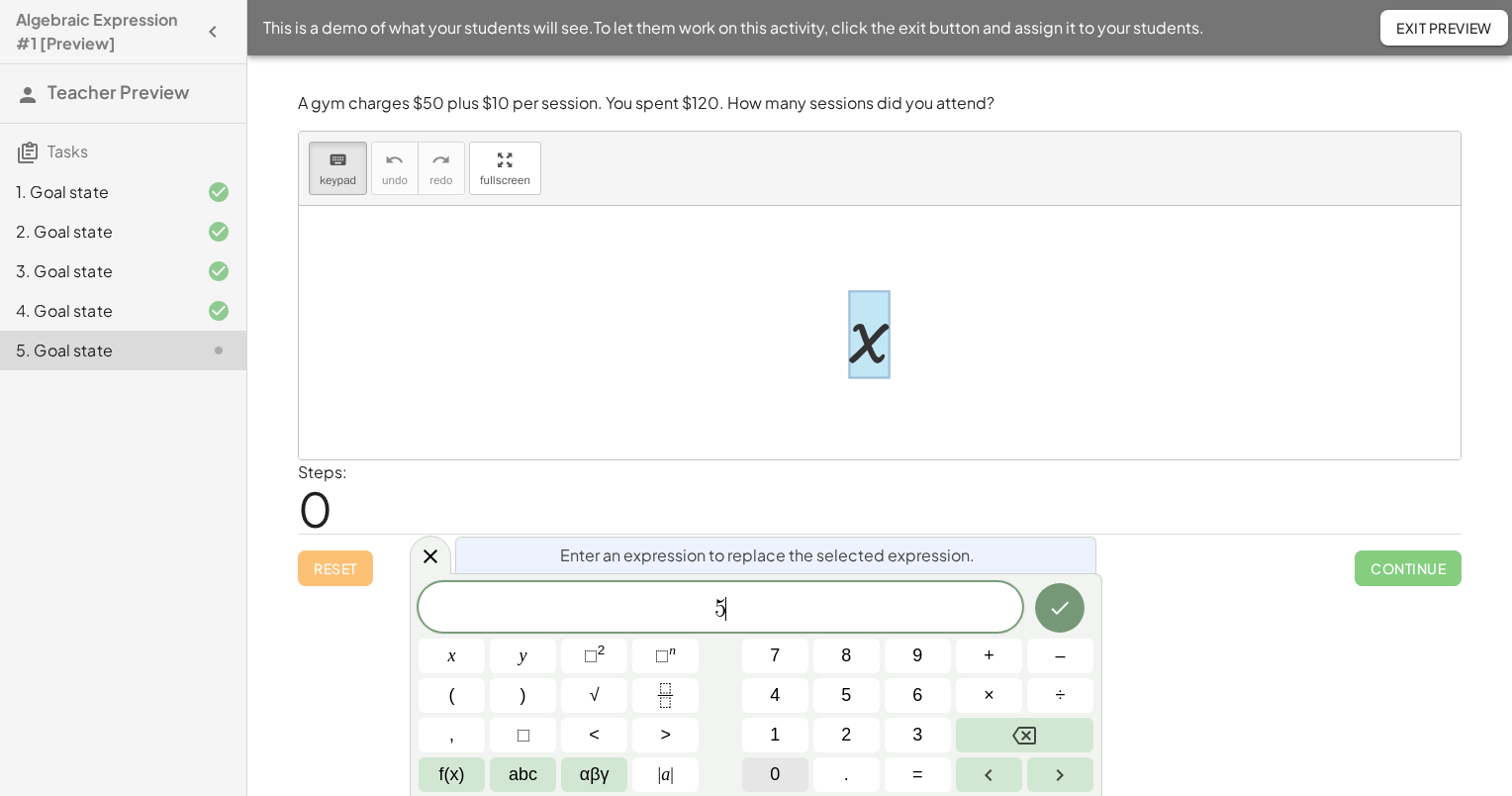 click on "0" at bounding box center (775, 774) 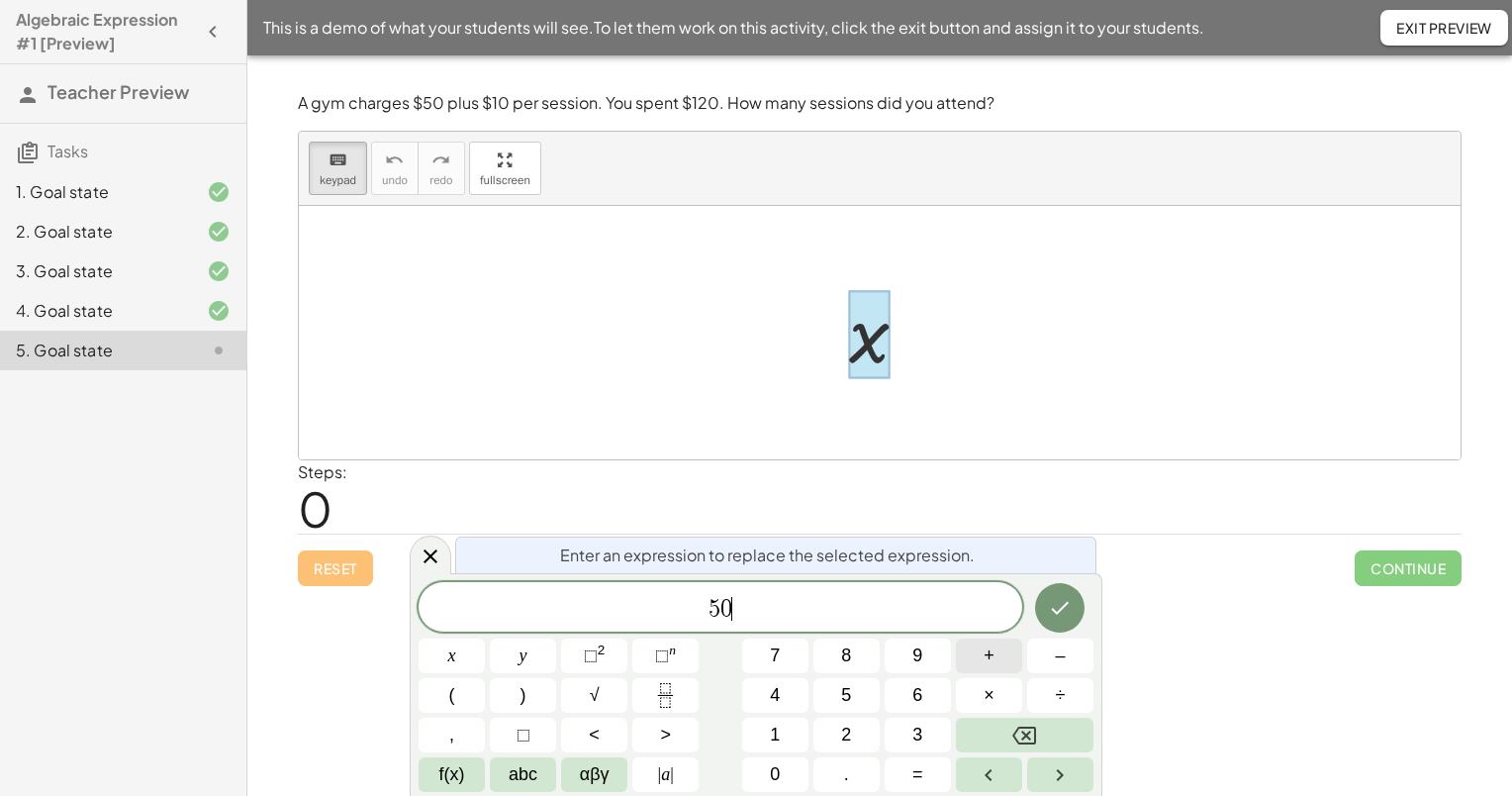 click on "+" at bounding box center (989, 655) 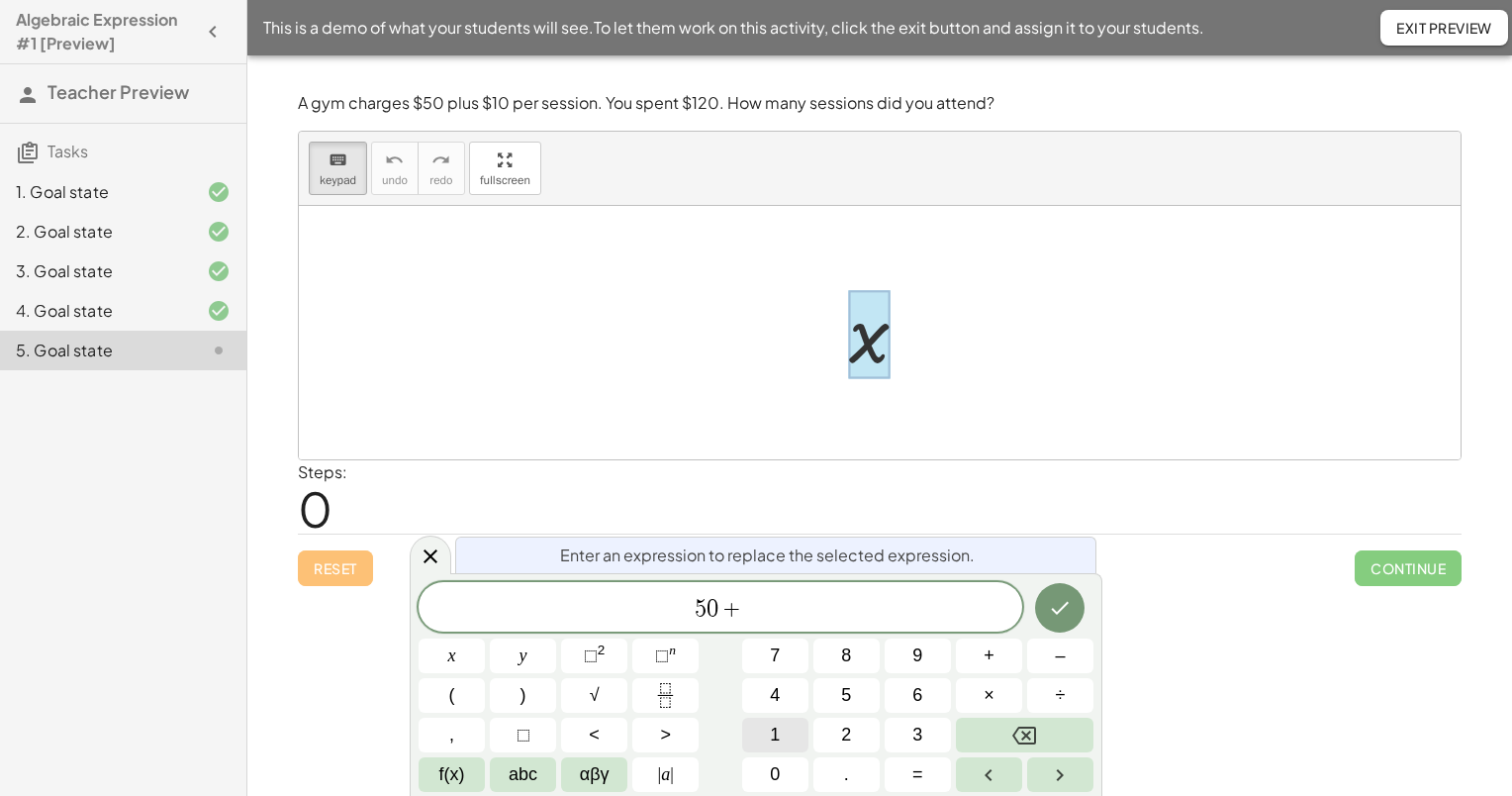 click on "1" at bounding box center [775, 735] 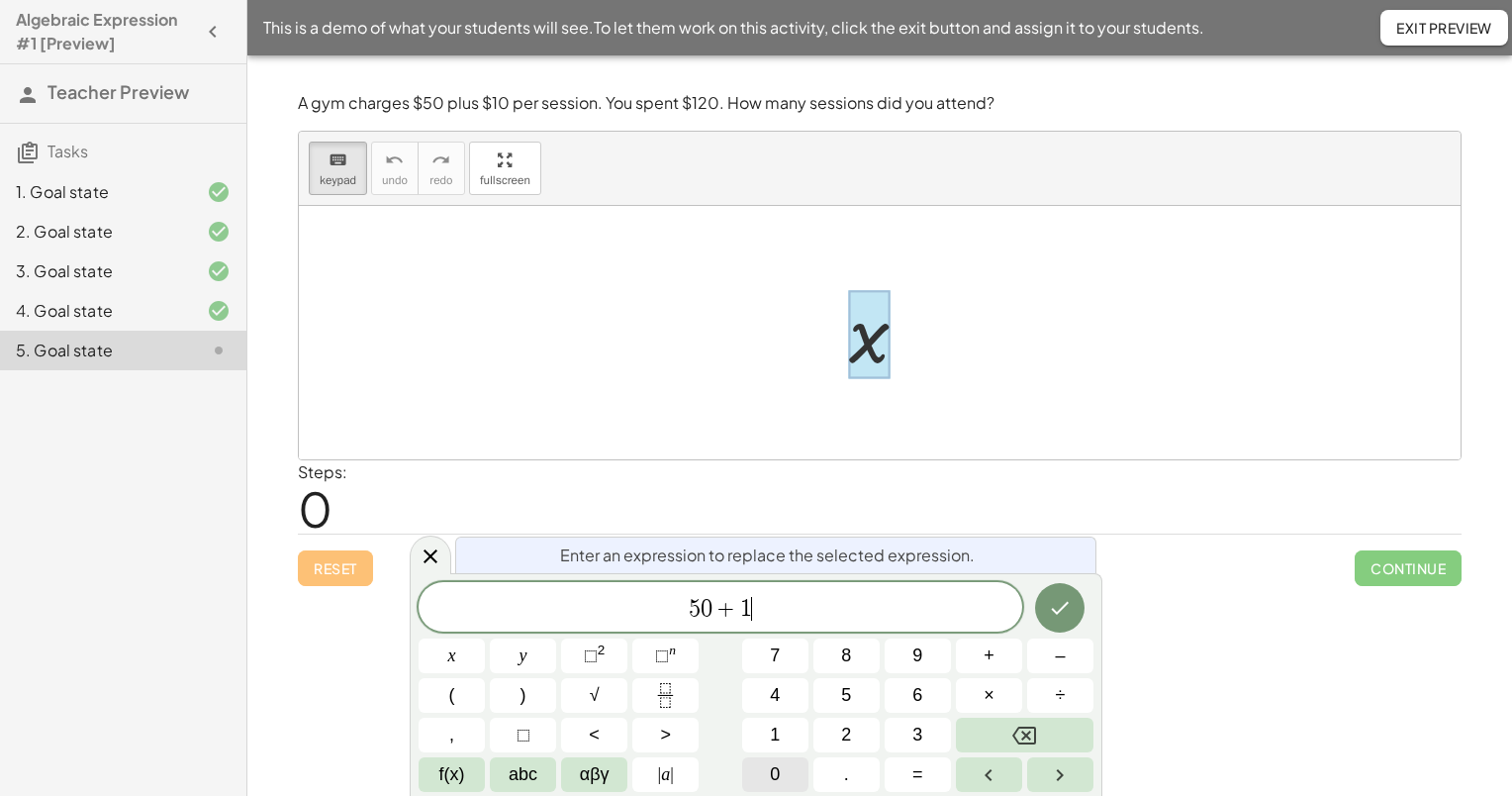 click on "0" at bounding box center [775, 774] 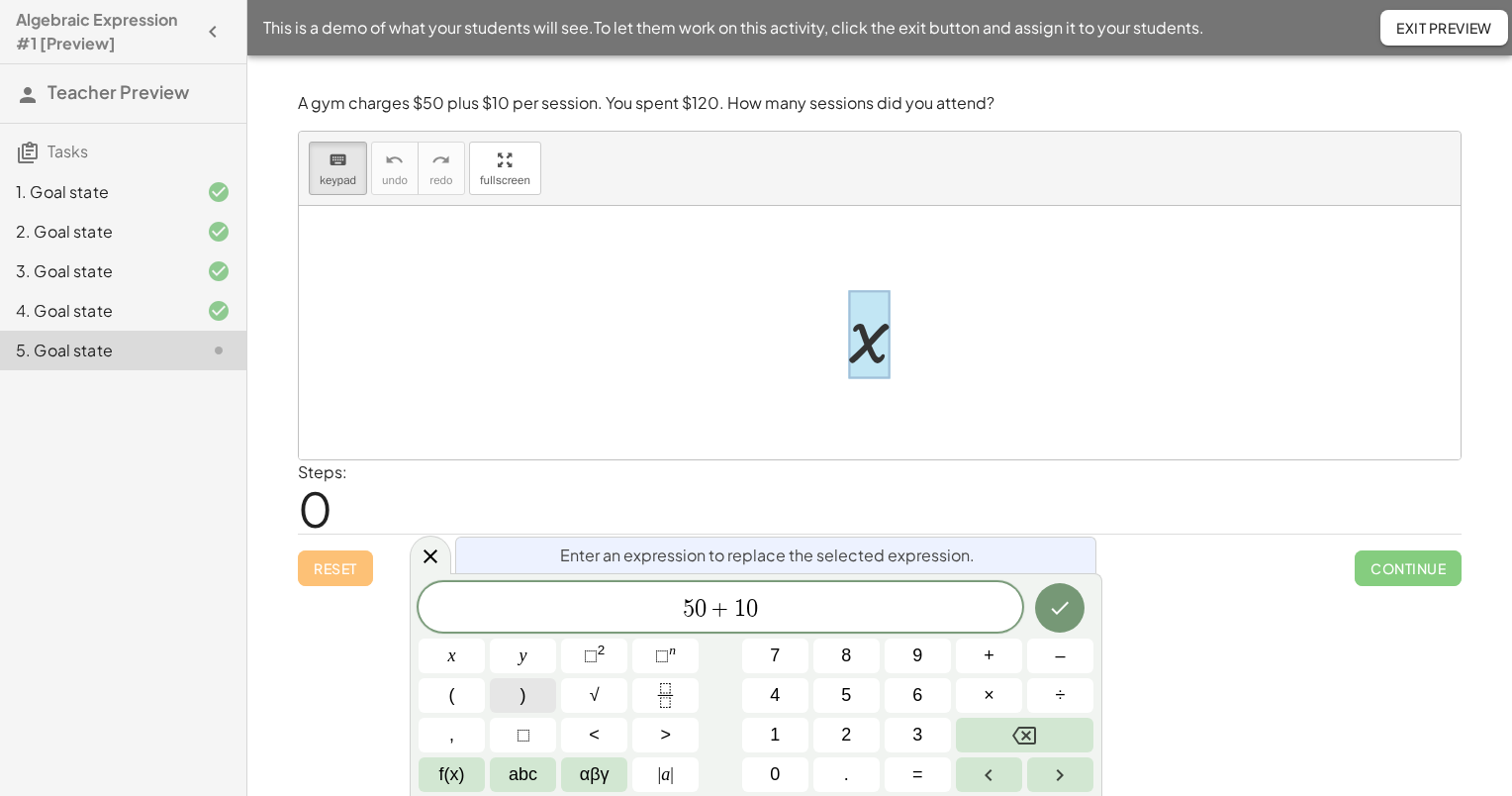 click on ")" at bounding box center (522, 695) 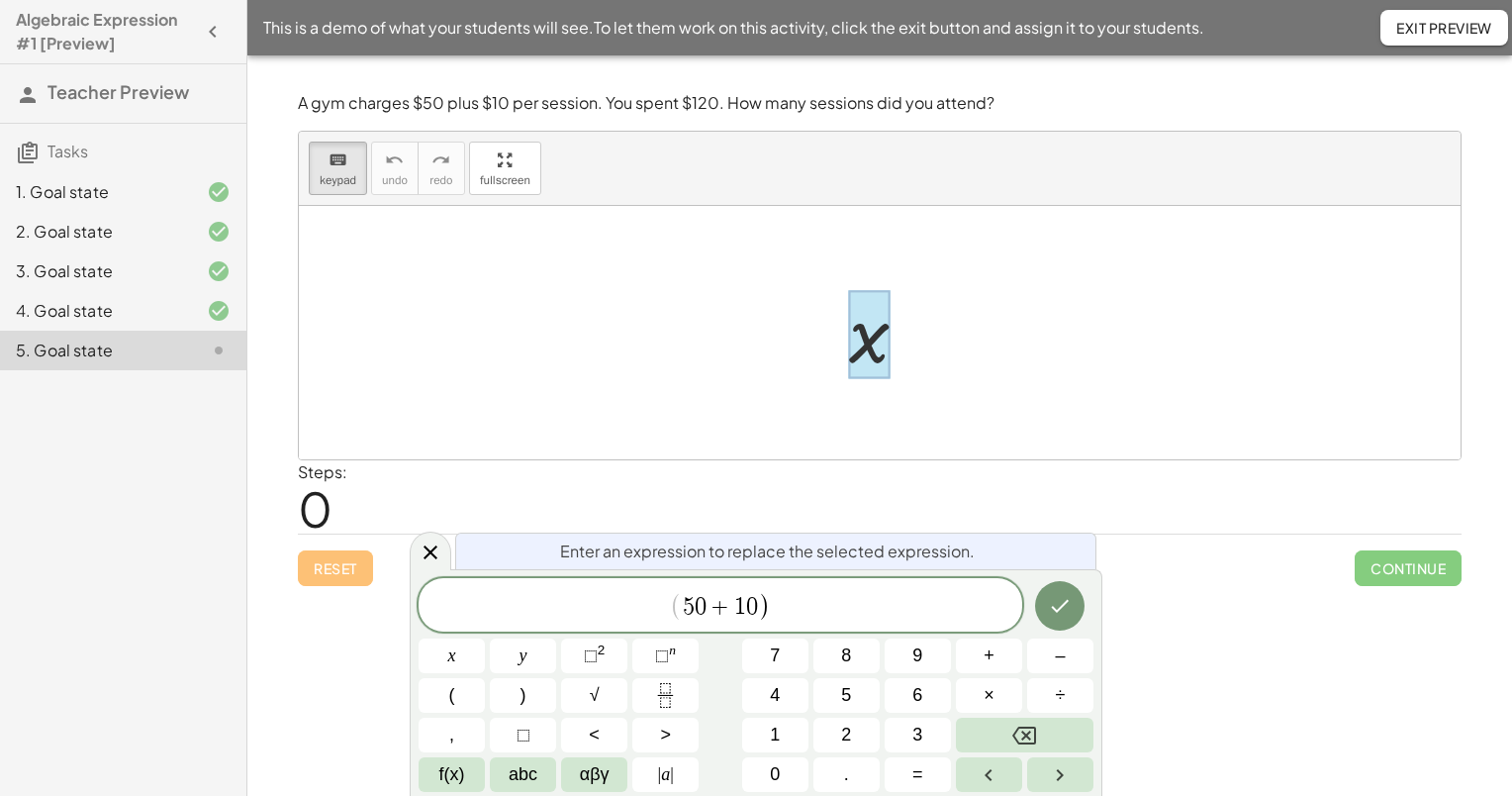 click on "( 5 0 + 1 0 ) ​" at bounding box center [720, 606] 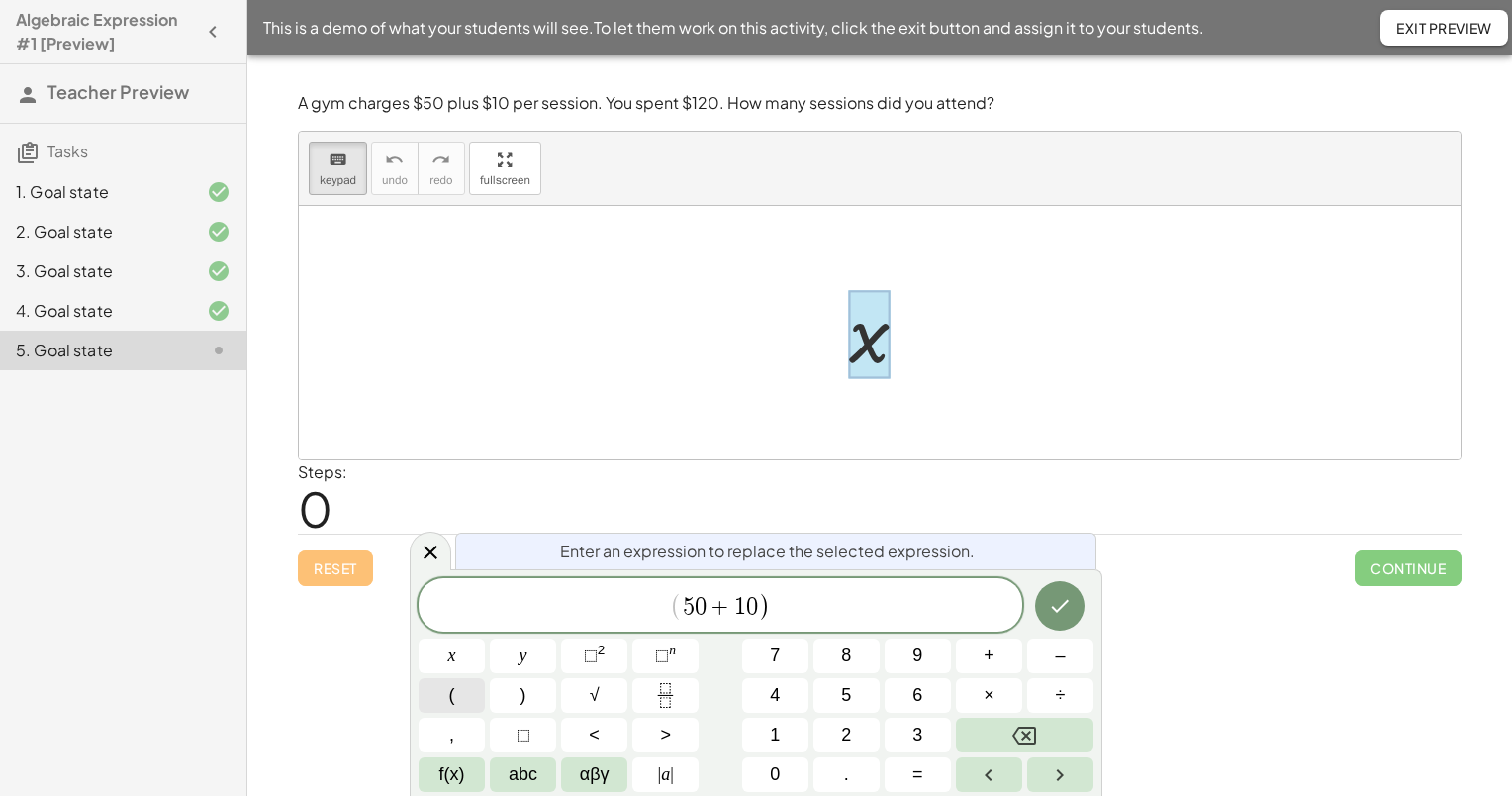 click on "(" at bounding box center (451, 695) 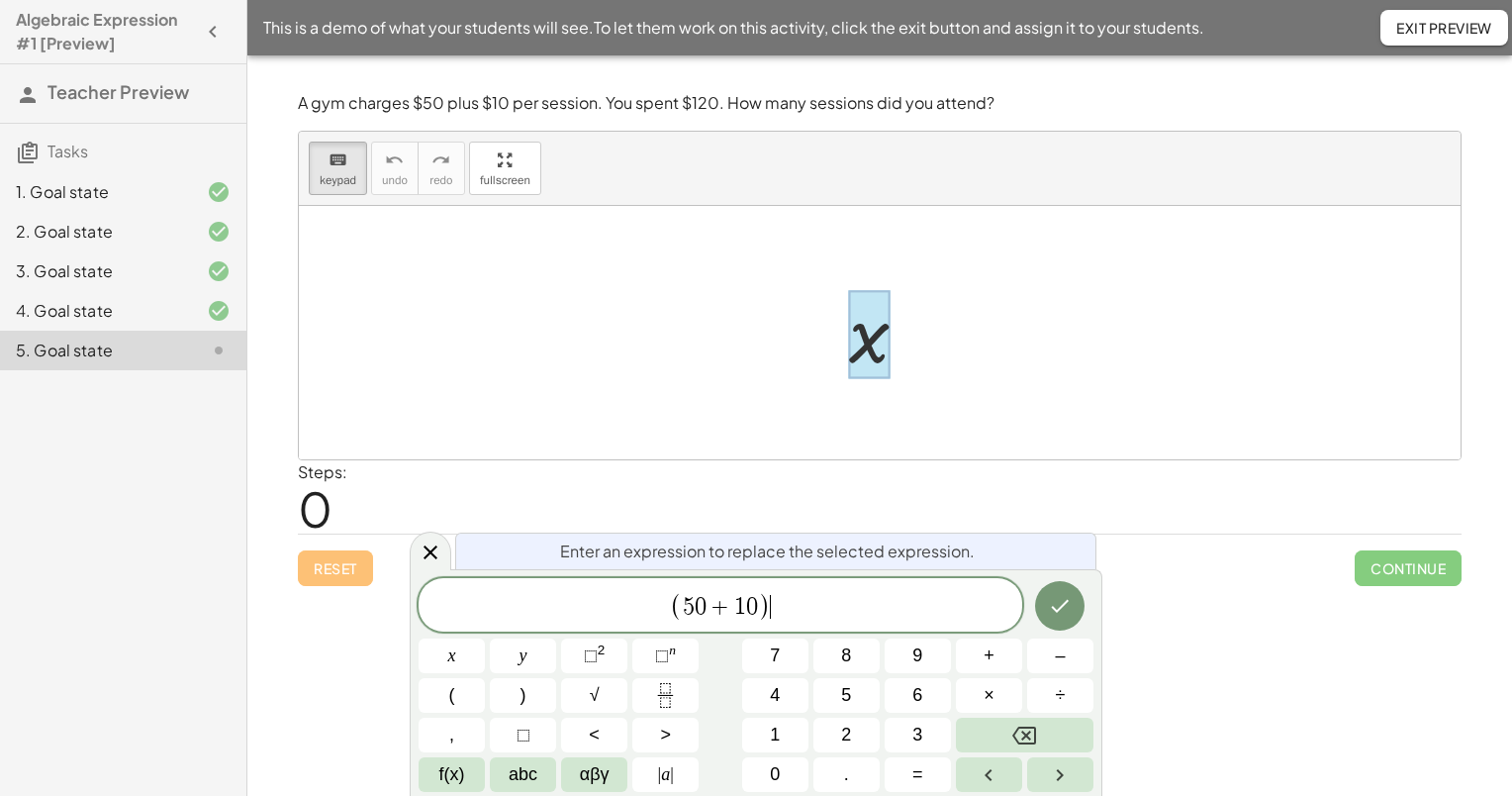 click on "( 5 0 + 1 0 ) ​" at bounding box center [720, 606] 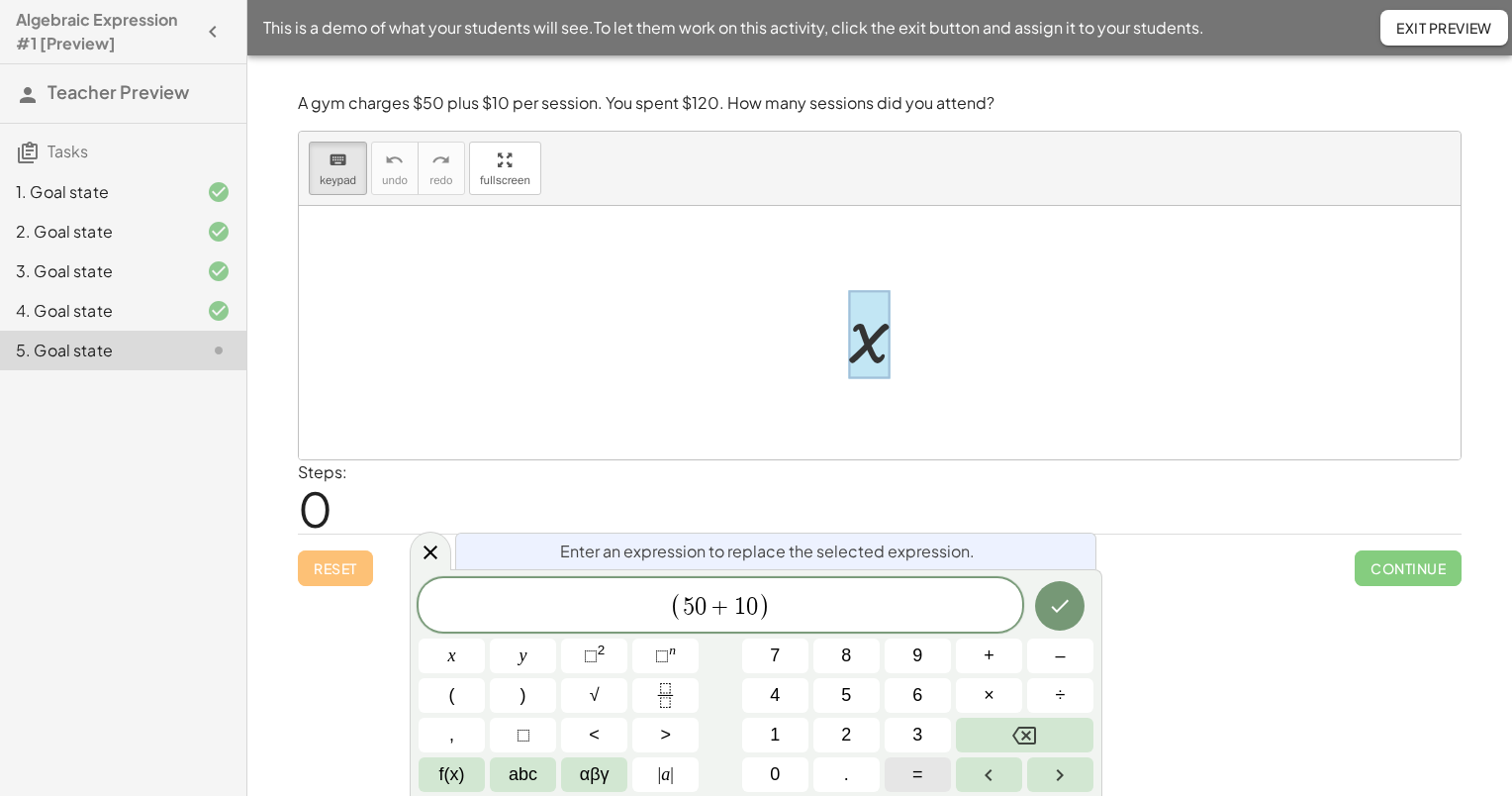 click on "=" at bounding box center [917, 774] 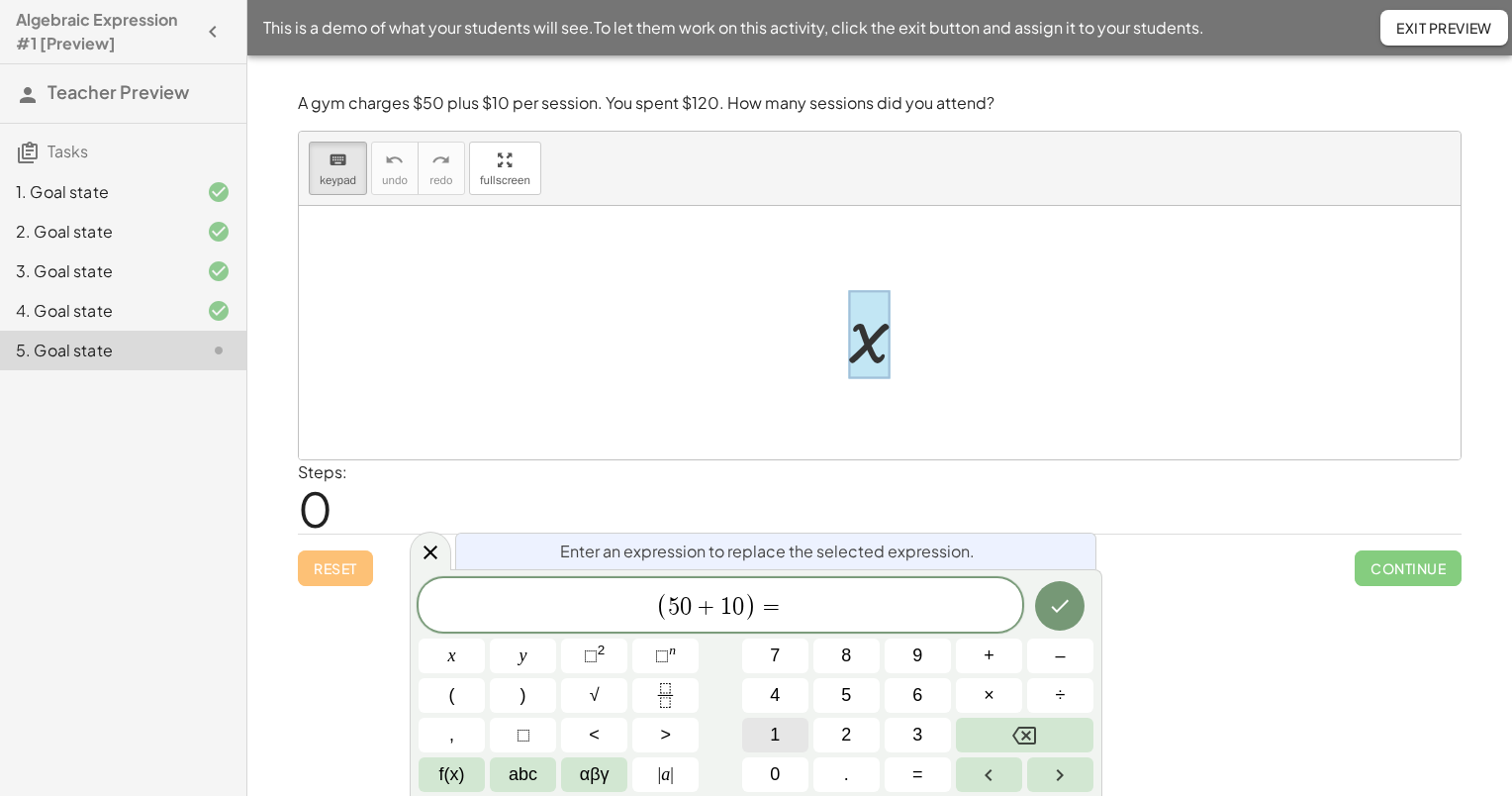 click on "1" at bounding box center [775, 735] 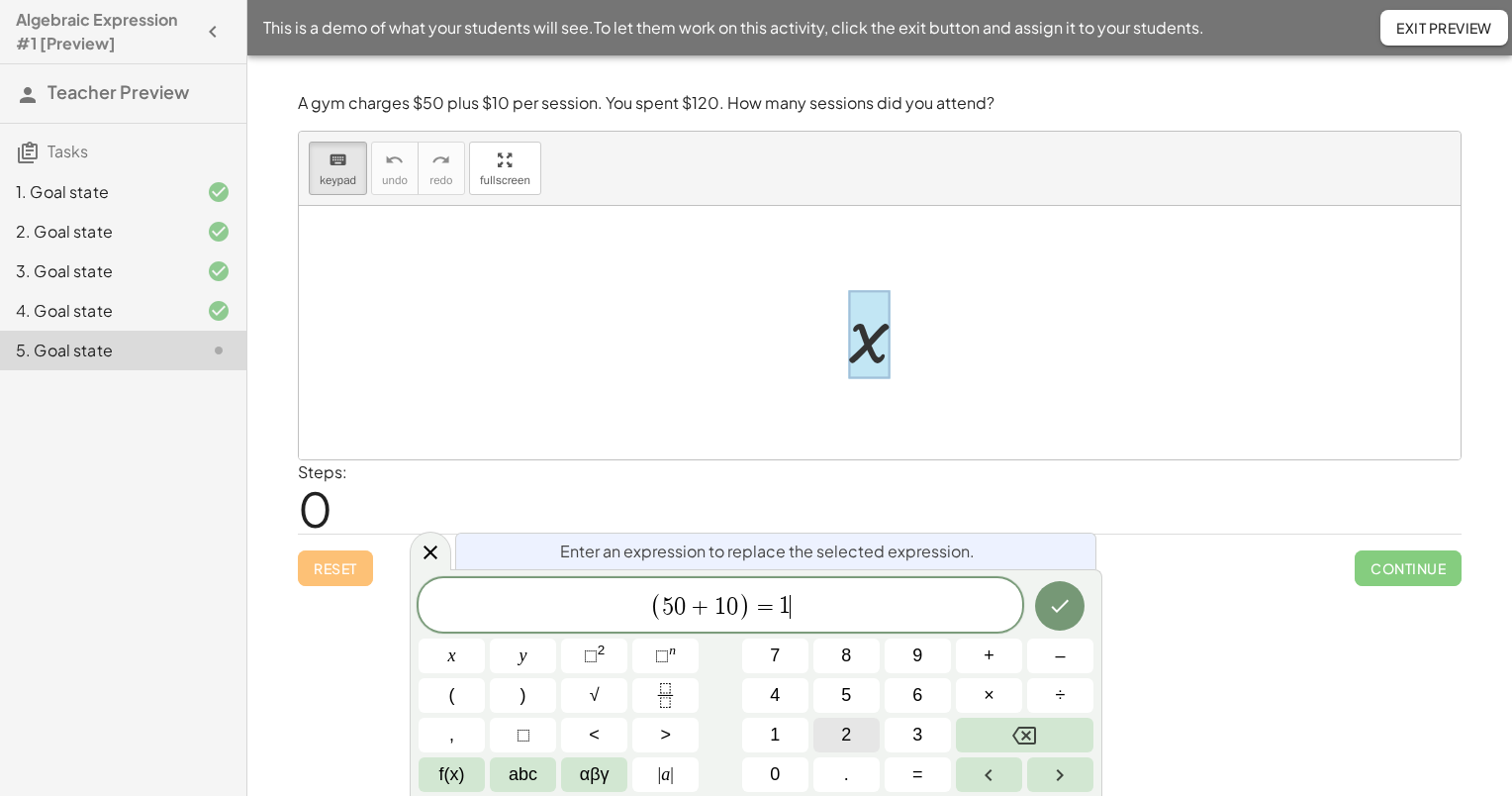 click on "2" at bounding box center (846, 735) 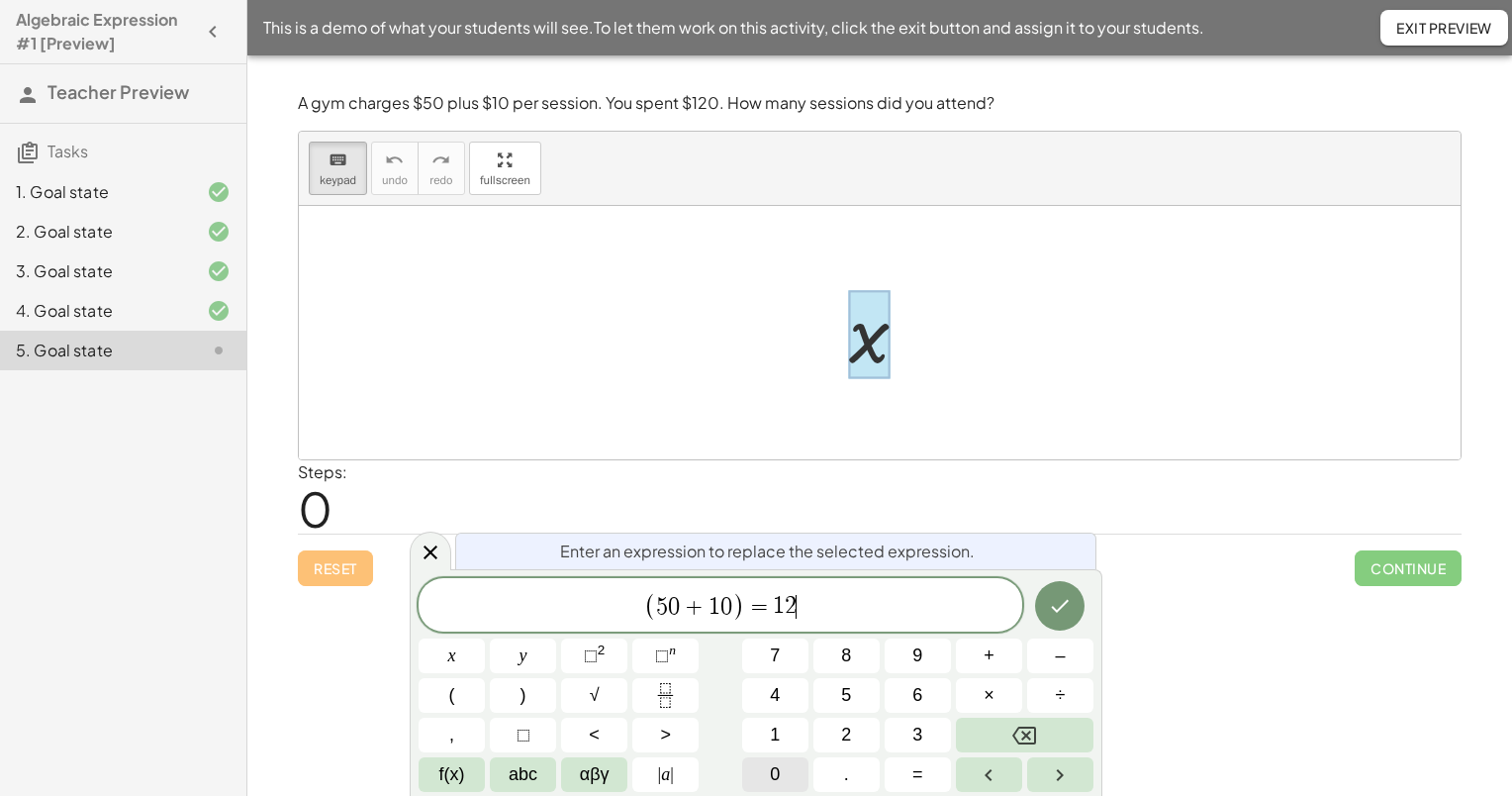 click on "0" at bounding box center [775, 774] 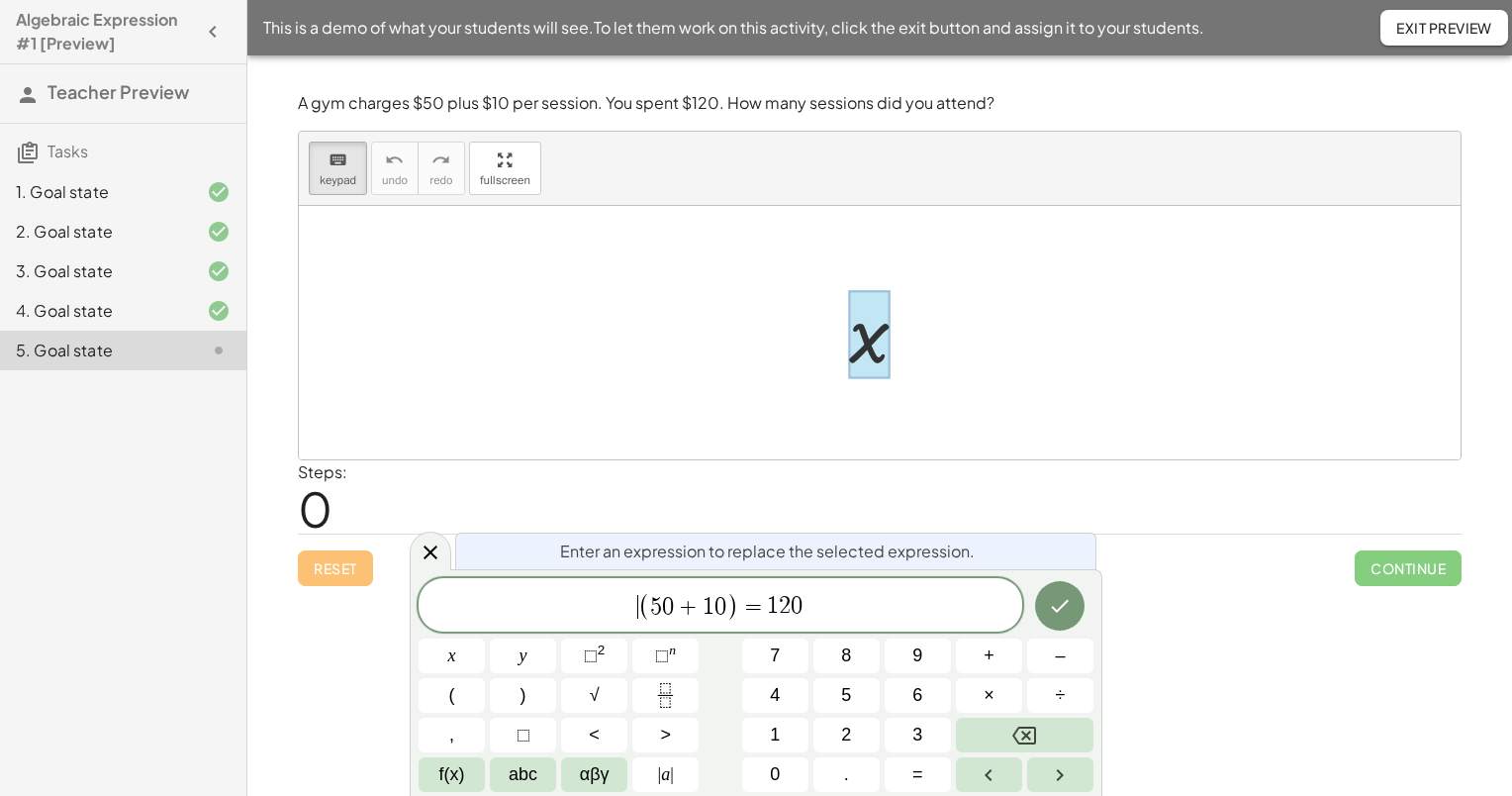 click on "​ ( 5 0 + 1 0 ) = 1 2 0" at bounding box center [720, 606] 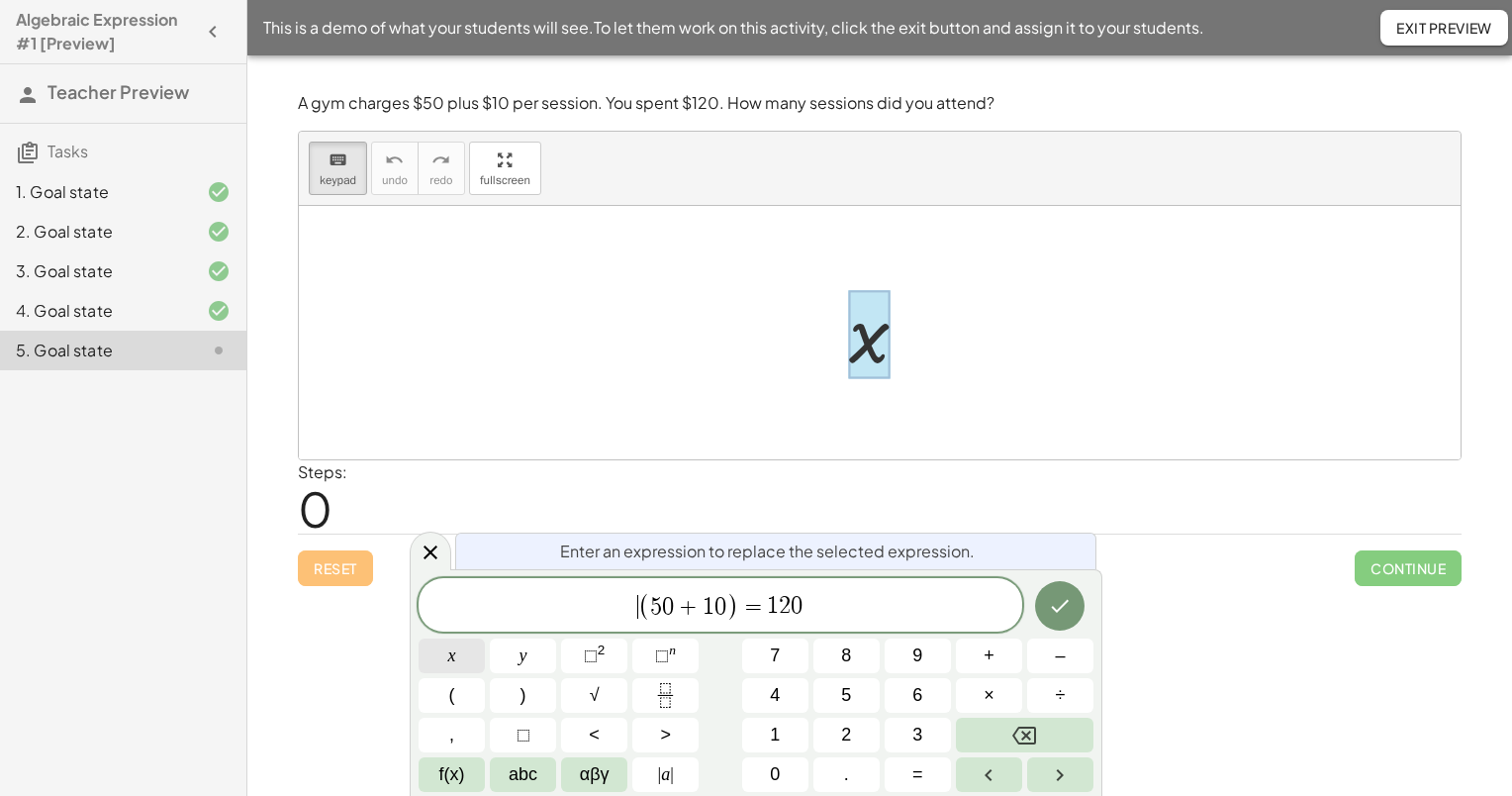 click on "x" at bounding box center [451, 655] 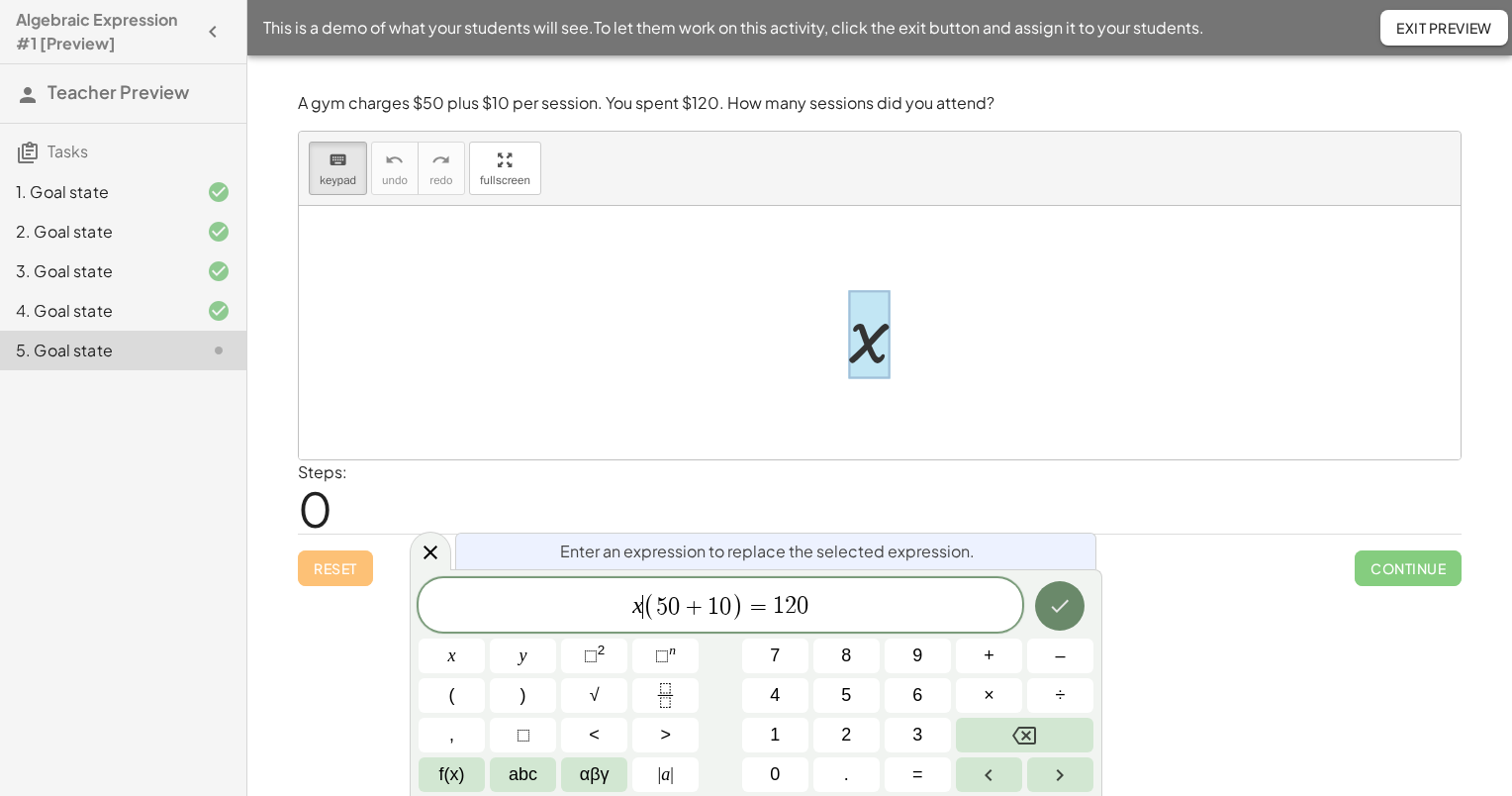 click at bounding box center [1060, 606] 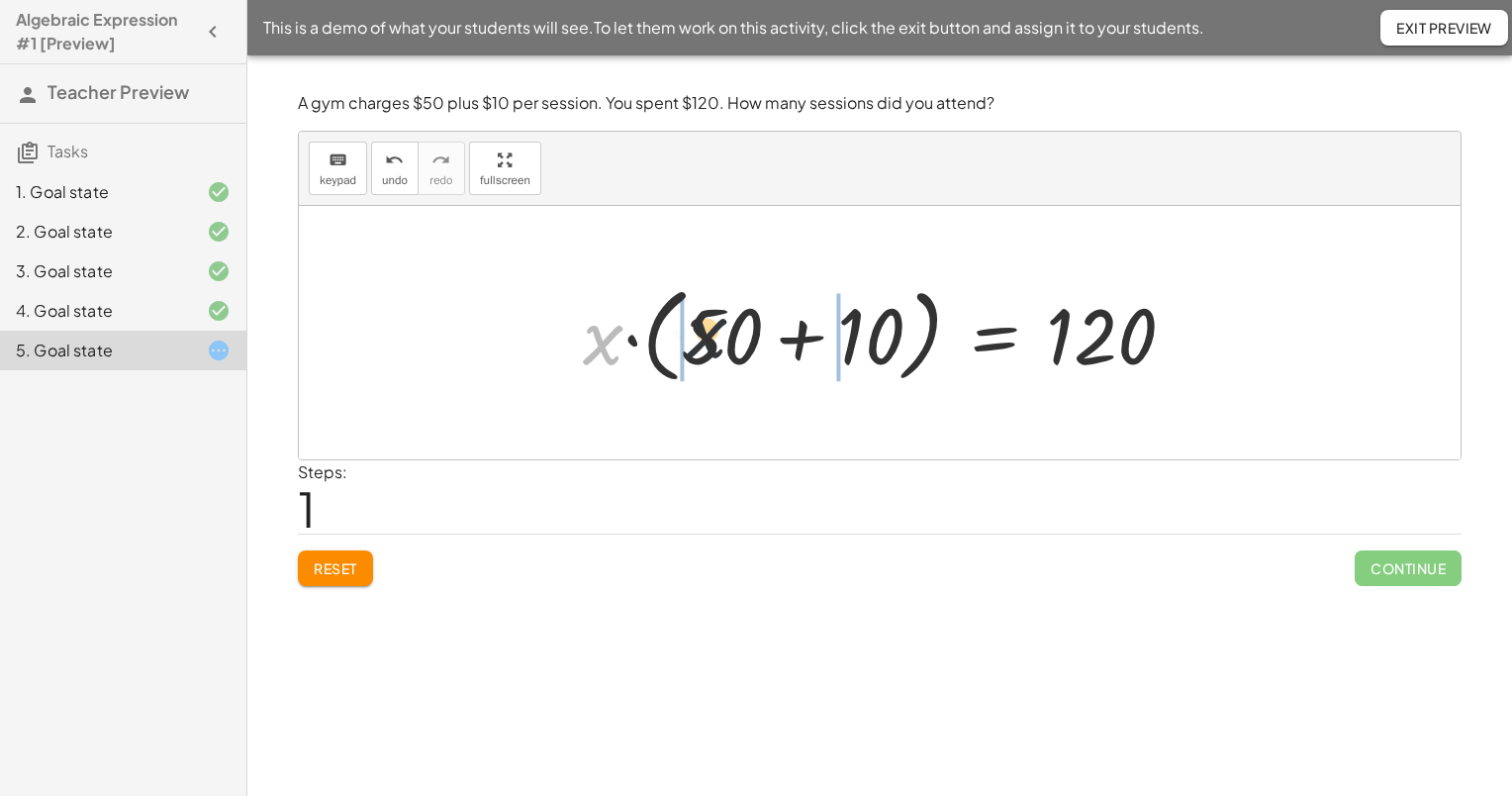 drag, startPoint x: 610, startPoint y: 341, endPoint x: 720, endPoint y: 337, distance: 110.0727 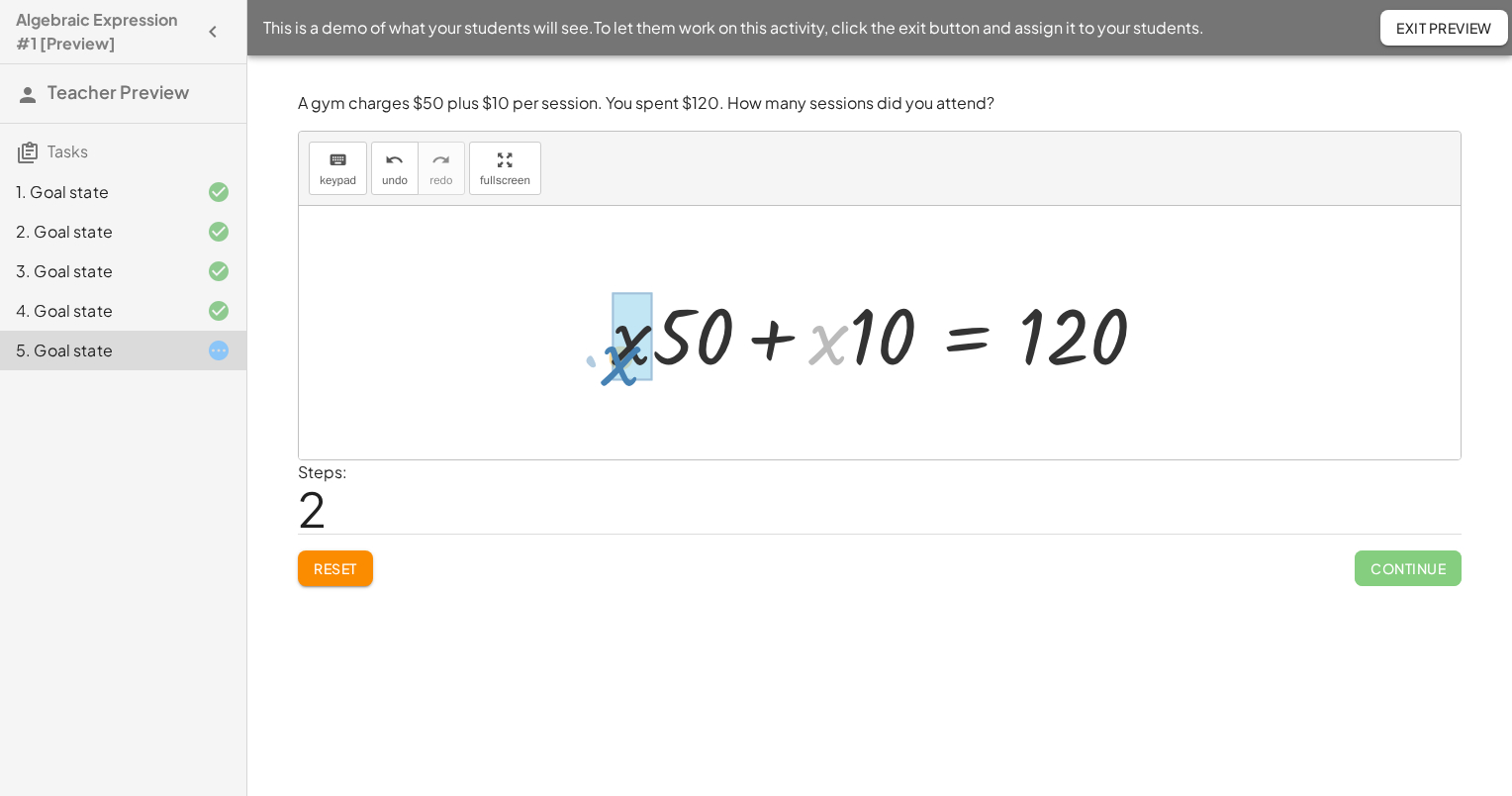 drag, startPoint x: 815, startPoint y: 343, endPoint x: 614, endPoint y: 371, distance: 202.94088 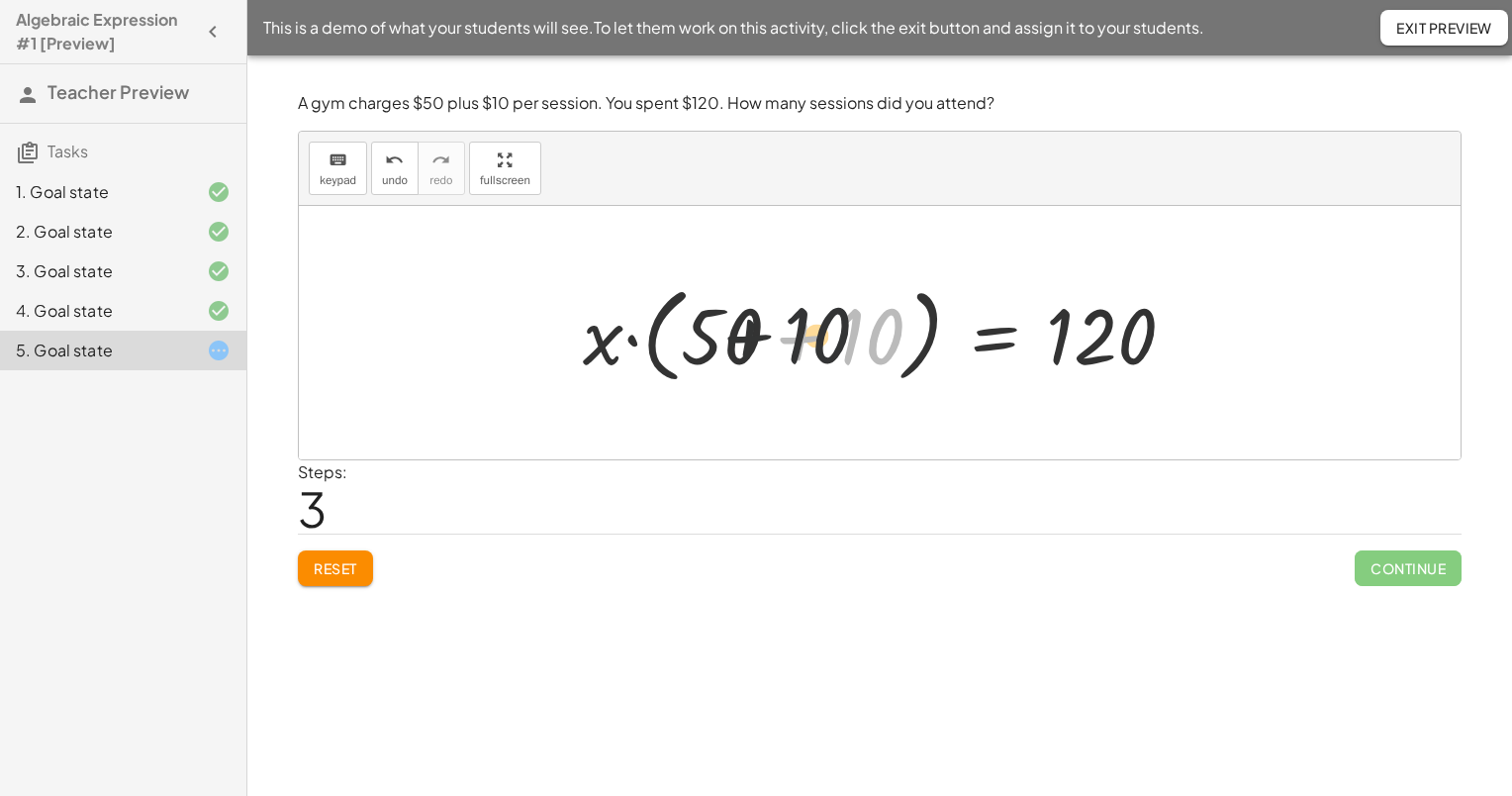 drag, startPoint x: 853, startPoint y: 337, endPoint x: 765, endPoint y: 337, distance: 88 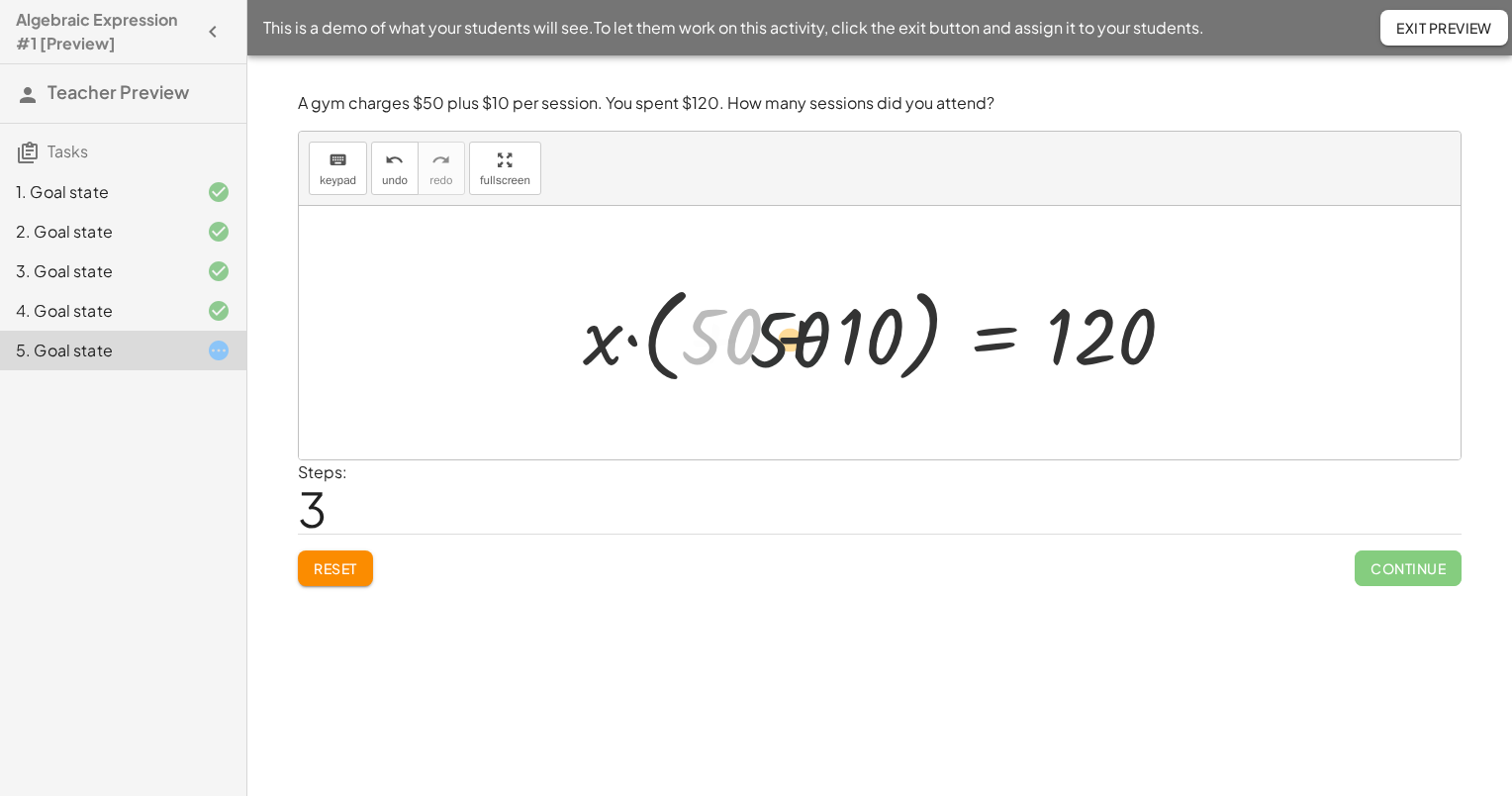 drag, startPoint x: 720, startPoint y: 333, endPoint x: 823, endPoint y: 340, distance: 103.23759 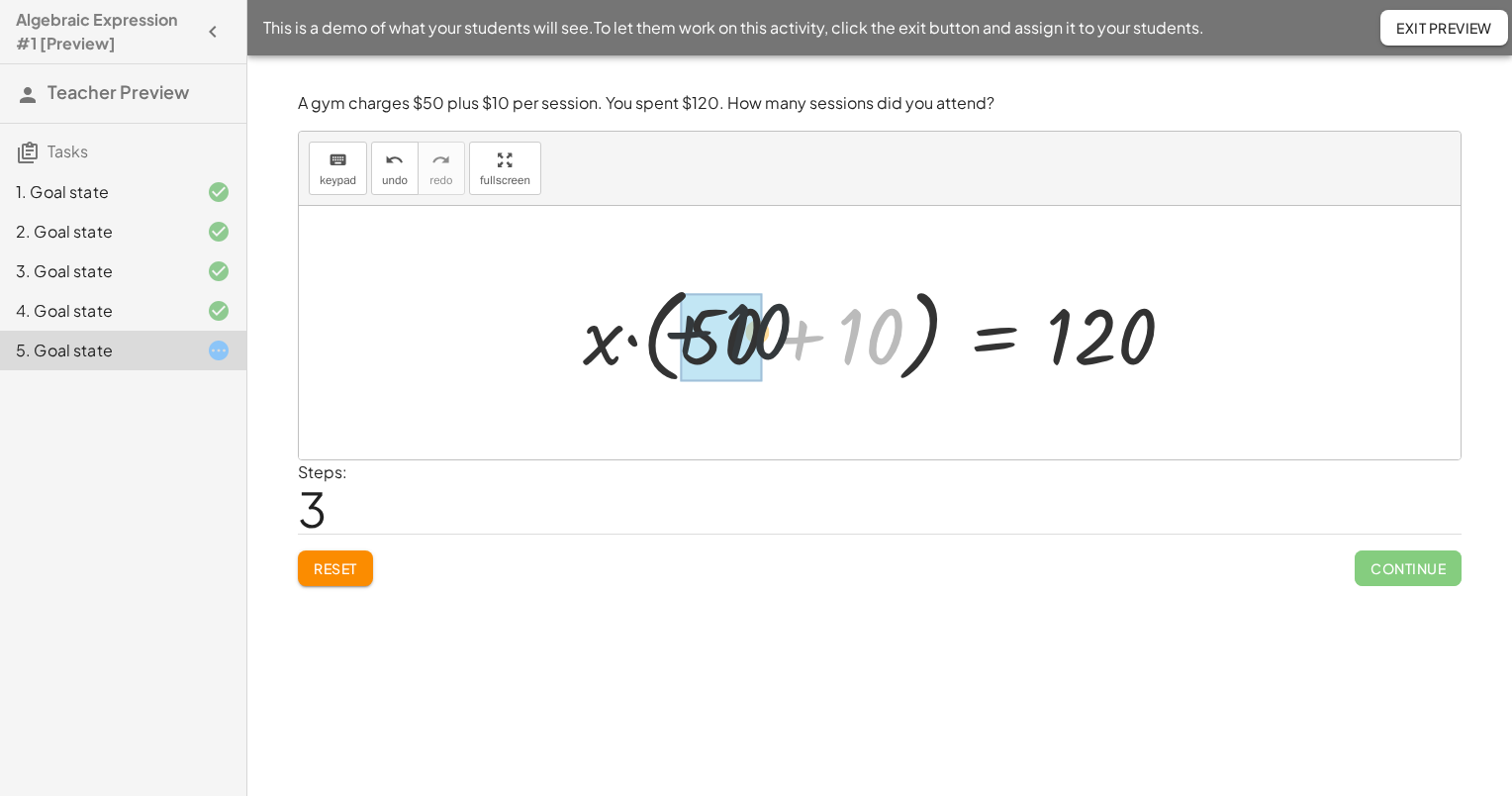 drag, startPoint x: 852, startPoint y: 333, endPoint x: 715, endPoint y: 329, distance: 137.05838 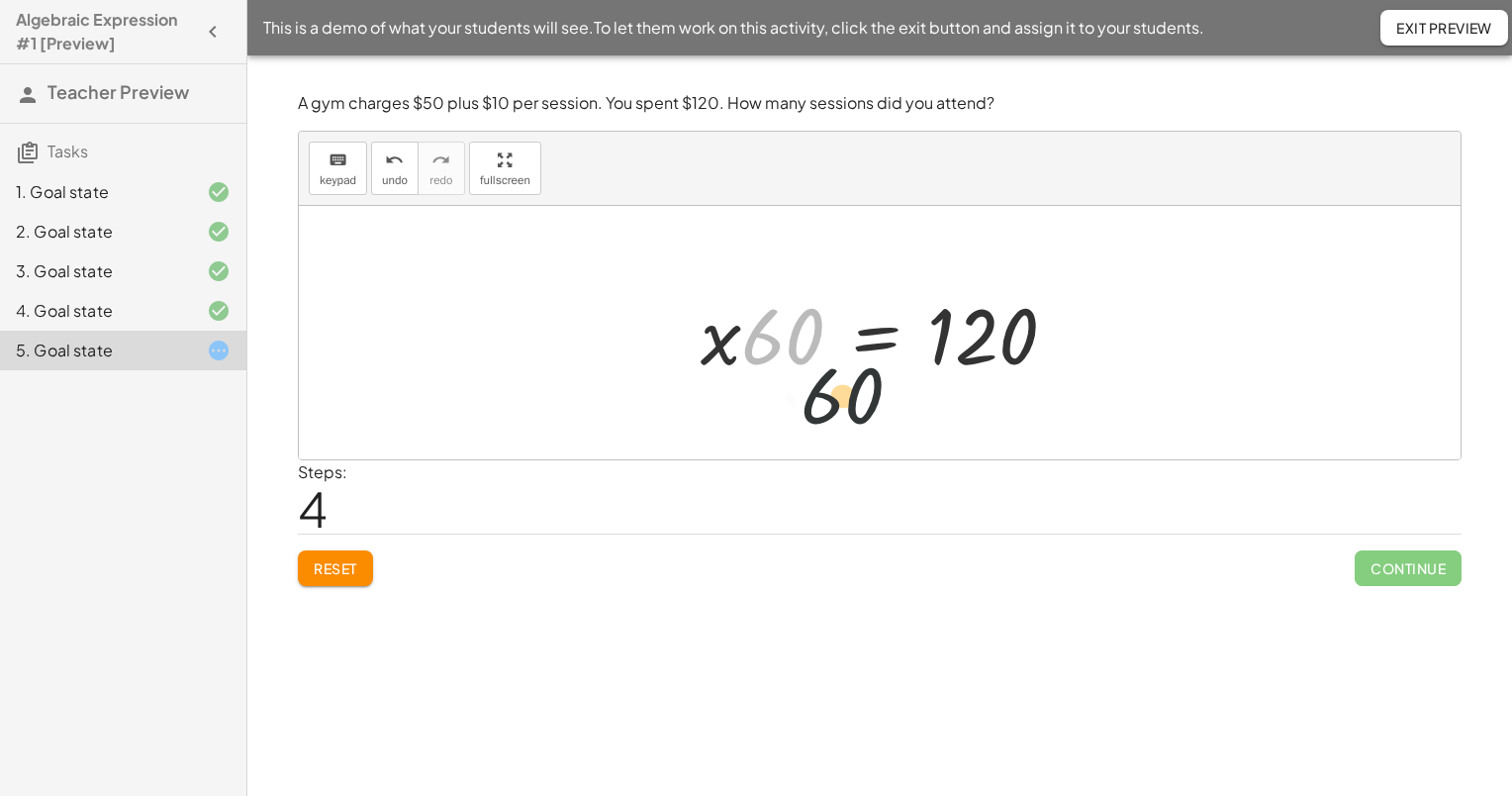 drag, startPoint x: 759, startPoint y: 341, endPoint x: 960, endPoint y: 365, distance: 202.42776 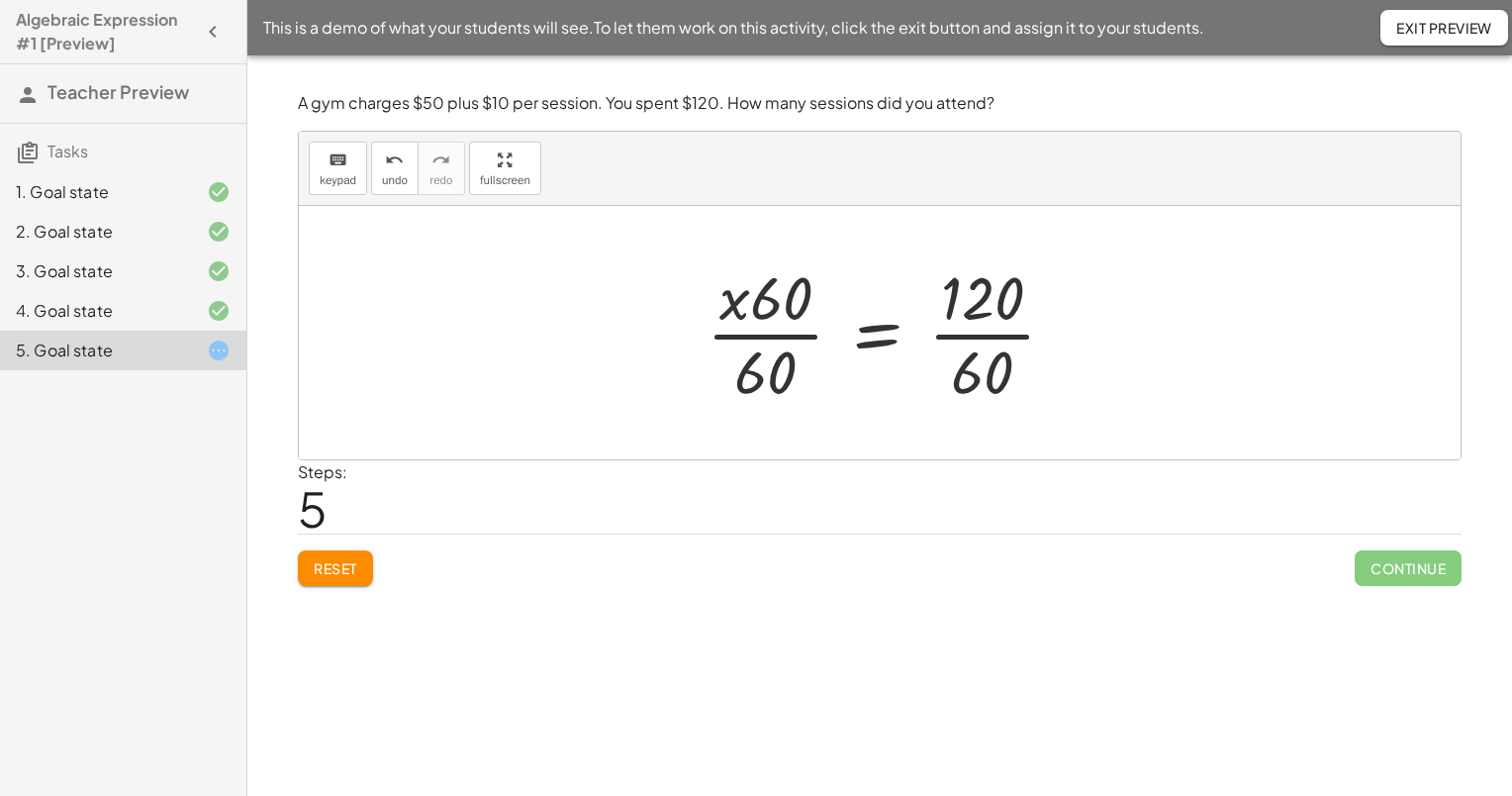click at bounding box center (889, 333) 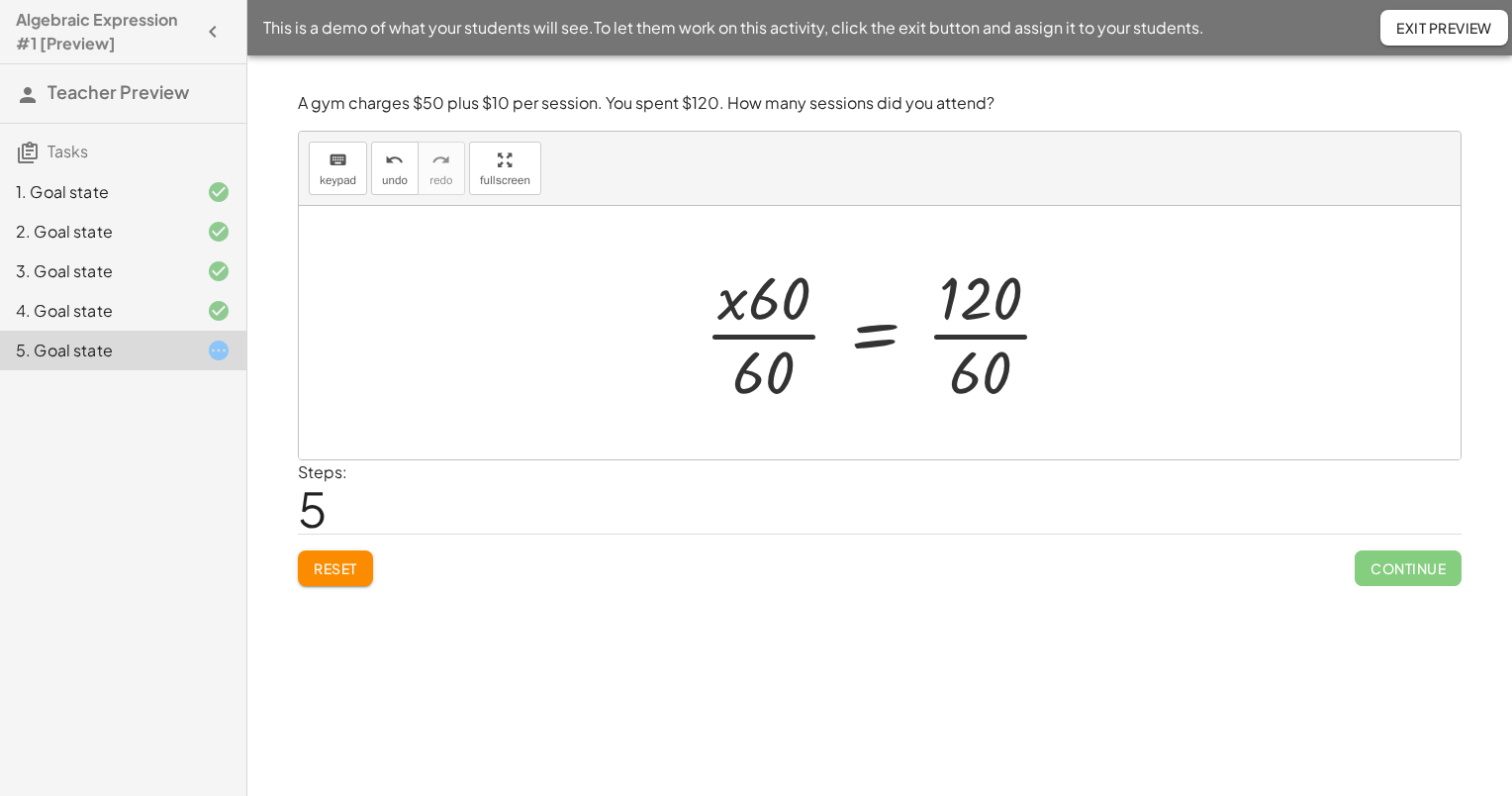 drag, startPoint x: 760, startPoint y: 345, endPoint x: 762, endPoint y: 355, distance: 10.19804 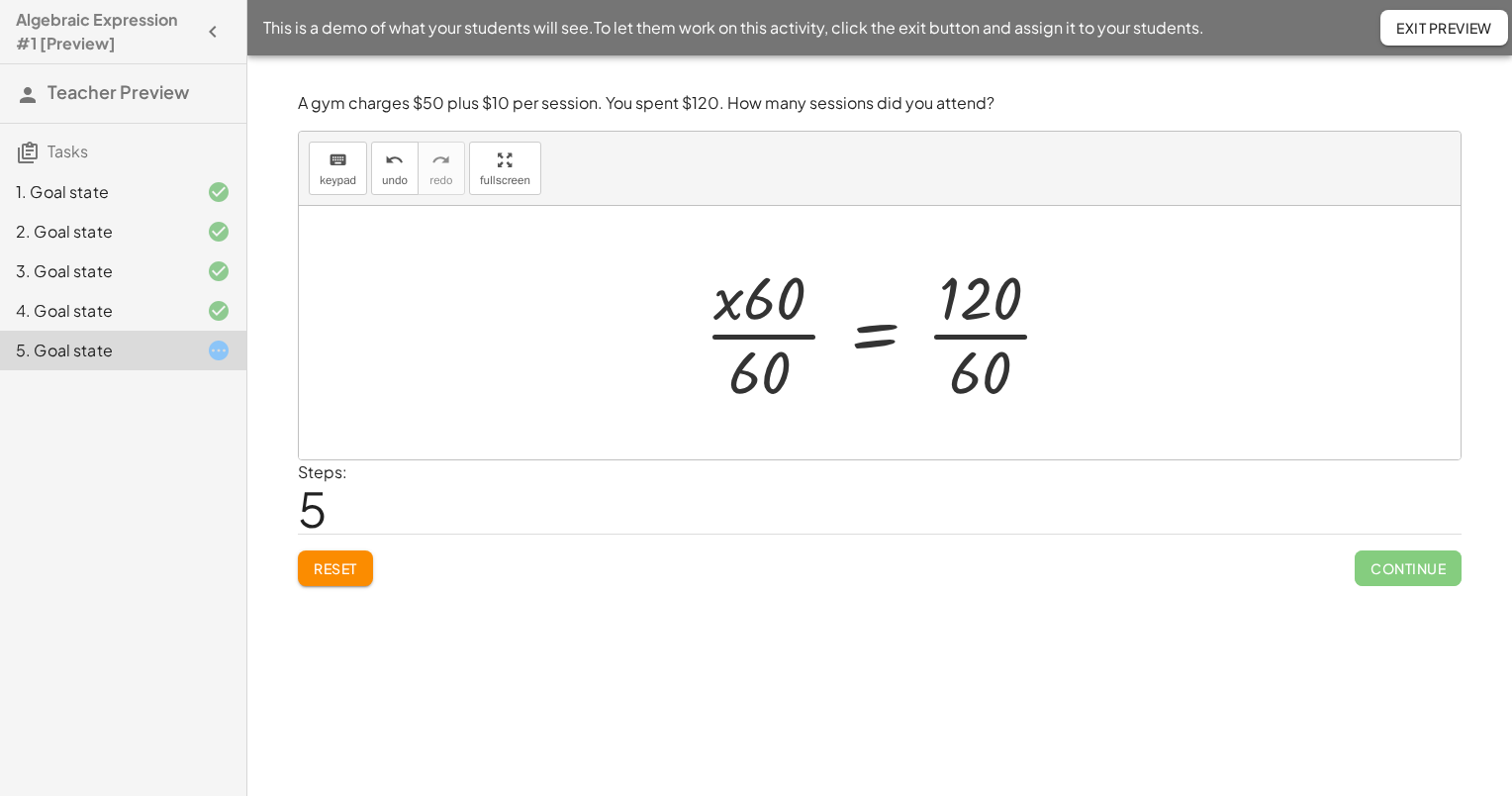 click at bounding box center (887, 333) 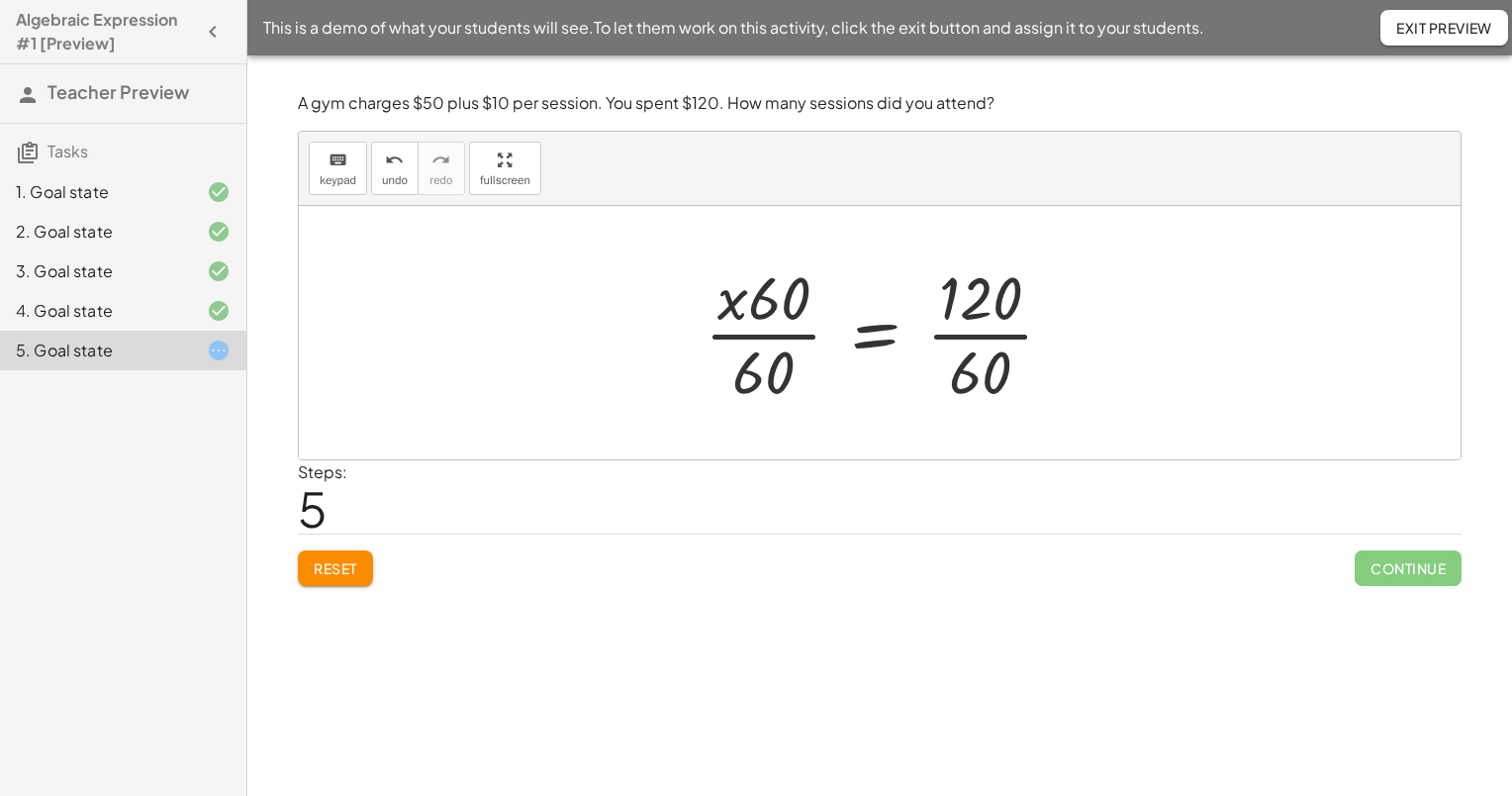 click at bounding box center (887, 333) 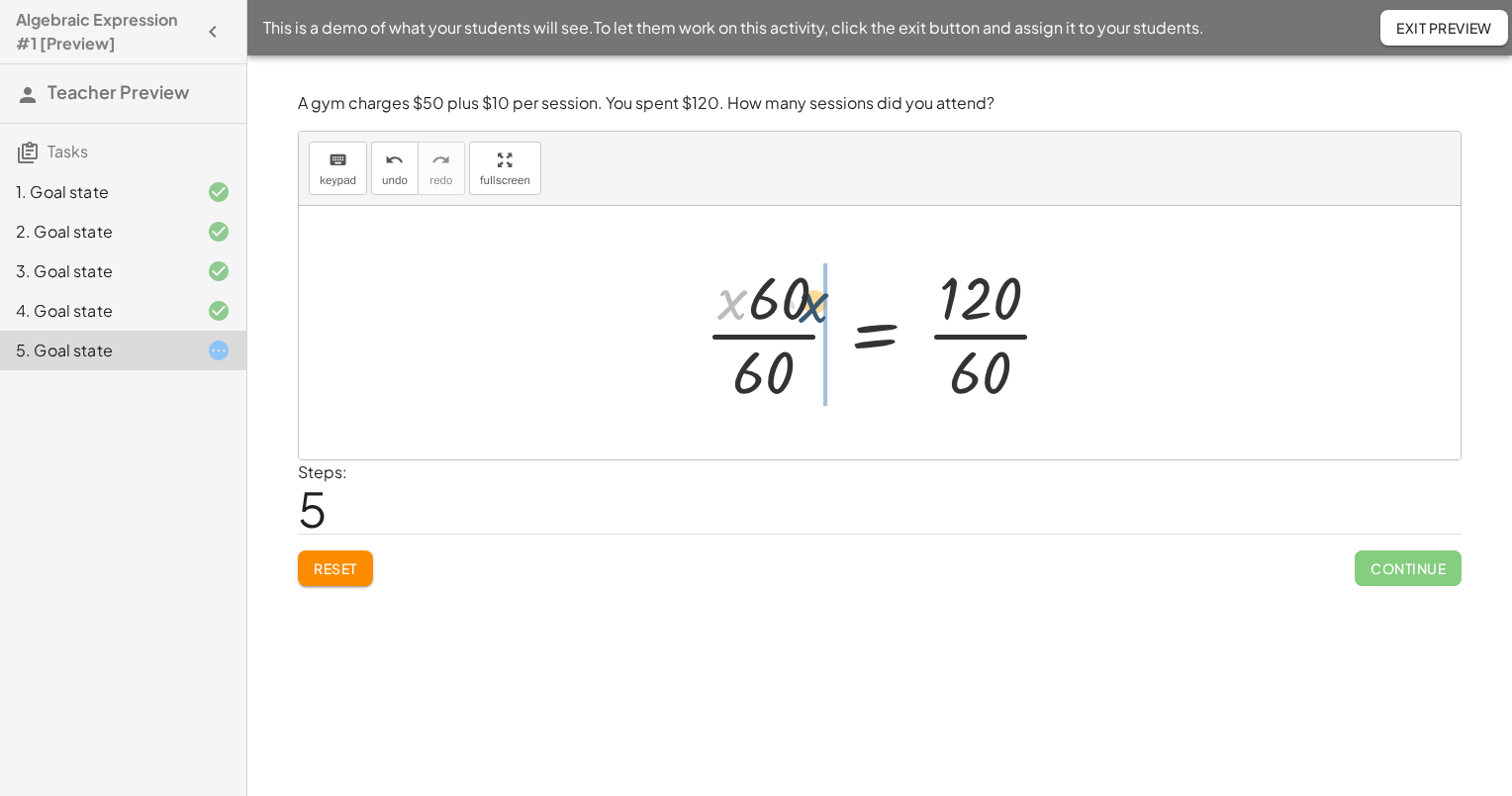drag, startPoint x: 736, startPoint y: 305, endPoint x: 818, endPoint y: 309, distance: 82.0975 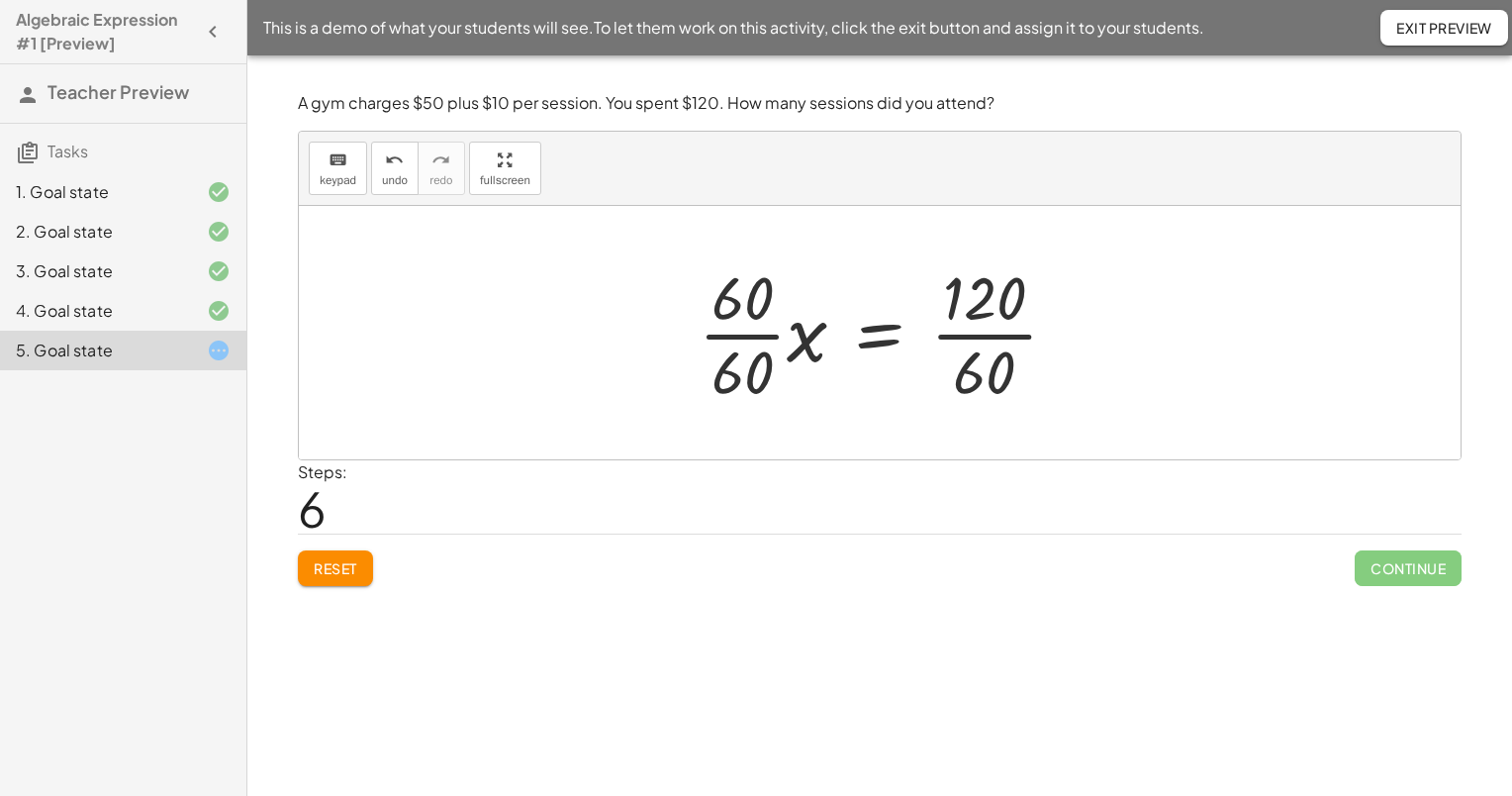 click at bounding box center [886, 333] 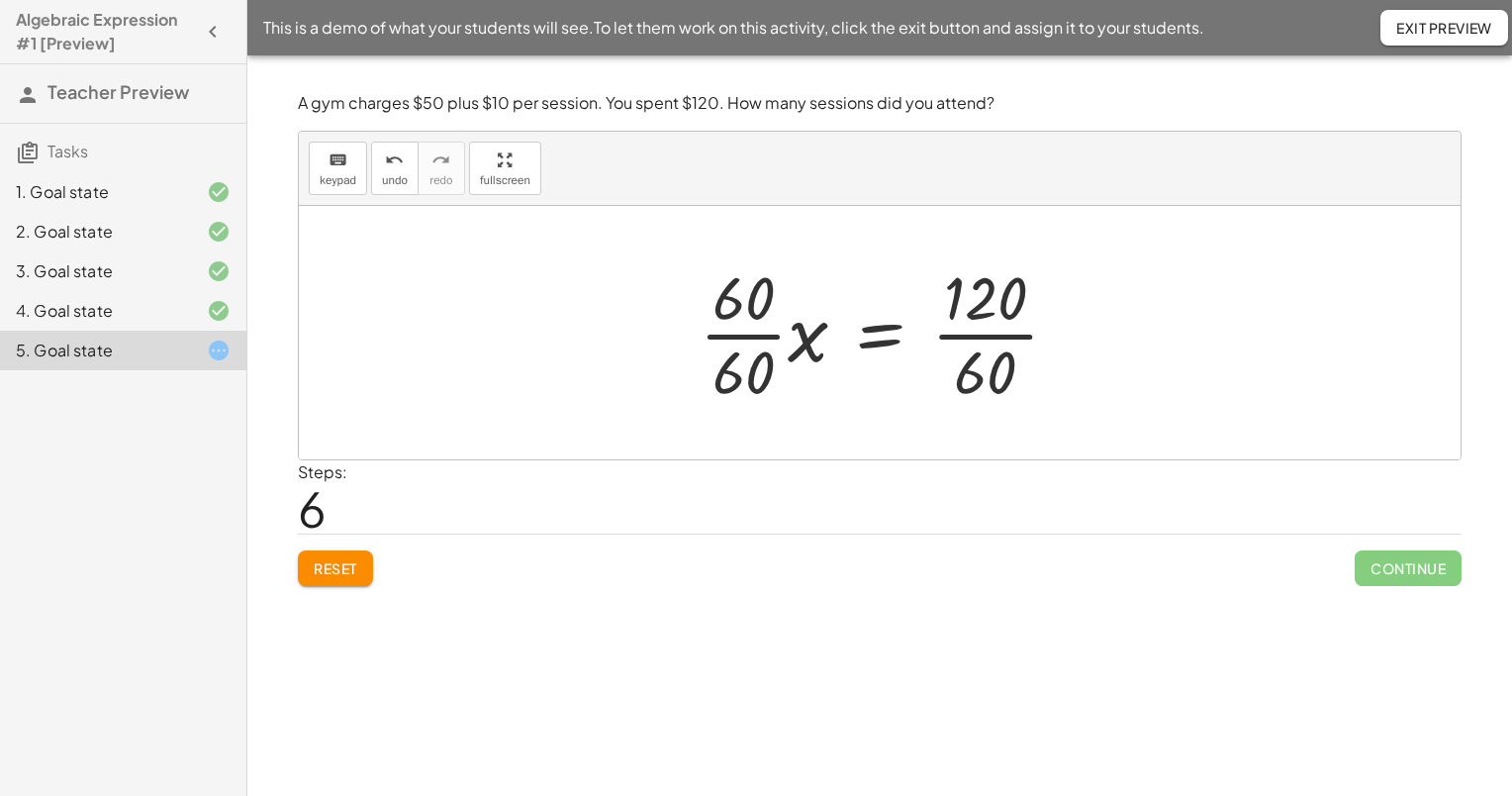 click at bounding box center [887, 333] 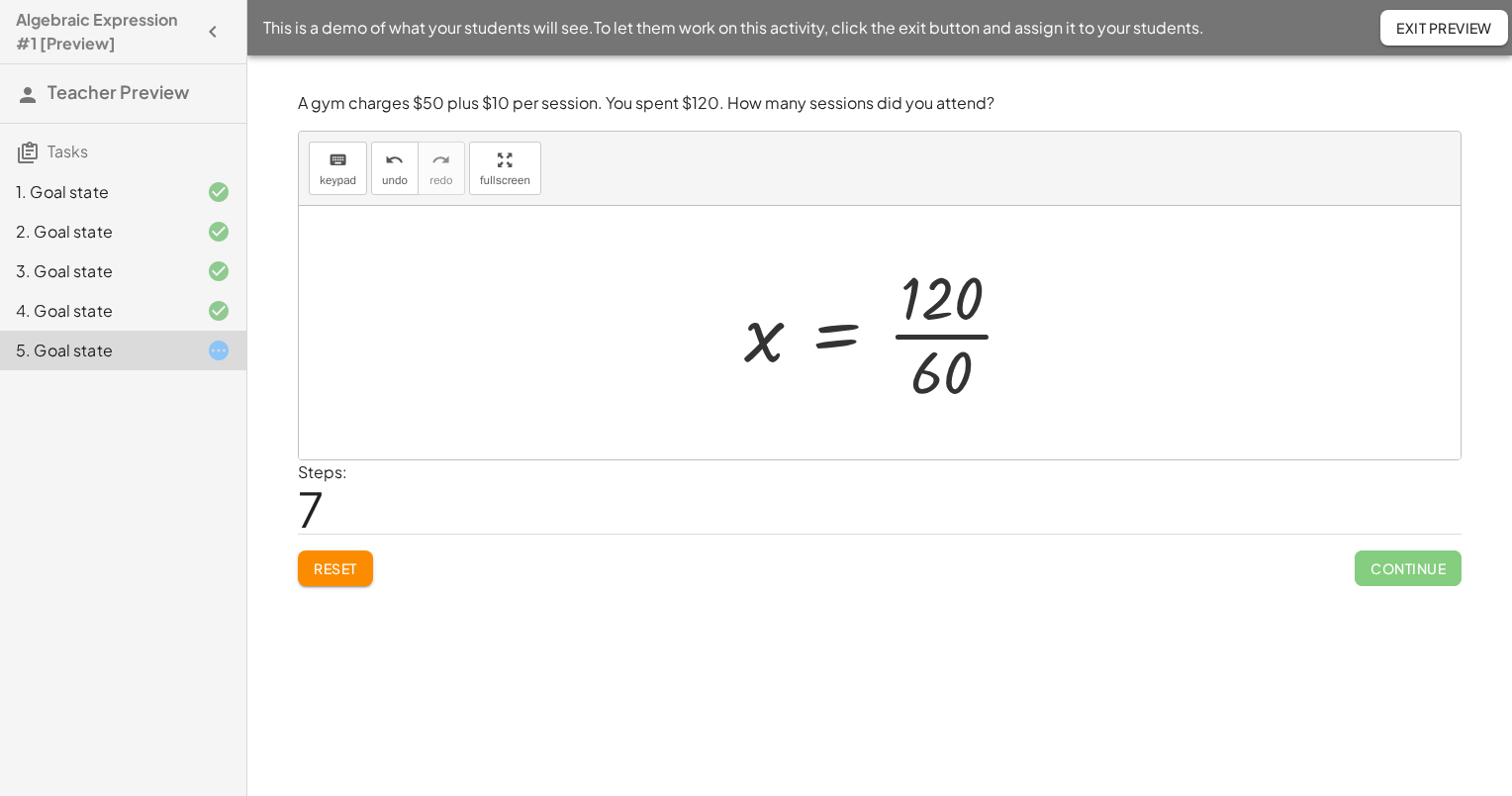 click at bounding box center [888, 333] 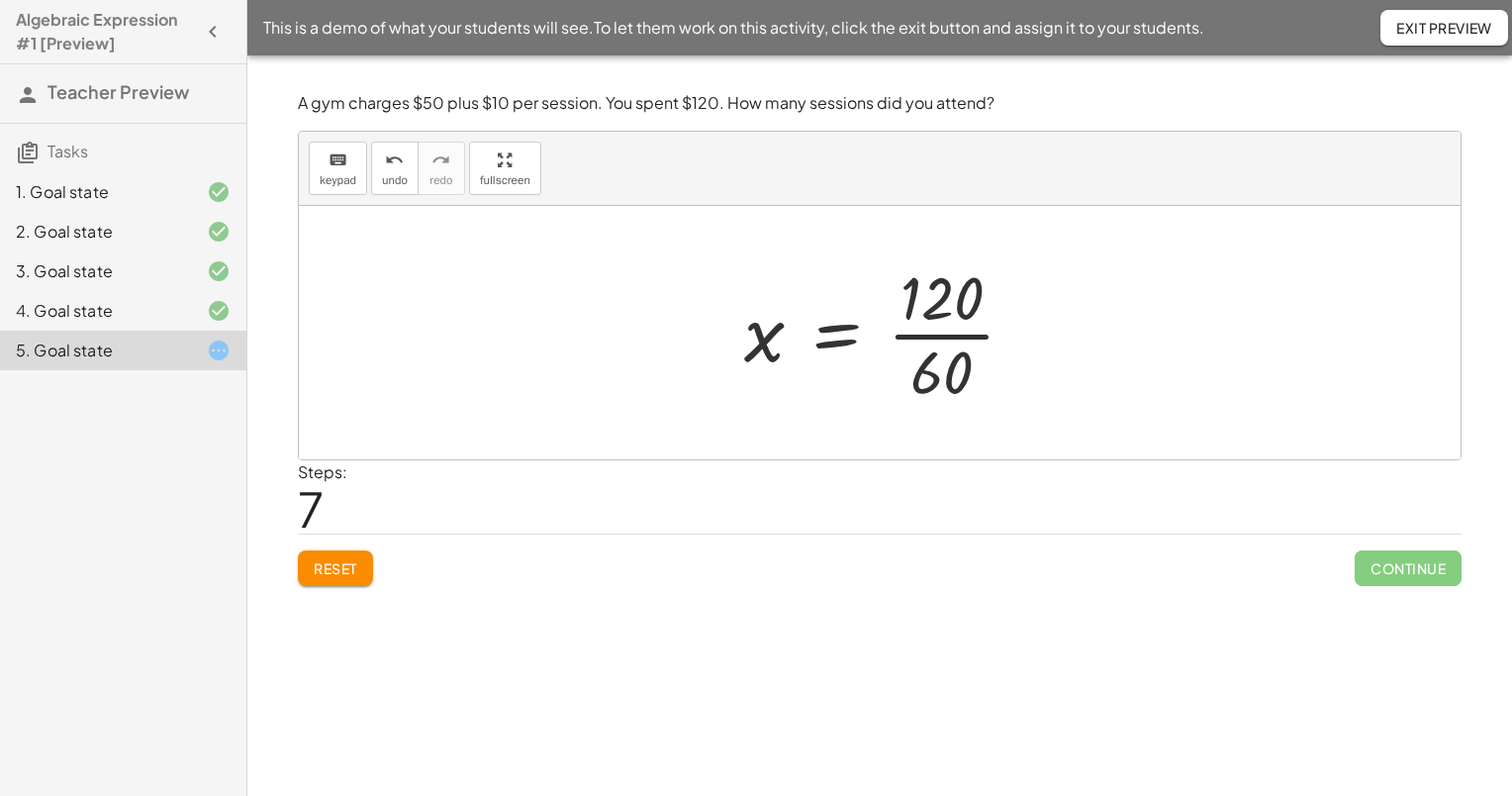 click at bounding box center [888, 333] 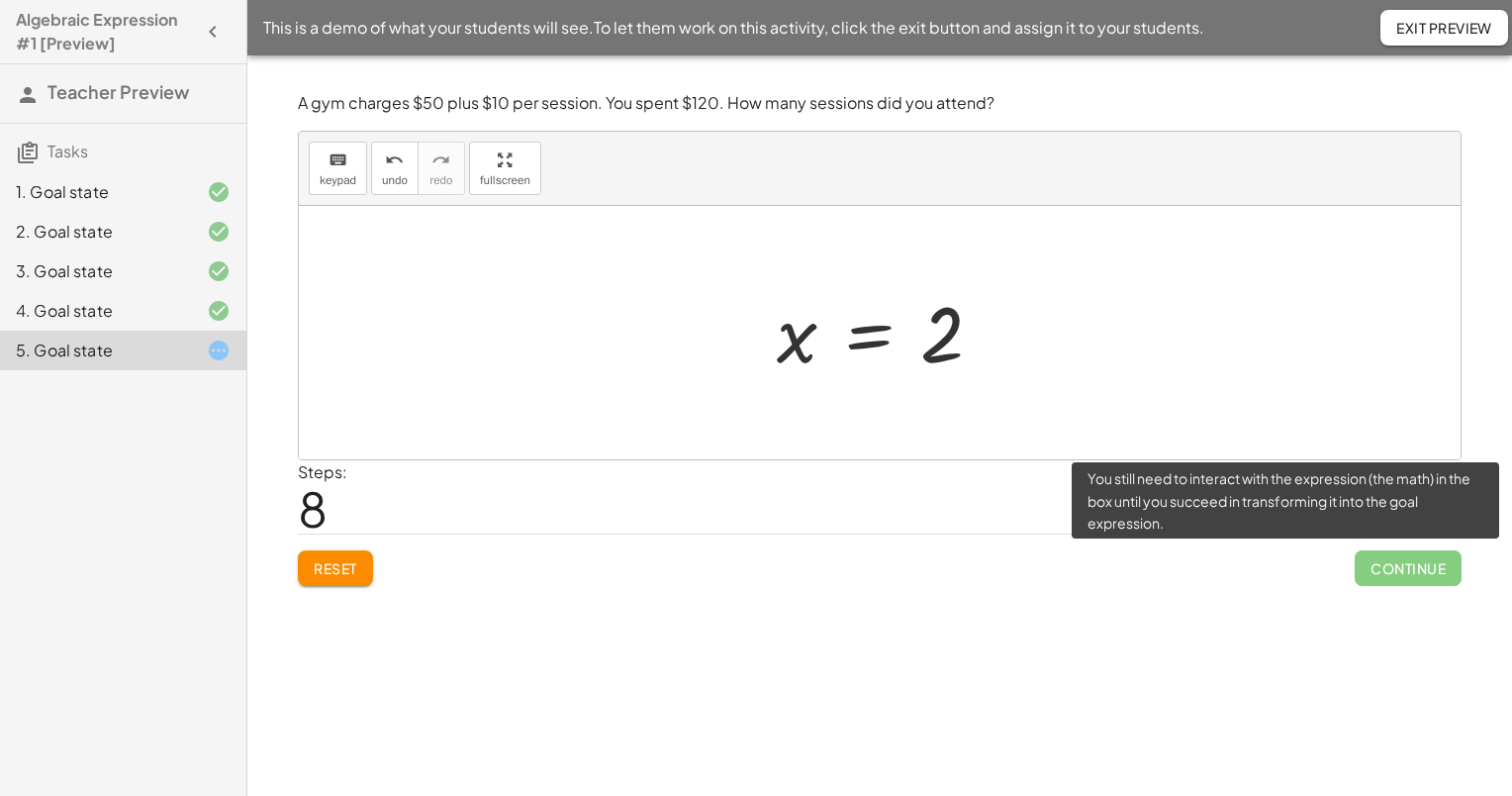 click on "Continue" 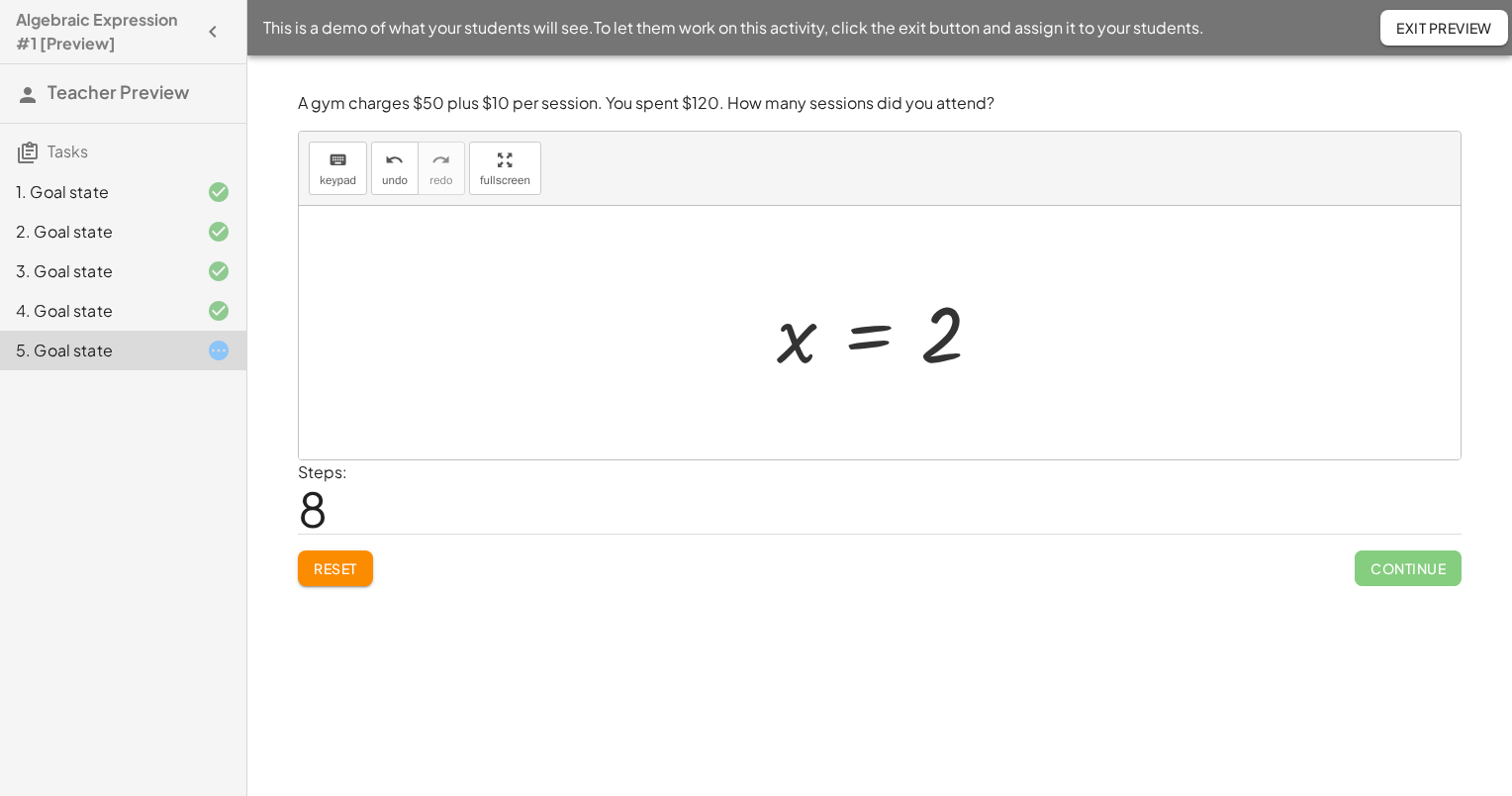 click at bounding box center (888, 333) 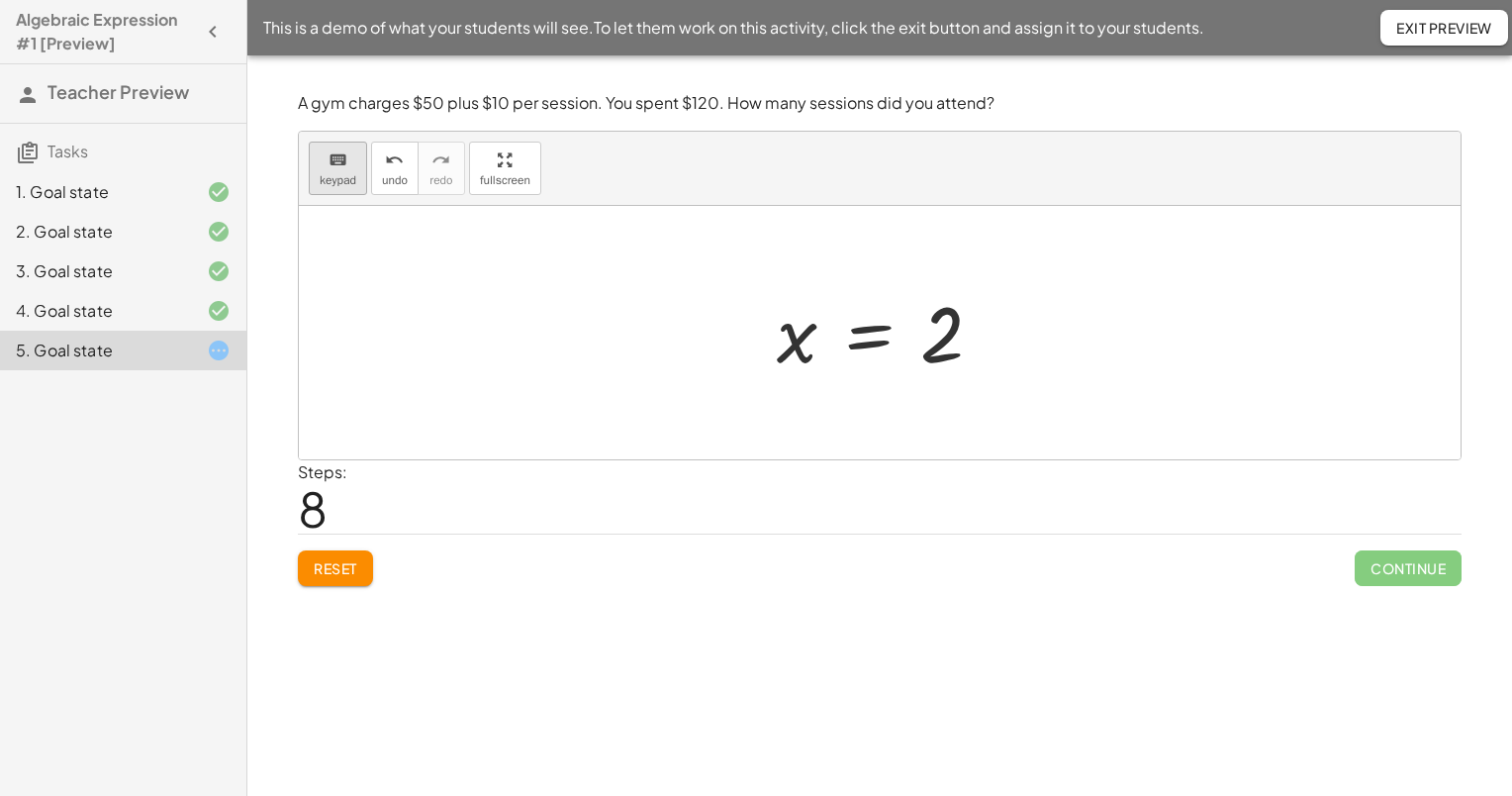 click on "keyboard" at bounding box center [337, 160] 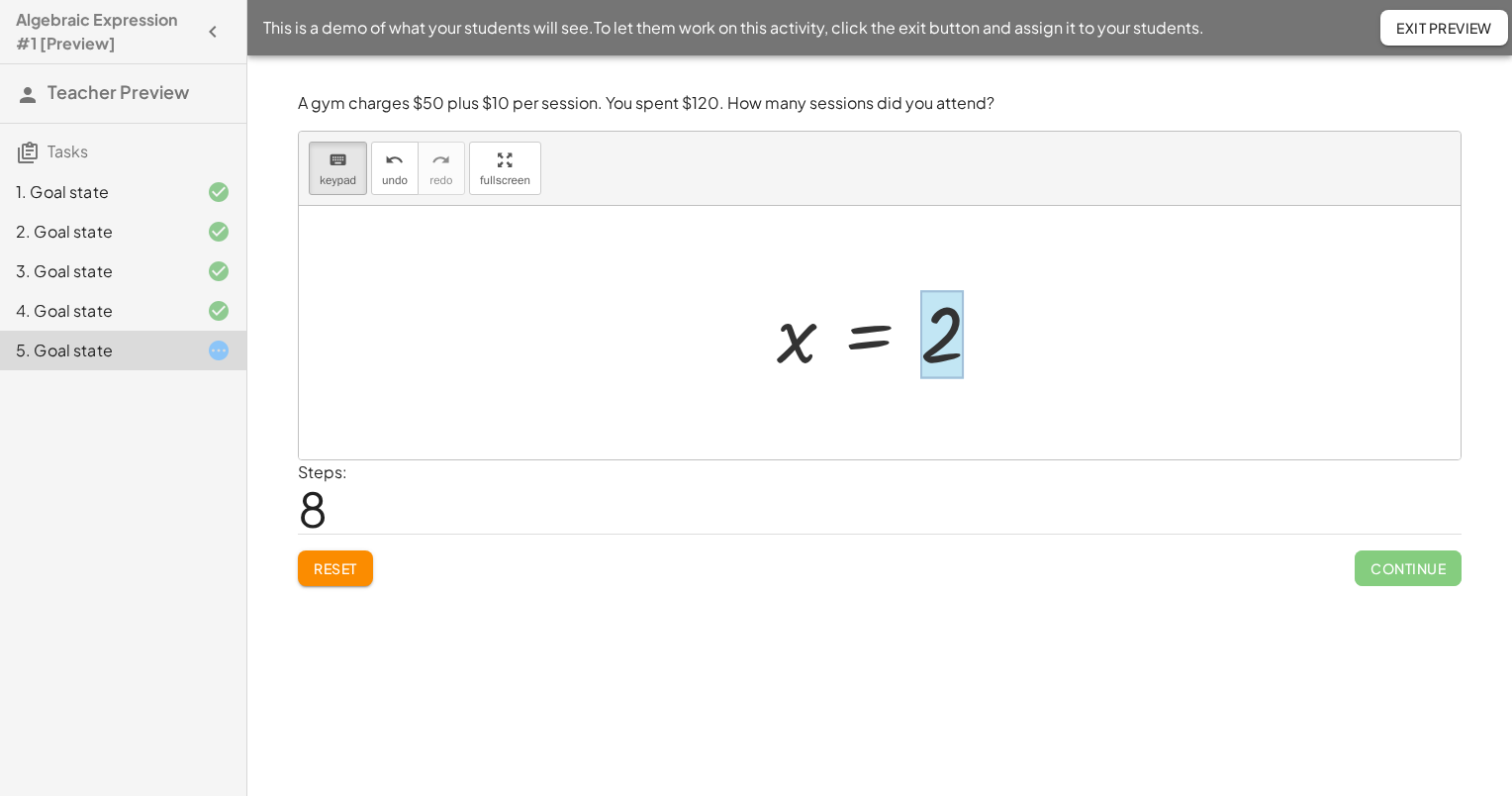 click at bounding box center [942, 335] 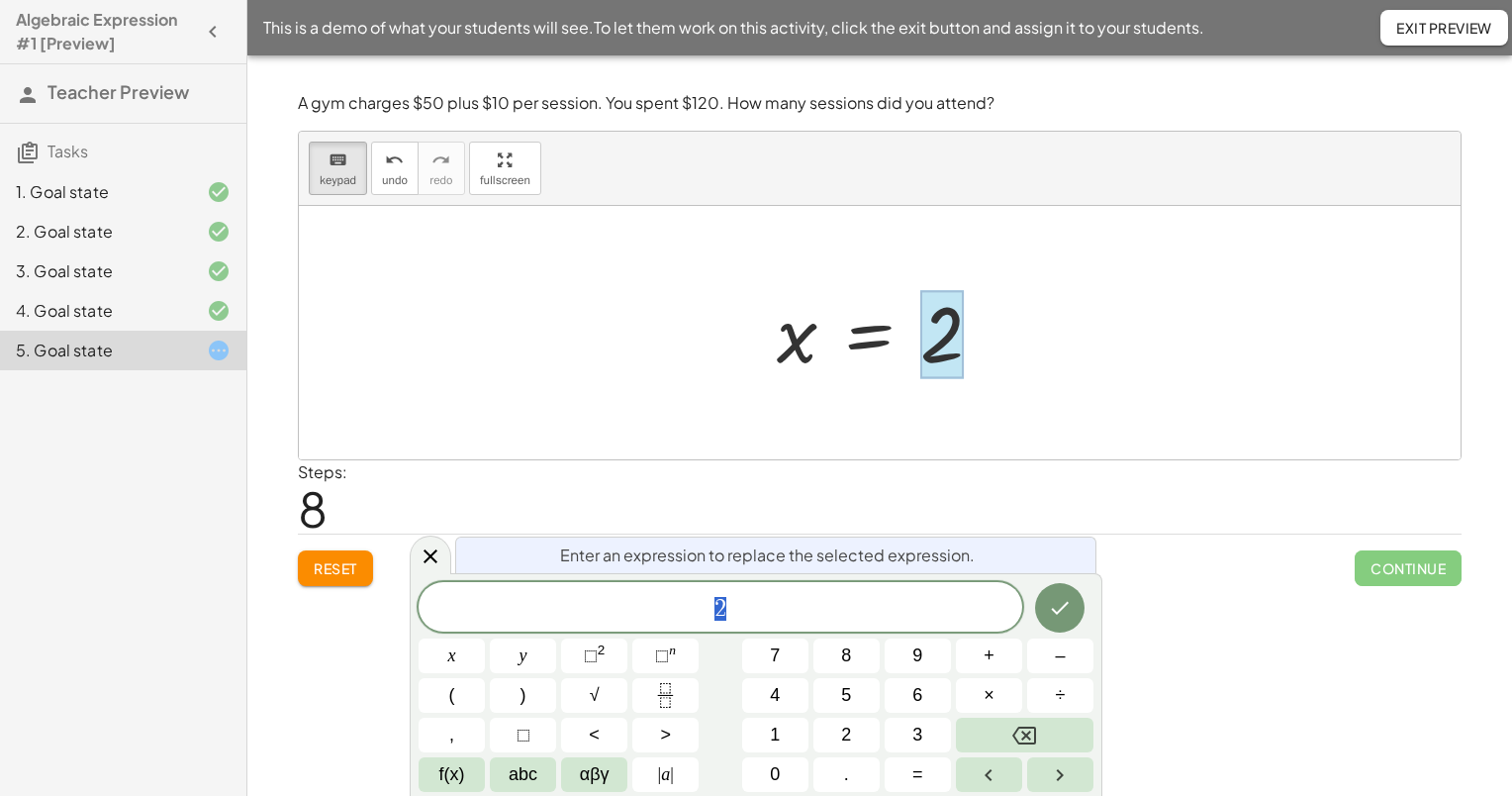 click on "2" at bounding box center (720, 609) 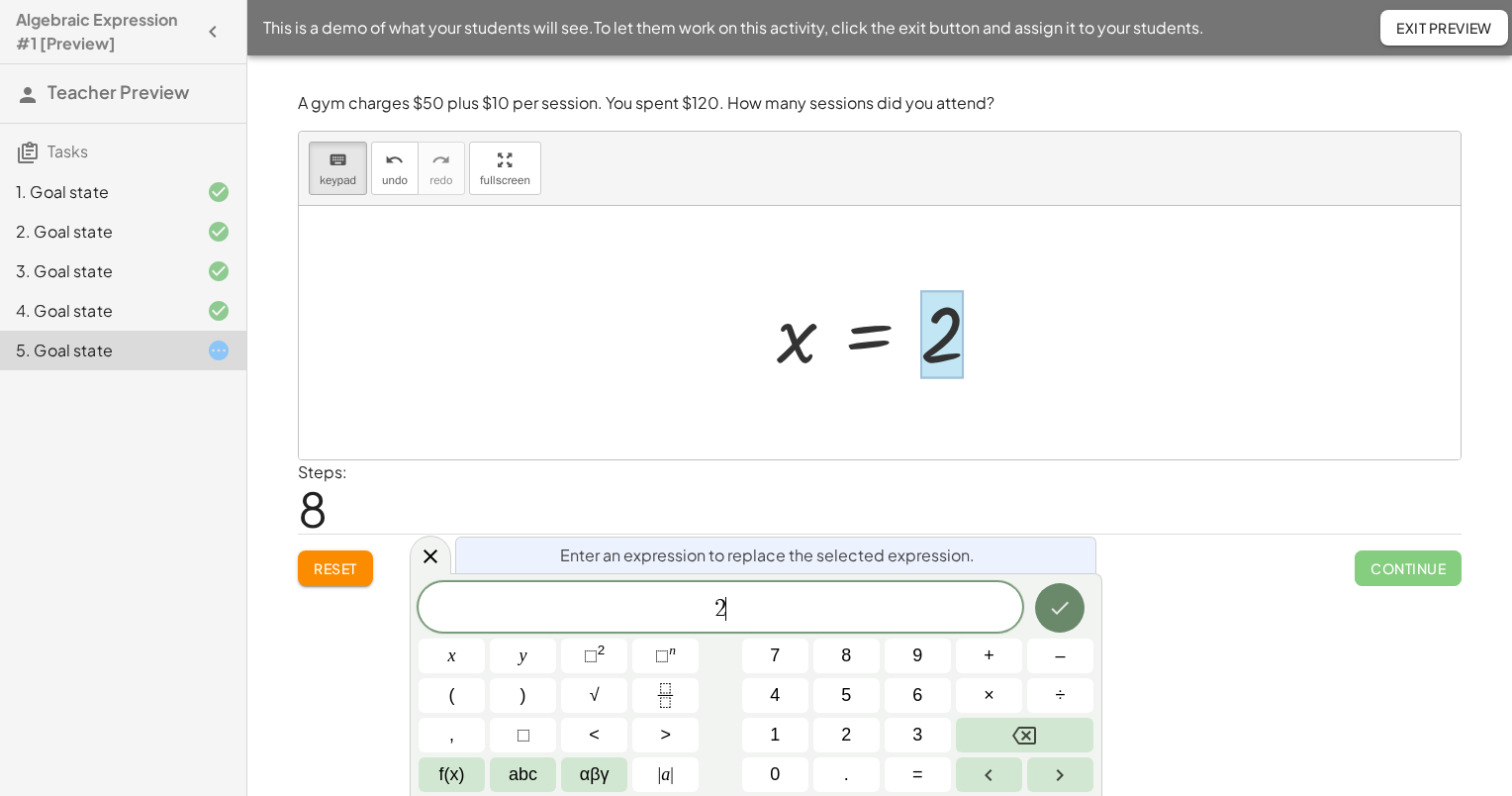 click at bounding box center [1060, 608] 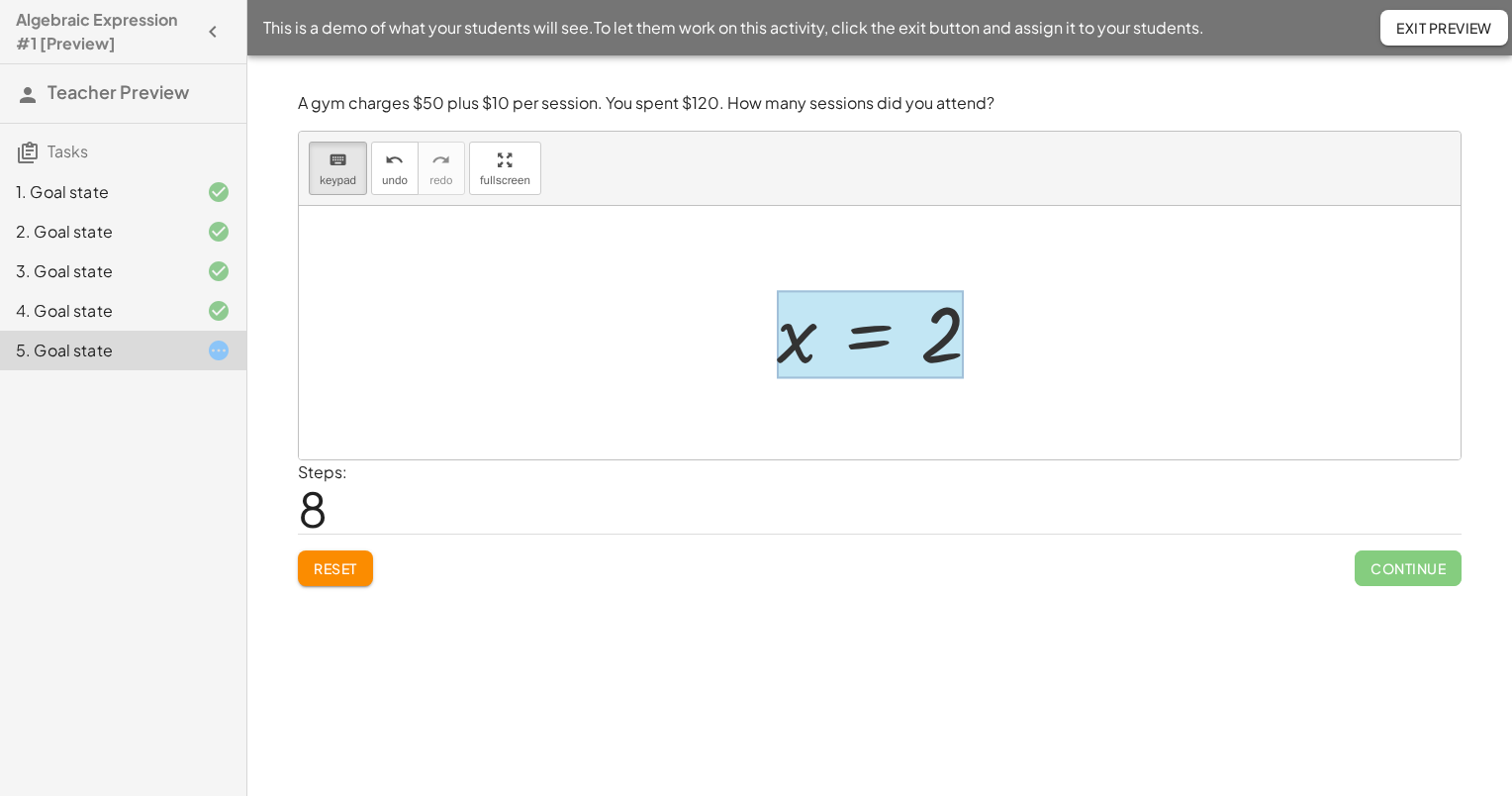 click at bounding box center (870, 335) 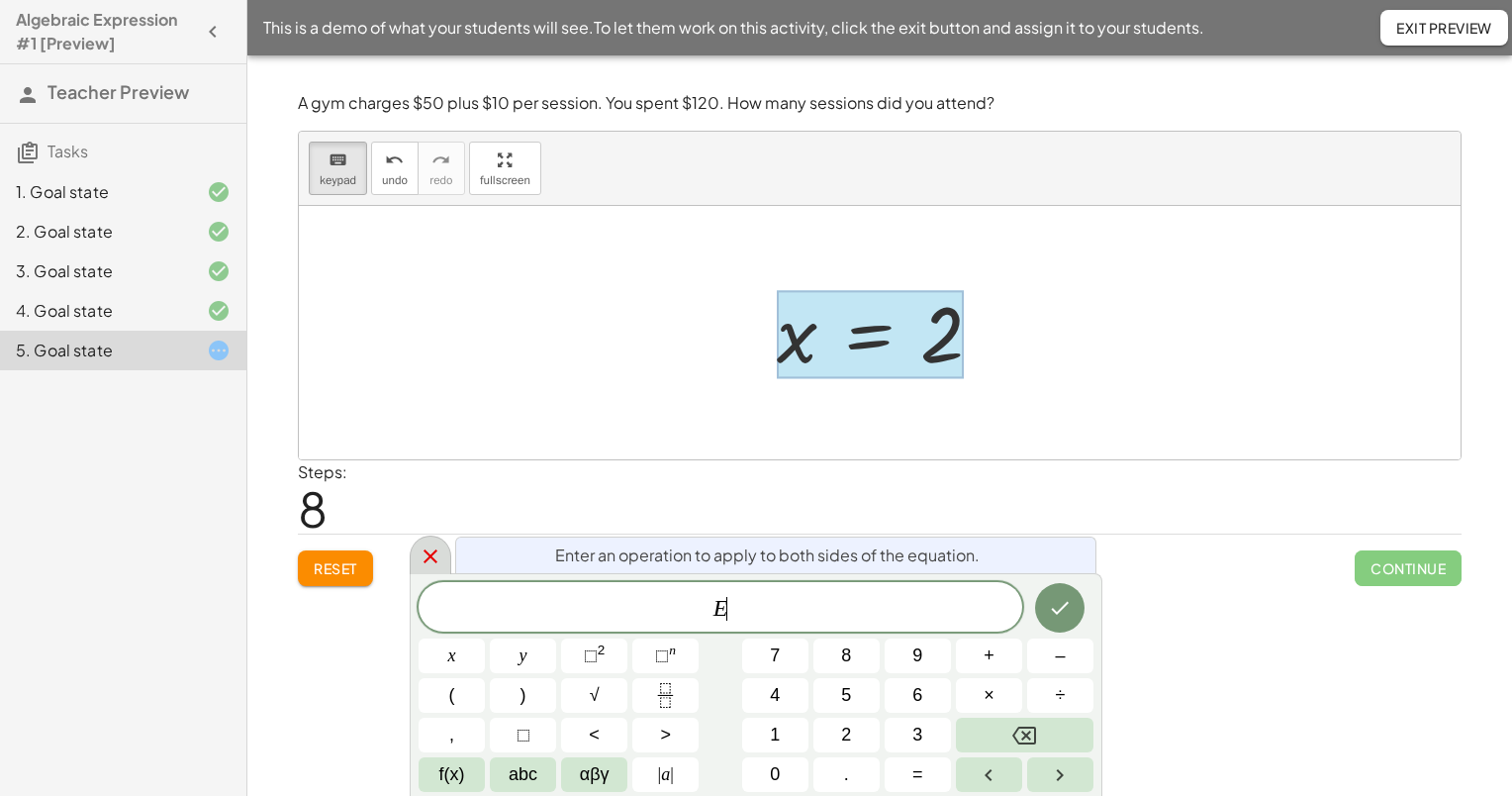 click 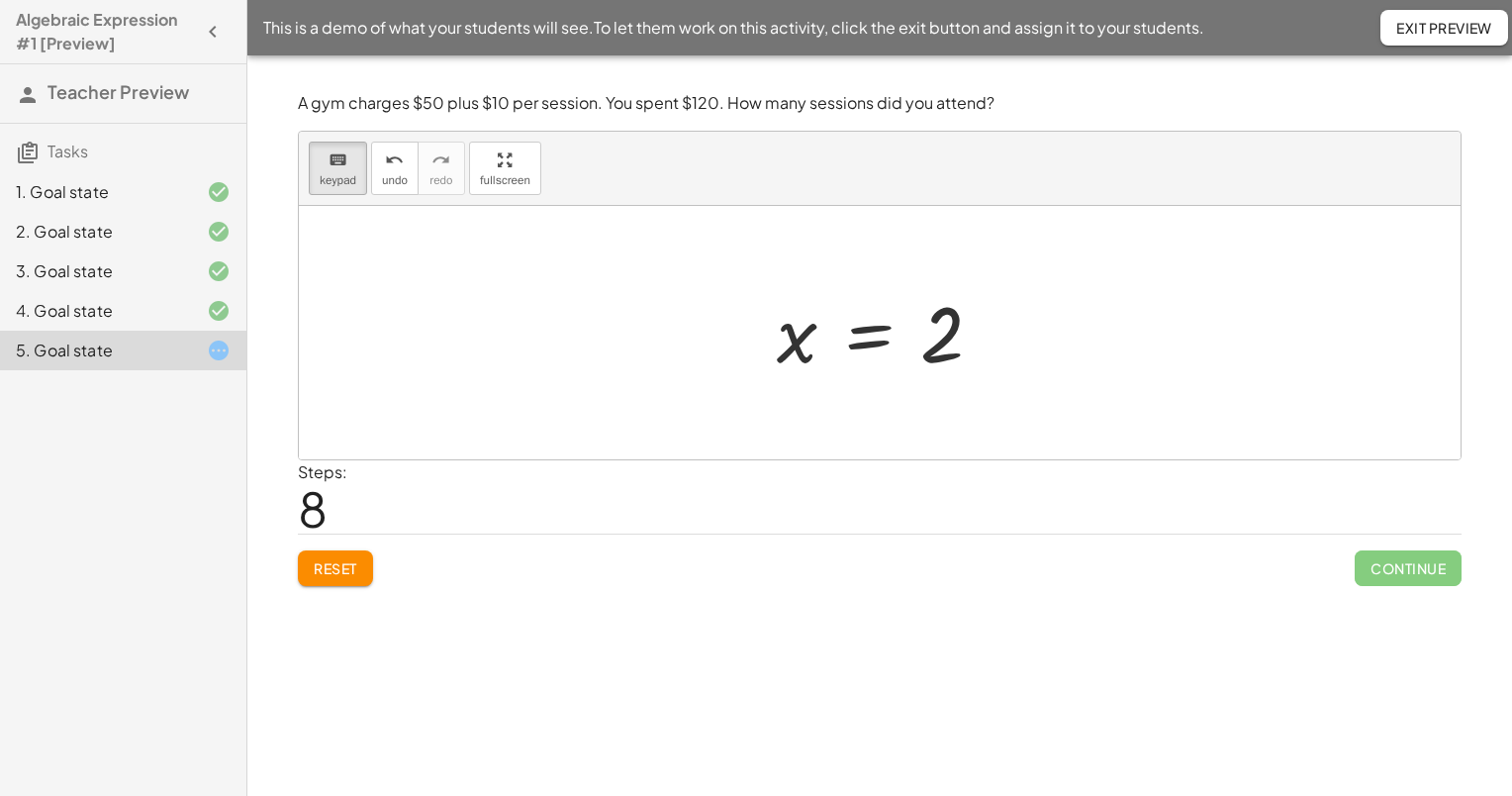 click on "Reset" 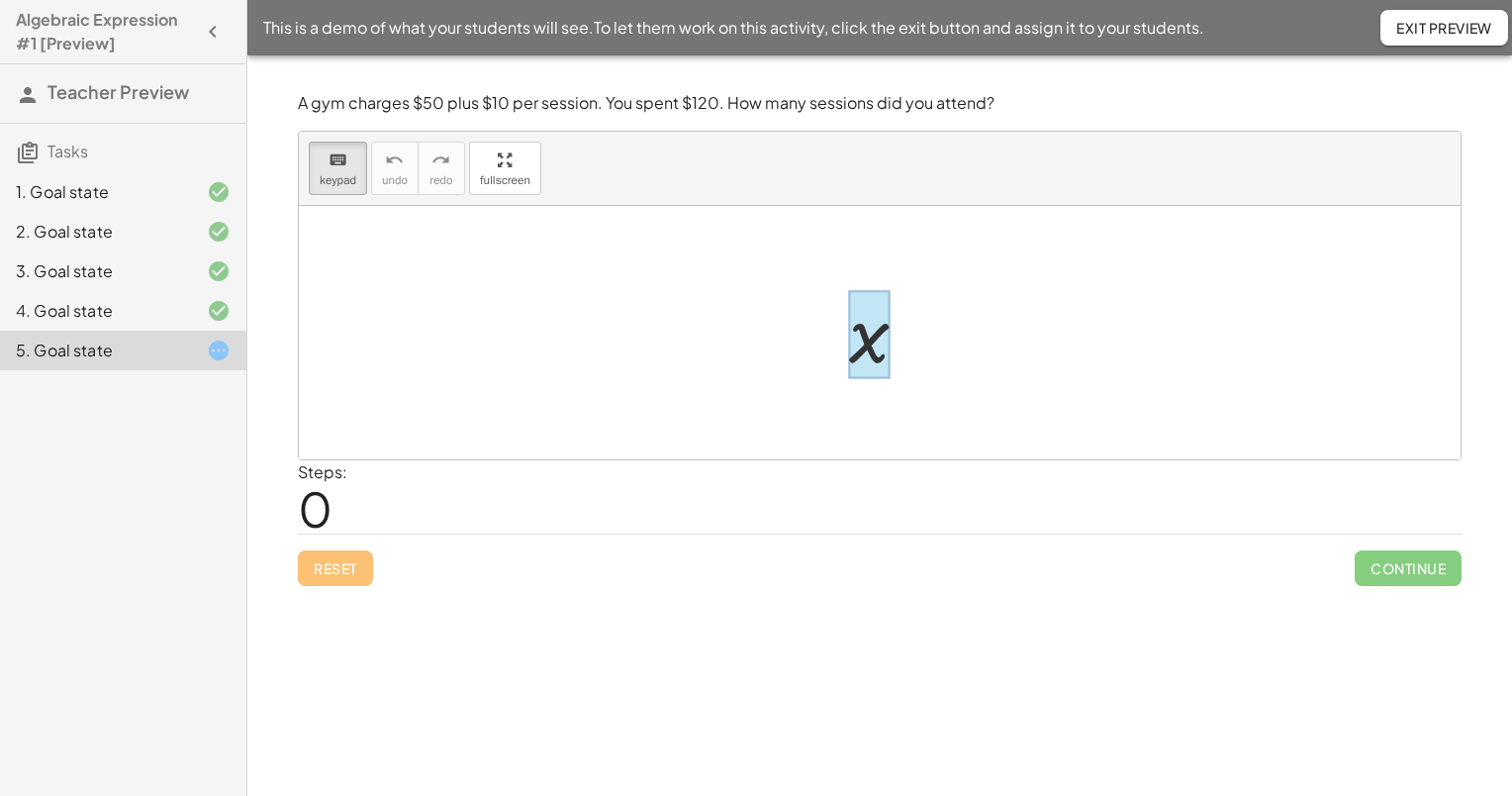 click at bounding box center [869, 335] 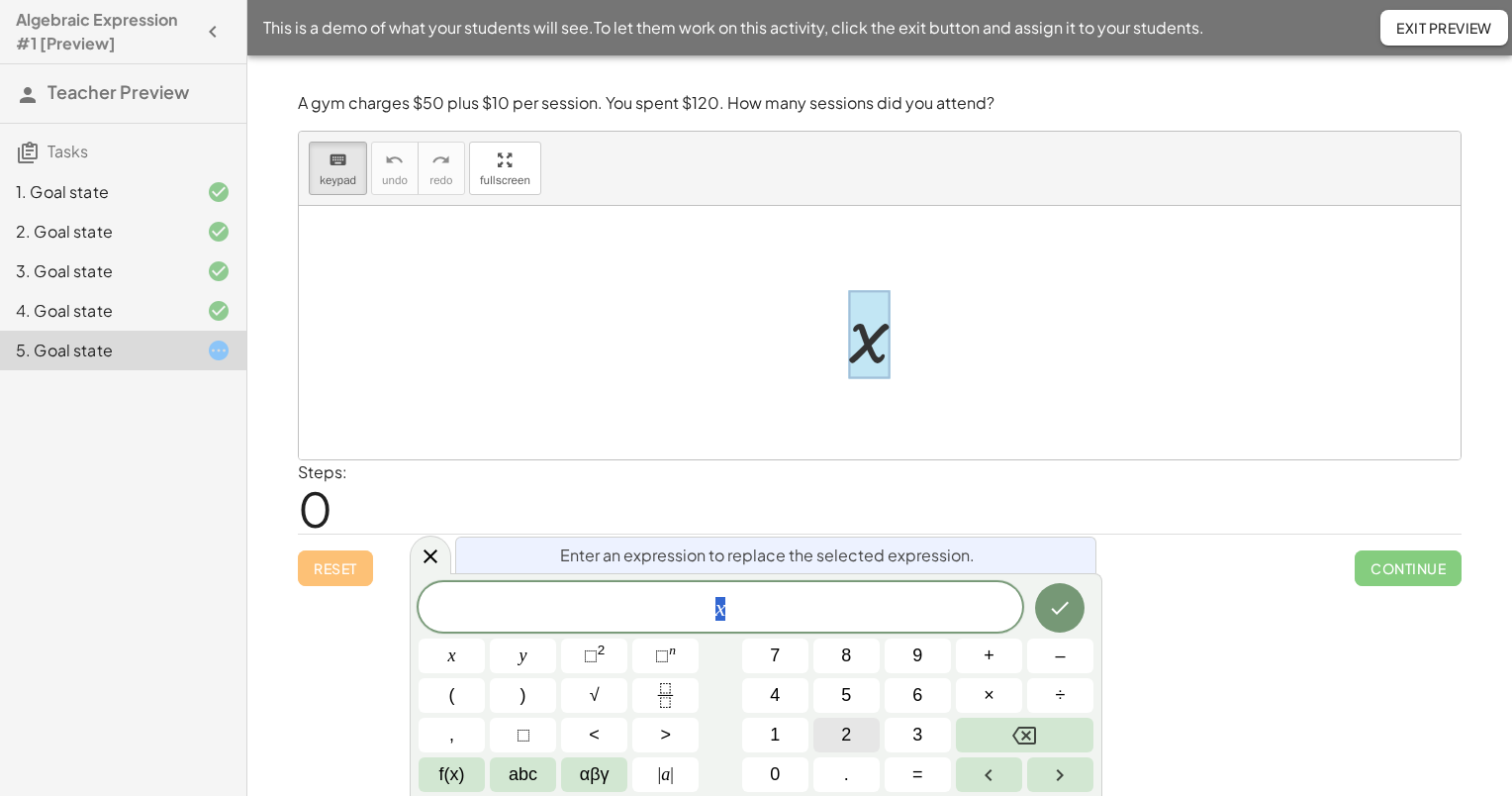 click on "2" at bounding box center (846, 735) 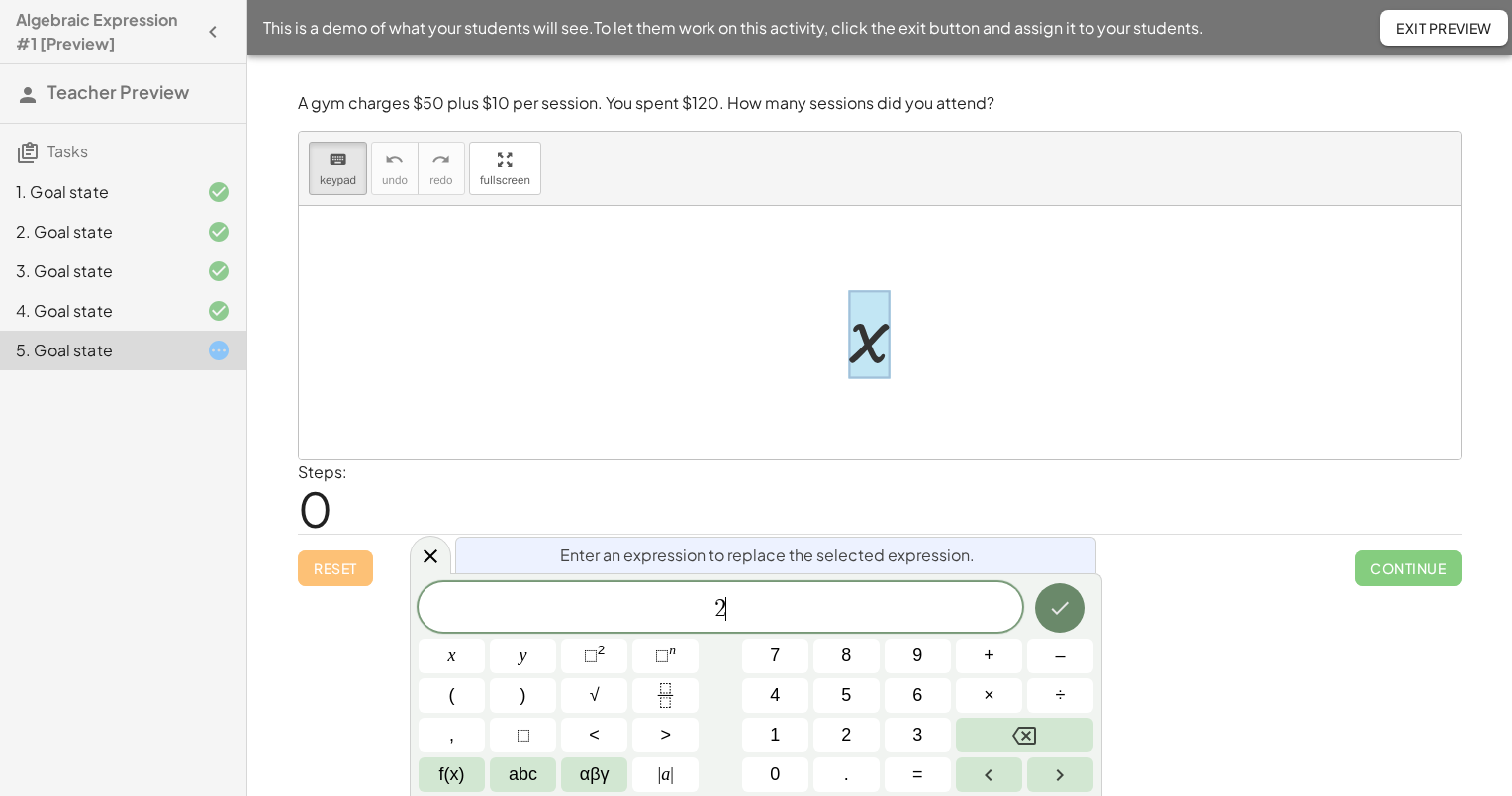 click 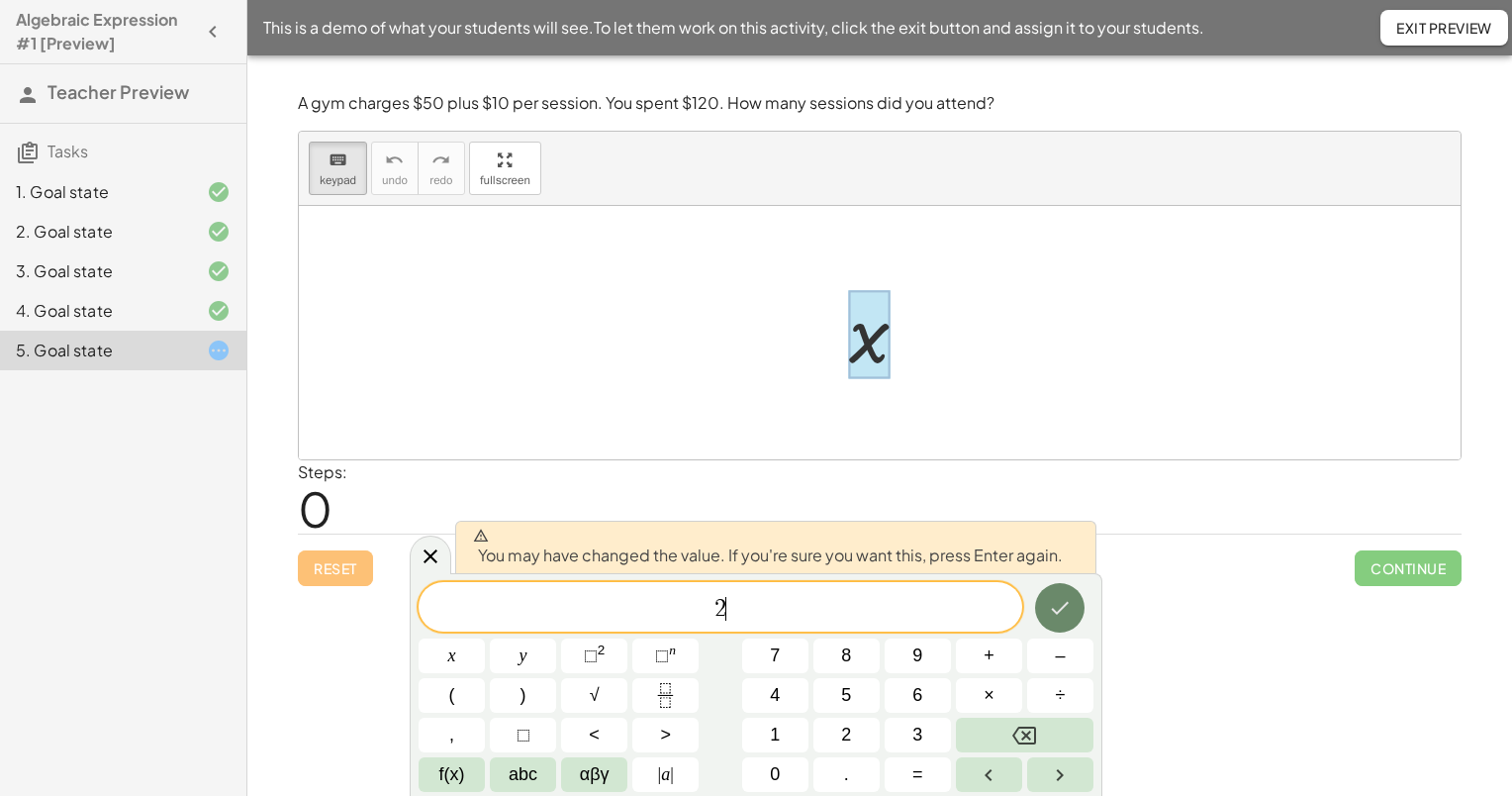 click at bounding box center (1060, 608) 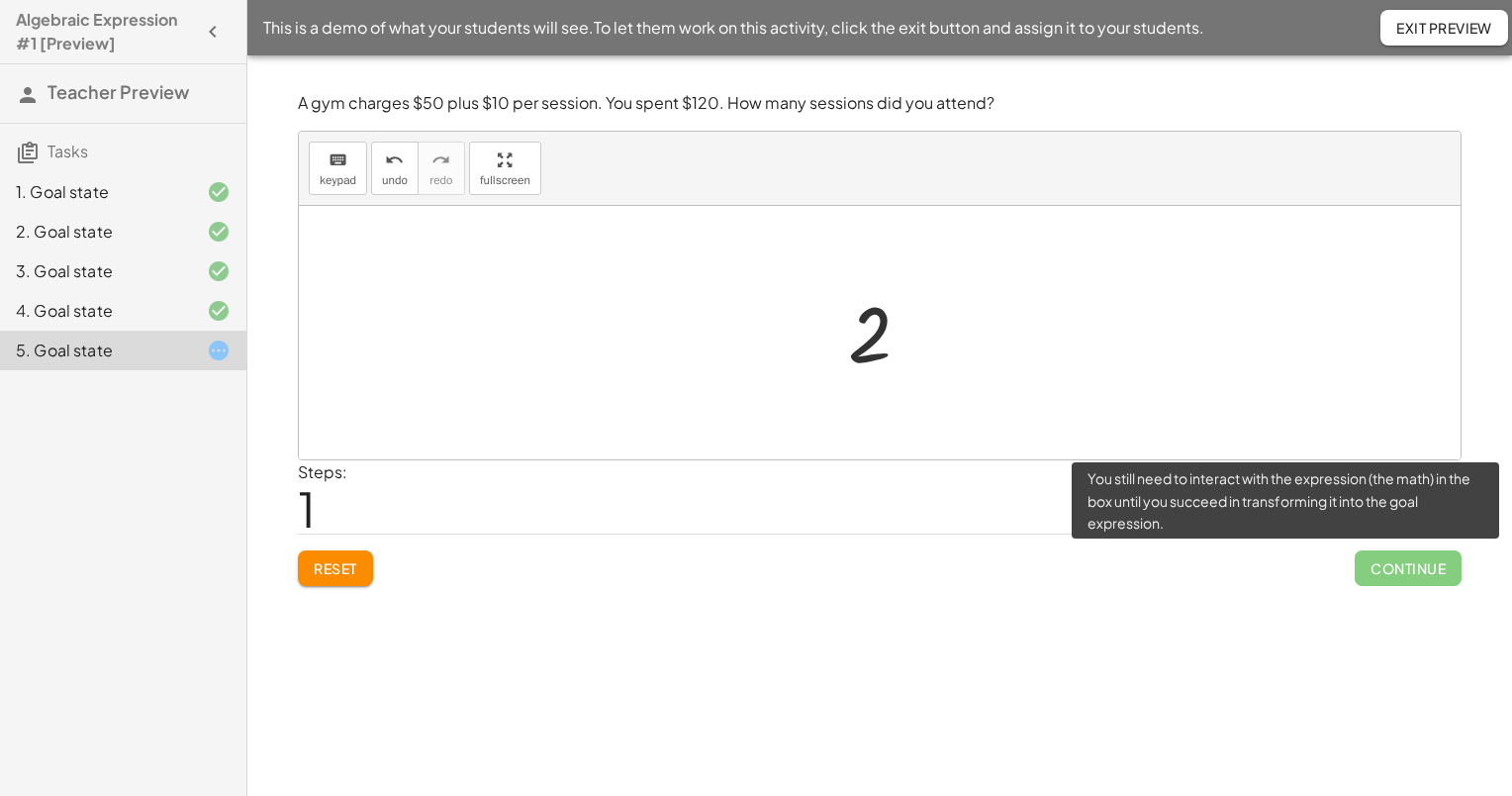 click on "Continue" 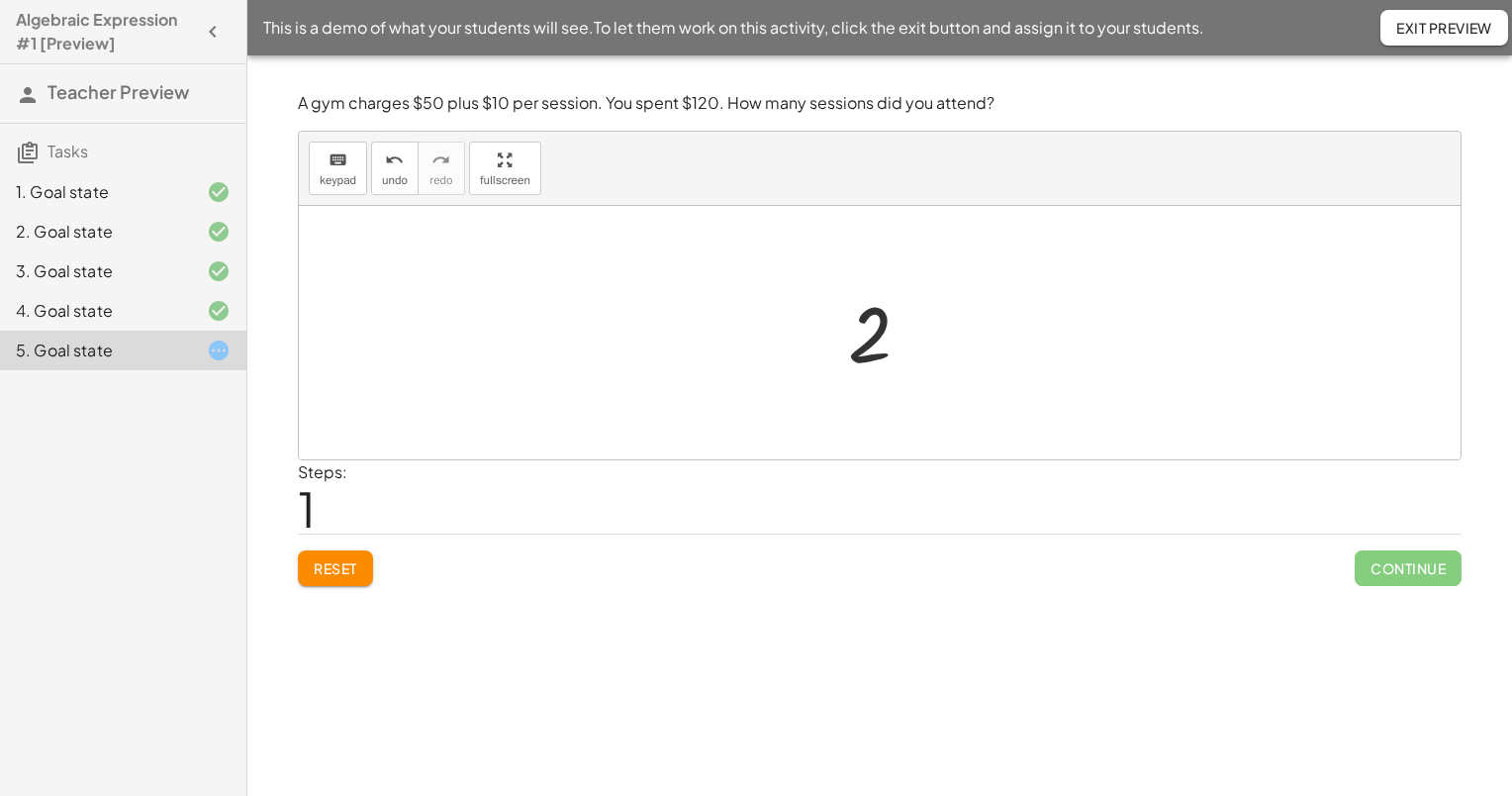 click at bounding box center (887, 333) 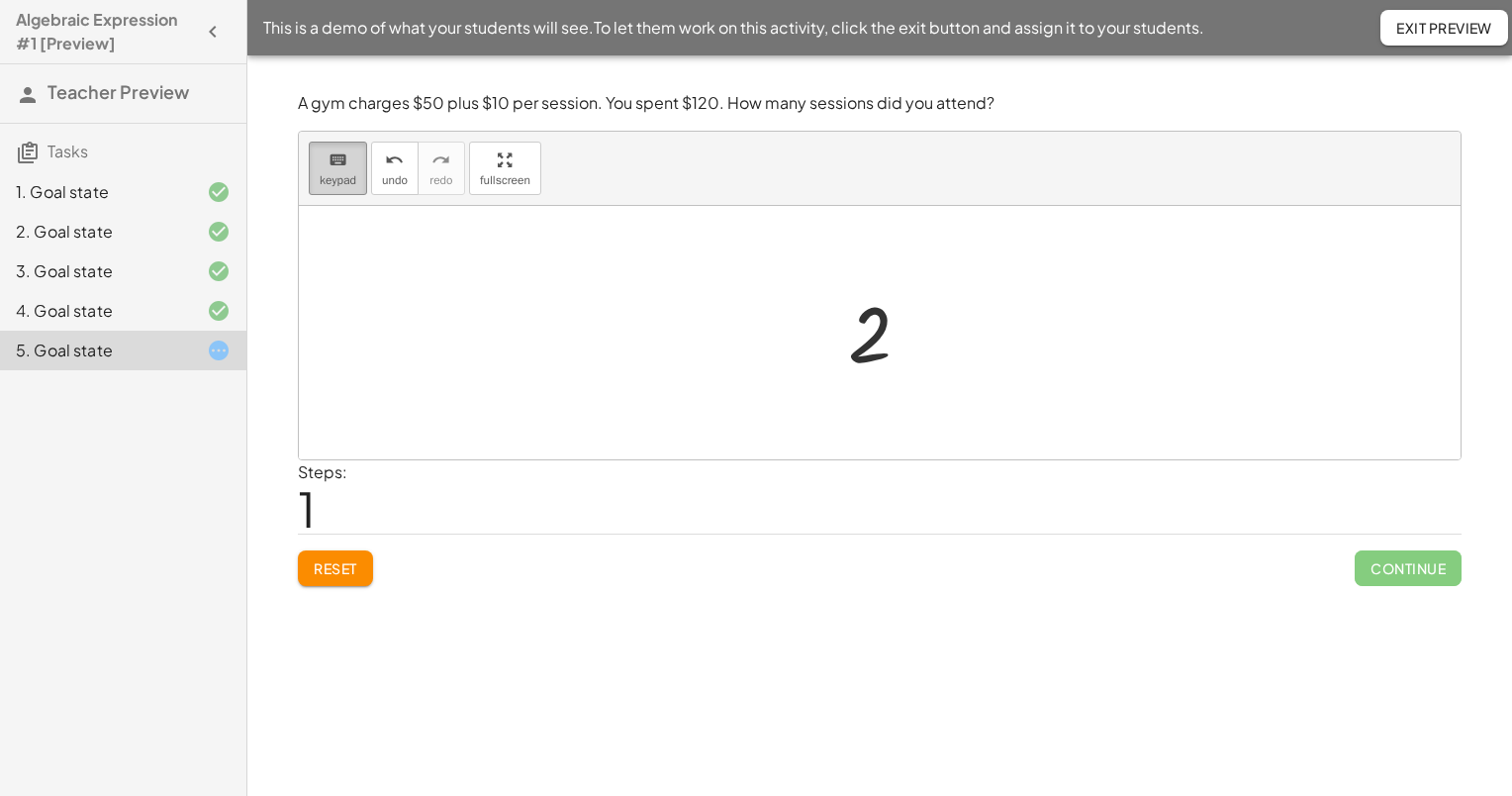 click on "keypad" at bounding box center (337, 180) 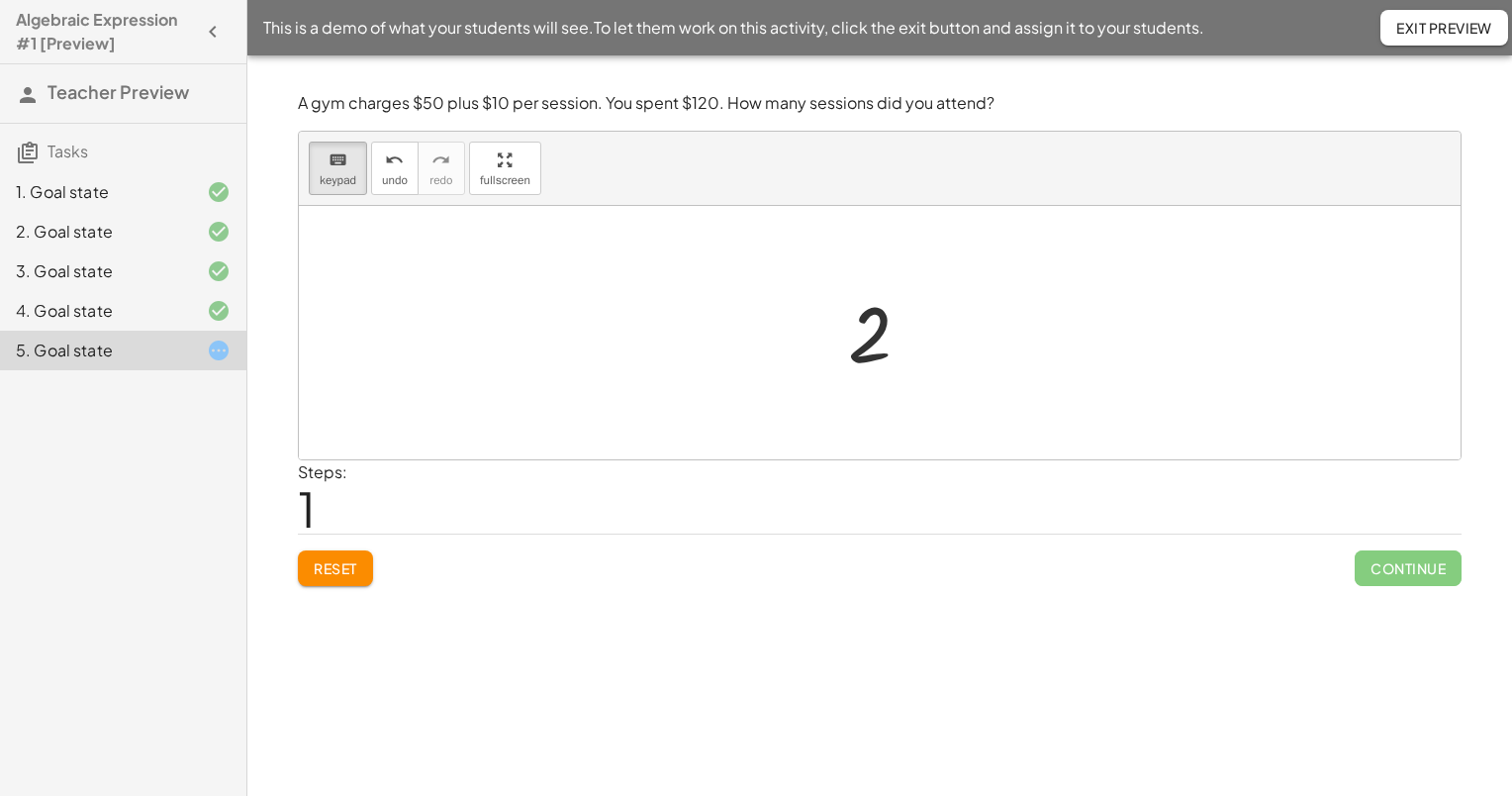 click at bounding box center (887, 333) 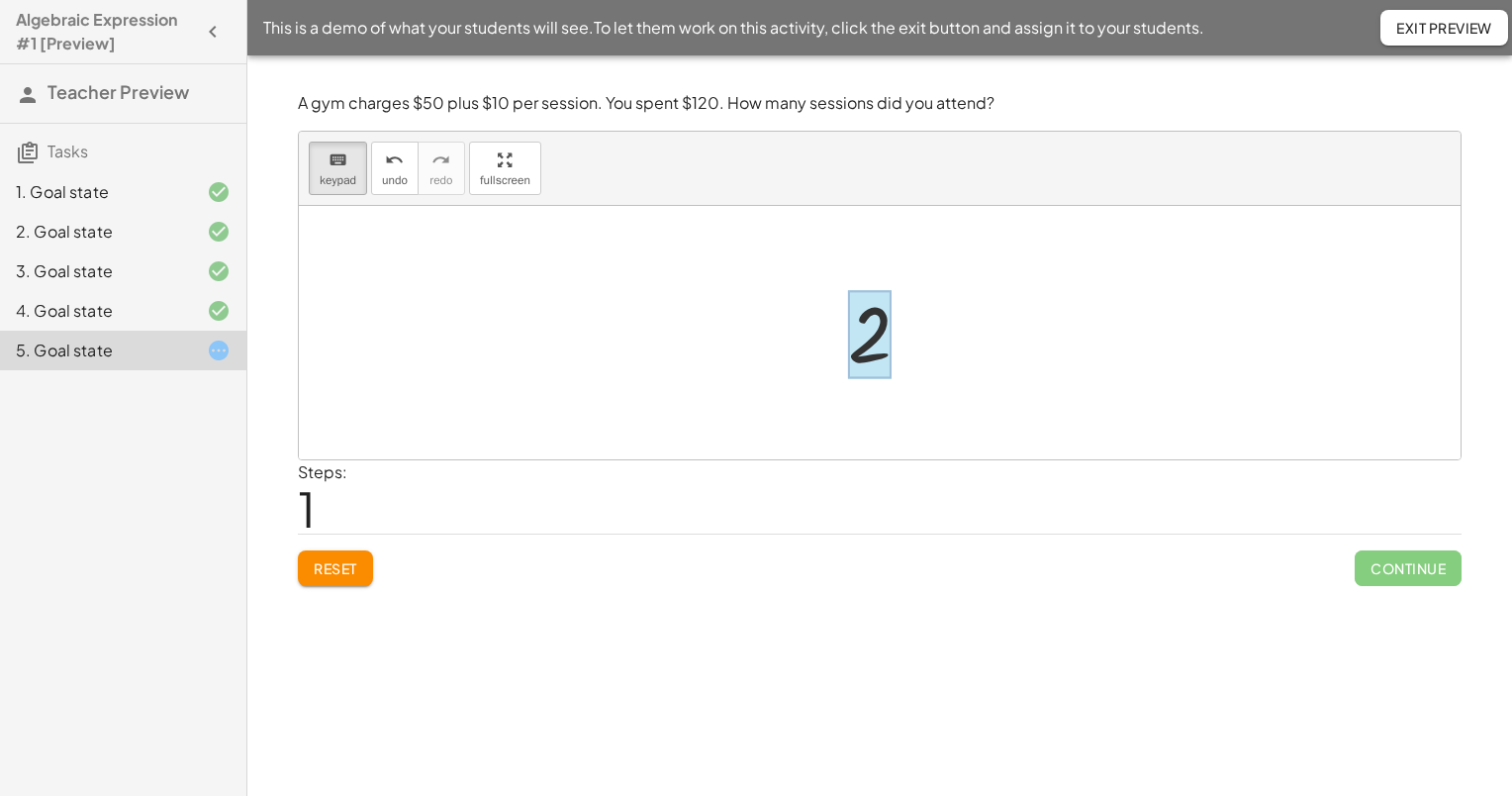 click at bounding box center [870, 335] 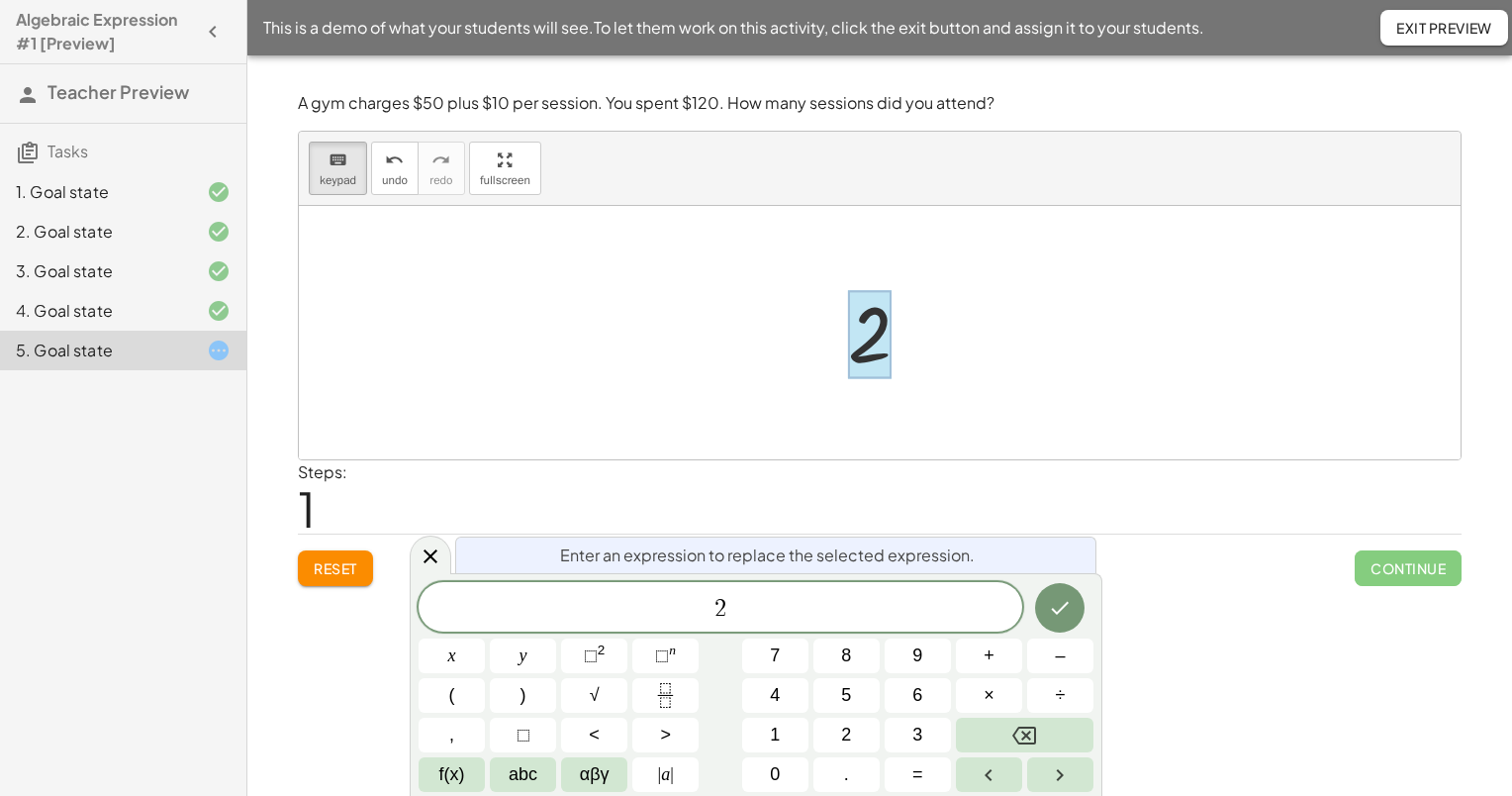 click at bounding box center [870, 335] 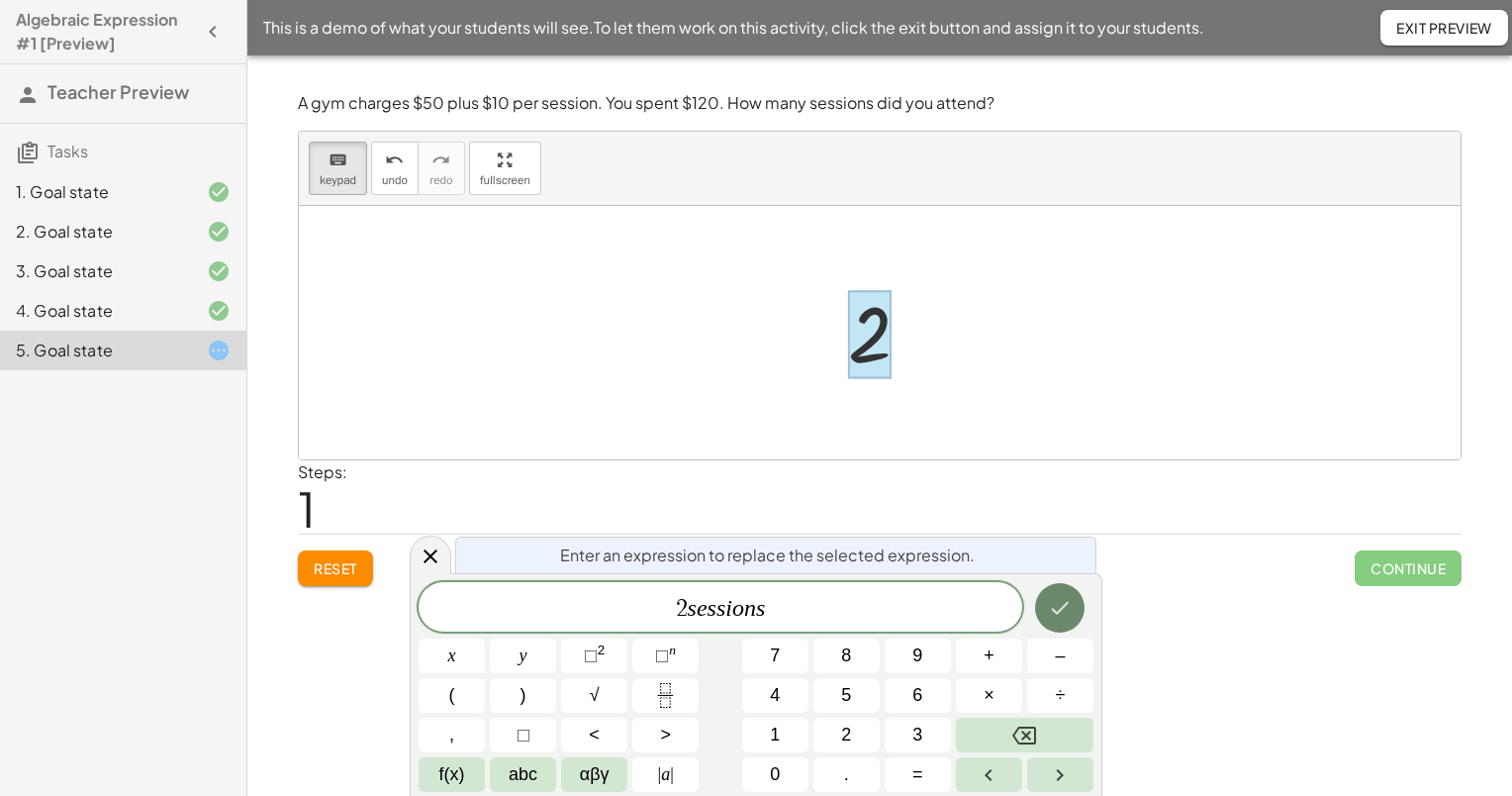 click 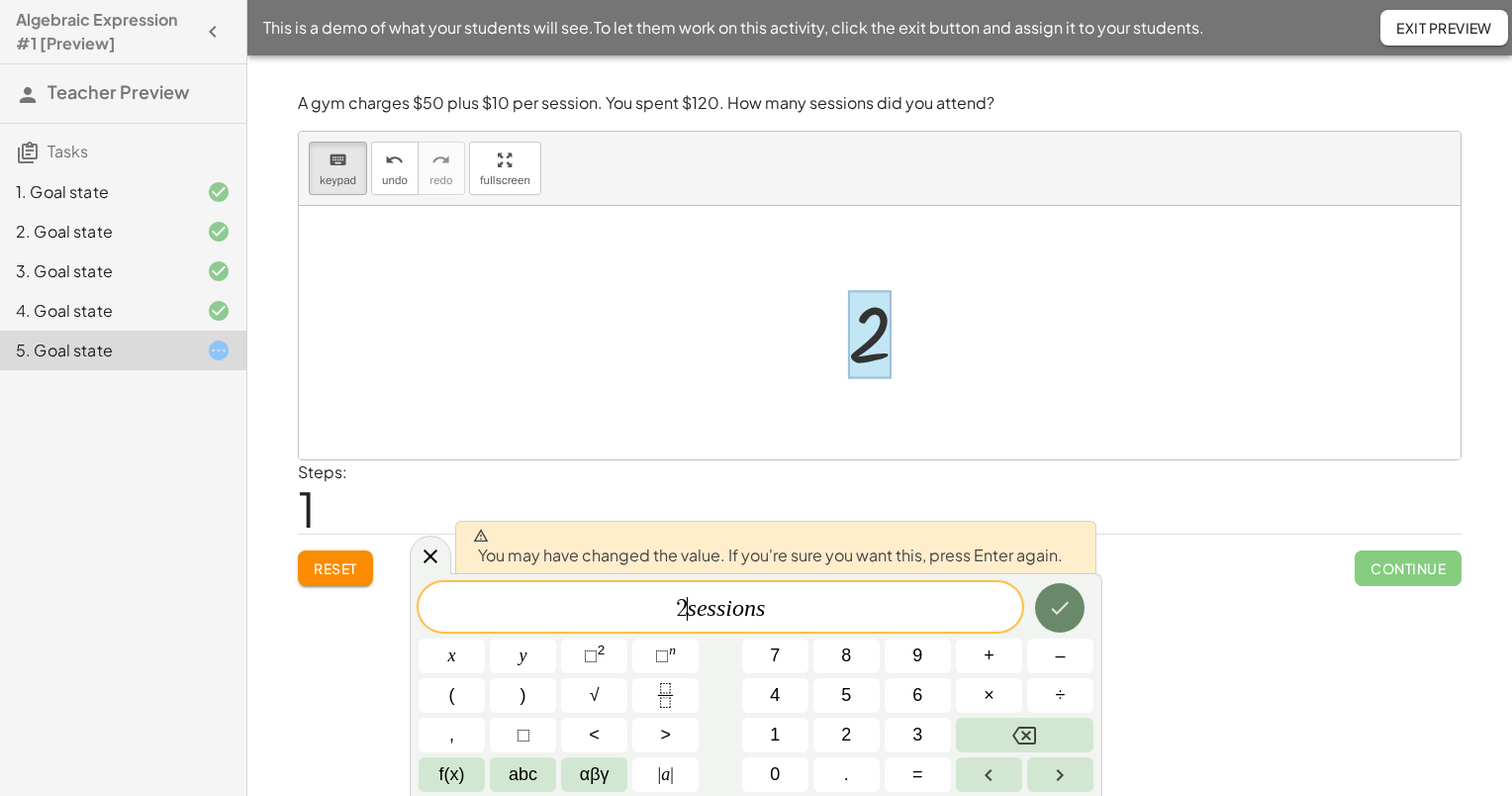 click 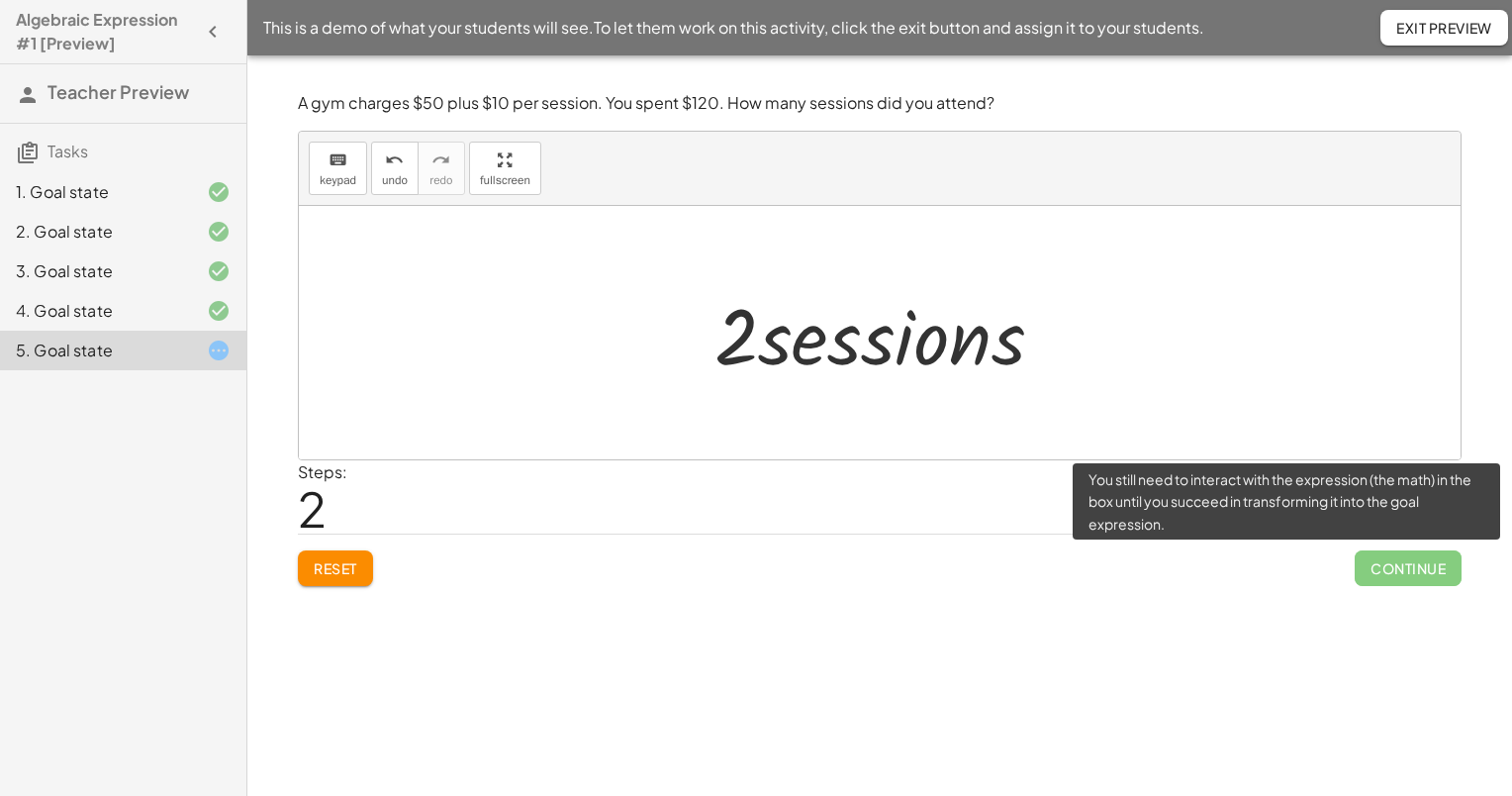 click on "Continue" 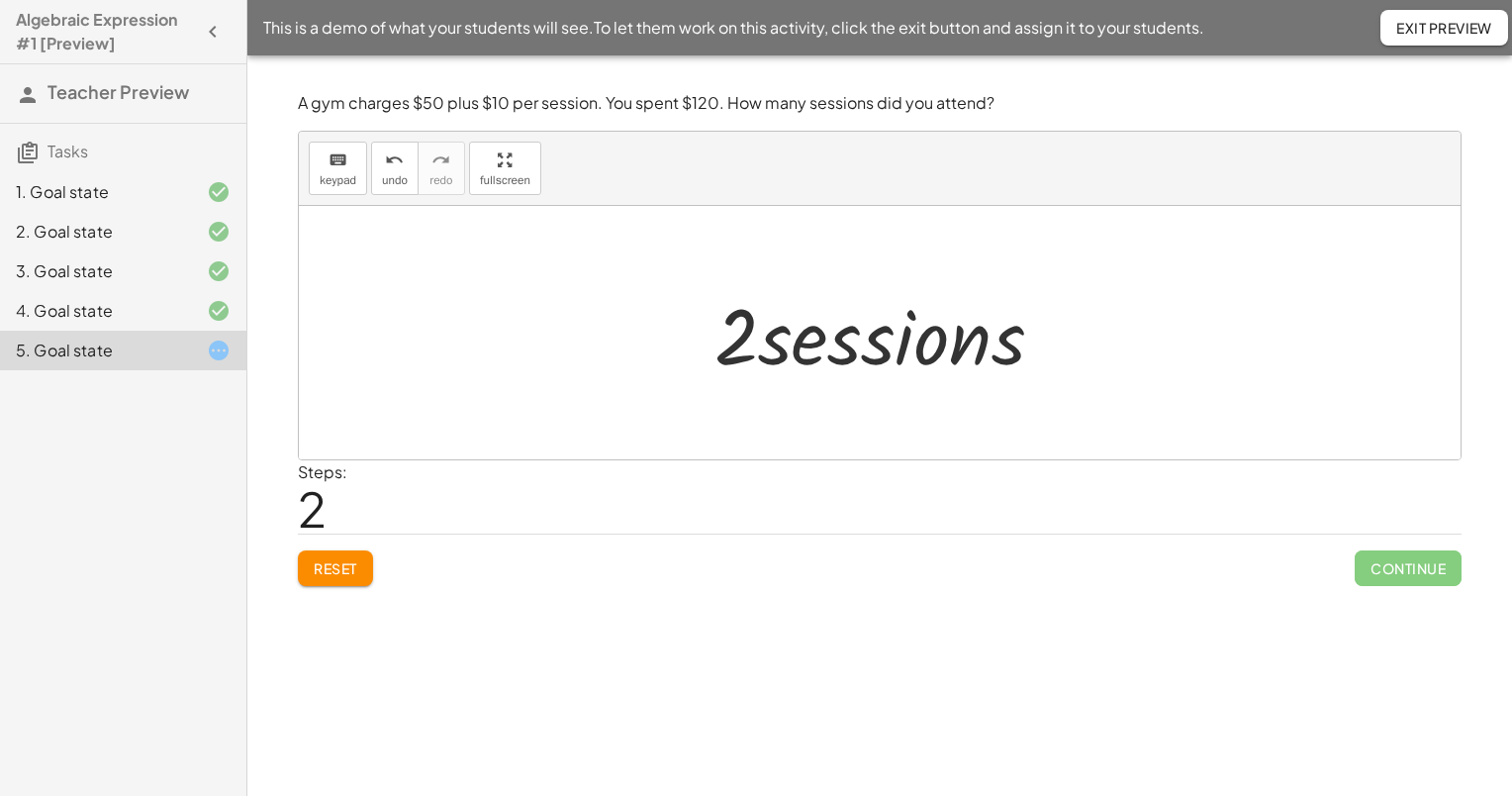 click 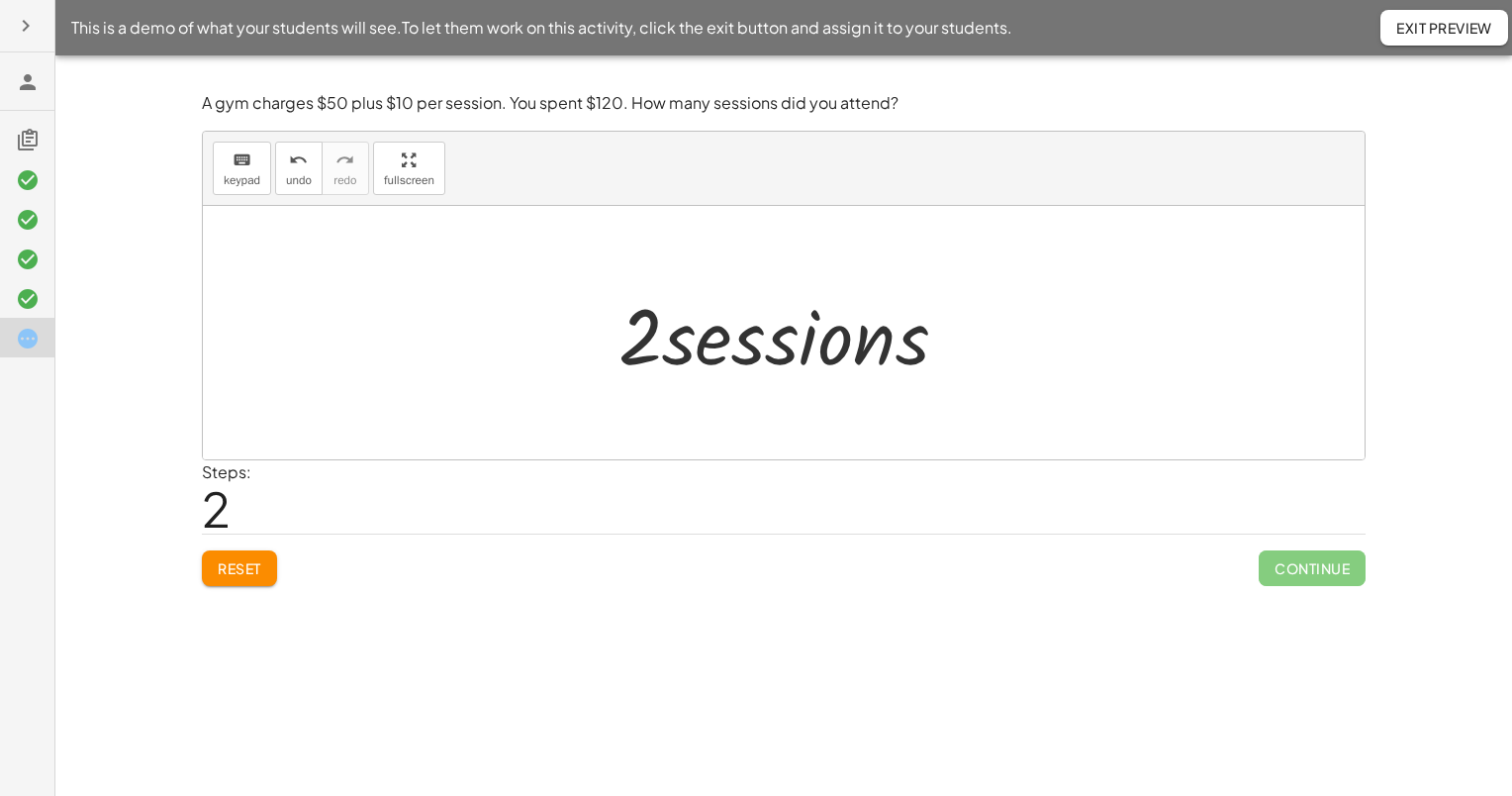 click 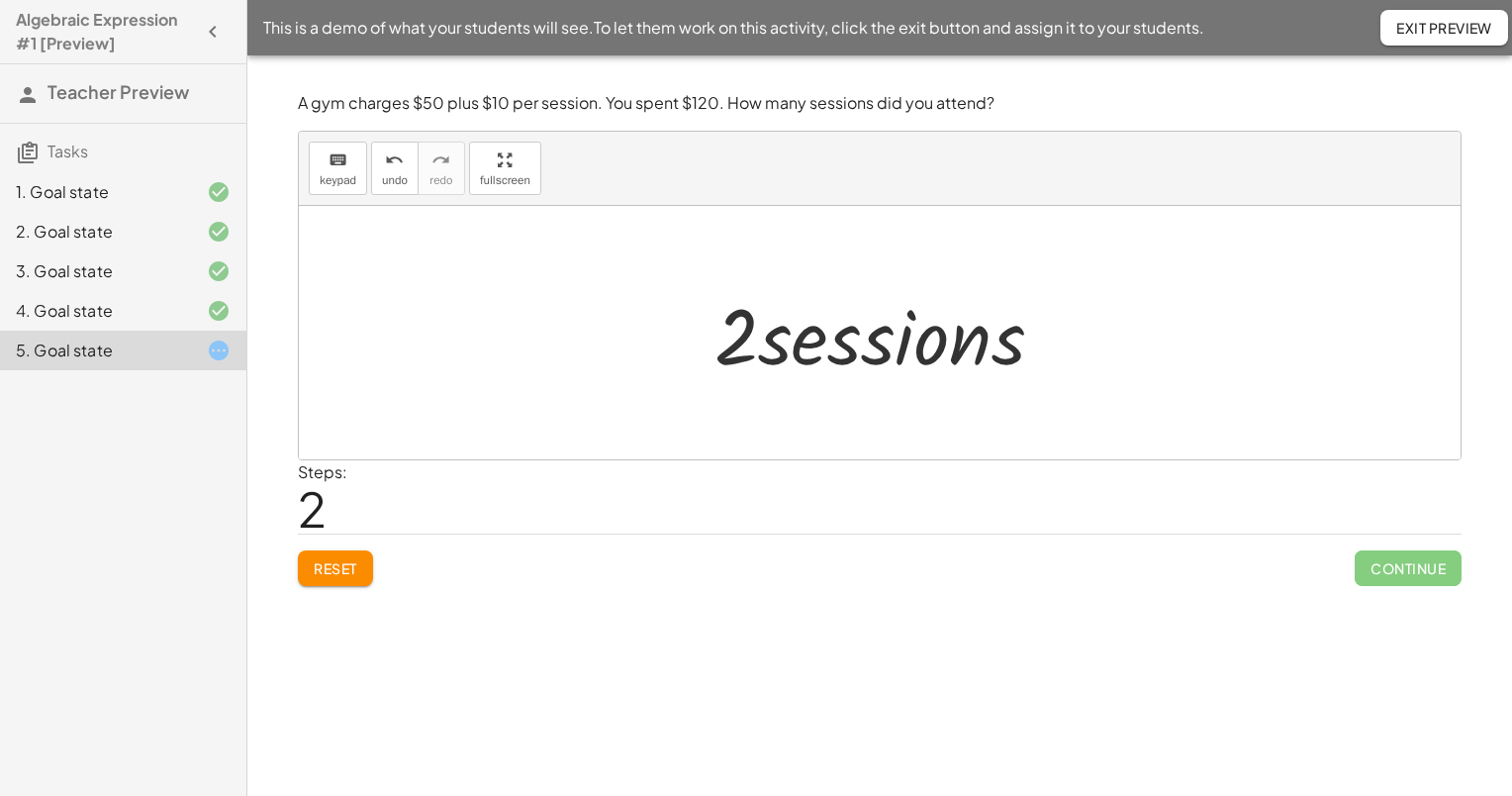 click on "Exit Preview" 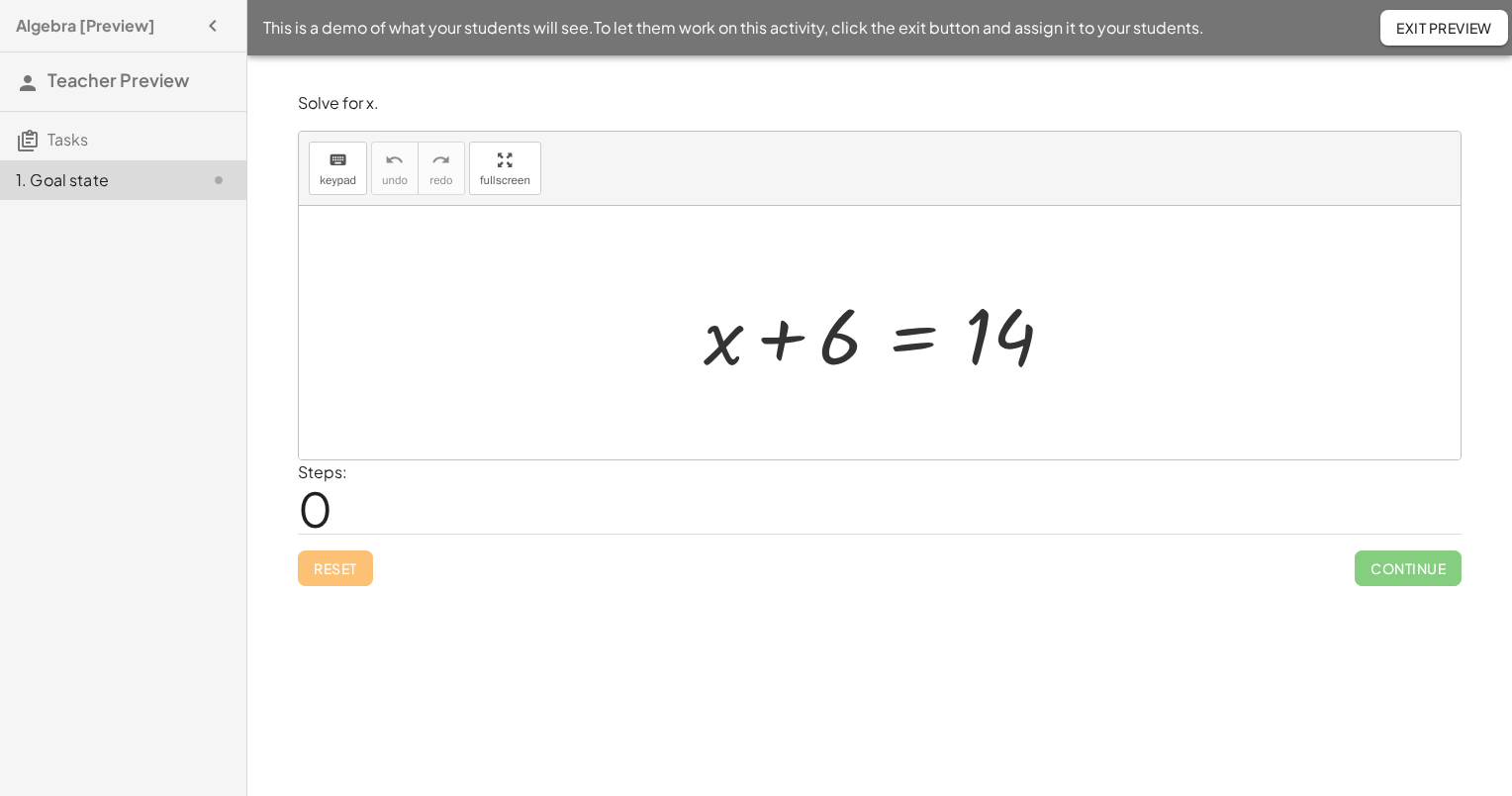 scroll, scrollTop: 0, scrollLeft: 0, axis: both 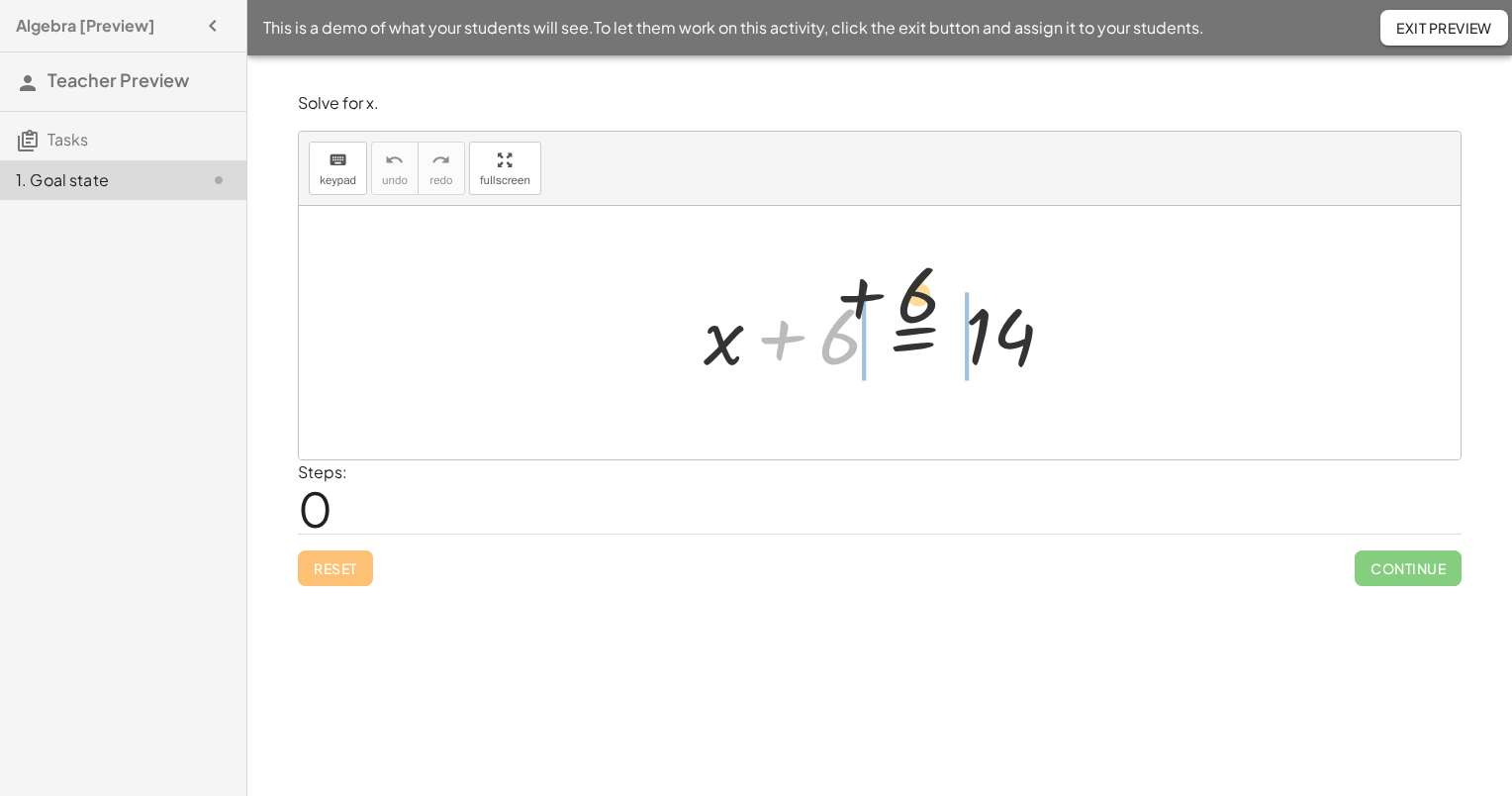 drag, startPoint x: 792, startPoint y: 335, endPoint x: 1000, endPoint y: 313, distance: 209.16023 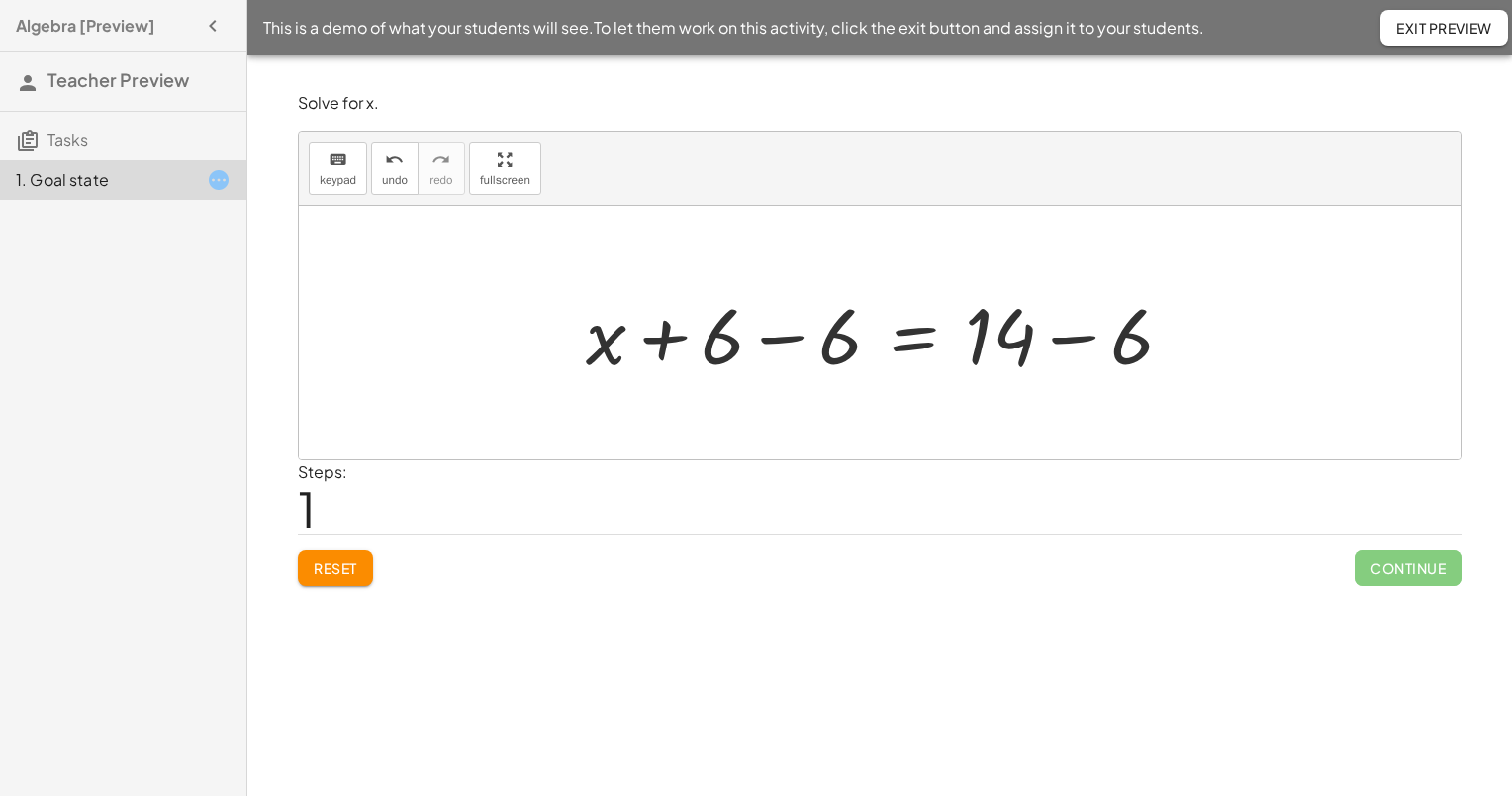 click at bounding box center [887, 333] 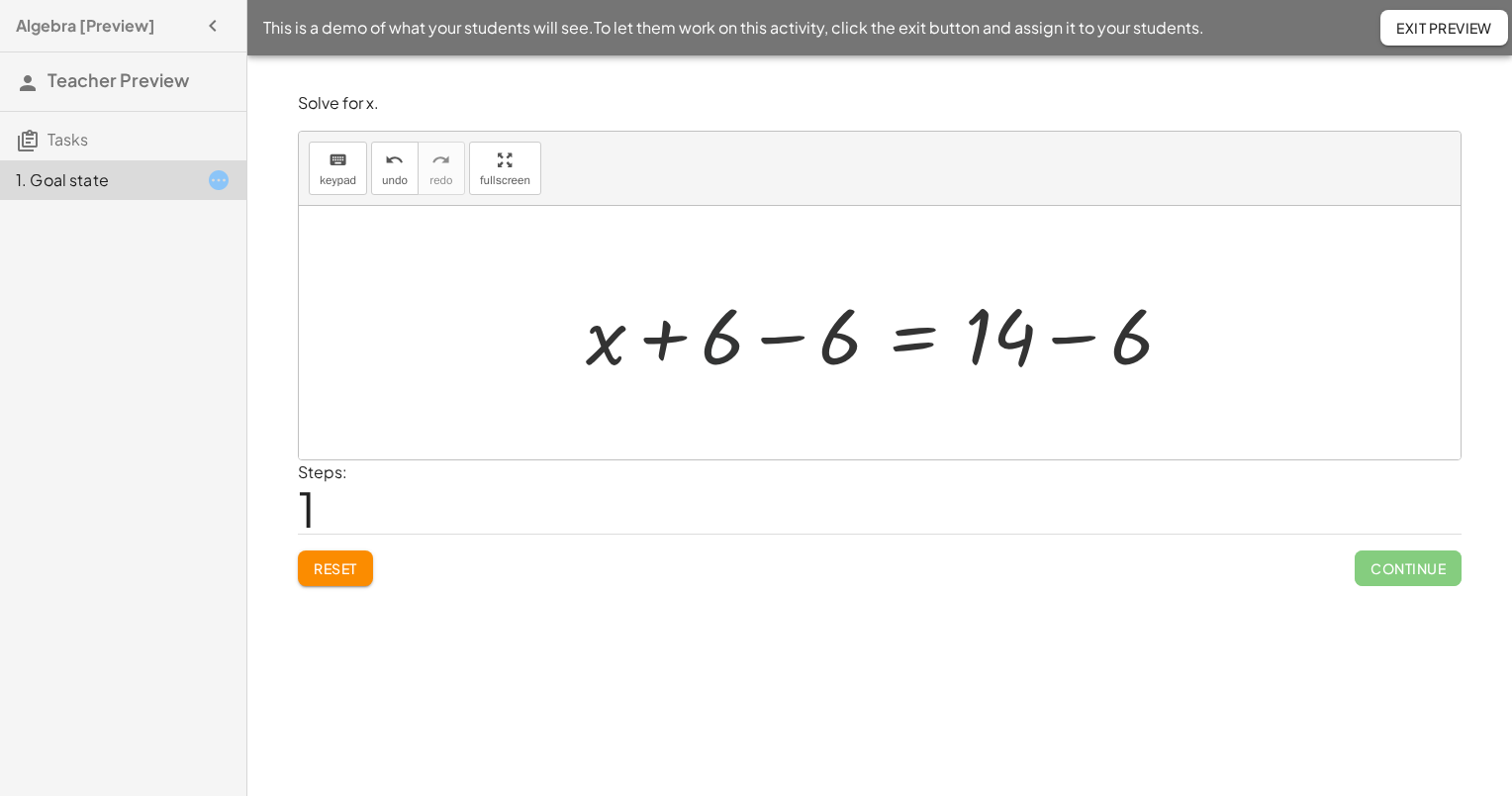 click at bounding box center (887, 333) 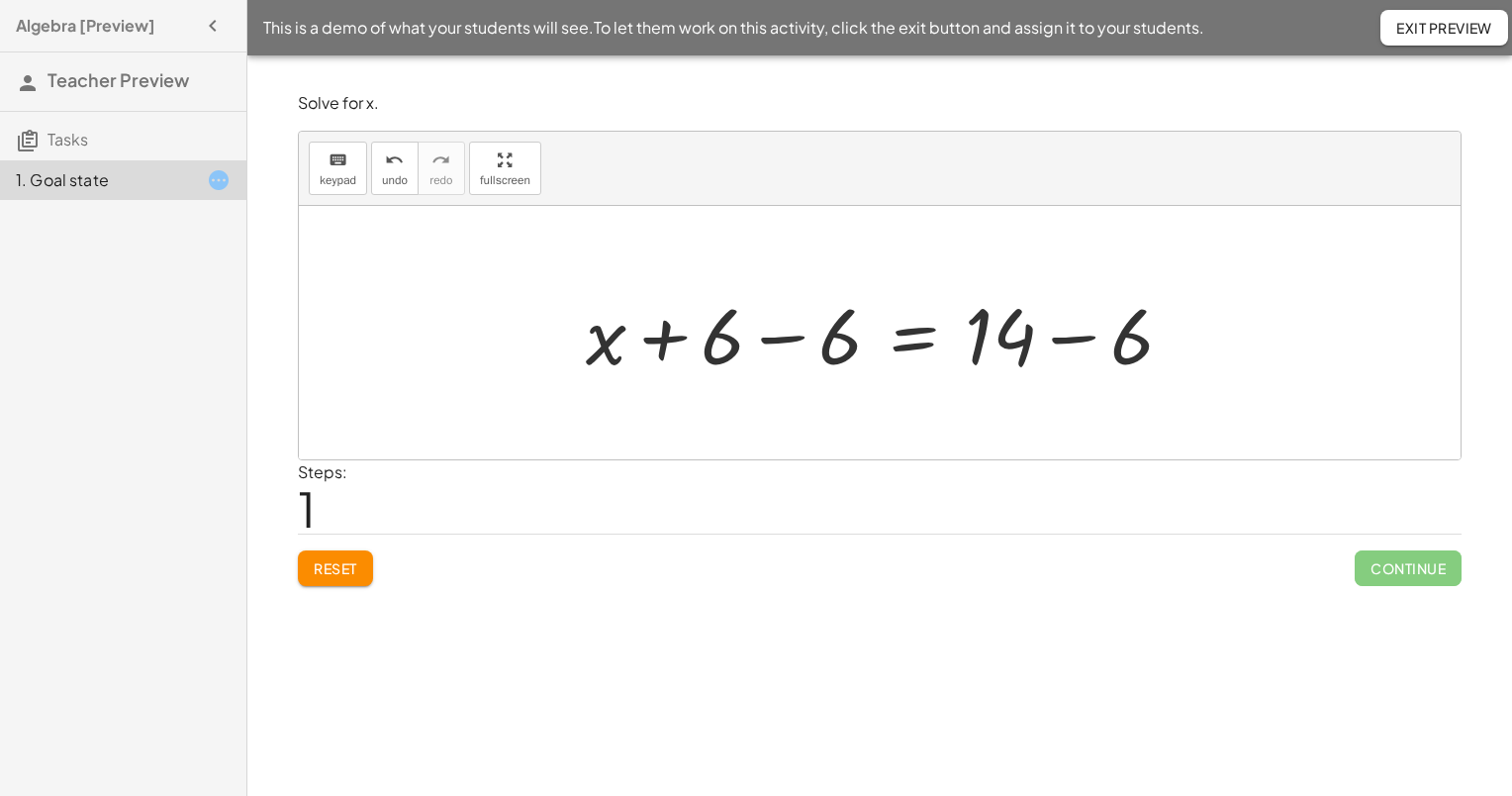 click at bounding box center (887, 333) 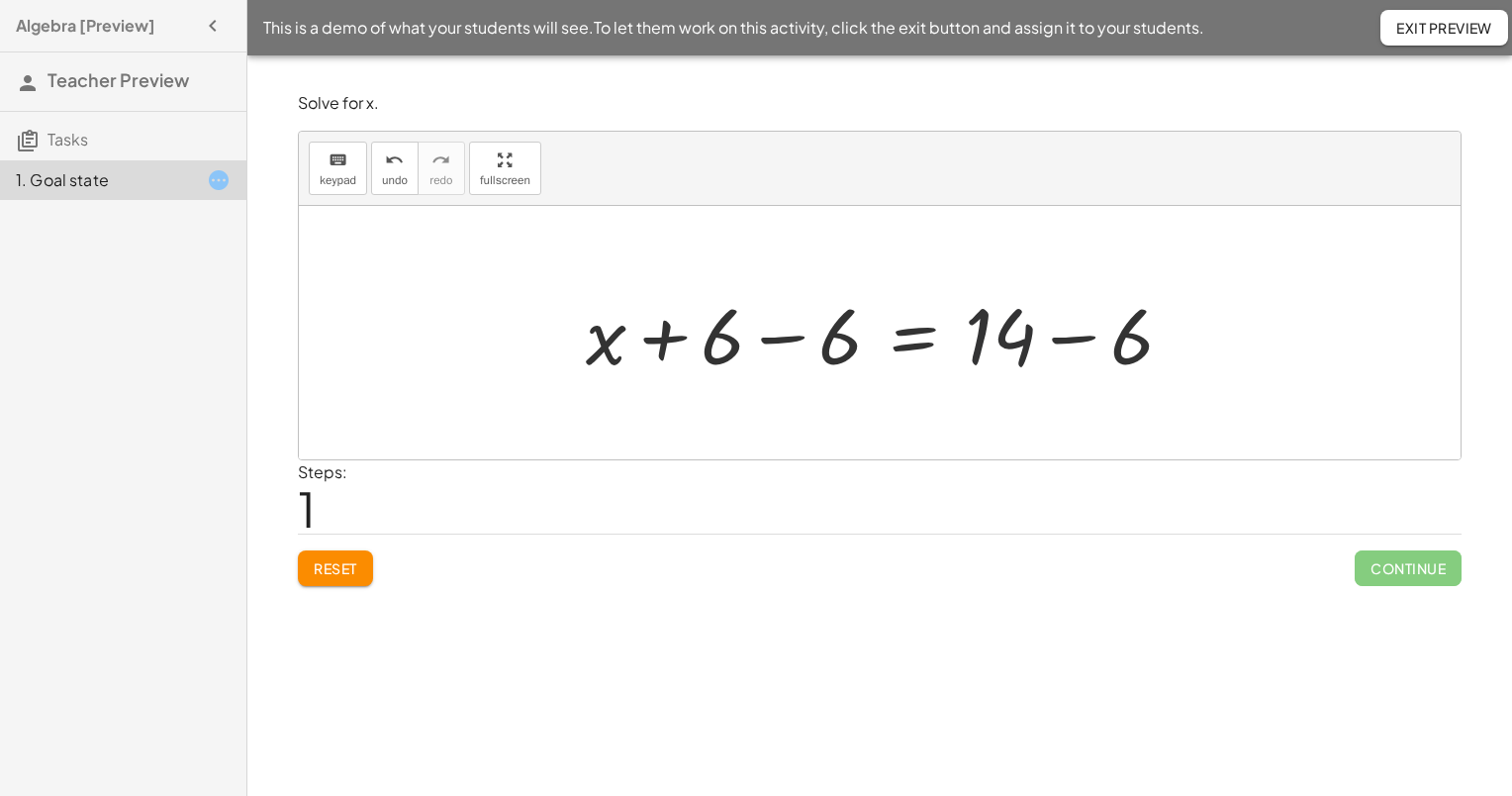 click at bounding box center (887, 333) 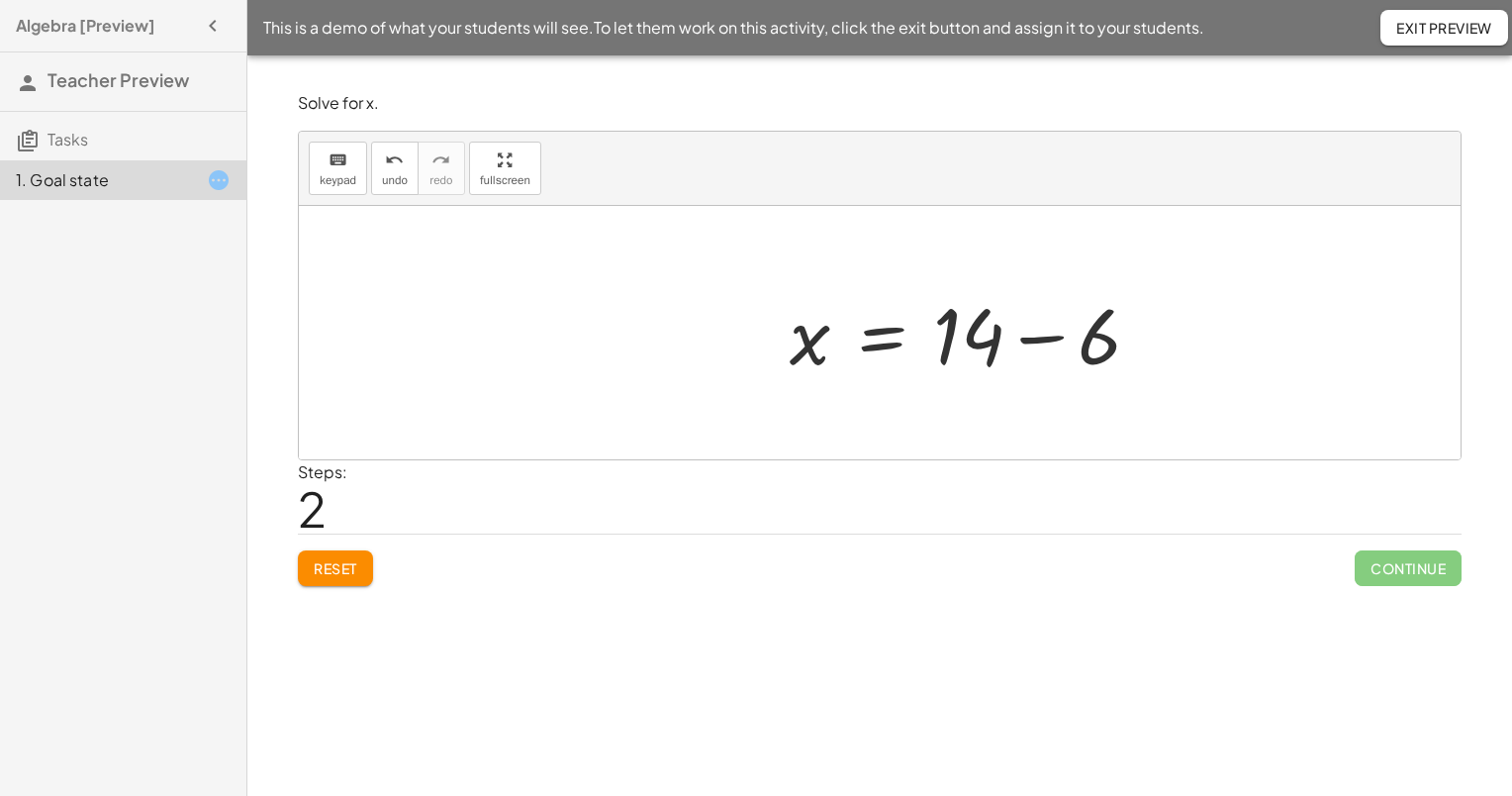drag, startPoint x: 993, startPoint y: 343, endPoint x: 1075, endPoint y: 339, distance: 82.0975 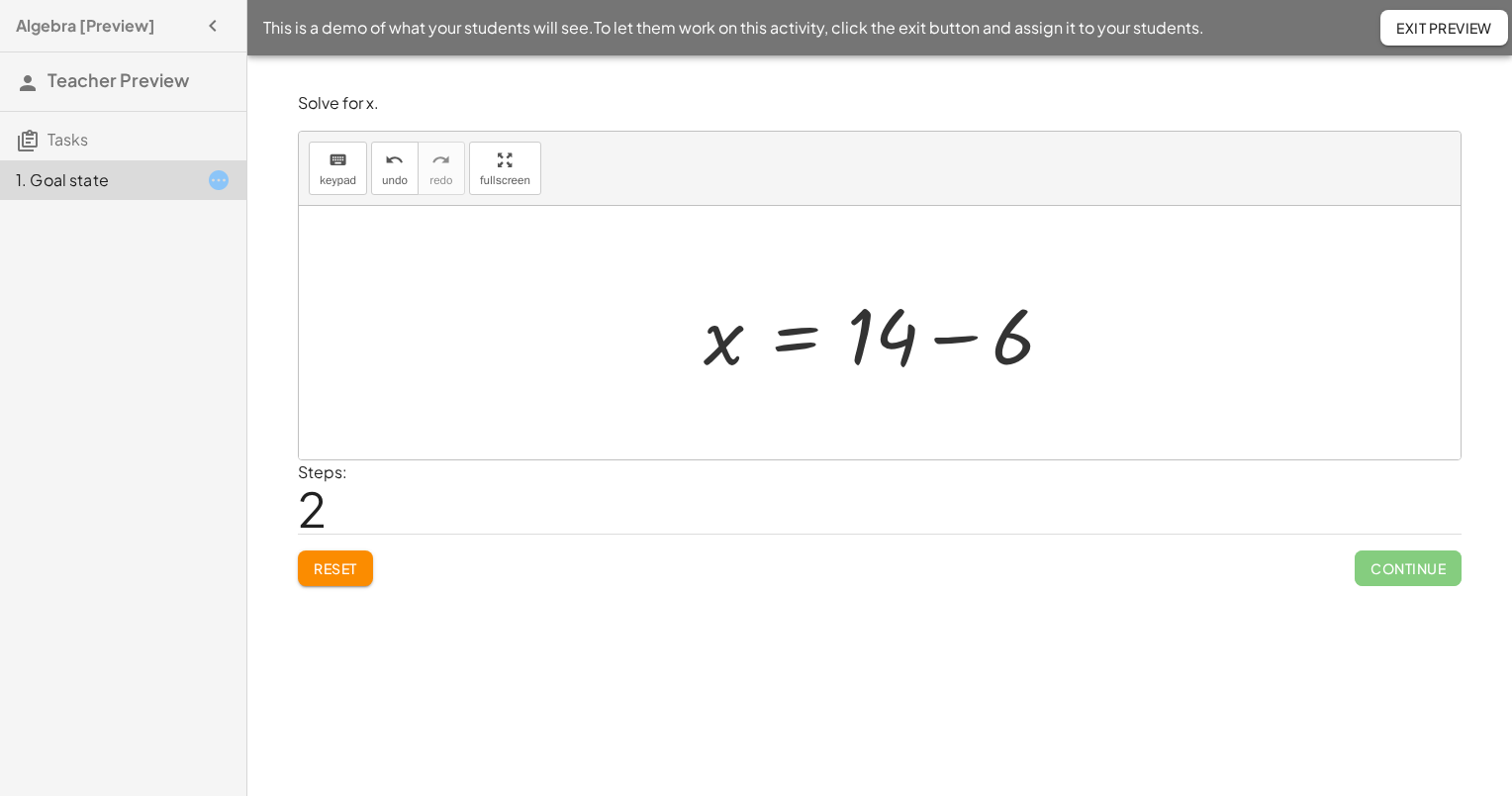 click at bounding box center (887, 333) 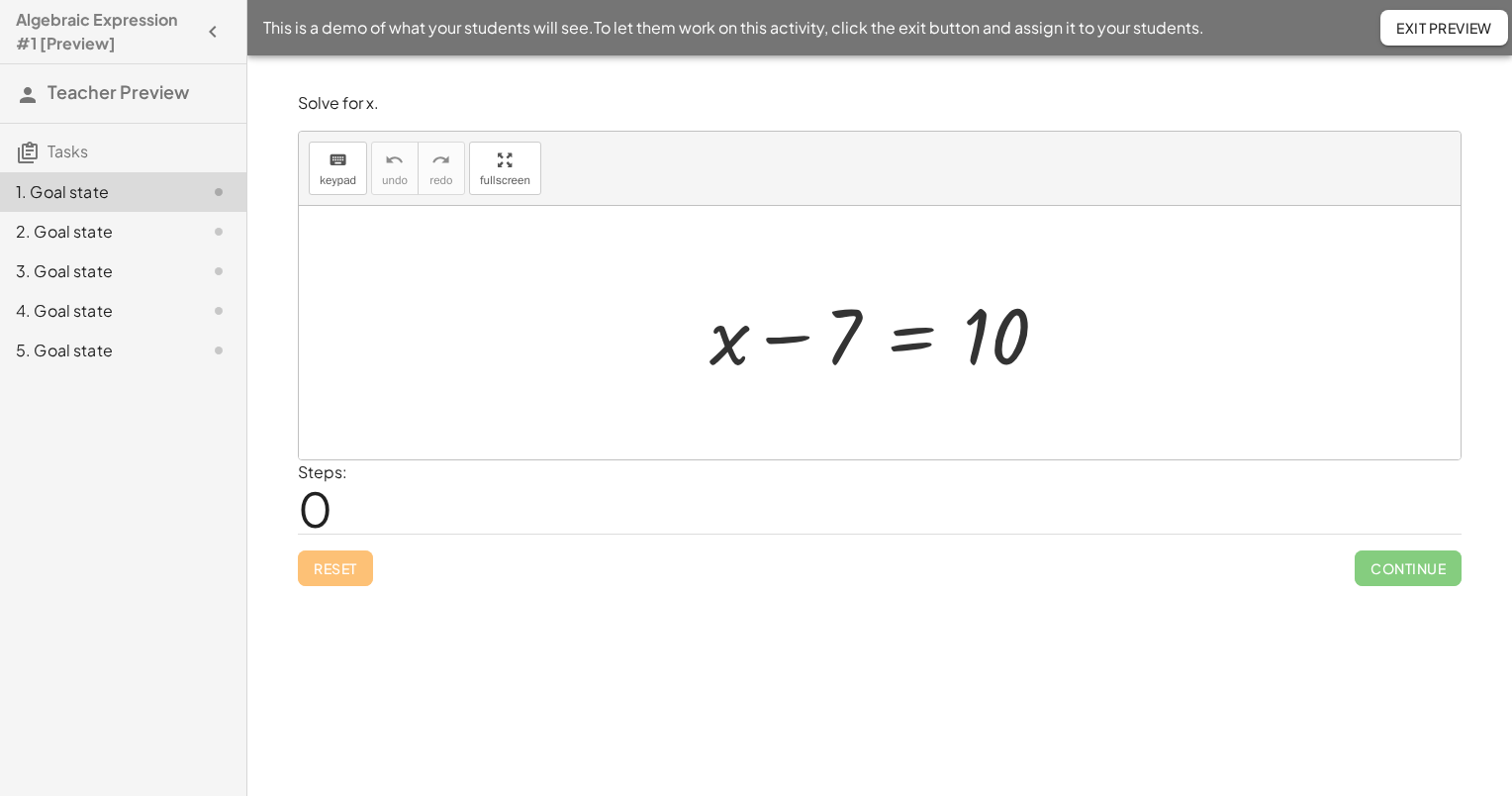 scroll, scrollTop: 0, scrollLeft: 0, axis: both 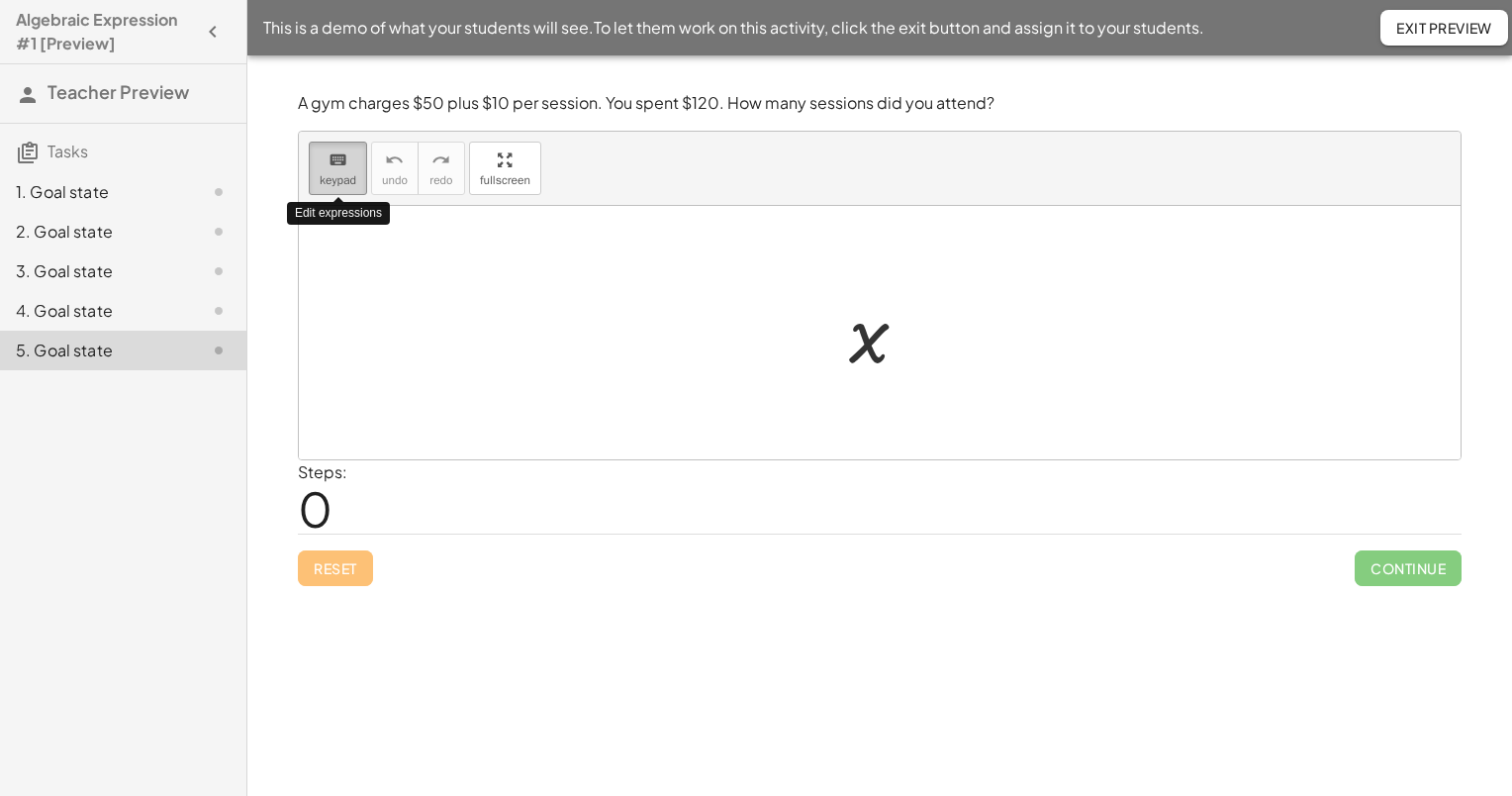 click on "keyboard keypad" at bounding box center (337, 168) 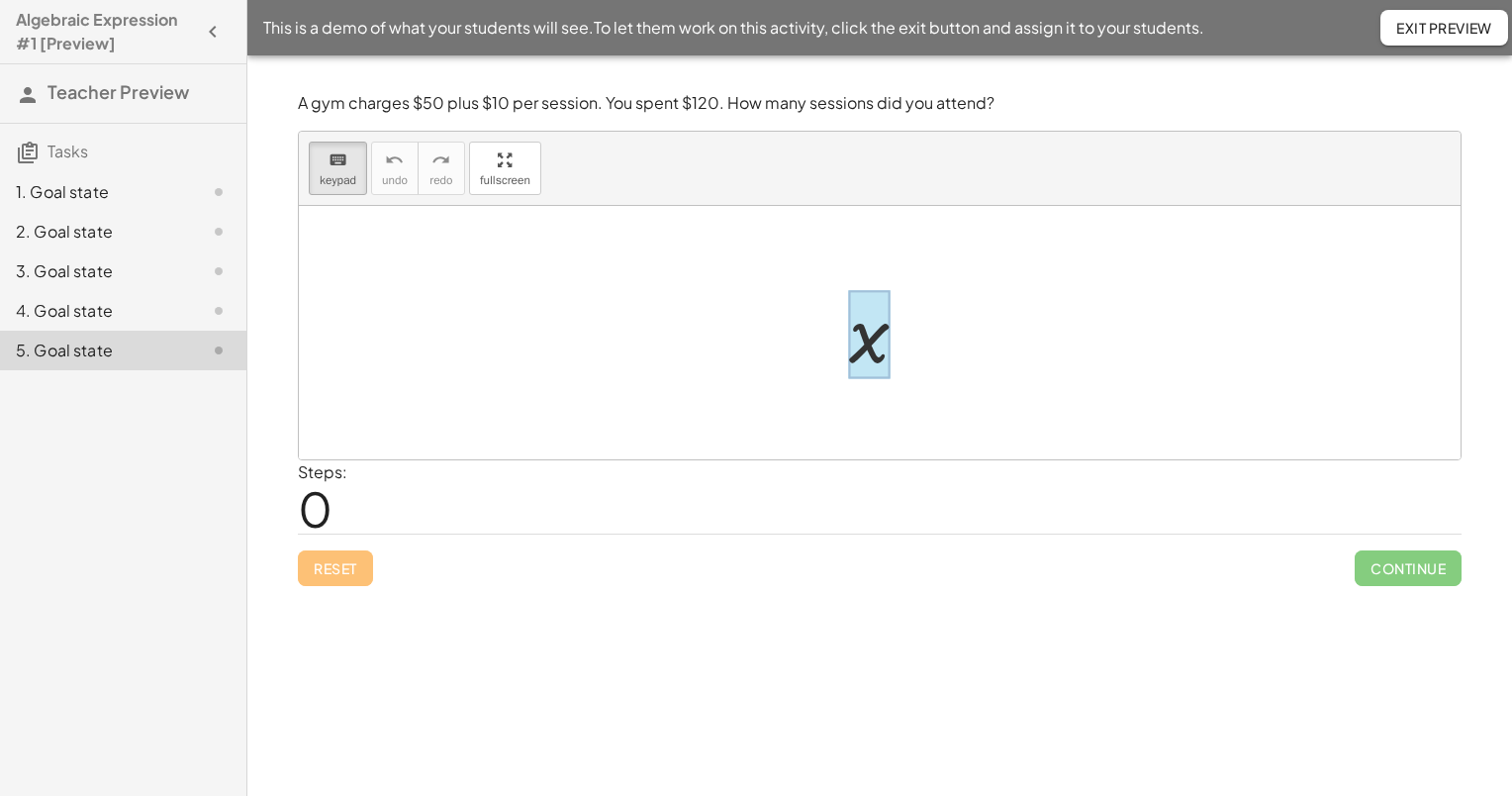 click at bounding box center (869, 335) 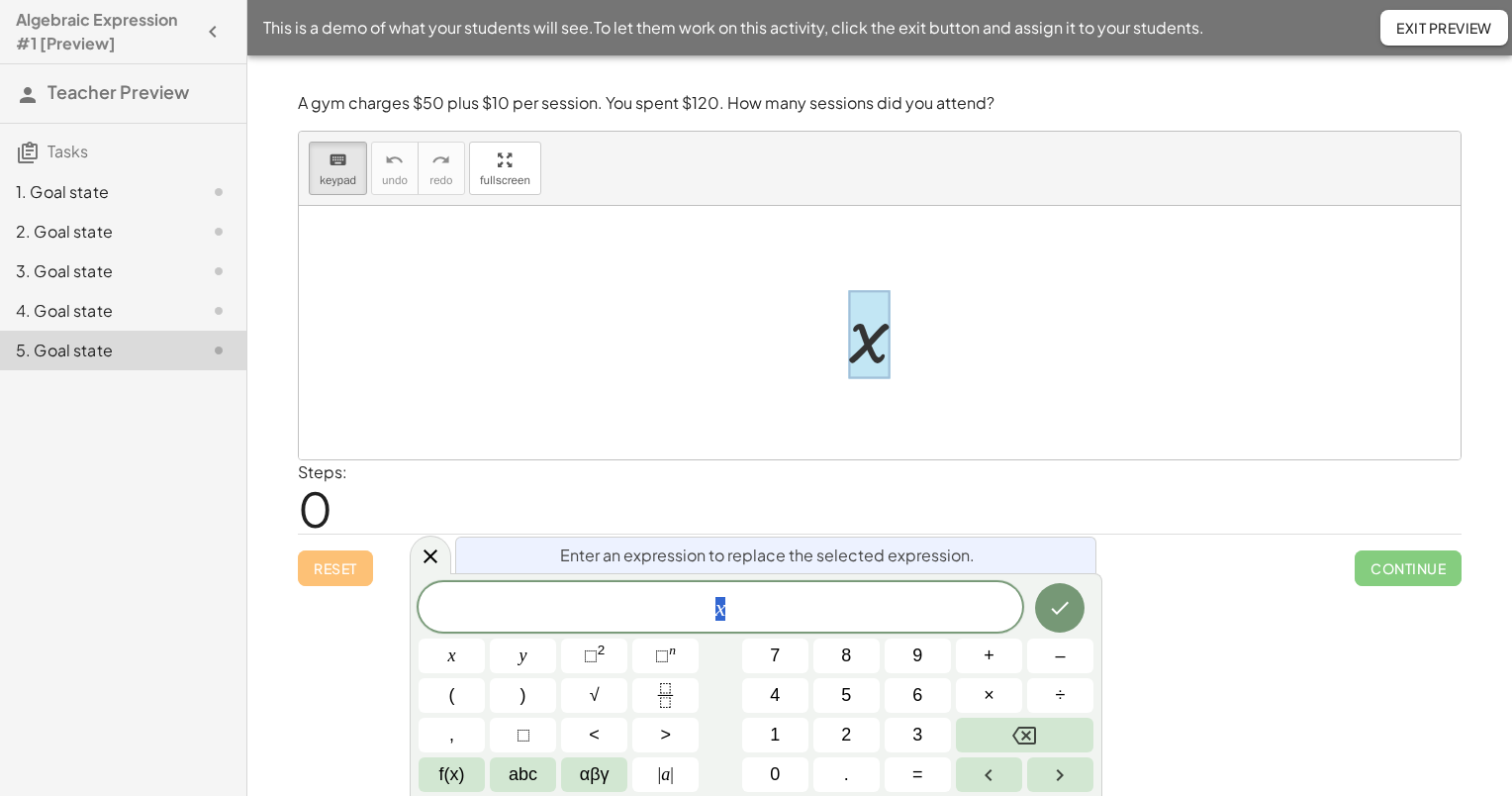 click at bounding box center (869, 335) 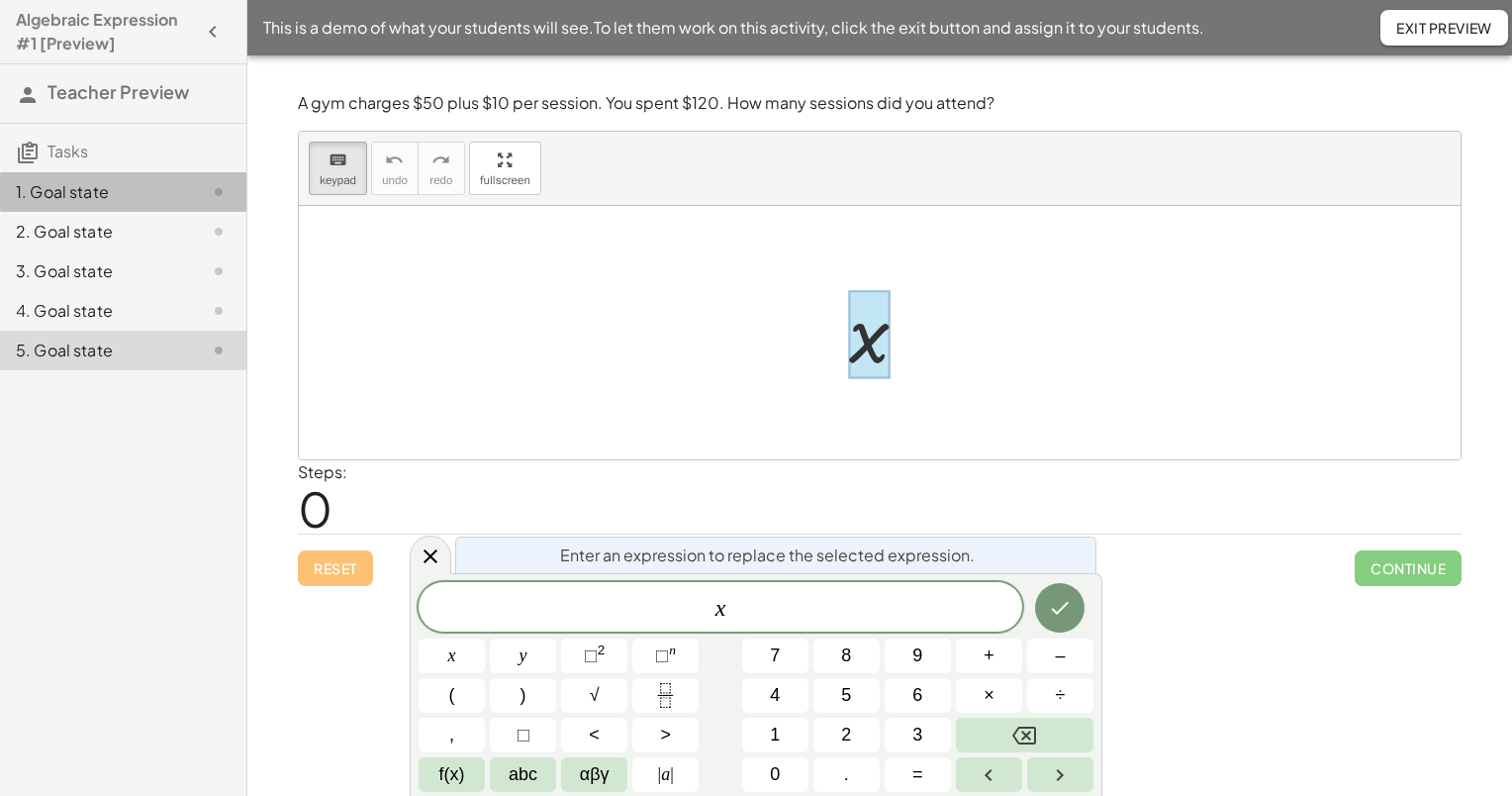 click on "1. Goal state" 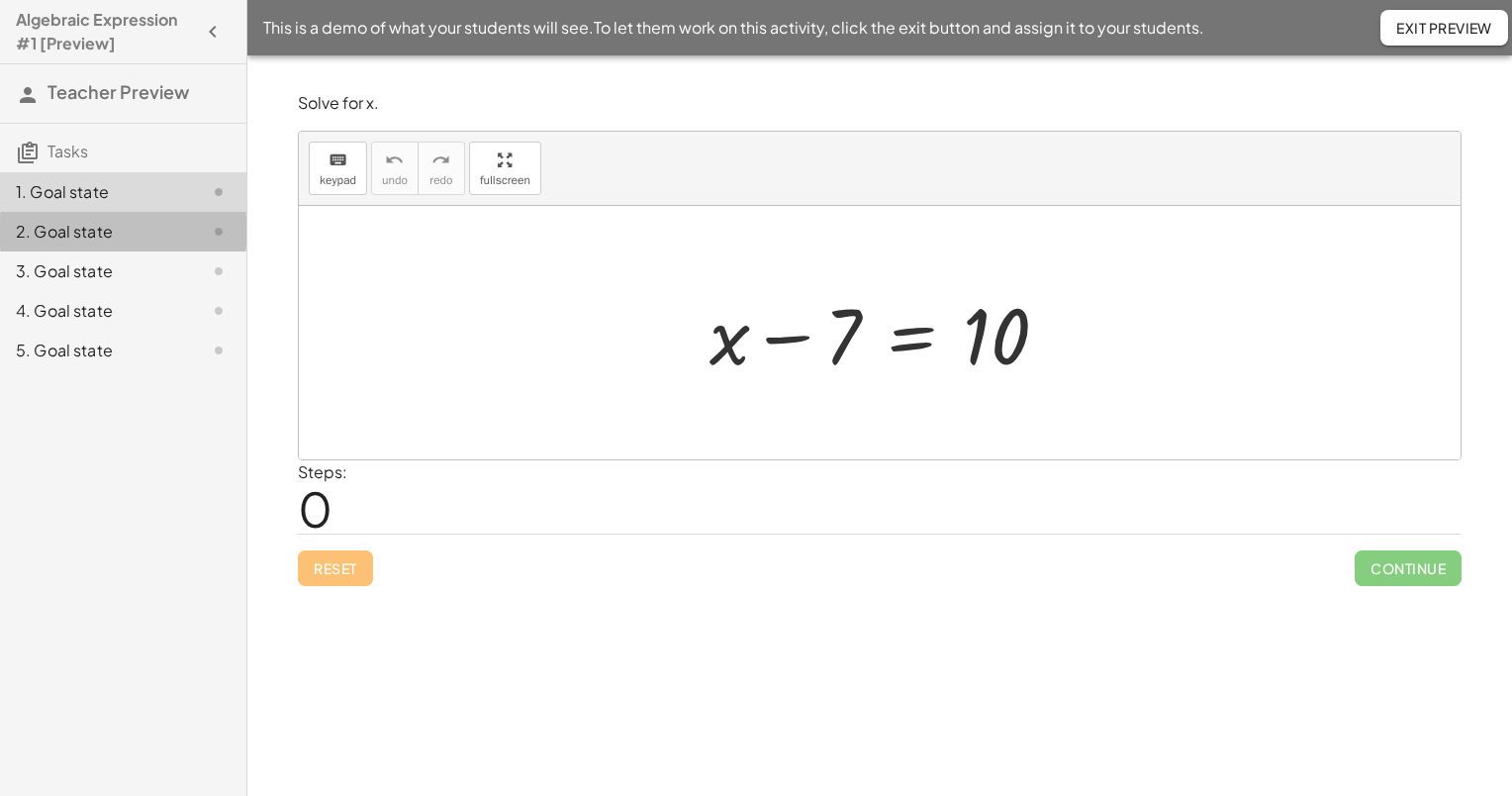 click on "2. Goal state" 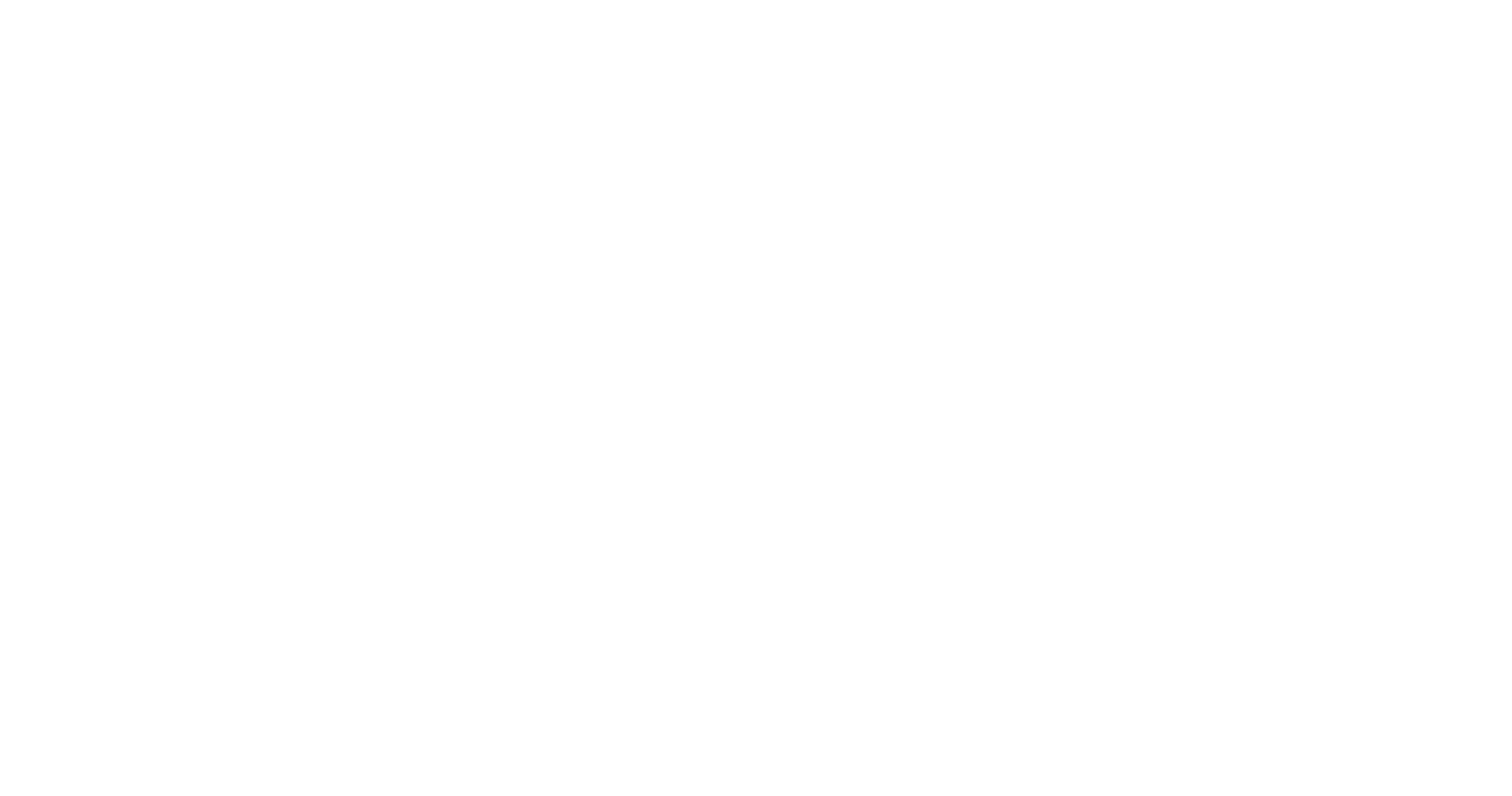 scroll, scrollTop: 0, scrollLeft: 0, axis: both 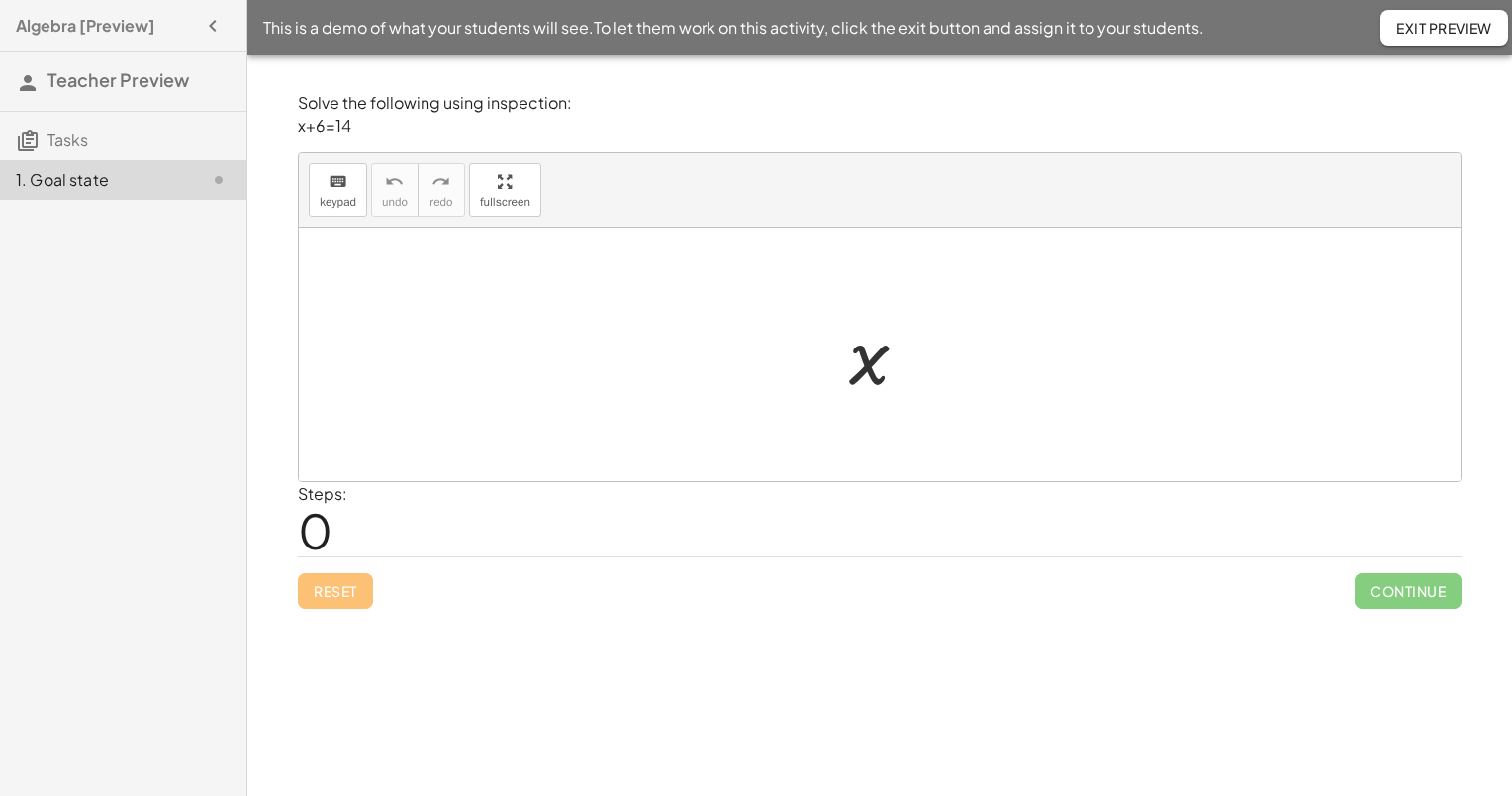 click at bounding box center [887, 354] 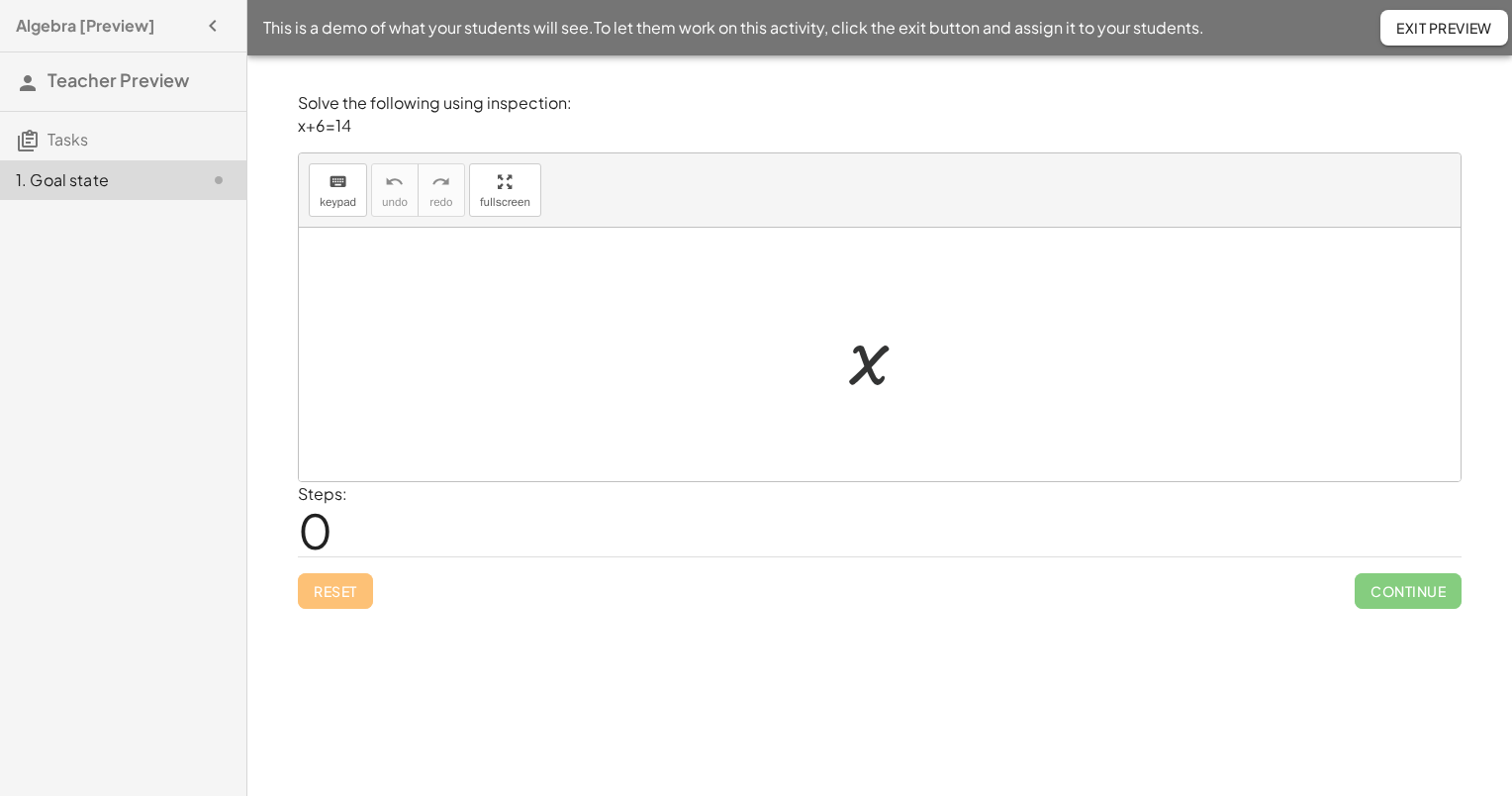 click at bounding box center [887, 354] 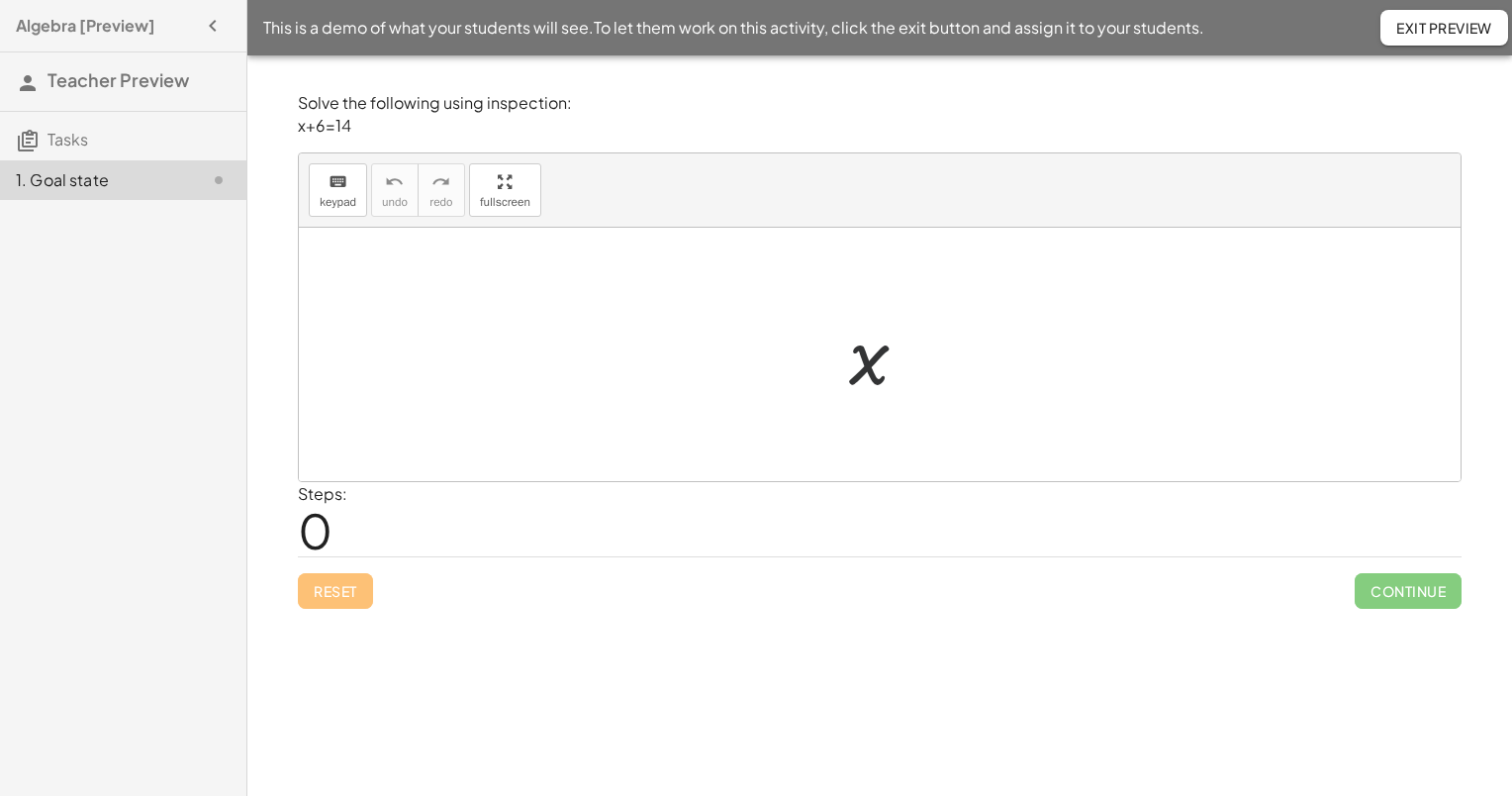 click at bounding box center [887, 354] 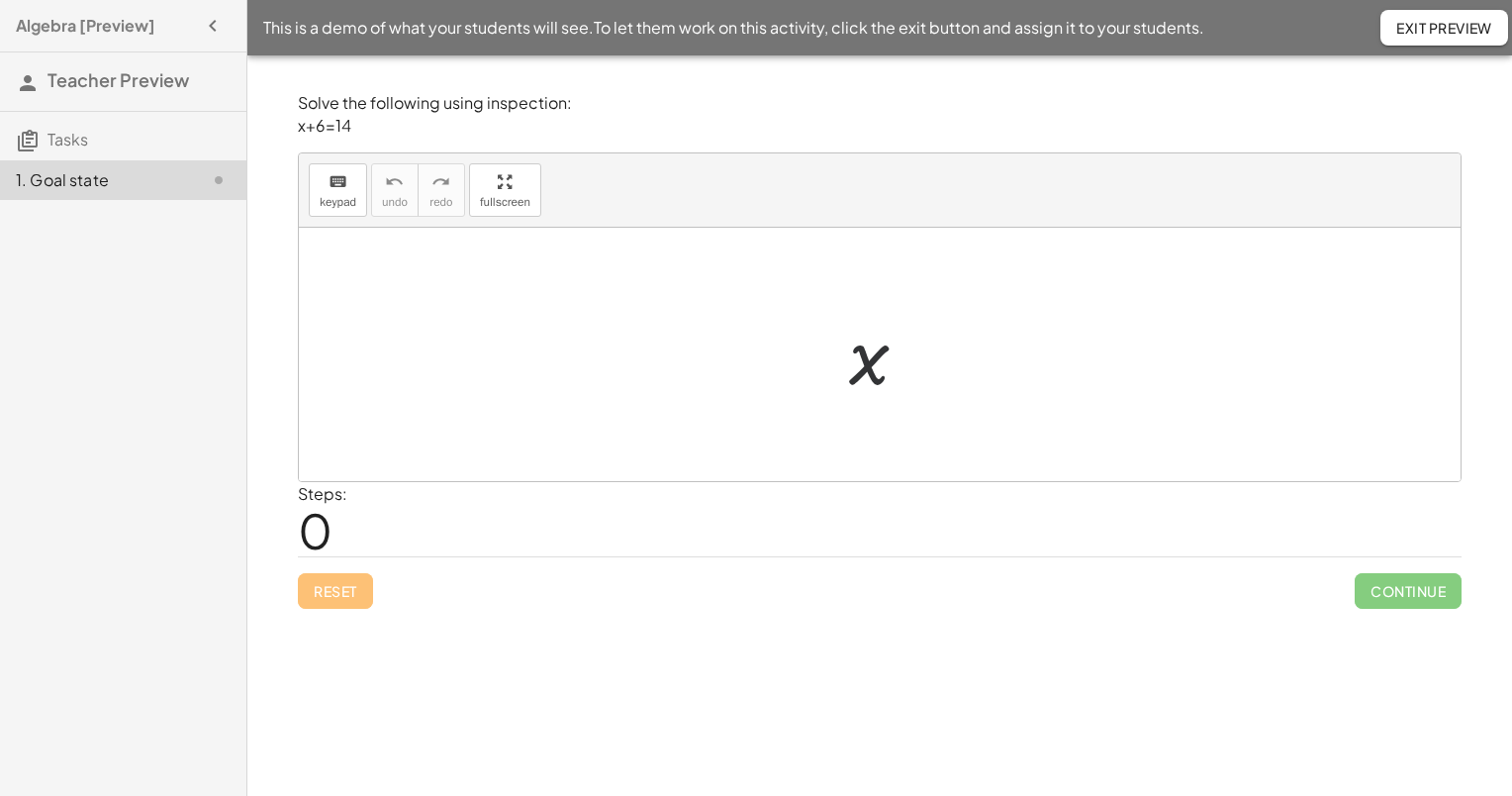 click at bounding box center (887, 354) 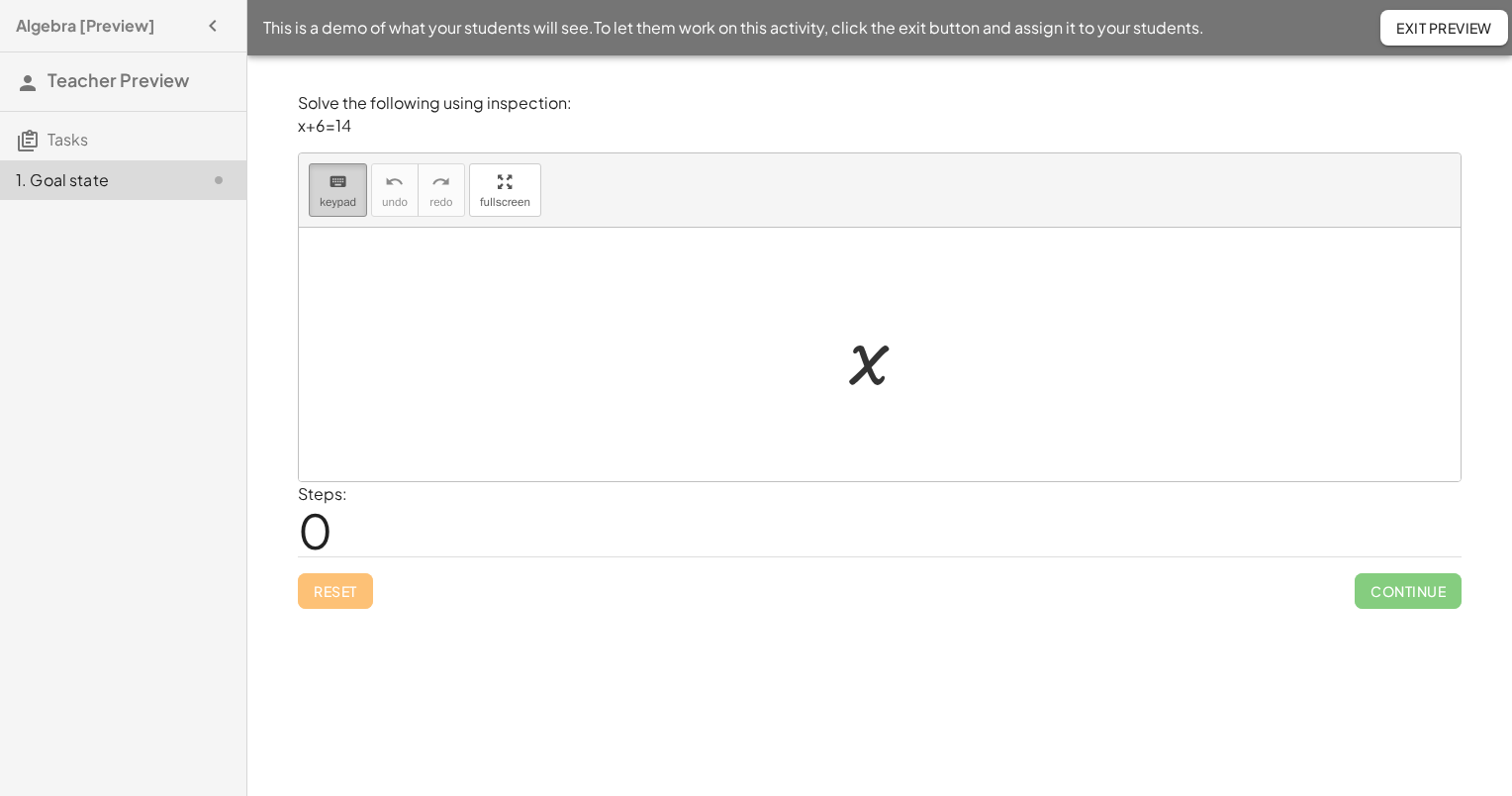 click on "keyboard" at bounding box center (337, 181) 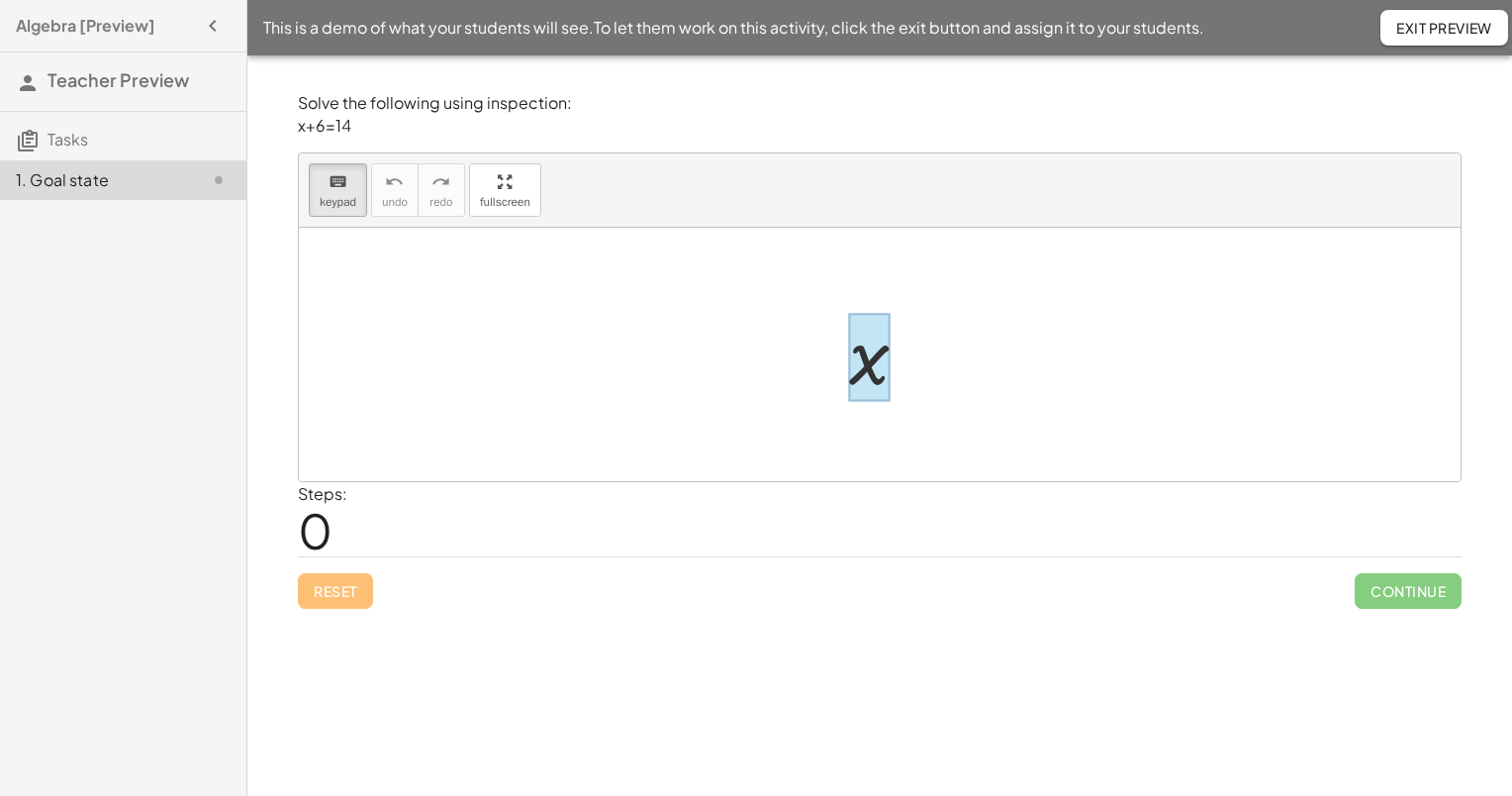 click at bounding box center (869, 356) 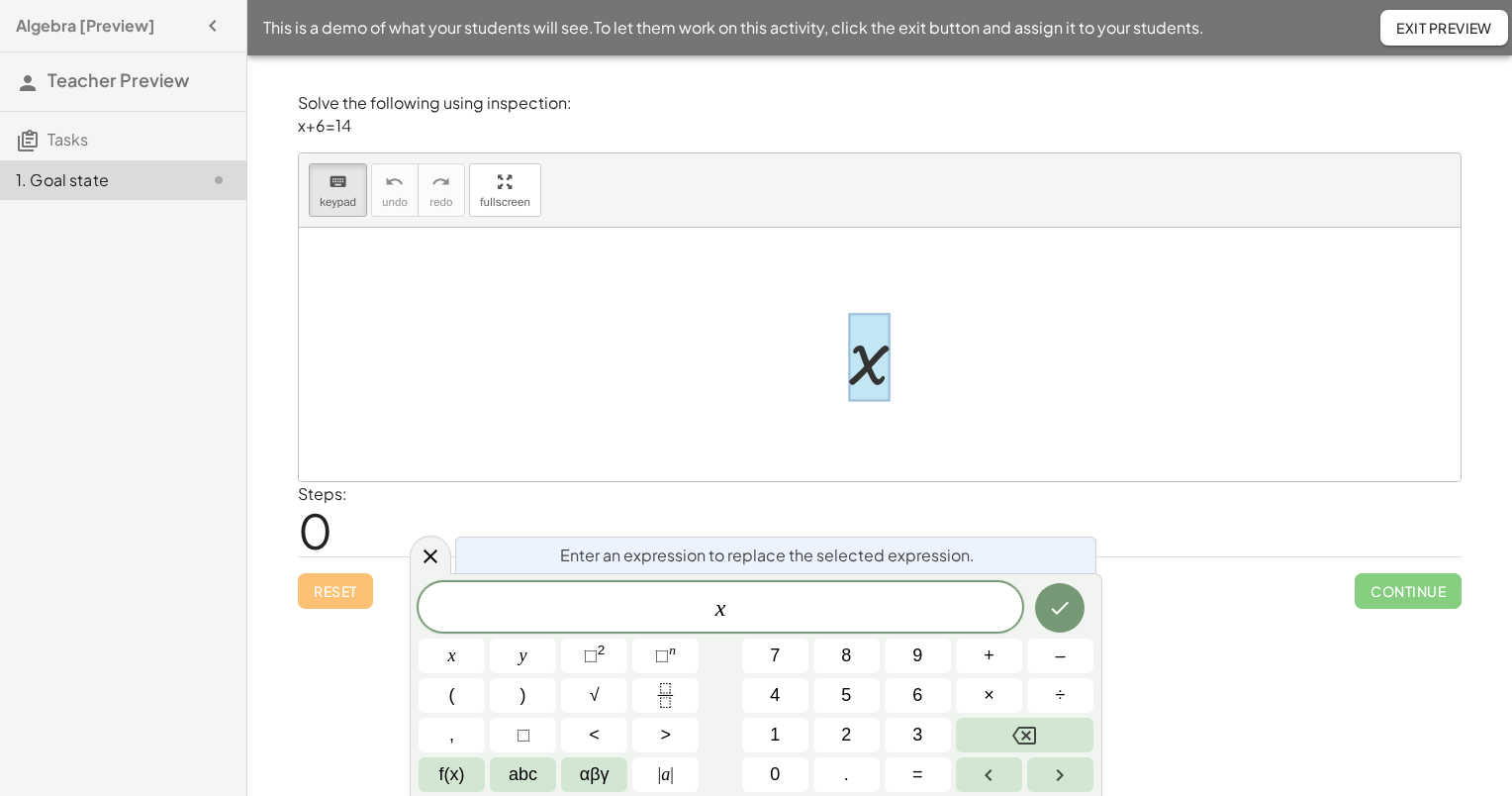 click at bounding box center (869, 356) 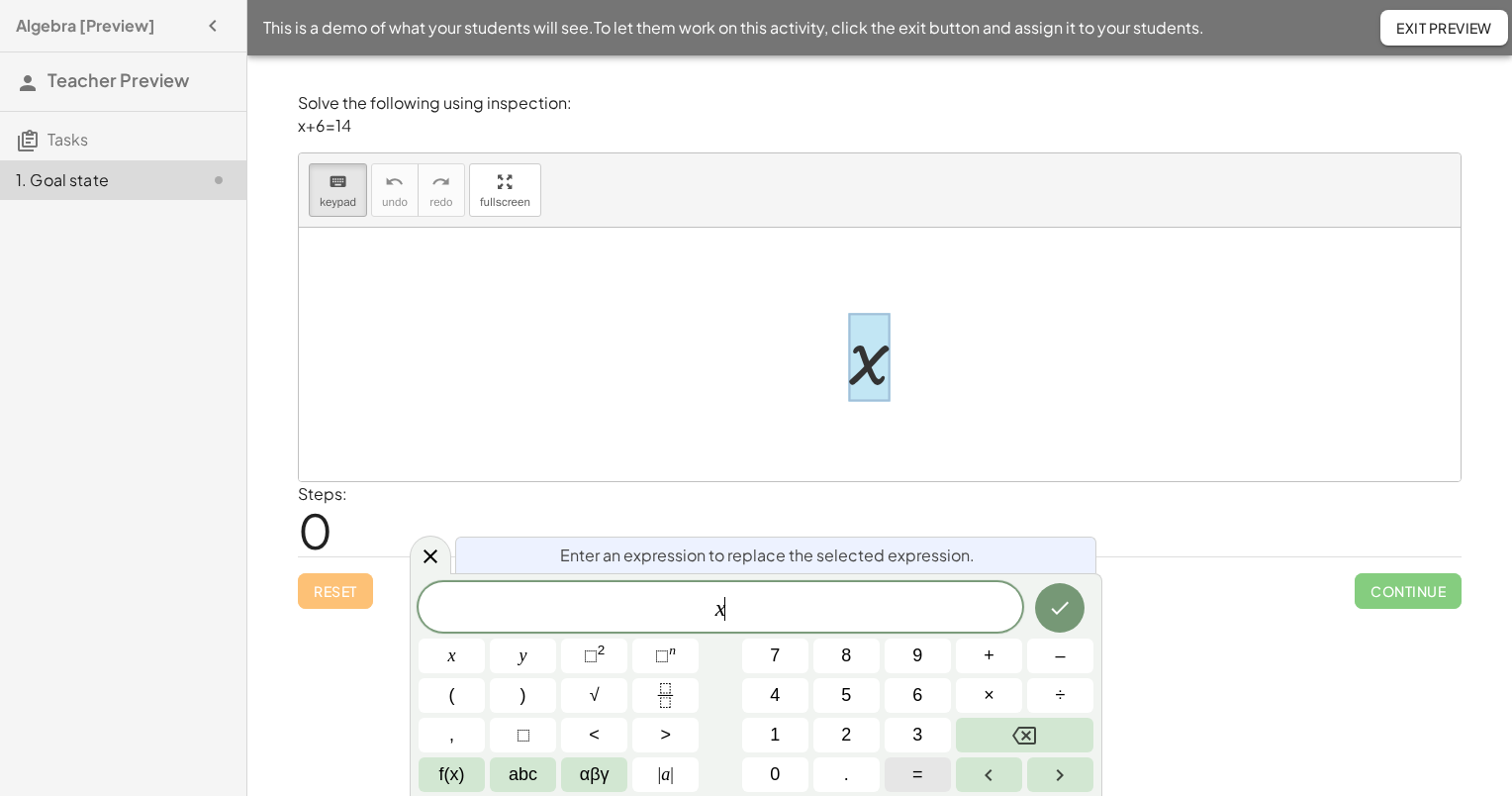 click on "=" at bounding box center [917, 774] 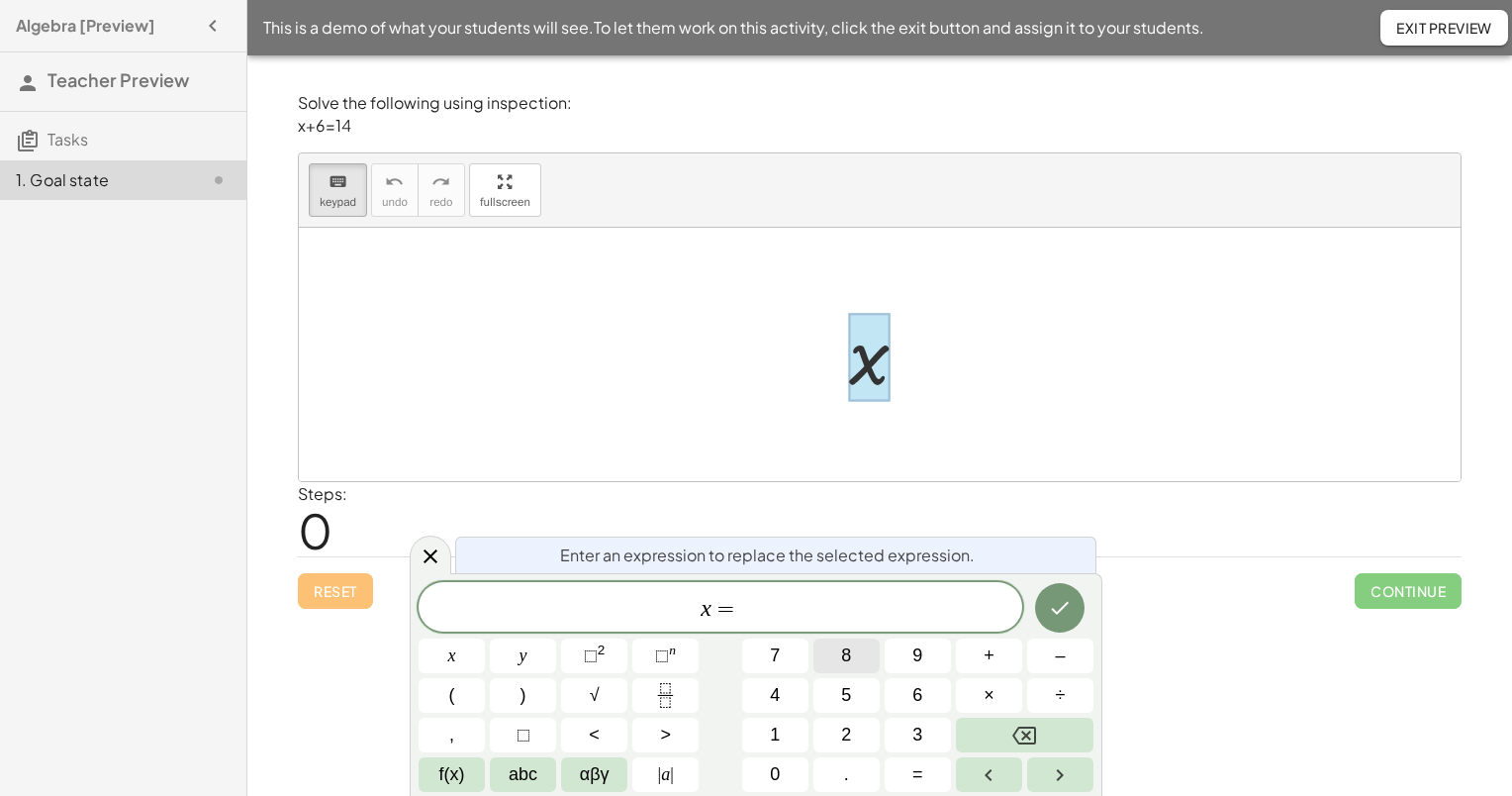 click on "8" at bounding box center (846, 655) 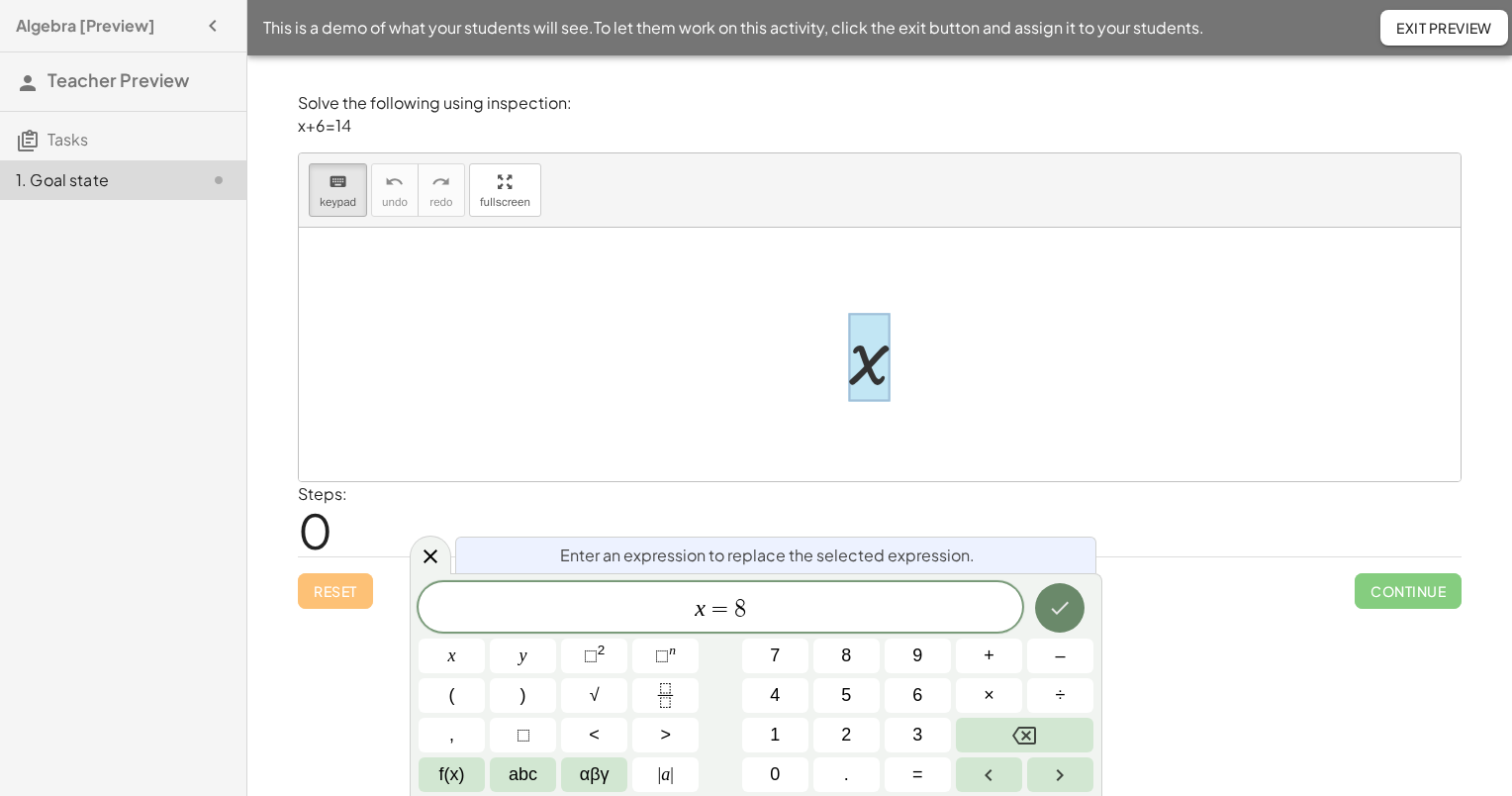click 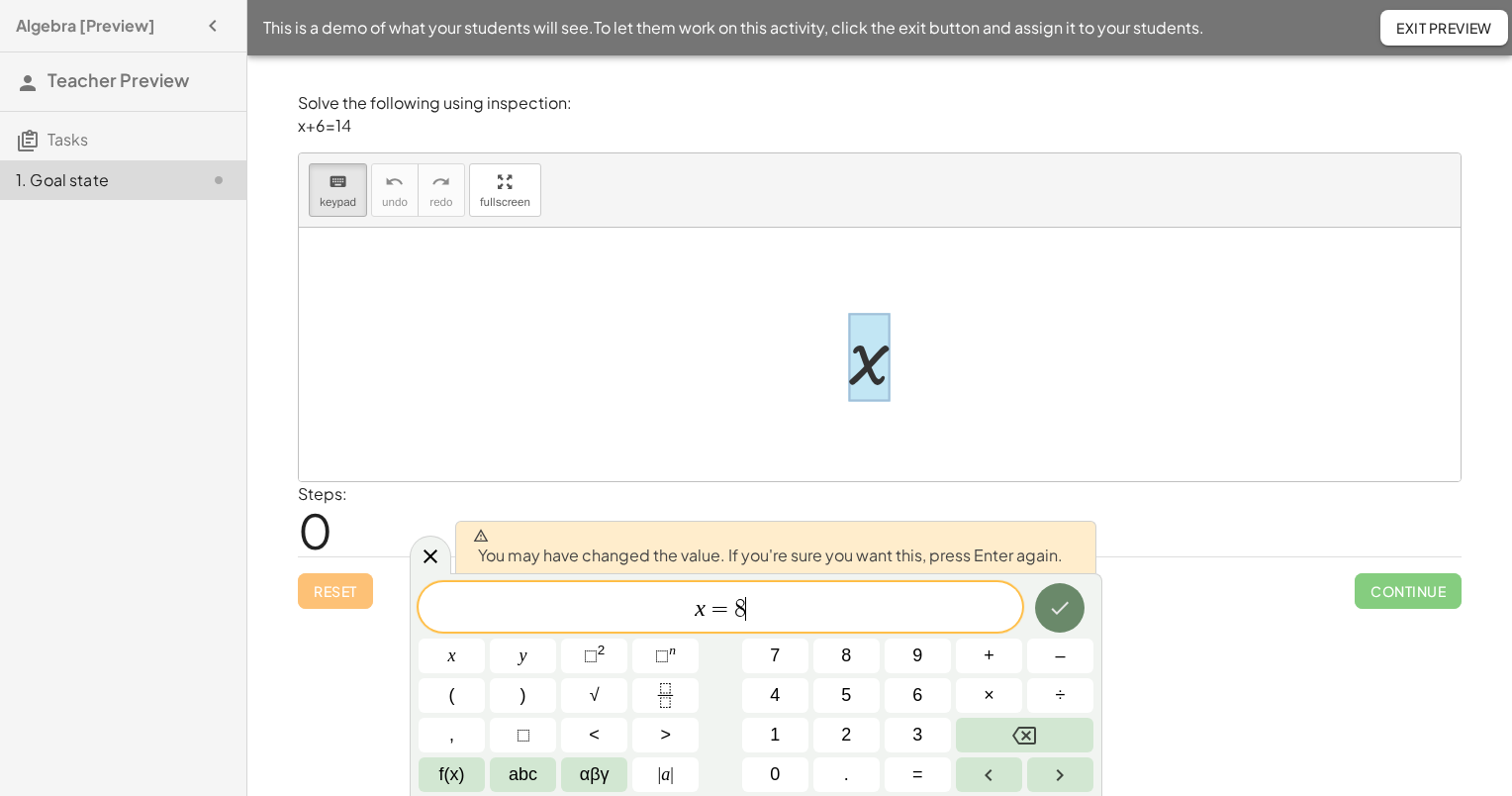 click 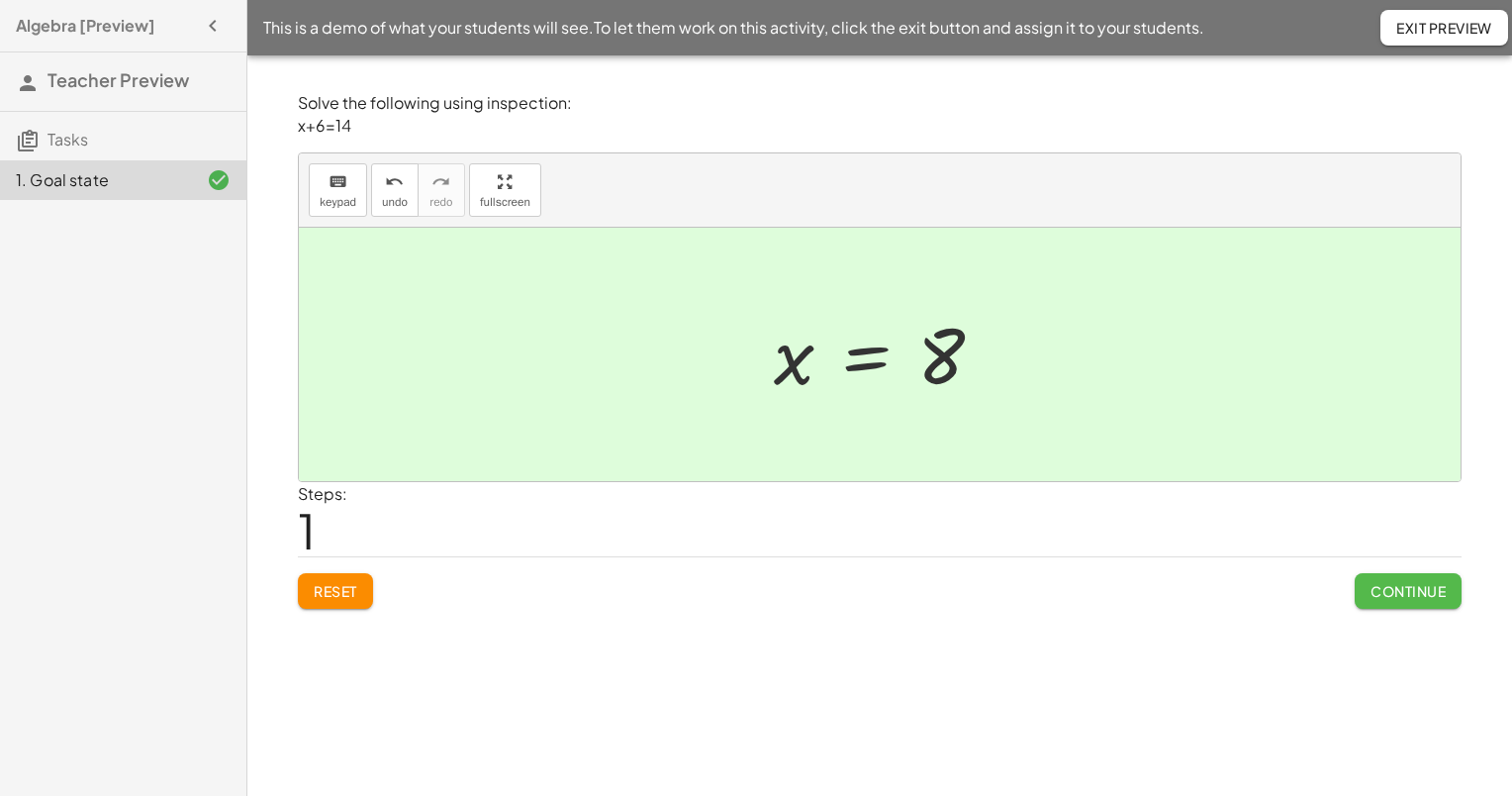 click on "Continue" 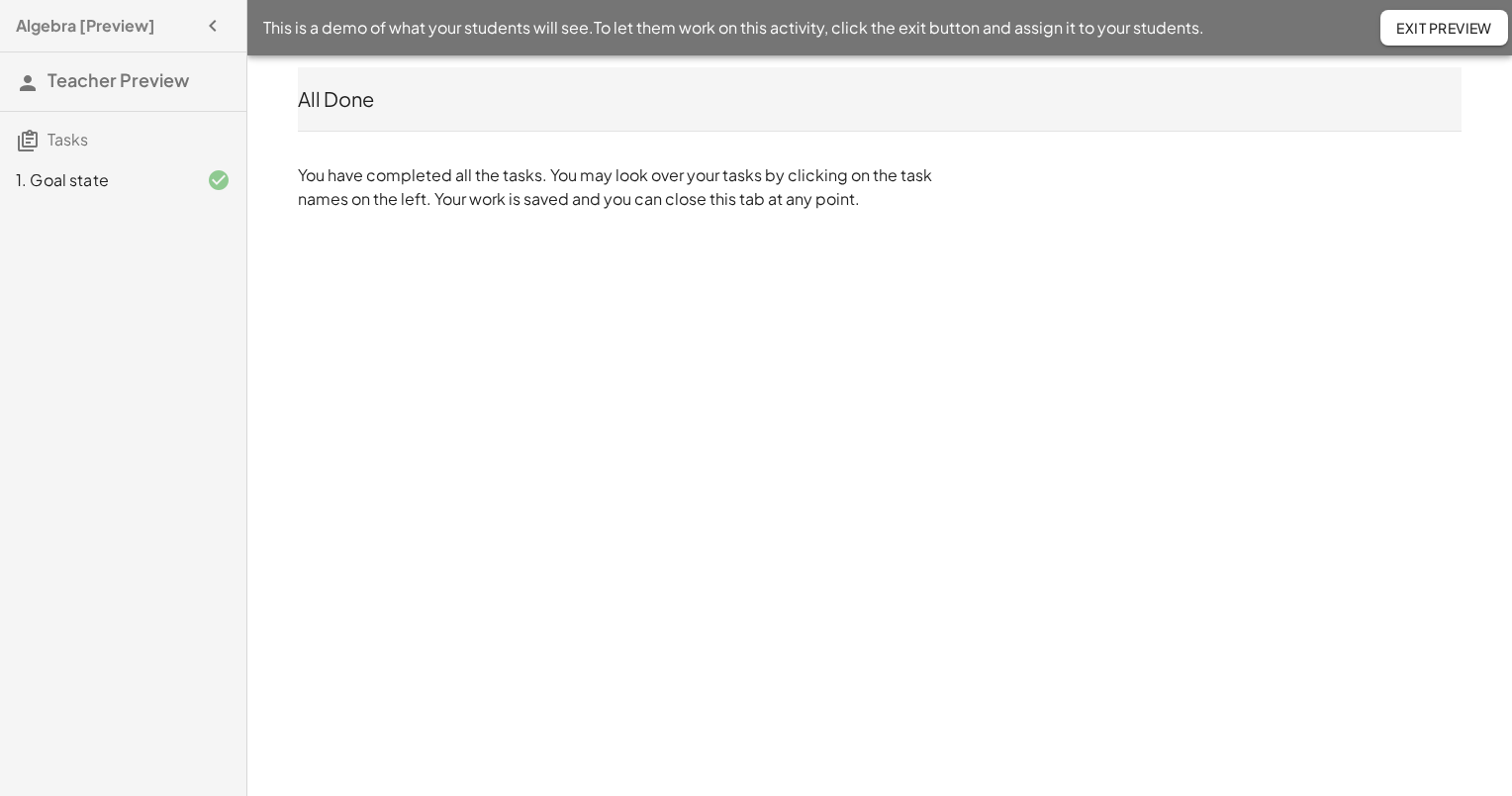 click 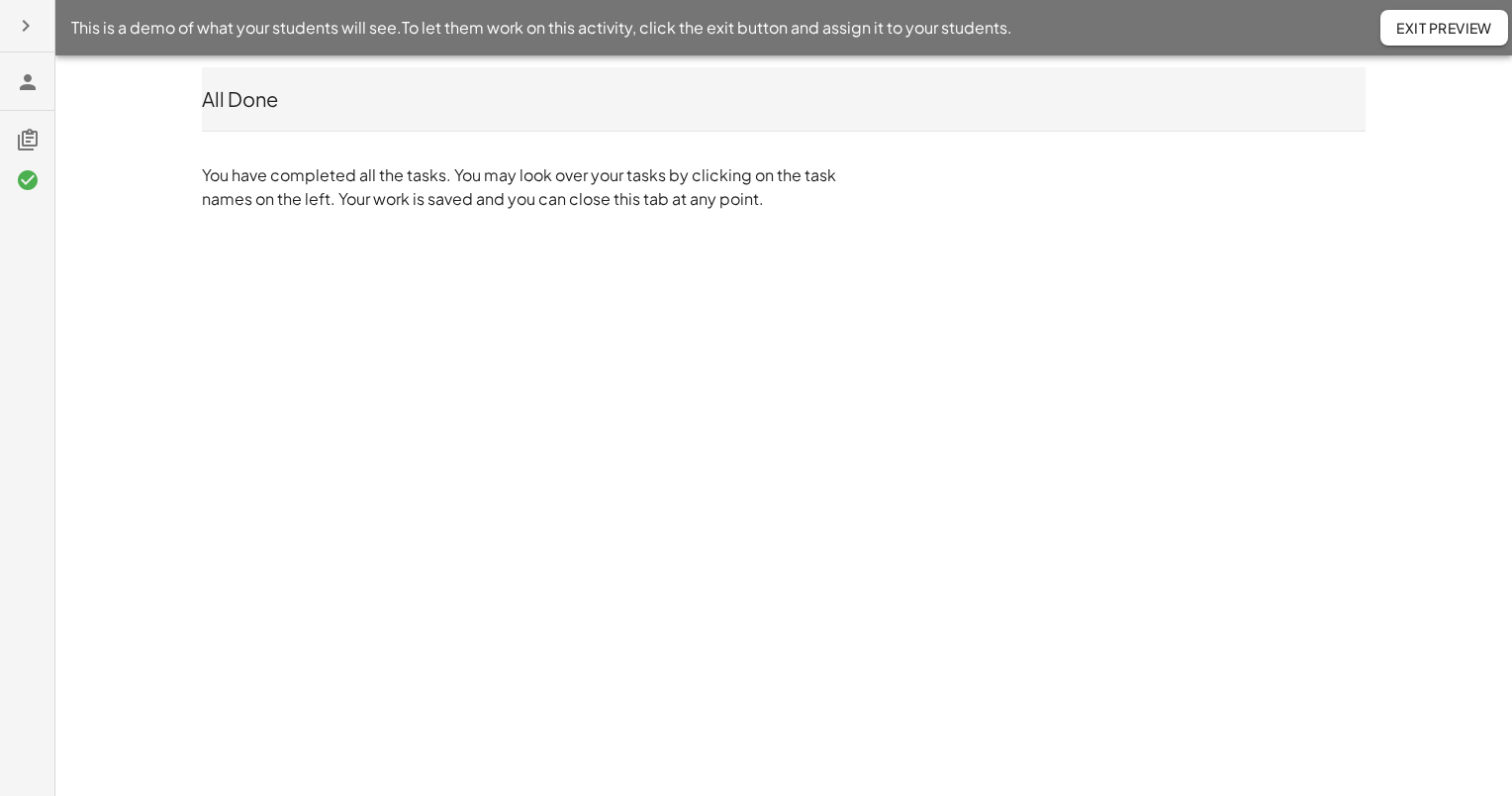 click 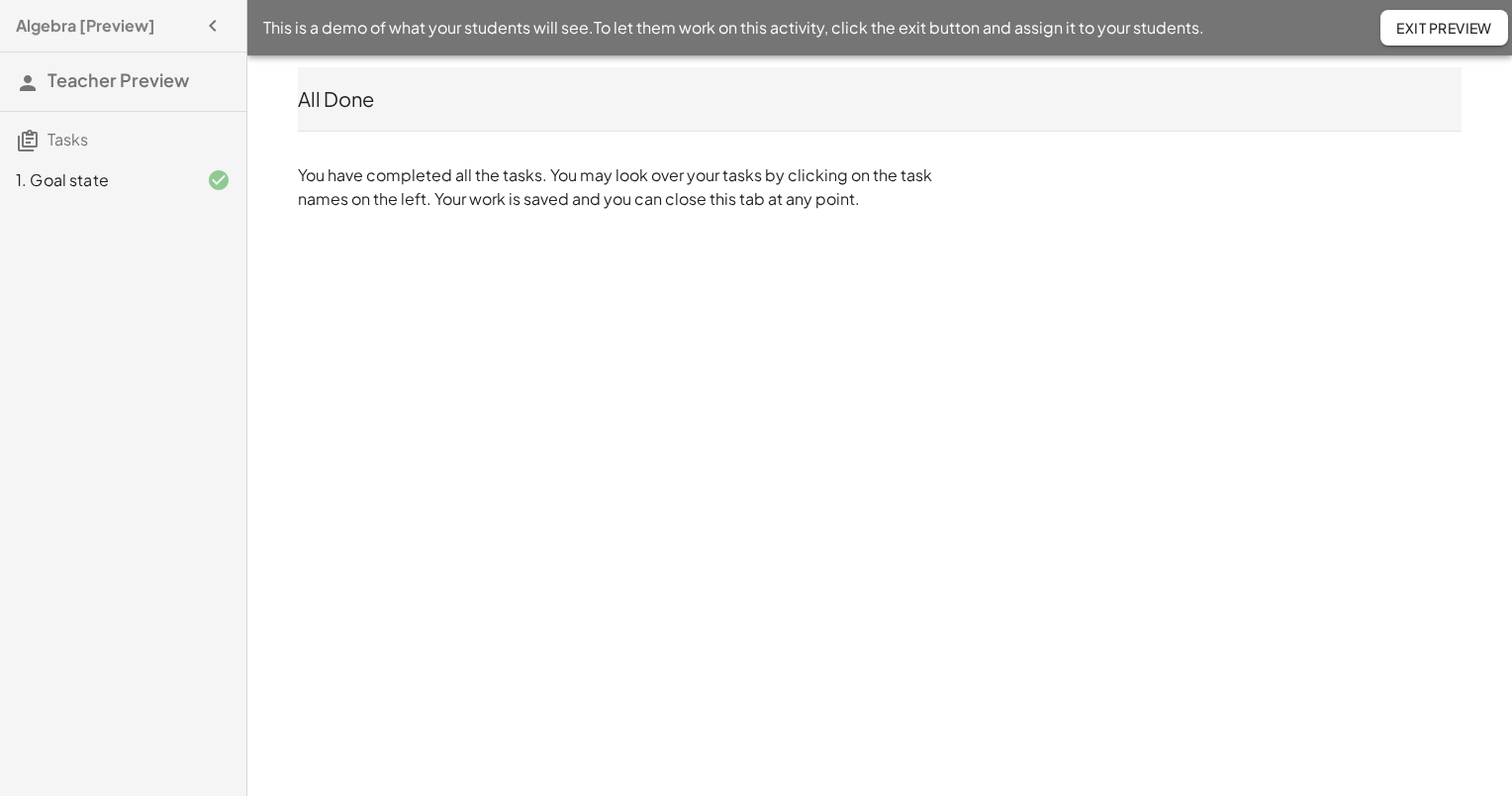 click on "Exit Preview" 